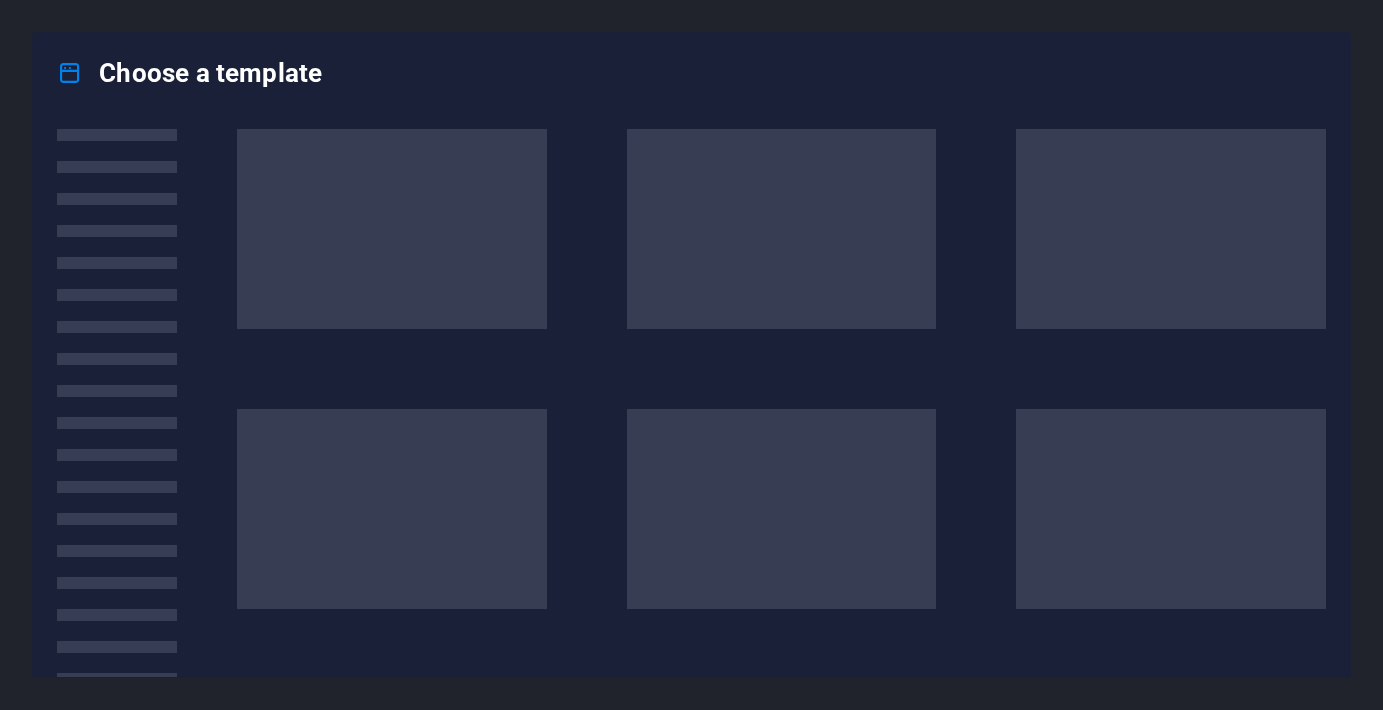 scroll, scrollTop: 0, scrollLeft: 0, axis: both 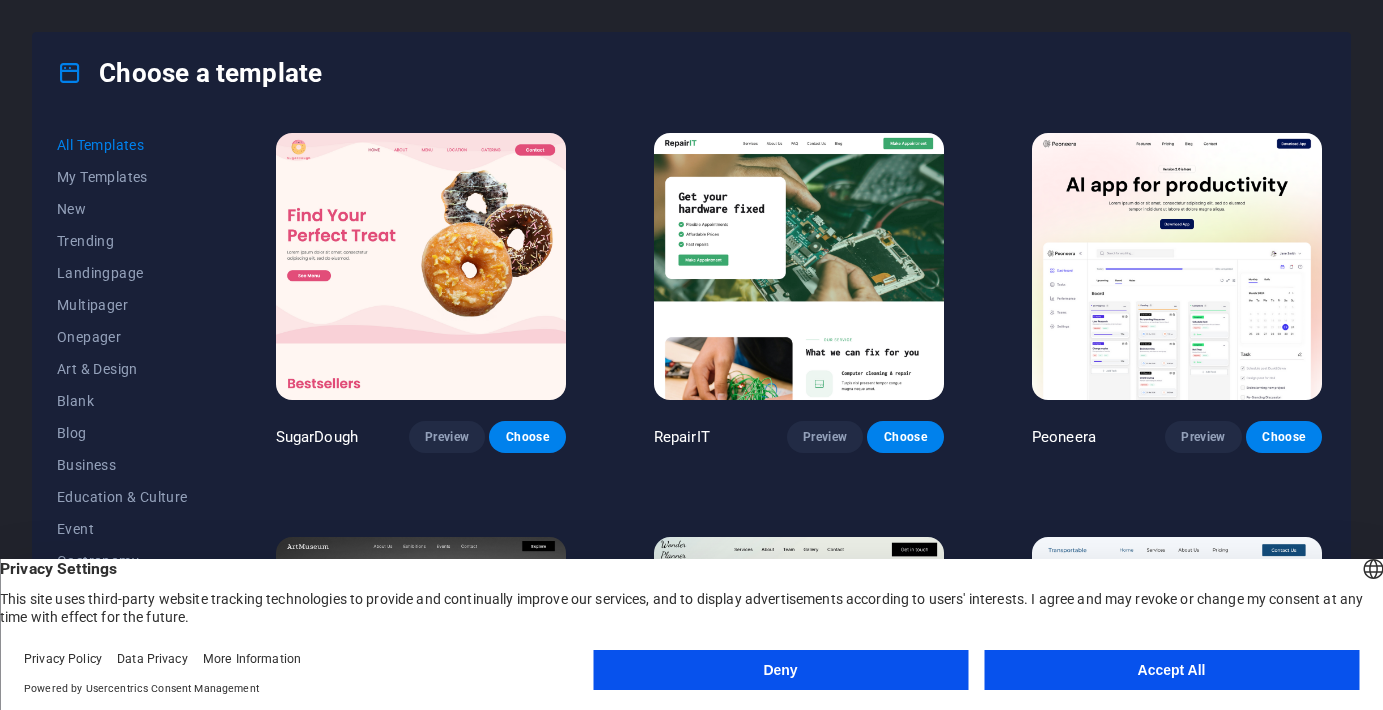 click on "Accept All" at bounding box center [1171, 670] 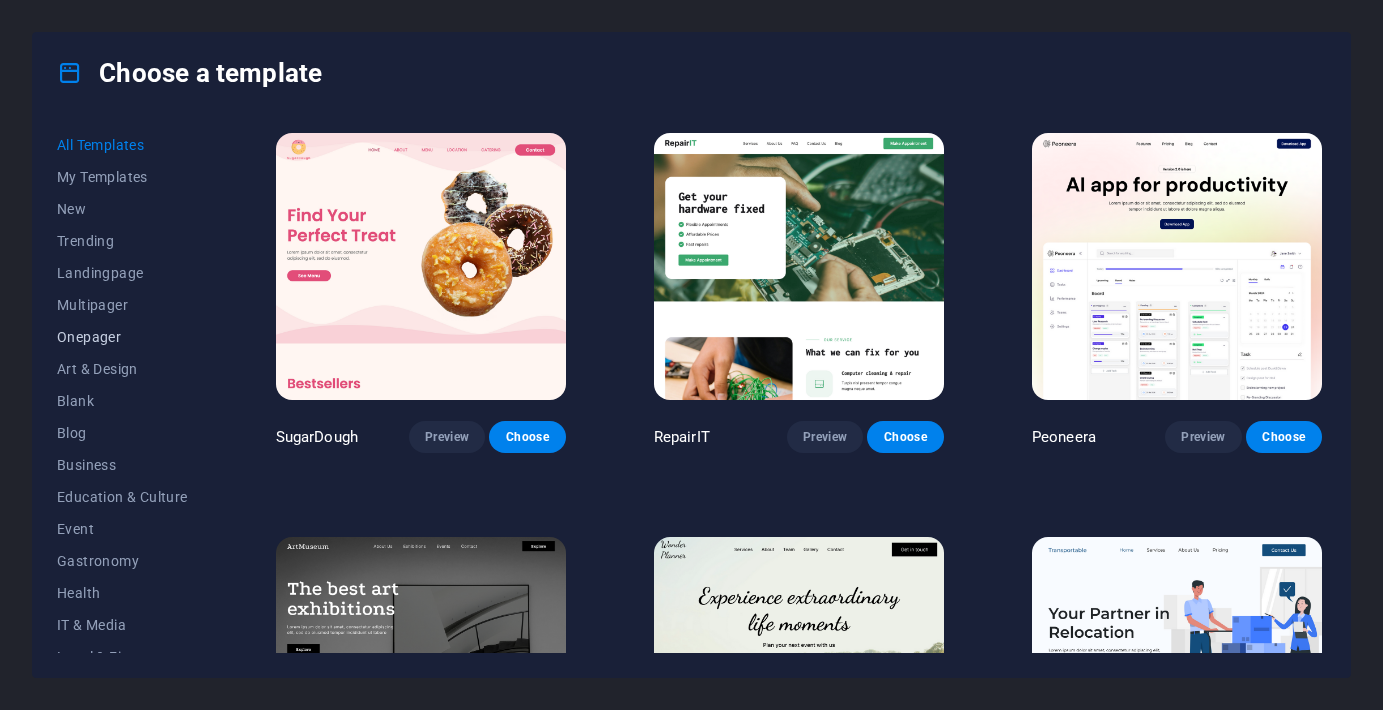 click on "Onepager" at bounding box center (122, 337) 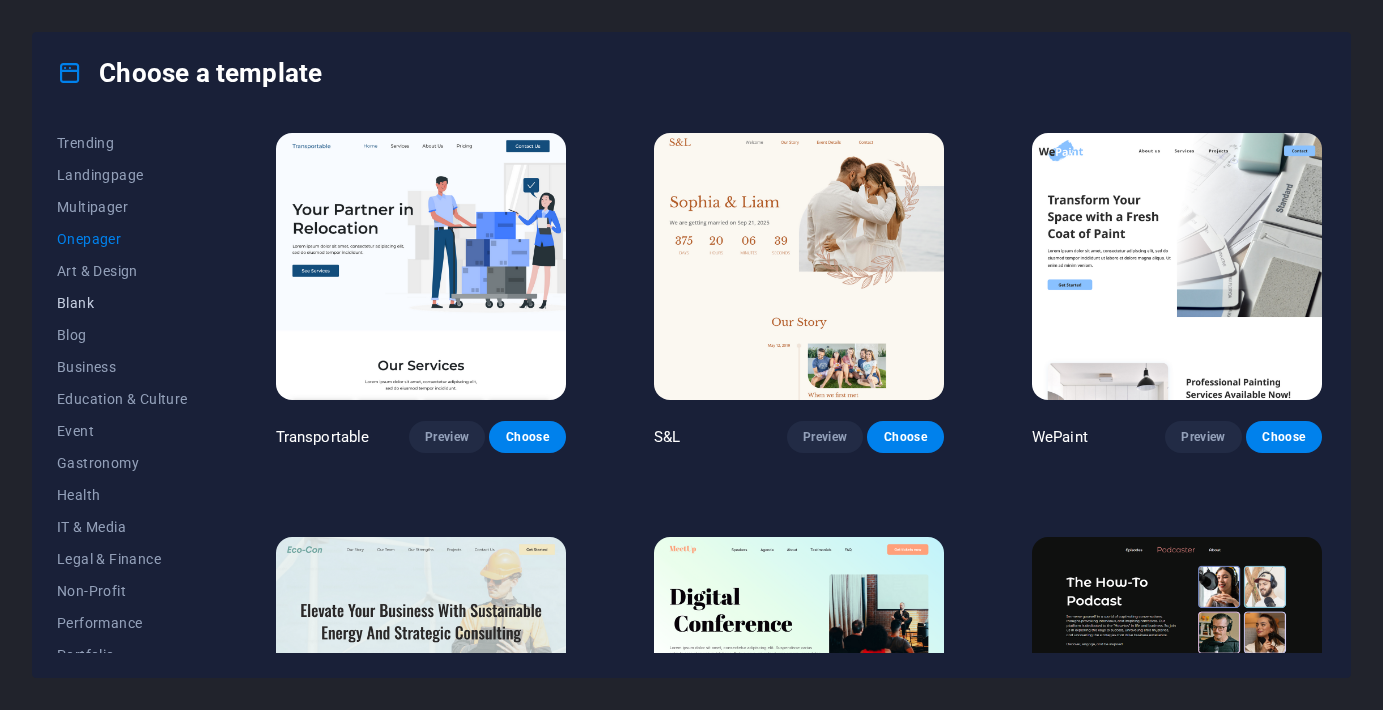 scroll, scrollTop: 106, scrollLeft: 0, axis: vertical 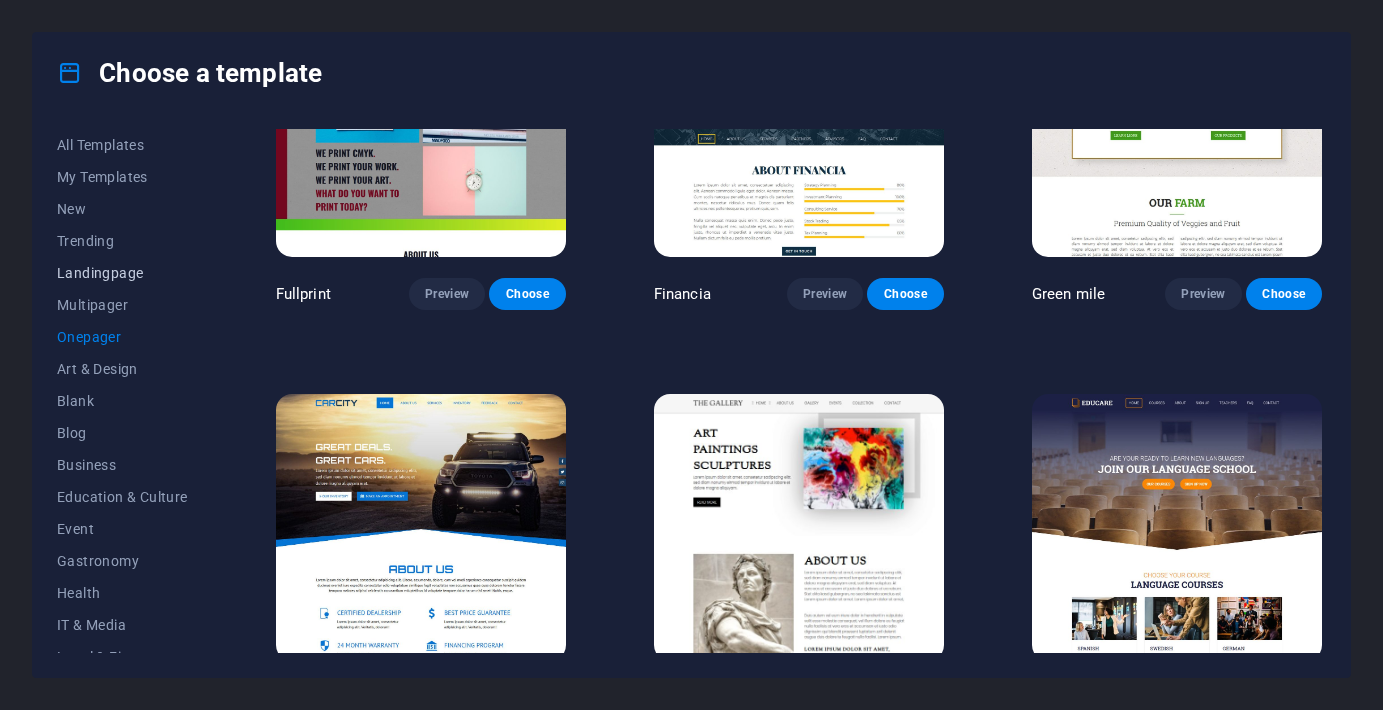 click on "Landingpage" at bounding box center (122, 273) 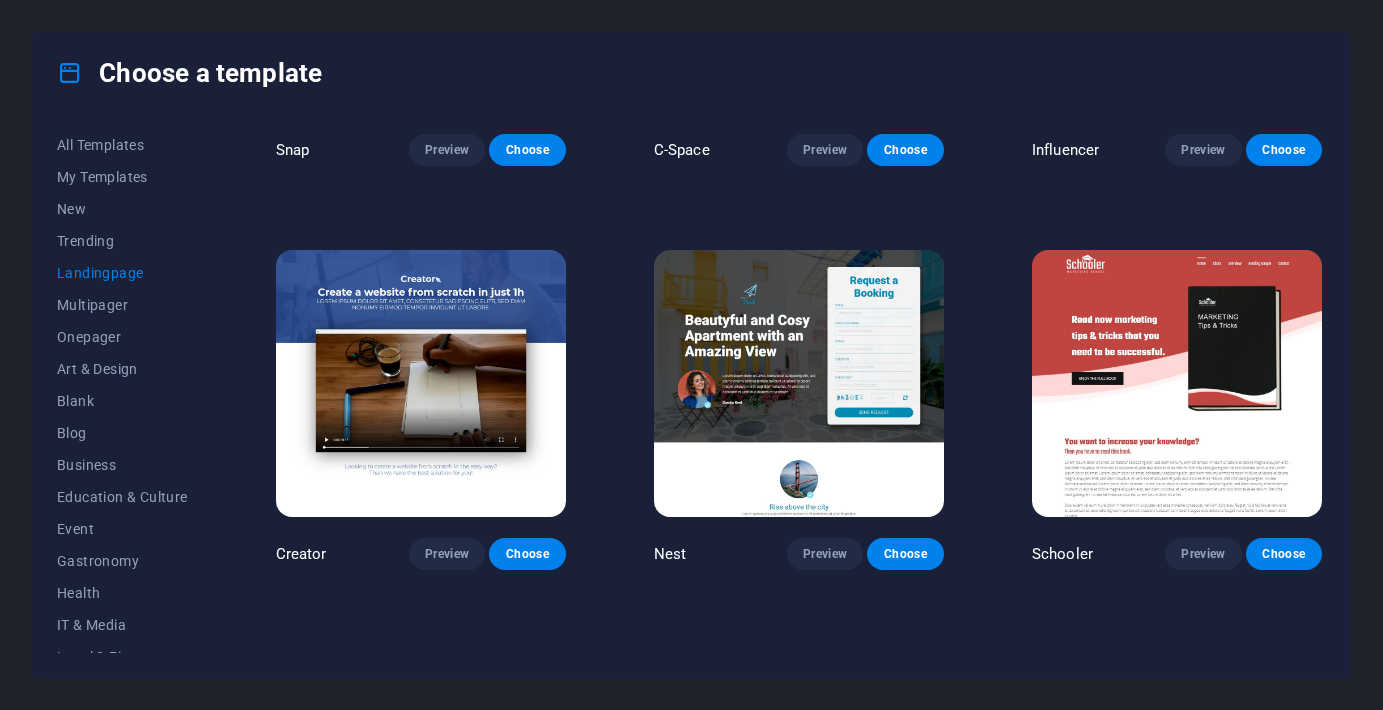 scroll, scrollTop: 2041, scrollLeft: 0, axis: vertical 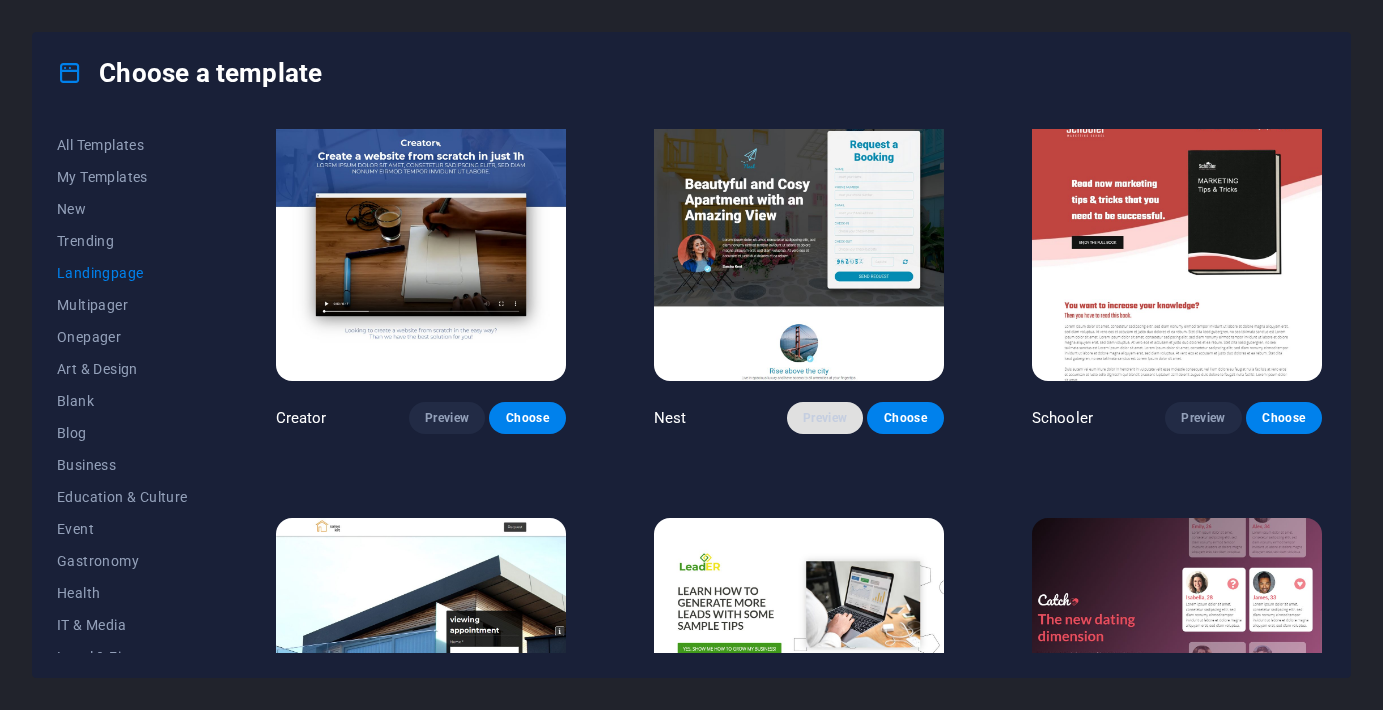 click on "Preview" at bounding box center (825, 418) 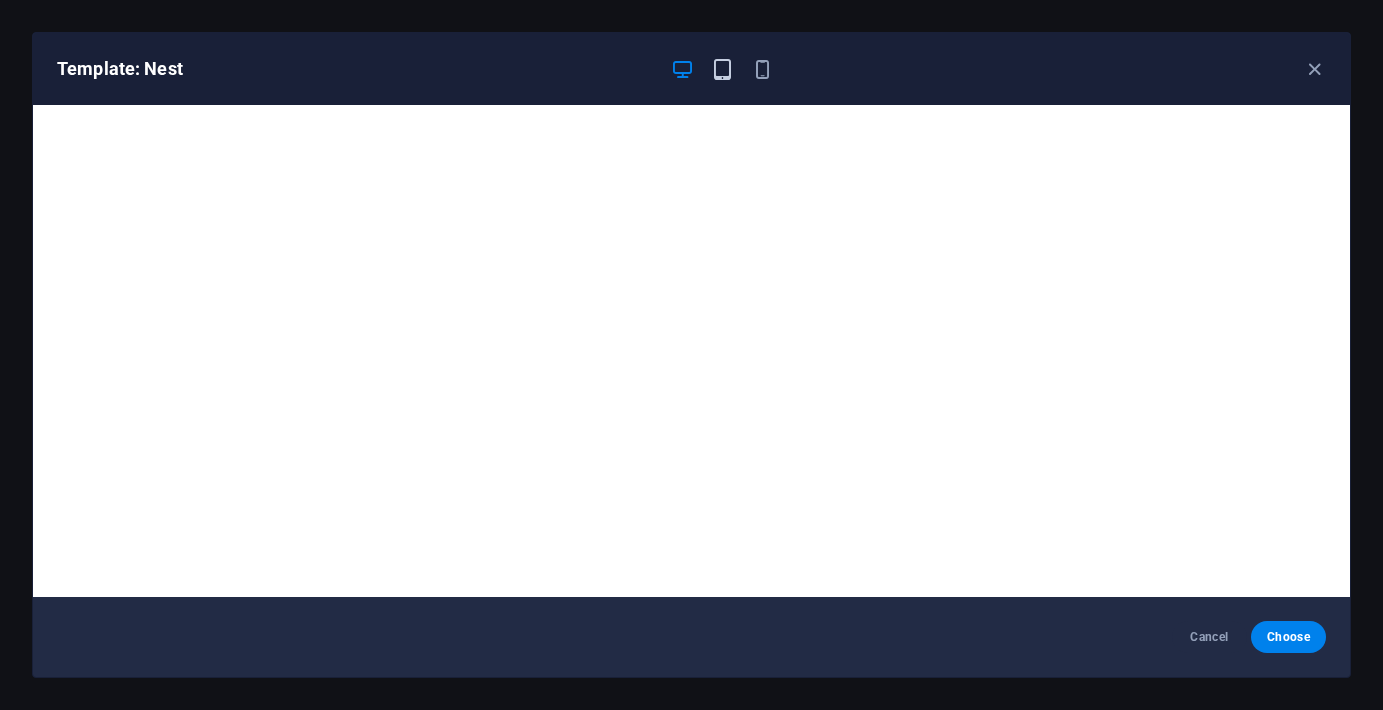 click at bounding box center (722, 69) 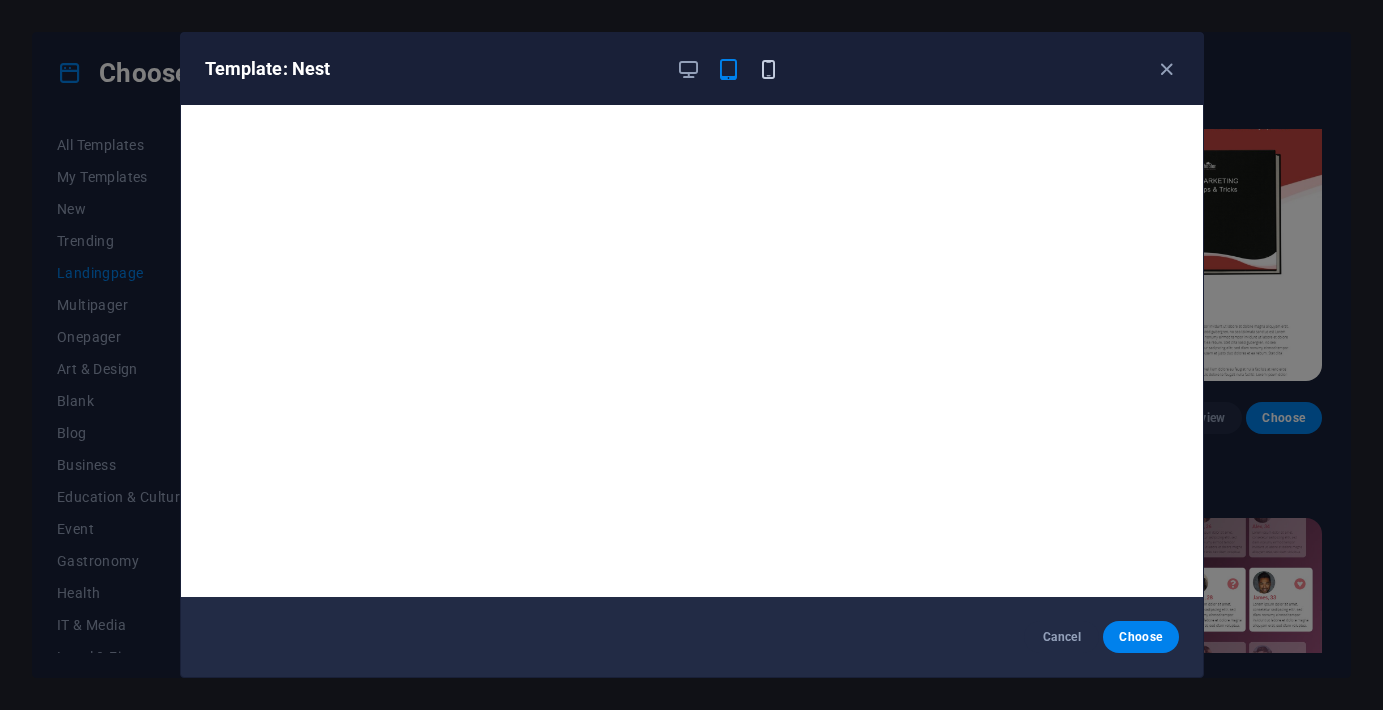 click at bounding box center [768, 69] 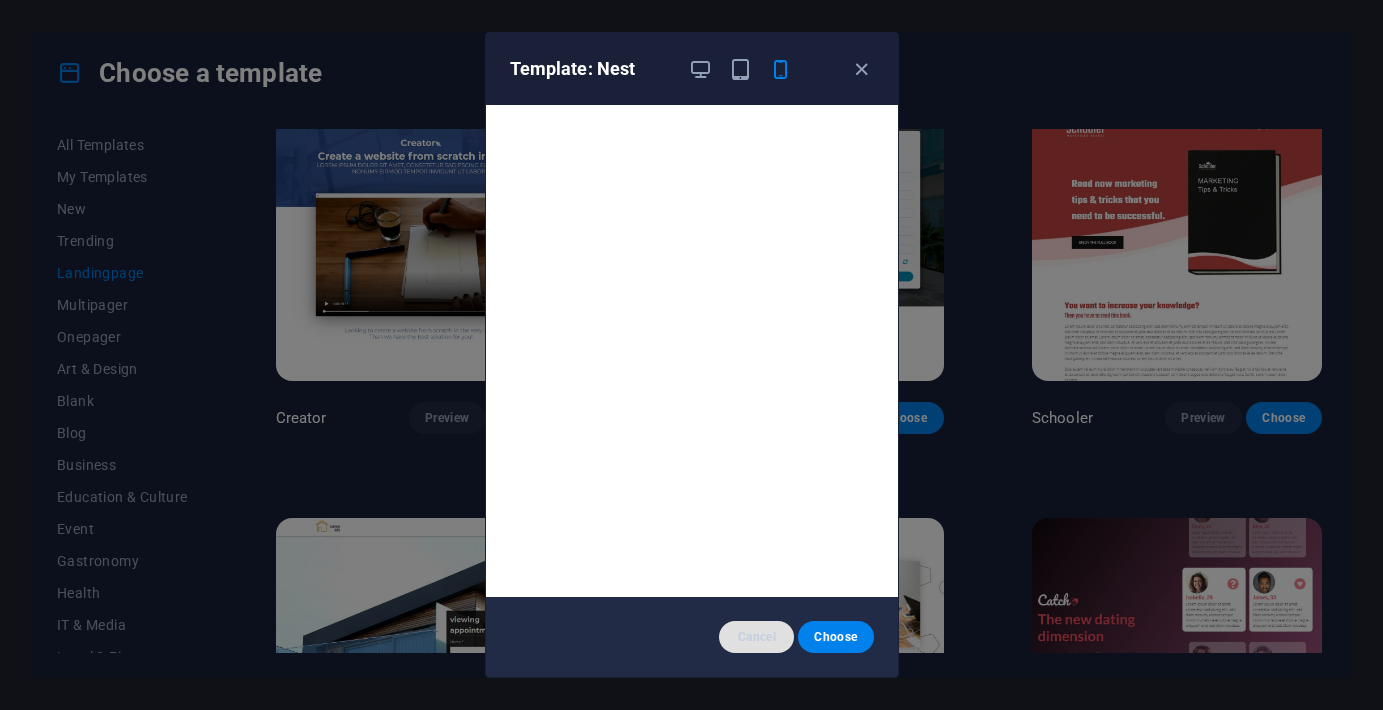click on "Cancel" at bounding box center [756, 637] 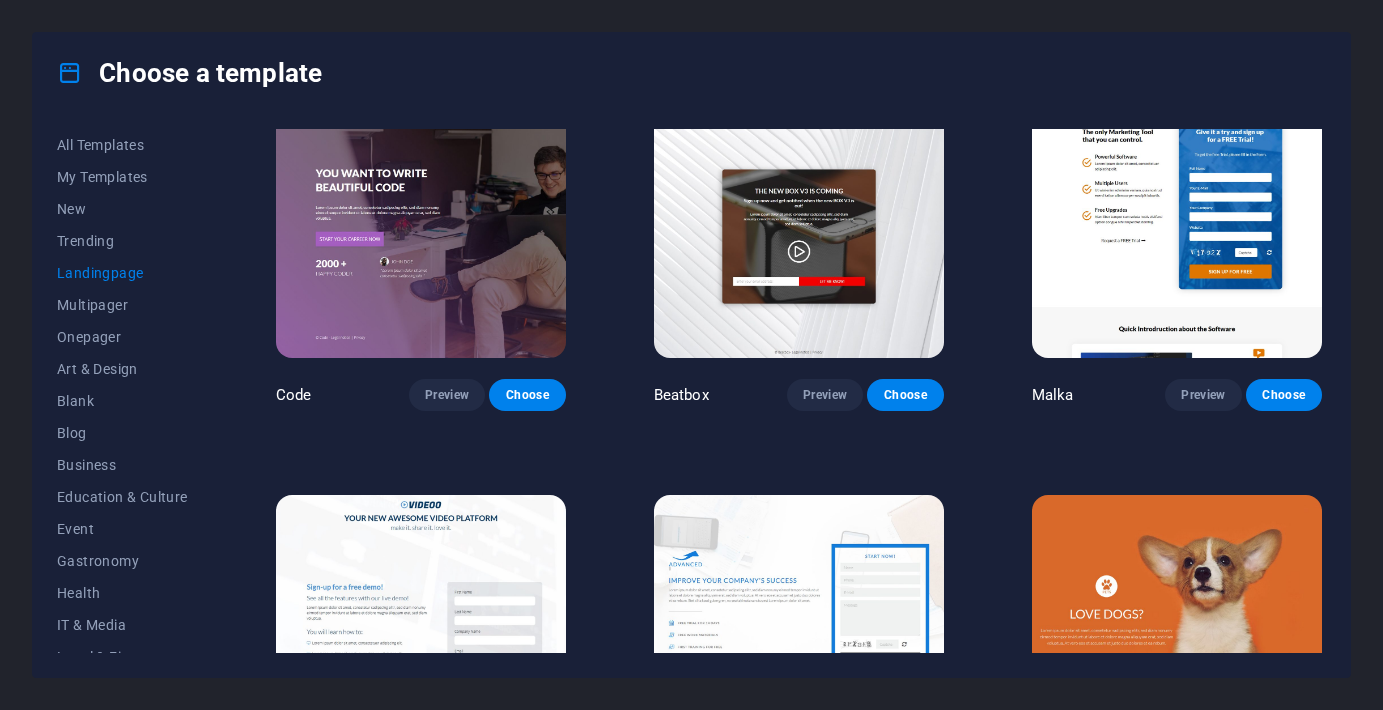 scroll, scrollTop: 438, scrollLeft: 0, axis: vertical 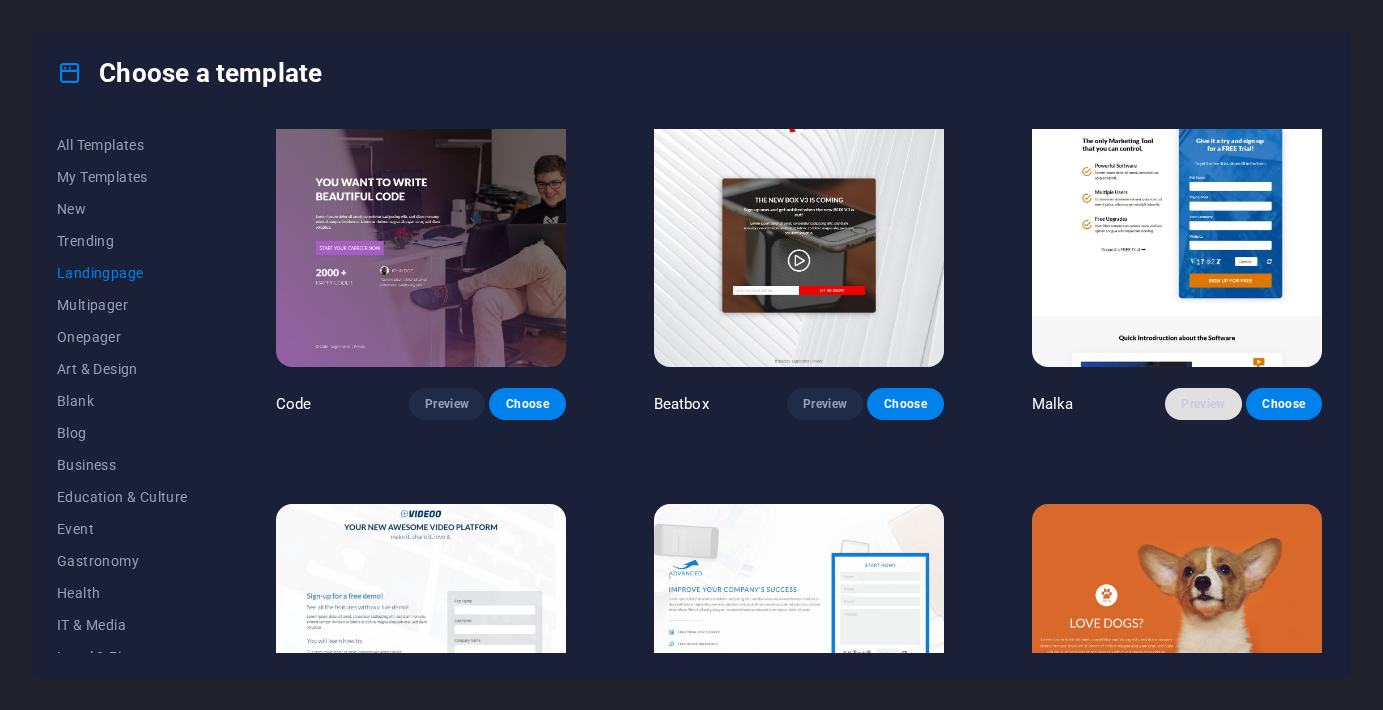 click on "Preview" at bounding box center (1203, 404) 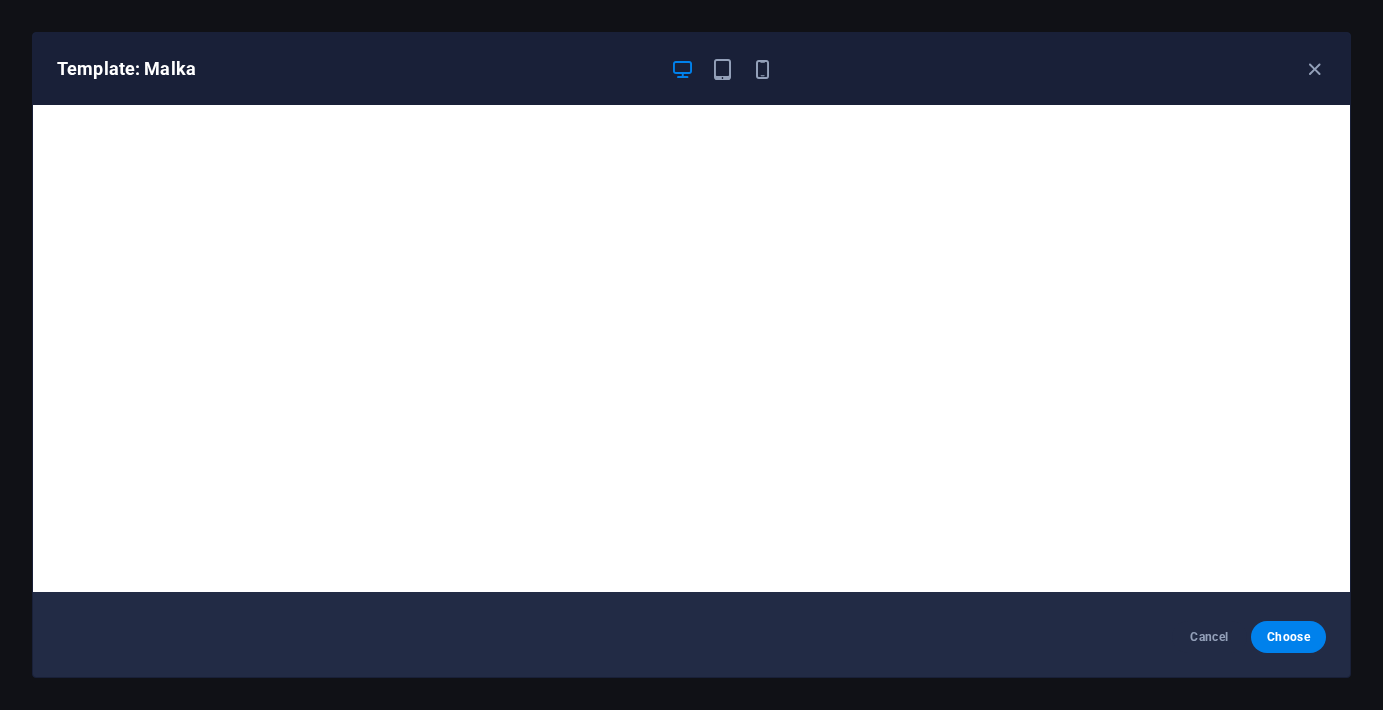scroll, scrollTop: 5, scrollLeft: 0, axis: vertical 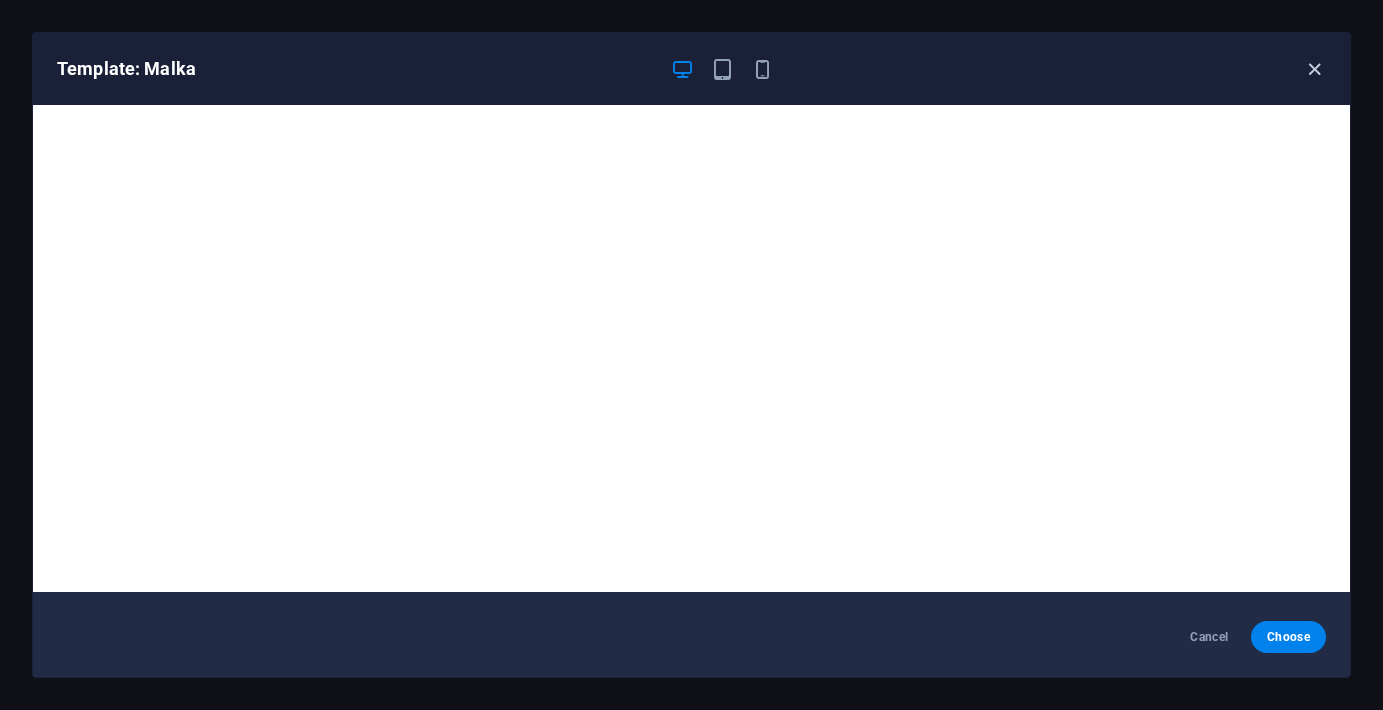 click at bounding box center [1314, 69] 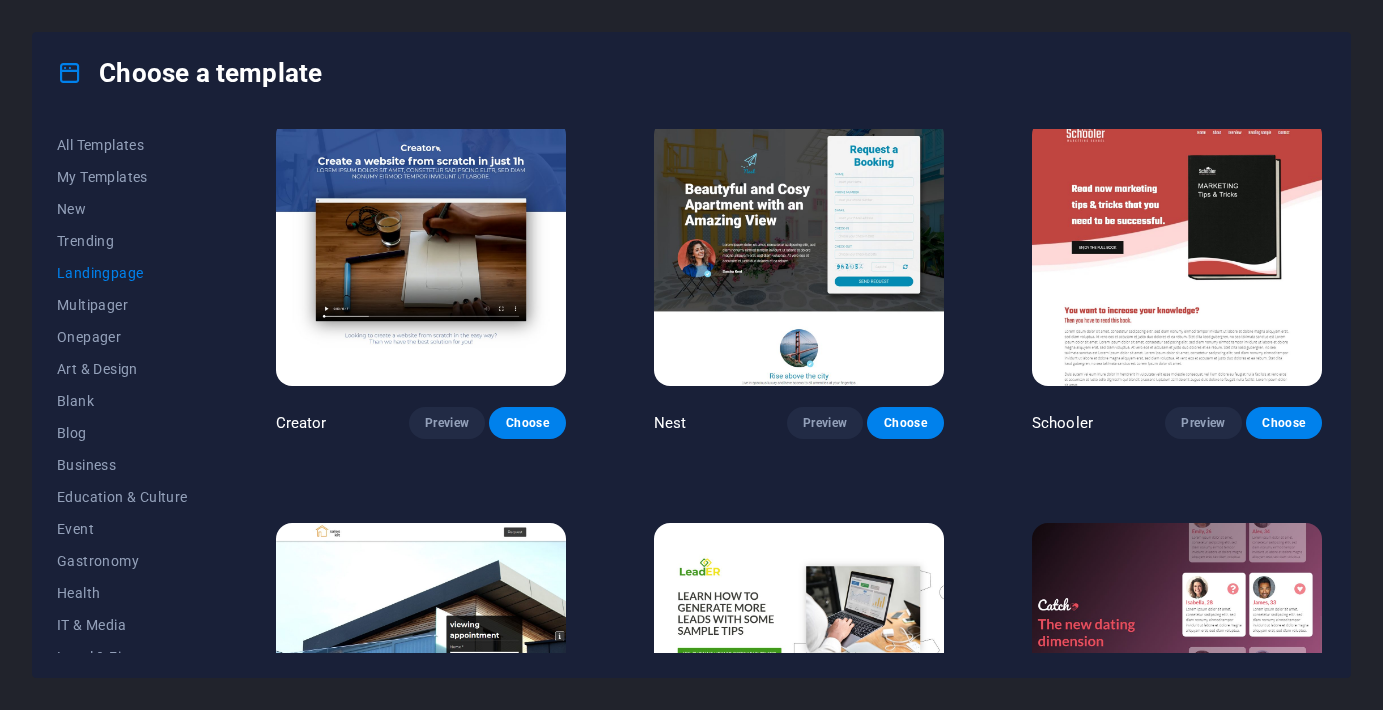 scroll, scrollTop: 1999, scrollLeft: 0, axis: vertical 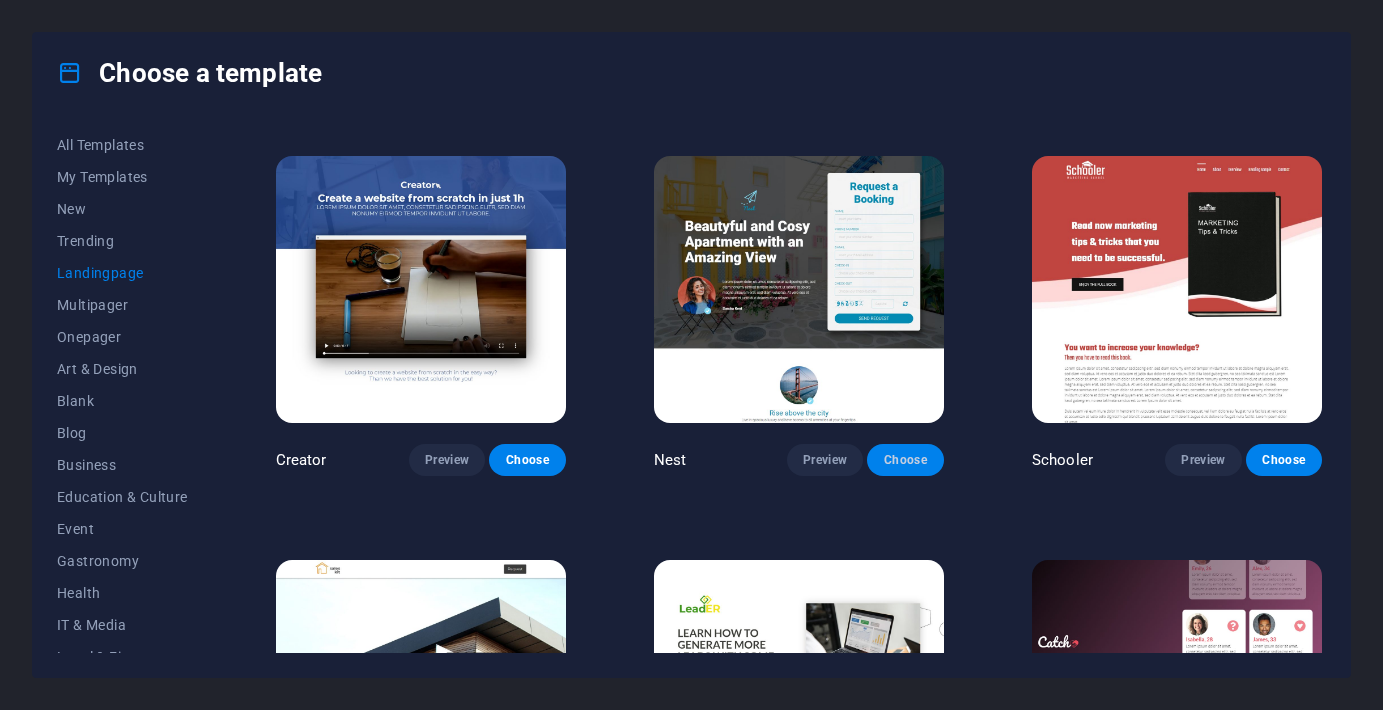click on "Choose" at bounding box center (905, 460) 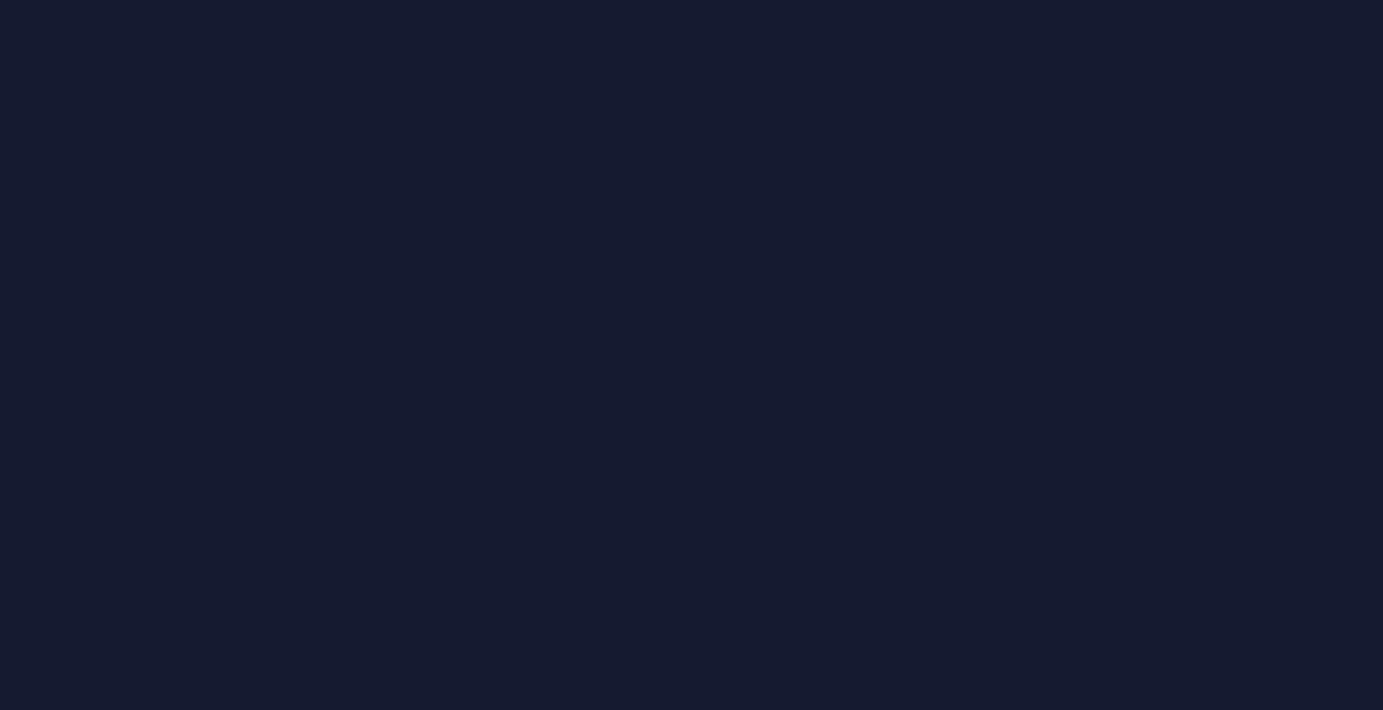 scroll, scrollTop: 0, scrollLeft: 0, axis: both 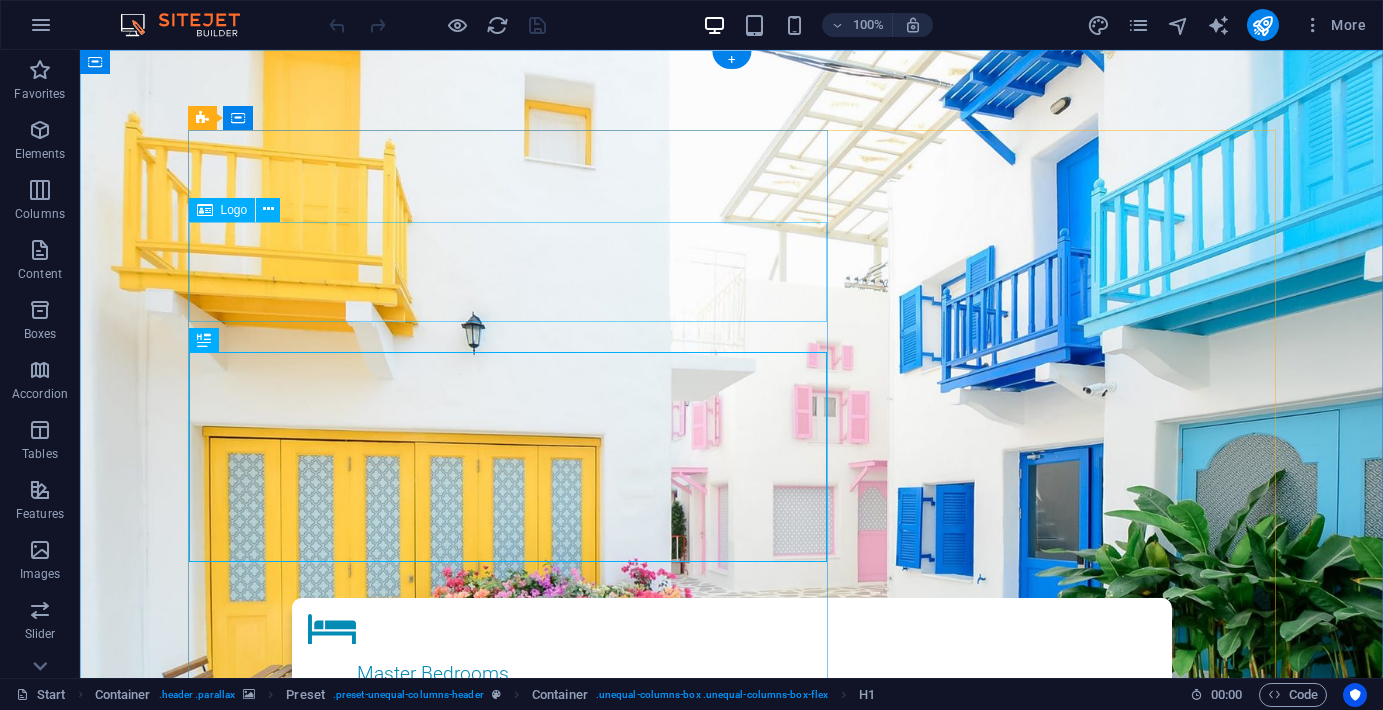 click at bounding box center (732, 986) 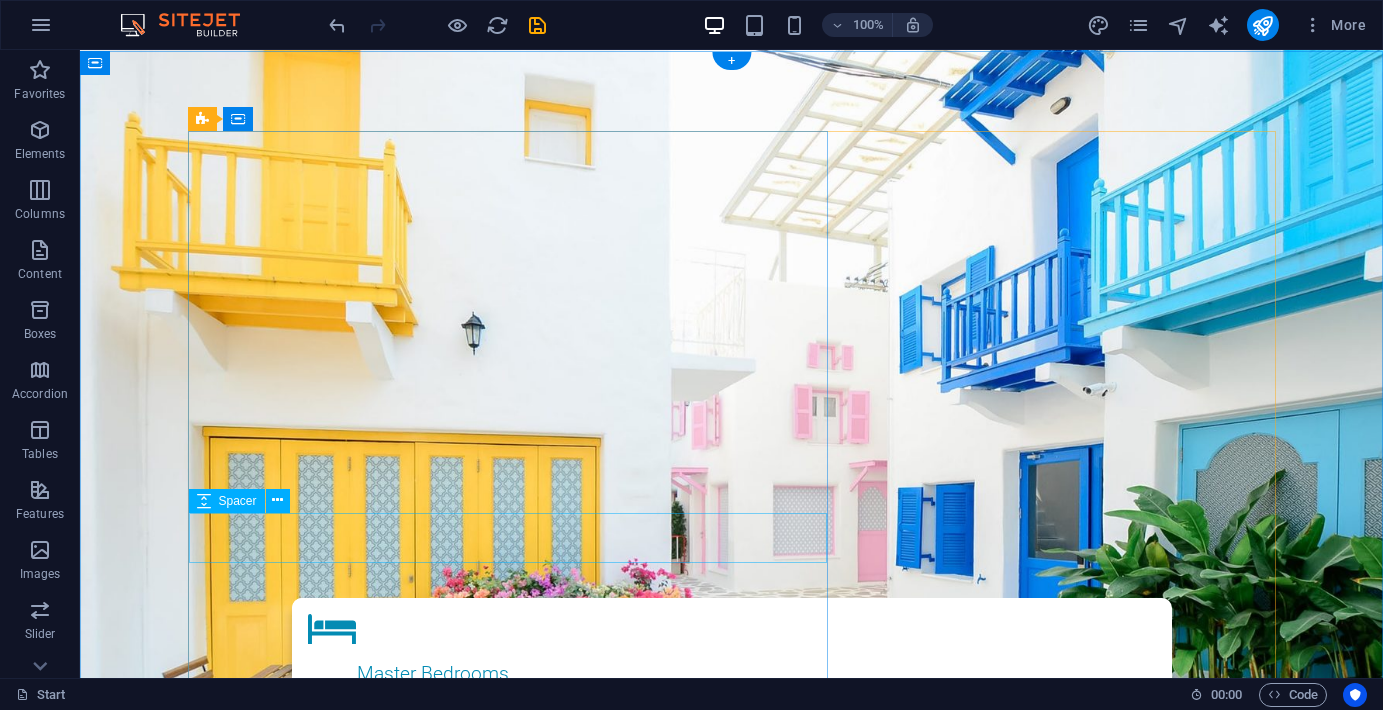 scroll, scrollTop: 0, scrollLeft: 0, axis: both 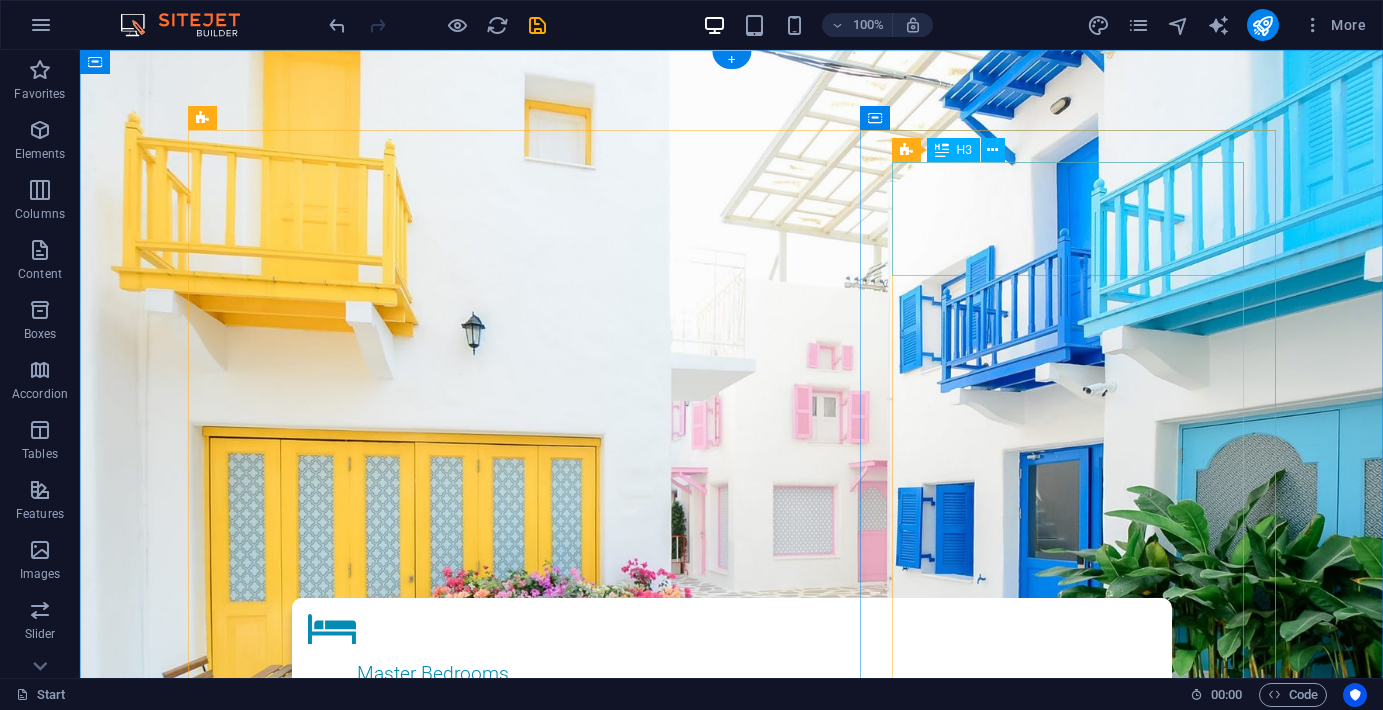 click on "Request a Booking" at bounding box center [732, 1594] 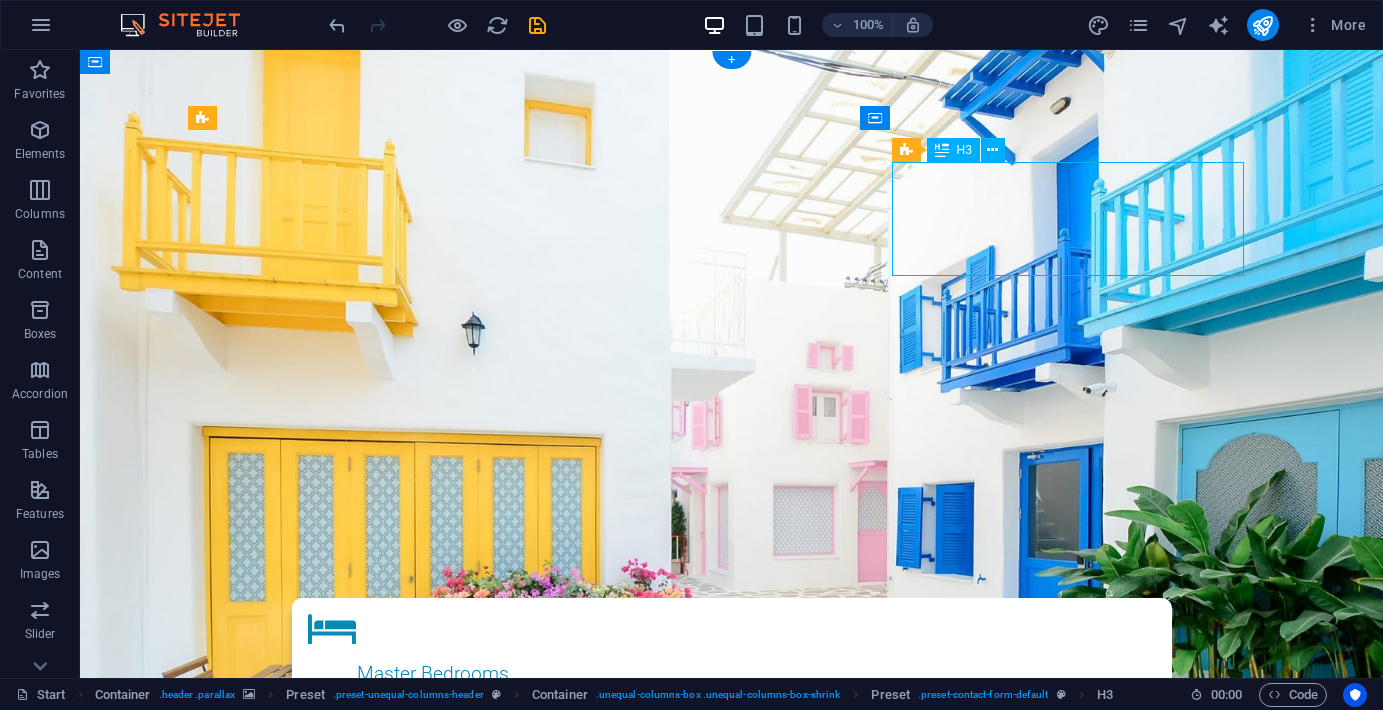 click on "Request a Booking" at bounding box center [732, 1594] 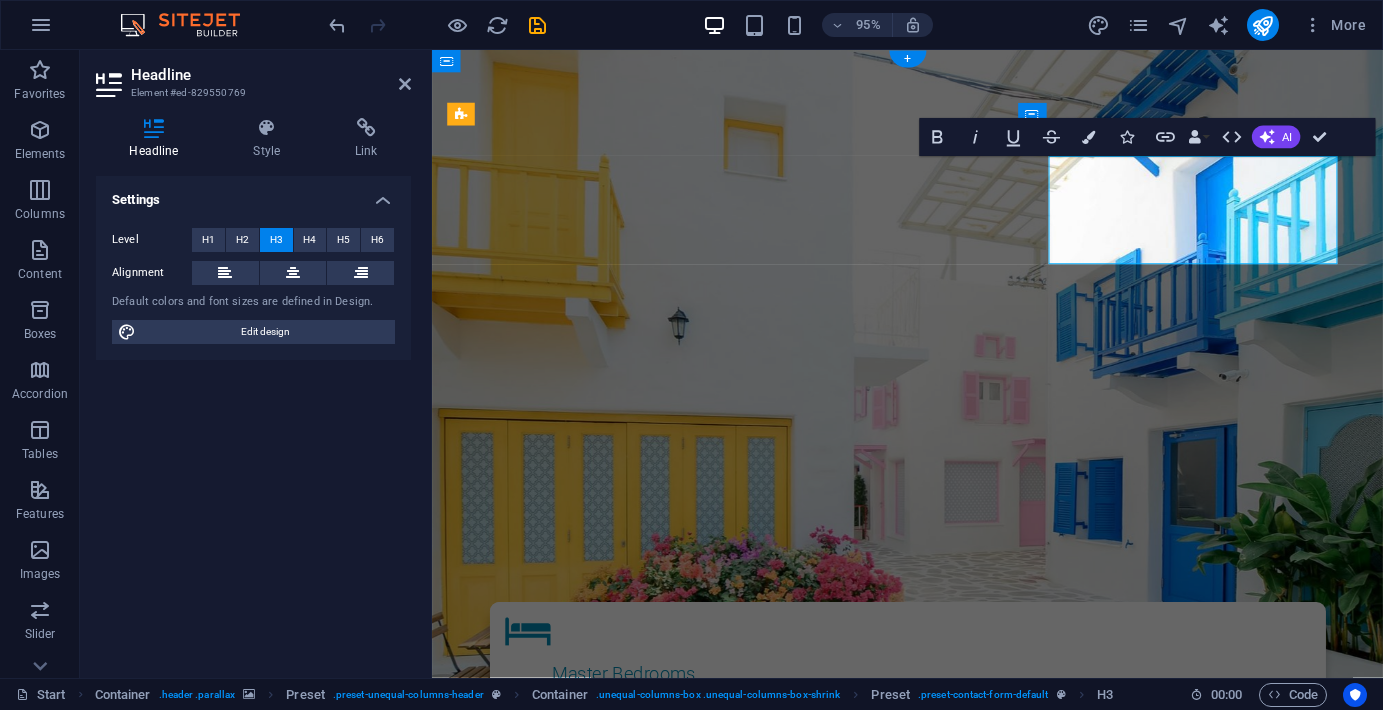 type 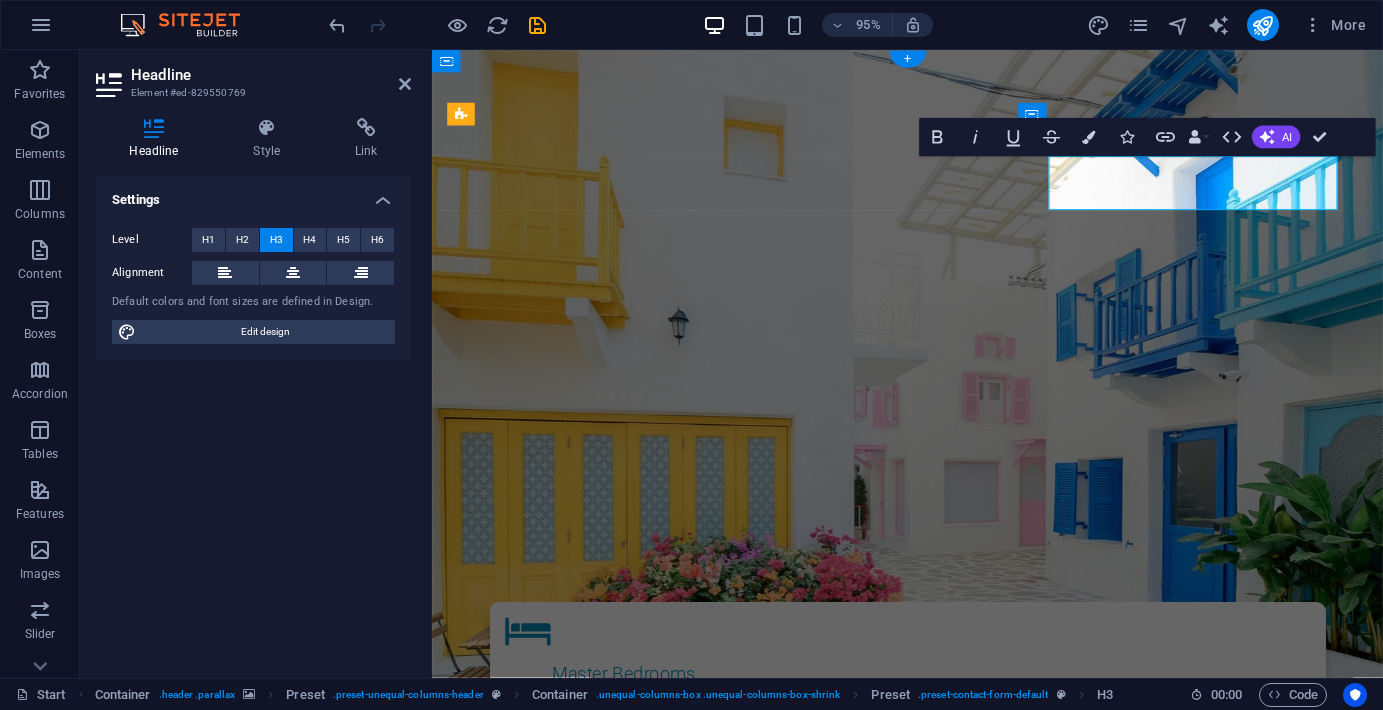 scroll, scrollTop: 0, scrollLeft: 1, axis: horizontal 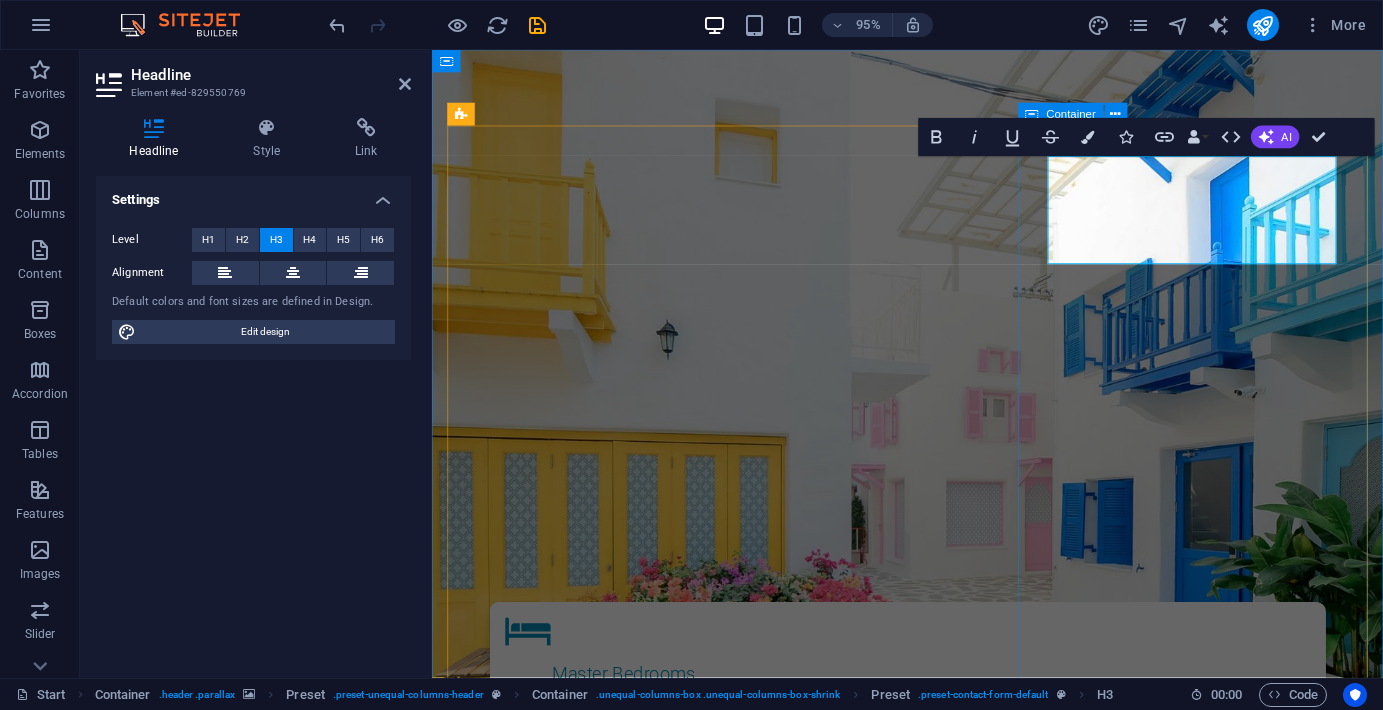 drag, startPoint x: 1327, startPoint y: 251, endPoint x: 1075, endPoint y: 192, distance: 258.8146 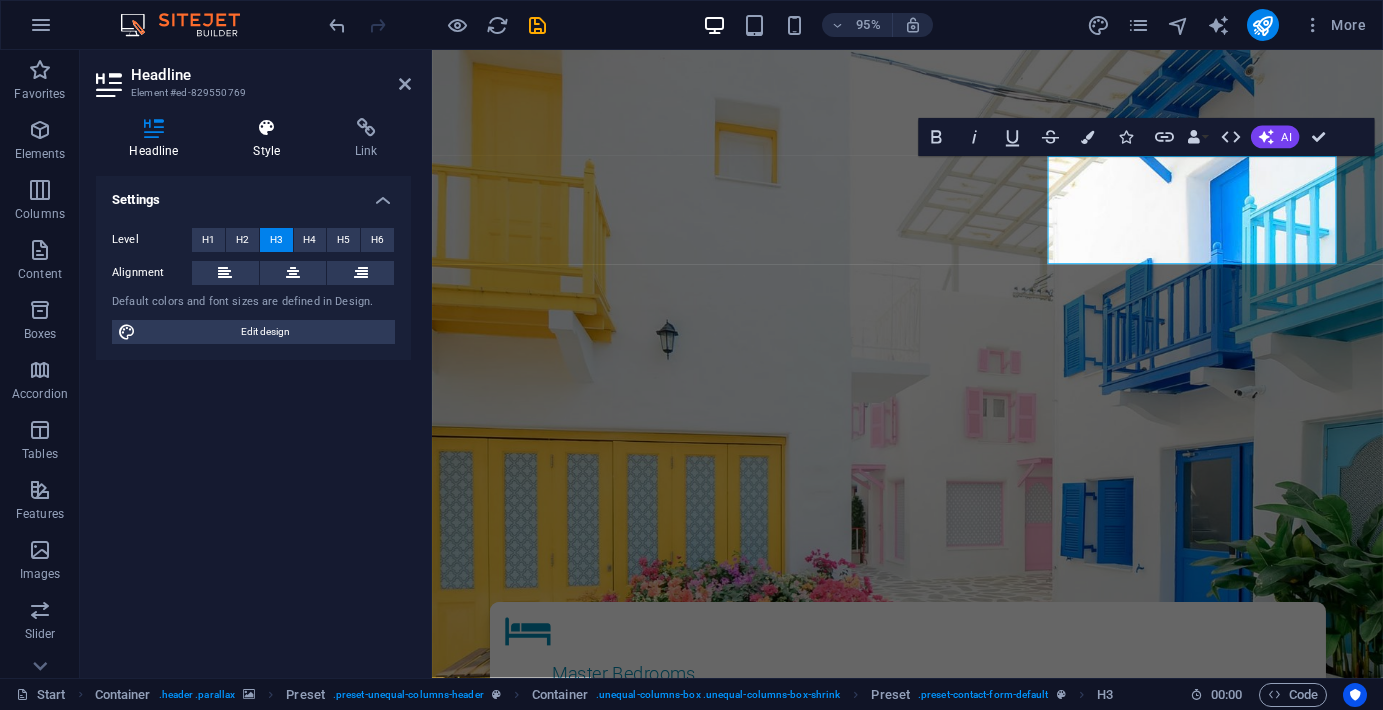 click on "Style" at bounding box center (271, 139) 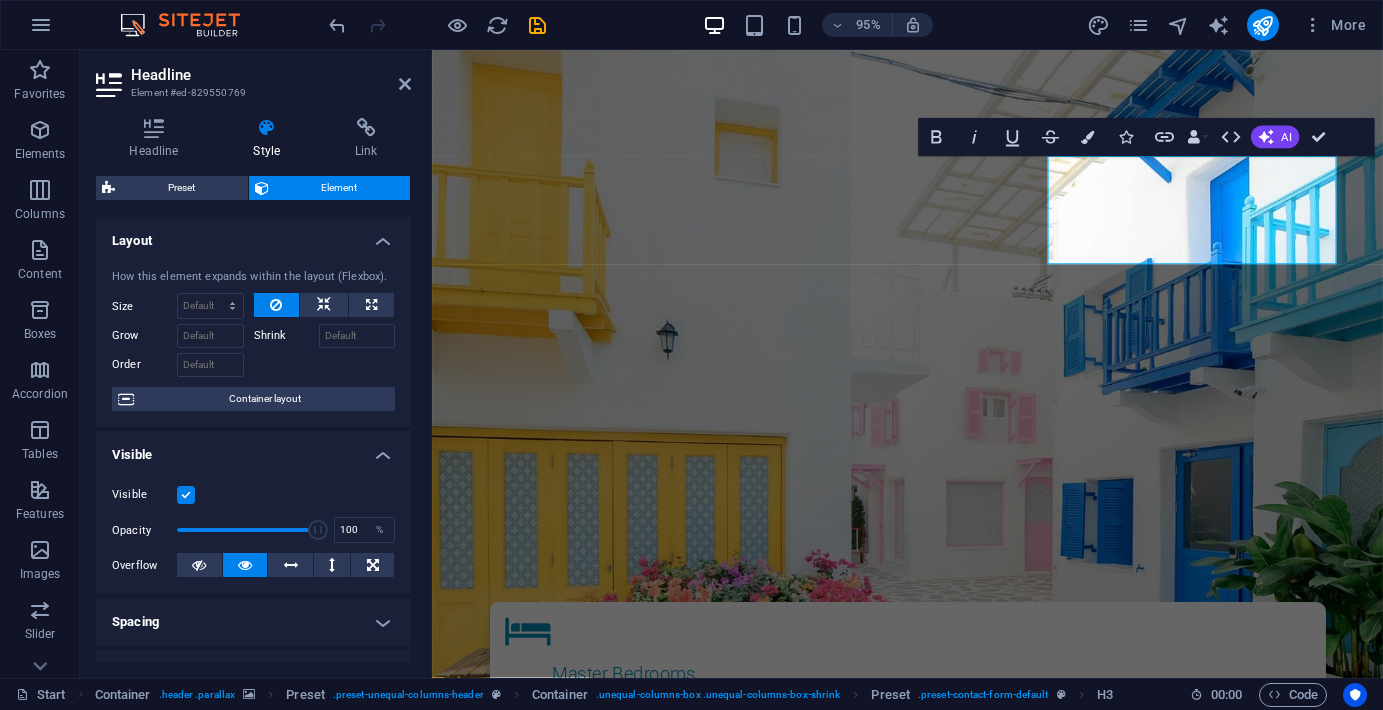 scroll, scrollTop: 0, scrollLeft: 0, axis: both 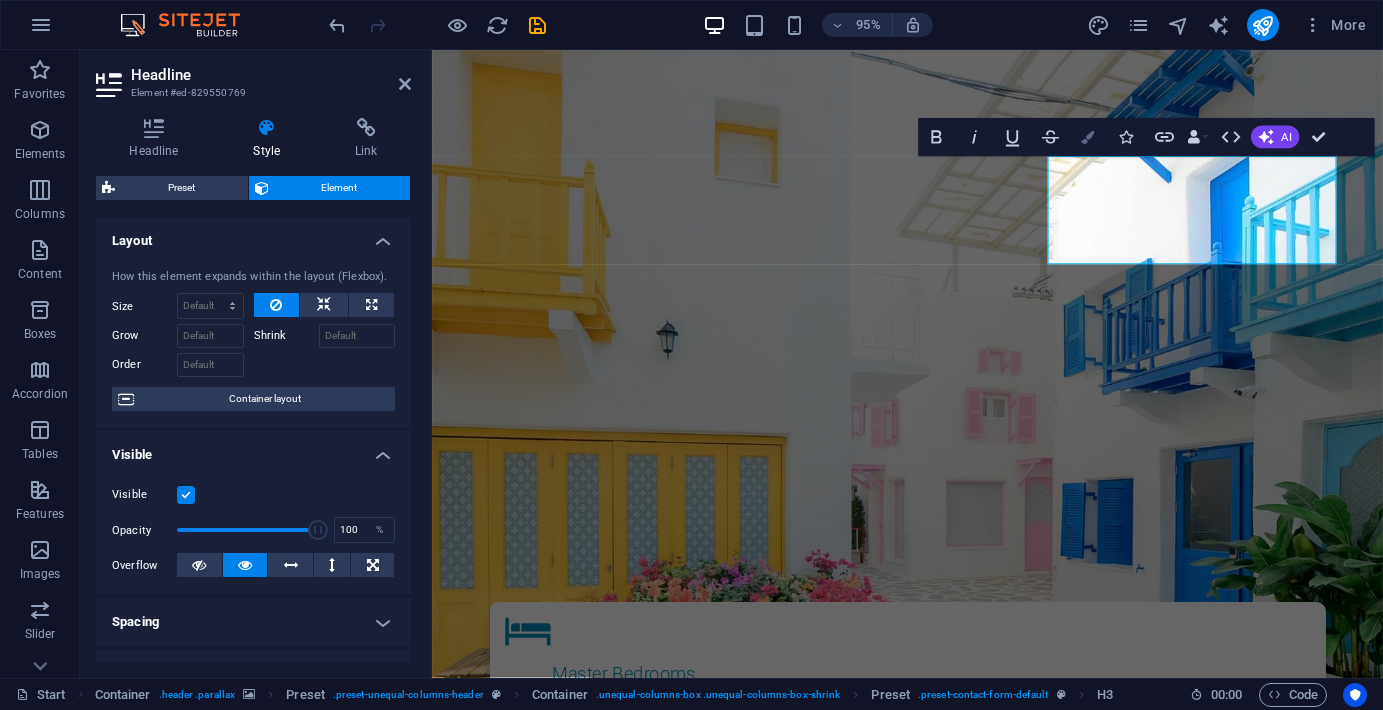 click on "Colors" at bounding box center [1088, 137] 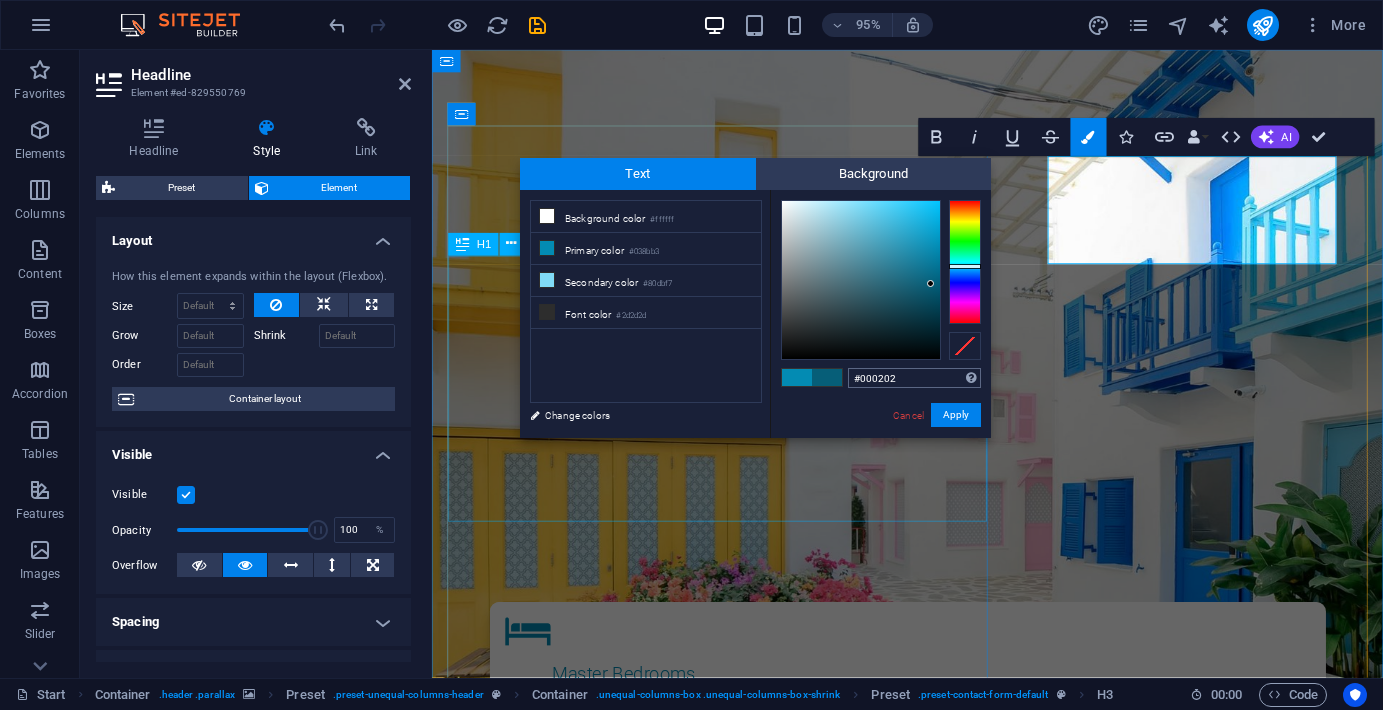 type on "#000000" 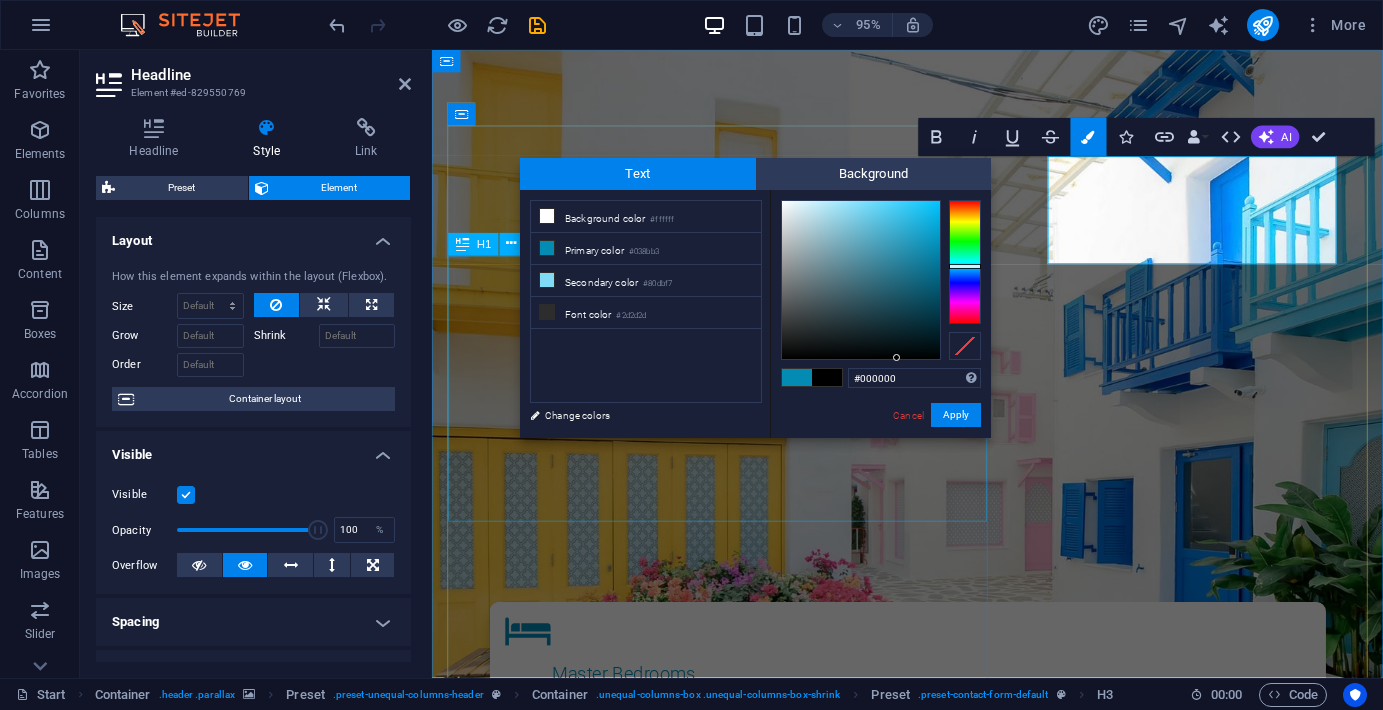 drag, startPoint x: 934, startPoint y: 249, endPoint x: 897, endPoint y: 395, distance: 150.6154 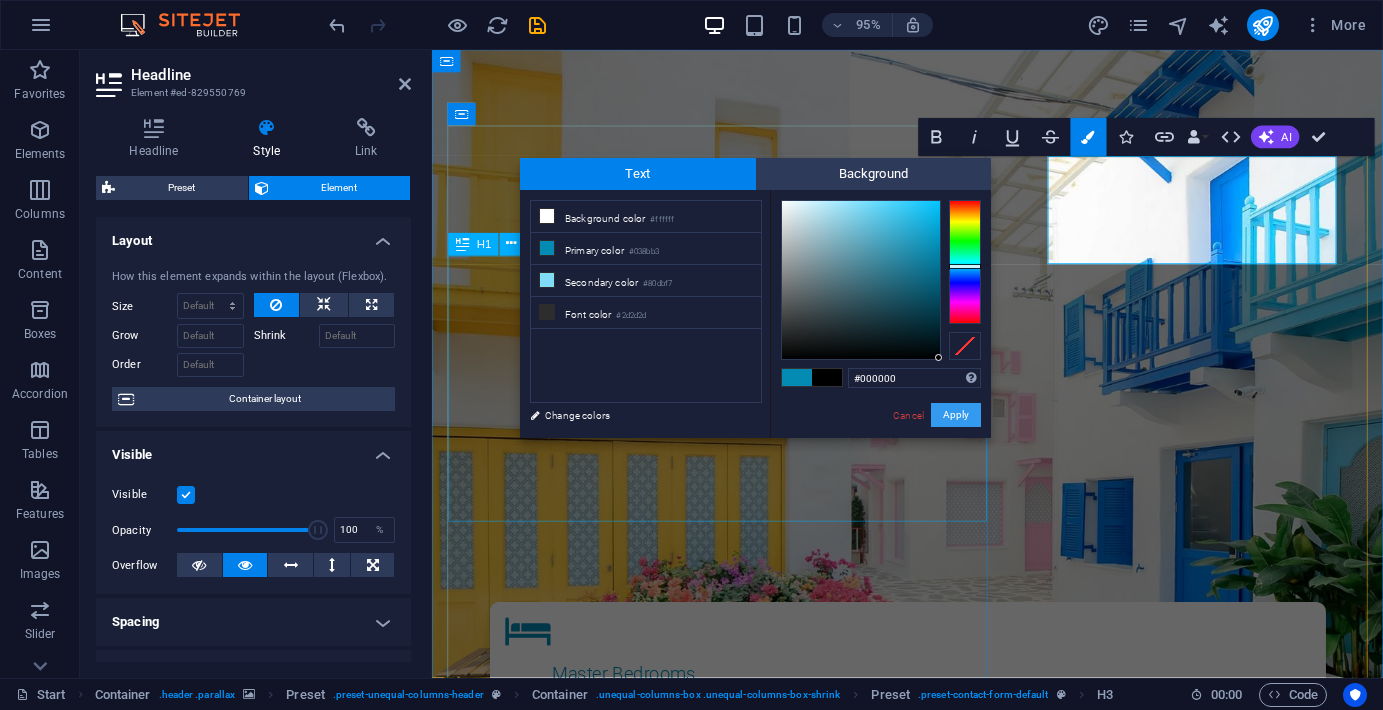 click on "Apply" at bounding box center [956, 415] 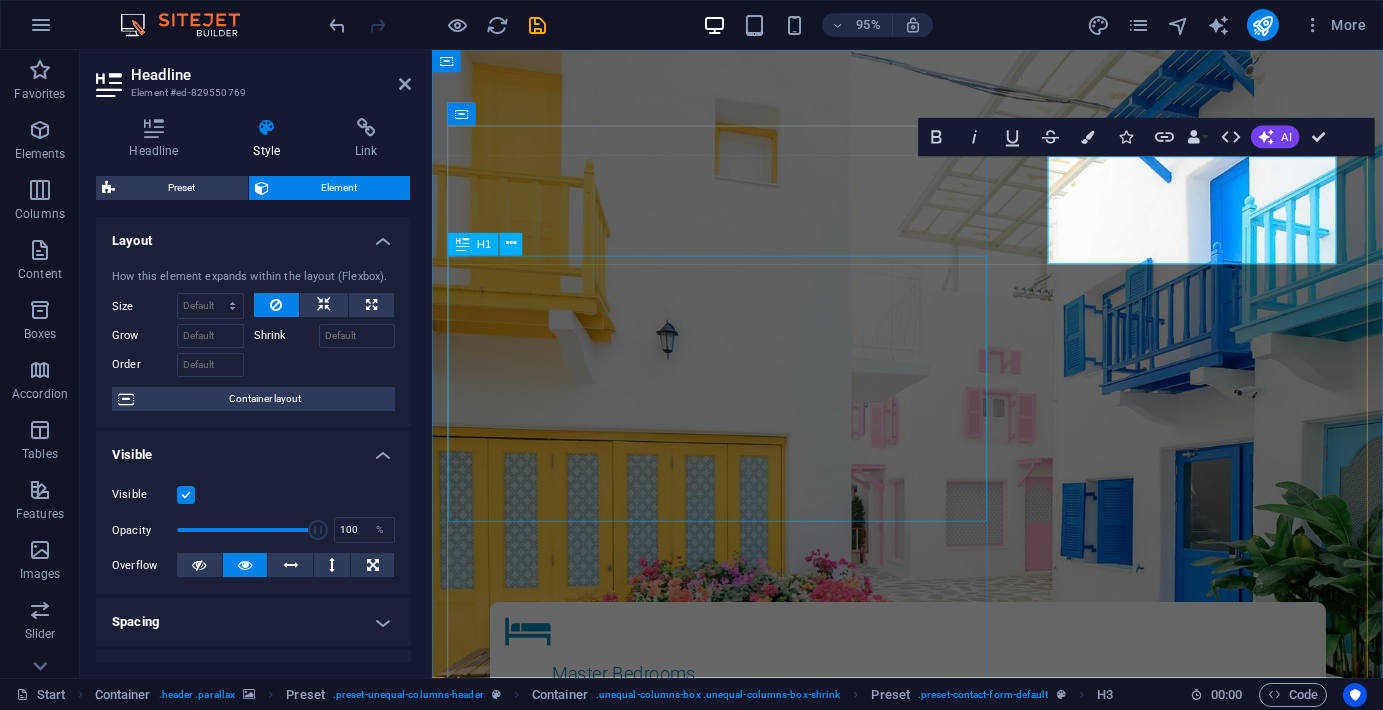 click on "Drag here to replace the existing content. Press “Ctrl” if you want to create a new element.
H1   Container   Preset   Container   Email   Container   Preset   Form   Logo   Spacer   Preset   H3 Bold Italic Underline Strikethrough Colors Icons Link Data Bindings Company First name Last name Street ZIP code City Email Phone Mobile Fax Custom field 1 Custom field 2 Custom field 3 Custom field 4 Custom field 5 Custom field 6 HTML AI Improve Make shorter Make longer Fix spelling & grammar Translate to English Generate text Confirm (⌘+⏎)   Spacer" at bounding box center (907, 364) 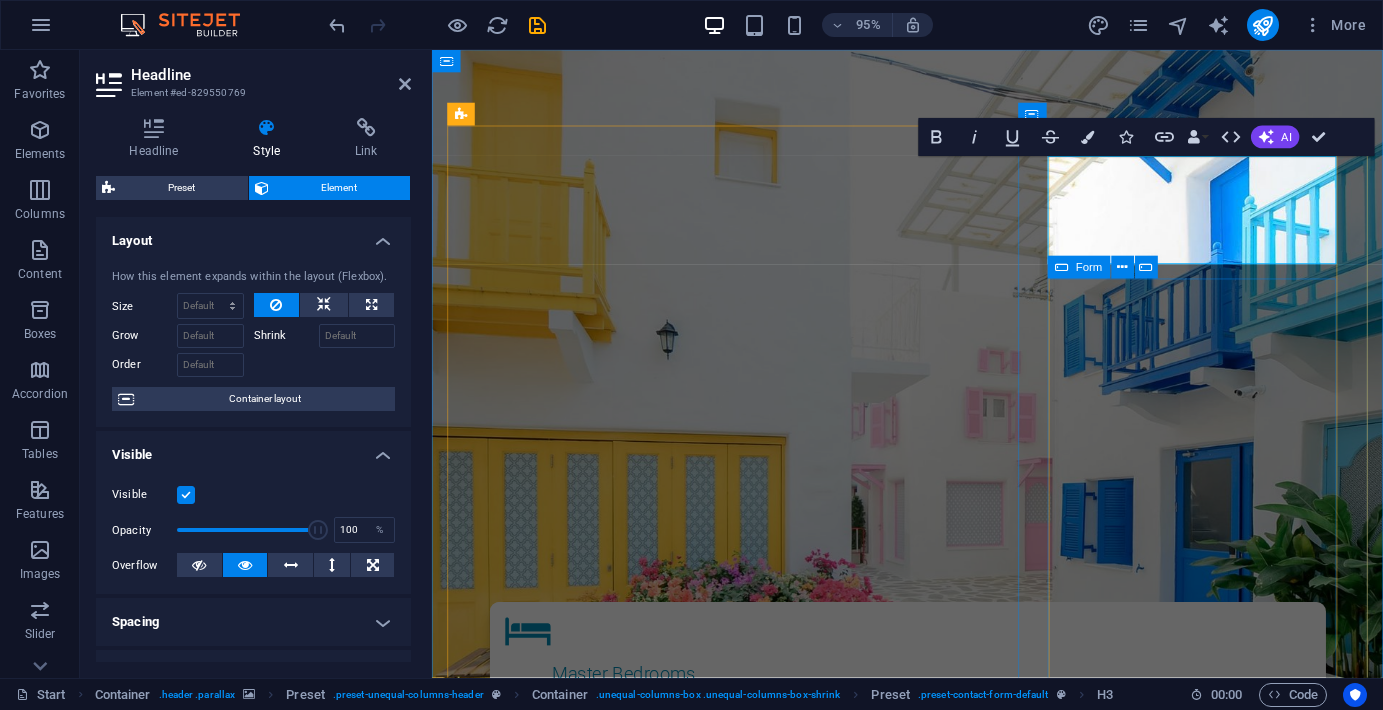 click on "Faça parte do grupo vip Name Phone Number E-mail Check-In Check-Out   I have read and understand the privacy policy. Unreadable? Load new Send request" at bounding box center [932, 1826] 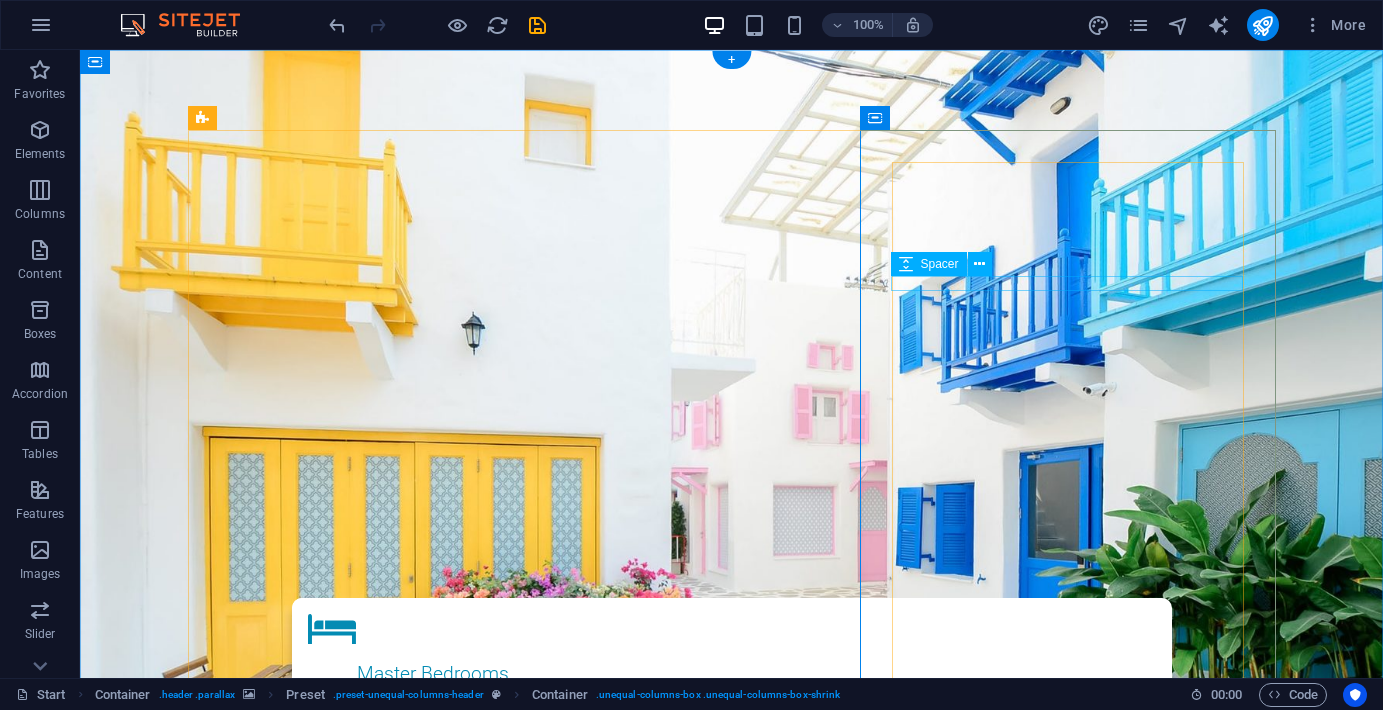 click on "Name" at bounding box center (732, 1656) 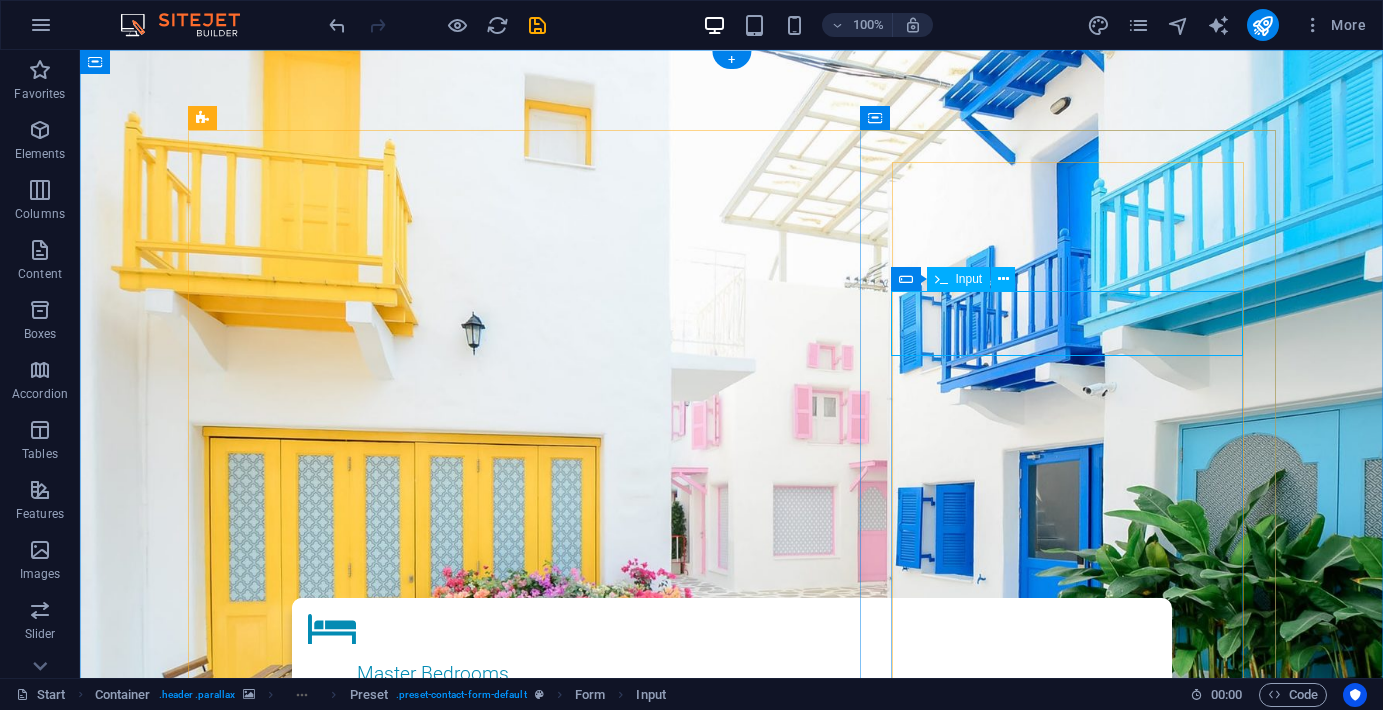 click on "Name" at bounding box center (732, 1656) 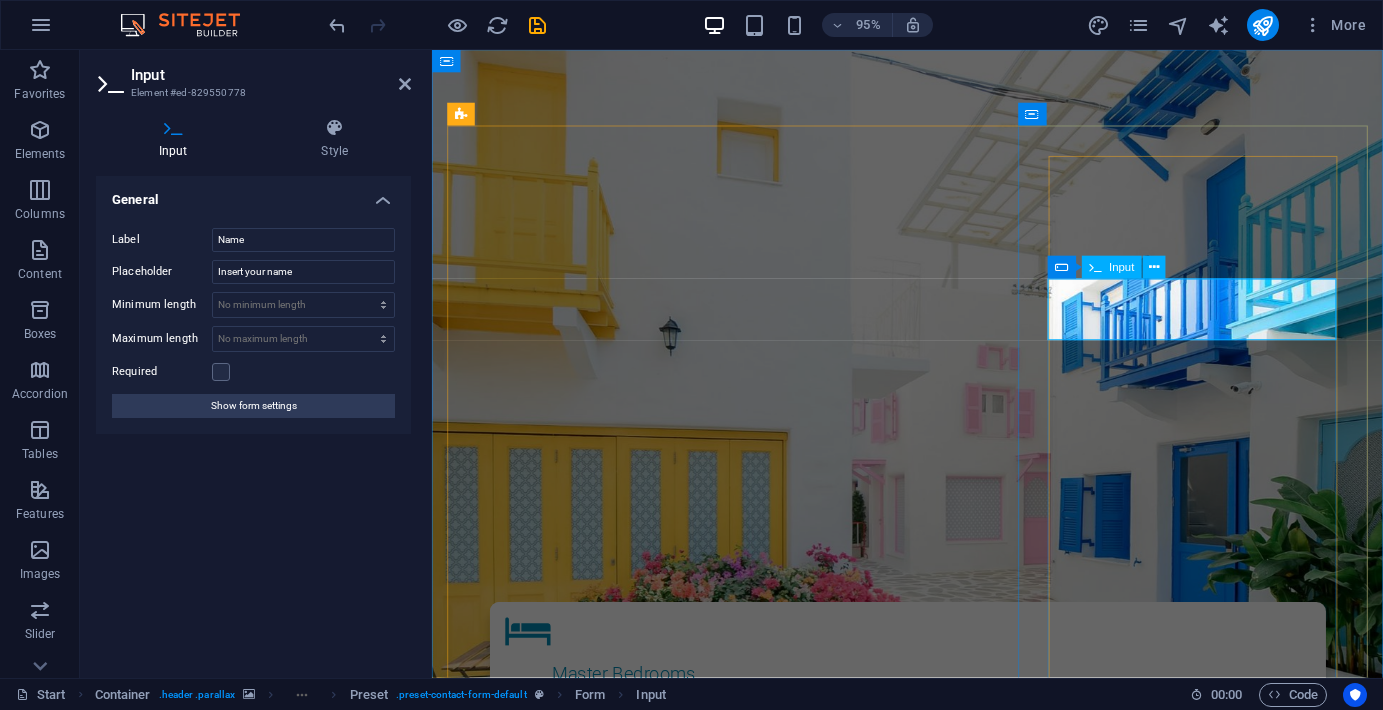 click on "Name" at bounding box center (932, 1656) 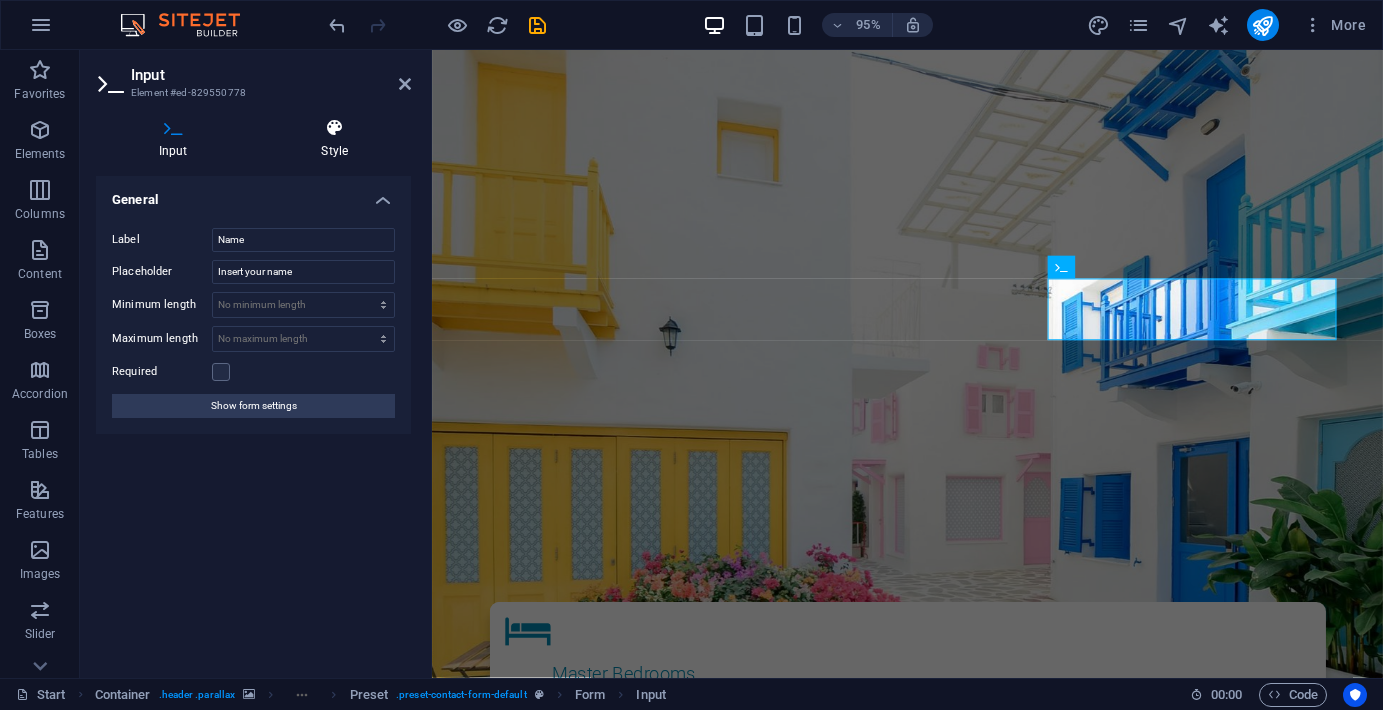 click on "Style" at bounding box center [335, 139] 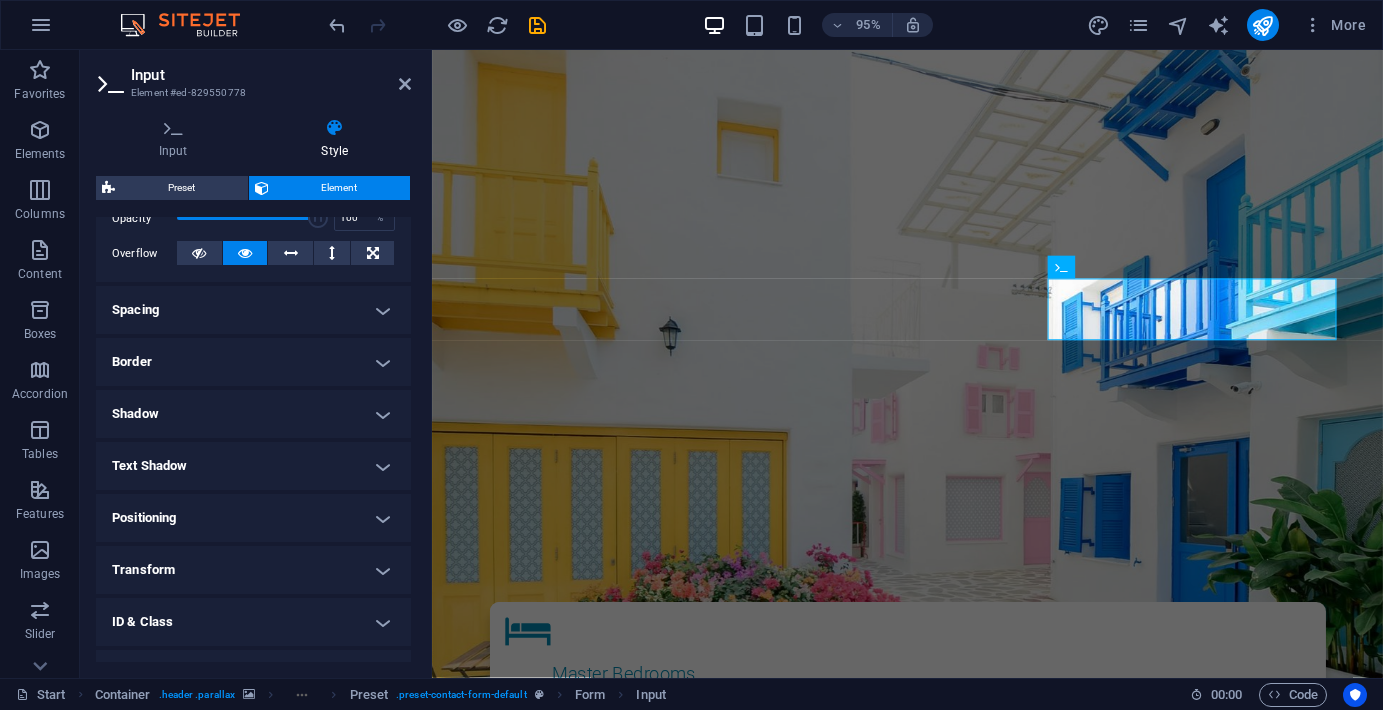 scroll, scrollTop: 322, scrollLeft: 0, axis: vertical 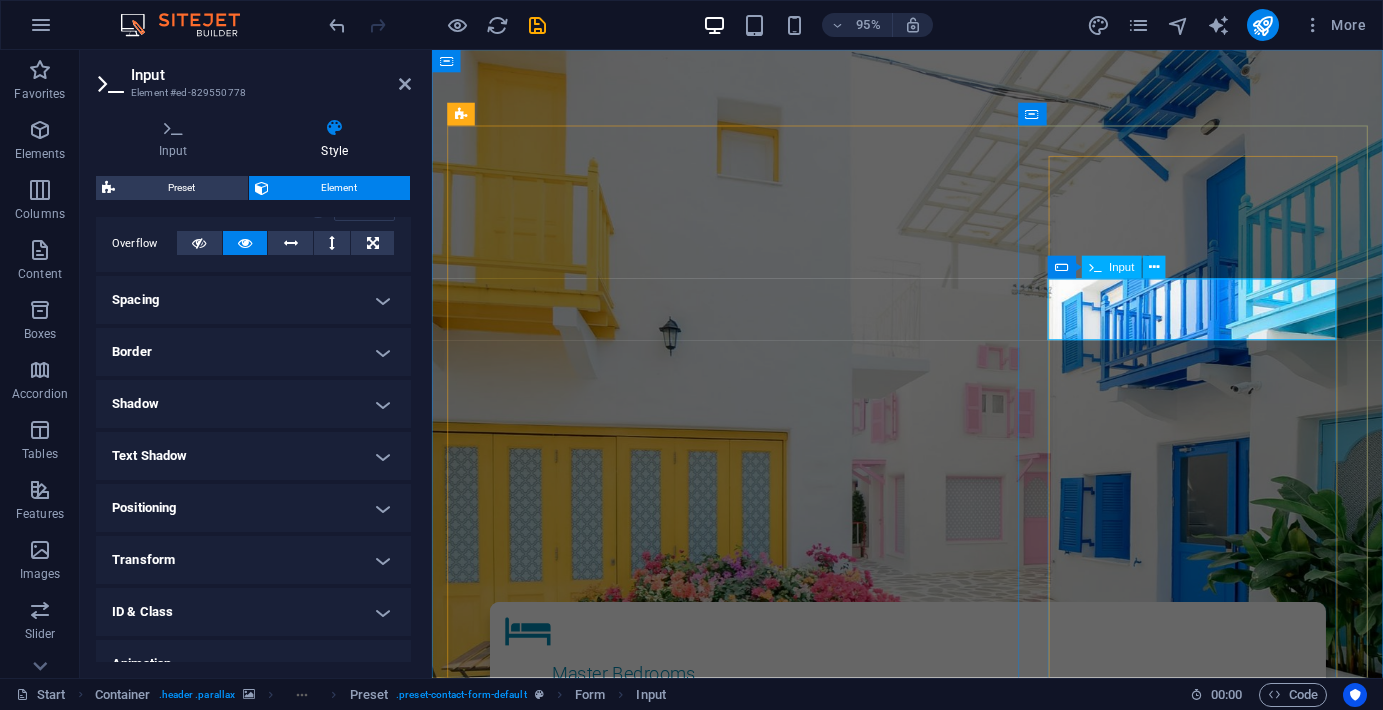 click on "Name" at bounding box center [932, 1656] 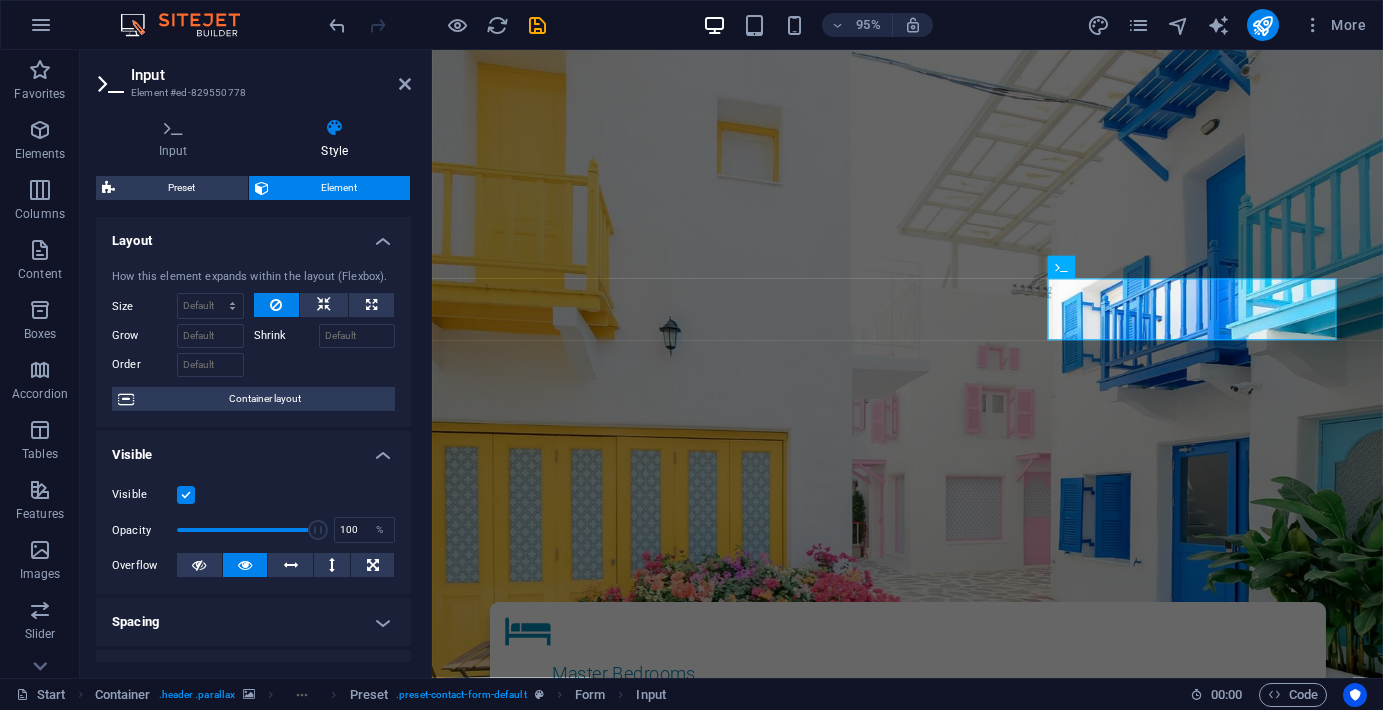 scroll, scrollTop: 0, scrollLeft: 0, axis: both 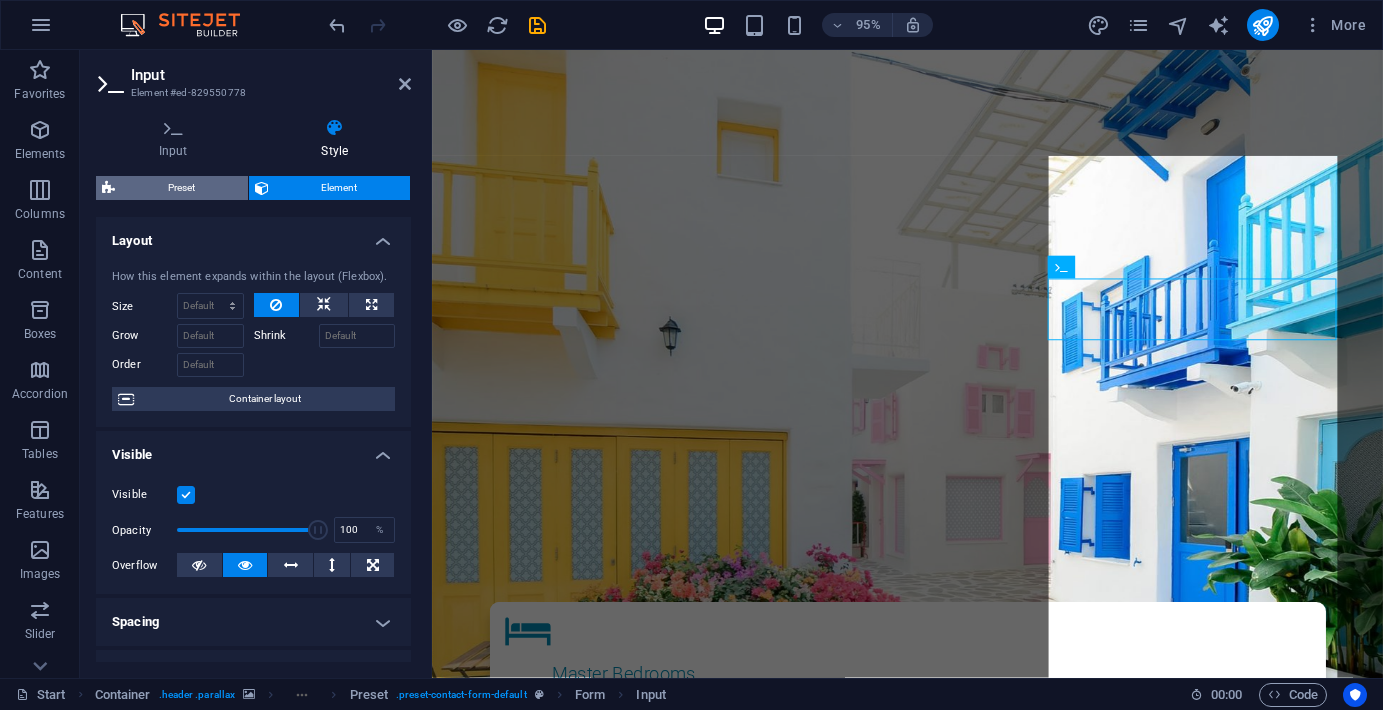 click on "Preset" at bounding box center (181, 188) 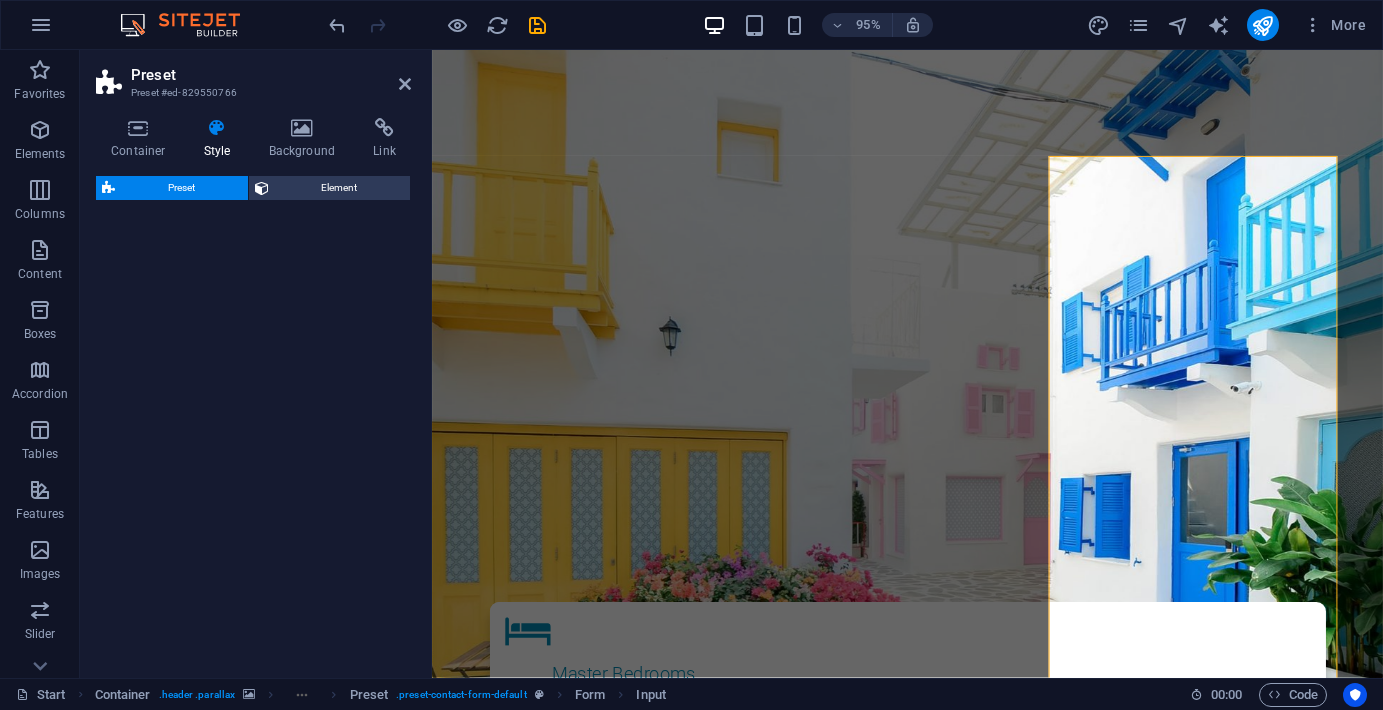 select on "px" 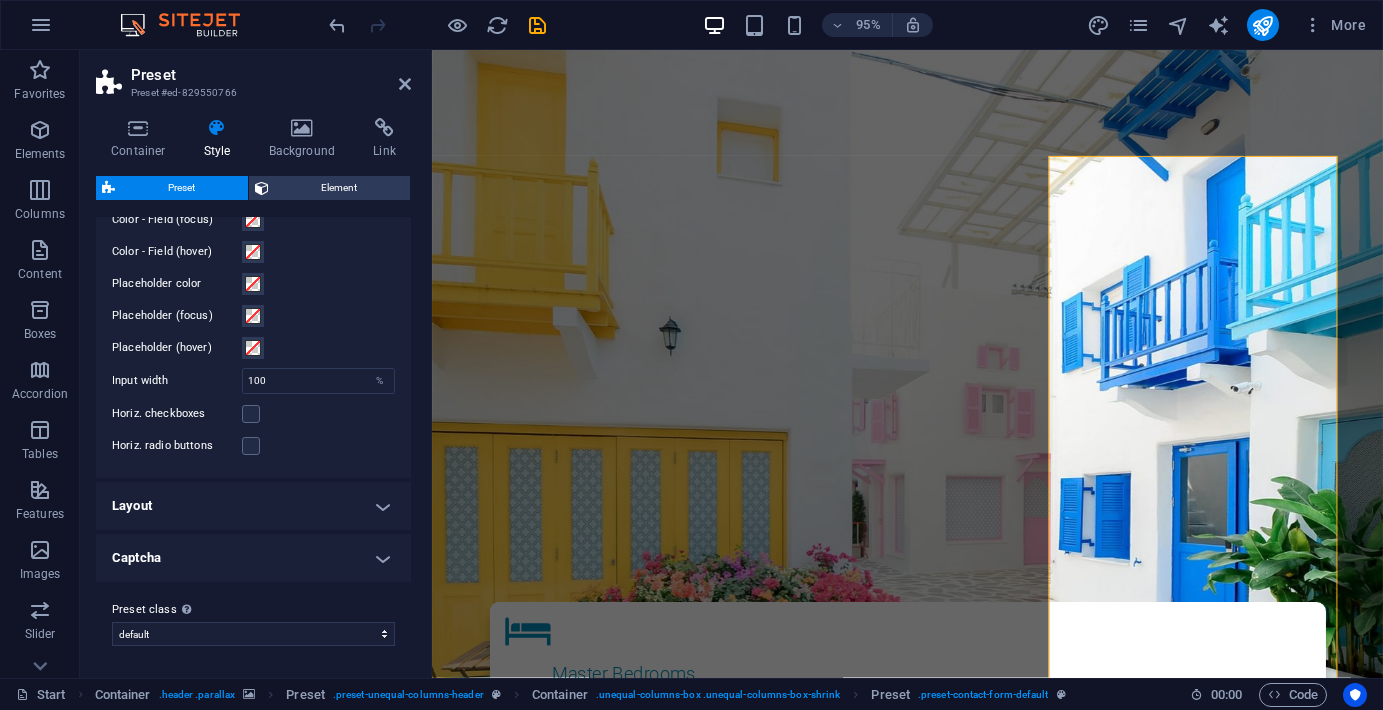 scroll, scrollTop: 760, scrollLeft: 0, axis: vertical 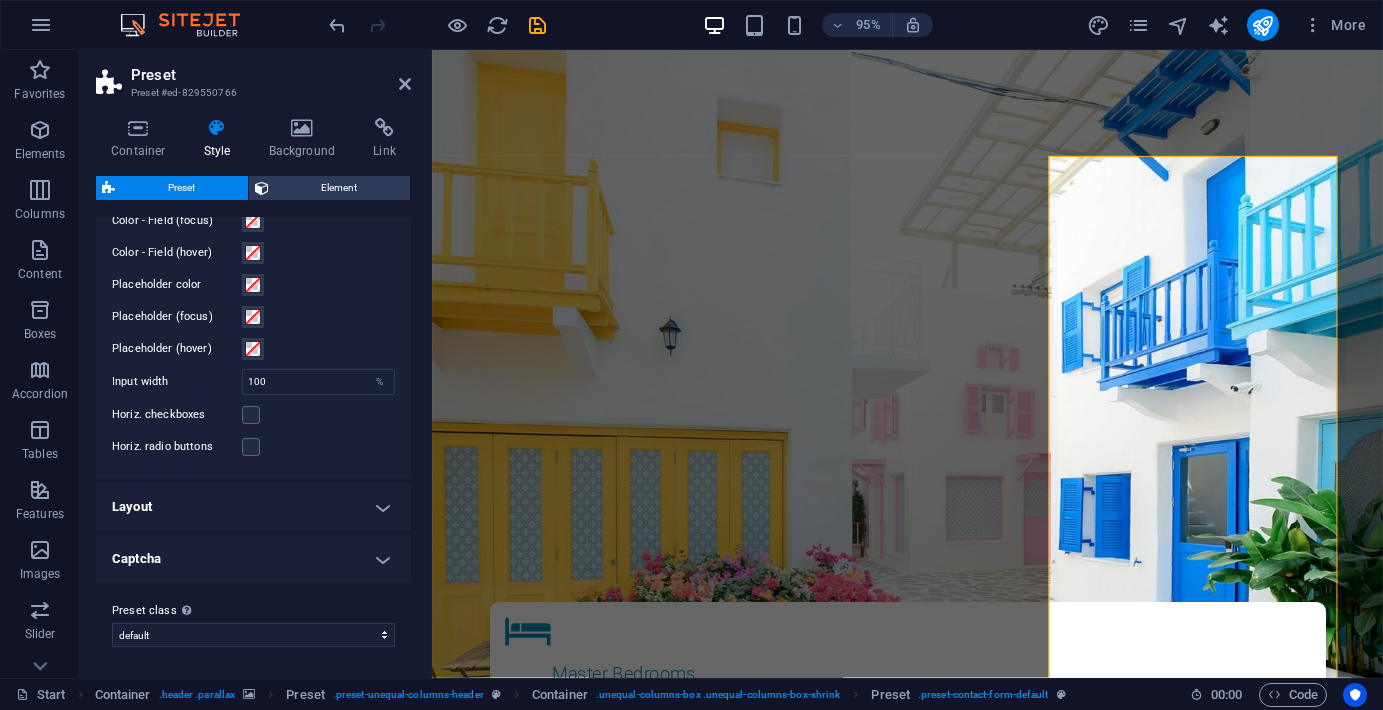 click on "Layout" at bounding box center (253, 507) 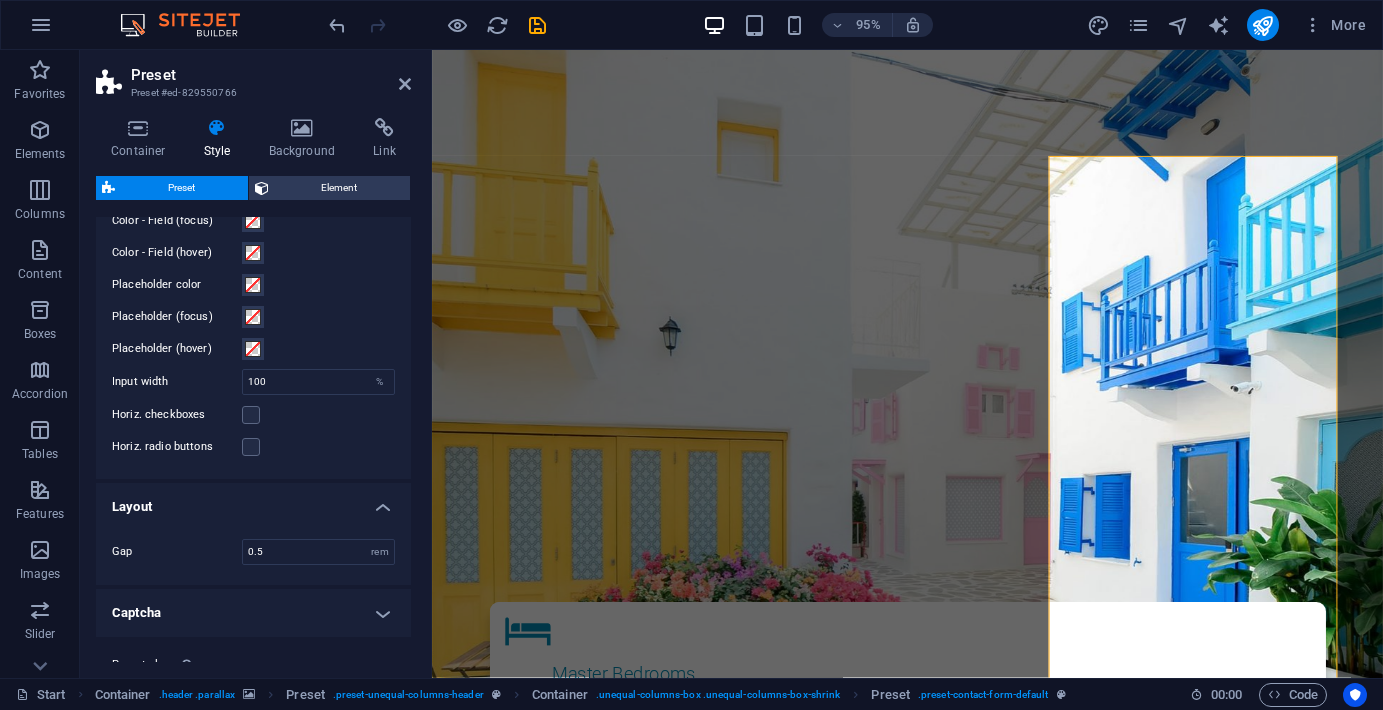 click on "Captcha" at bounding box center (253, 613) 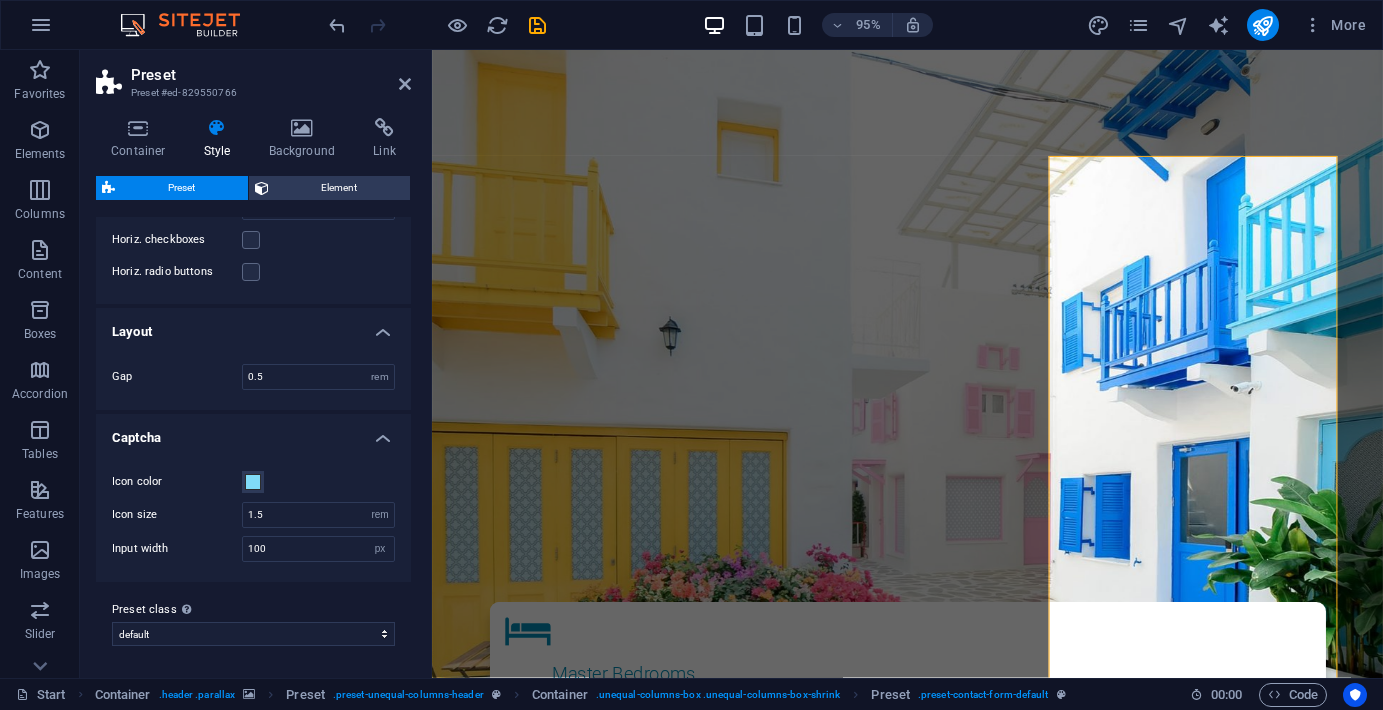 scroll, scrollTop: 934, scrollLeft: 0, axis: vertical 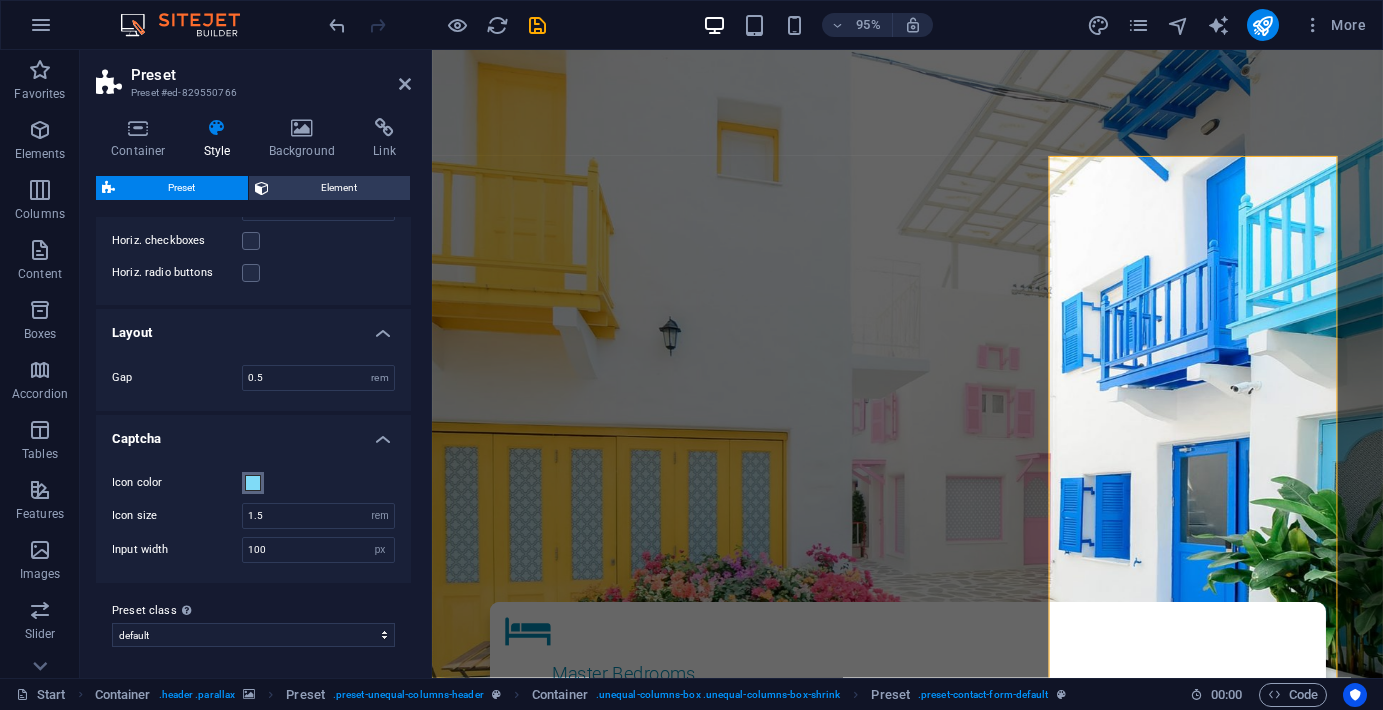 click at bounding box center (253, 483) 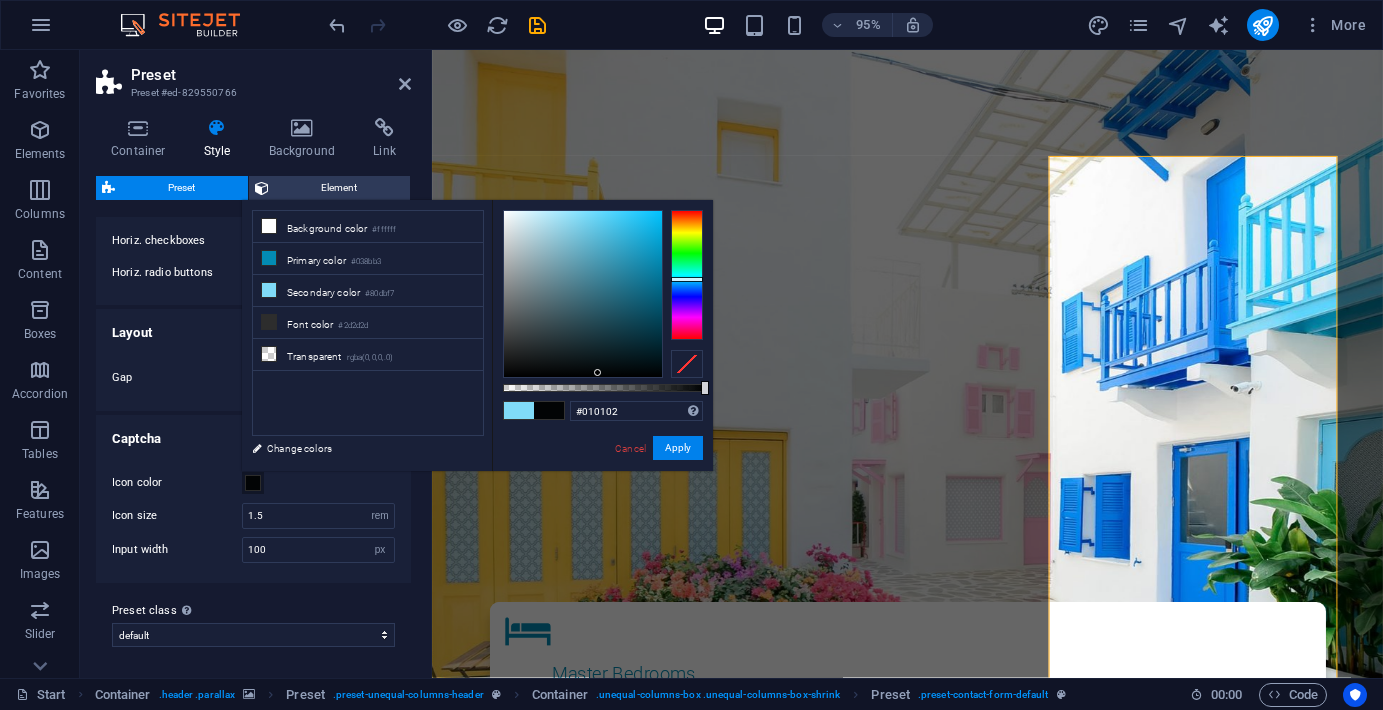 type on "#000000" 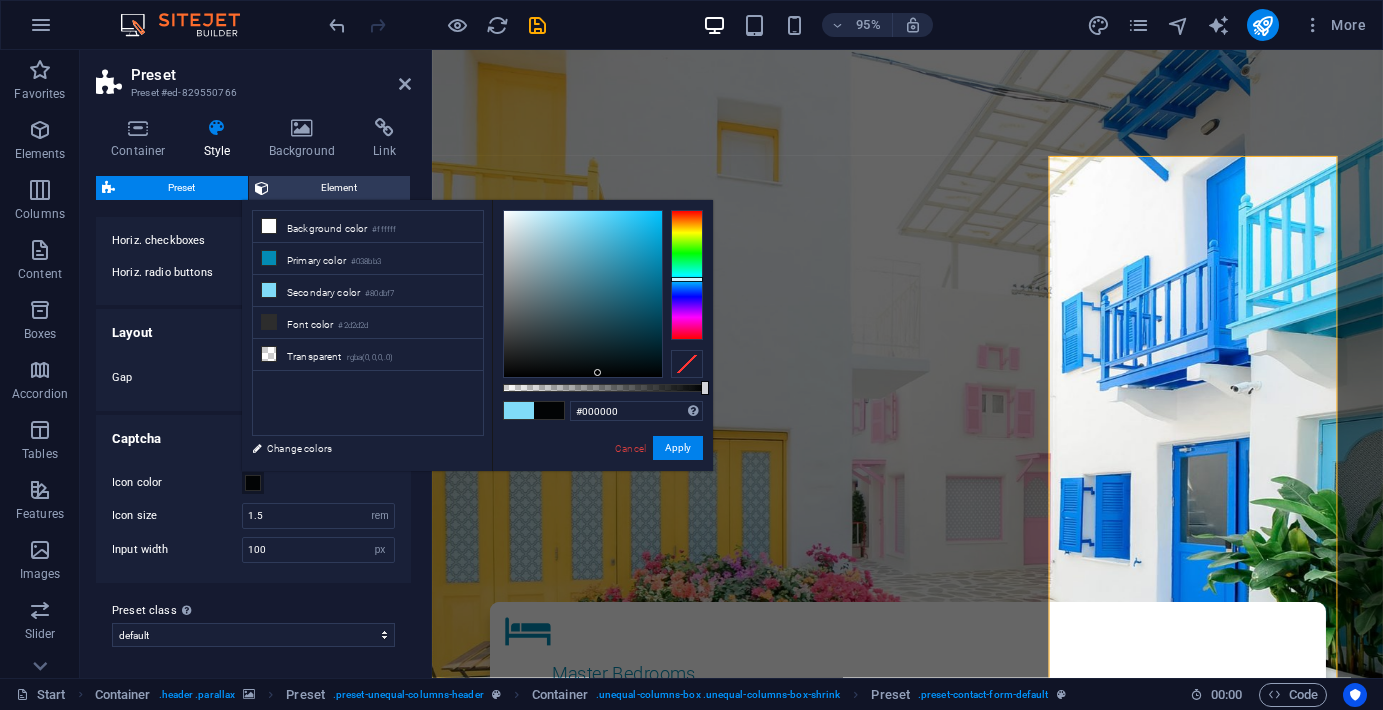 drag, startPoint x: 583, startPoint y: 363, endPoint x: 605, endPoint y: 379, distance: 27.202942 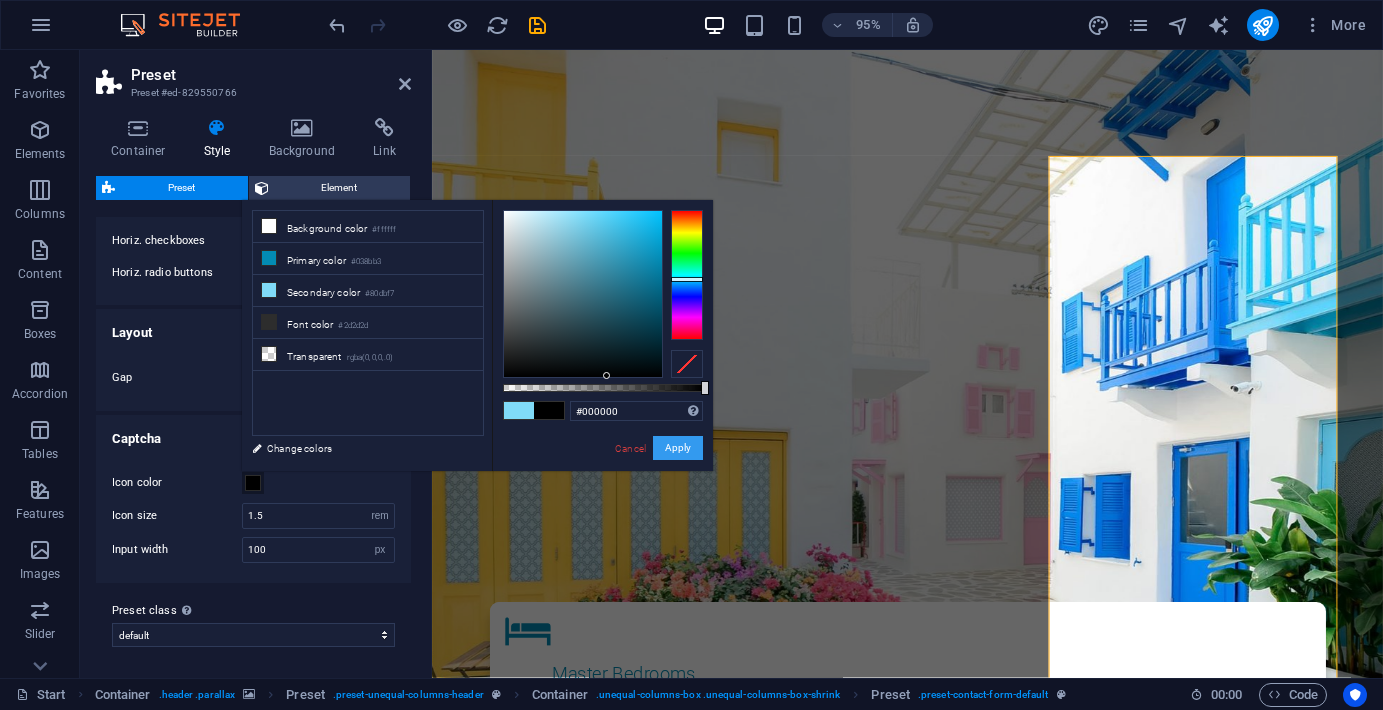 click on "Apply" at bounding box center [678, 448] 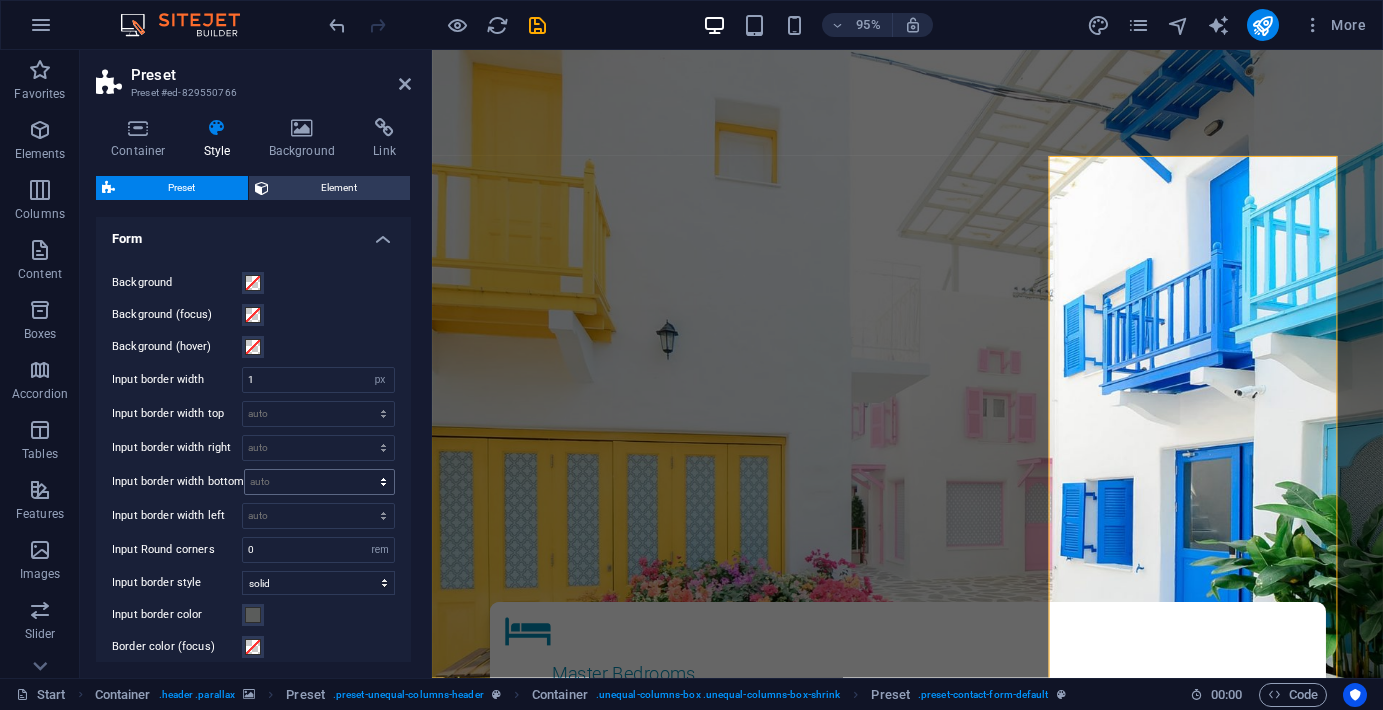 scroll, scrollTop: 239, scrollLeft: 0, axis: vertical 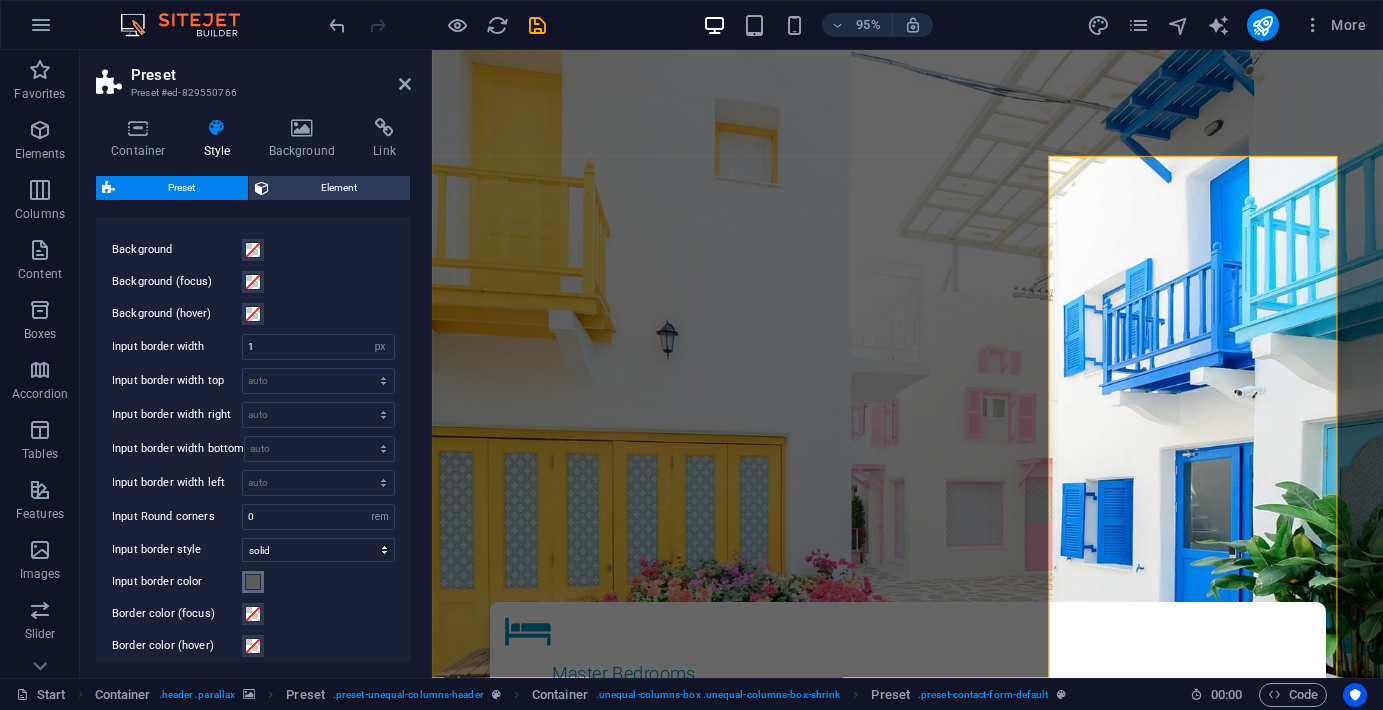 click at bounding box center (253, 582) 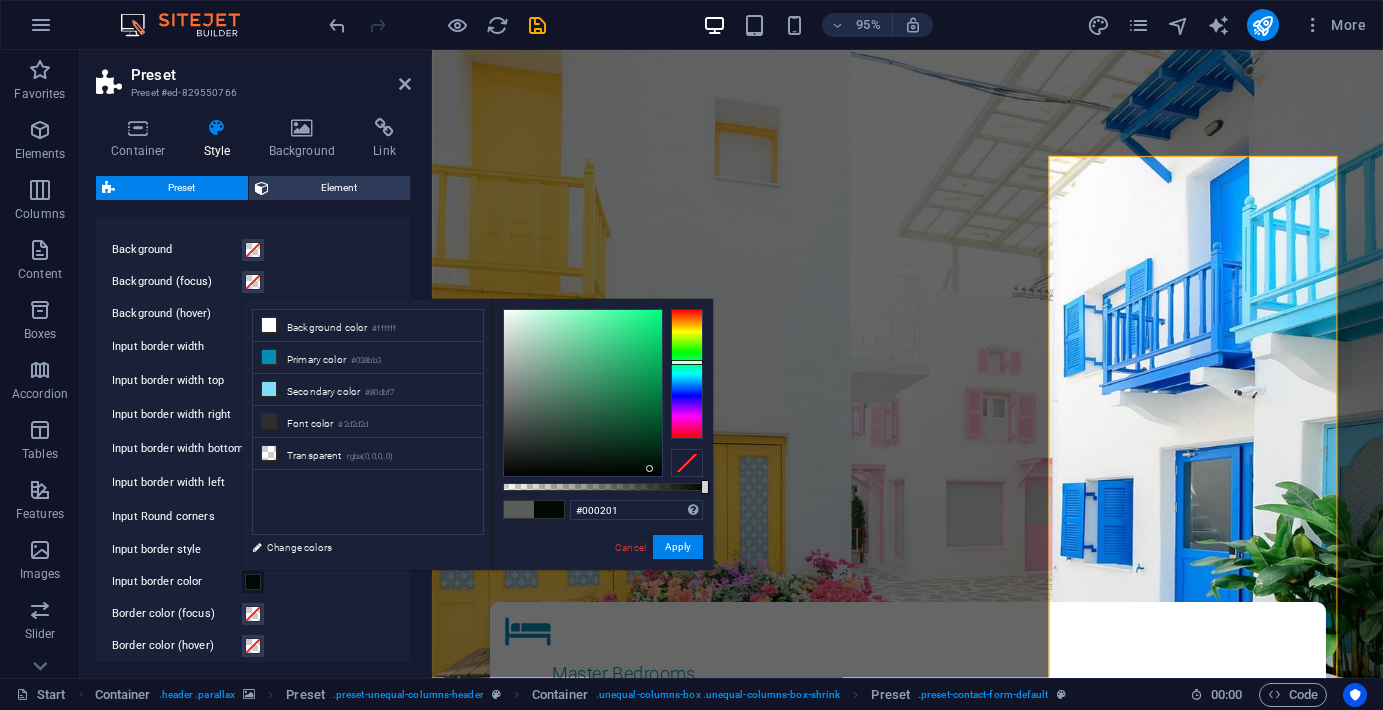 type on "#000000" 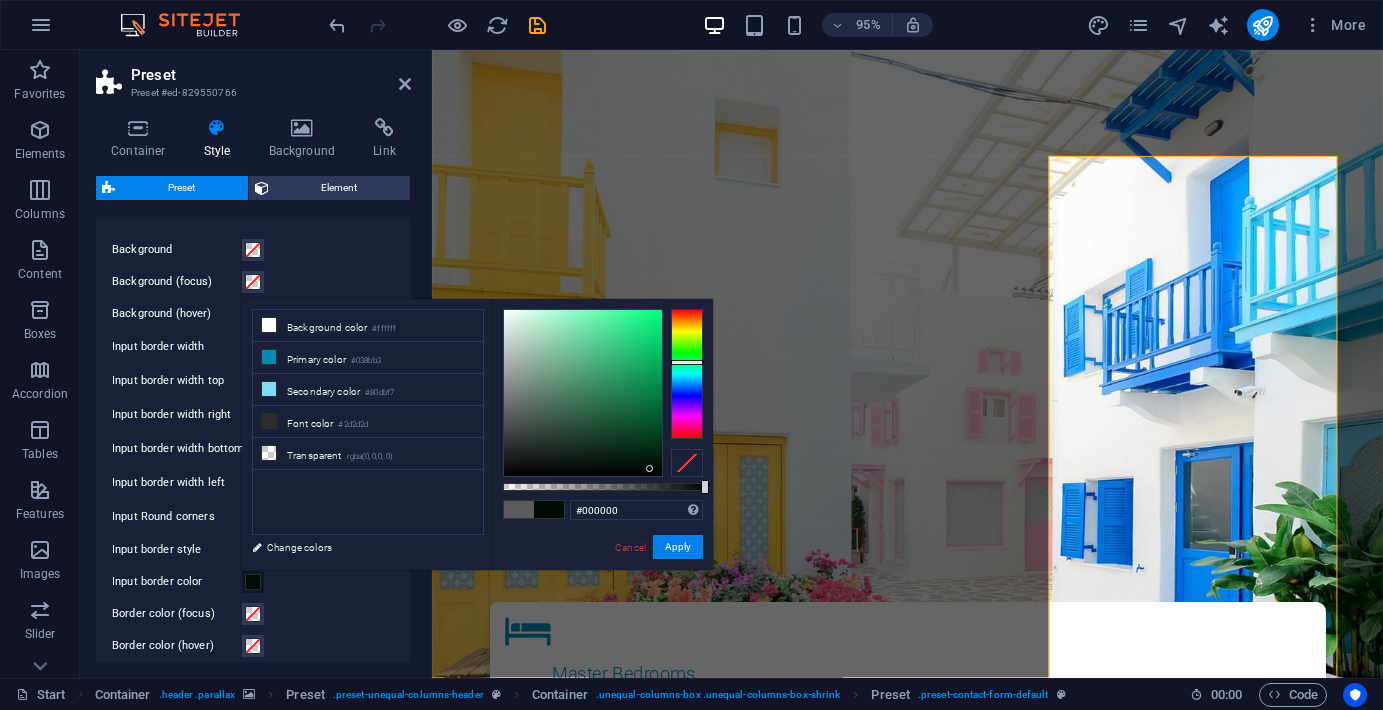 click at bounding box center (583, 393) 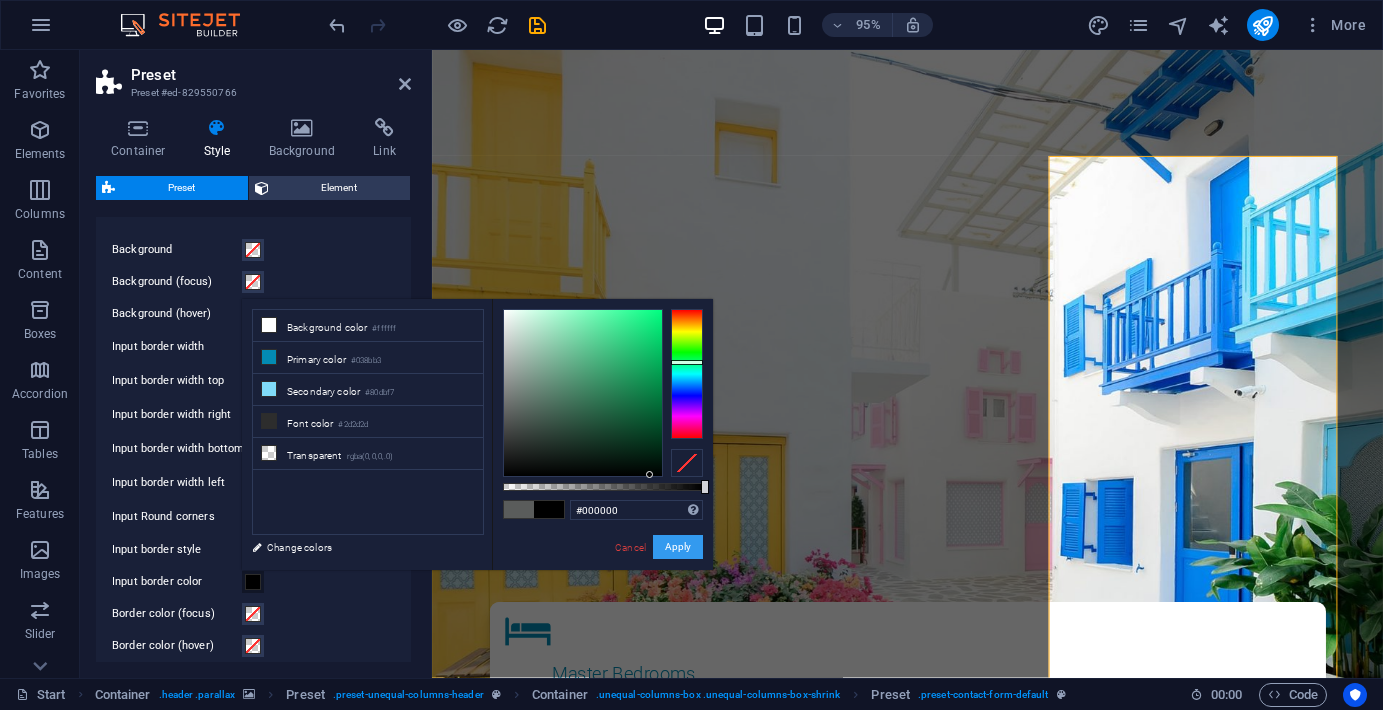 click on "Apply" at bounding box center [678, 547] 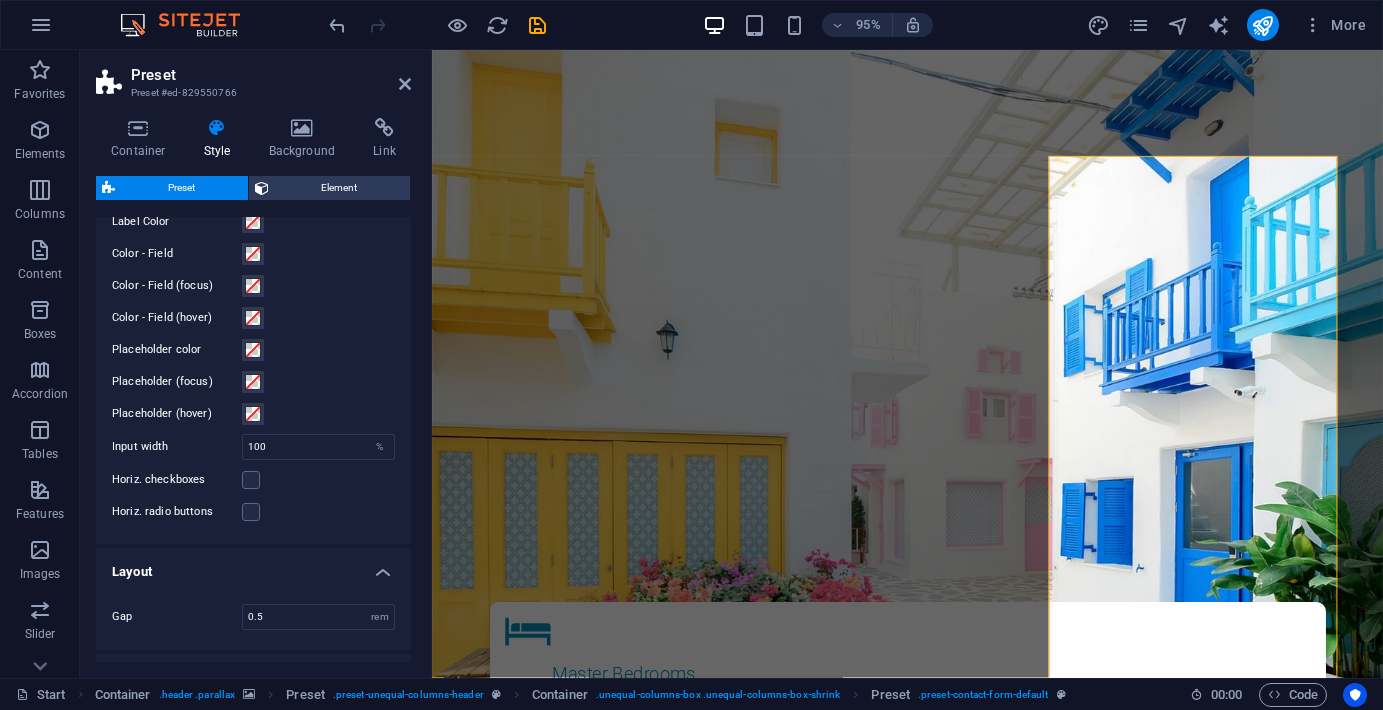 scroll, scrollTop: 690, scrollLeft: 0, axis: vertical 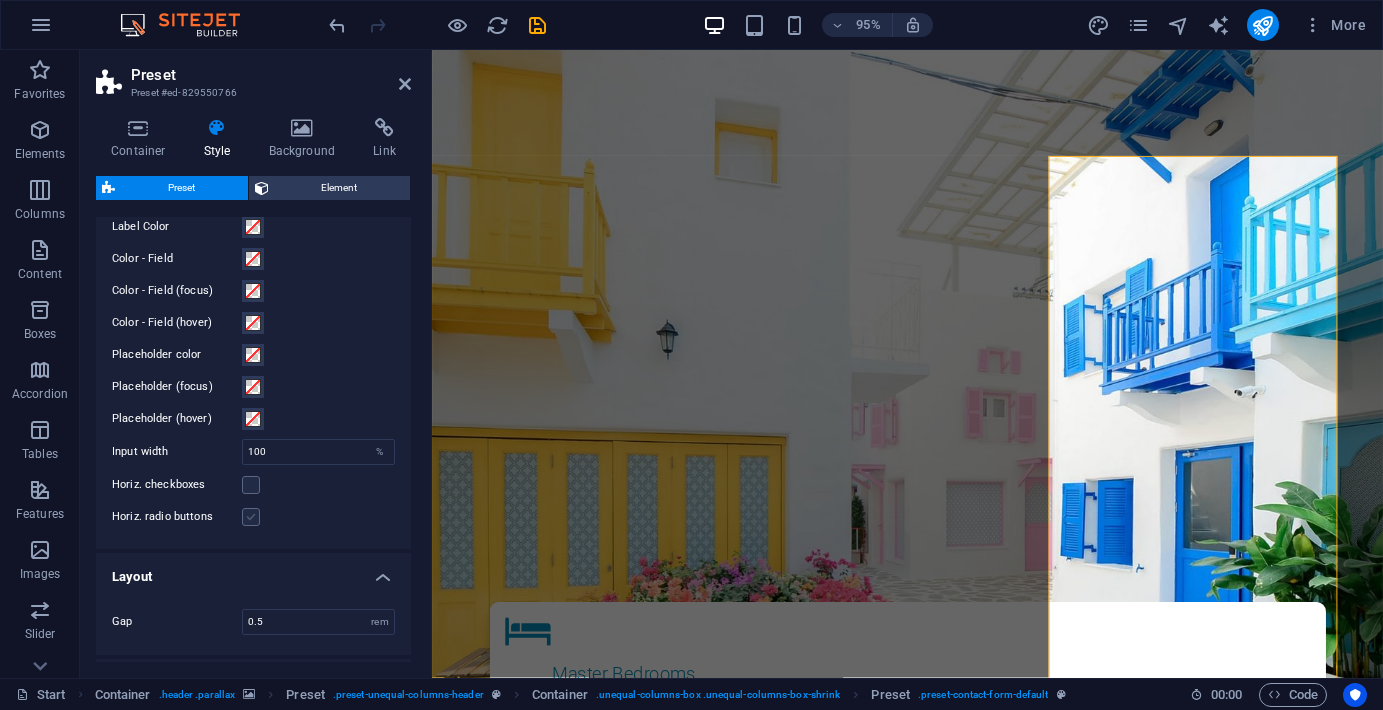 click at bounding box center [251, 517] 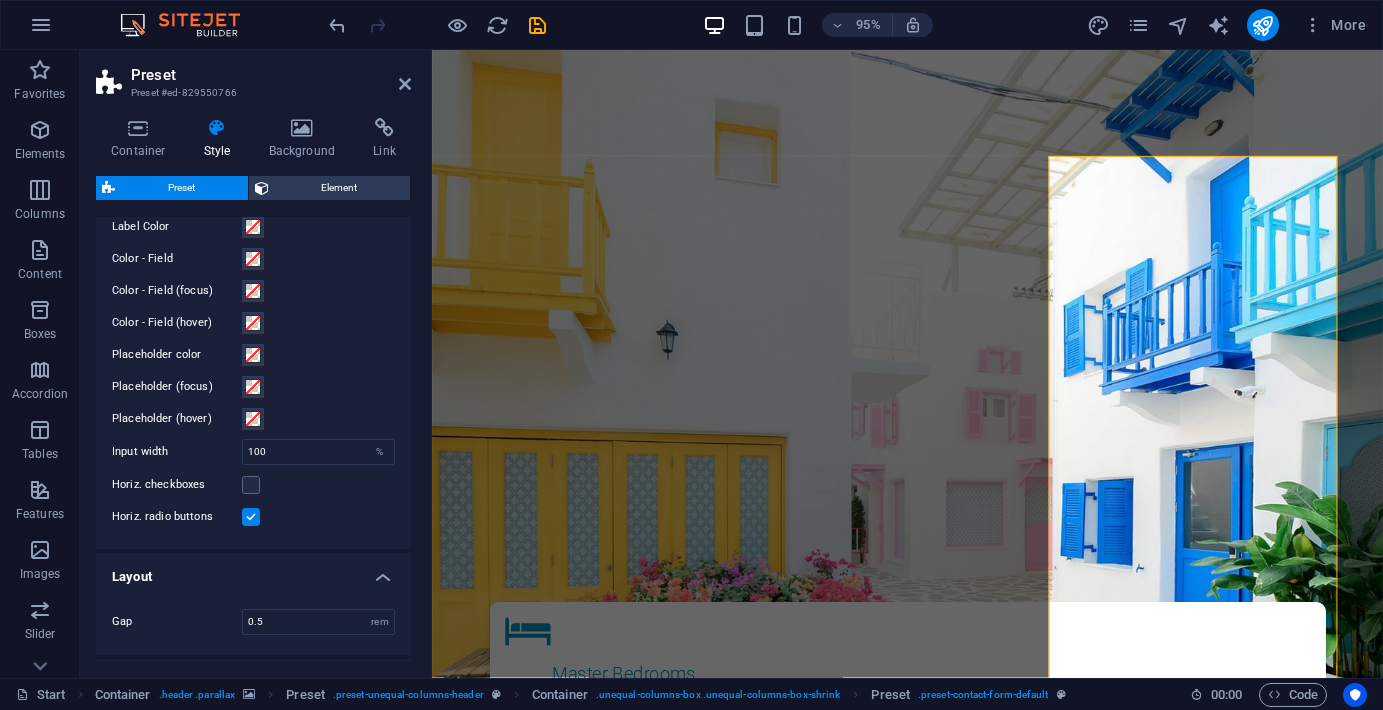 click at bounding box center [251, 517] 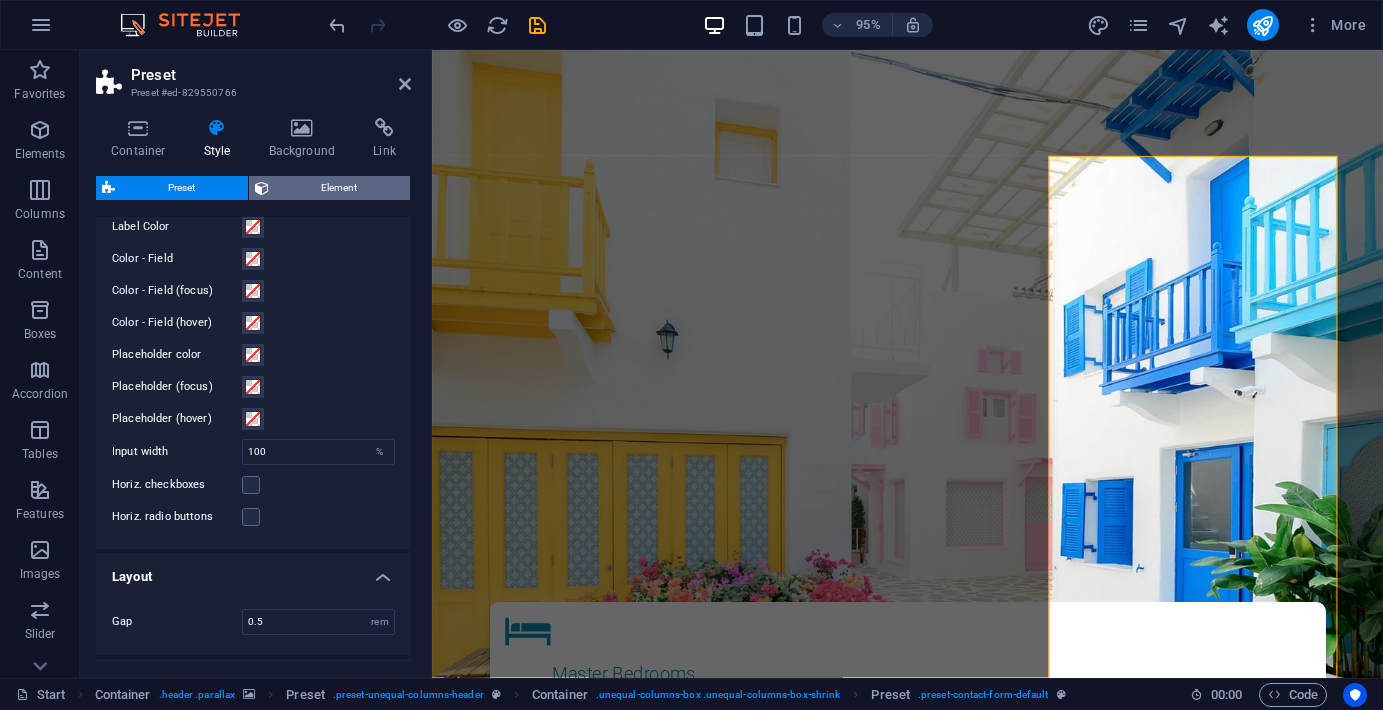 click on "Element" at bounding box center [340, 188] 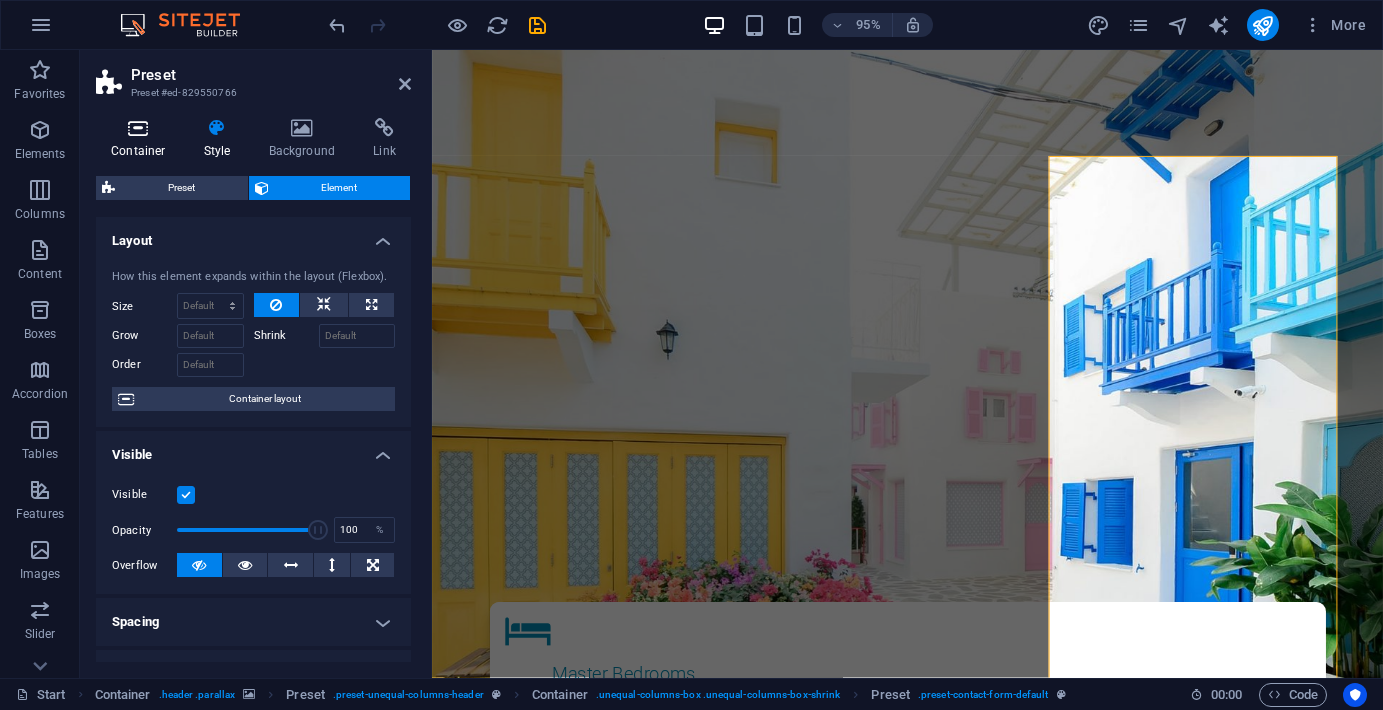 scroll, scrollTop: 0, scrollLeft: 0, axis: both 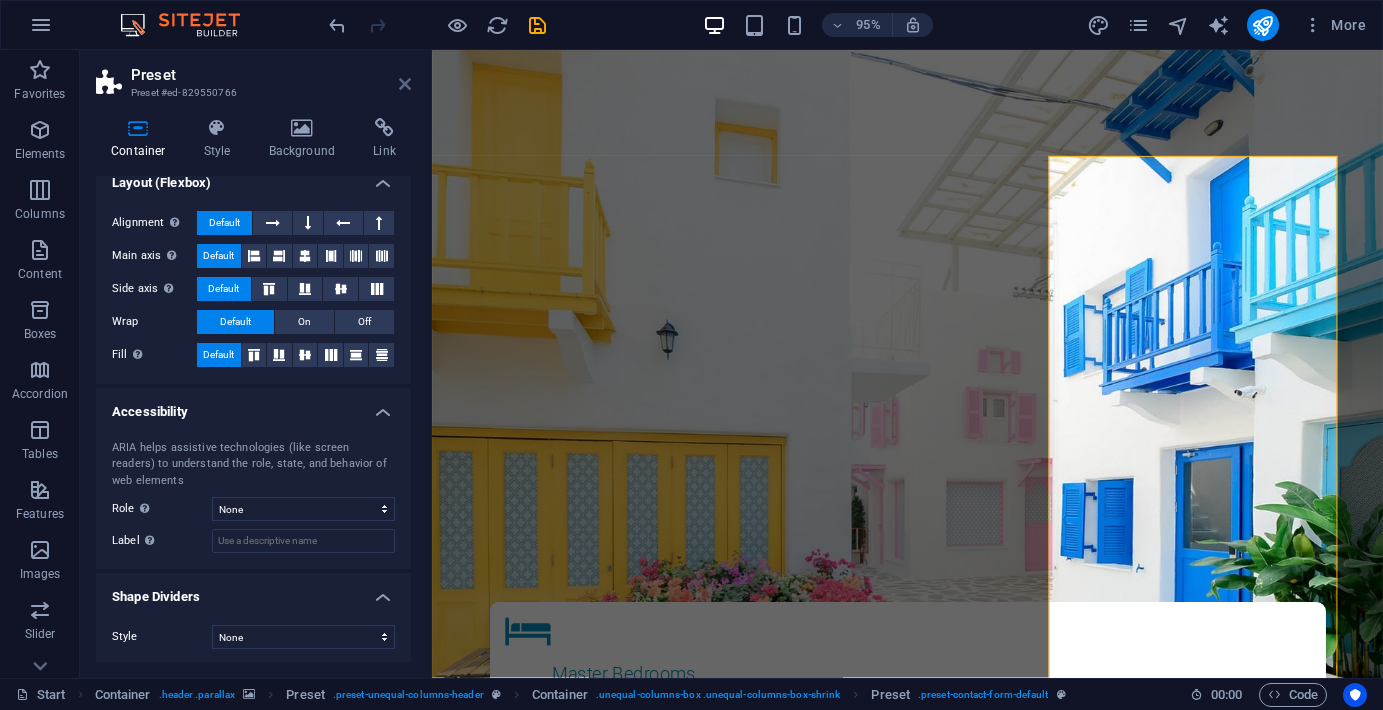 click at bounding box center (405, 84) 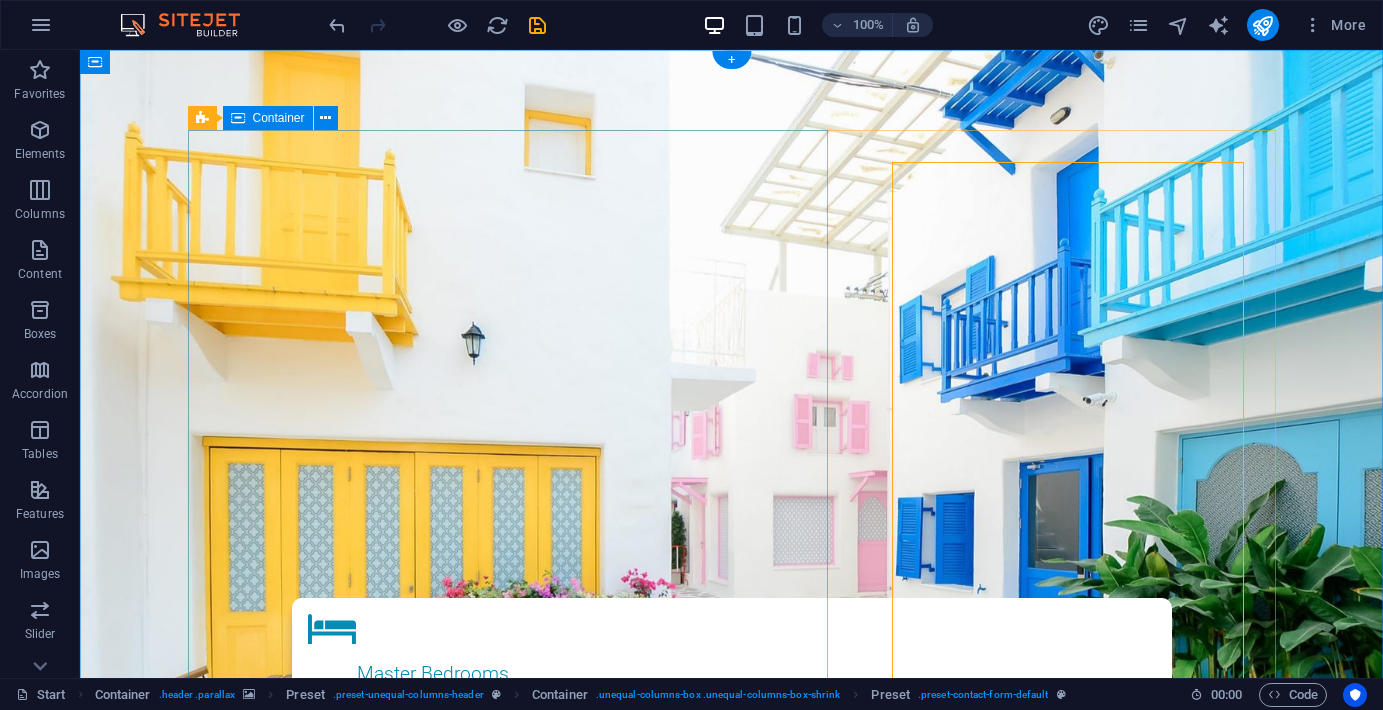 click at bounding box center (732, 999) 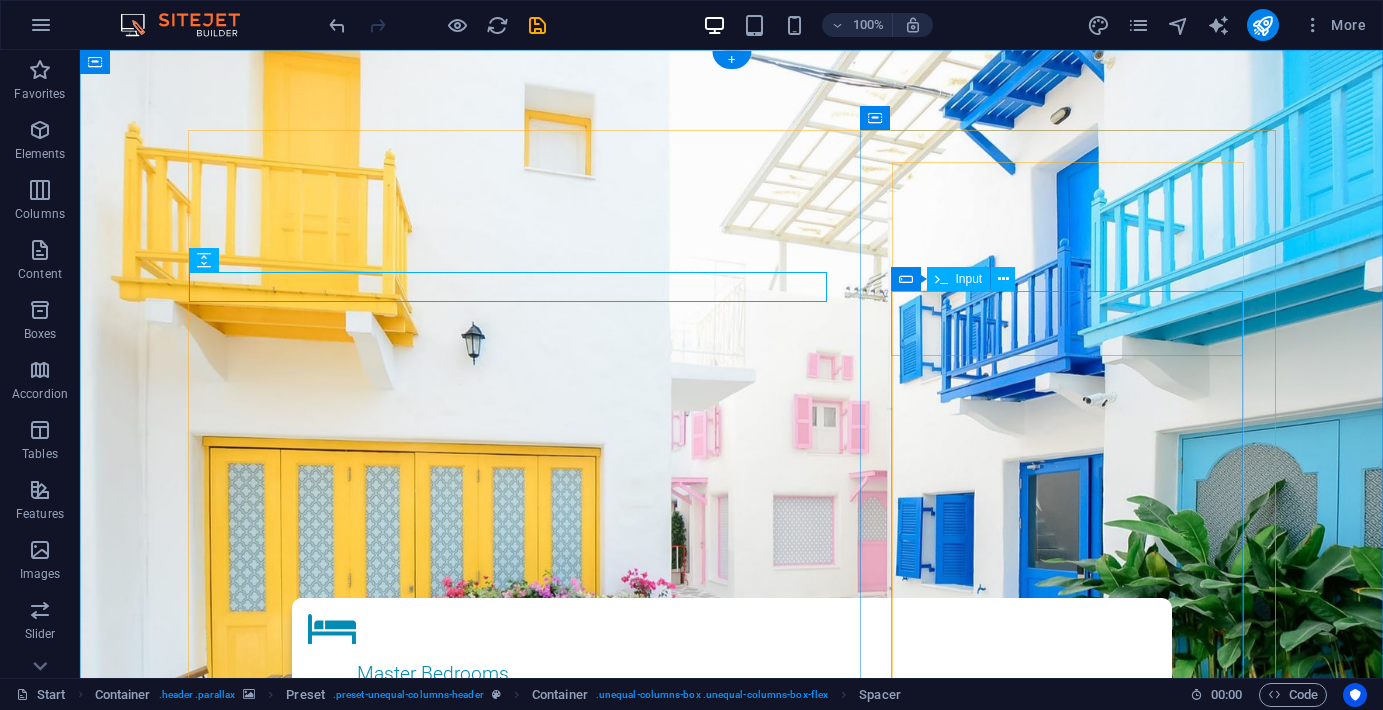 click on "Name" at bounding box center [732, 1666] 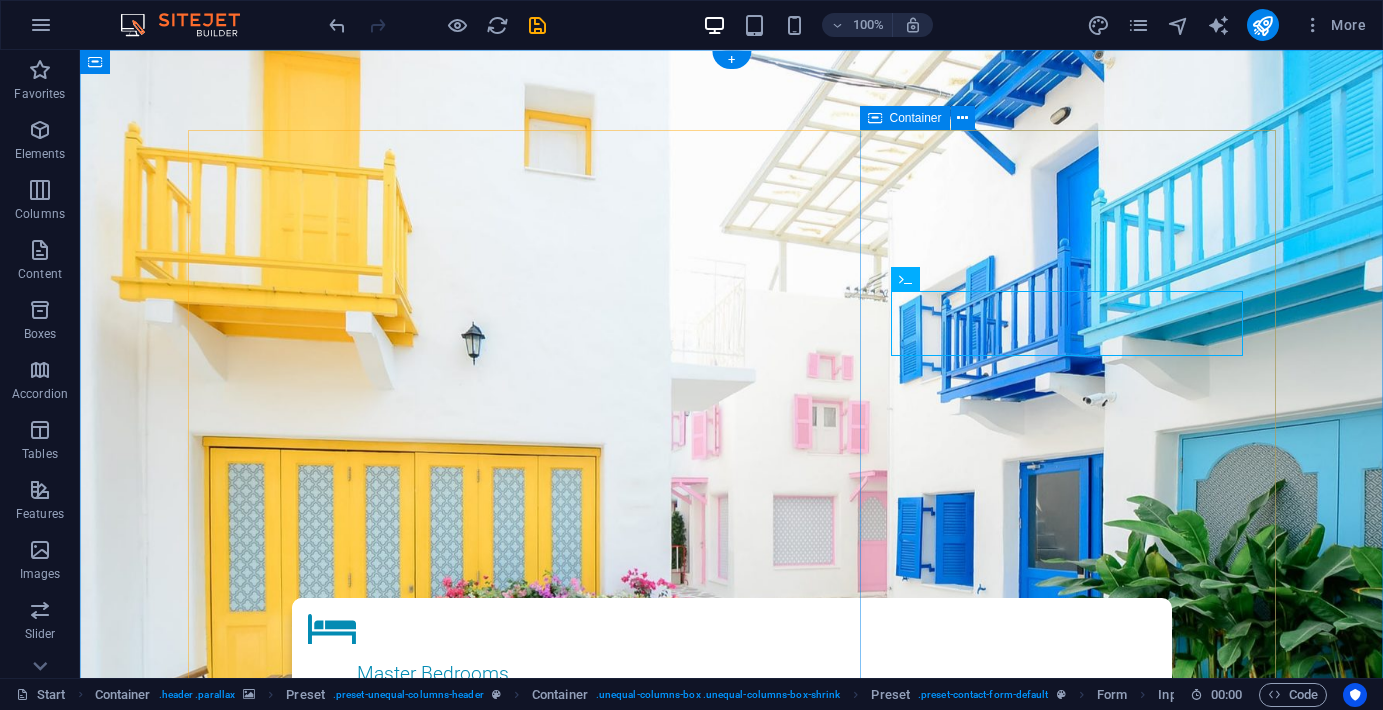 click on "Faça parte do grupo vip Name Phone Number E-mail Check-In Check-Out   I have read and understand the privacy policy. Unreadable? Load new Send request" at bounding box center (732, 1826) 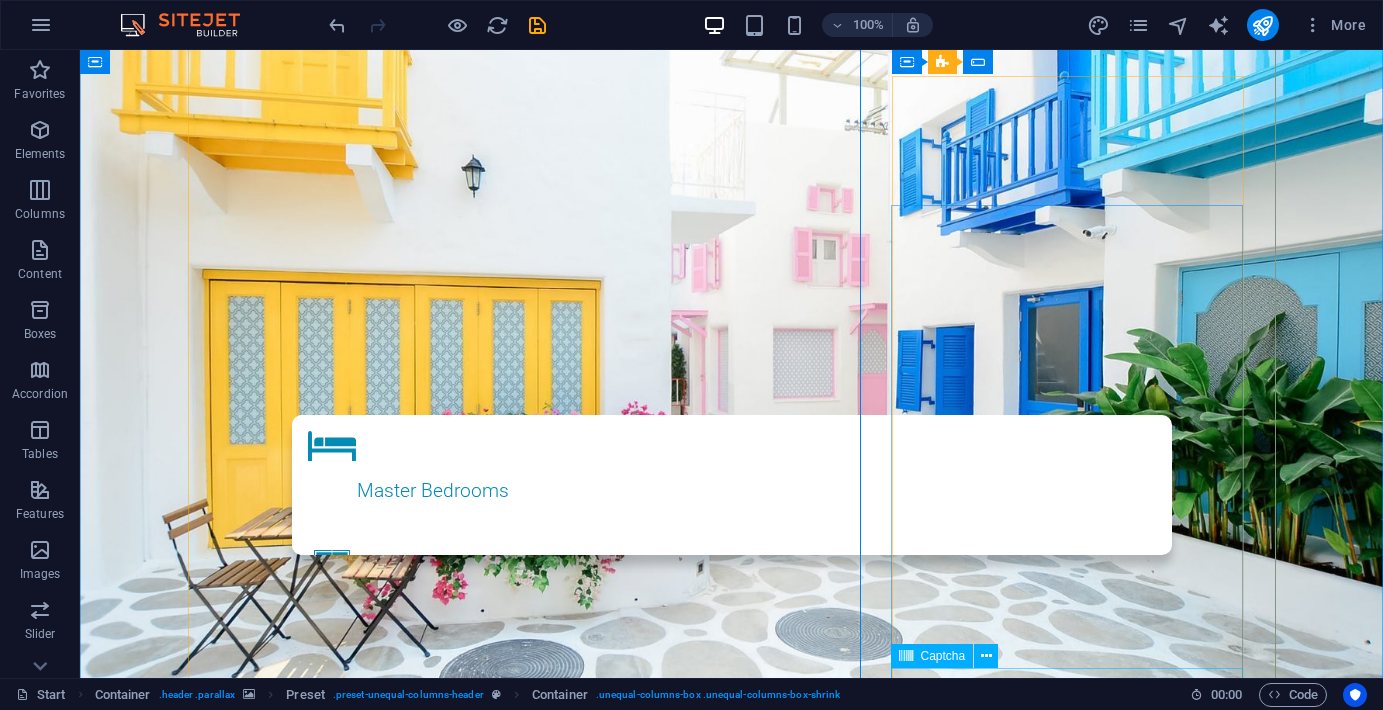 scroll, scrollTop: 63, scrollLeft: 0, axis: vertical 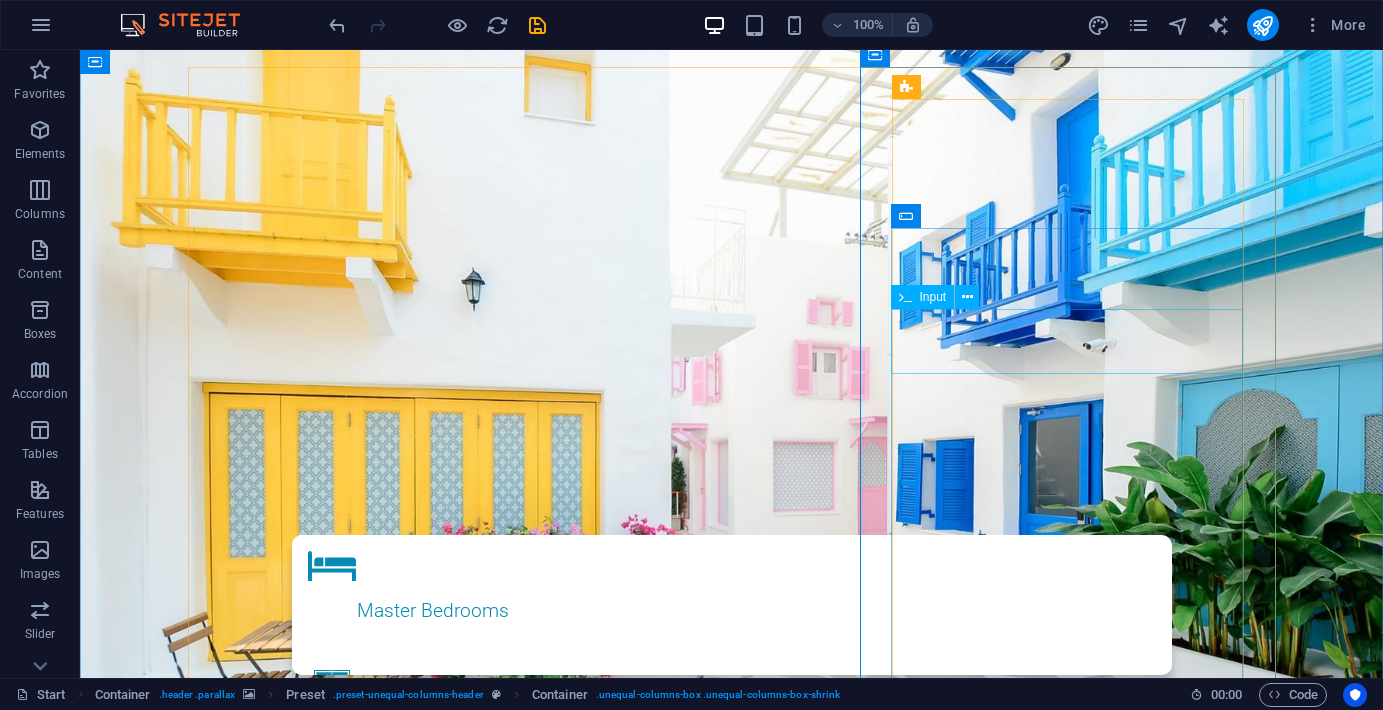 click on "Name" at bounding box center (732, 1593) 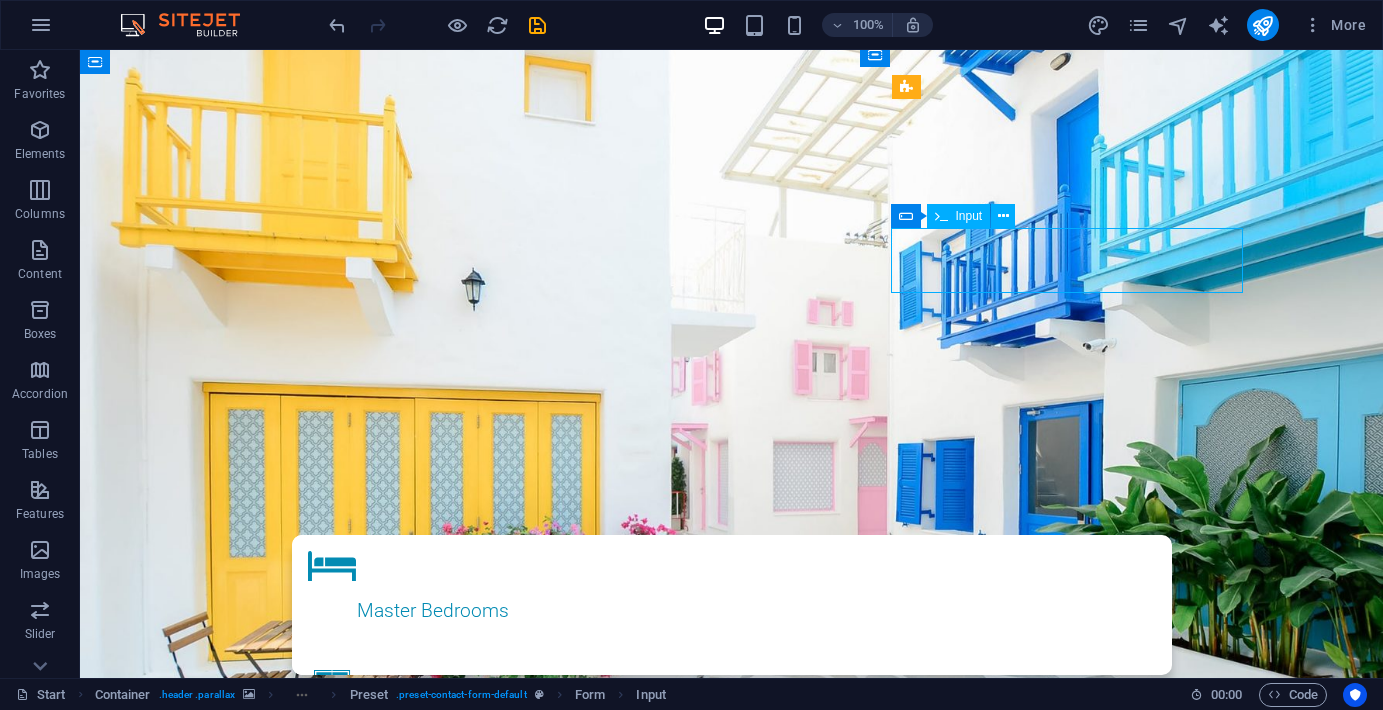 click on "Name" at bounding box center (732, 1593) 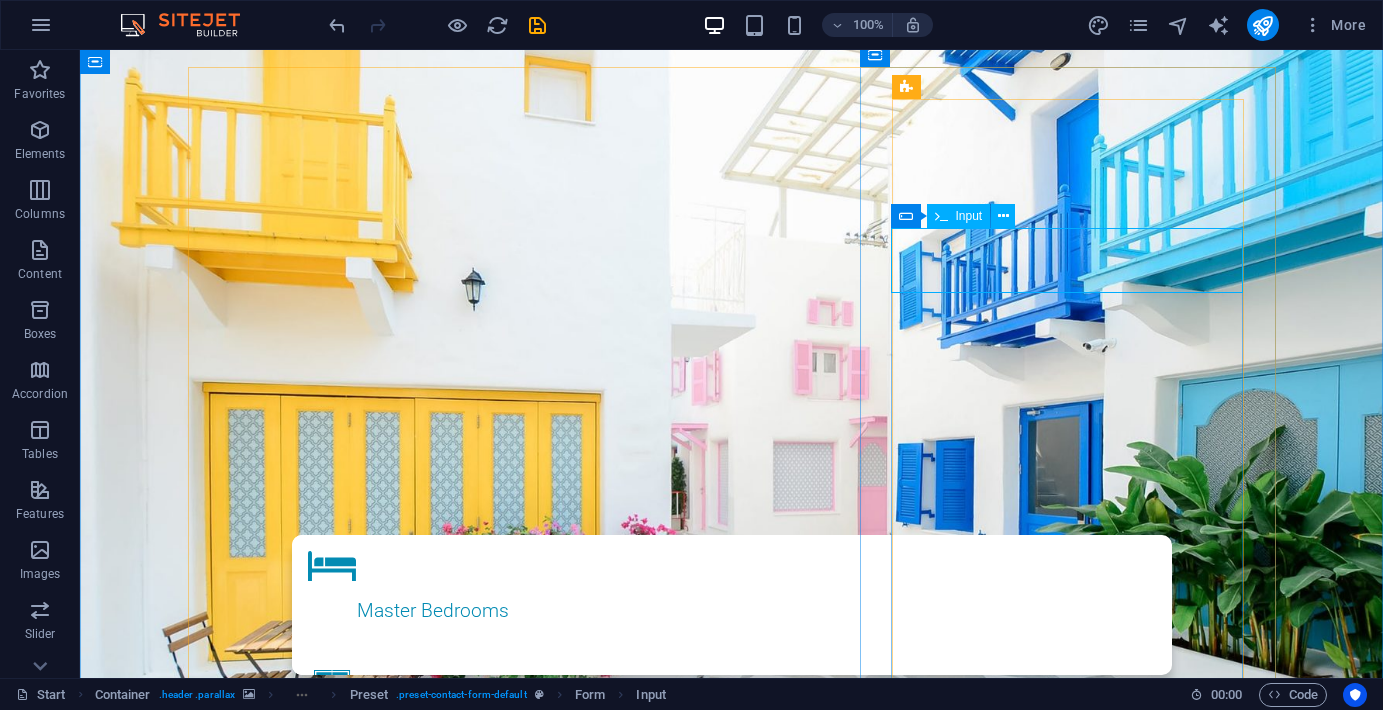 click at bounding box center (941, 216) 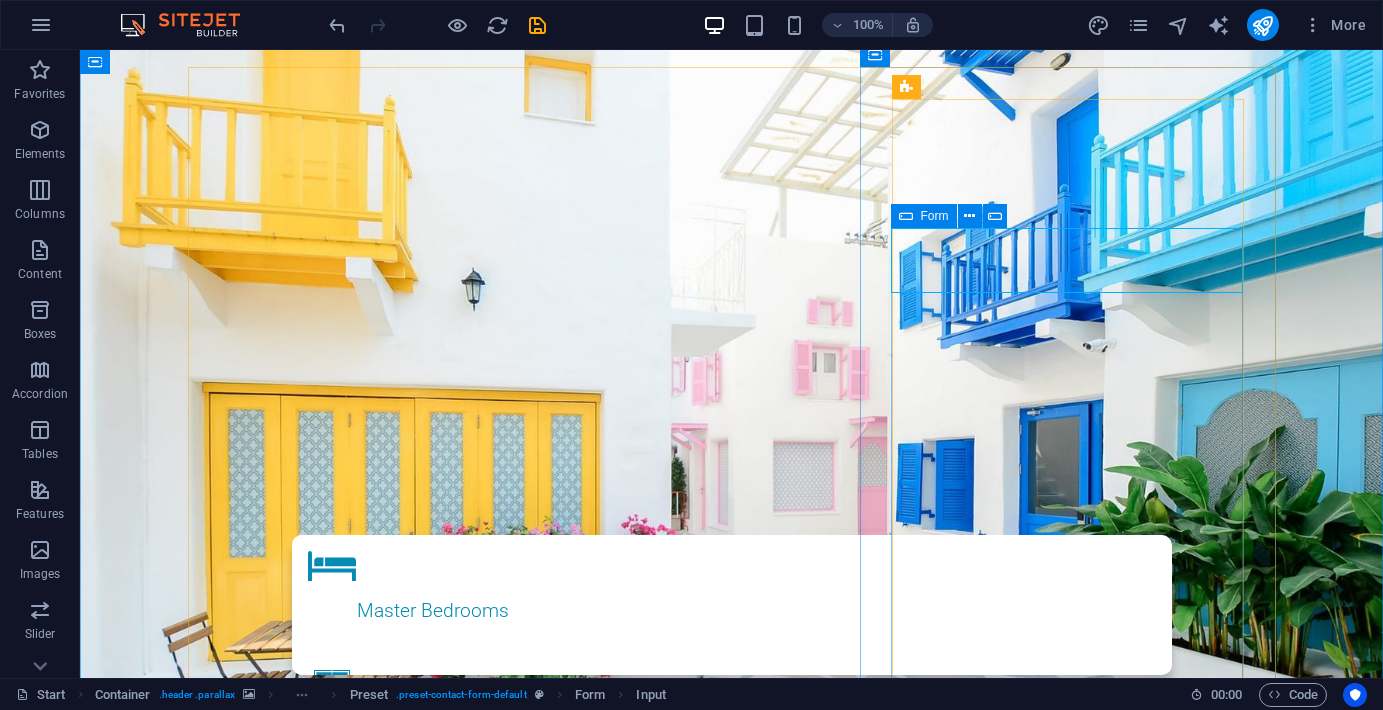 click at bounding box center (906, 216) 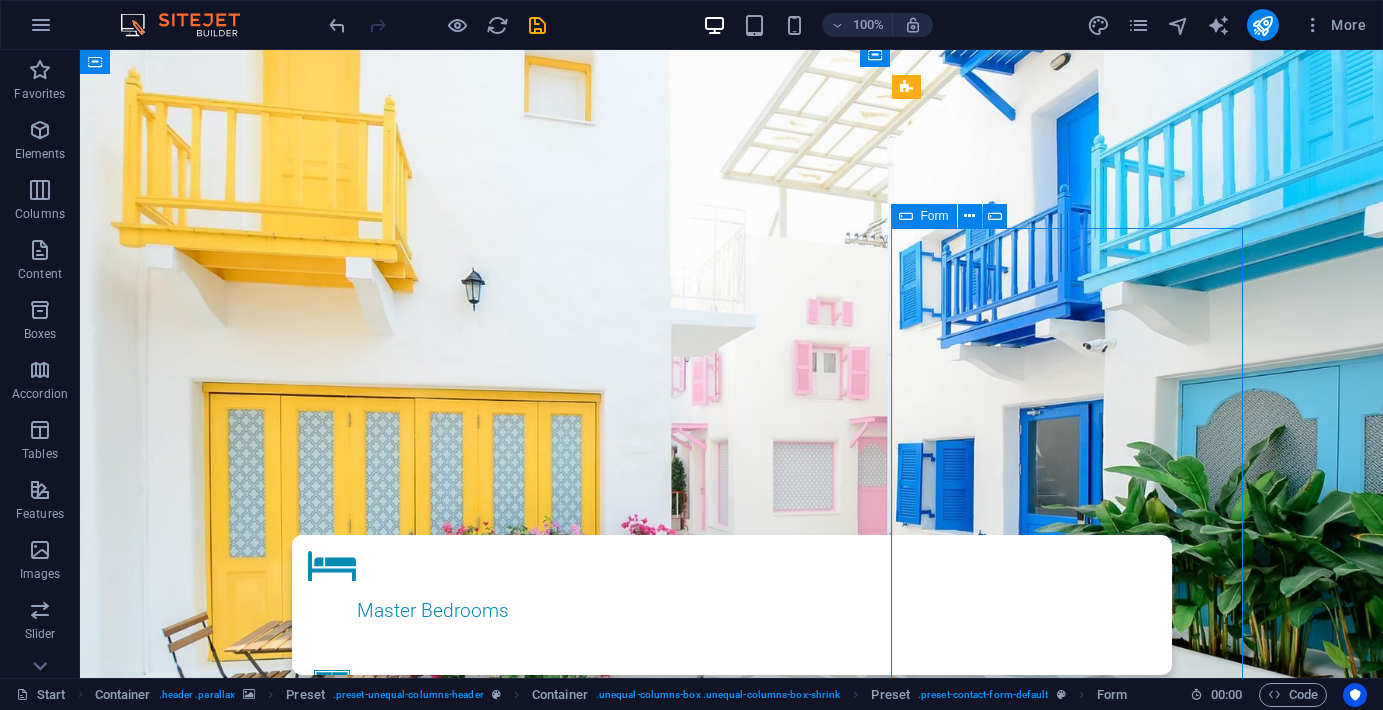 click on "Form" at bounding box center (935, 216) 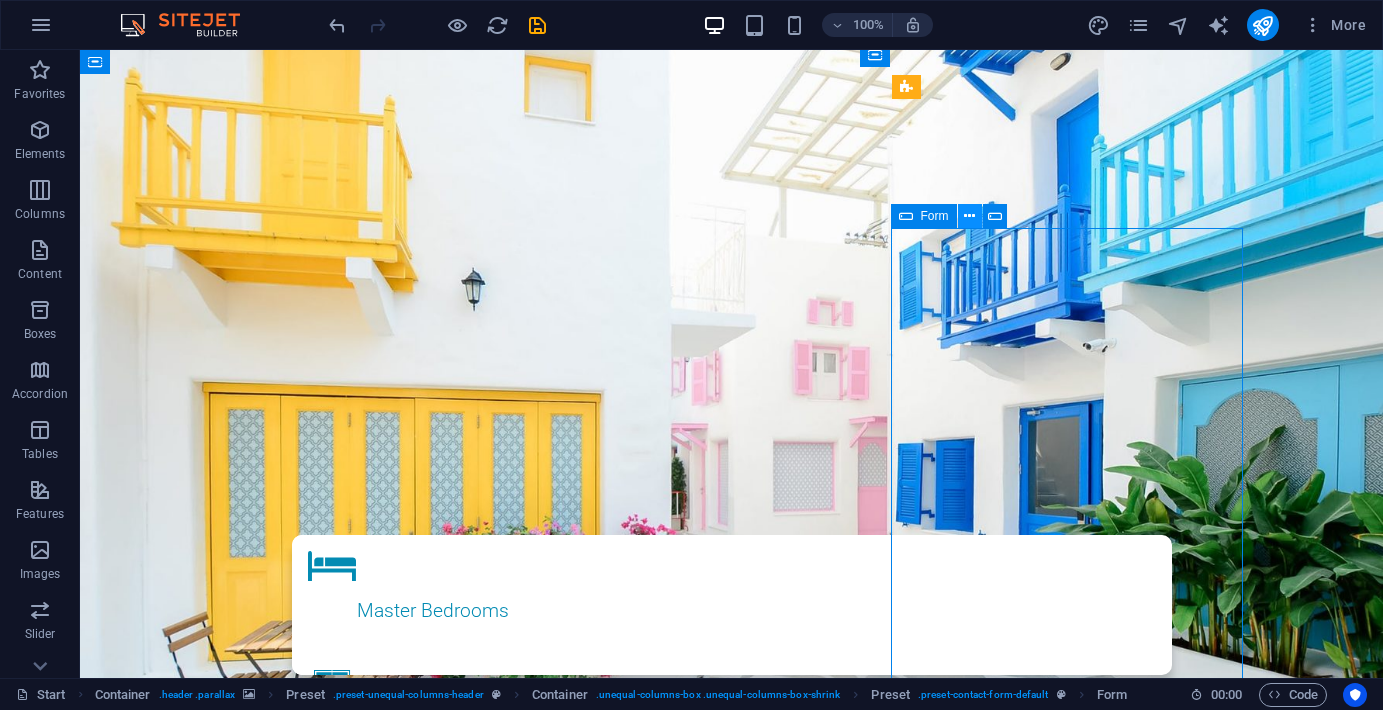 click at bounding box center [969, 216] 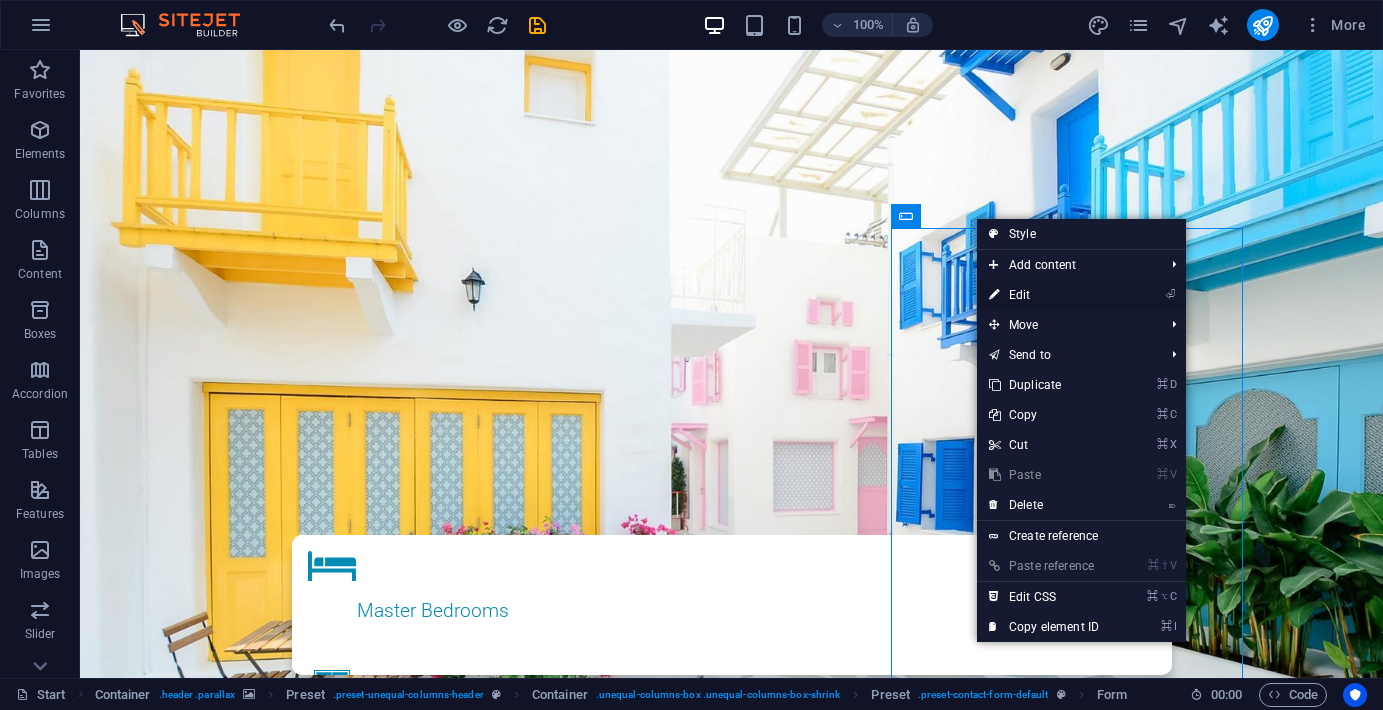 click on "⏎  Edit" at bounding box center (1044, 295) 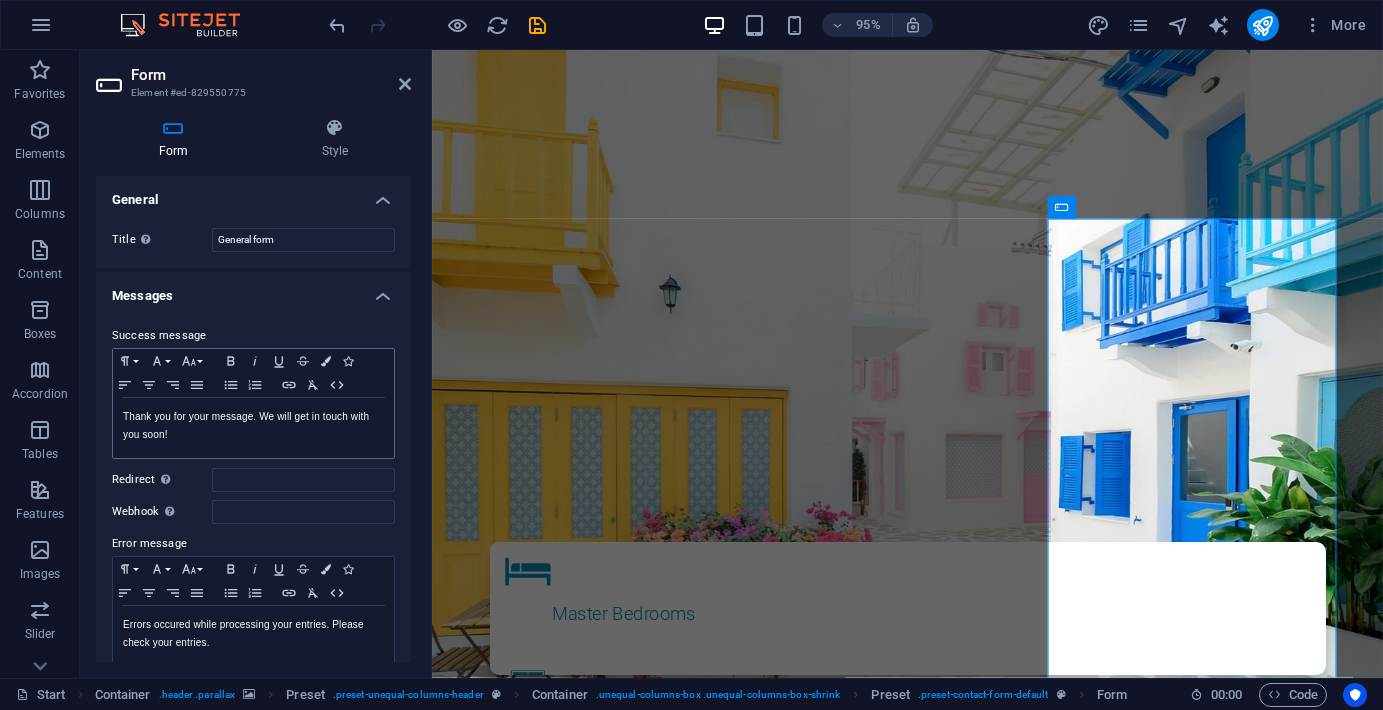 scroll, scrollTop: 0, scrollLeft: 0, axis: both 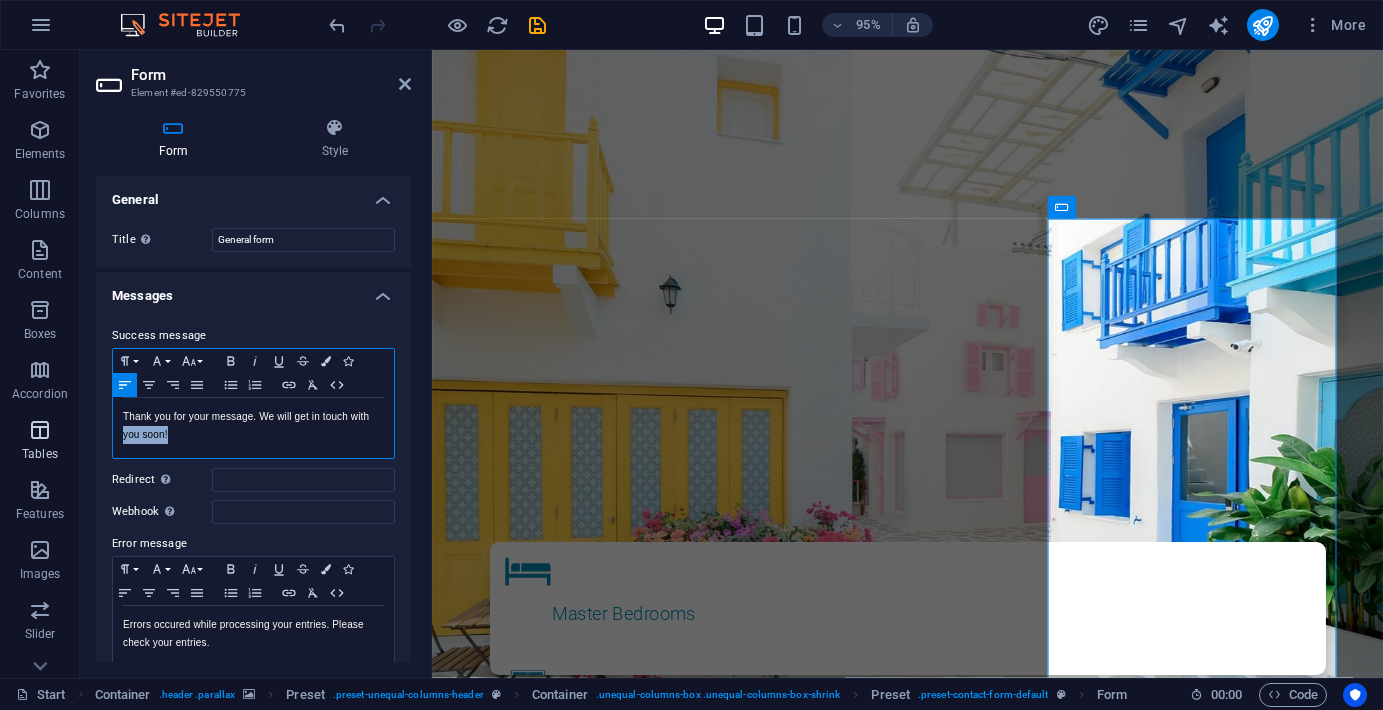 drag, startPoint x: 176, startPoint y: 436, endPoint x: 56, endPoint y: 415, distance: 121.82365 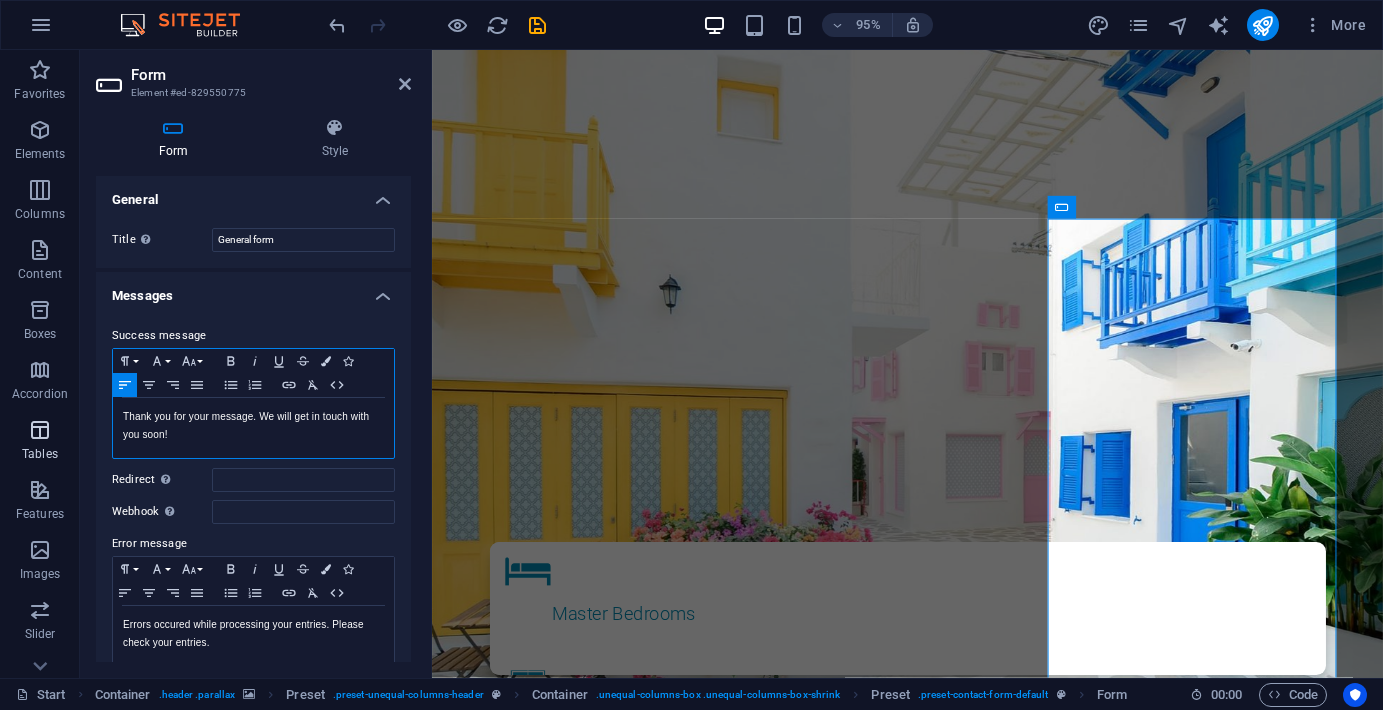 type 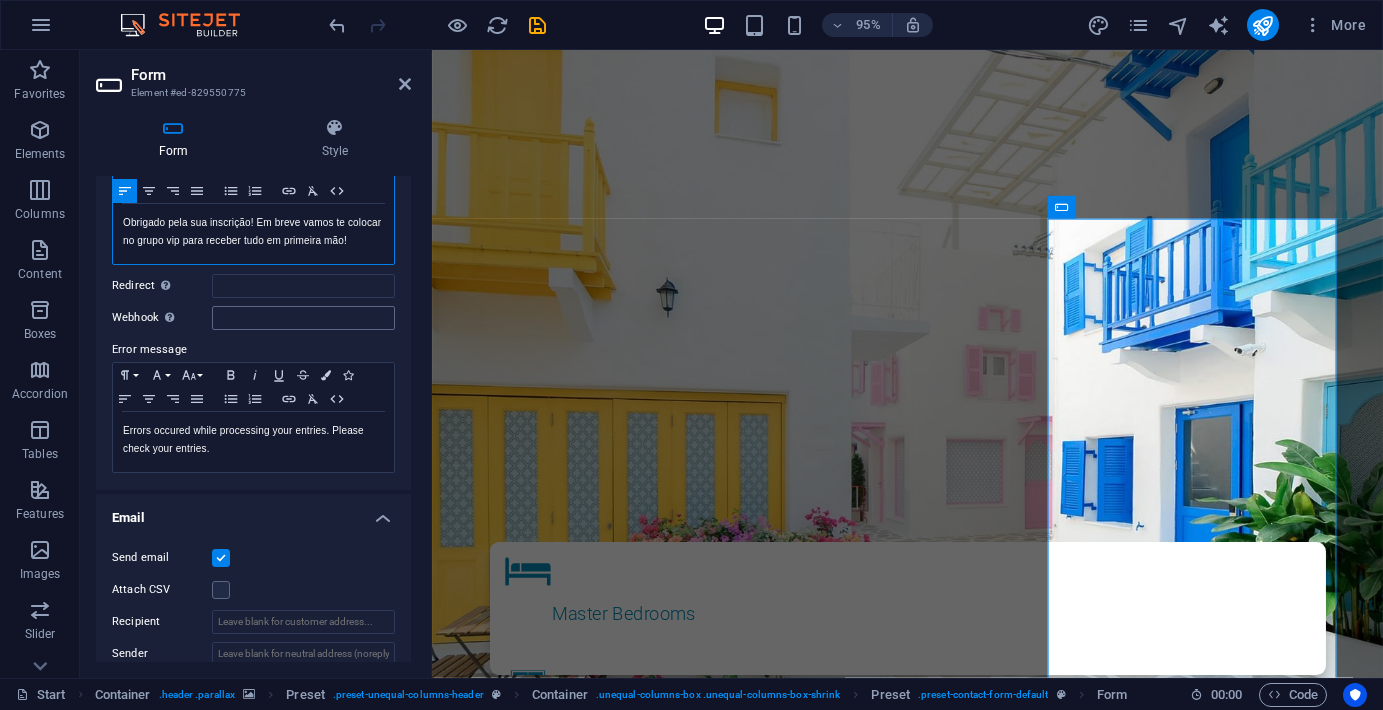 scroll, scrollTop: 195, scrollLeft: 0, axis: vertical 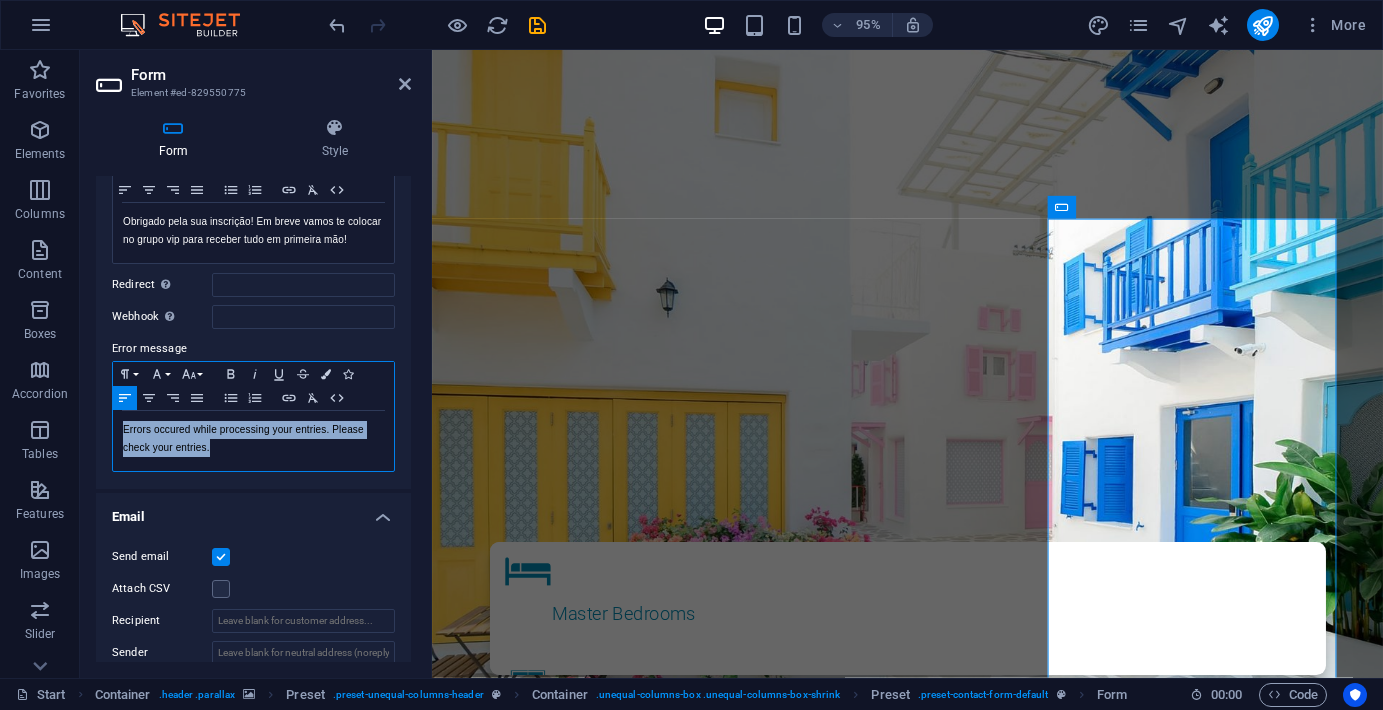 drag, startPoint x: 217, startPoint y: 465, endPoint x: 107, endPoint y: 441, distance: 112.587746 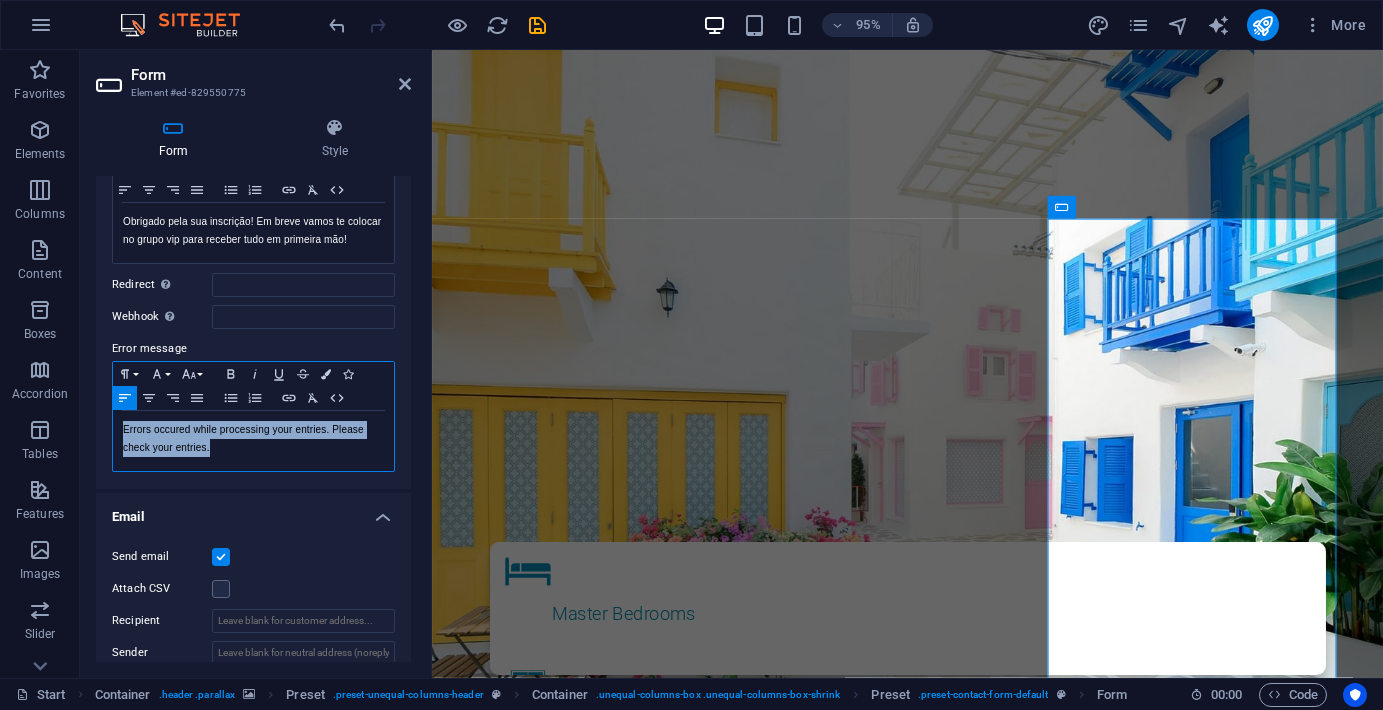 click on "Success message Paragraph Format Normal Heading 1 Heading 2 Heading 3 Heading 4 Heading 5 Heading 6 Code Font Family Arial Georgia Impact Tahoma Times New Roman Verdana Font Size 8 9 10 11 12 14 18 24 30 36 48 60 72 96 Bold Italic Underline Strikethrough Colors Icons Align Left Align Center Align Right Align Justify Unordered List Ordered List Insert Link Clear Formatting HTML Obrigado pela sua inscrição! Em breve vamos te colocar no grupo vip para receber tudo em primeira mão! Shown after form was submitted successfully... Redirect Define a redirect target upon successful form submission; for example, a success page. Webhook A webhook is a push notification from this form to another server. Every time someone submits this form, the data will be pushed to your server.  Error message Paragraph Format Normal Heading 1 Heading 2 Heading 3 Heading 4 Heading 5 Heading 6 Code Font Family Arial Georgia Impact Tahoma Times New Roman Verdana Font Size 8 9 10 11 12 14 18 24 30 36 48 60 72 96 Bold Italic Underline" at bounding box center [253, 301] 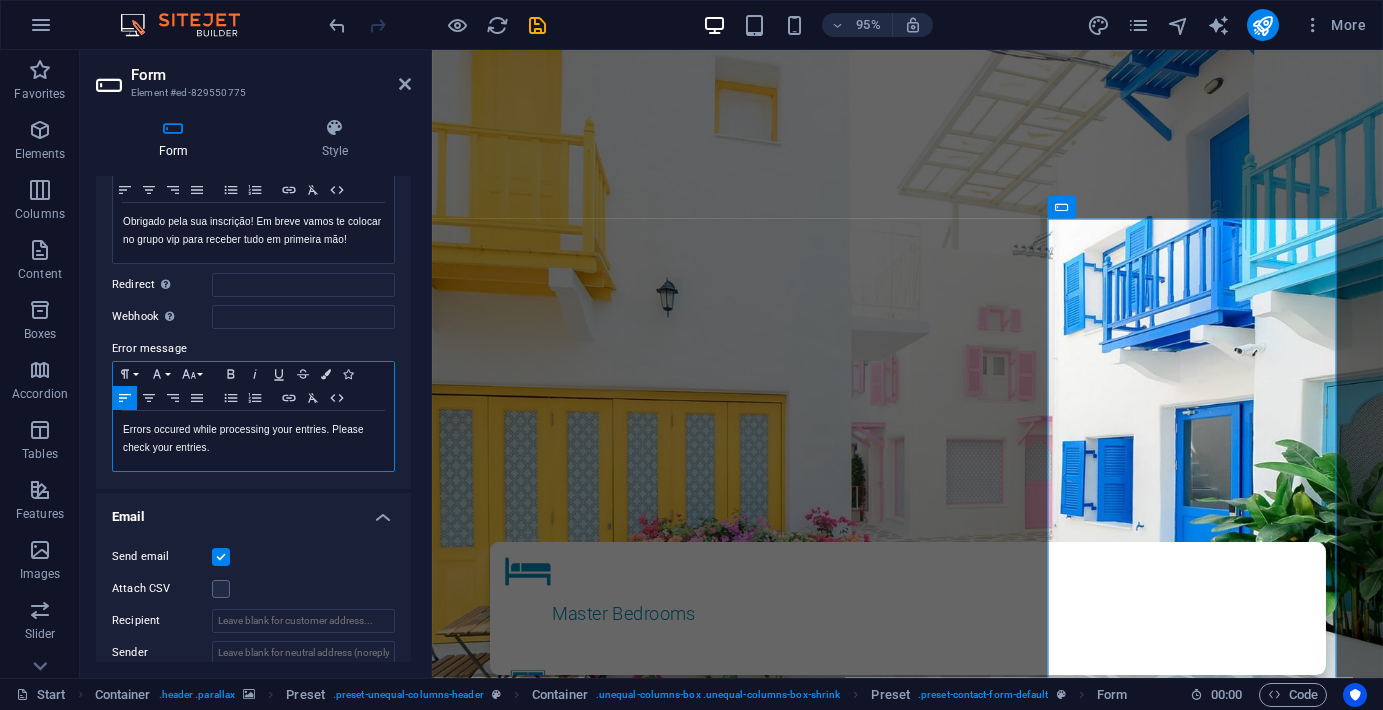 type 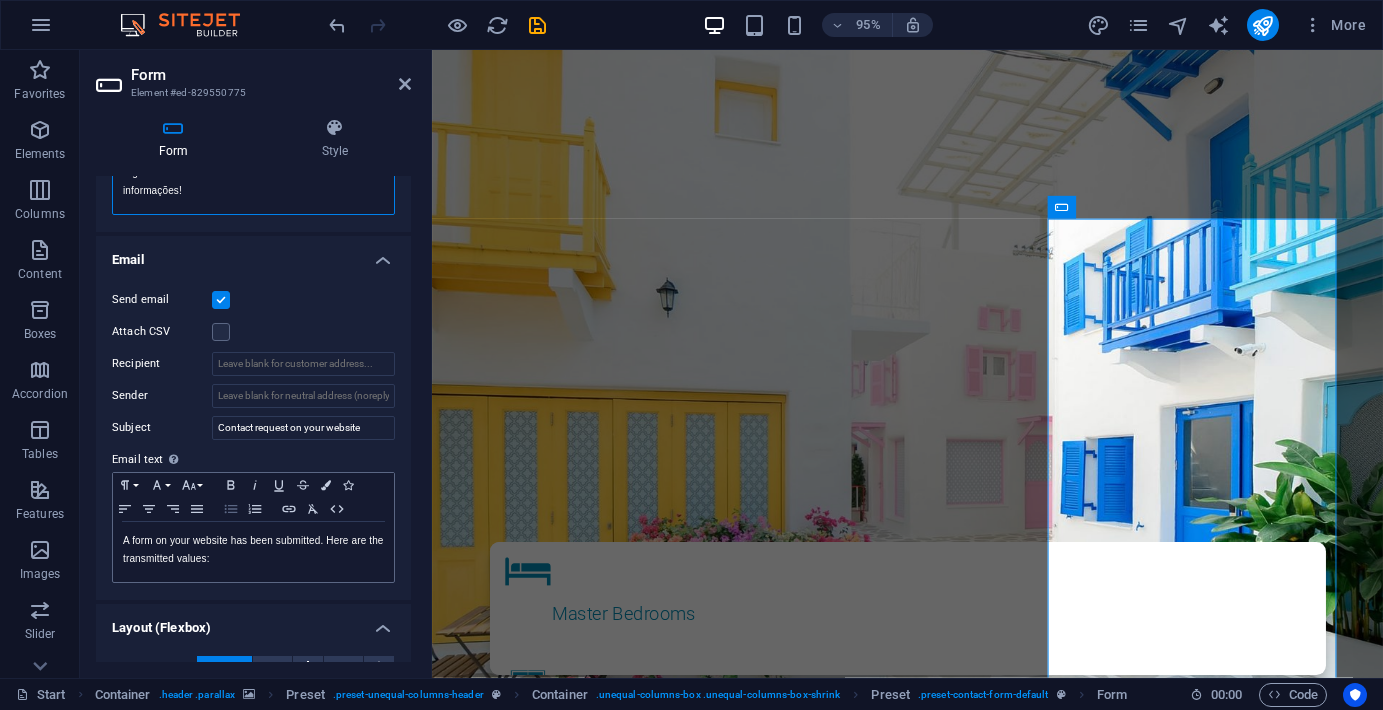 scroll, scrollTop: 457, scrollLeft: 0, axis: vertical 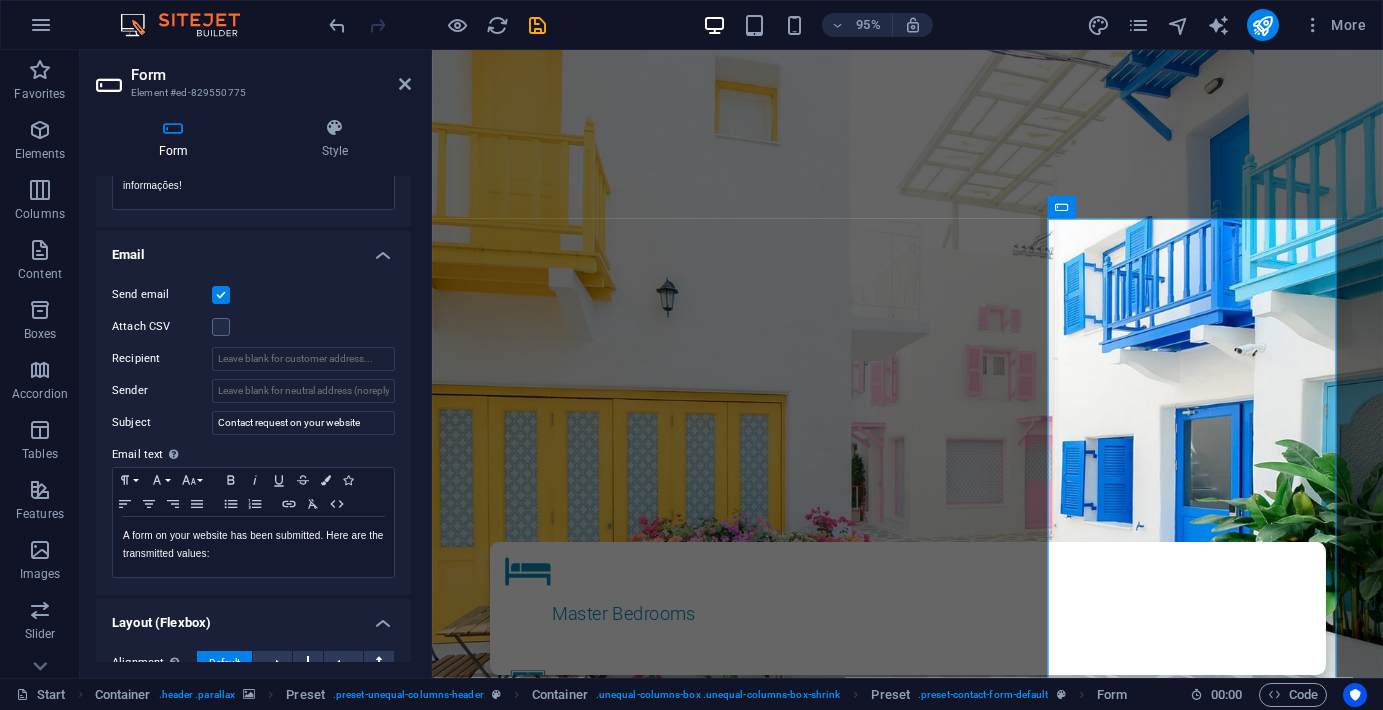 click at bounding box center [221, 295] 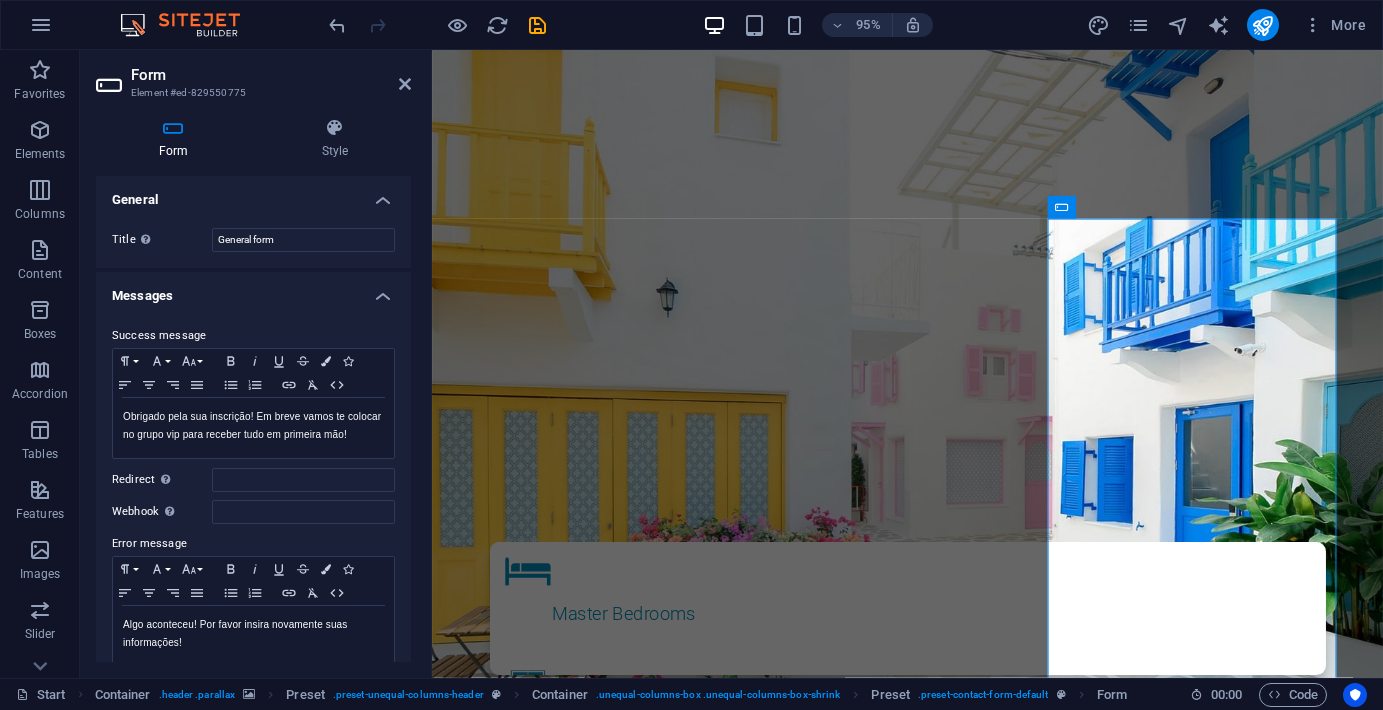 scroll, scrollTop: 0, scrollLeft: 0, axis: both 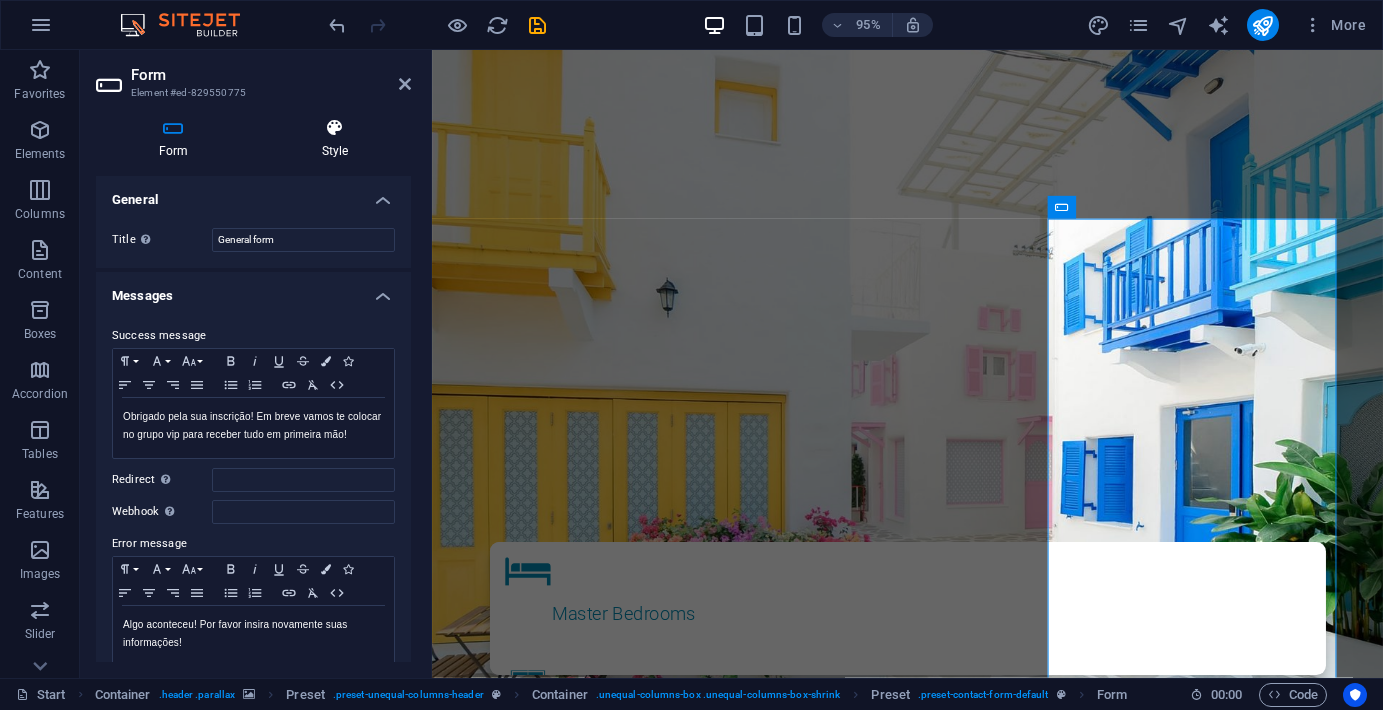 click at bounding box center [335, 128] 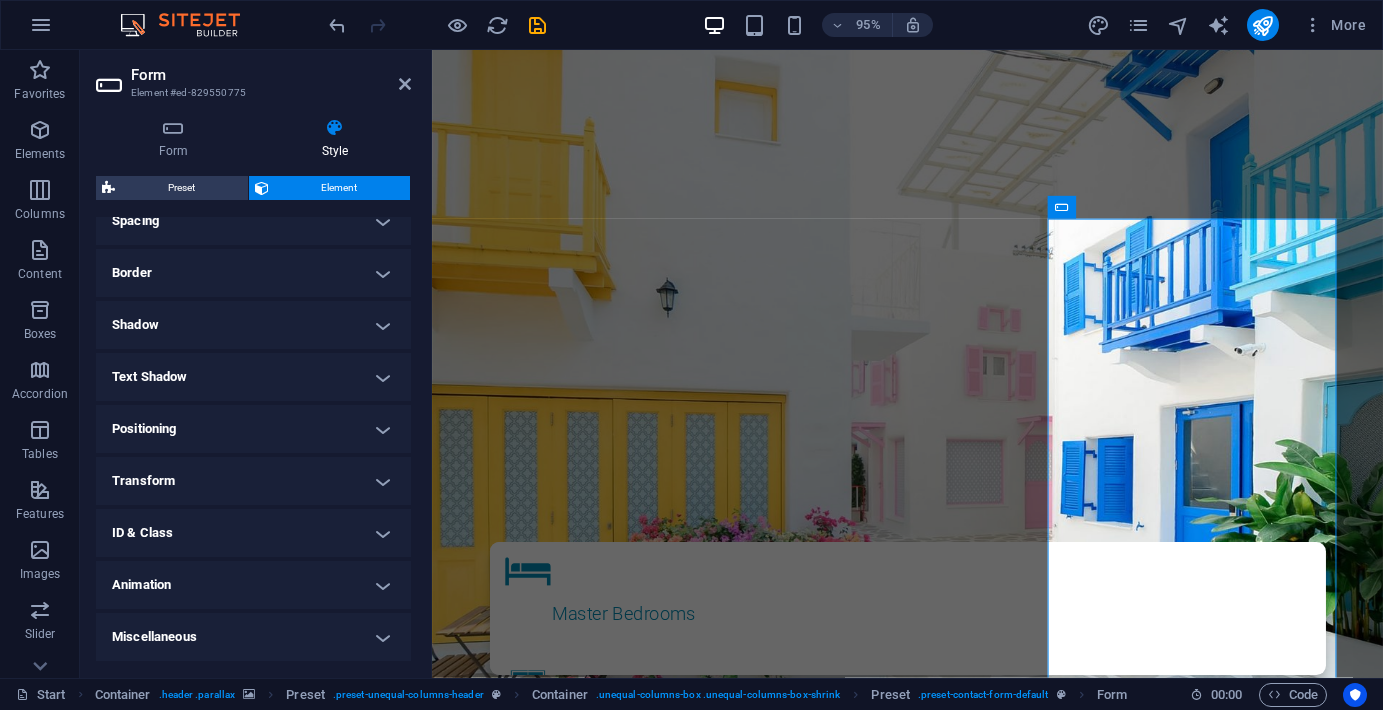 scroll, scrollTop: 399, scrollLeft: 0, axis: vertical 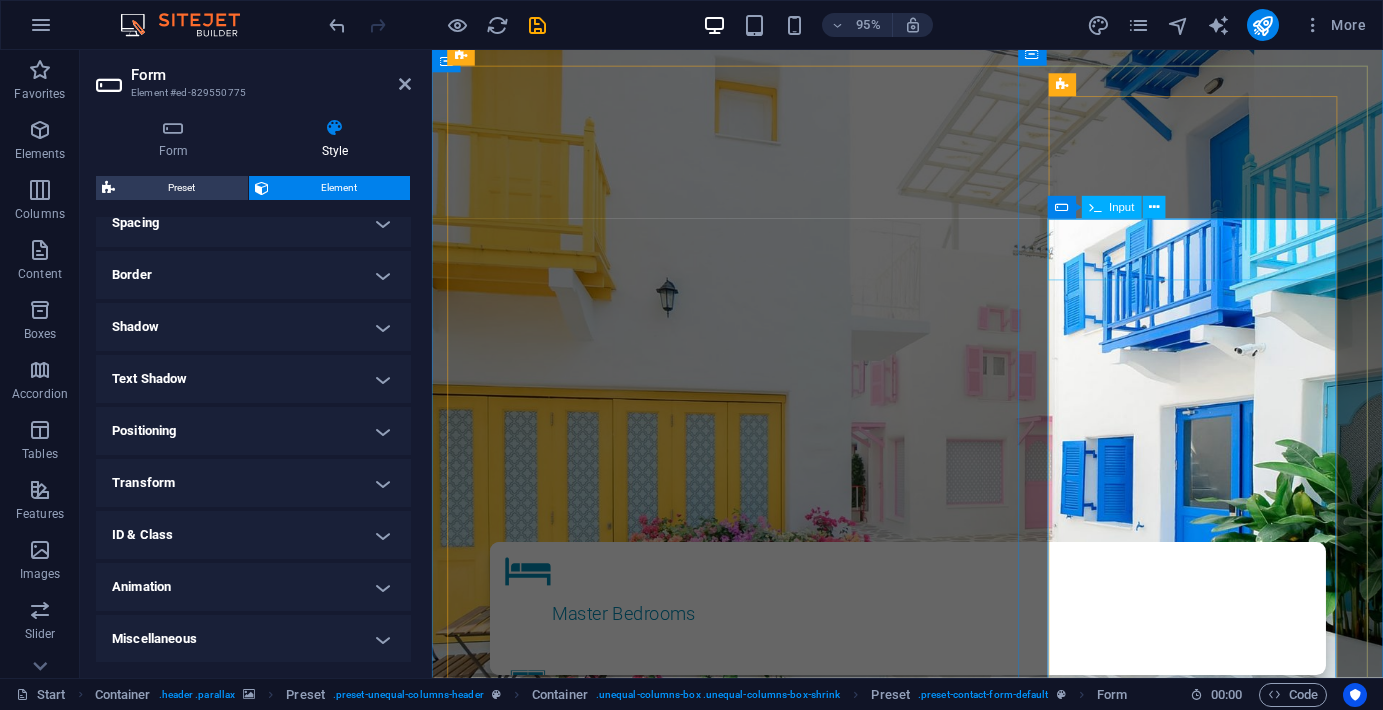 click on "Name" at bounding box center [932, 1603] 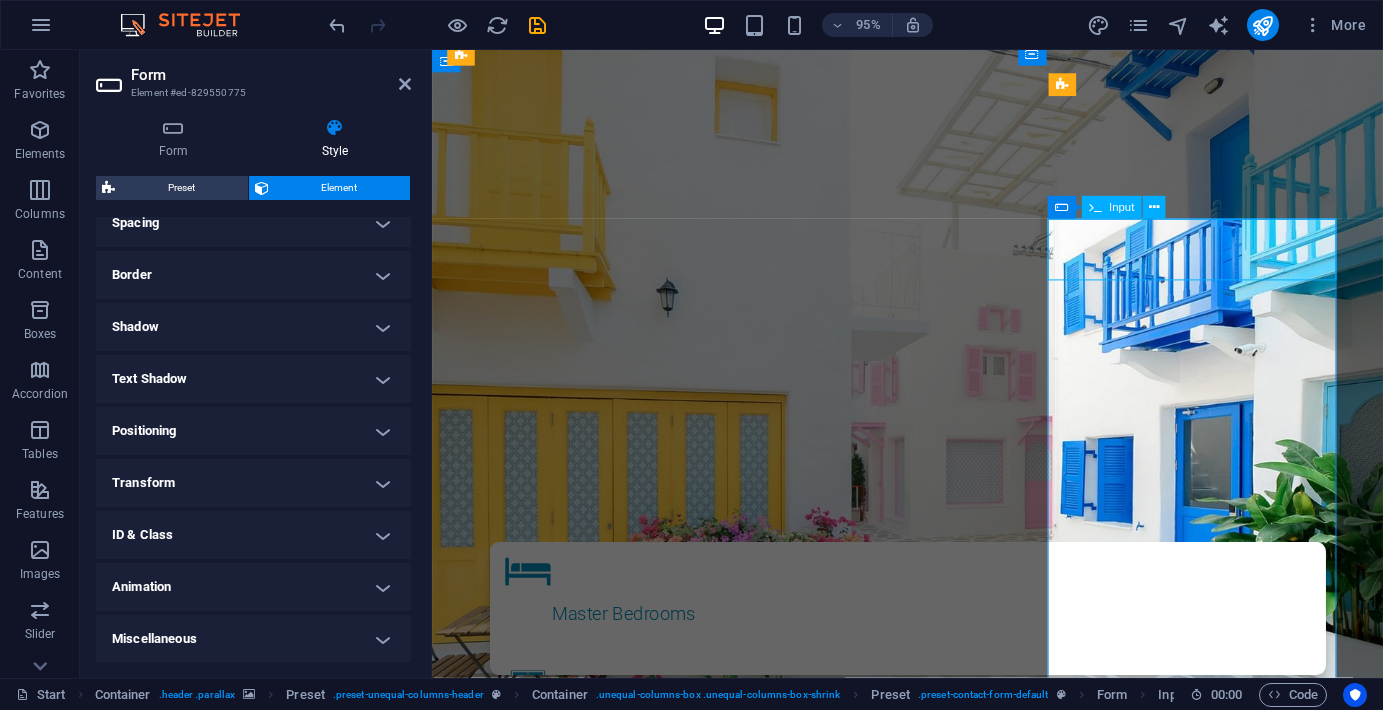 click on "Name" at bounding box center [932, 1603] 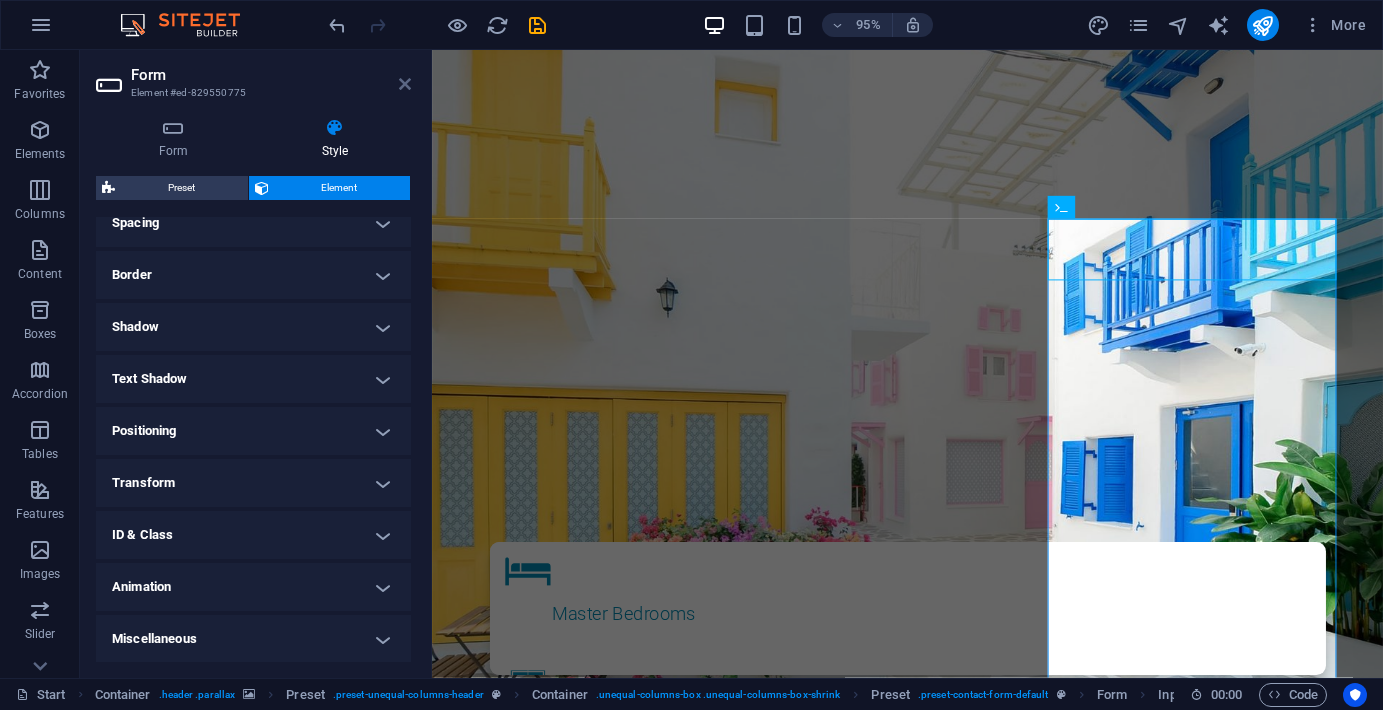 click at bounding box center [405, 84] 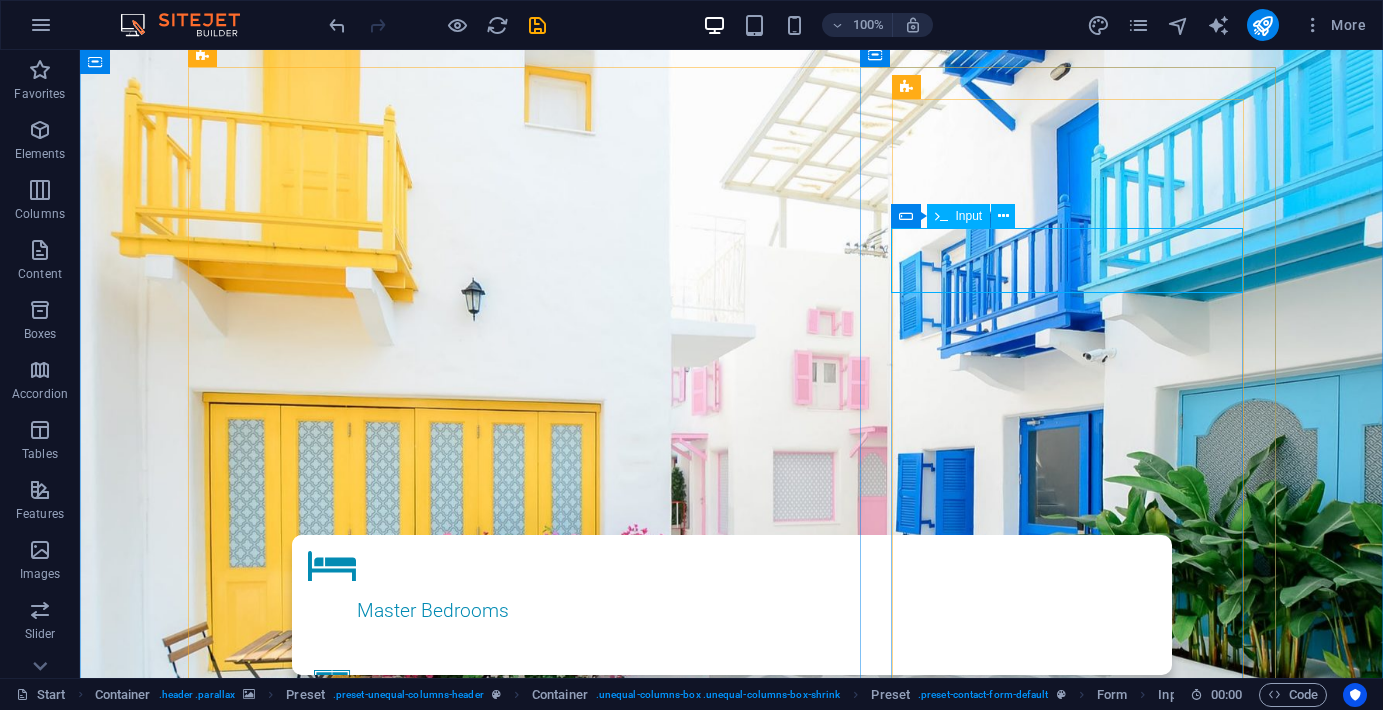 click on "Name" at bounding box center [732, 1603] 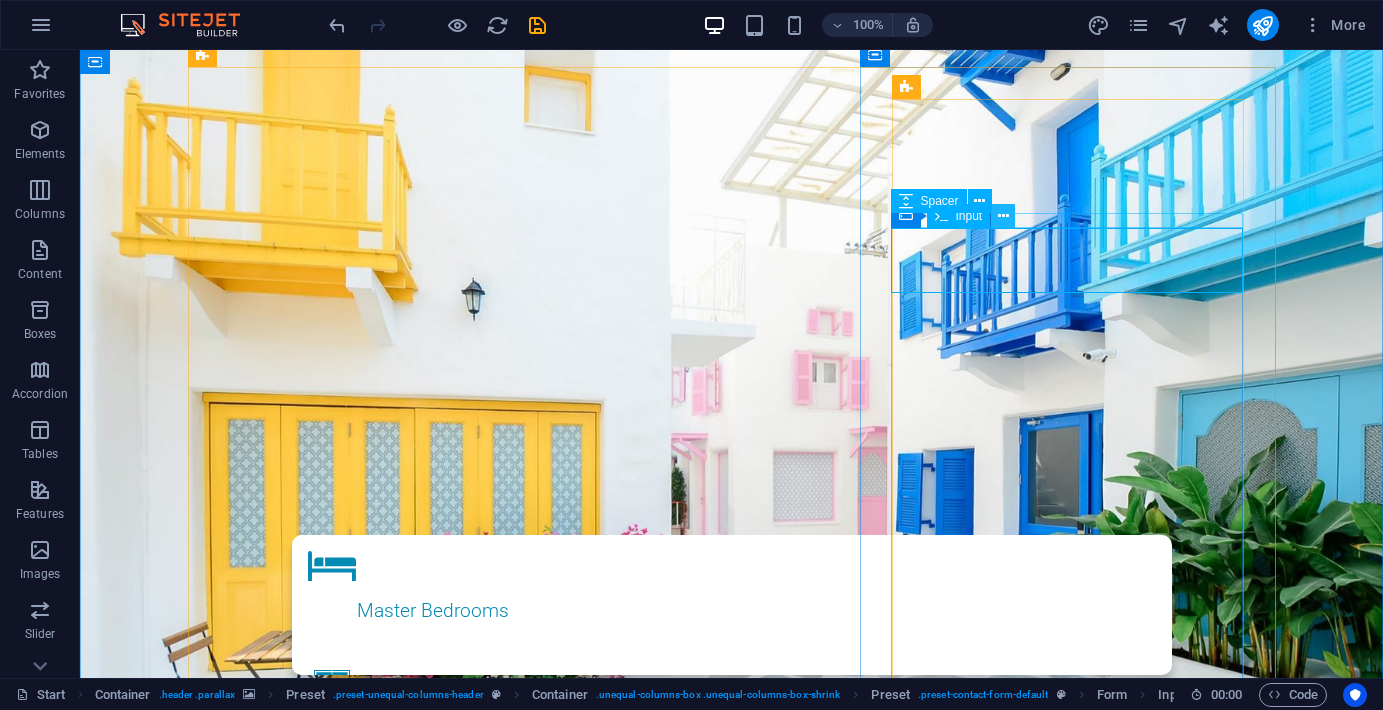 click at bounding box center (1003, 216) 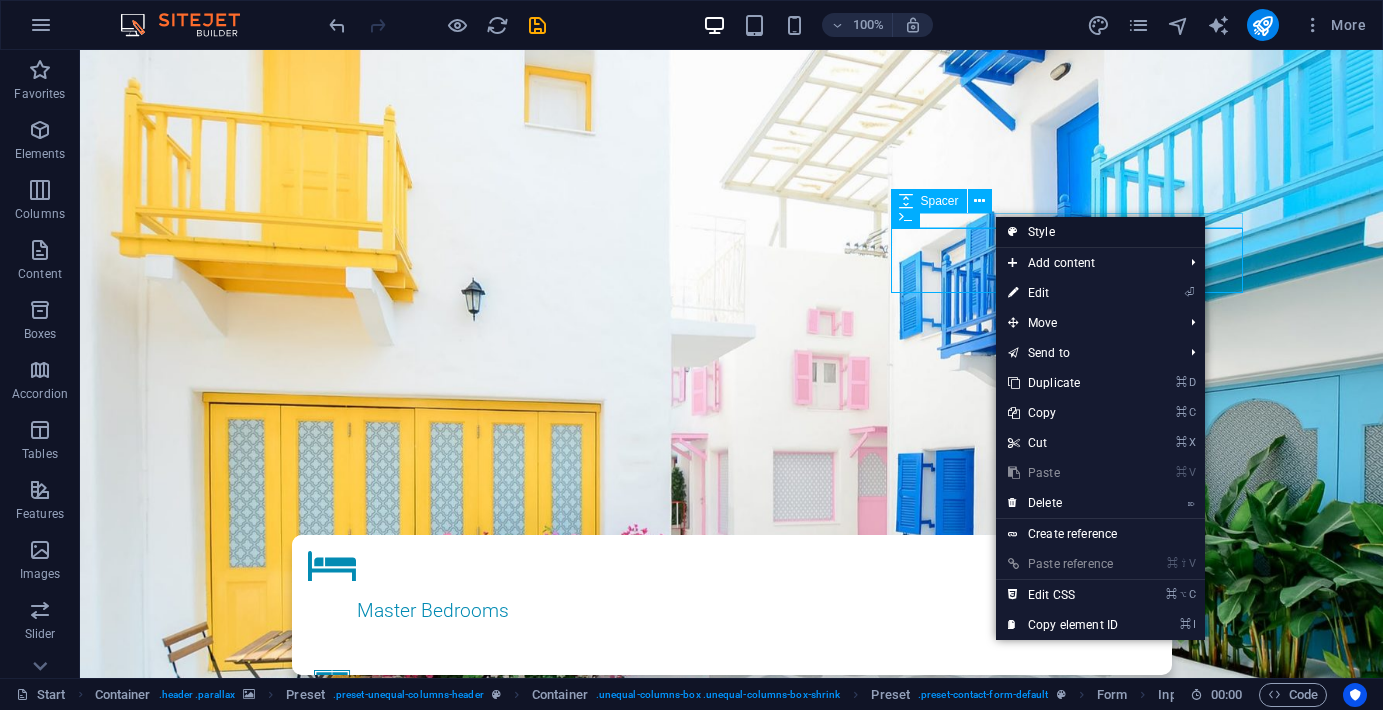click on "Style" at bounding box center (1100, 232) 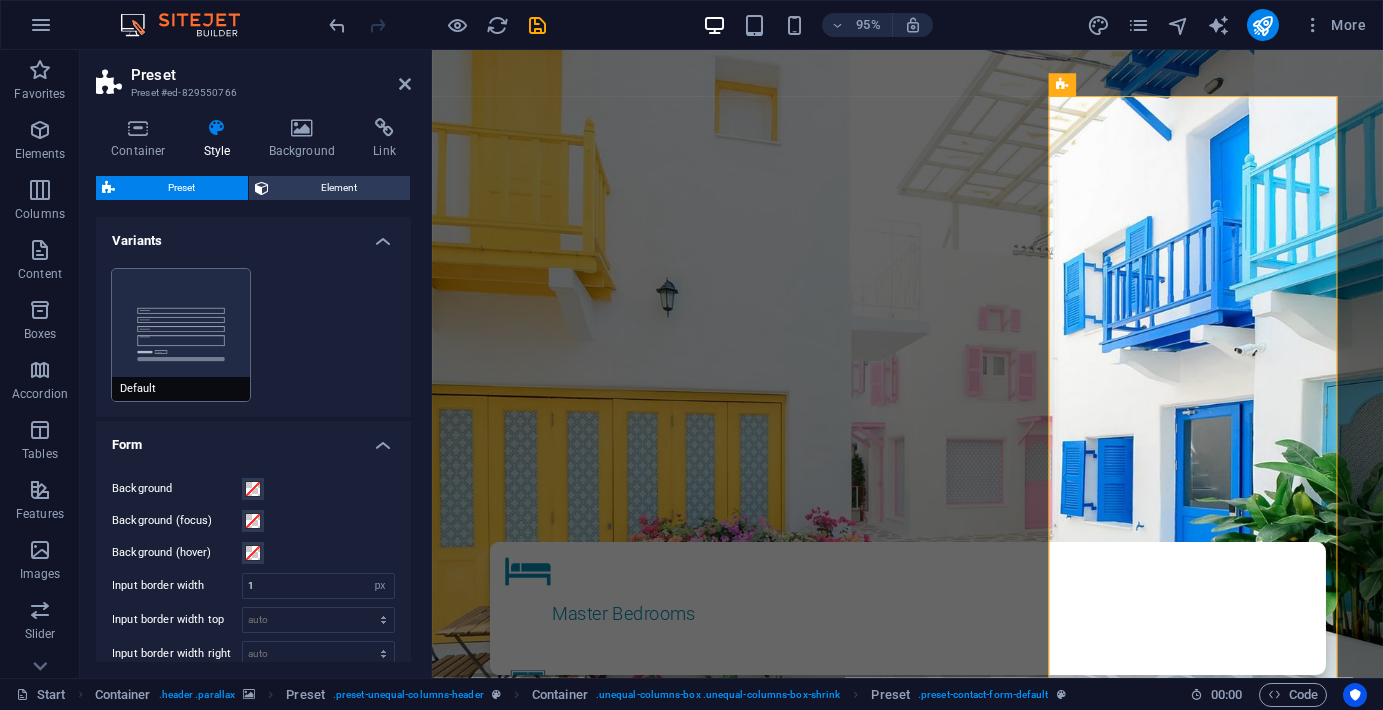 click on "Default" at bounding box center [181, 335] 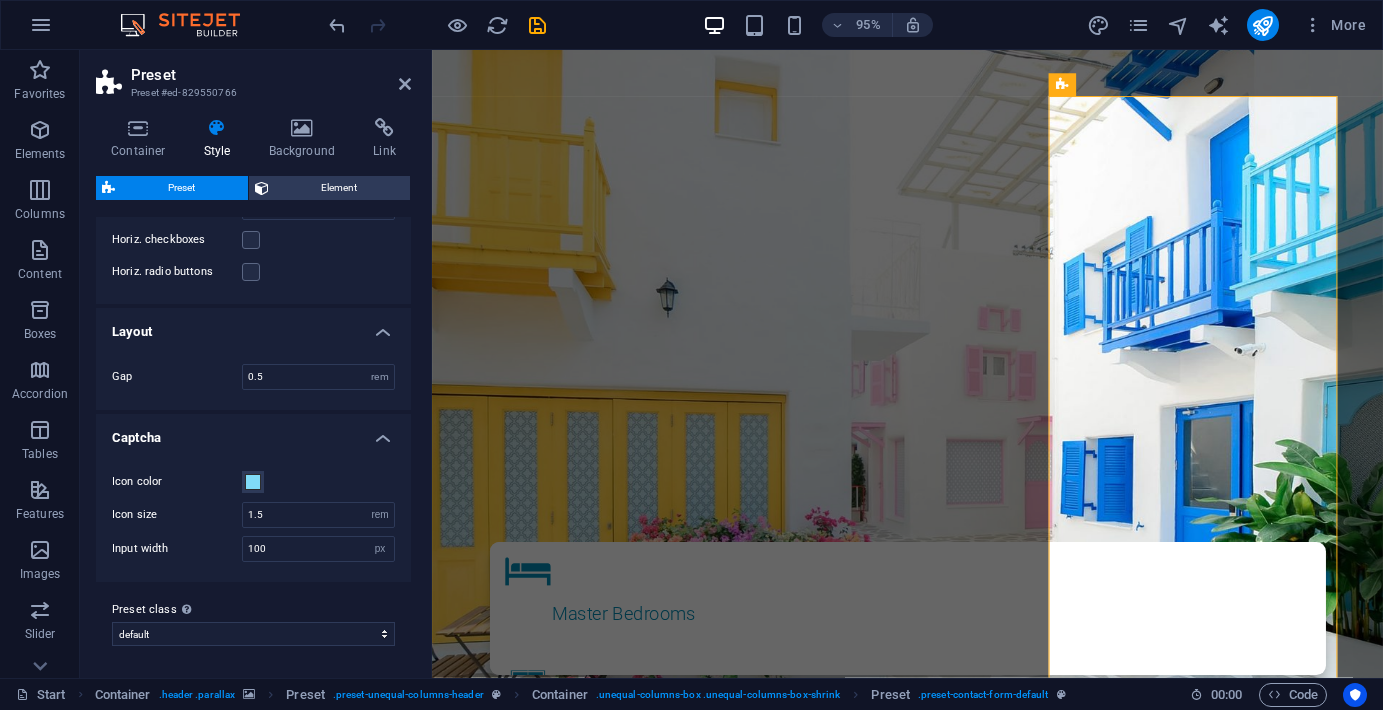 scroll, scrollTop: 934, scrollLeft: 0, axis: vertical 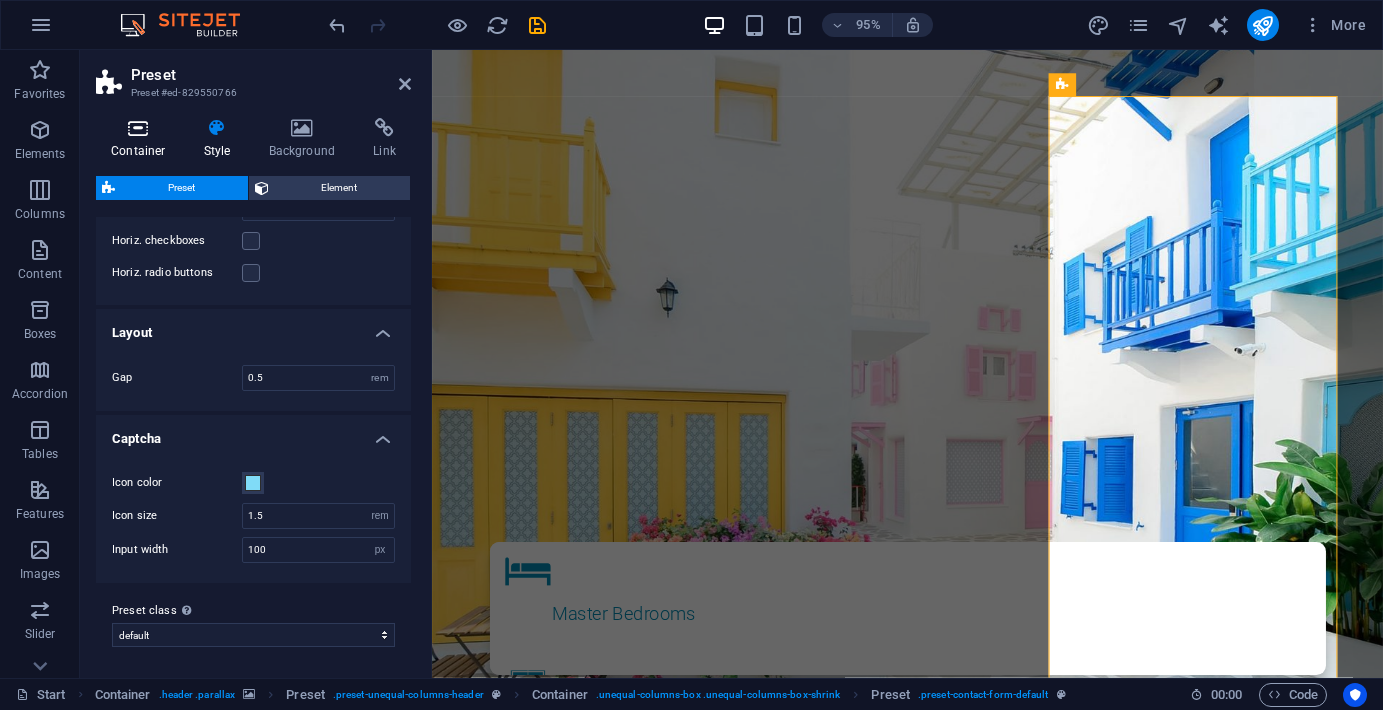 click at bounding box center [138, 128] 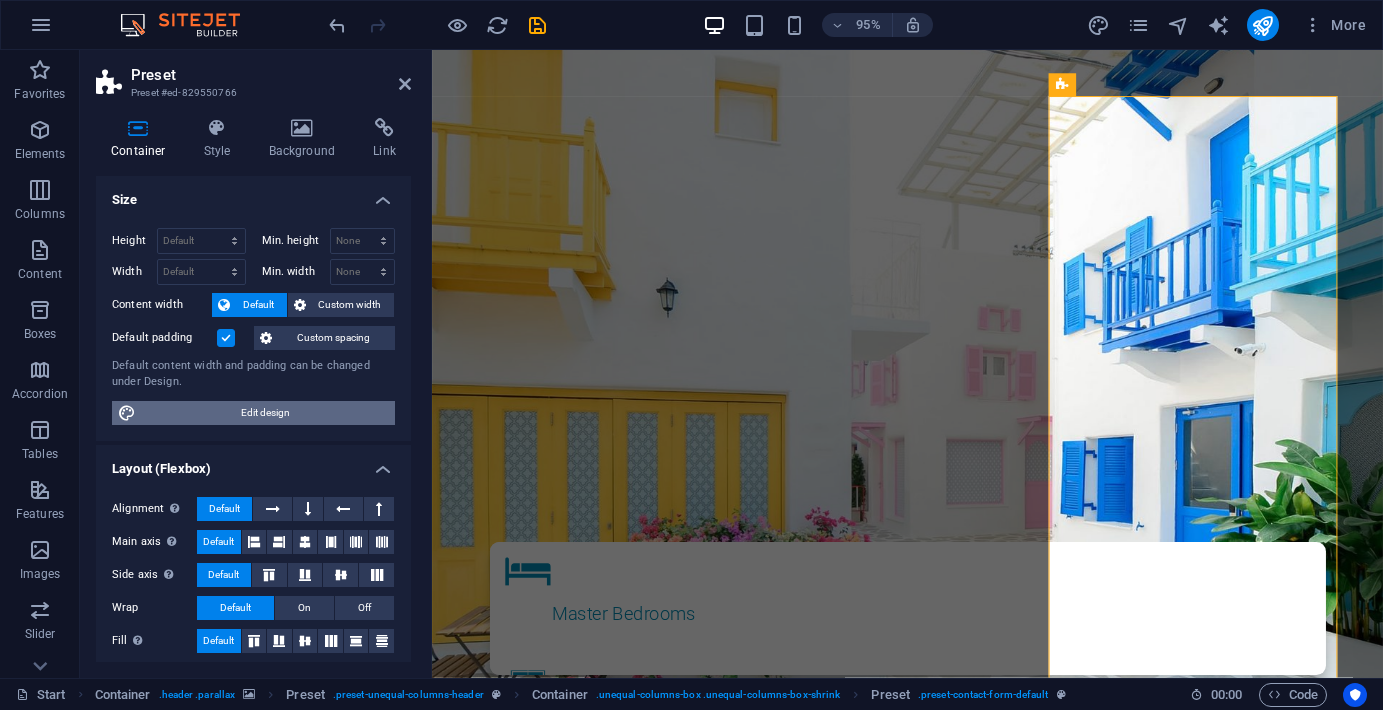 scroll, scrollTop: 0, scrollLeft: 0, axis: both 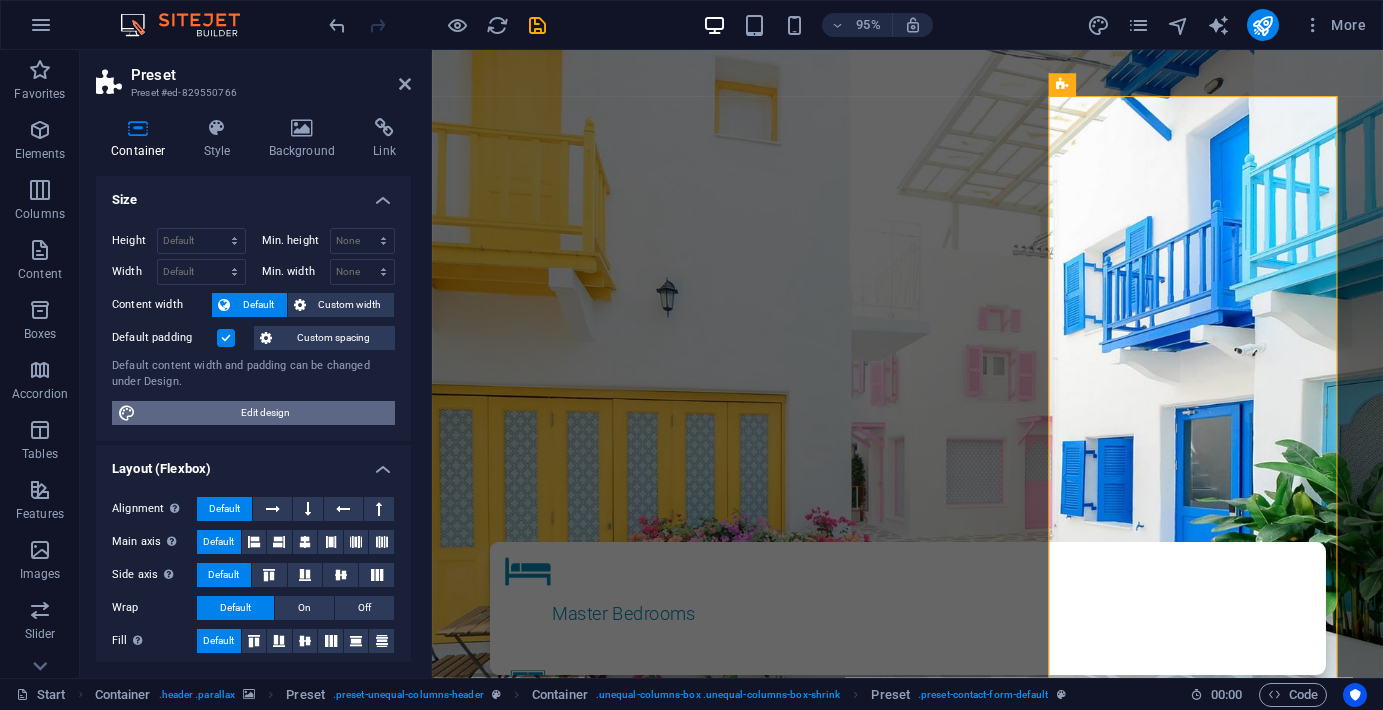 click on "Edit design" at bounding box center (265, 413) 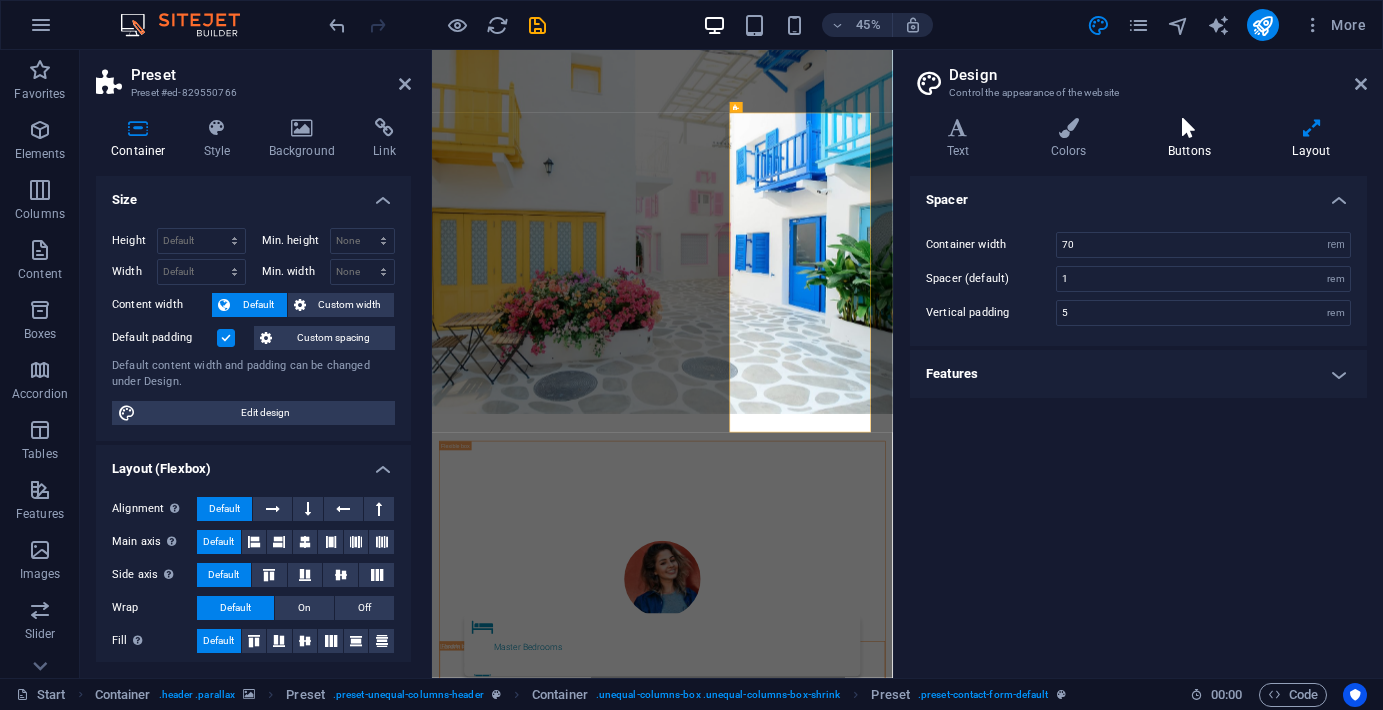 click on "Buttons" at bounding box center [1193, 139] 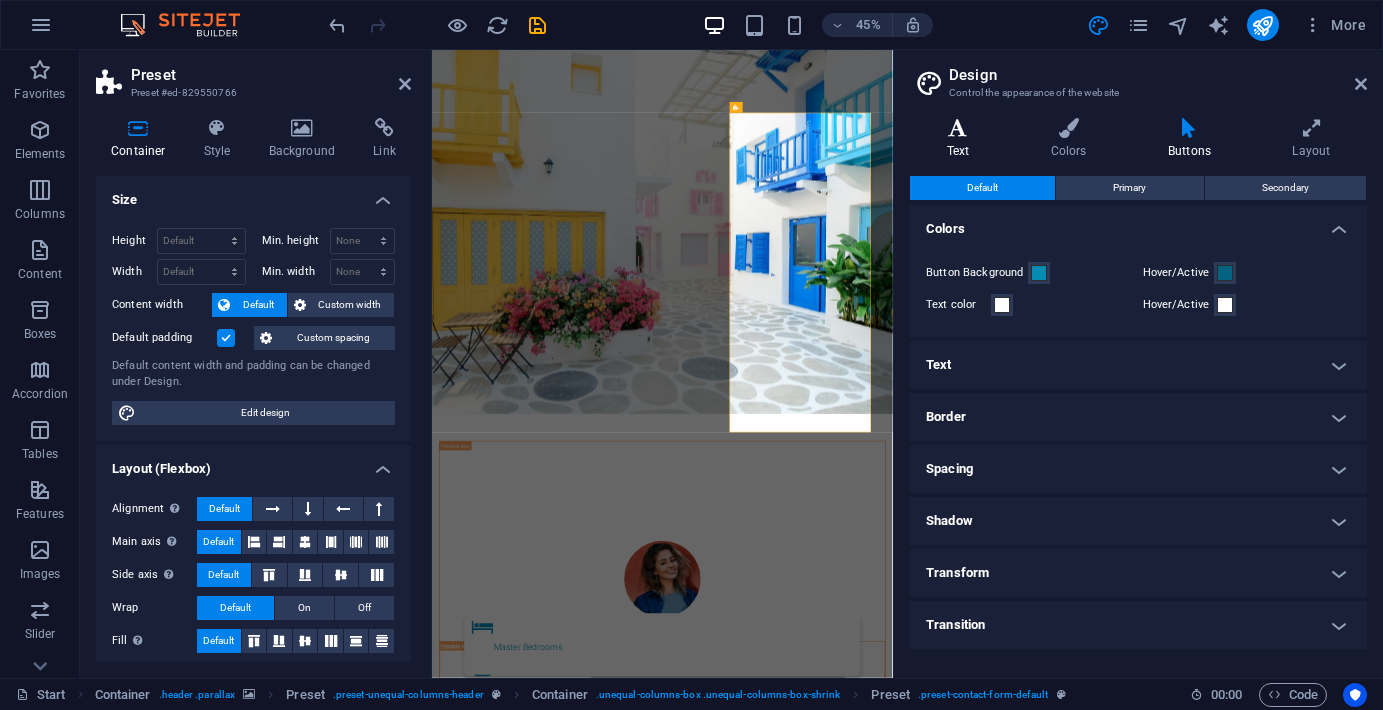 click on "Text" at bounding box center [962, 139] 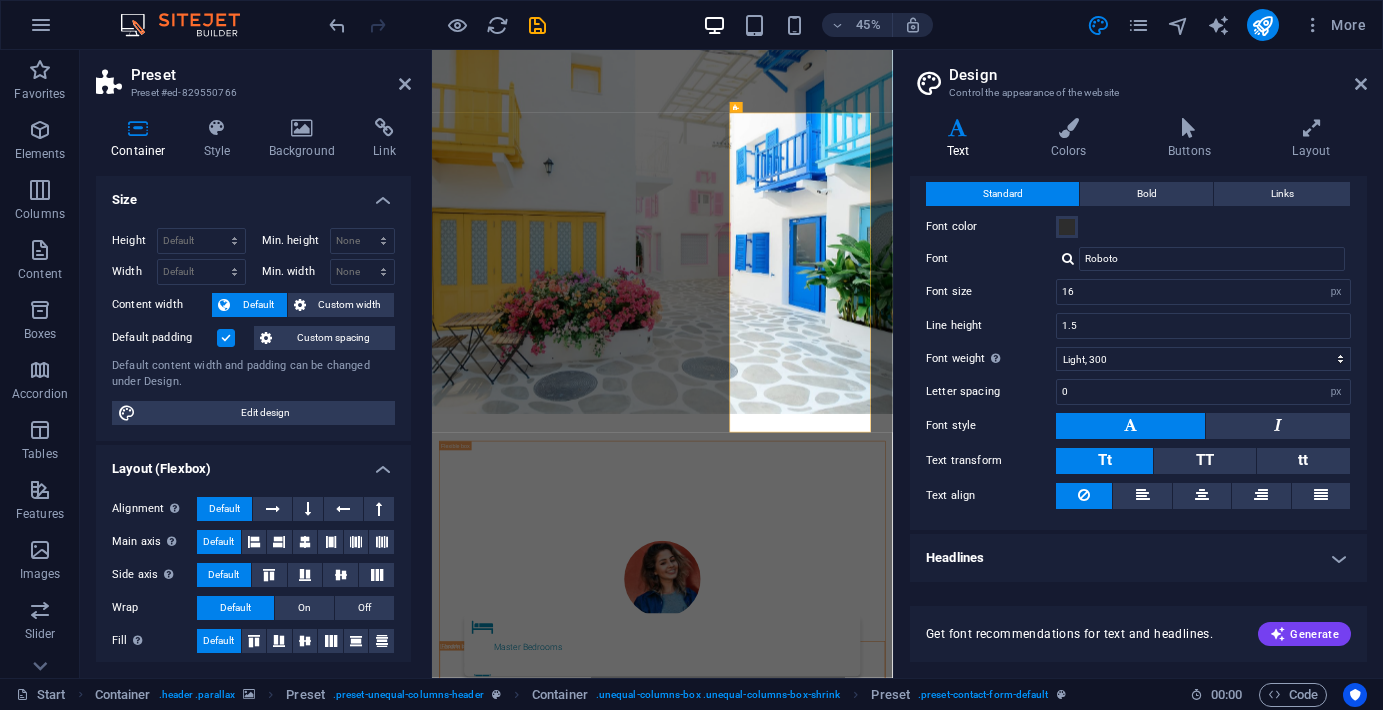 scroll, scrollTop: 49, scrollLeft: 0, axis: vertical 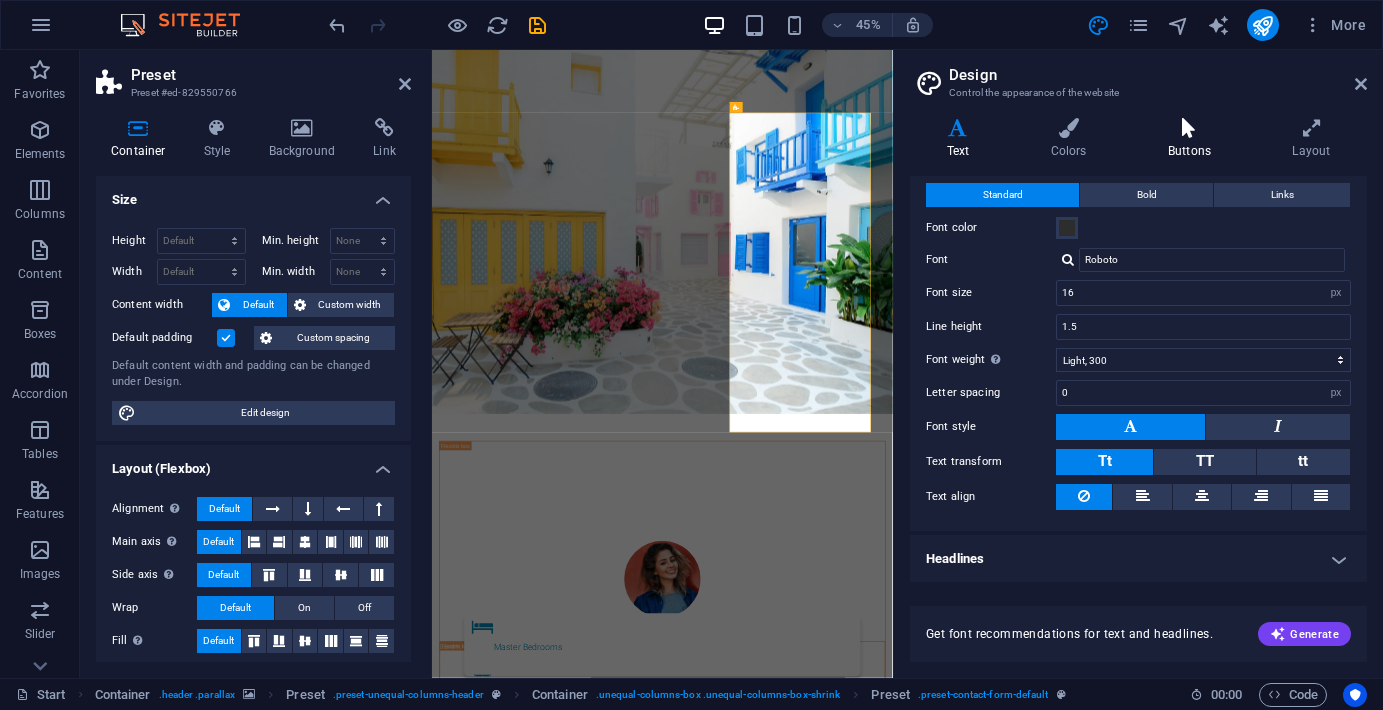 click on "Buttons" at bounding box center (1193, 139) 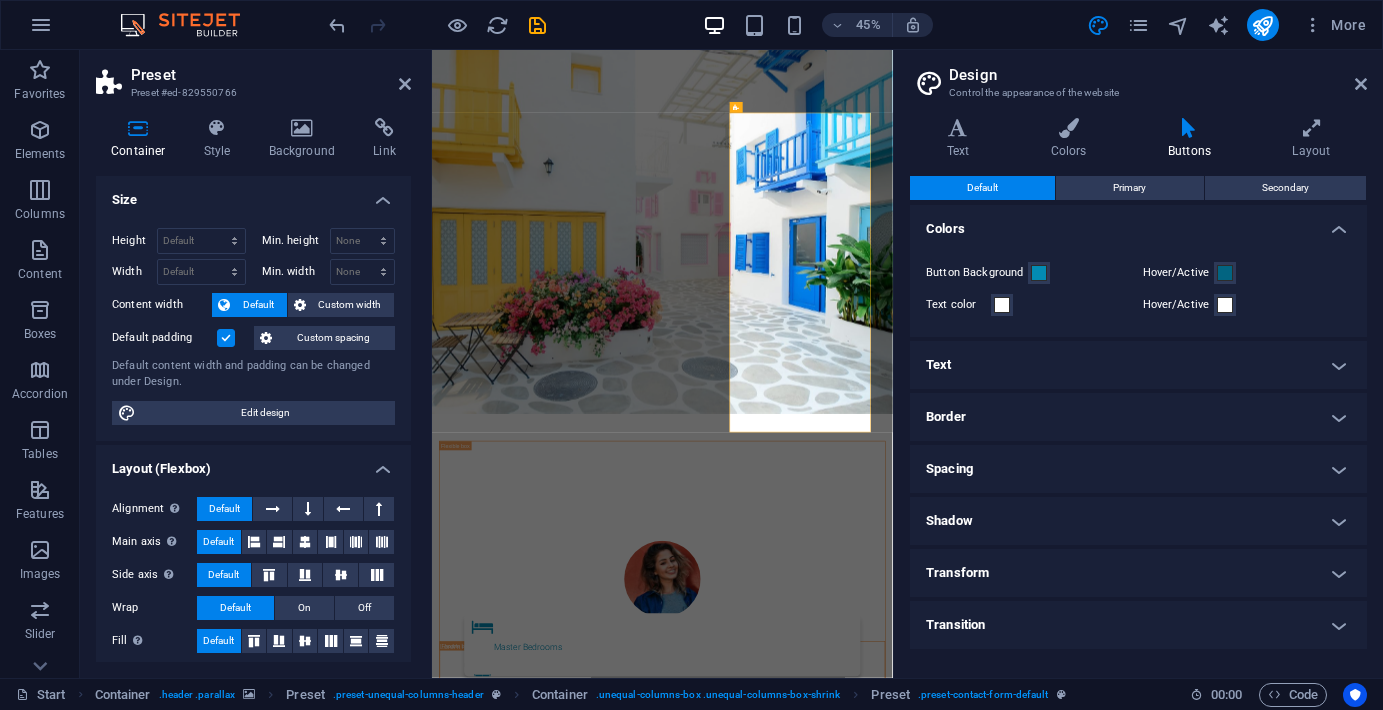click on "Text" at bounding box center (1138, 365) 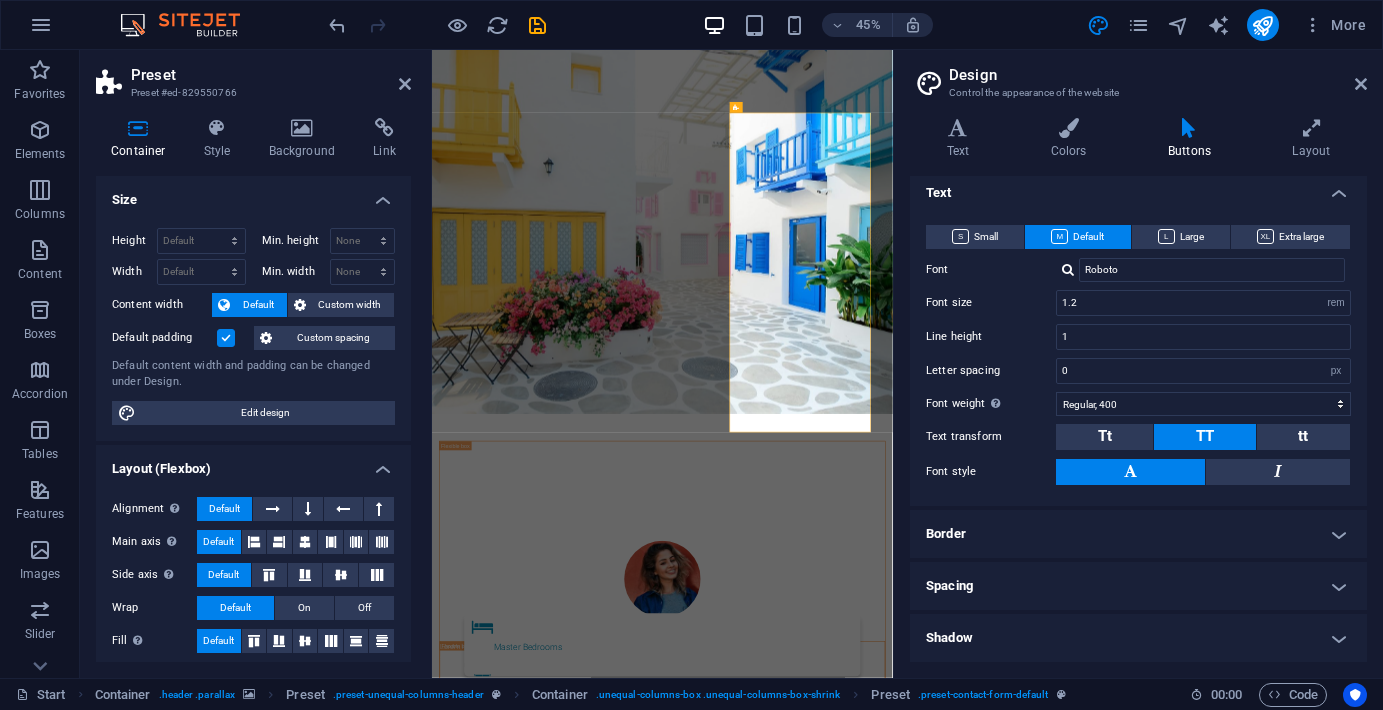 scroll, scrollTop: 139, scrollLeft: 0, axis: vertical 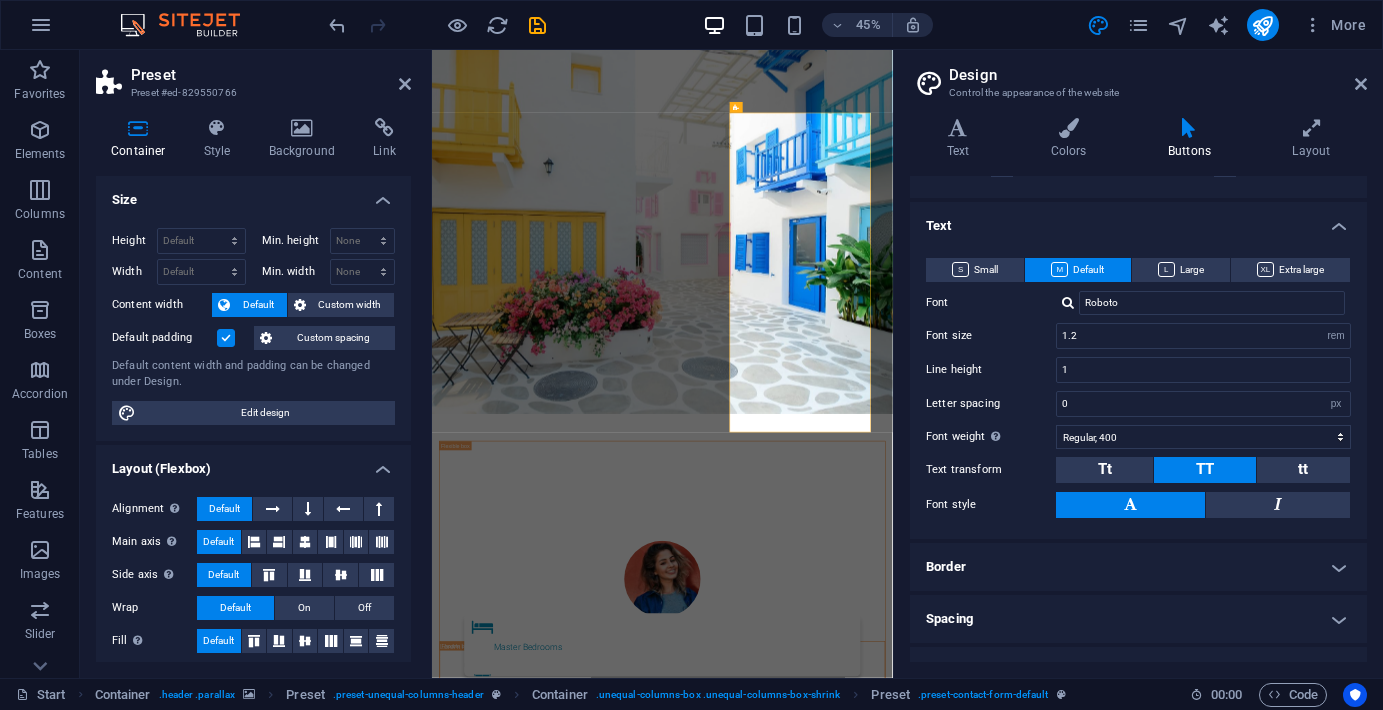 click on "Border" at bounding box center [1138, 567] 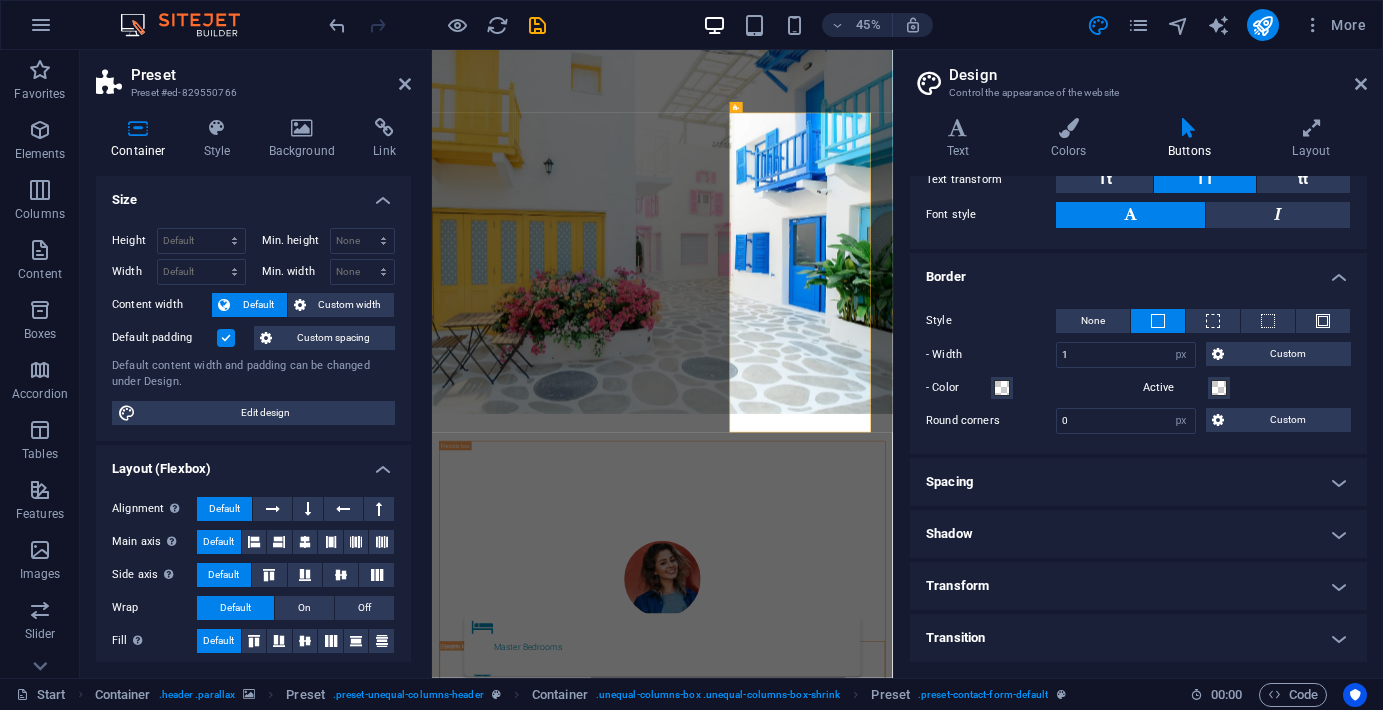 scroll, scrollTop: 428, scrollLeft: 0, axis: vertical 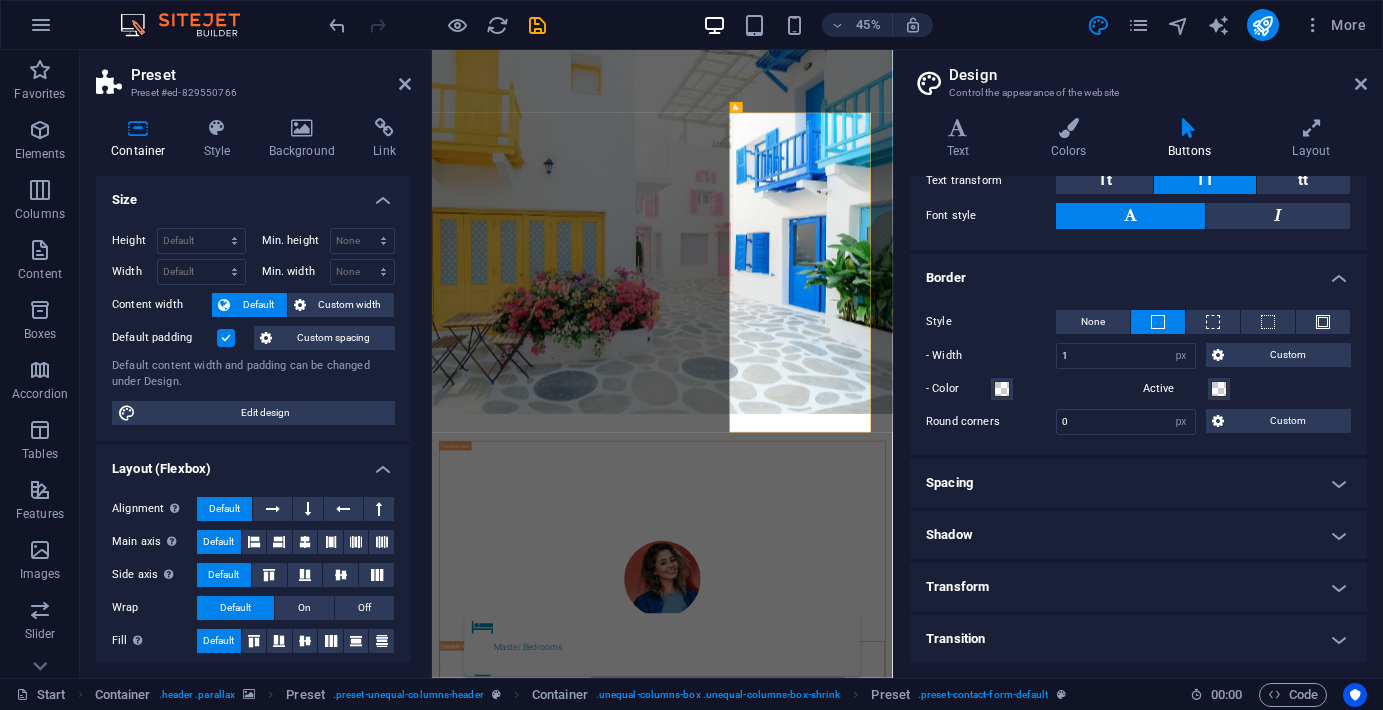 click on "Spacing" at bounding box center [1138, 483] 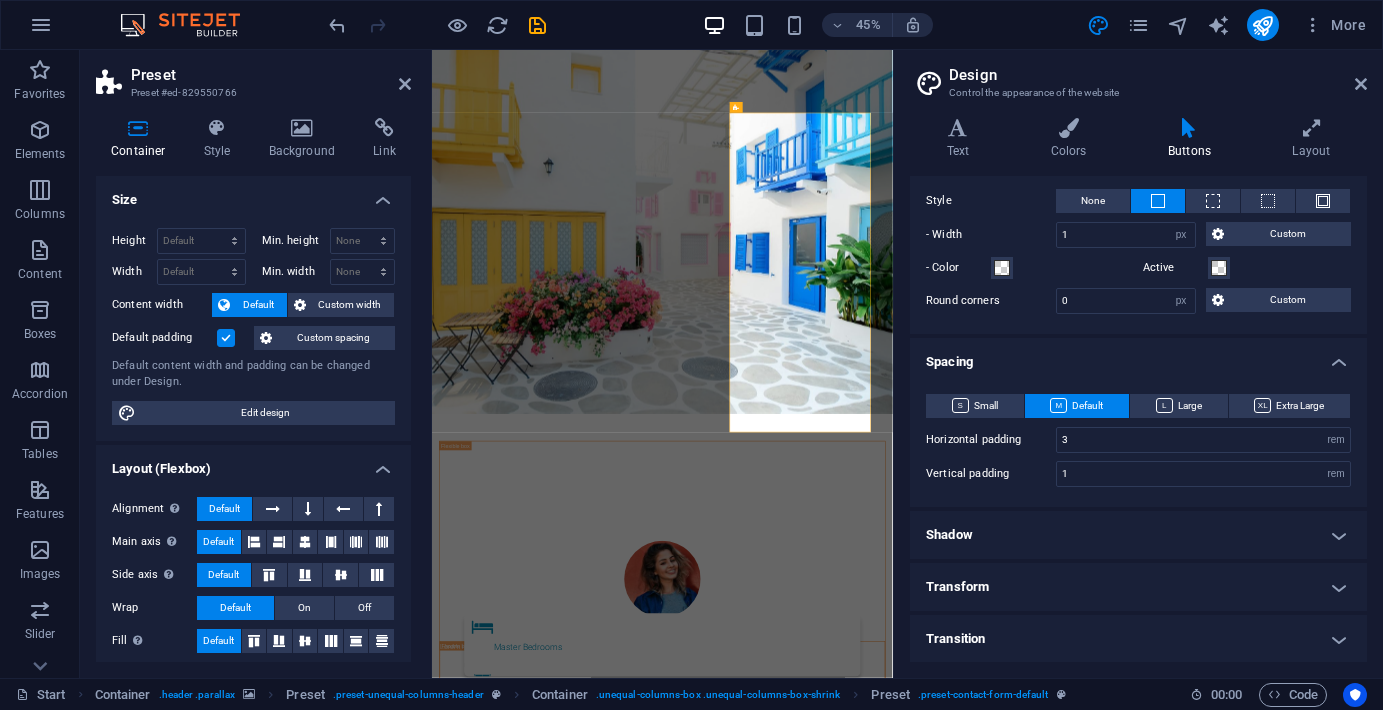 click on "Shadow" at bounding box center [1138, 535] 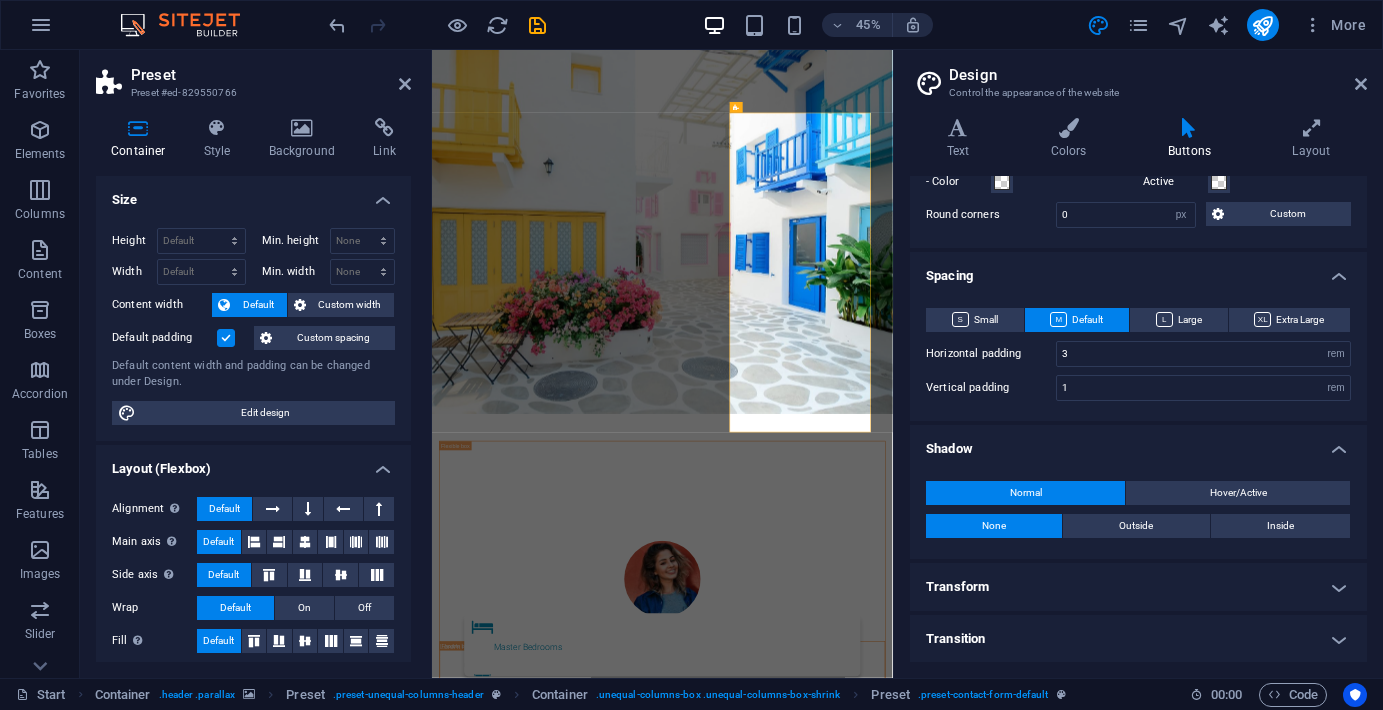 click on "Transform" at bounding box center [1138, 587] 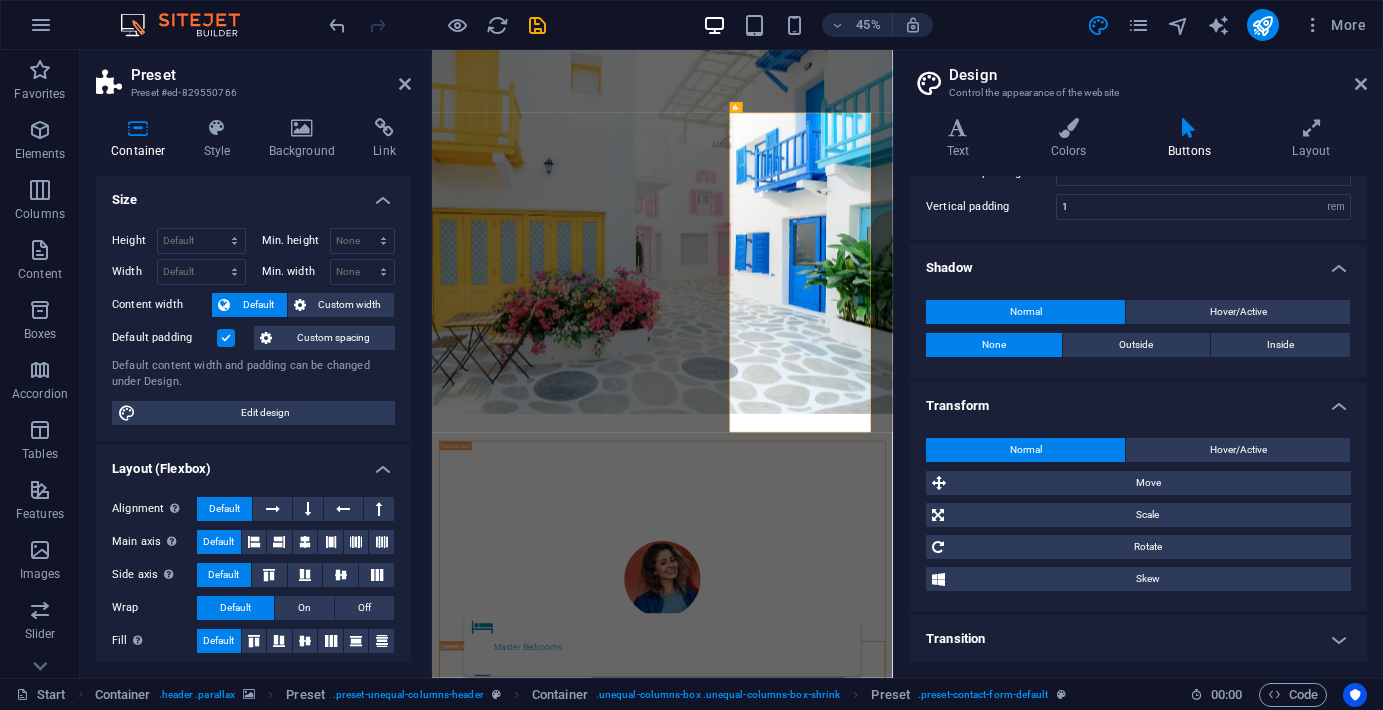 click on "Transition" at bounding box center (1138, 639) 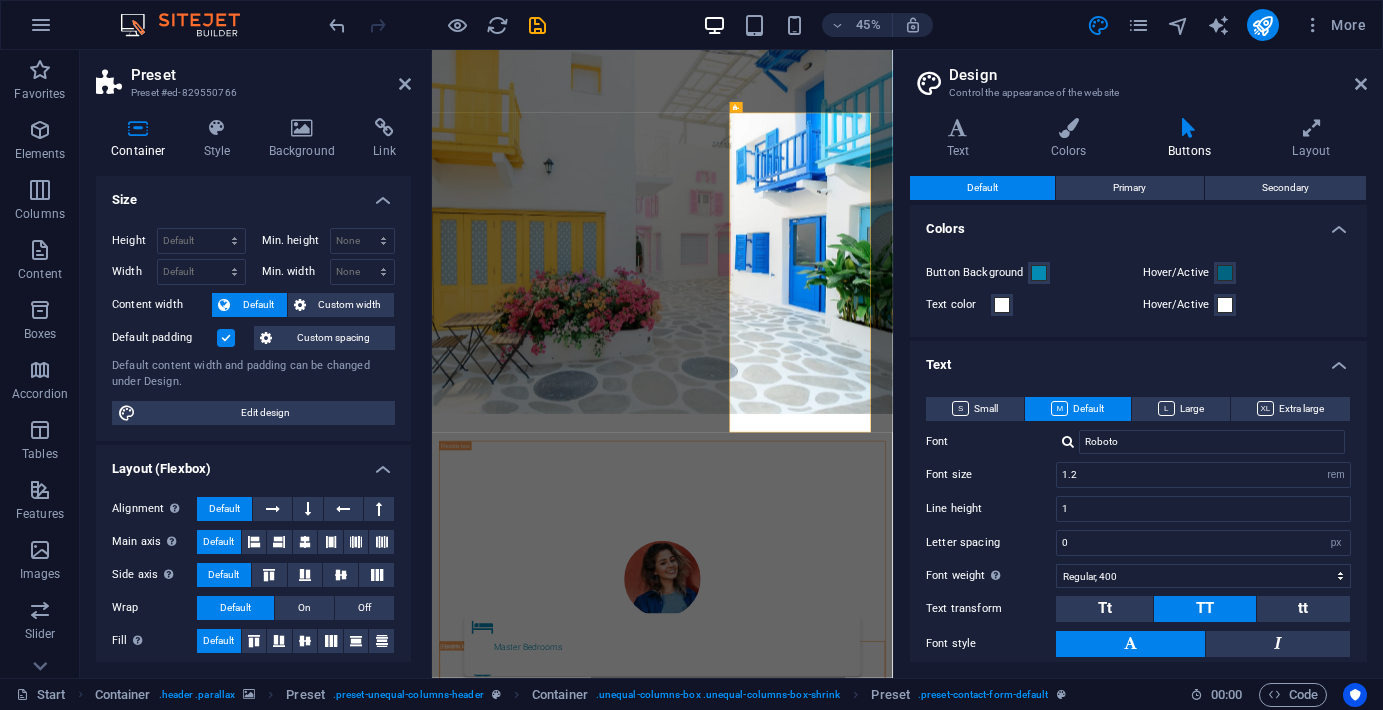 scroll, scrollTop: 0, scrollLeft: 0, axis: both 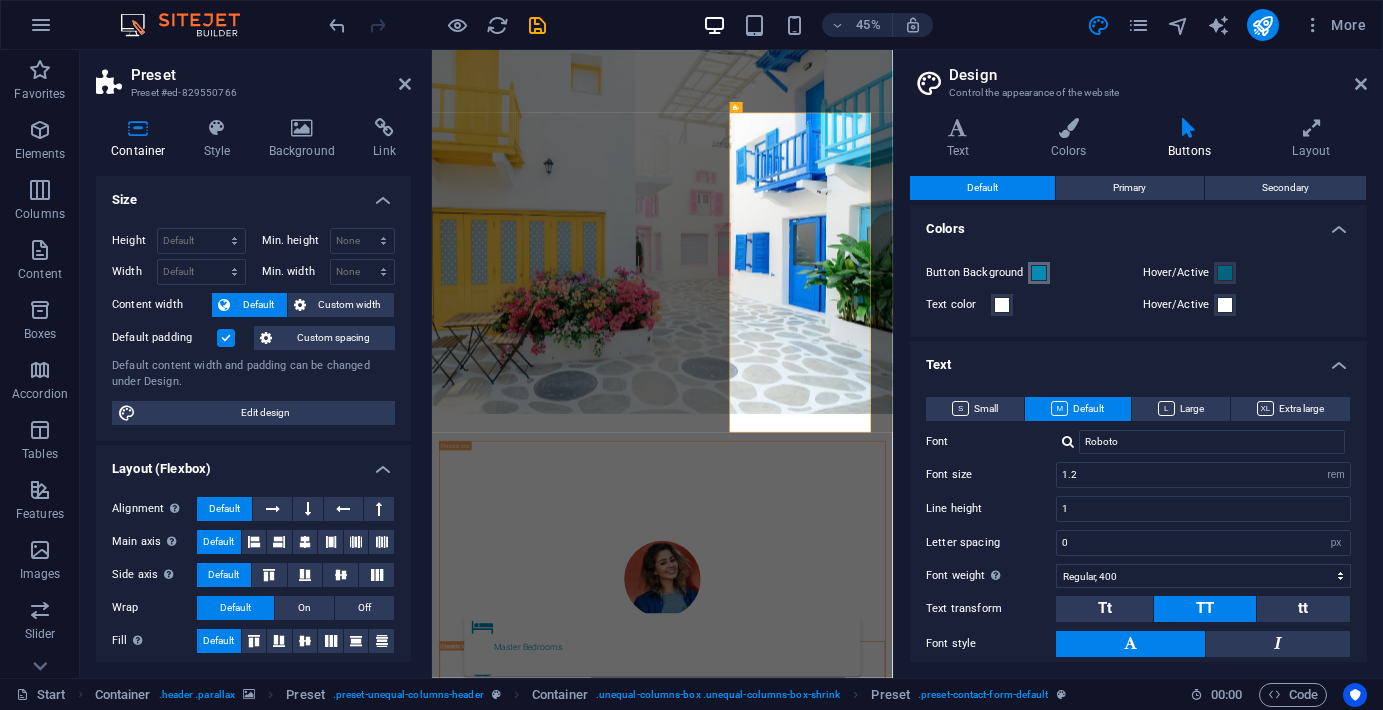 click at bounding box center [1039, 273] 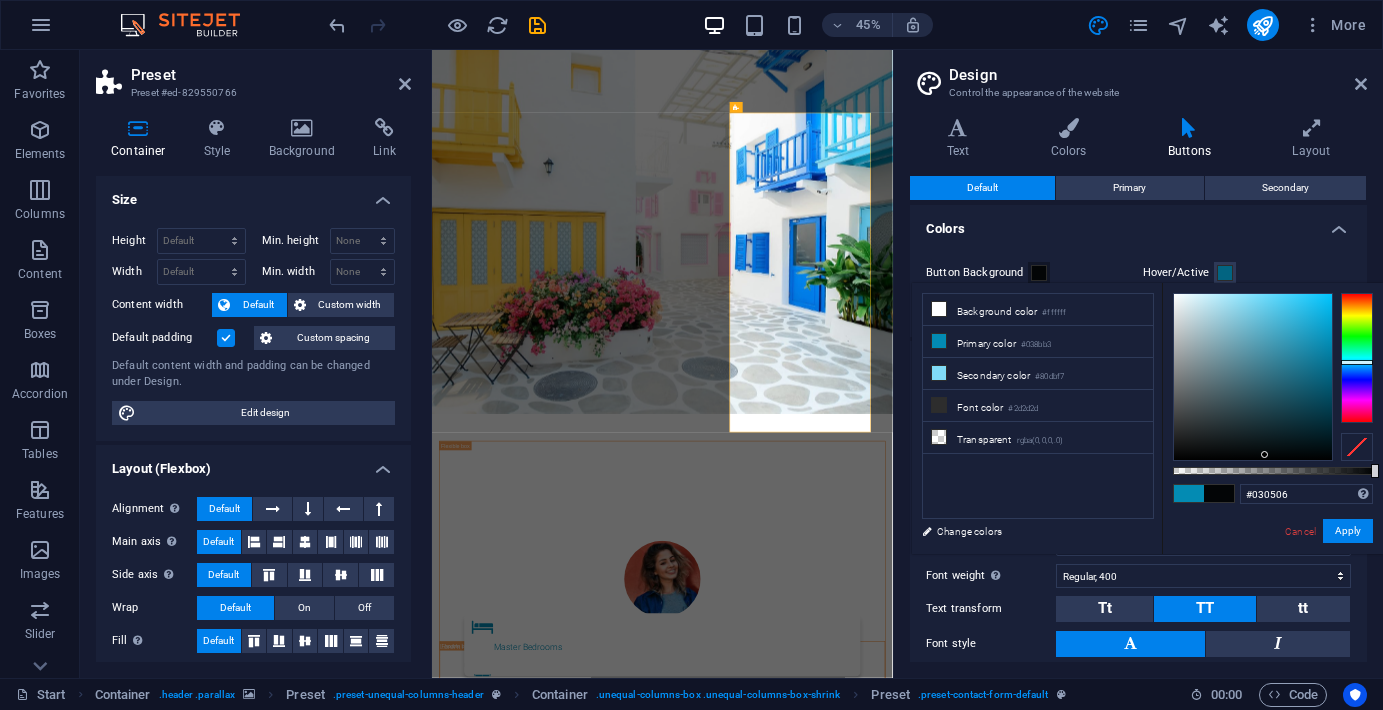 type on "#020405" 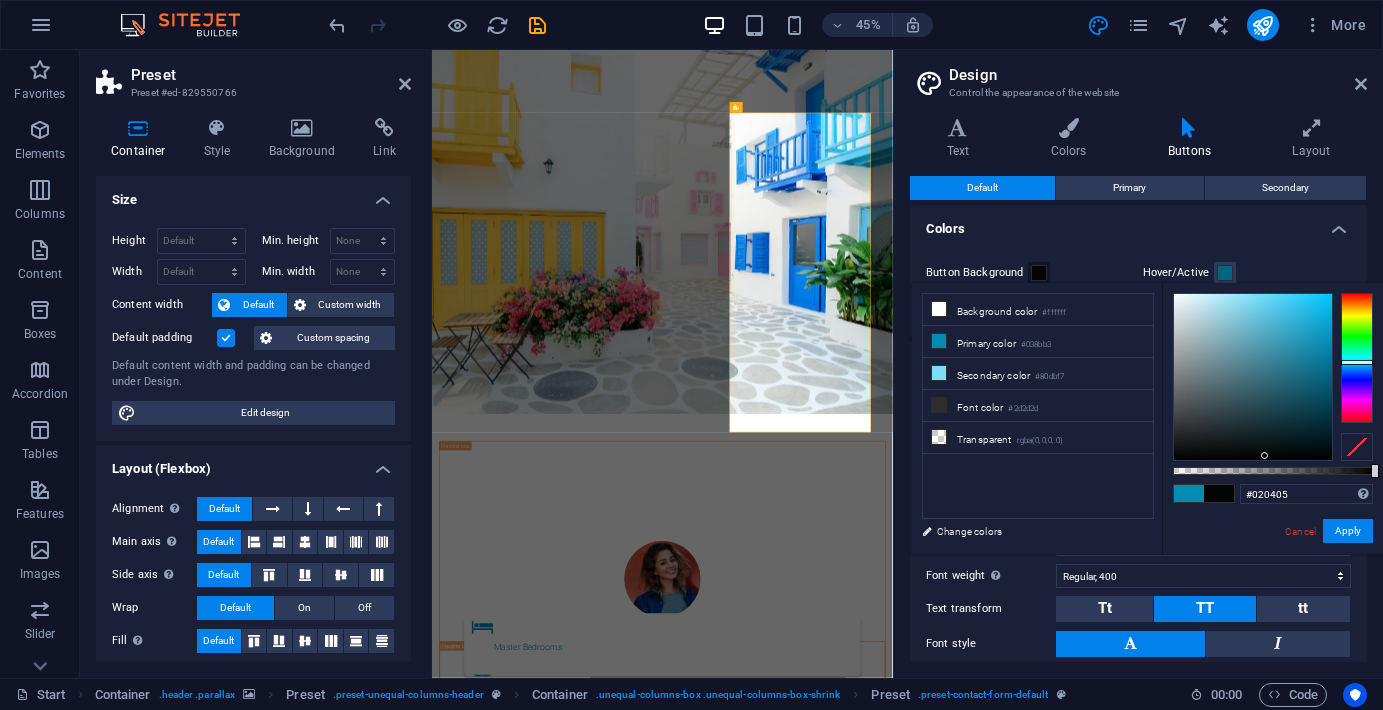 click at bounding box center (1253, 377) 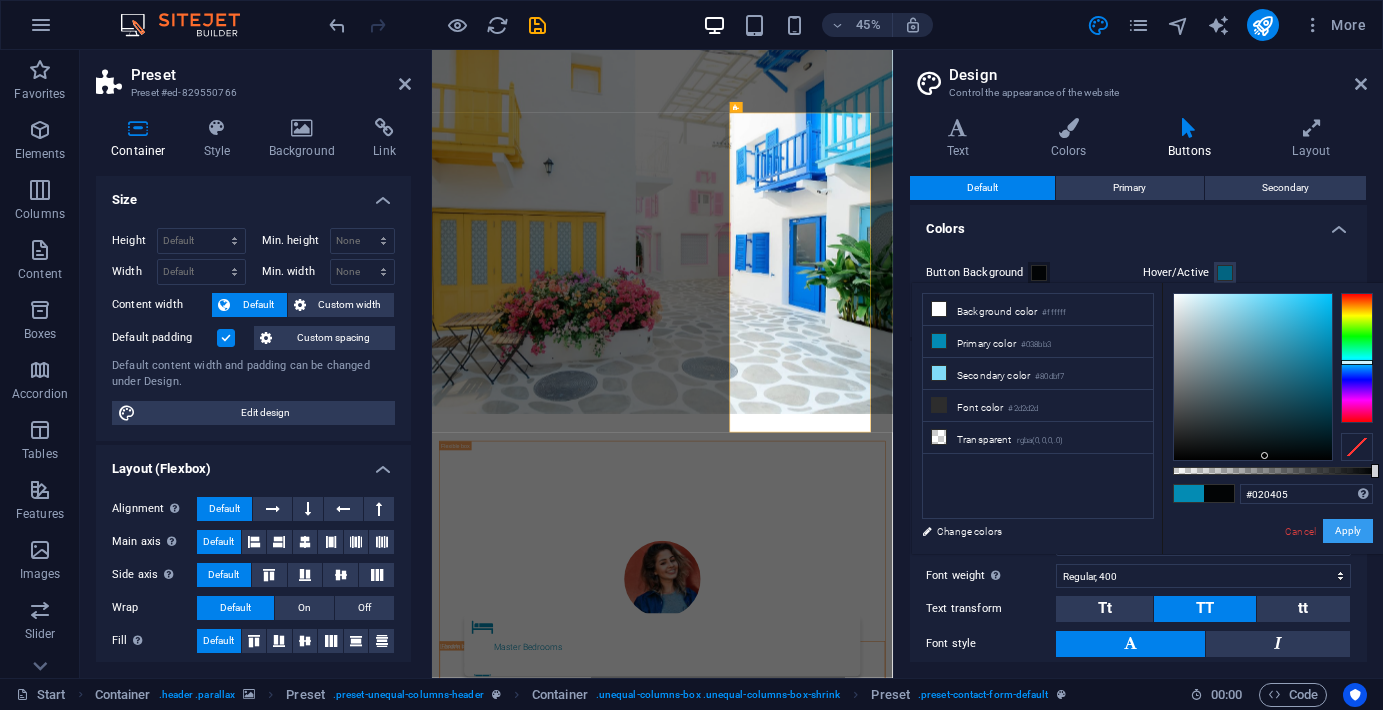 click on "Apply" at bounding box center [1348, 531] 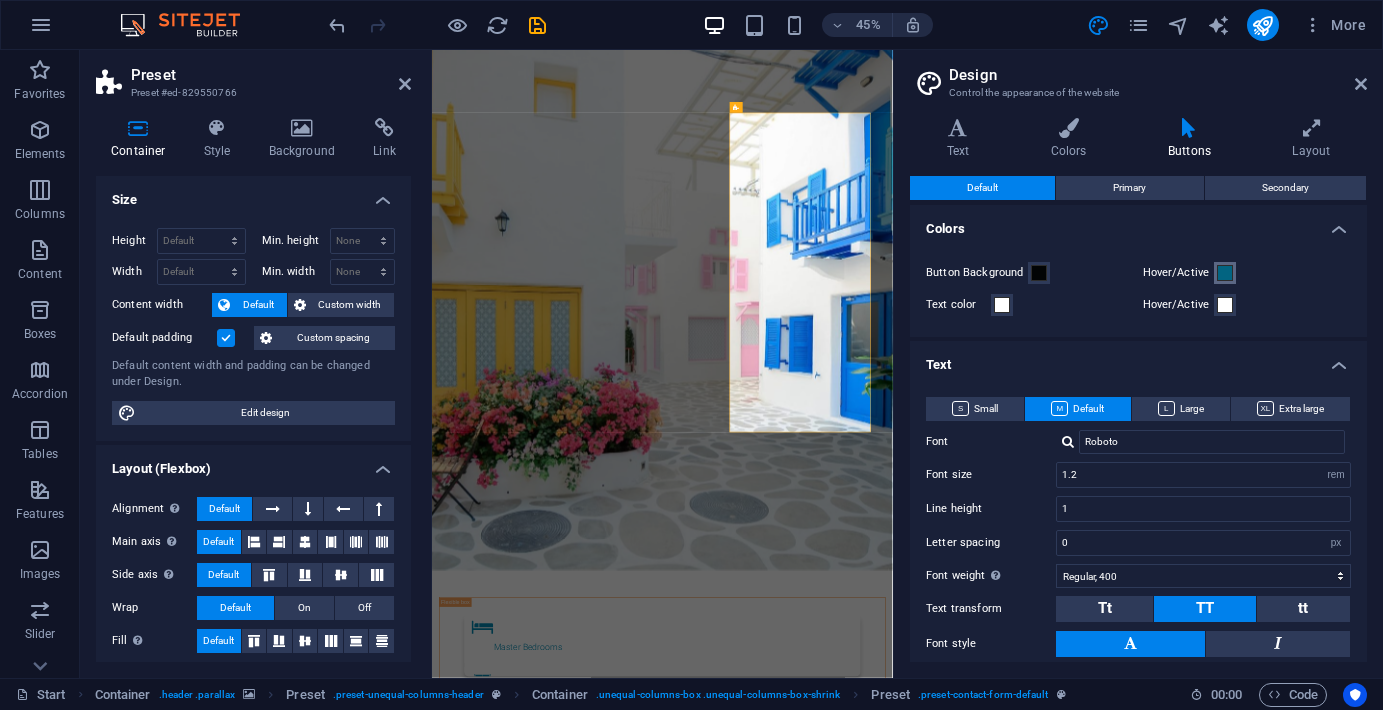 click at bounding box center (1225, 273) 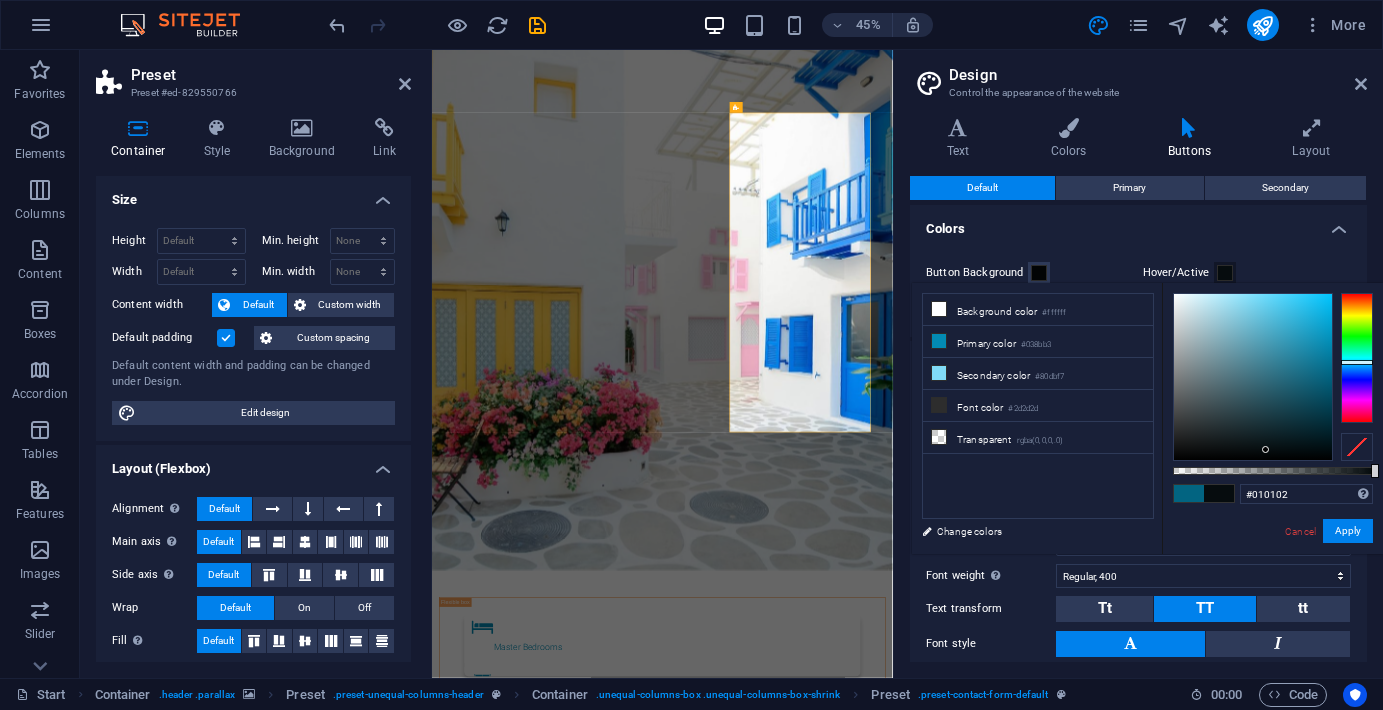 type on "#000000" 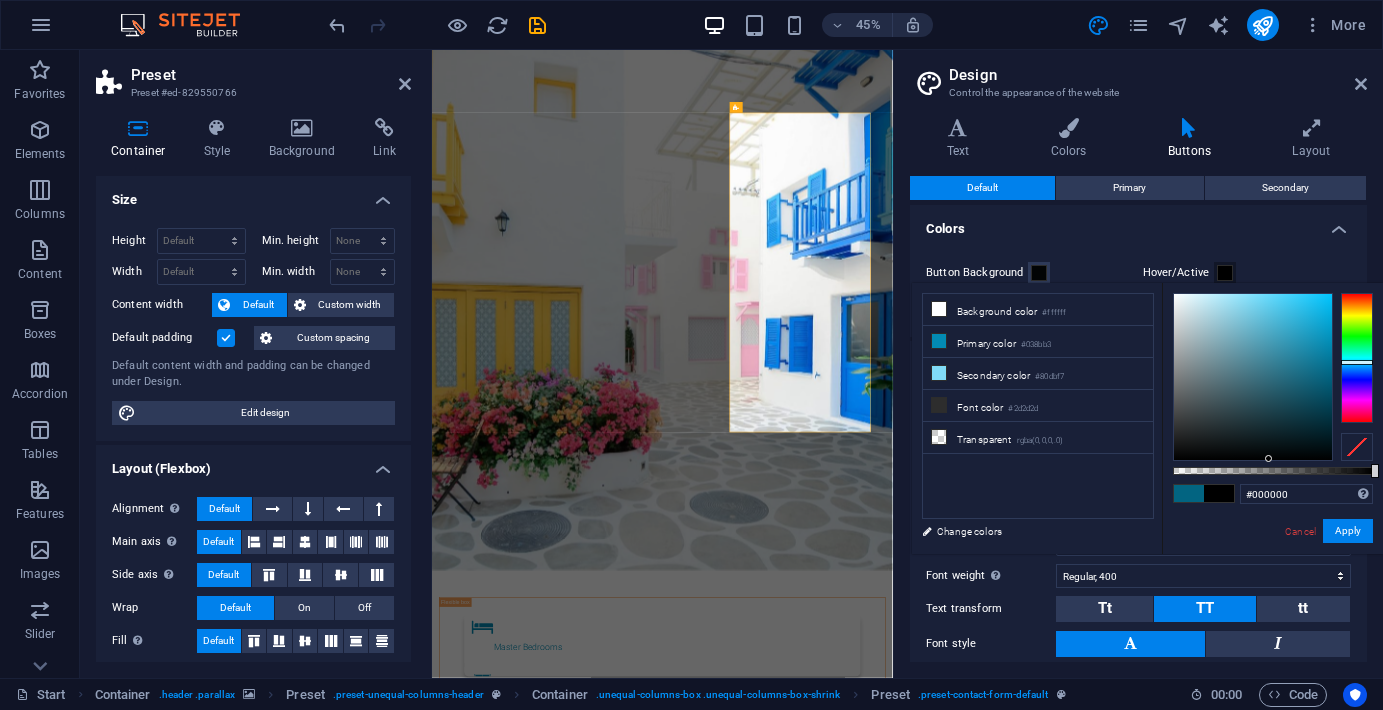 drag, startPoint x: 1266, startPoint y: 450, endPoint x: 1270, endPoint y: 462, distance: 12.649111 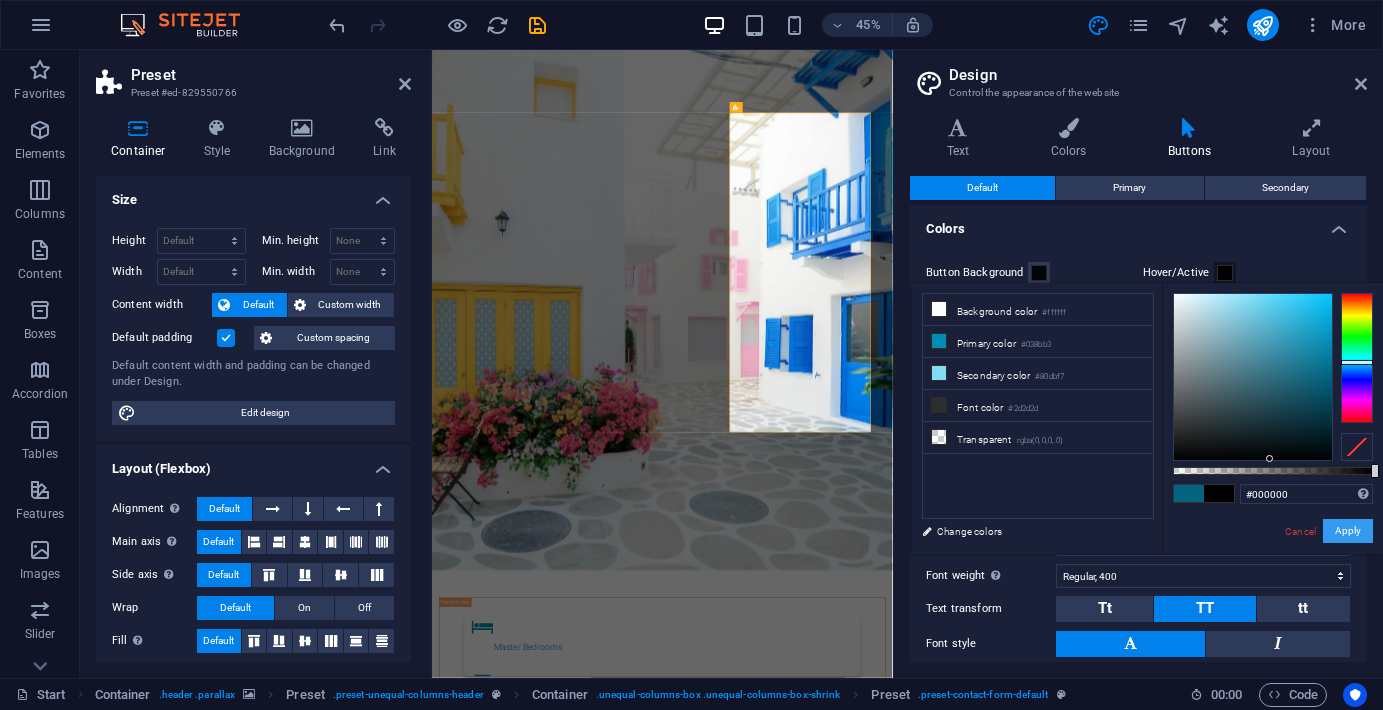 click on "Apply" at bounding box center (1348, 531) 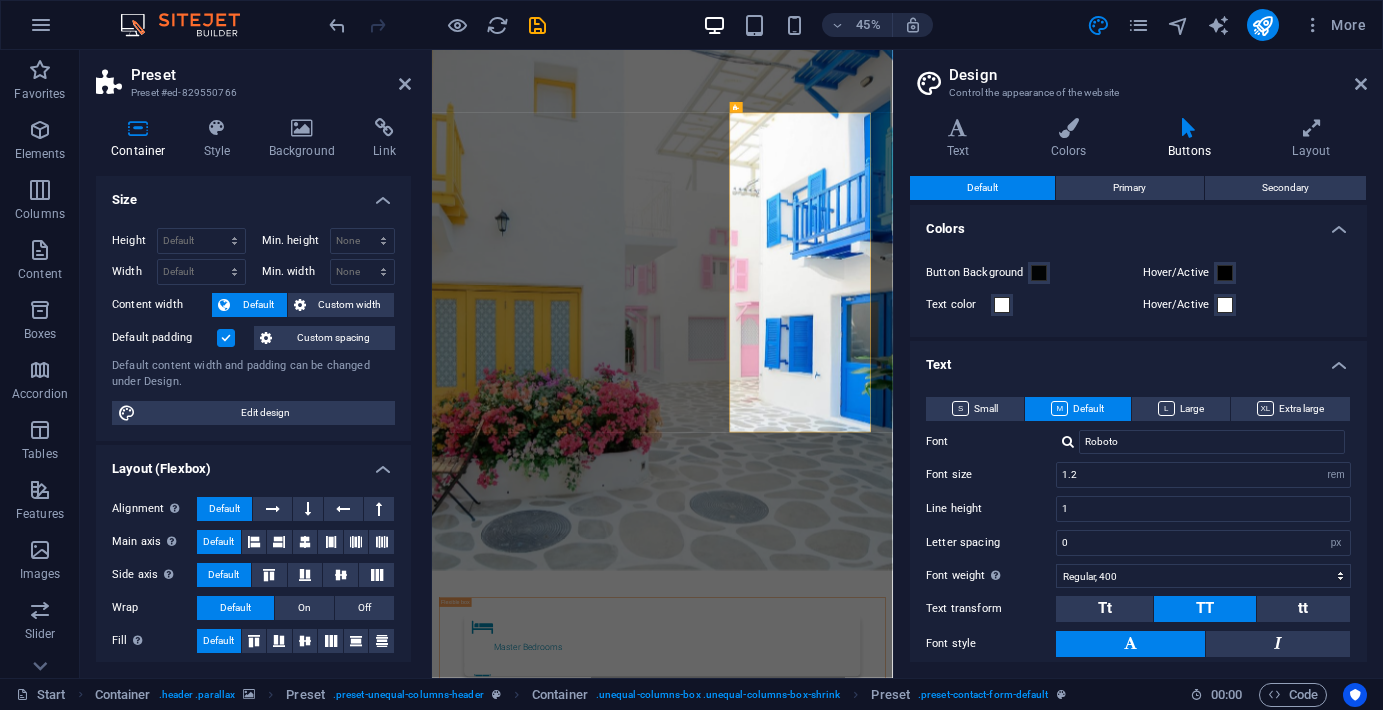 click on "Colors" at bounding box center (1138, 223) 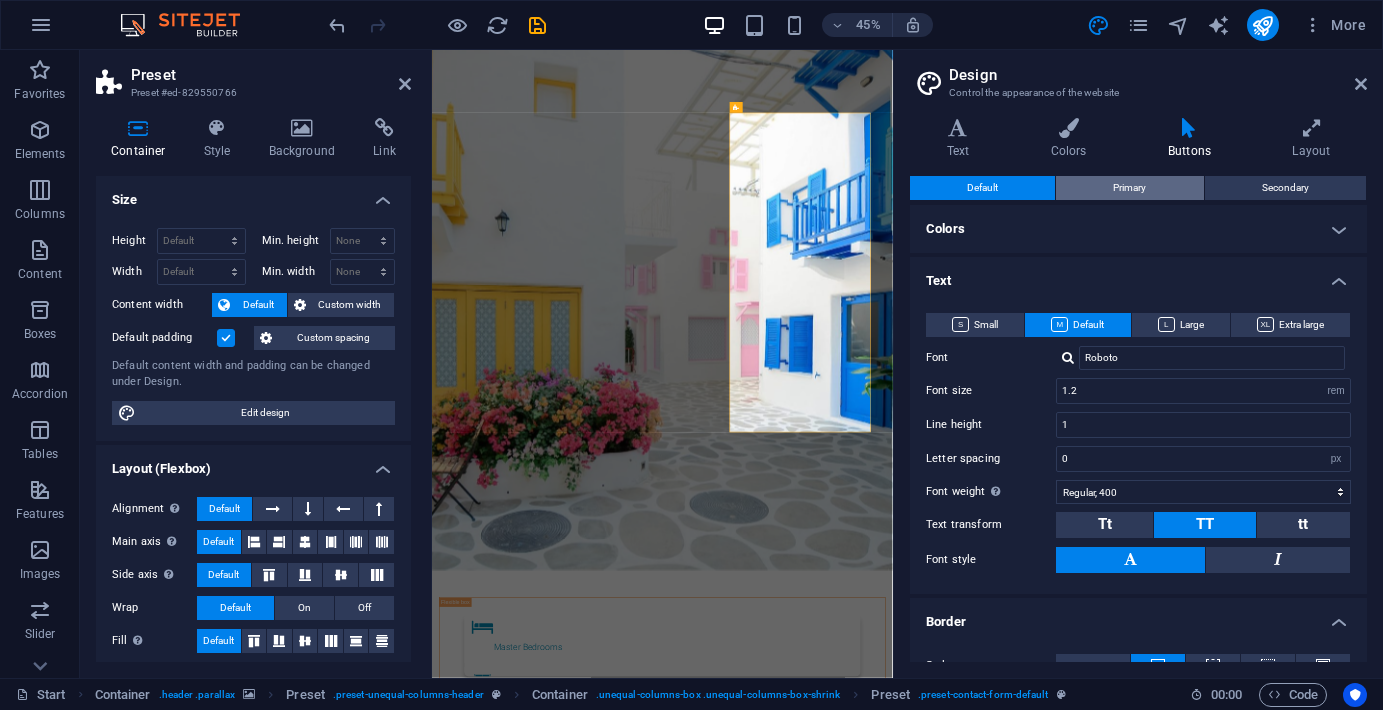 click on "Primary" at bounding box center [1129, 188] 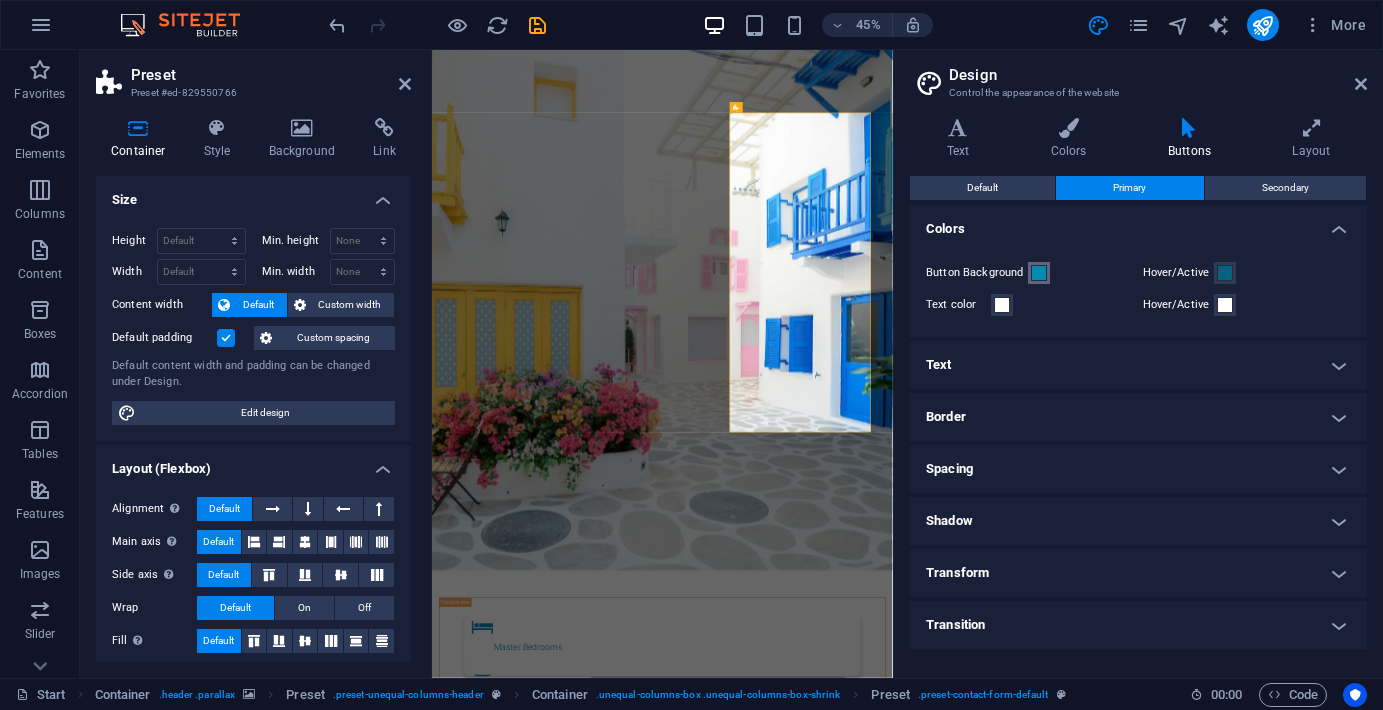 click at bounding box center [1039, 273] 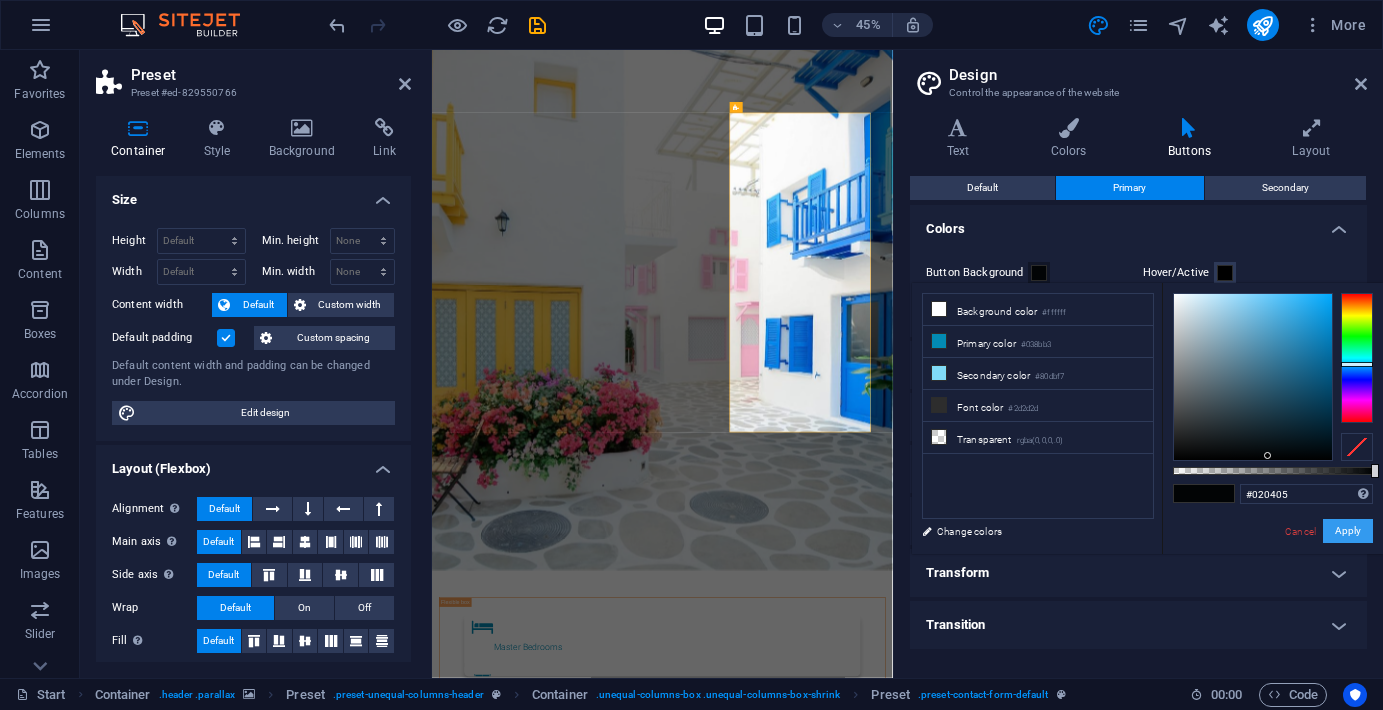 click on "Apply" at bounding box center [1348, 531] 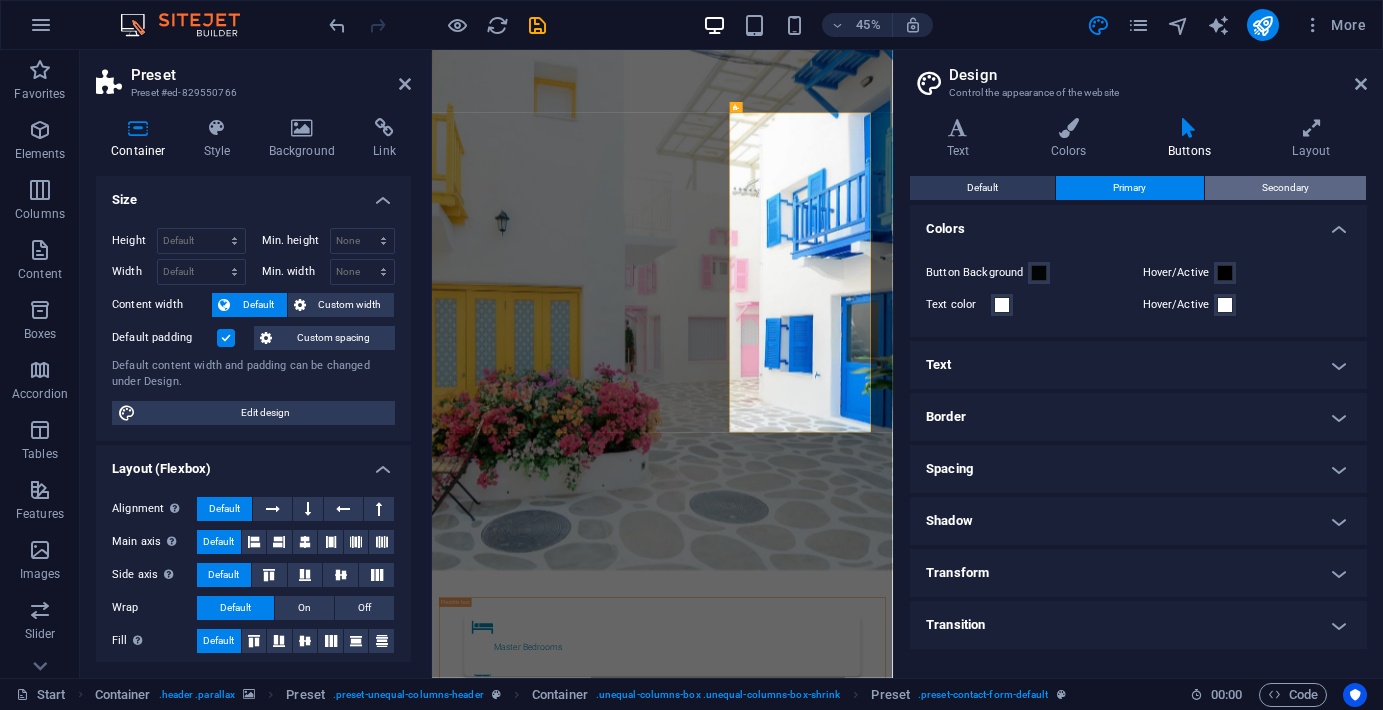 click on "Secondary" at bounding box center [1285, 188] 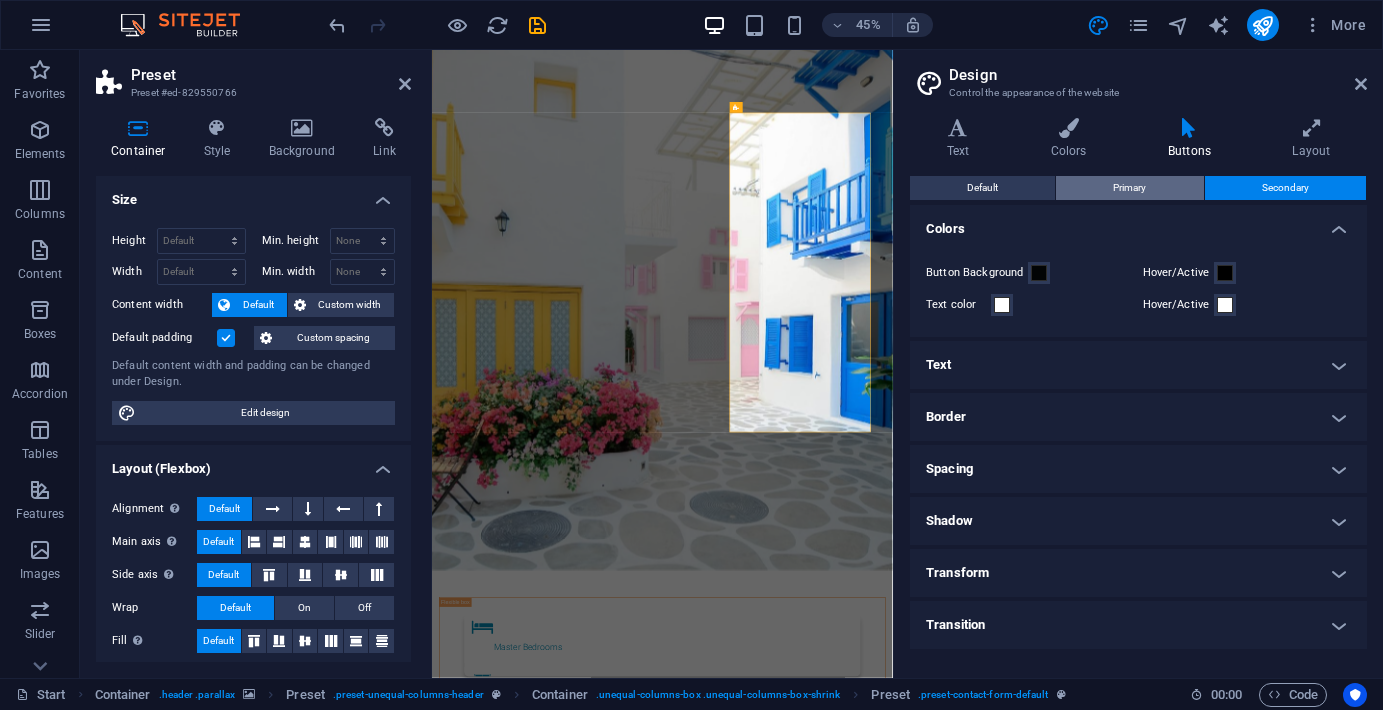 click on "Primary" at bounding box center (1129, 188) 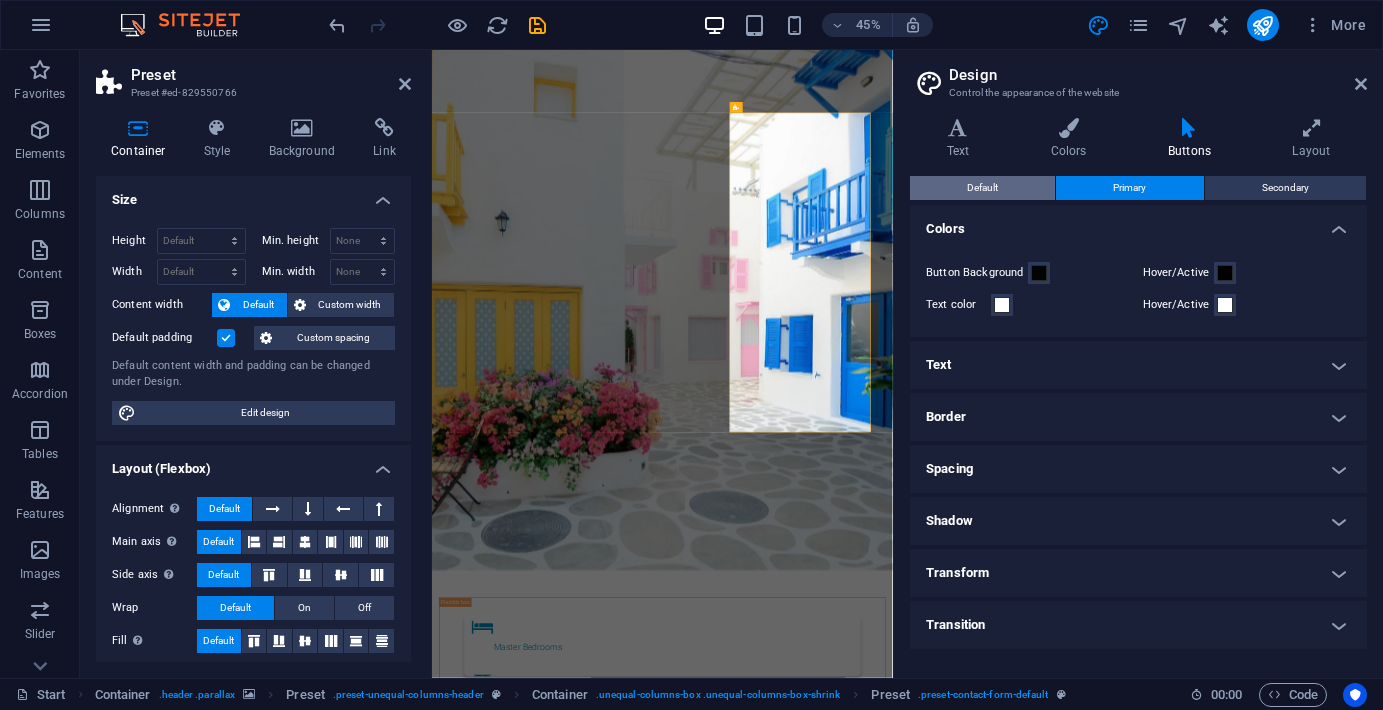 click on "Default" at bounding box center (982, 188) 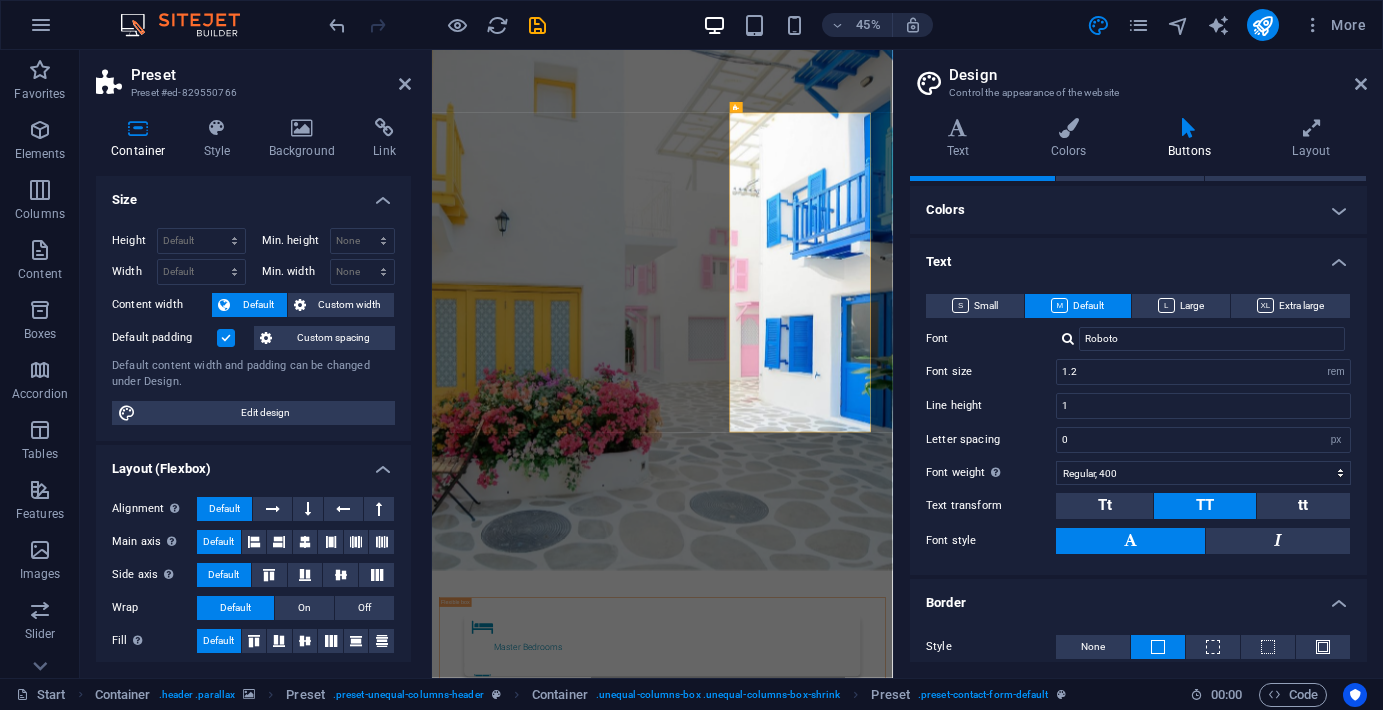 scroll, scrollTop: 23, scrollLeft: 0, axis: vertical 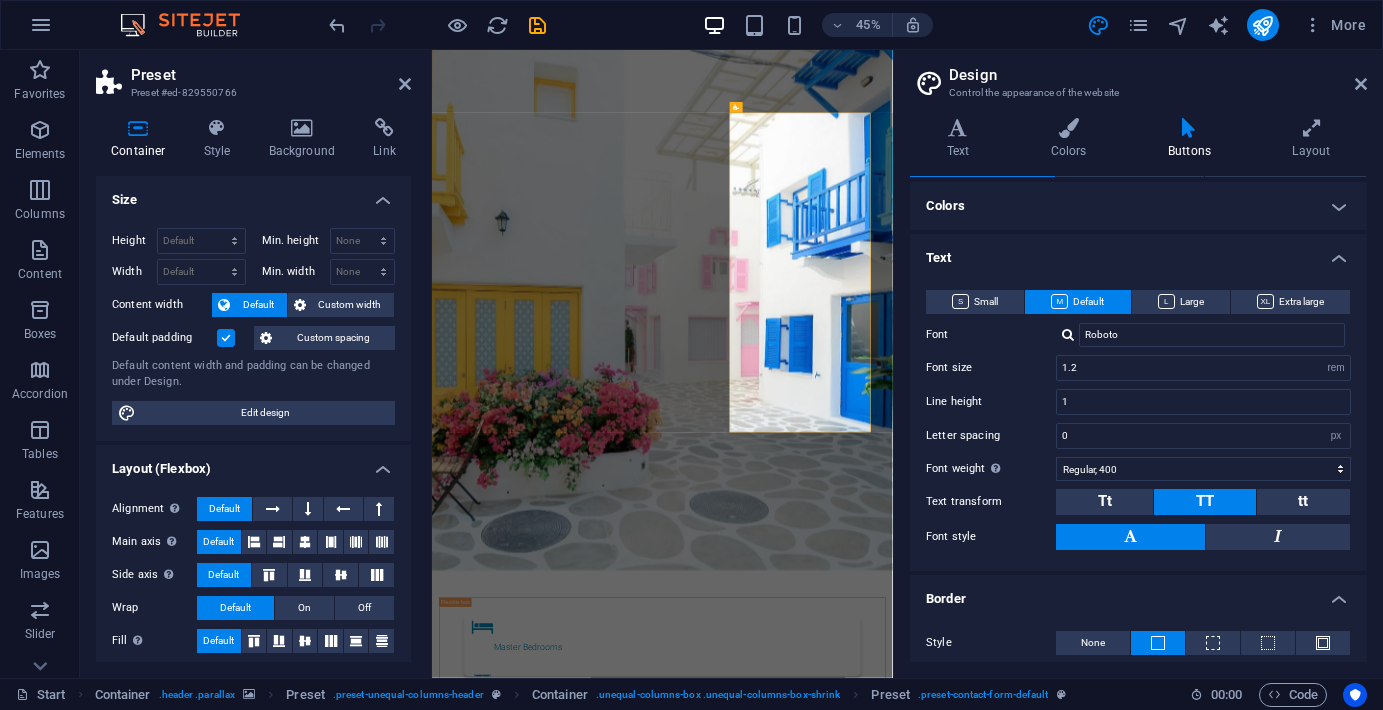click on "Colors" at bounding box center [1138, 206] 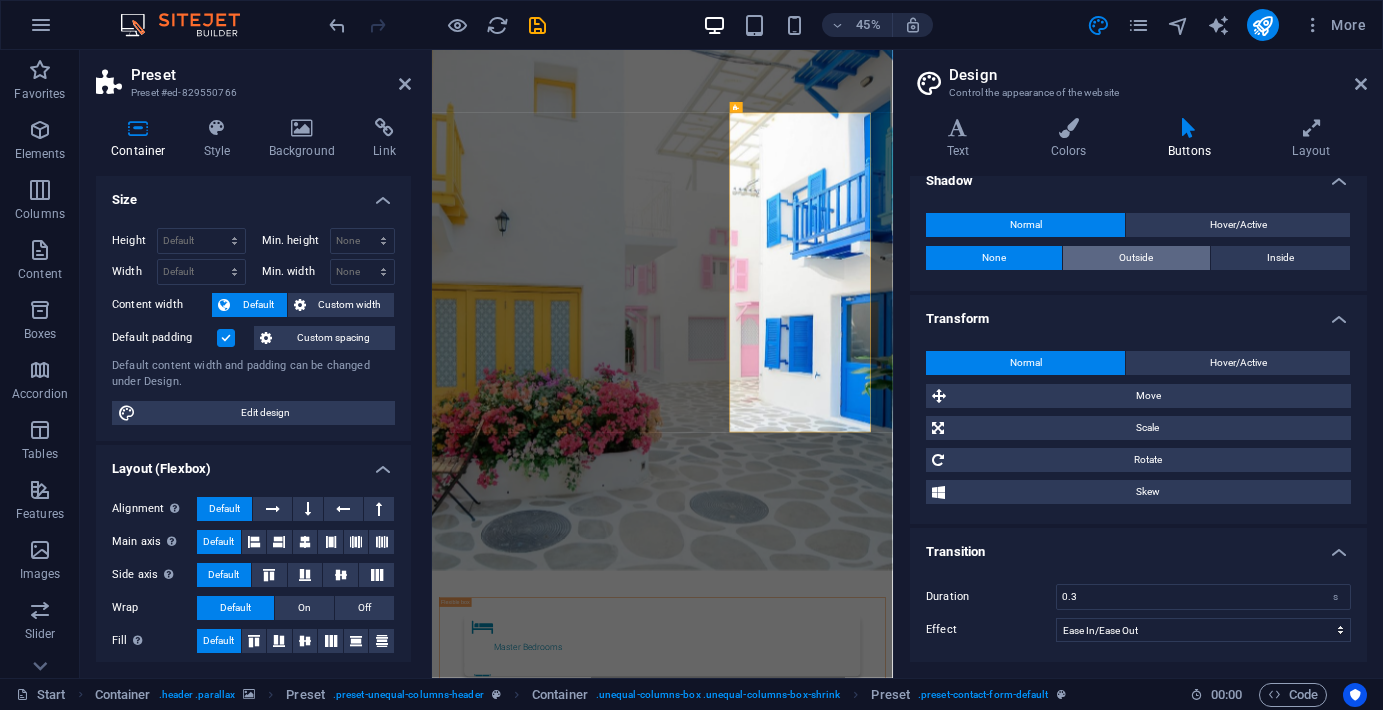 scroll, scrollTop: 902, scrollLeft: 0, axis: vertical 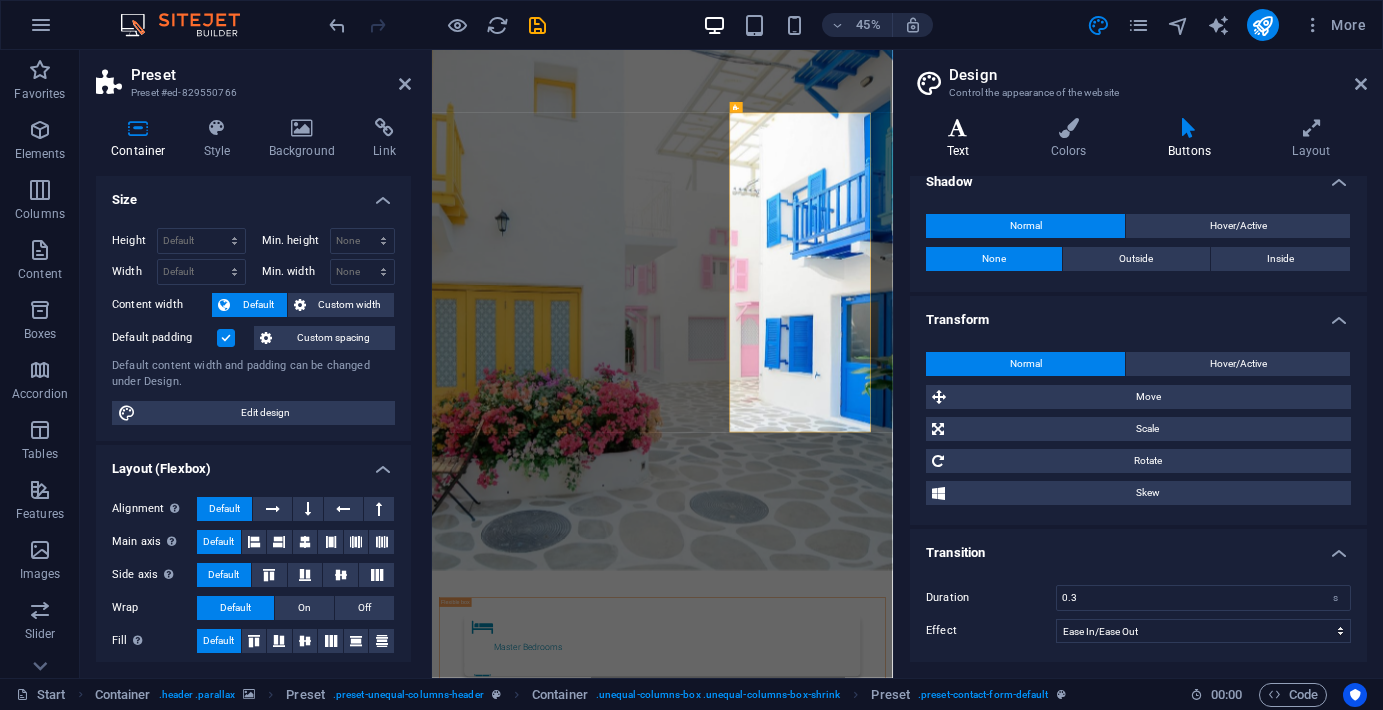 click at bounding box center (958, 128) 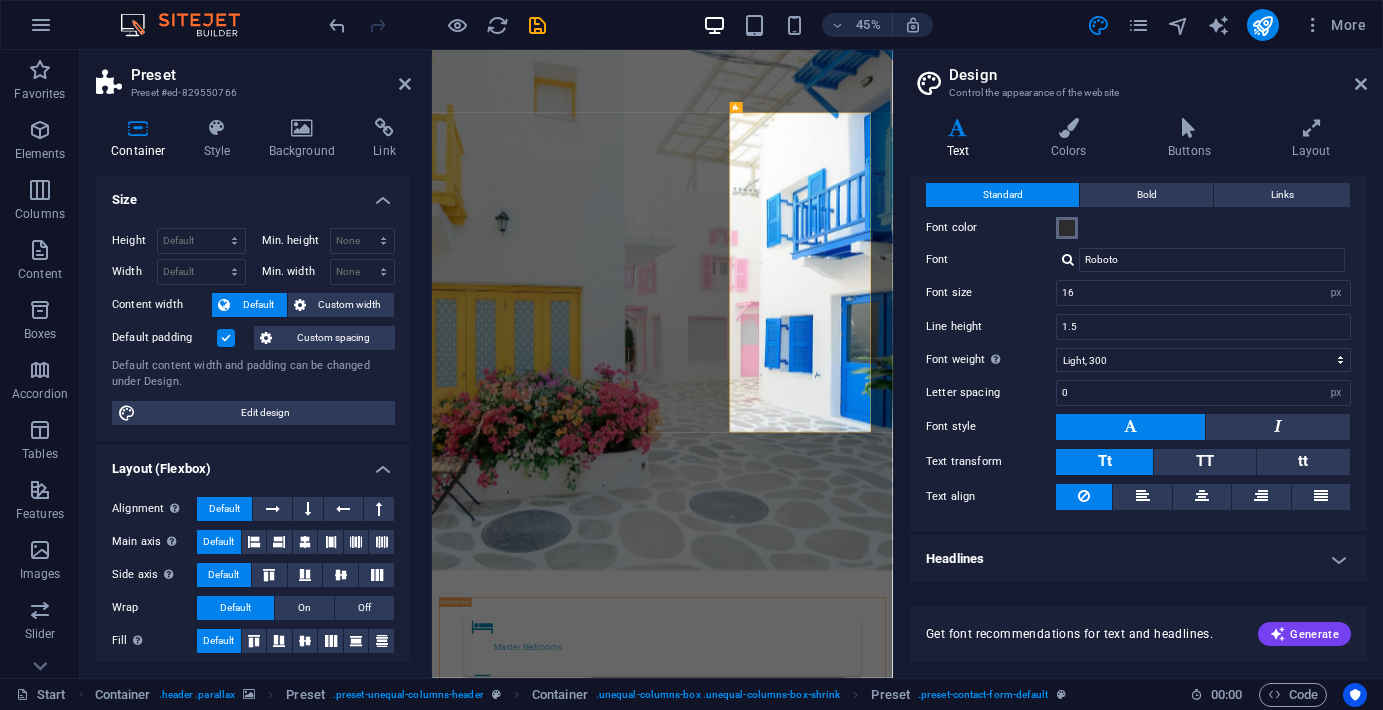 click at bounding box center [1067, 228] 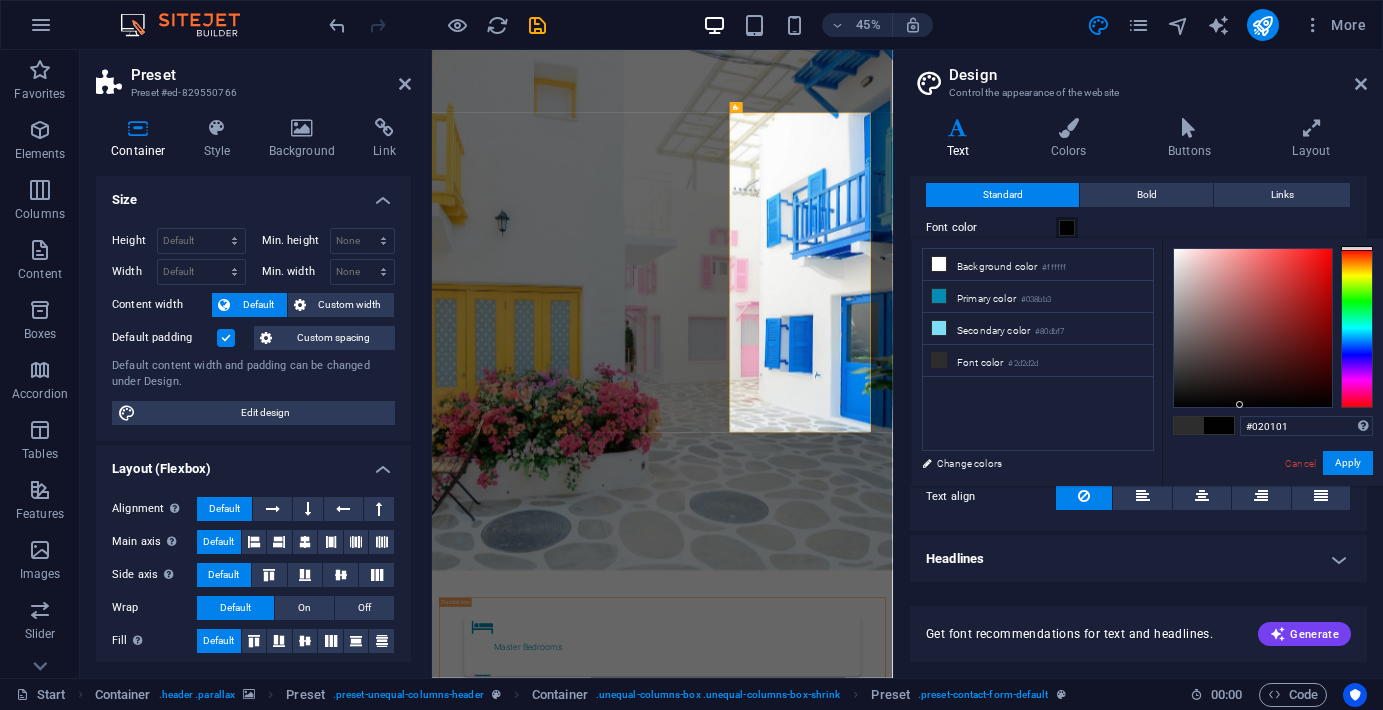 type on "#000000" 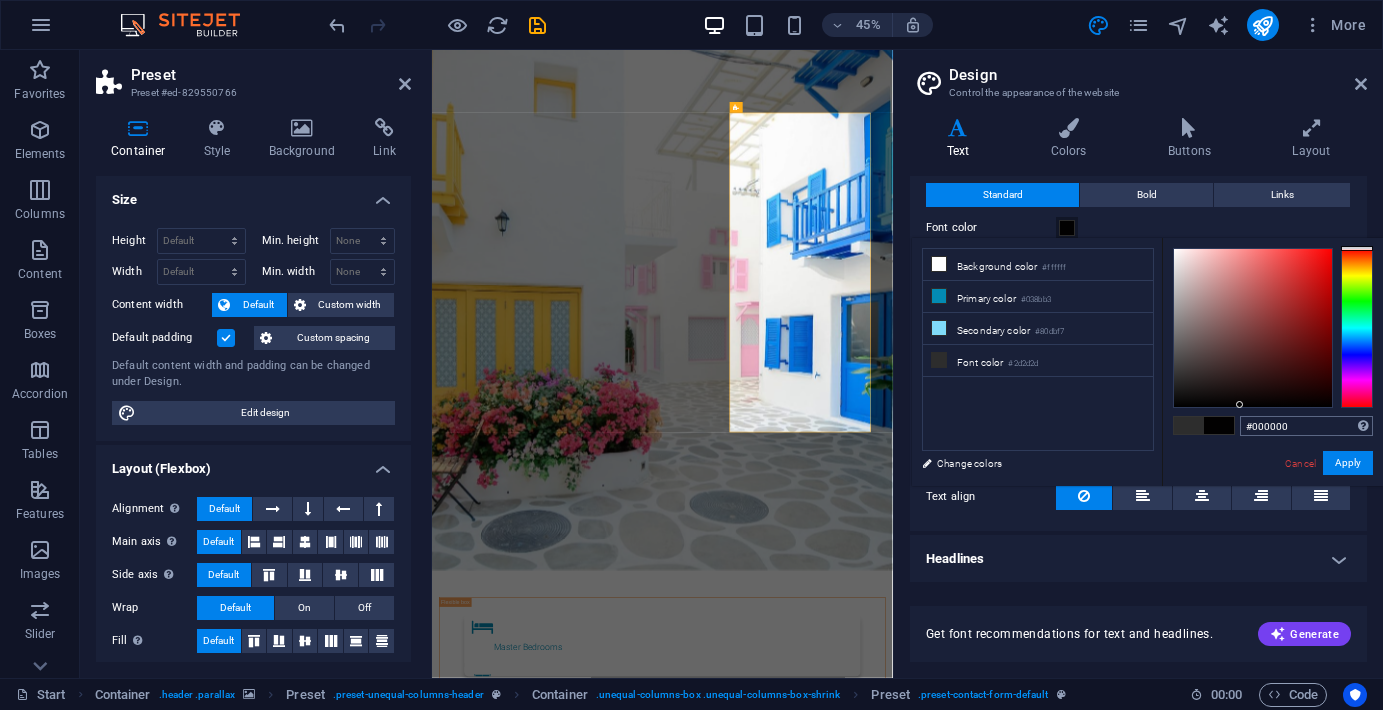 drag, startPoint x: 1240, startPoint y: 394, endPoint x: 1242, endPoint y: 420, distance: 26.076809 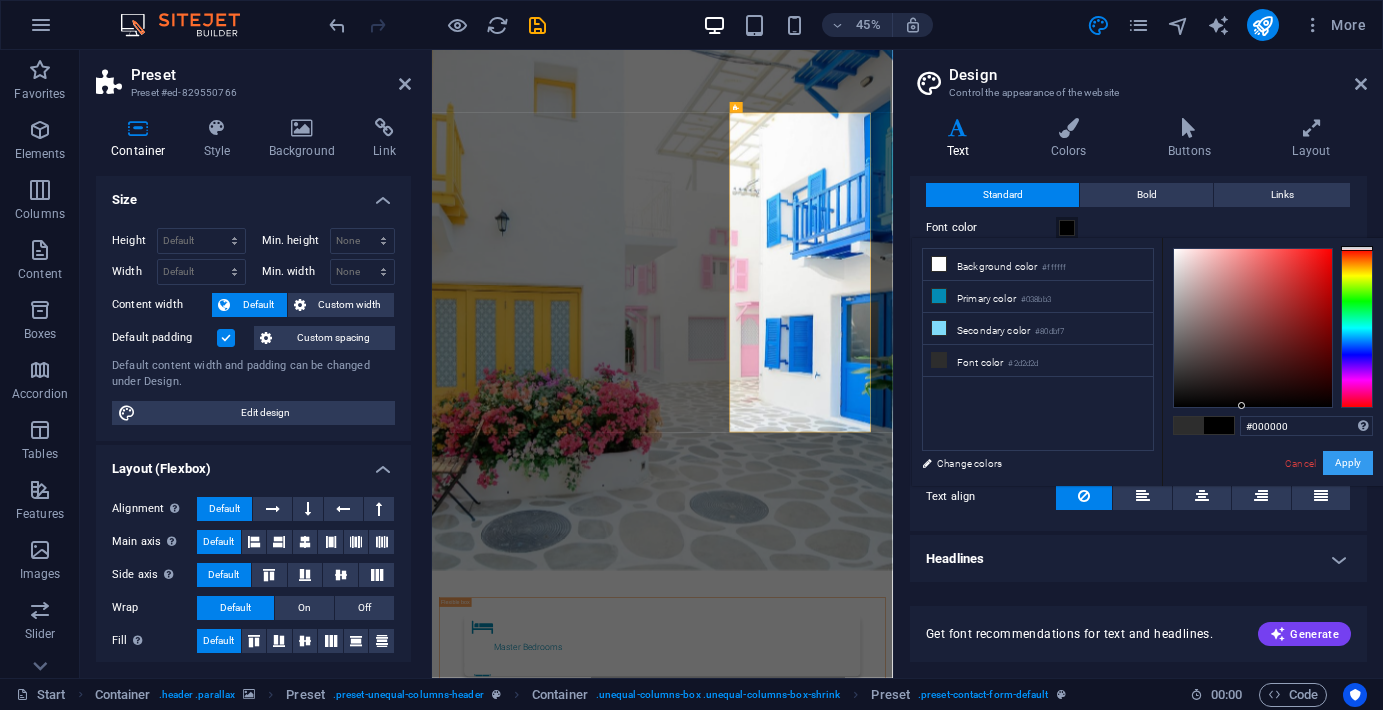 click on "Apply" at bounding box center [1348, 463] 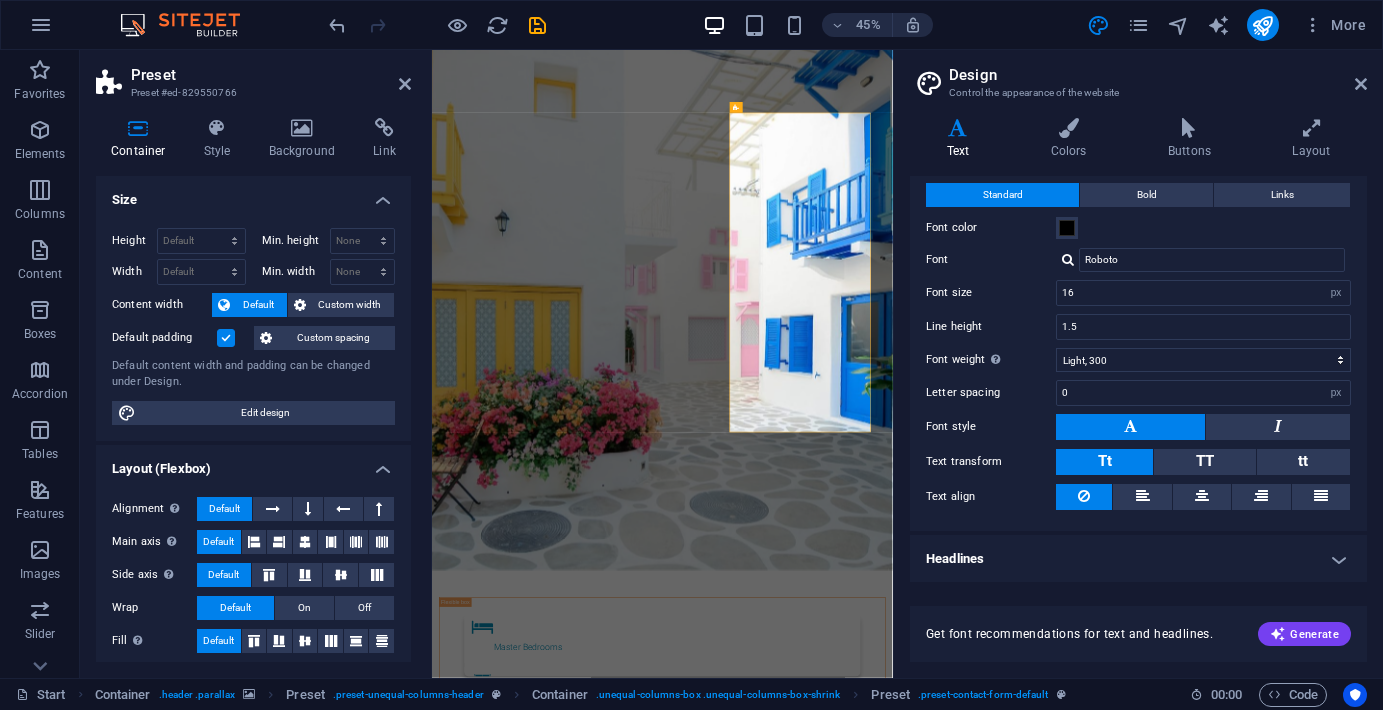 click on "Headlines" at bounding box center [1138, 559] 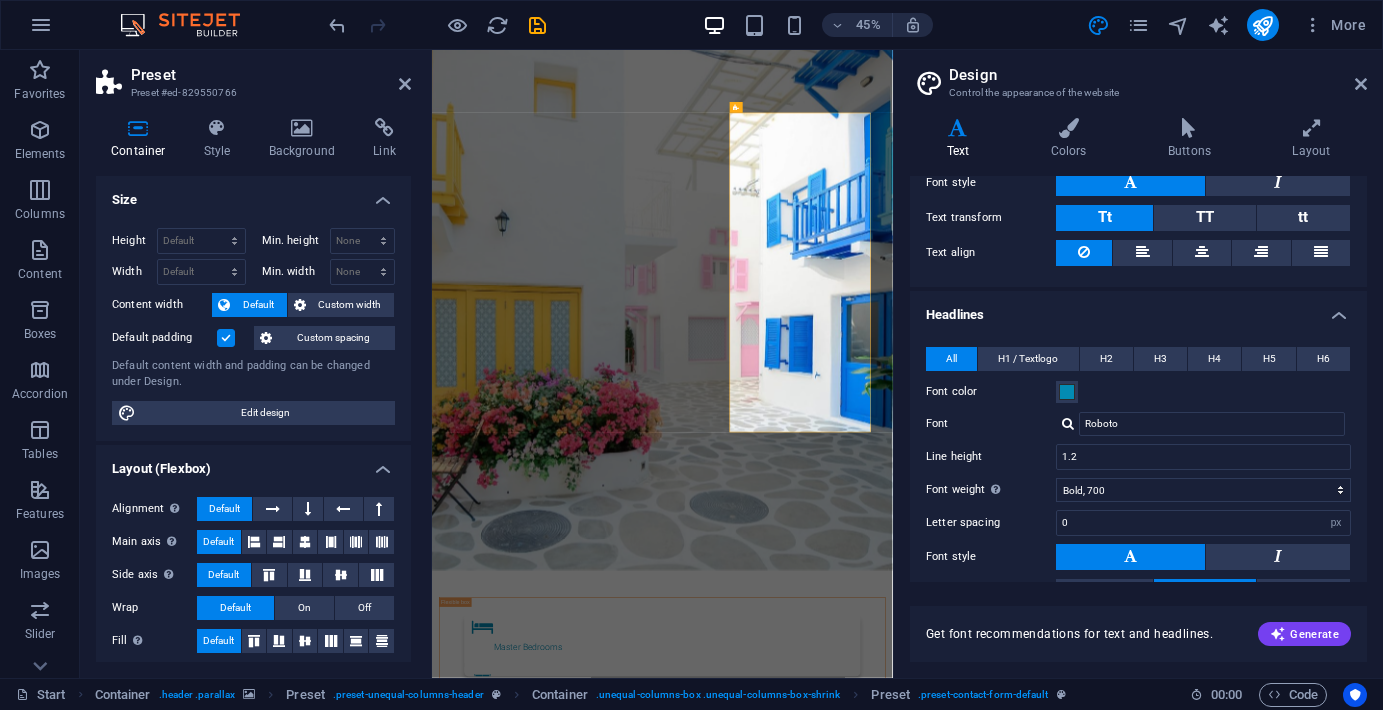 scroll, scrollTop: 317, scrollLeft: 0, axis: vertical 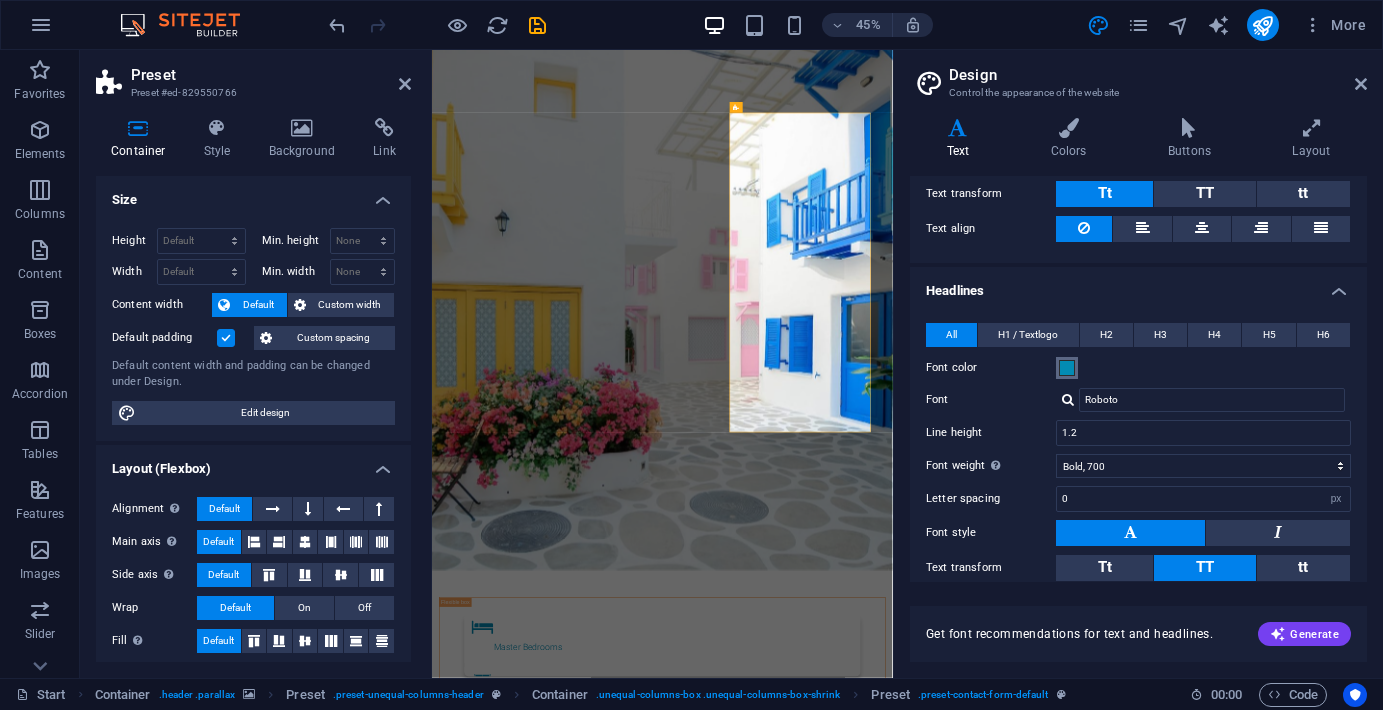 click at bounding box center (1067, 368) 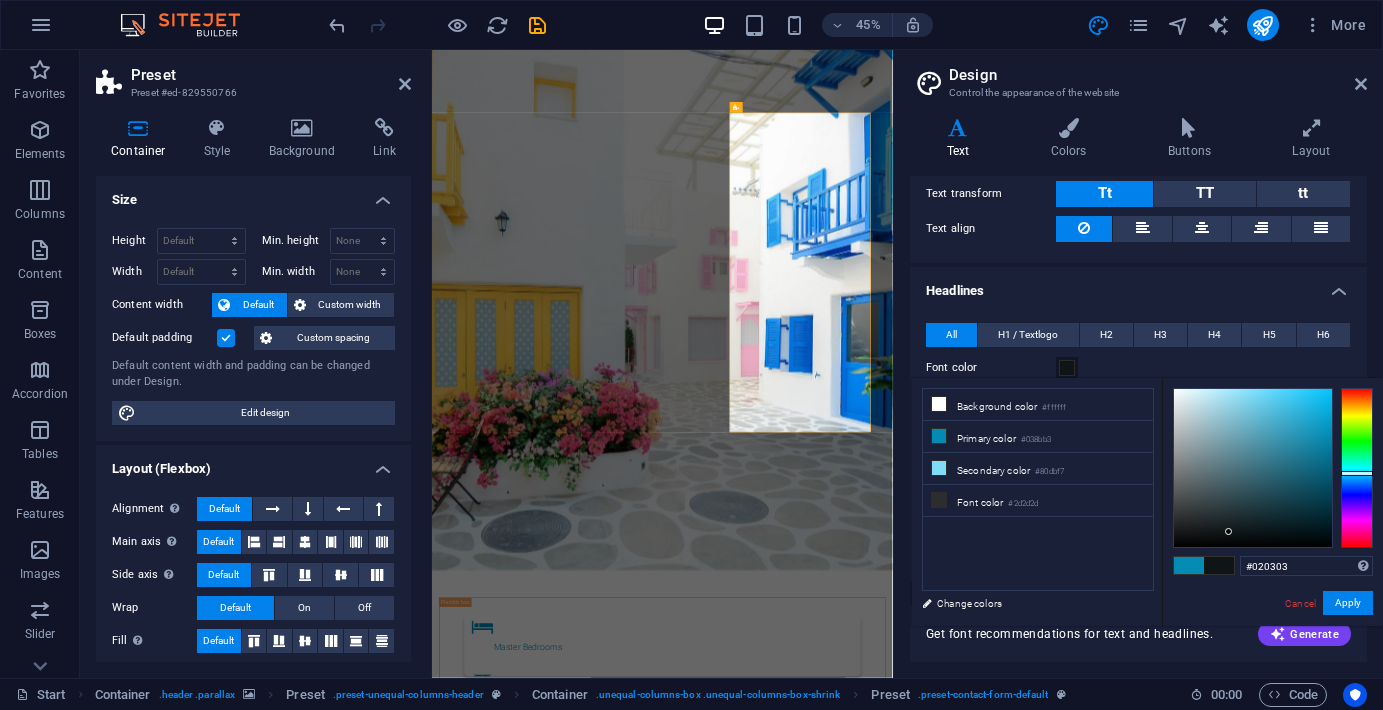 type on "#000000" 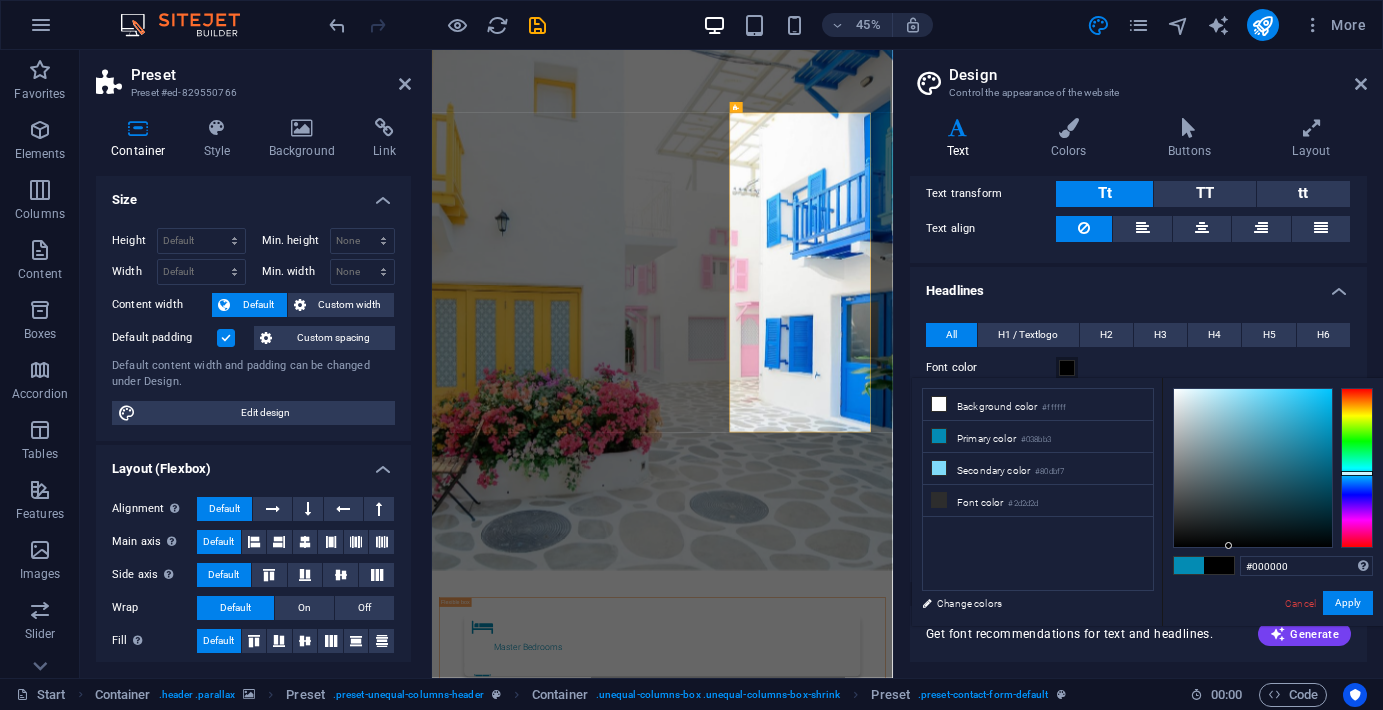 click on "#000000 Supported formats #0852ed rgb(8, 82, 237) rgba(8, 82, 237, 90%) hsv(221,97,93) hsl(221, 93%, 48%) Cancel Apply" at bounding box center (1272, 647) 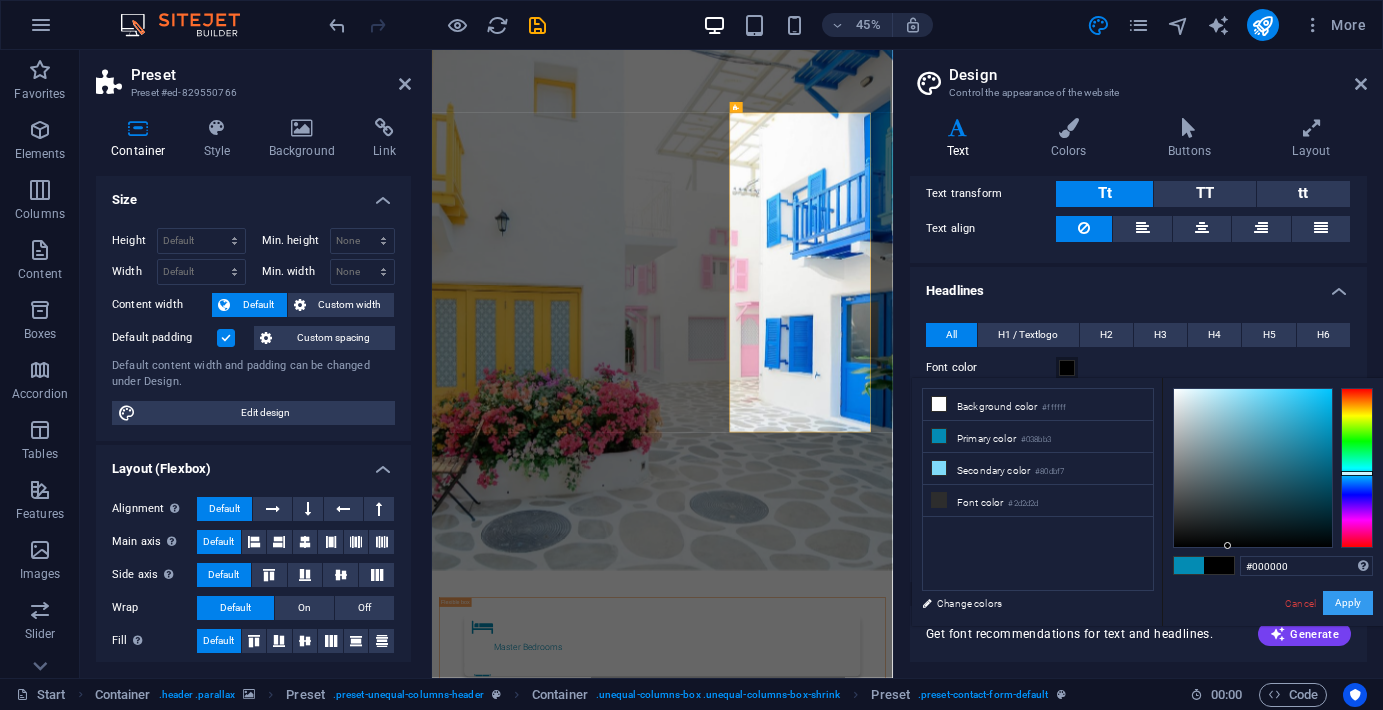 click on "Apply" at bounding box center [1348, 603] 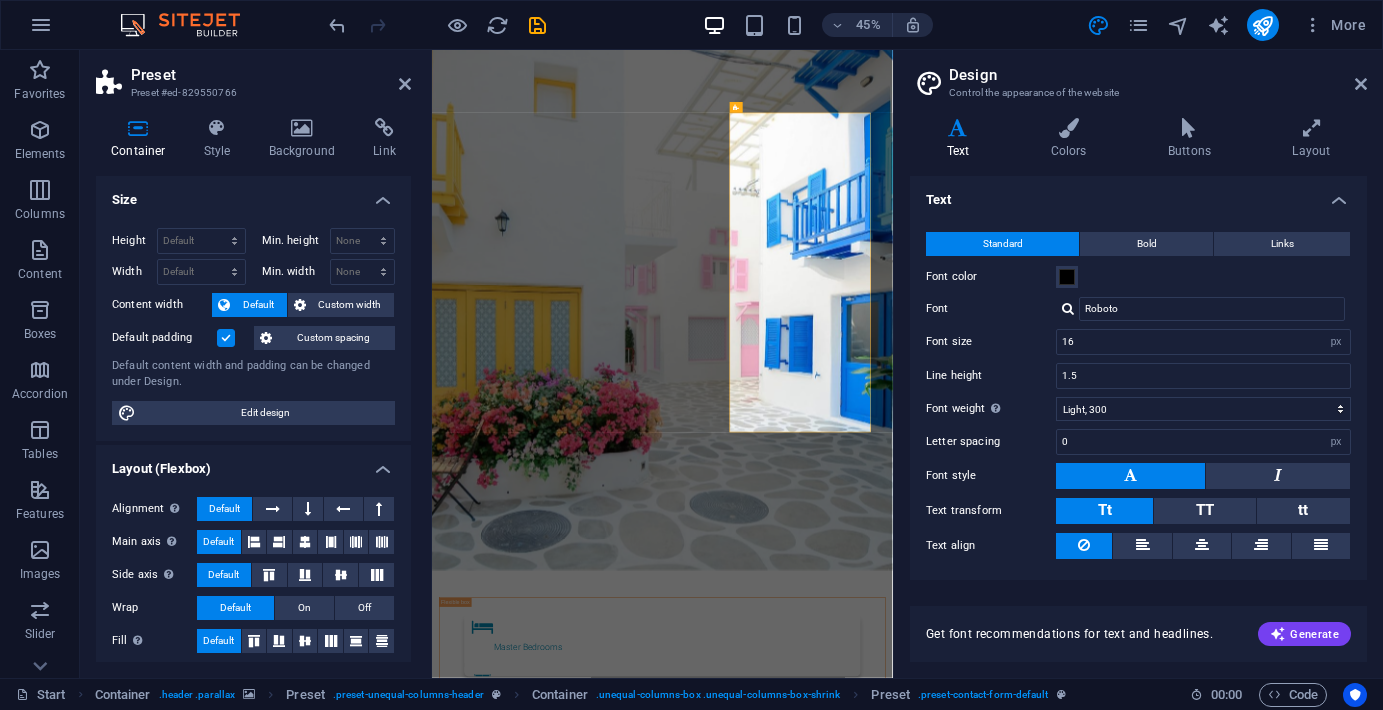 scroll, scrollTop: 0, scrollLeft: 0, axis: both 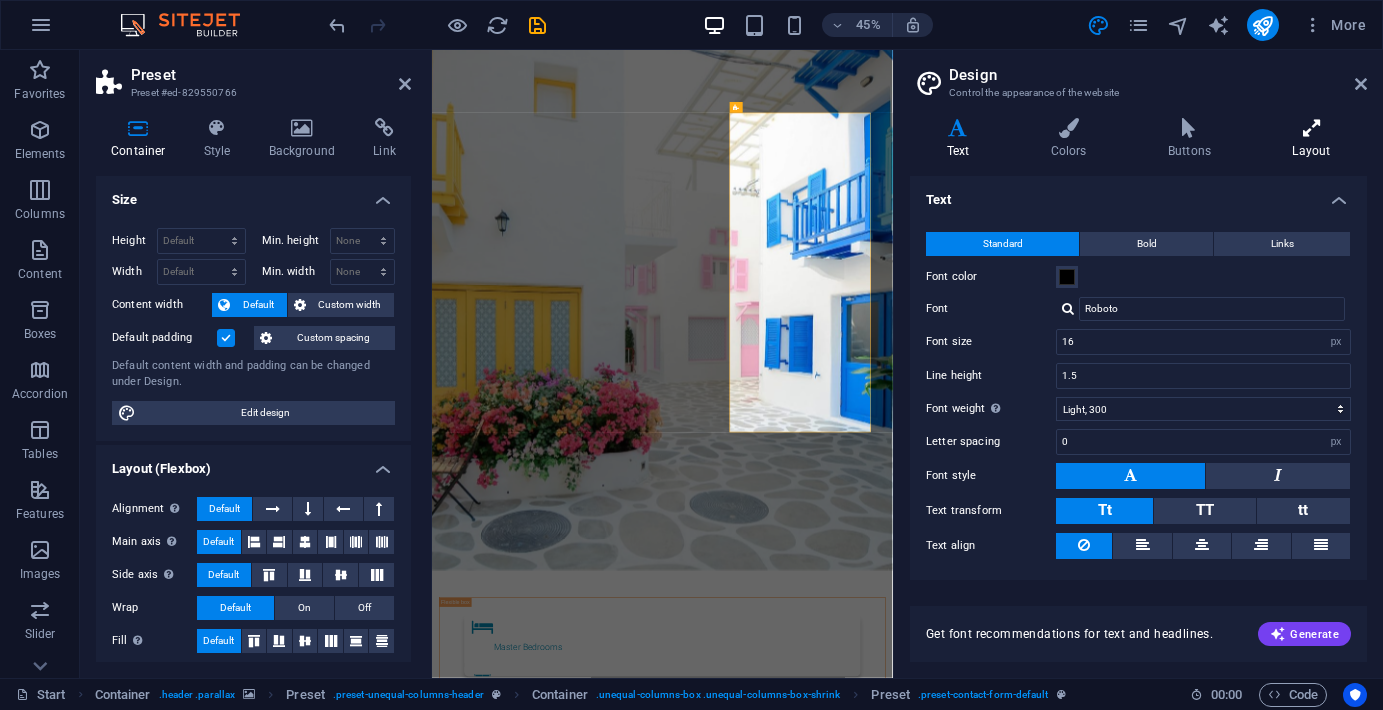 click at bounding box center (1311, 128) 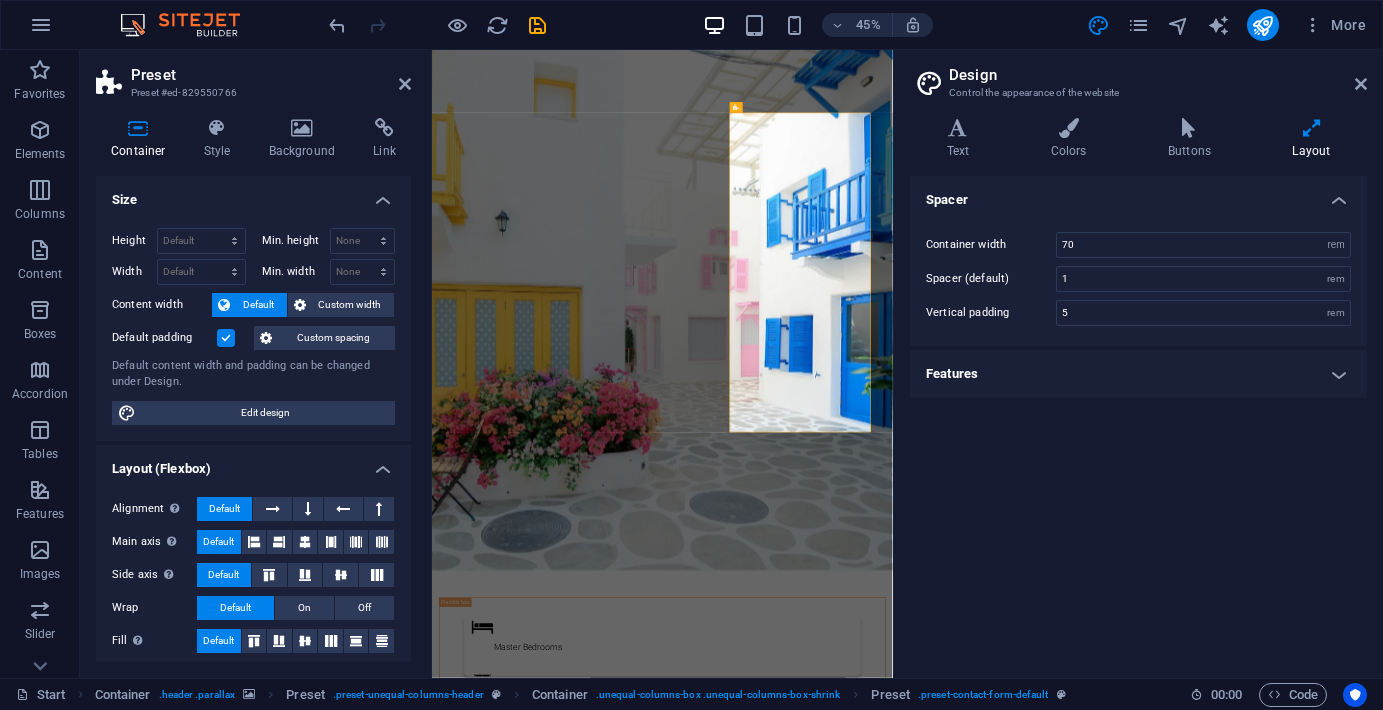 click on "Features" at bounding box center [1138, 374] 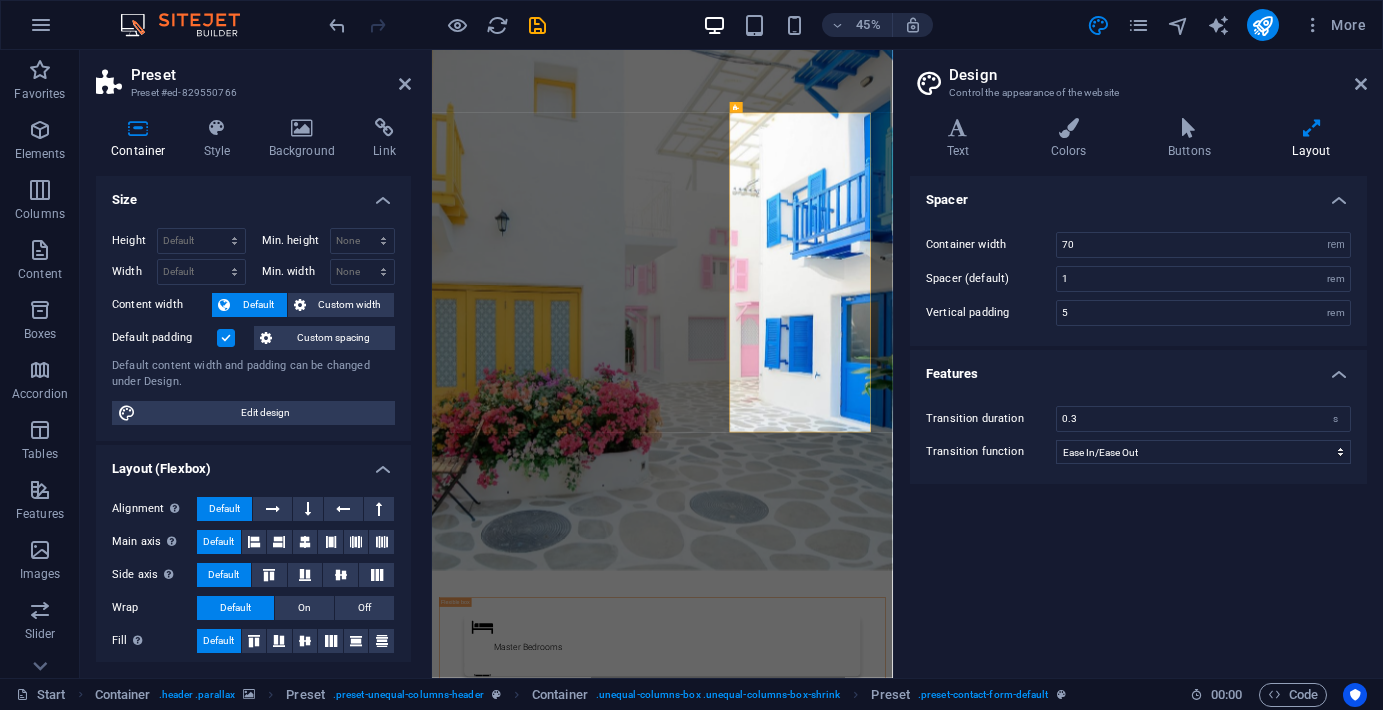 click on "Variants  Text  Colors  Buttons  Layout Text Standard Bold Links Font color Font Roboto Font size 16 rem px Line height 1.5 Font weight To display the font weight correctly, it may need to be enabled.  Manage Fonts Thin, 100 Extra-light, 200 Light, 300 Regular, 400 Medium, 500 Semi-bold, 600 Bold, 700 Extra-bold, 800 Black, 900 Letter spacing 0 rem px Font style Text transform Tt TT tt Text align Font weight To display the font weight correctly, it may need to be enabled.  Manage Fonts Thin, 100 Extra-light, 200 Light, 300 Regular, 400 Medium, 500 Semi-bold, 600 Bold, 700 Extra-bold, 800 Black, 900 Default Hover / Active Font color Font color Decoration None Decoration None Transition duration 0.3 s Transition function Ease Ease In Ease Out Ease In/Ease Out Linear Headlines All H1 / Textlogo H2 H3 H4 H5 H6 Font color Font Roboto Line height 1.2 Font weight To display the font weight correctly, it may need to be enabled.  Manage Fonts Thin, 100 Extra-light, 200 Light, 300 Regular, 400 Medium, 500 Bold, 700 0 0" at bounding box center (1138, 390) 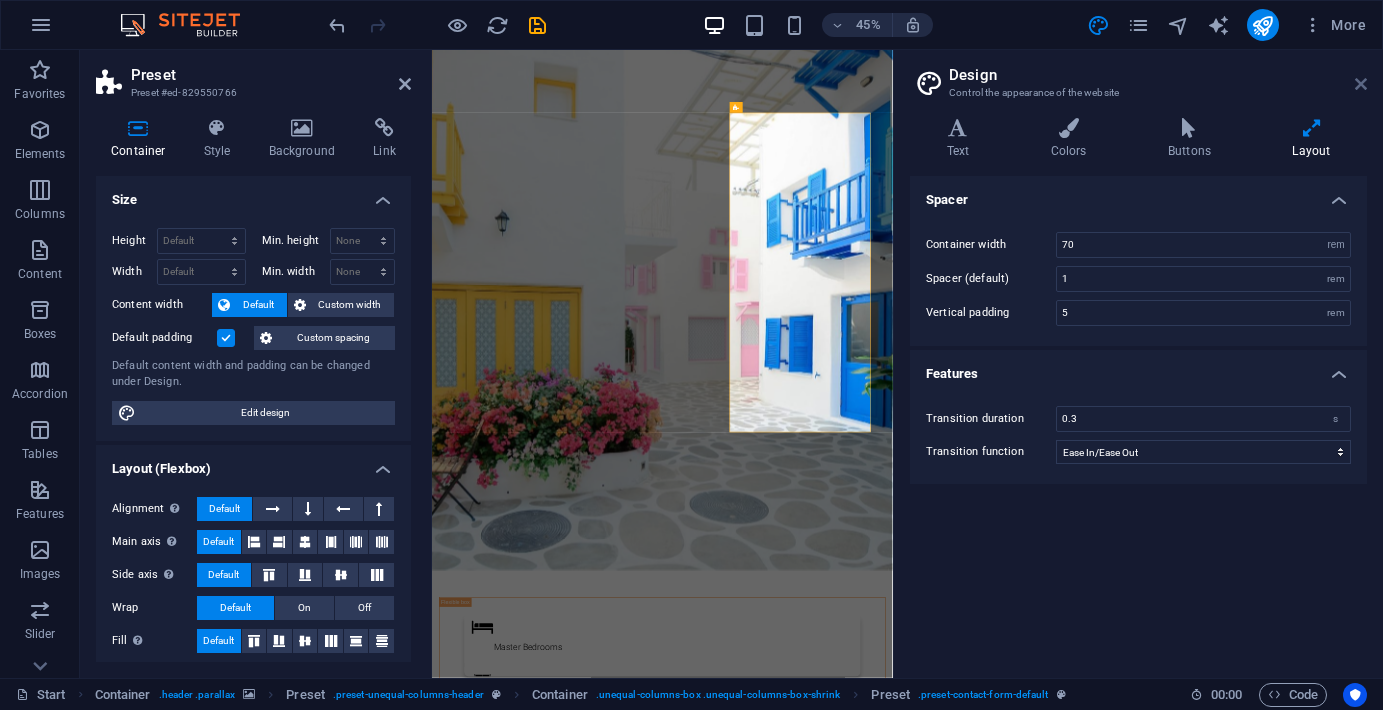 click at bounding box center (1361, 84) 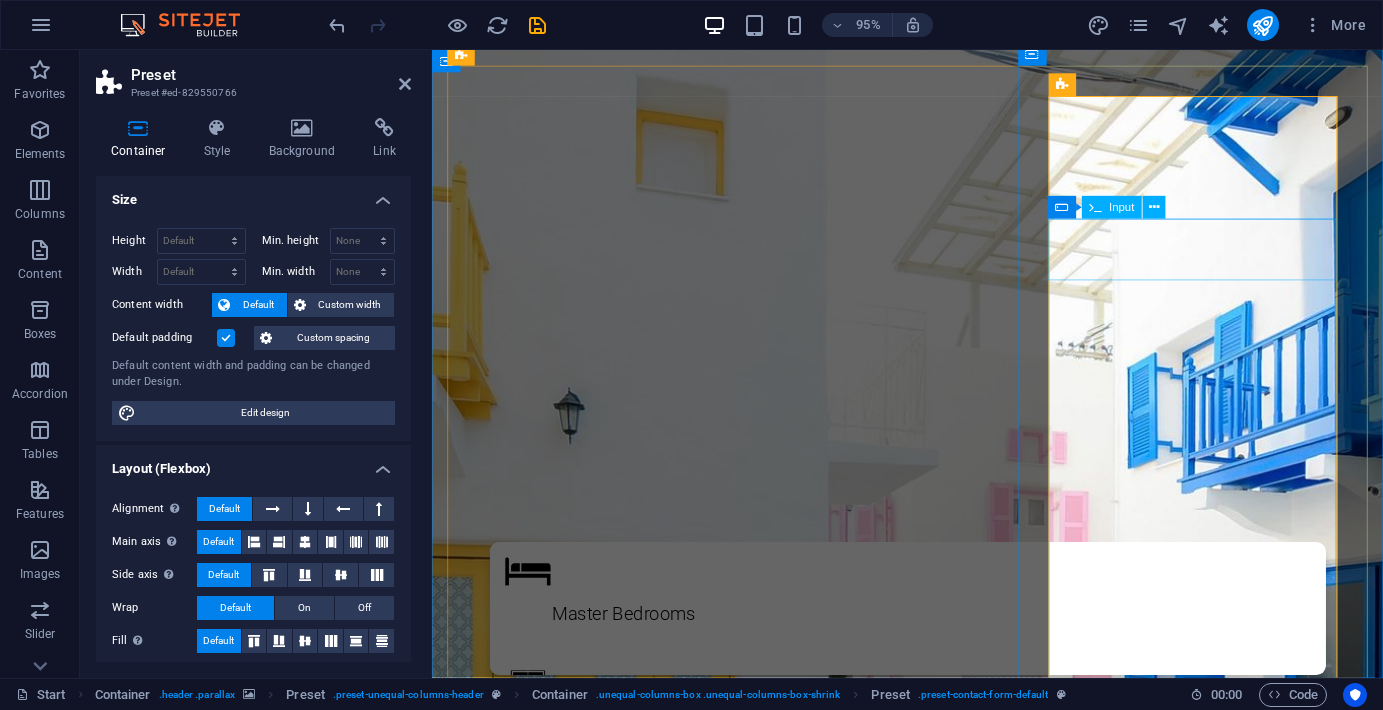 click on "Name" at bounding box center (932, 1951) 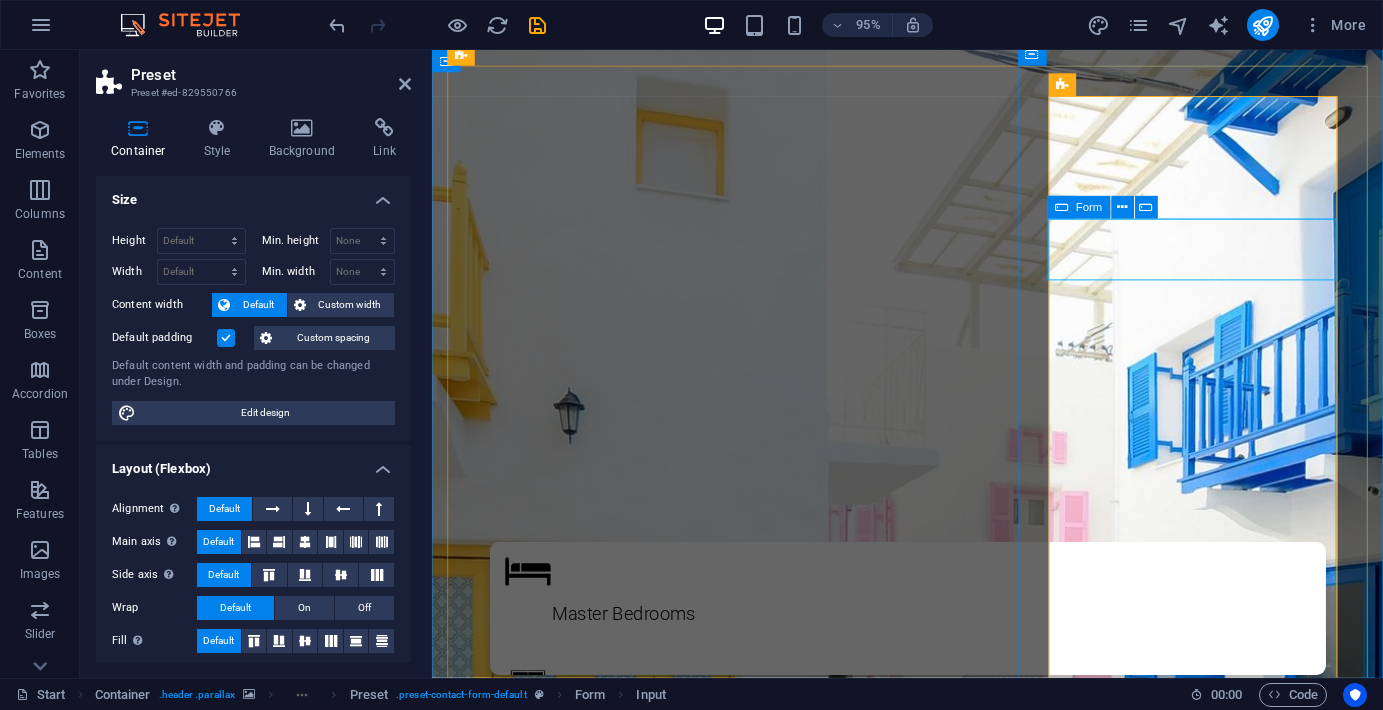 click at bounding box center (1061, 207) 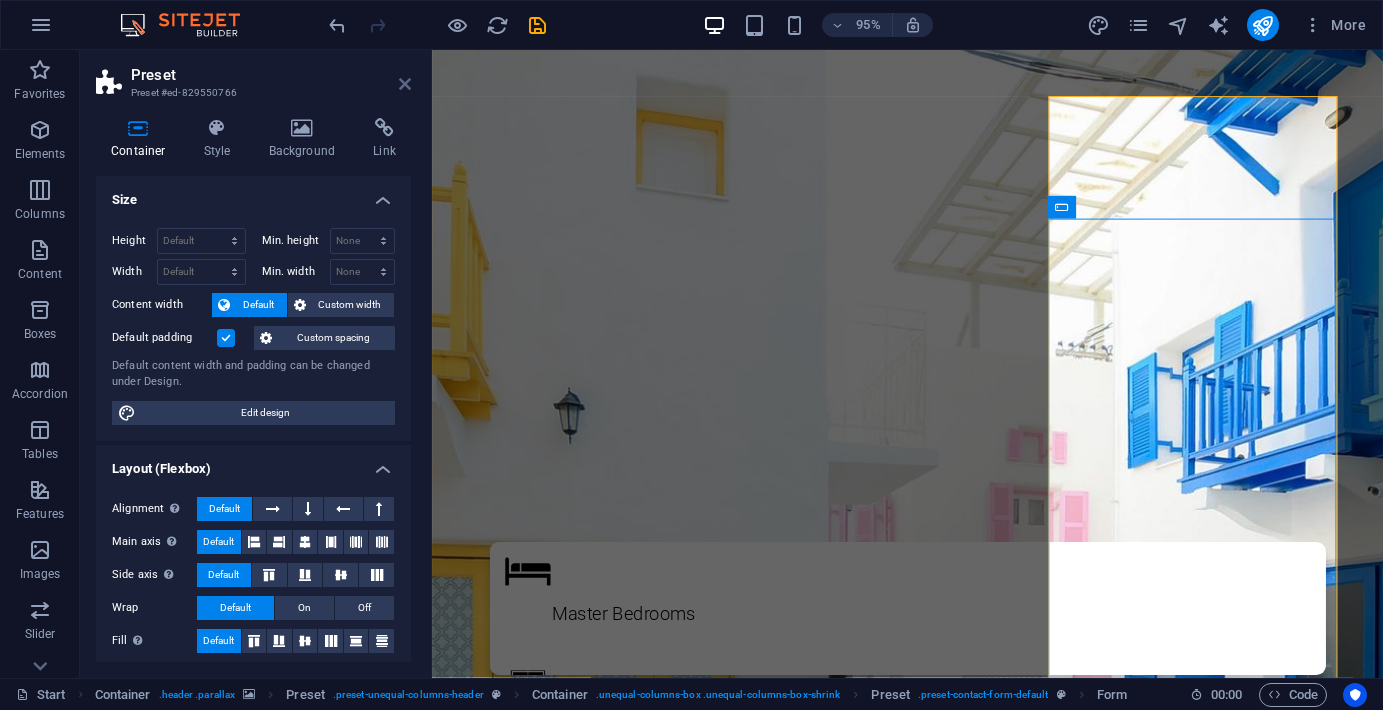 click at bounding box center (405, 84) 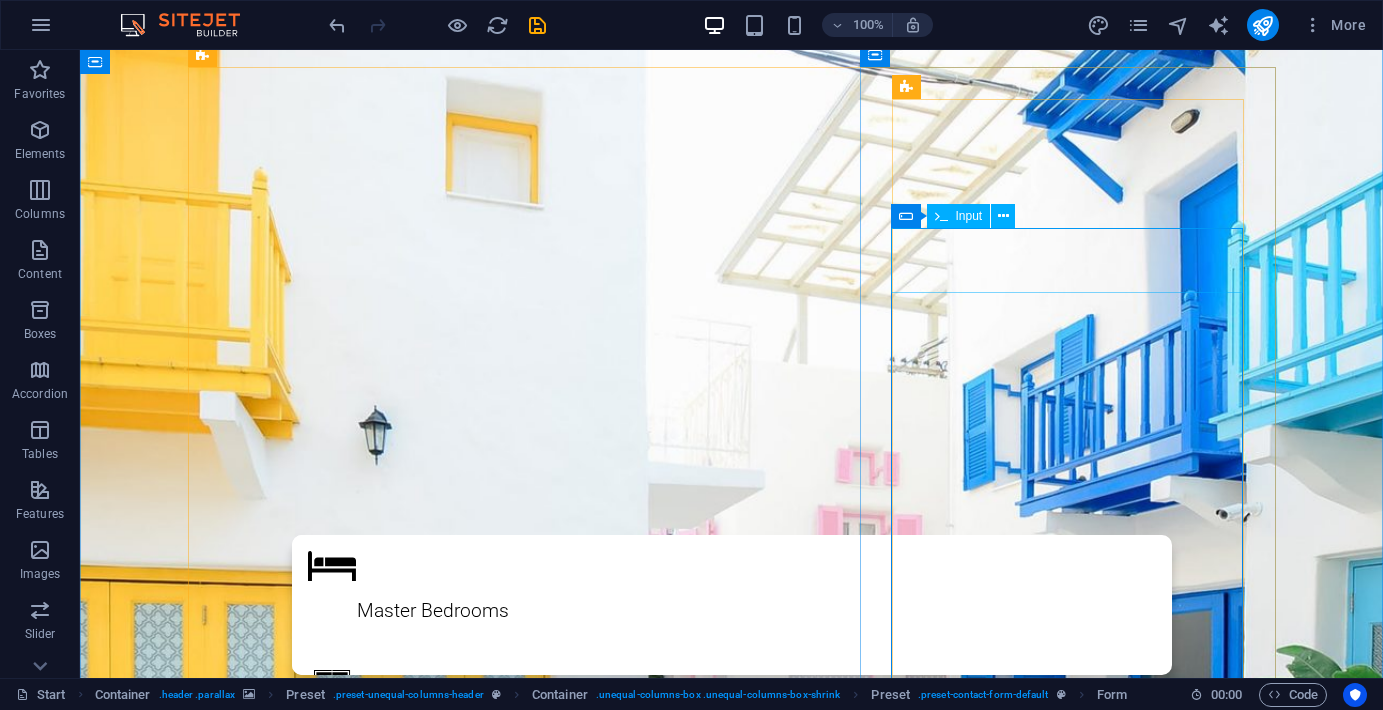 click on "Name" at bounding box center (732, 1951) 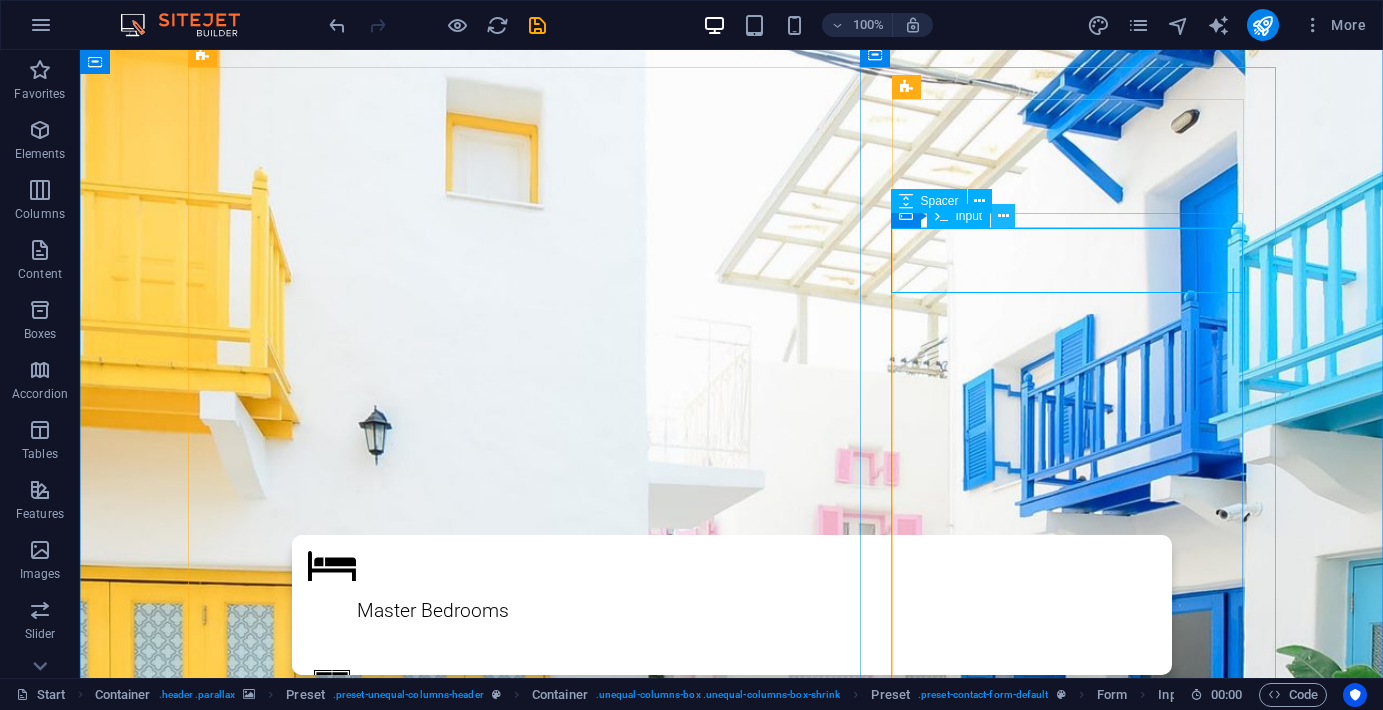 click at bounding box center [1003, 216] 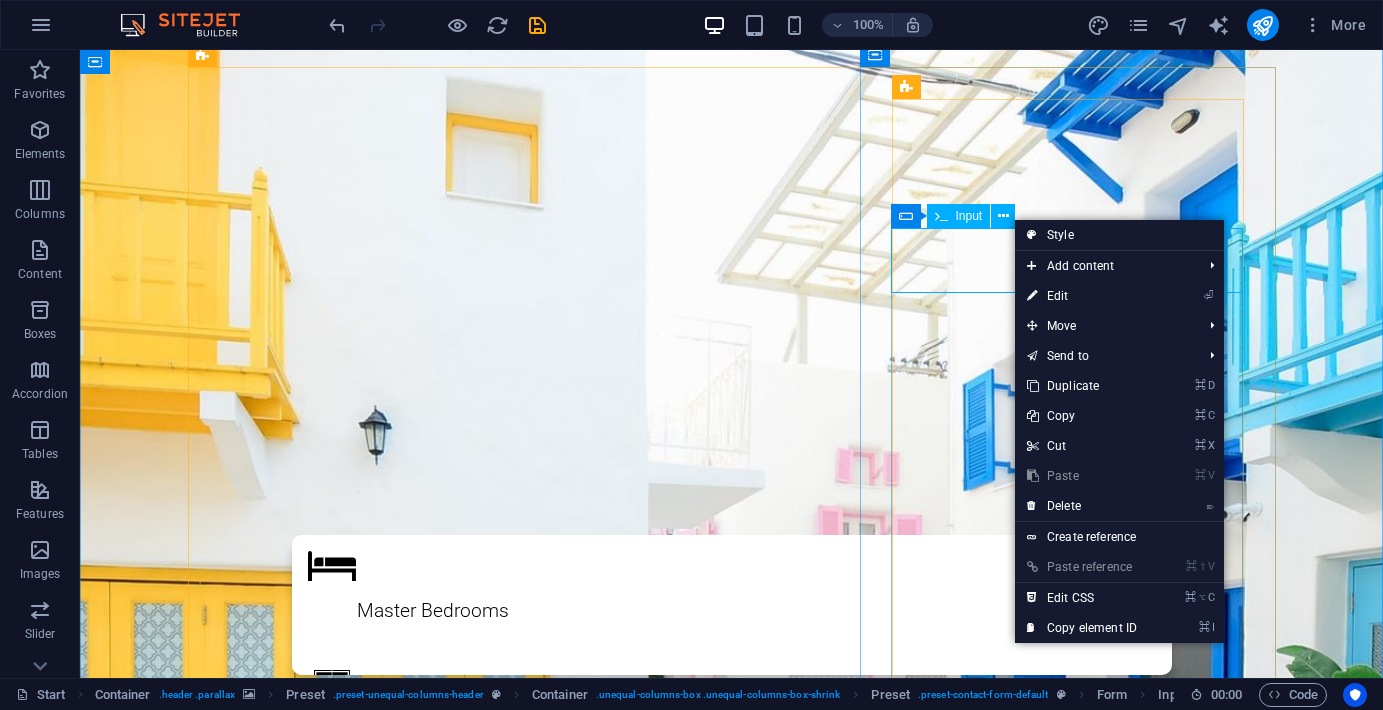 click on "Name" at bounding box center [732, 1951] 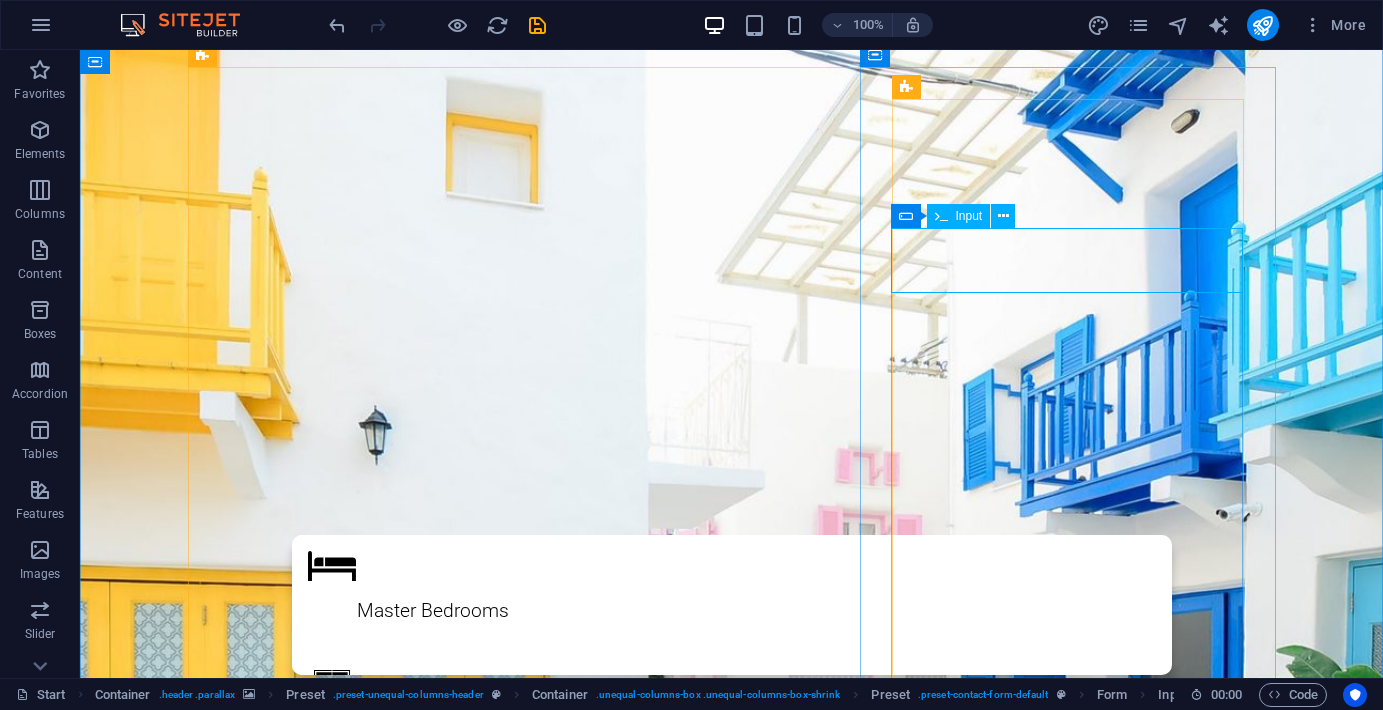 click on "Name" at bounding box center [732, 1951] 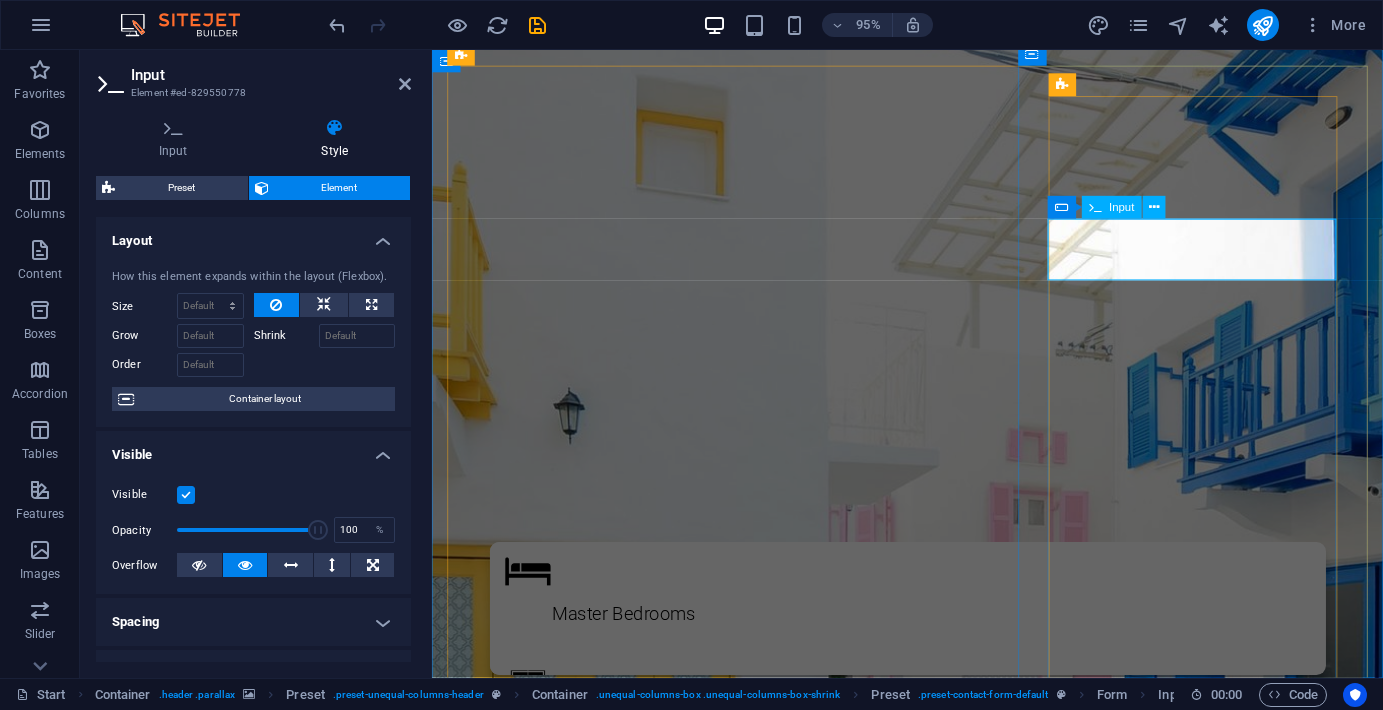 click on "Name" at bounding box center [932, 1951] 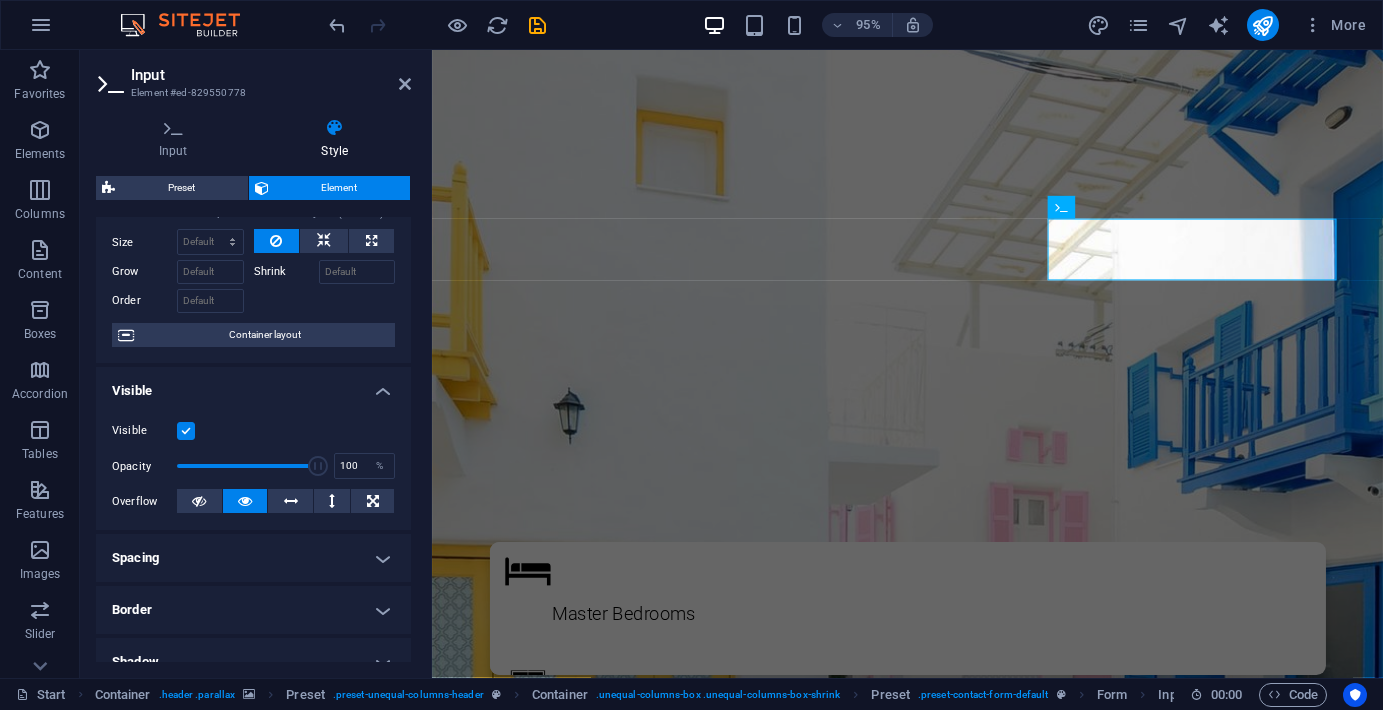 scroll, scrollTop: 104, scrollLeft: 0, axis: vertical 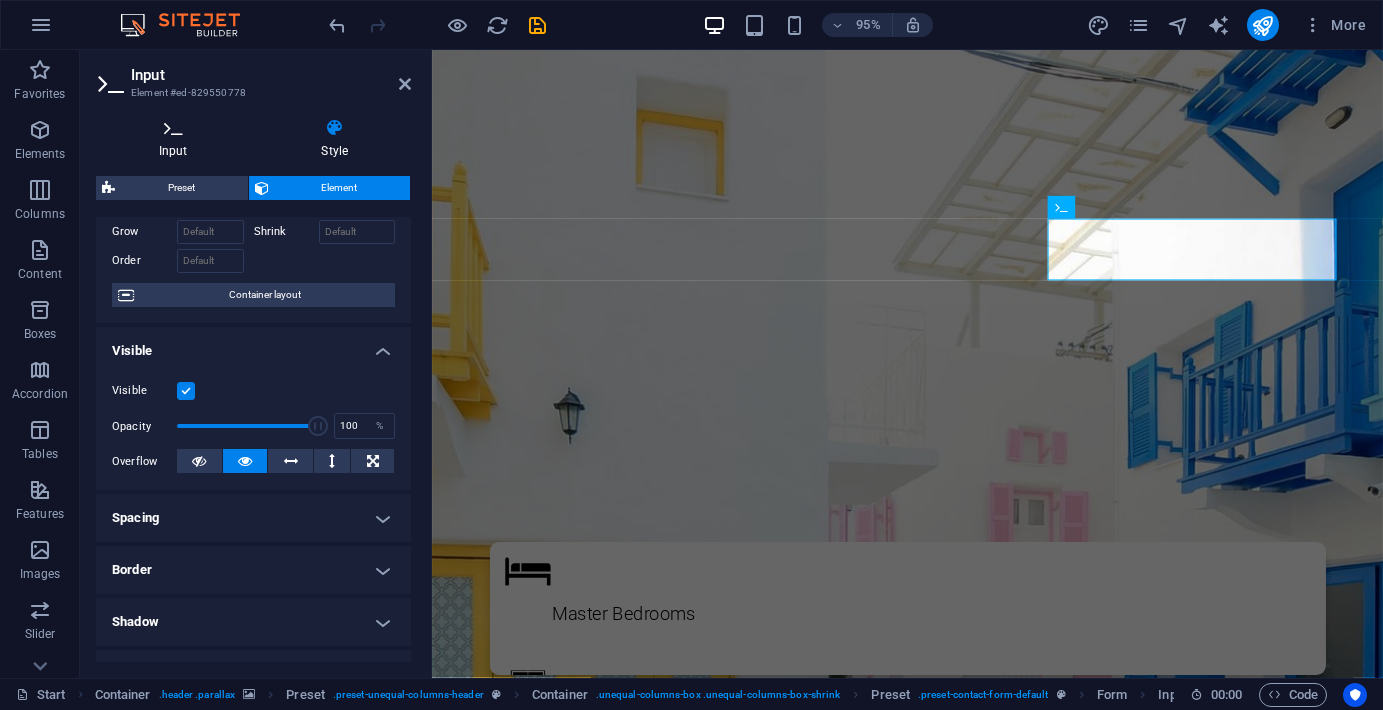 click at bounding box center [173, 128] 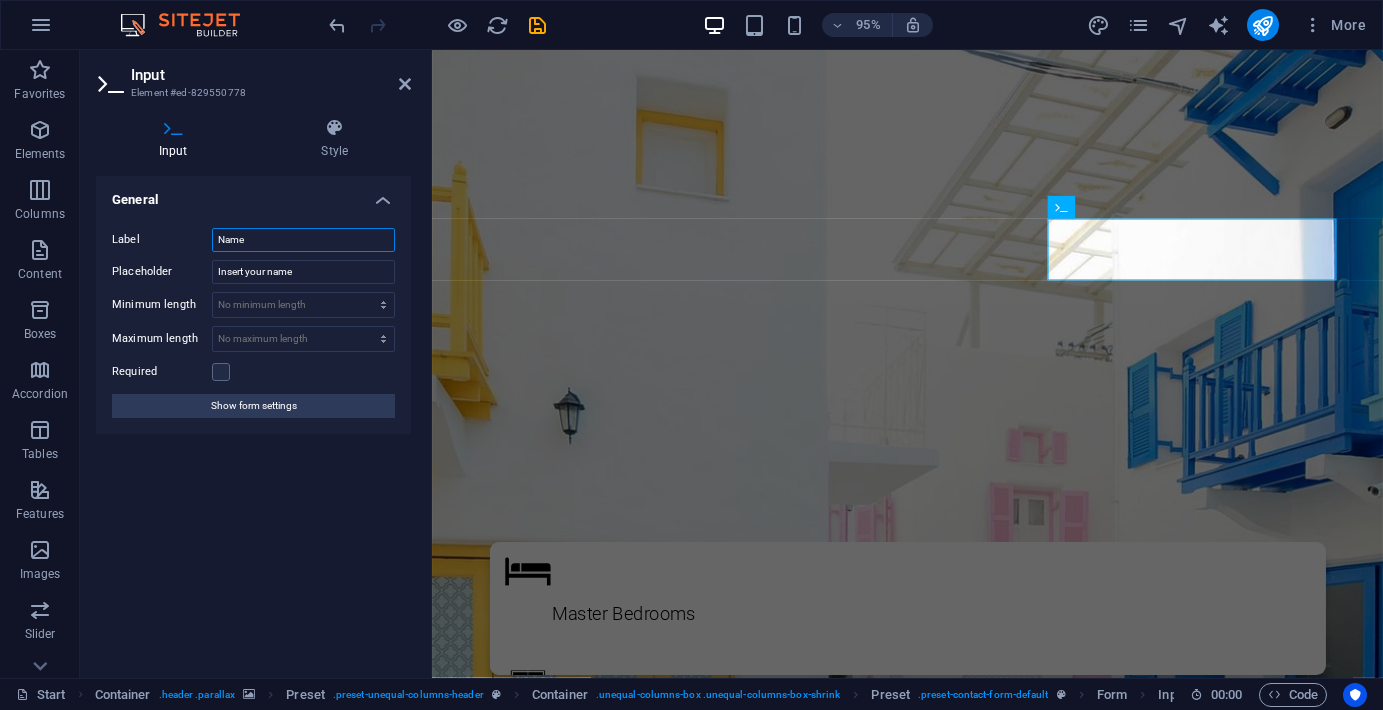 drag, startPoint x: 265, startPoint y: 234, endPoint x: 109, endPoint y: 230, distance: 156.05127 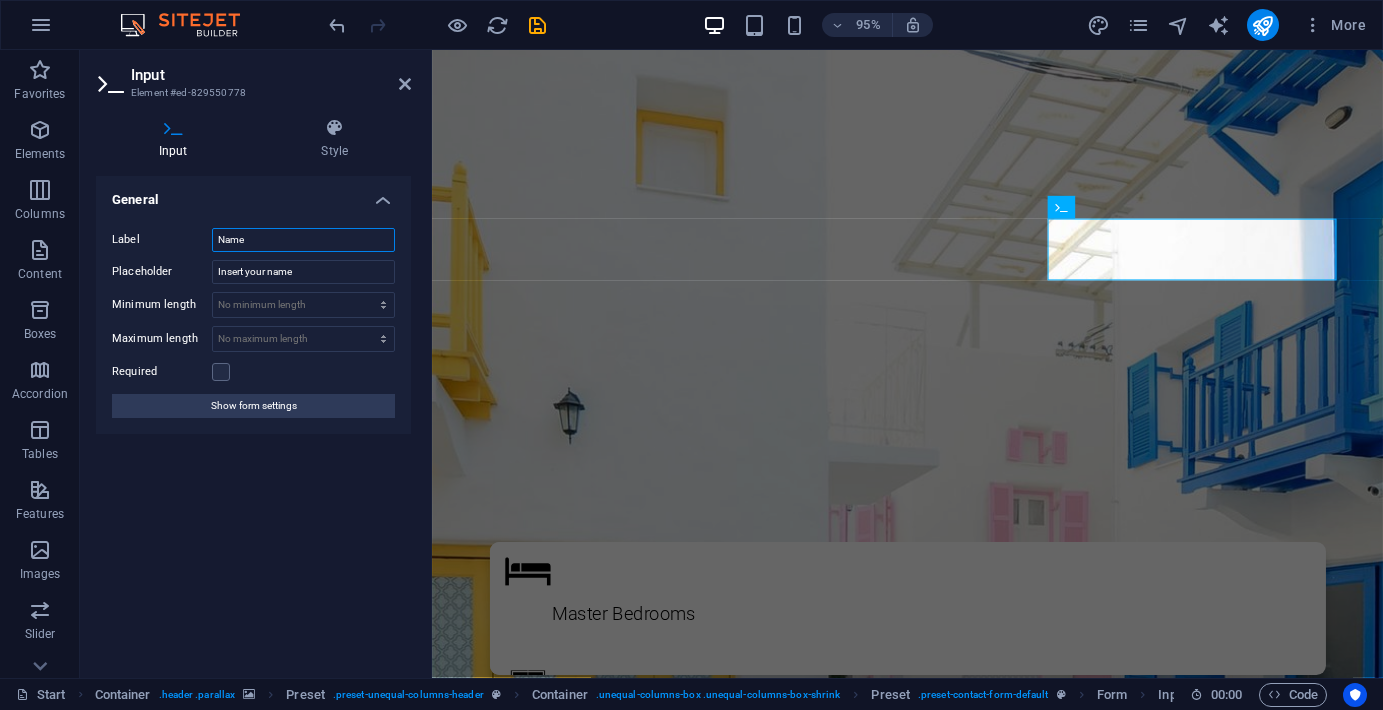 click on "Label Name Placeholder Insert your name Minimum length No minimum length chars Maximum length No maximum length chars Required Show form settings" at bounding box center [253, 323] 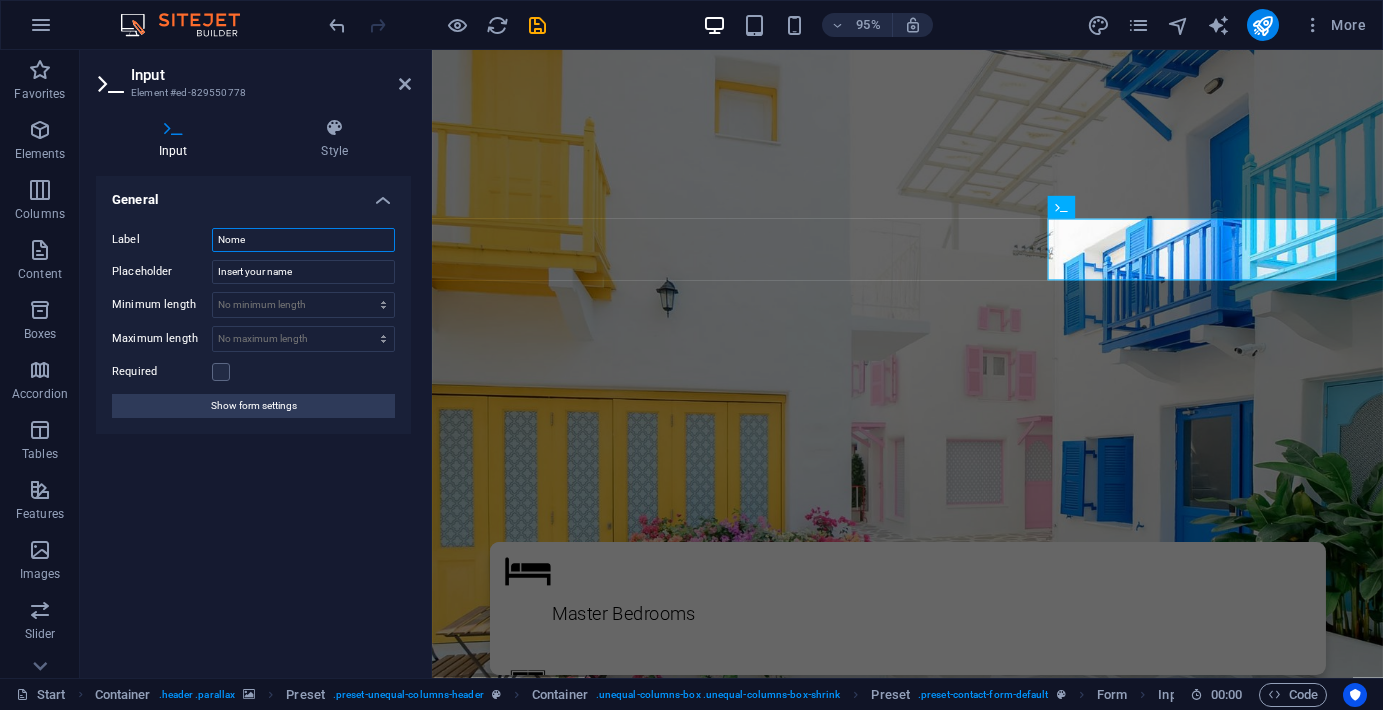 type on "Nome" 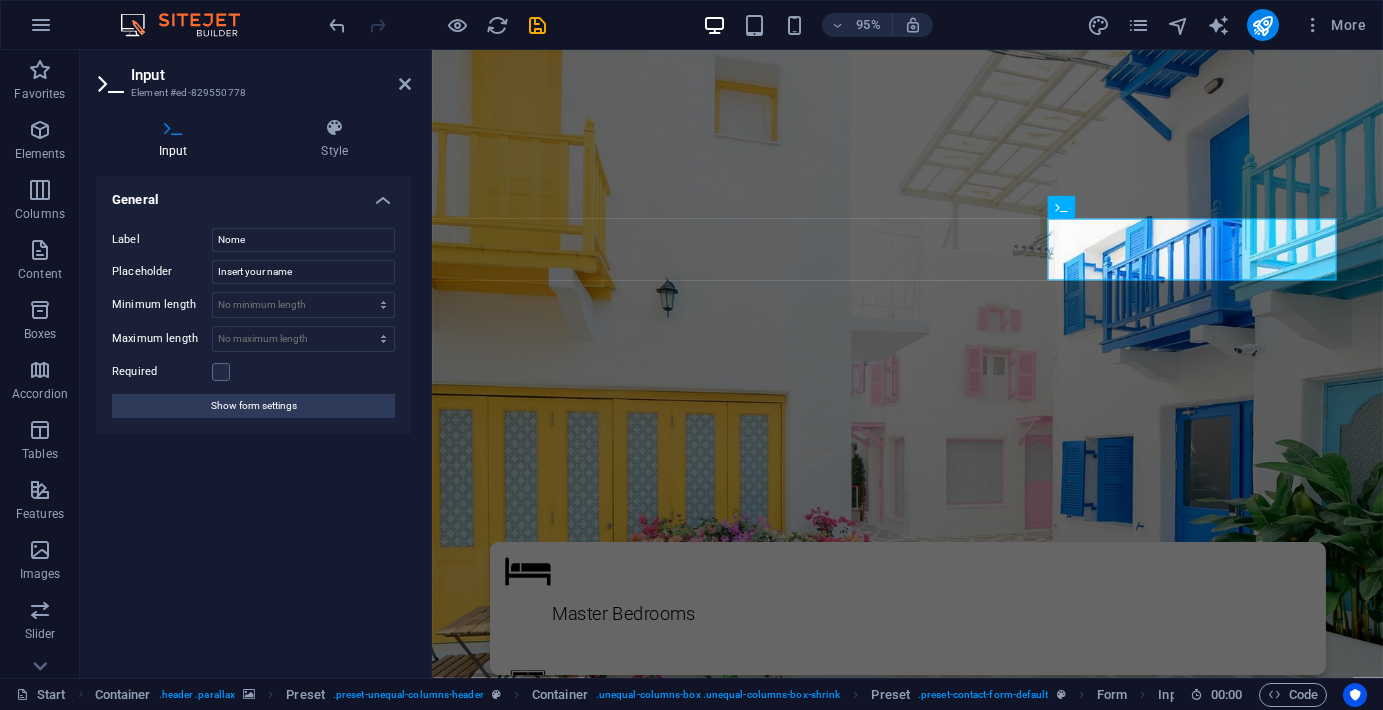 click on "General Label Nome Placeholder Insert your name Minimum length No minimum length chars Maximum length No maximum length chars Required Show form settings" at bounding box center [253, 419] 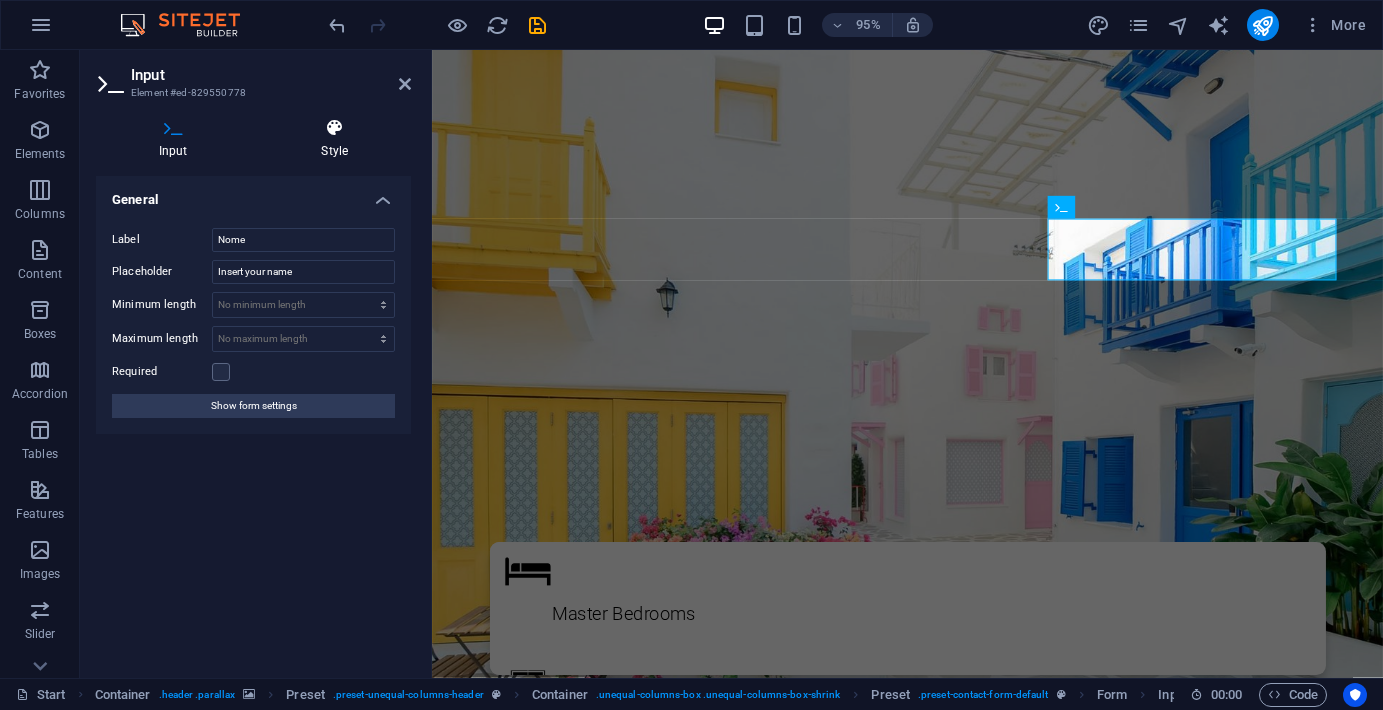 click on "Style" at bounding box center [335, 139] 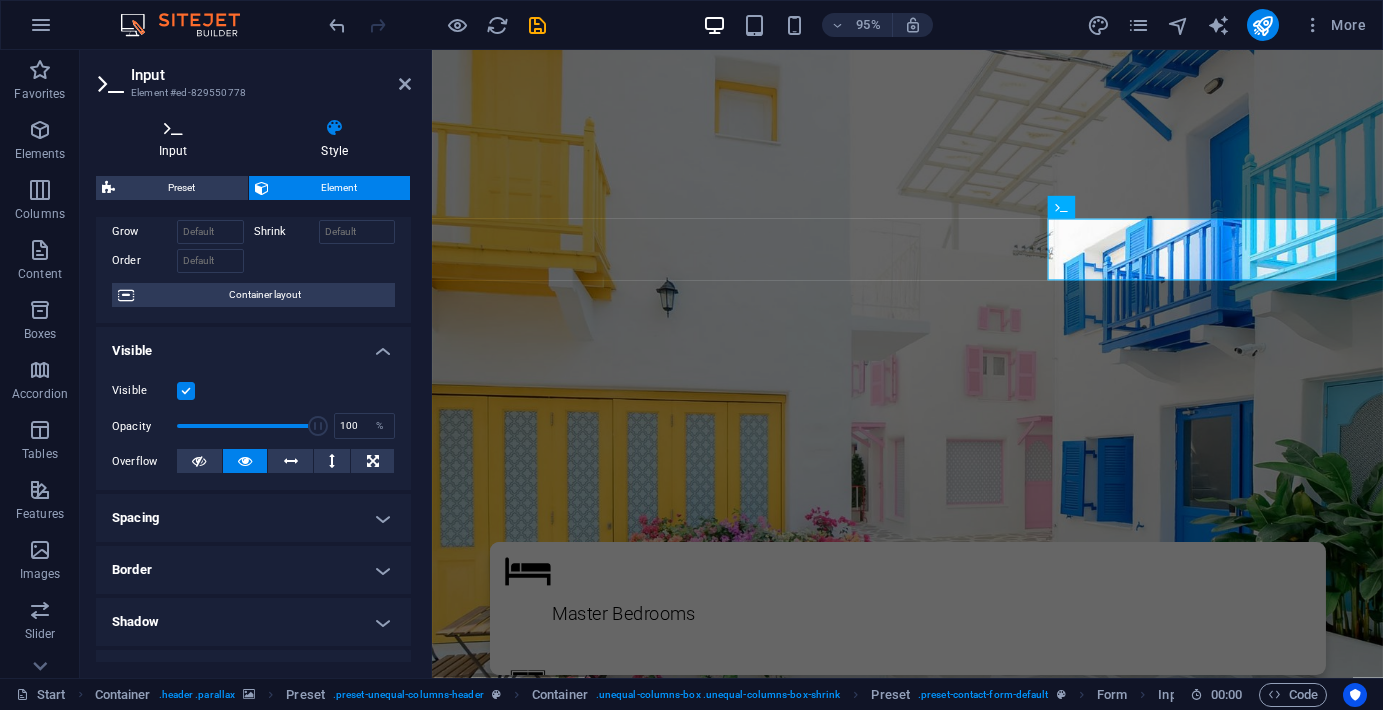 click on "Input" at bounding box center [177, 139] 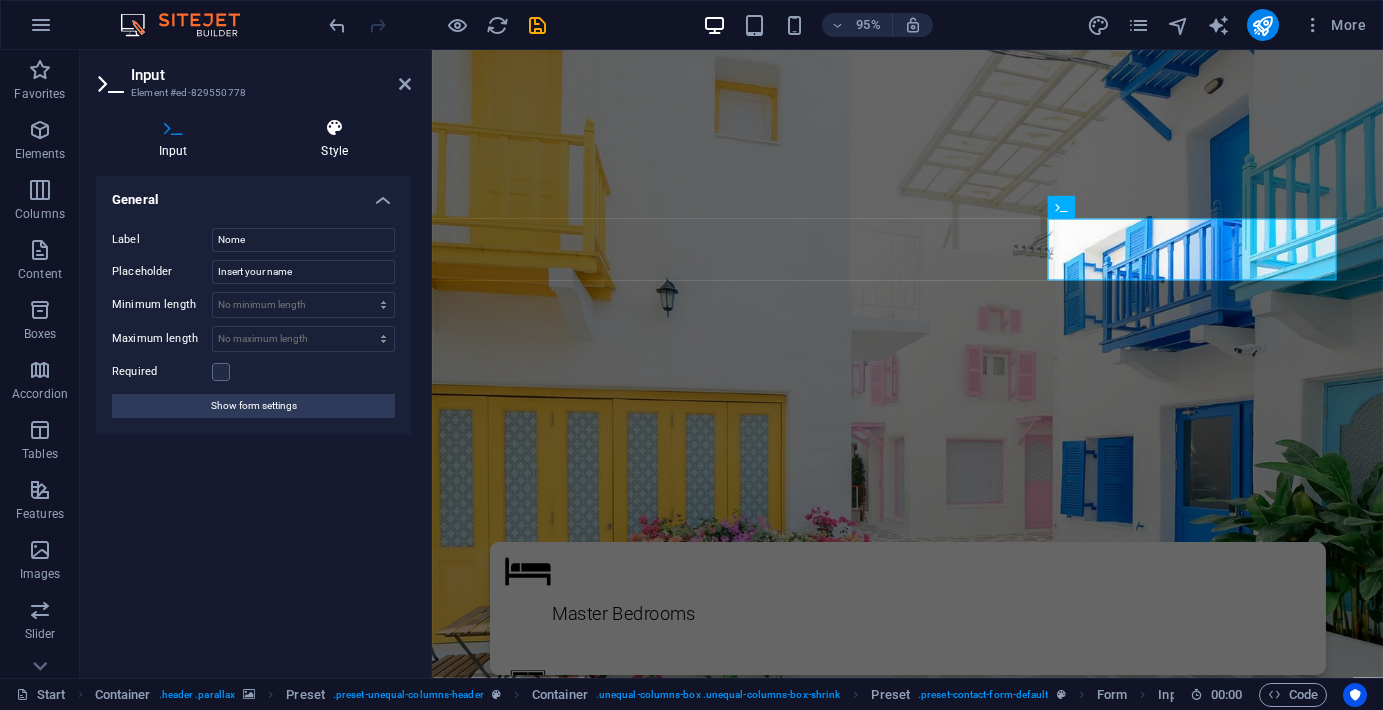 click on "Style" at bounding box center [335, 139] 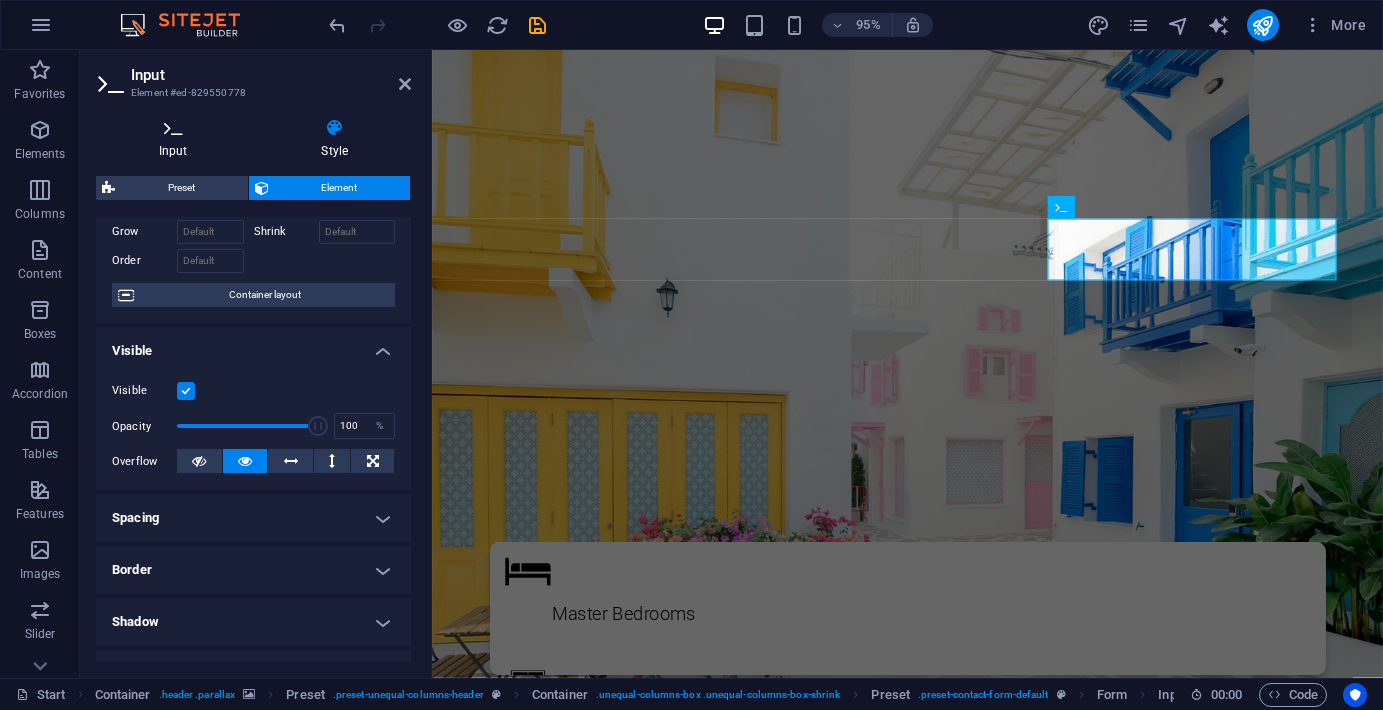 click at bounding box center (173, 128) 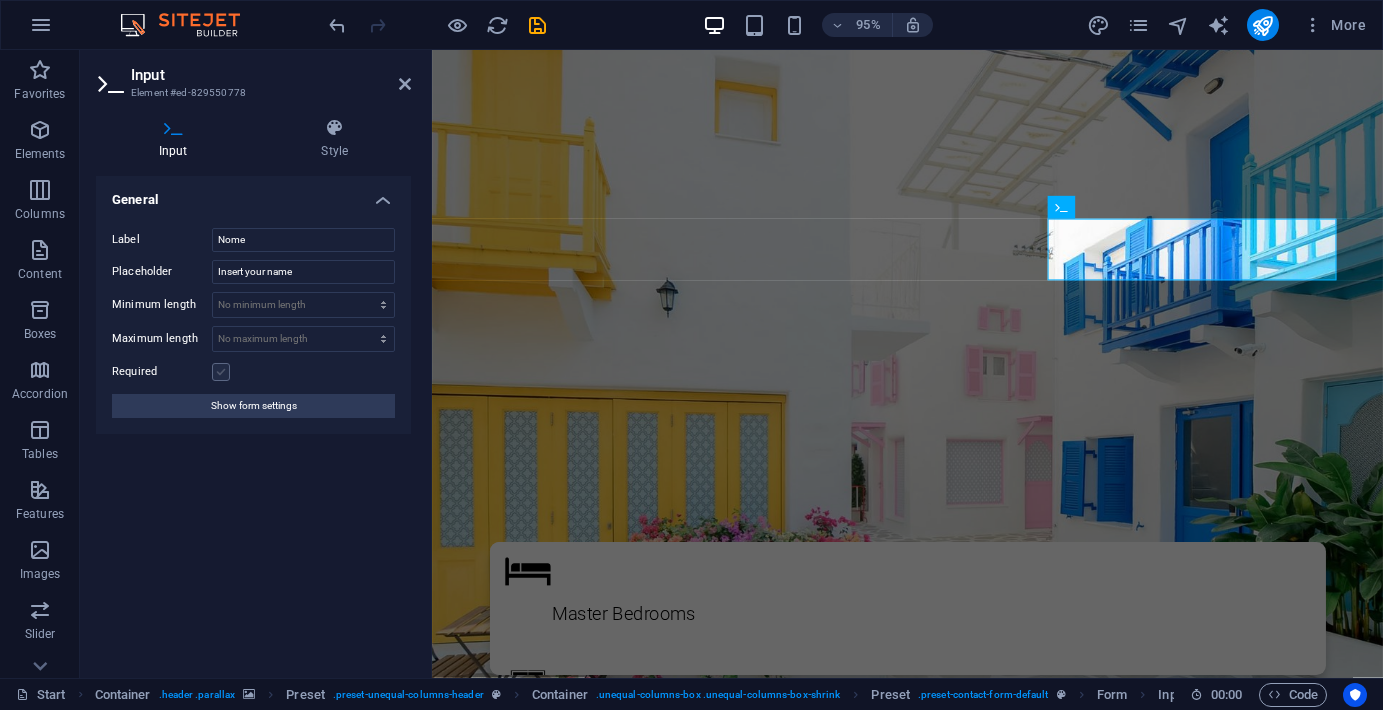 click at bounding box center [221, 372] 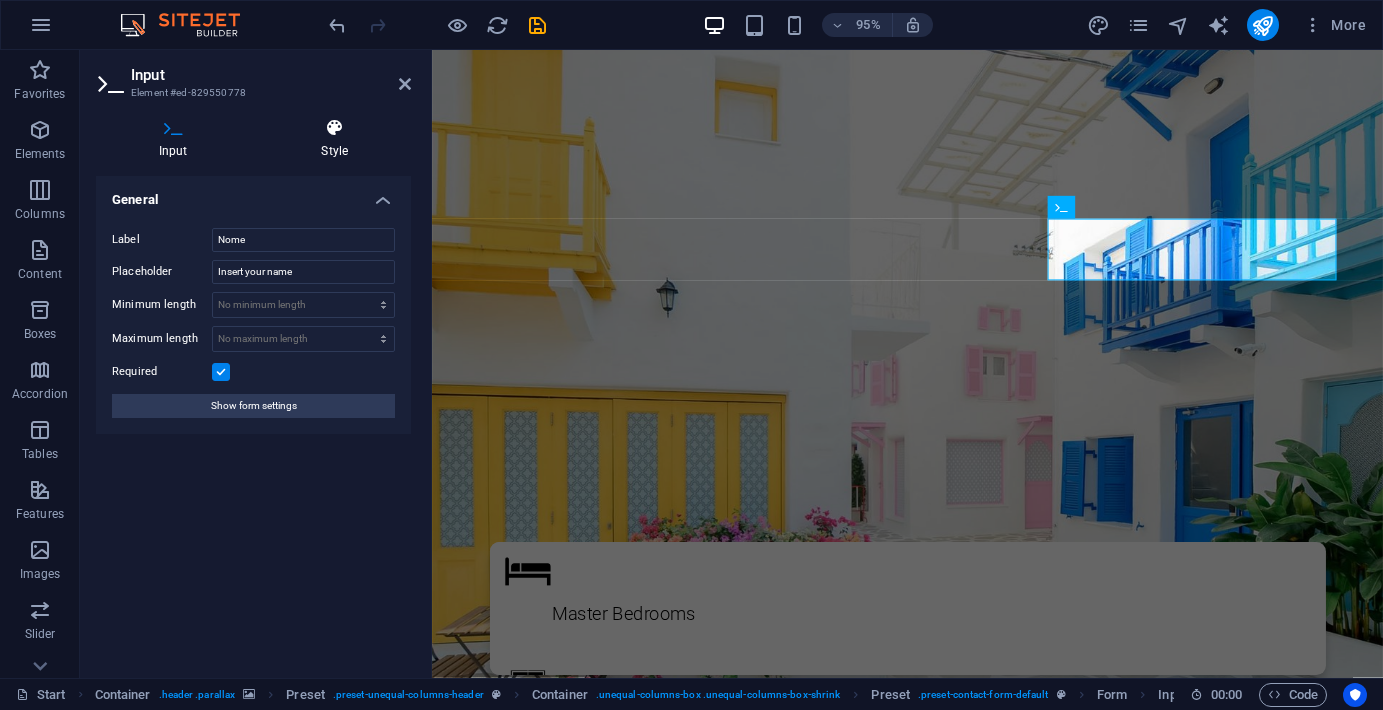 click at bounding box center (335, 128) 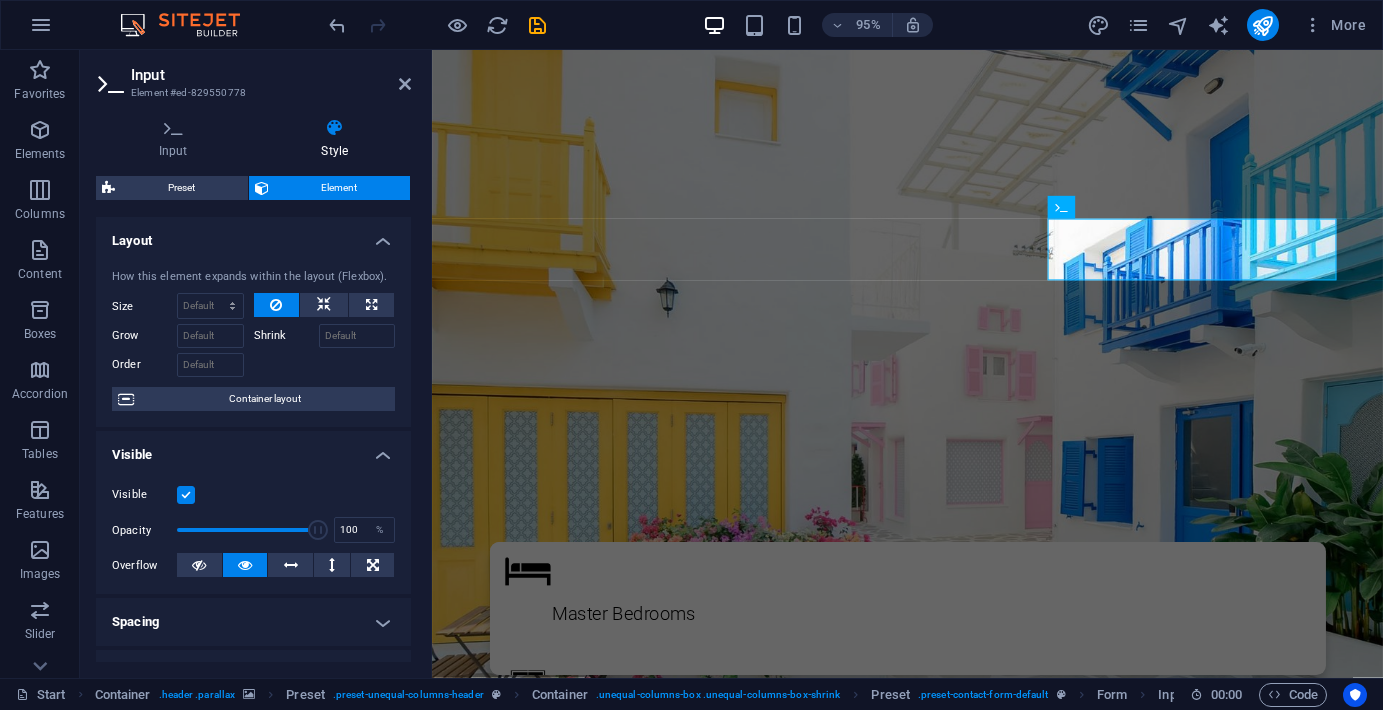 scroll, scrollTop: 0, scrollLeft: 0, axis: both 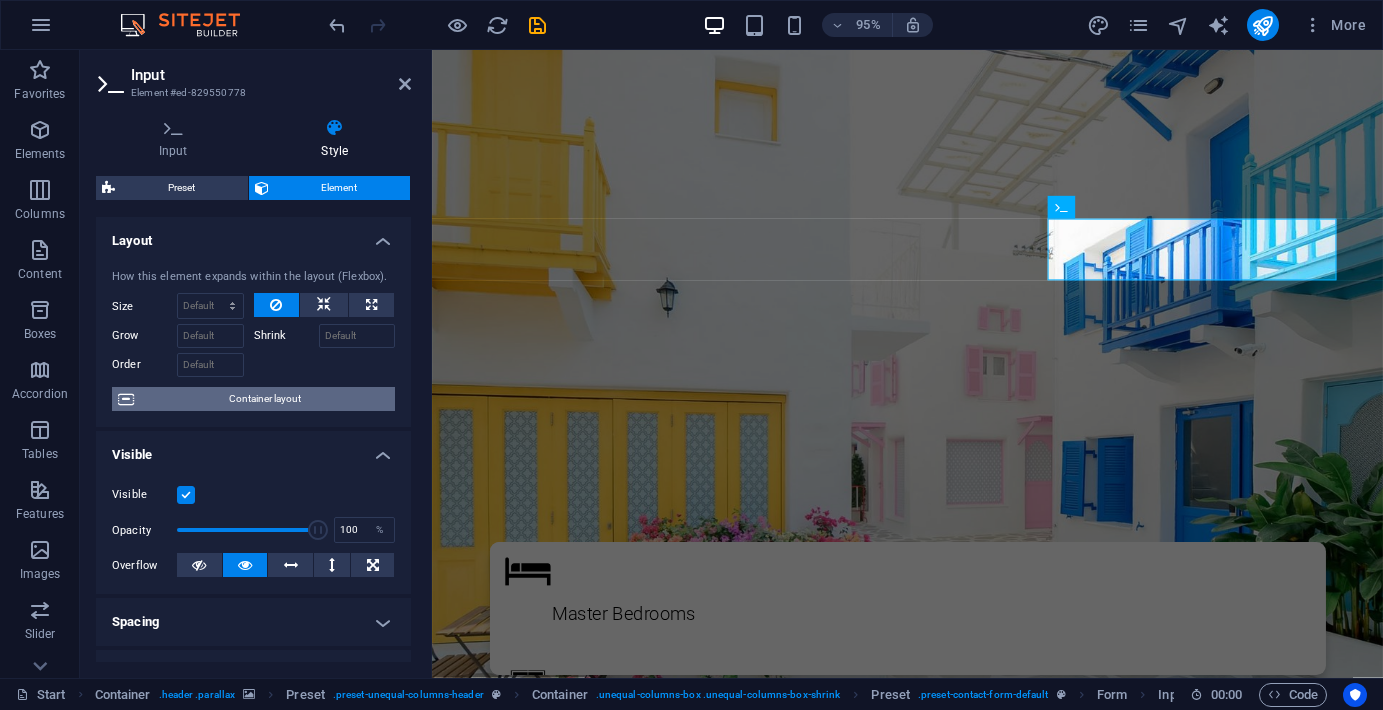 click on "Container layout" at bounding box center [264, 399] 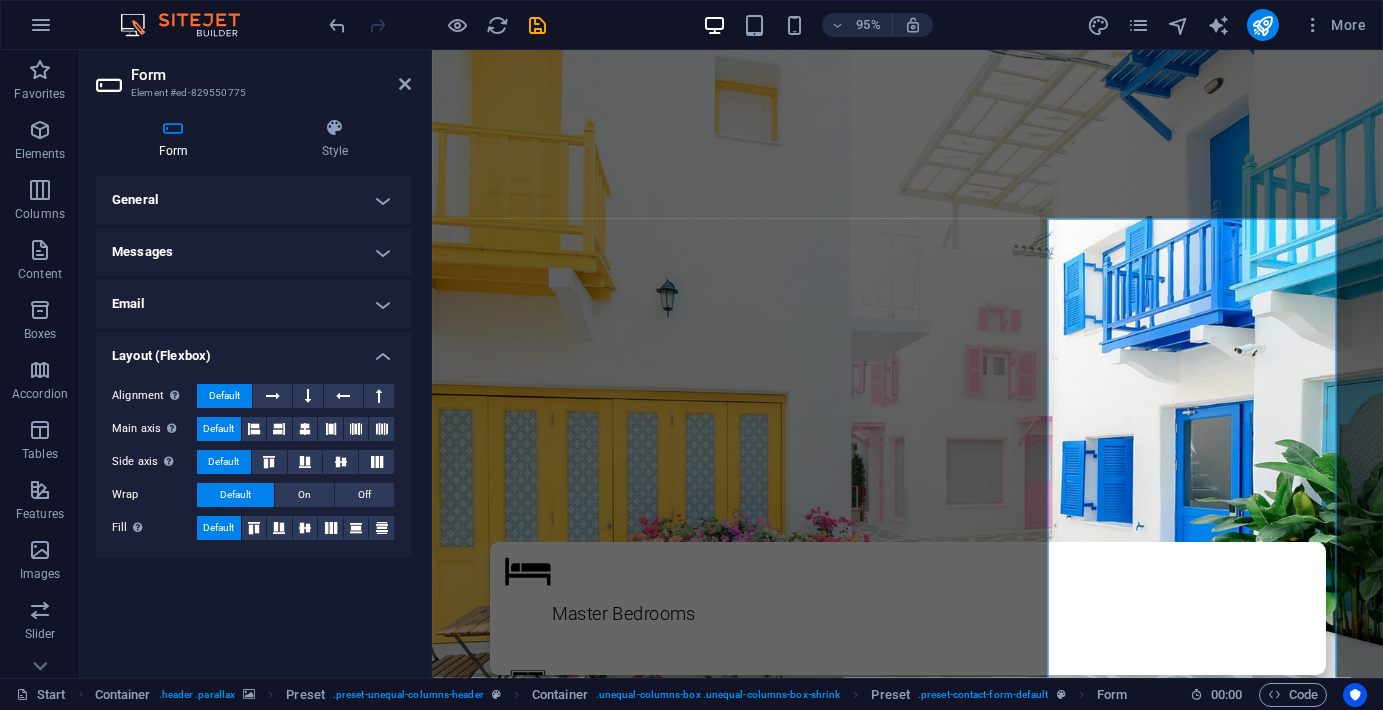 click on "General" at bounding box center [253, 200] 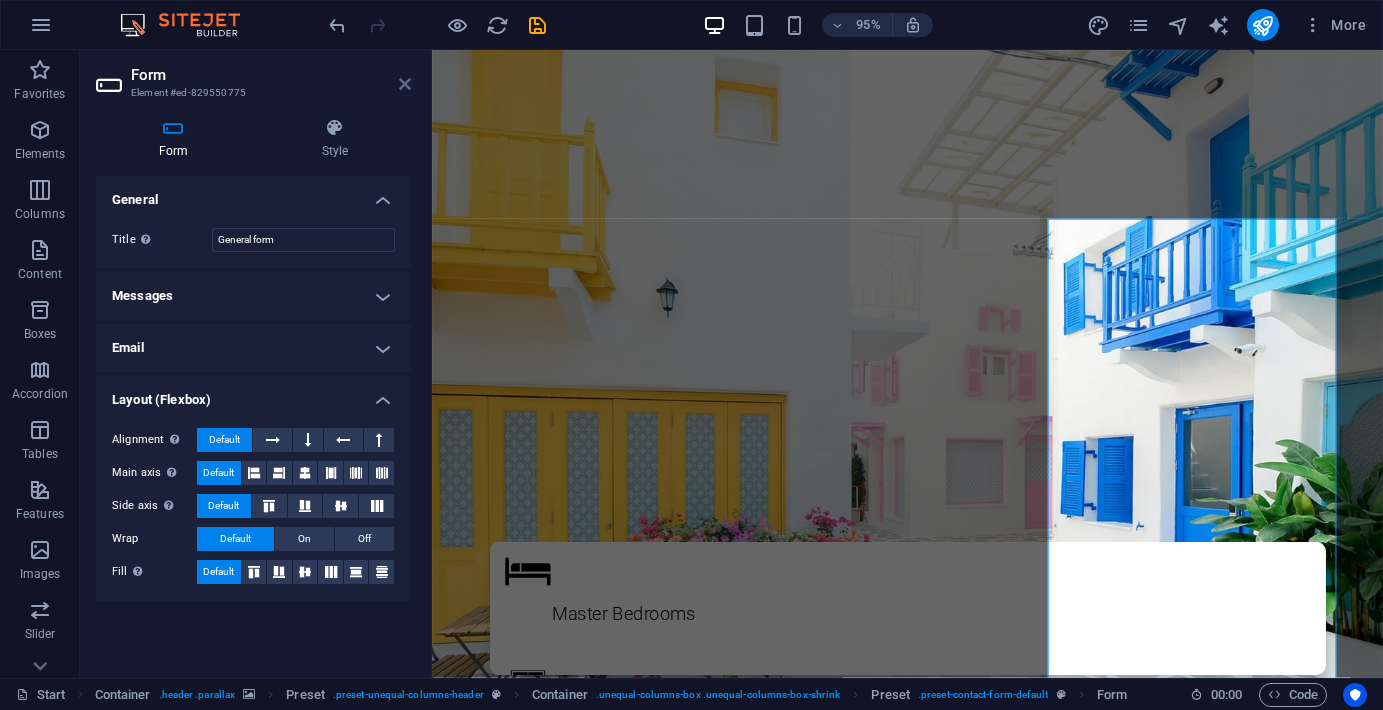 click at bounding box center [405, 84] 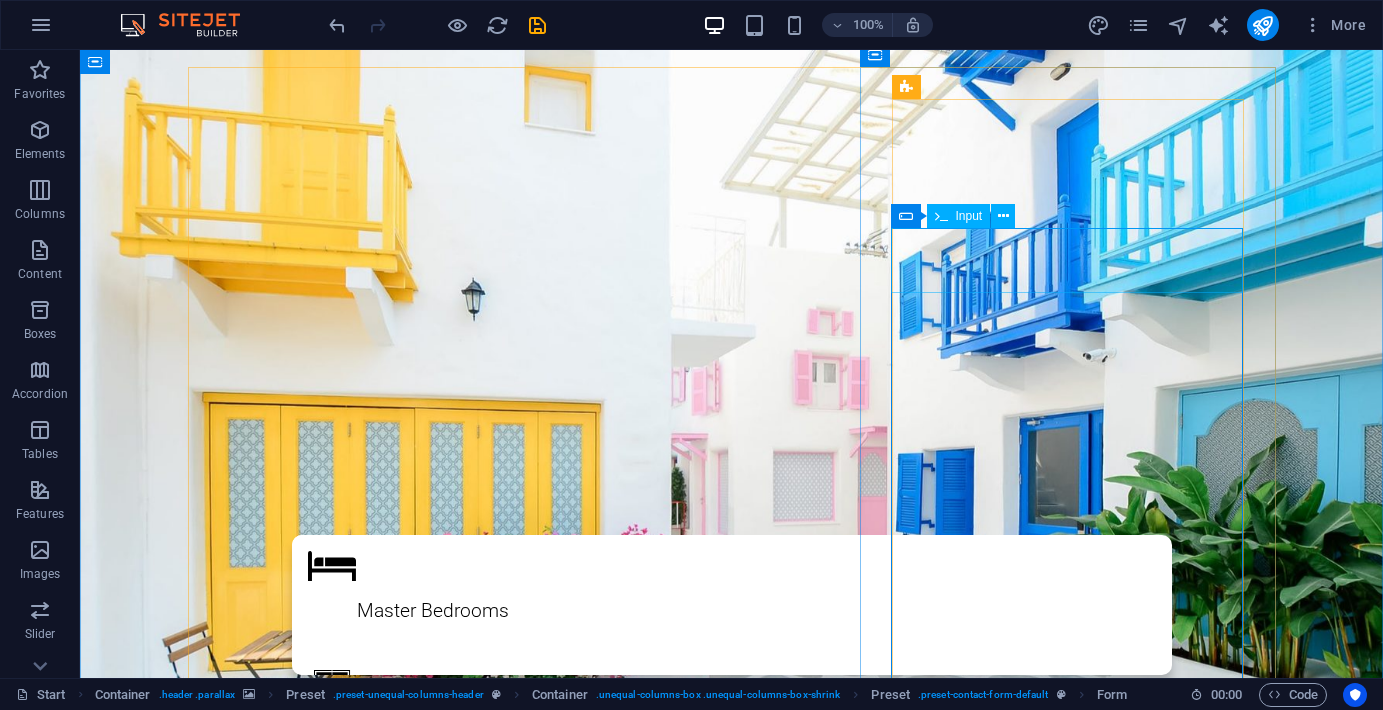 click on "Nome" at bounding box center (732, 1603) 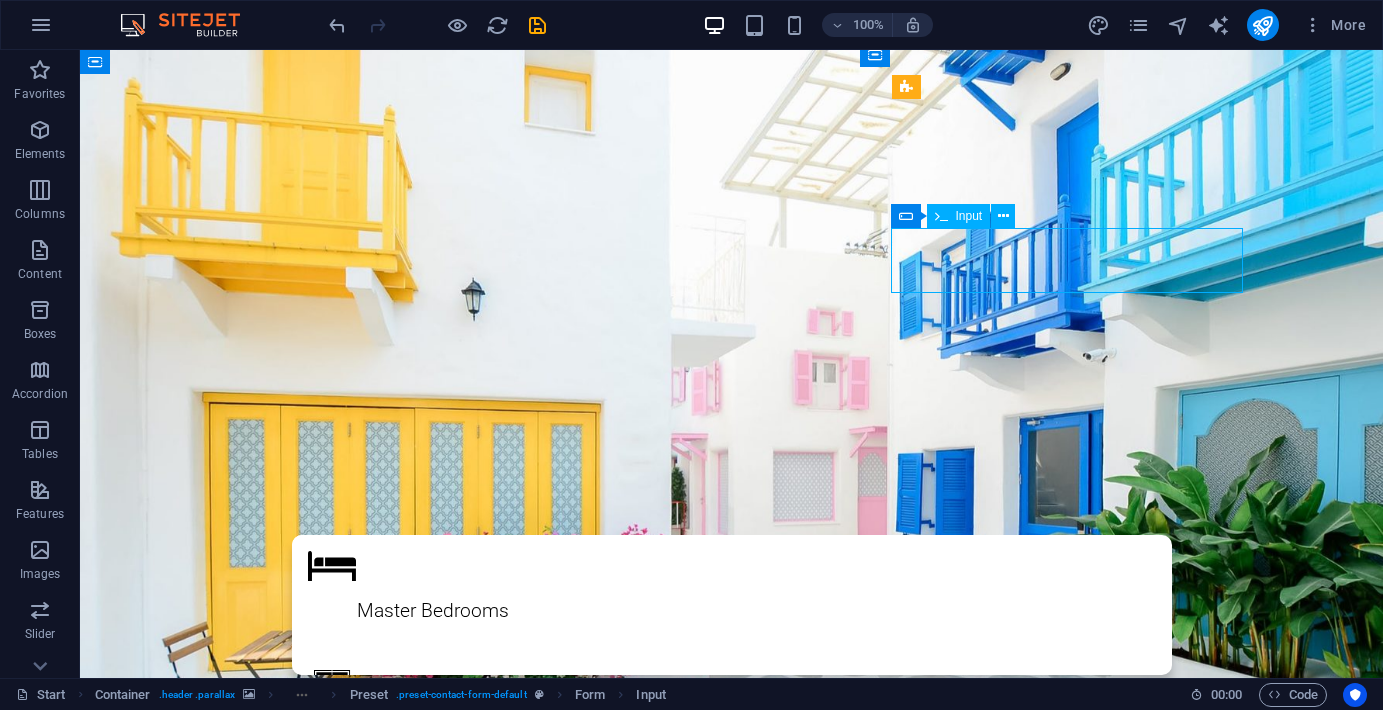 click on "Nome" at bounding box center (732, 1603) 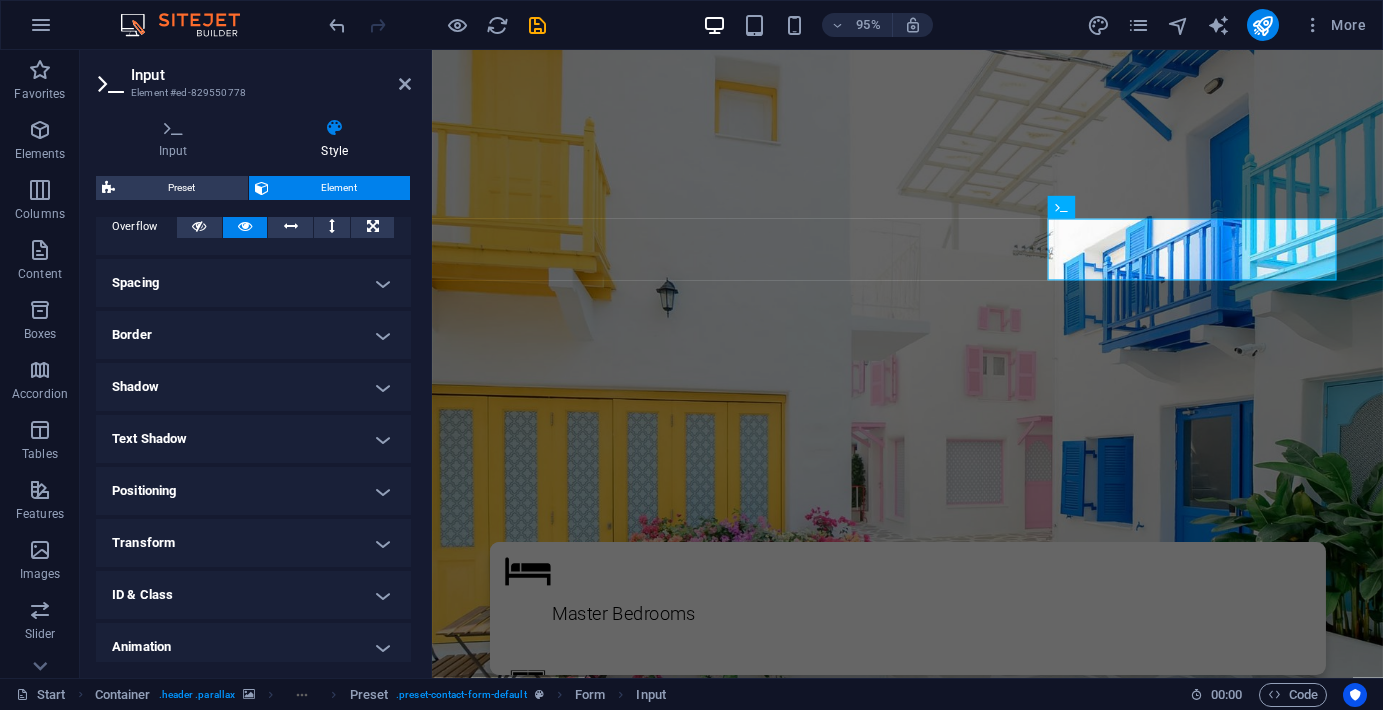 scroll, scrollTop: 349, scrollLeft: 0, axis: vertical 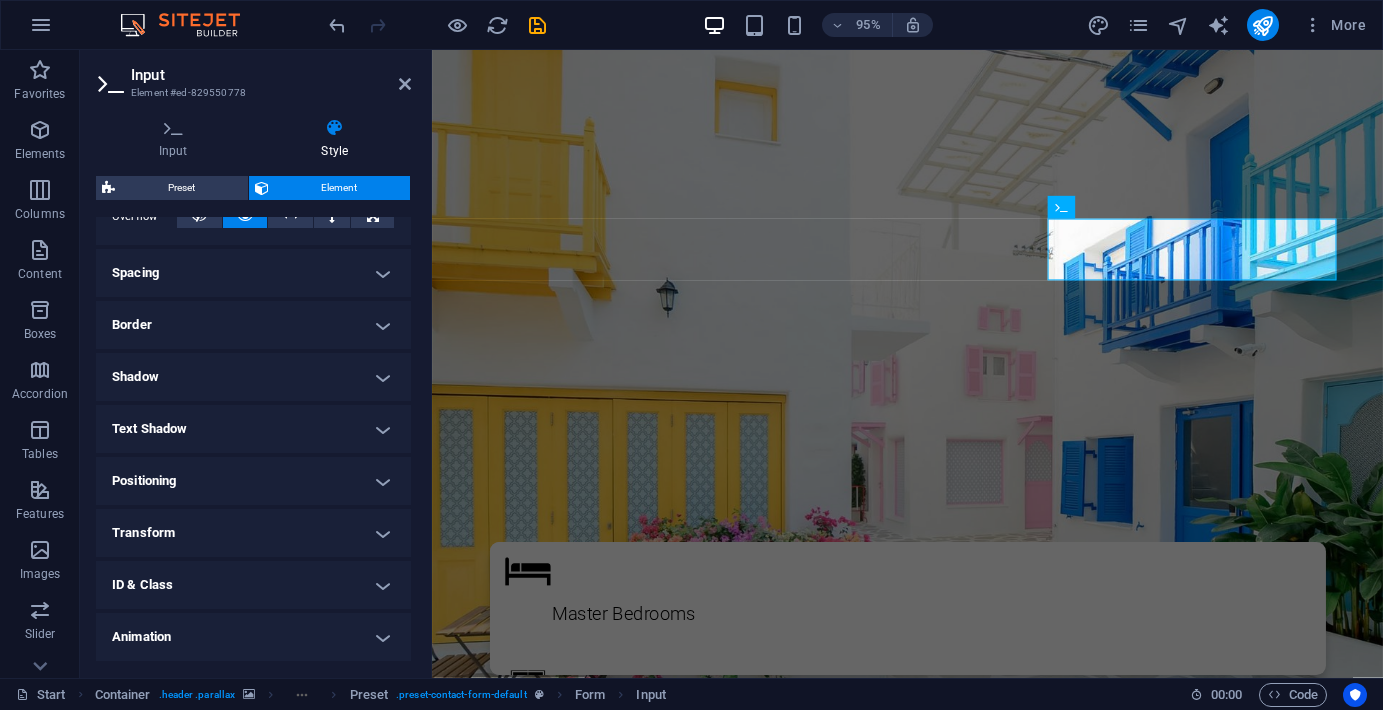 click on "Border" at bounding box center (253, 325) 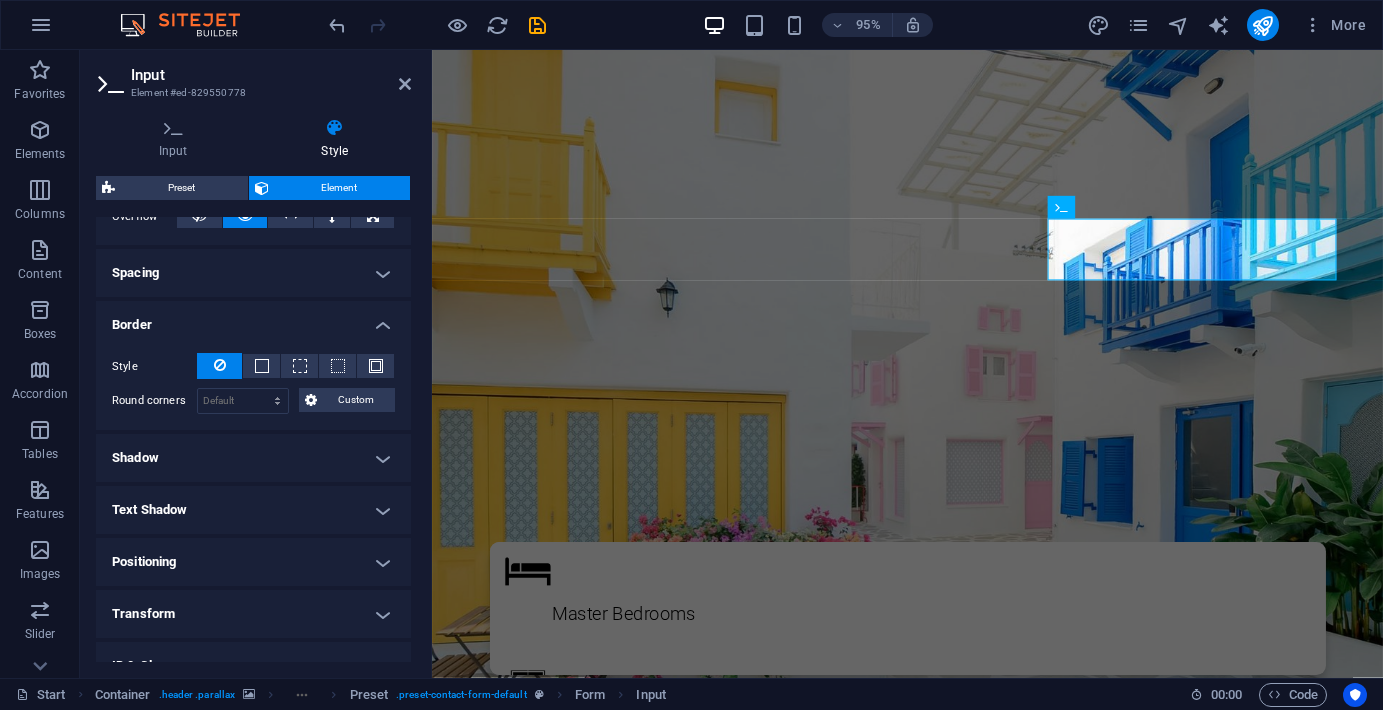click on "Text Shadow" at bounding box center [253, 510] 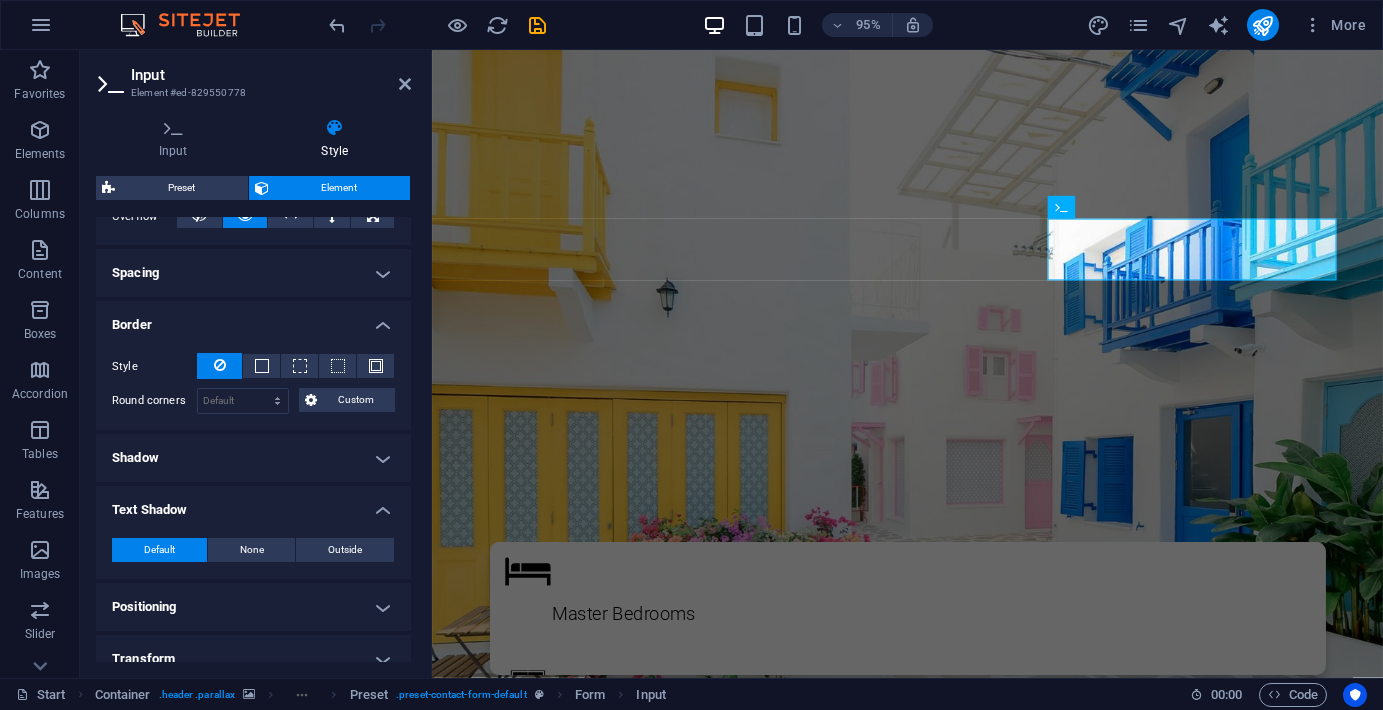 click on "Shadow" at bounding box center [253, 458] 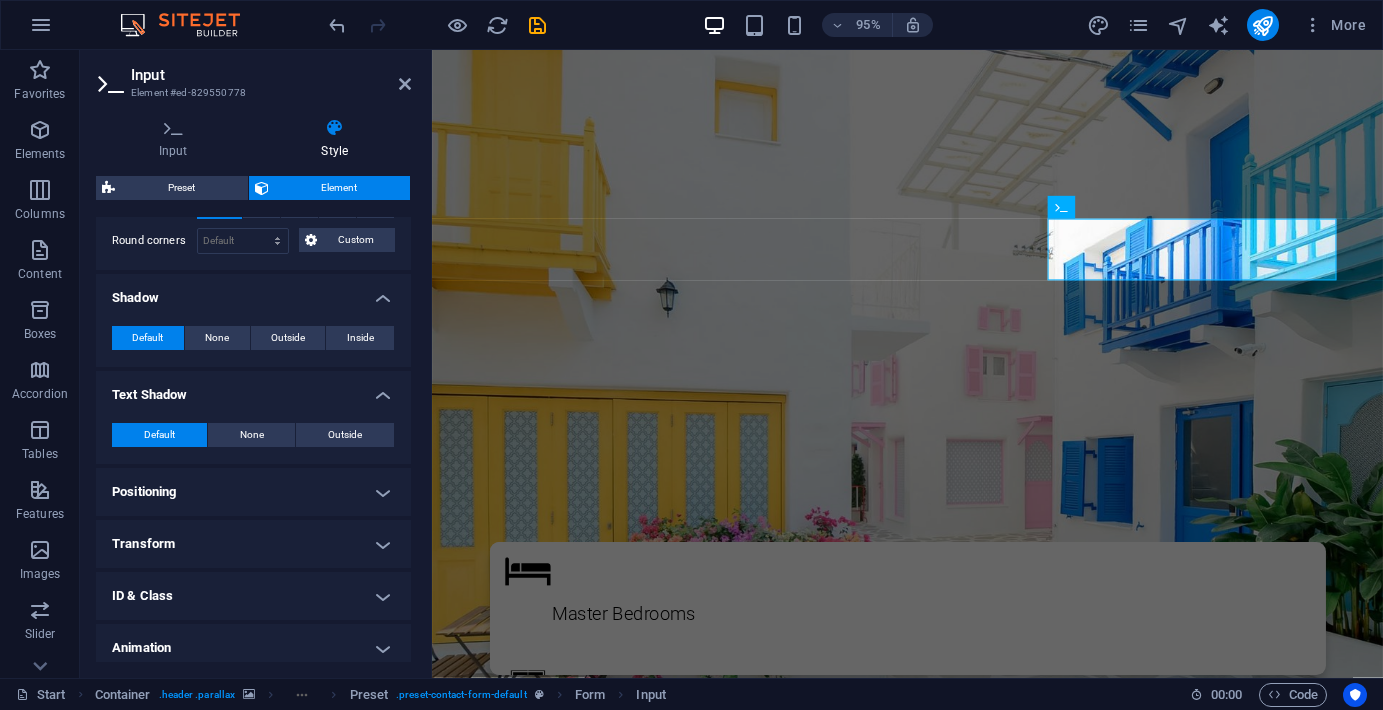 scroll, scrollTop: 512, scrollLeft: 0, axis: vertical 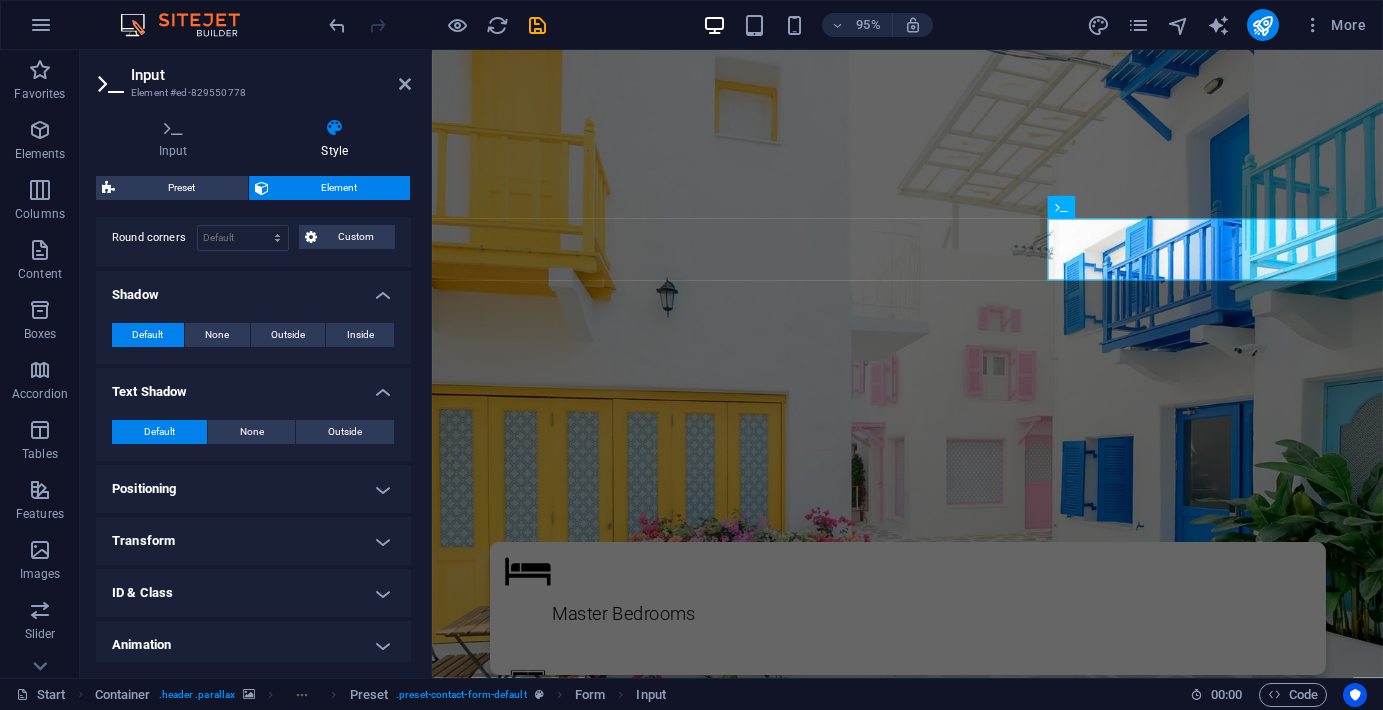click on "Positioning" at bounding box center (253, 489) 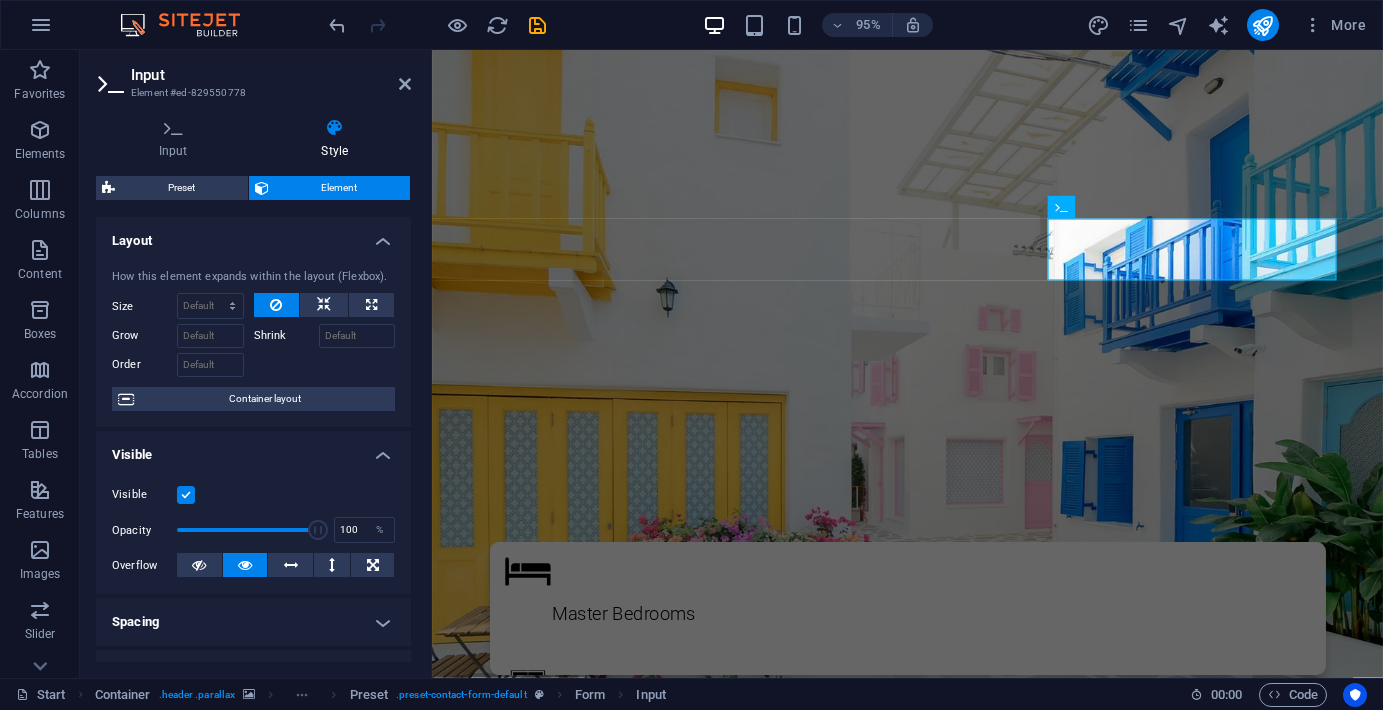 scroll, scrollTop: 0, scrollLeft: 0, axis: both 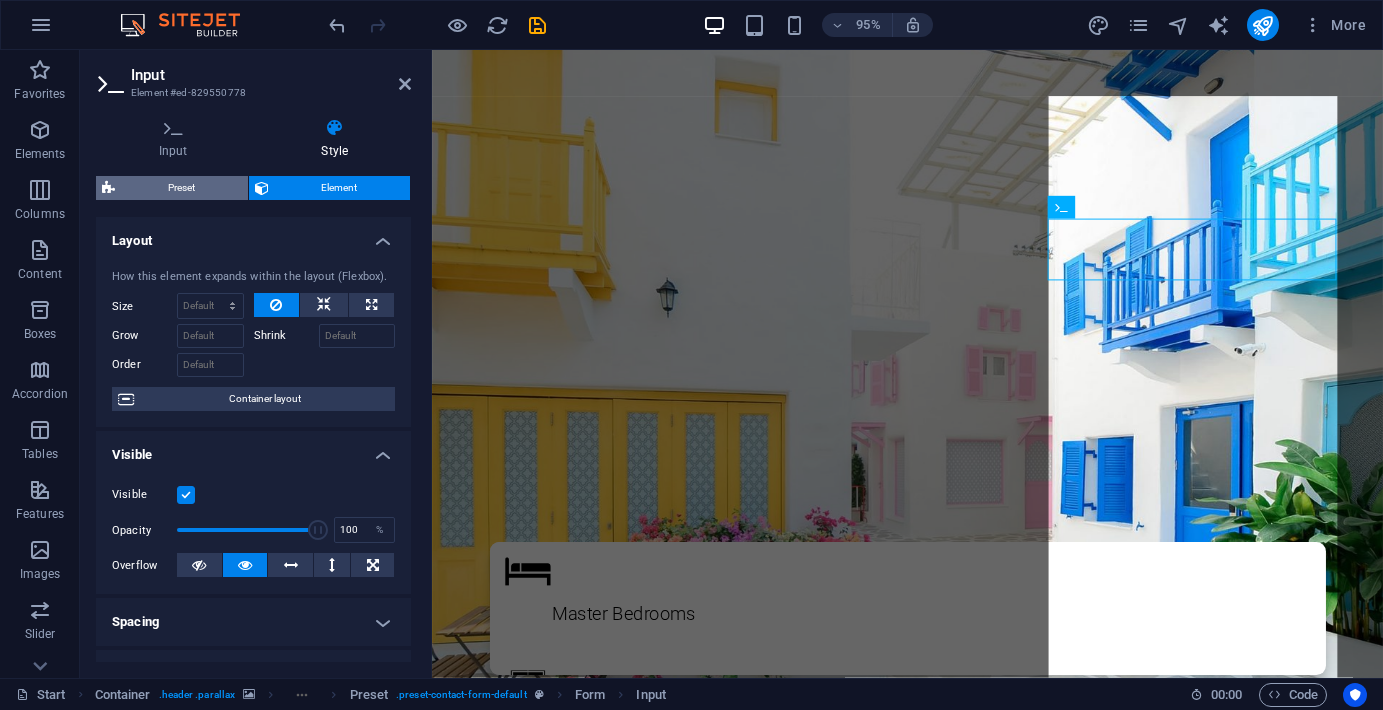 click on "Preset" at bounding box center [181, 188] 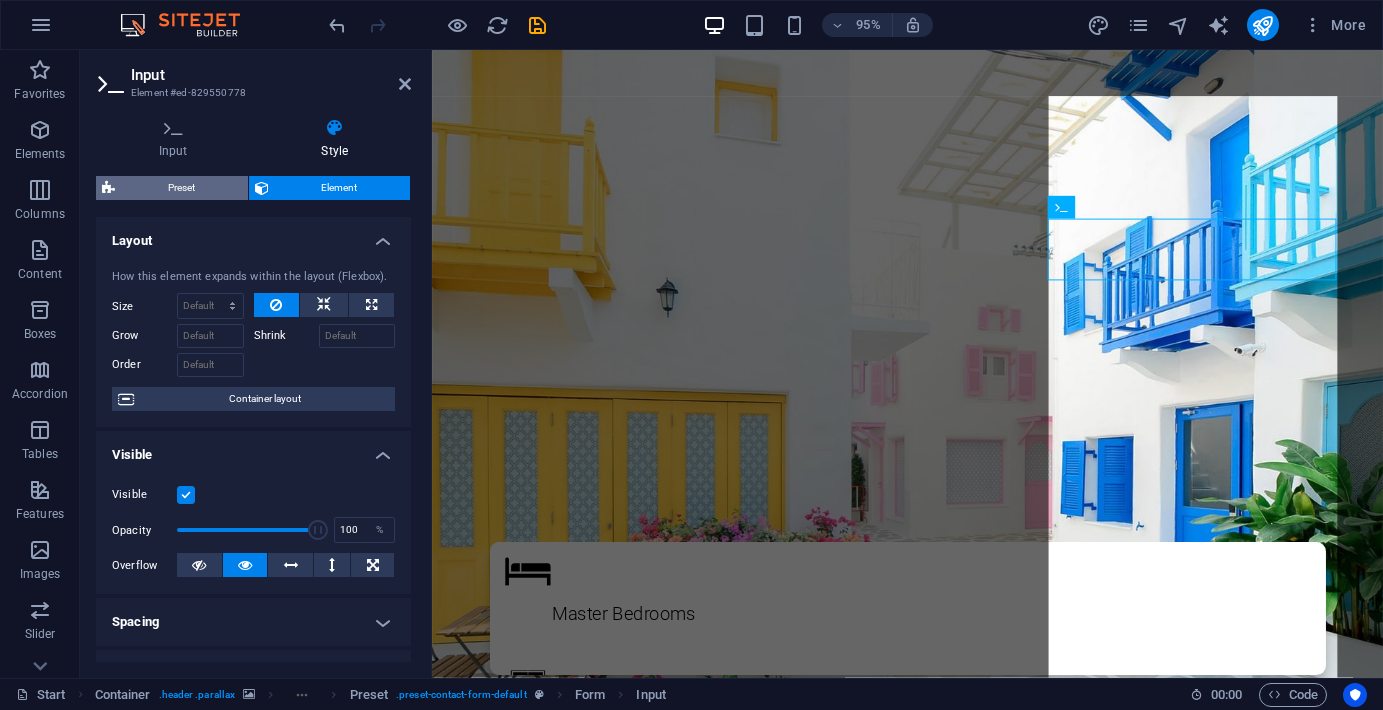 select on "rem" 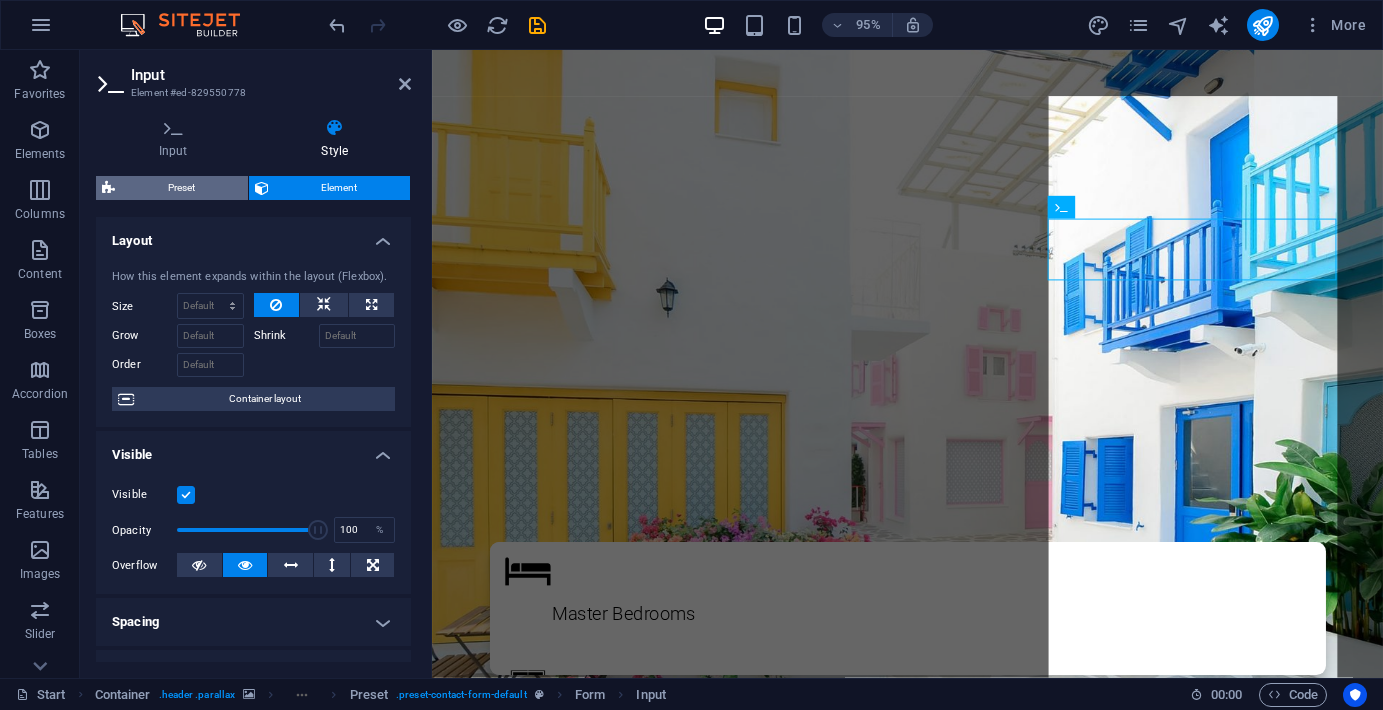 select on "px" 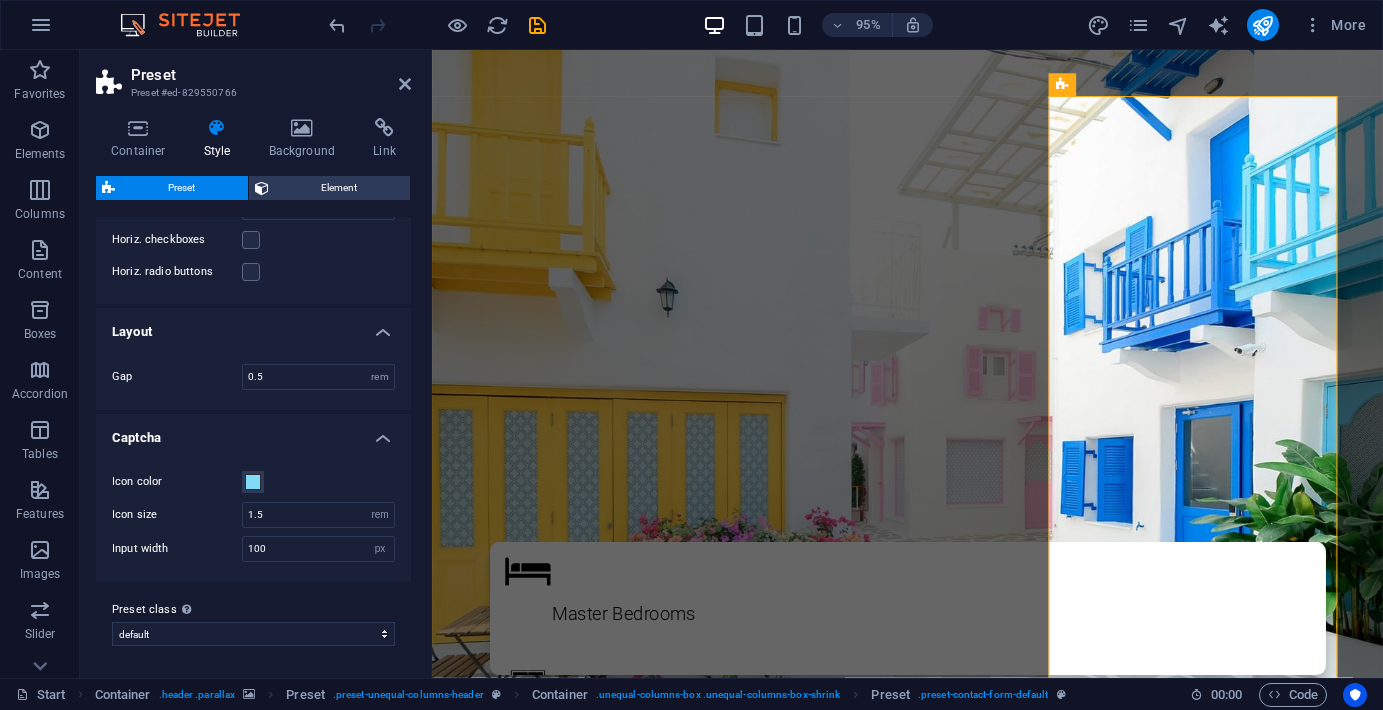 scroll, scrollTop: 934, scrollLeft: 0, axis: vertical 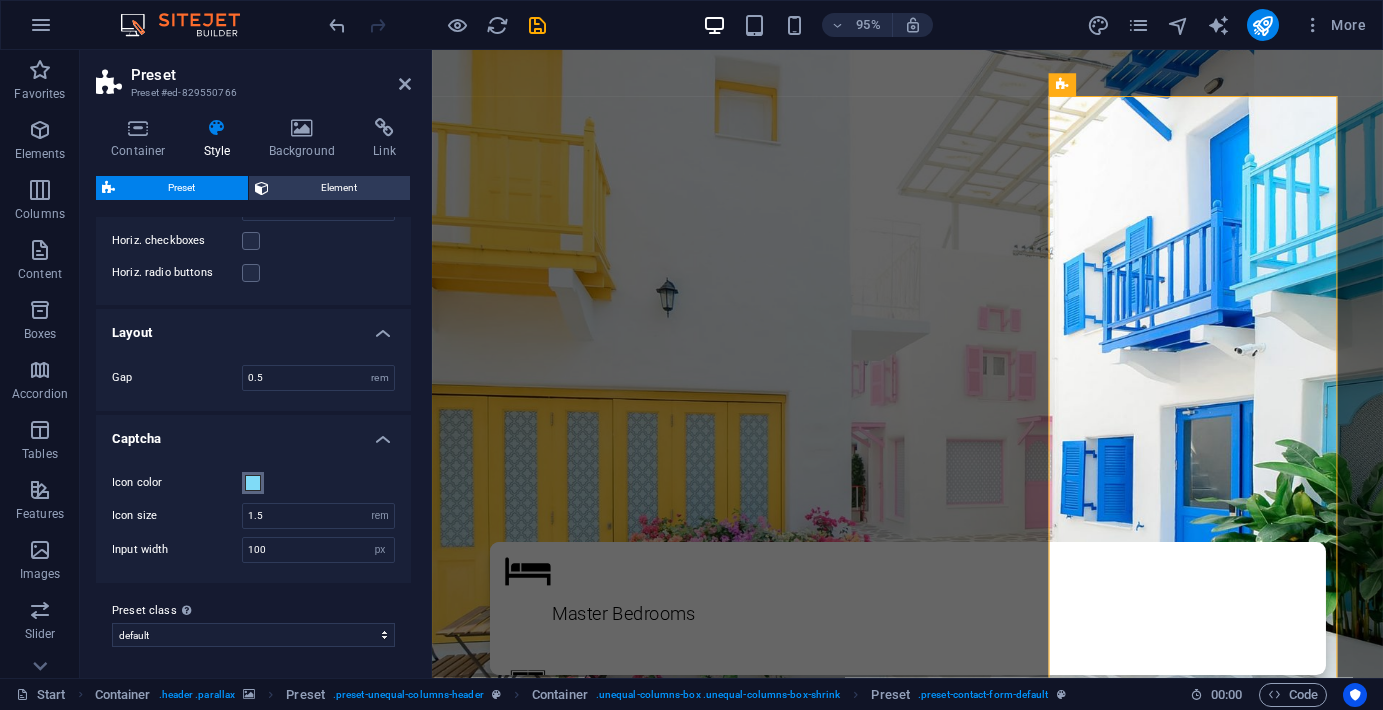 click at bounding box center (253, 483) 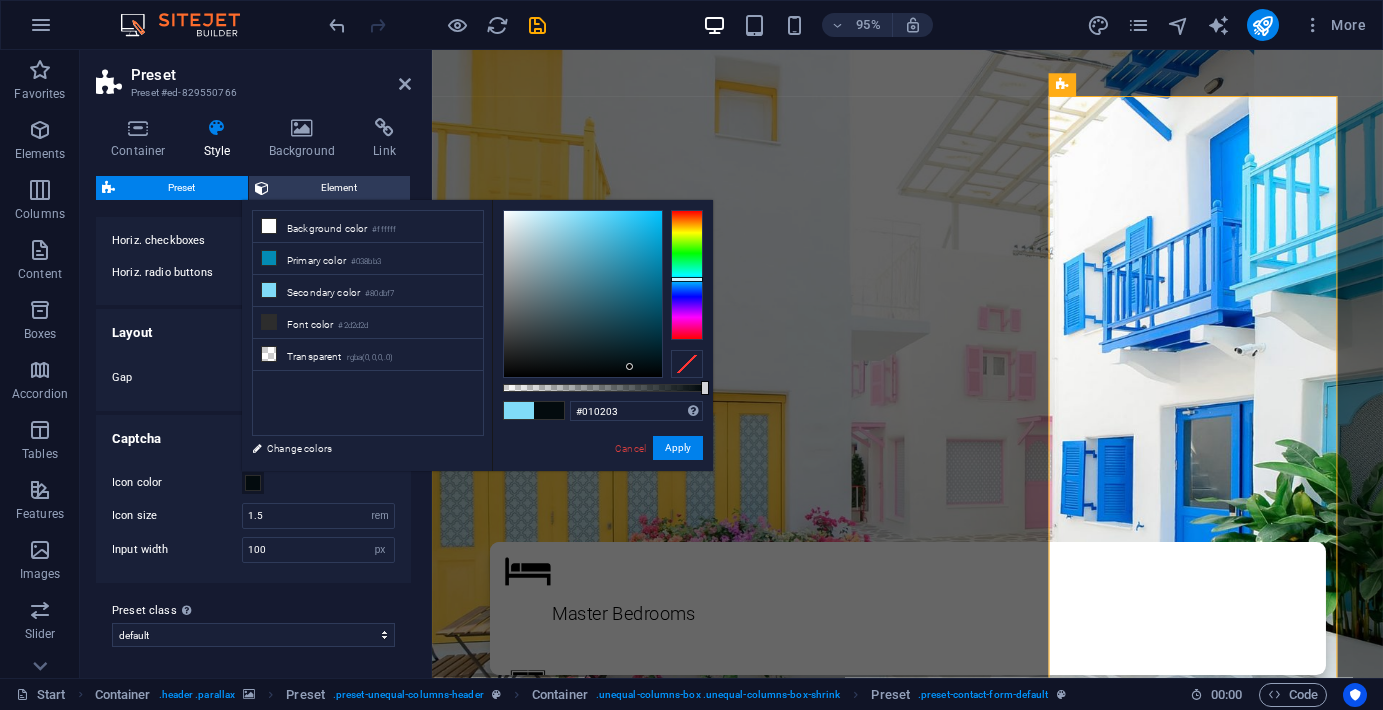 type on "#000000" 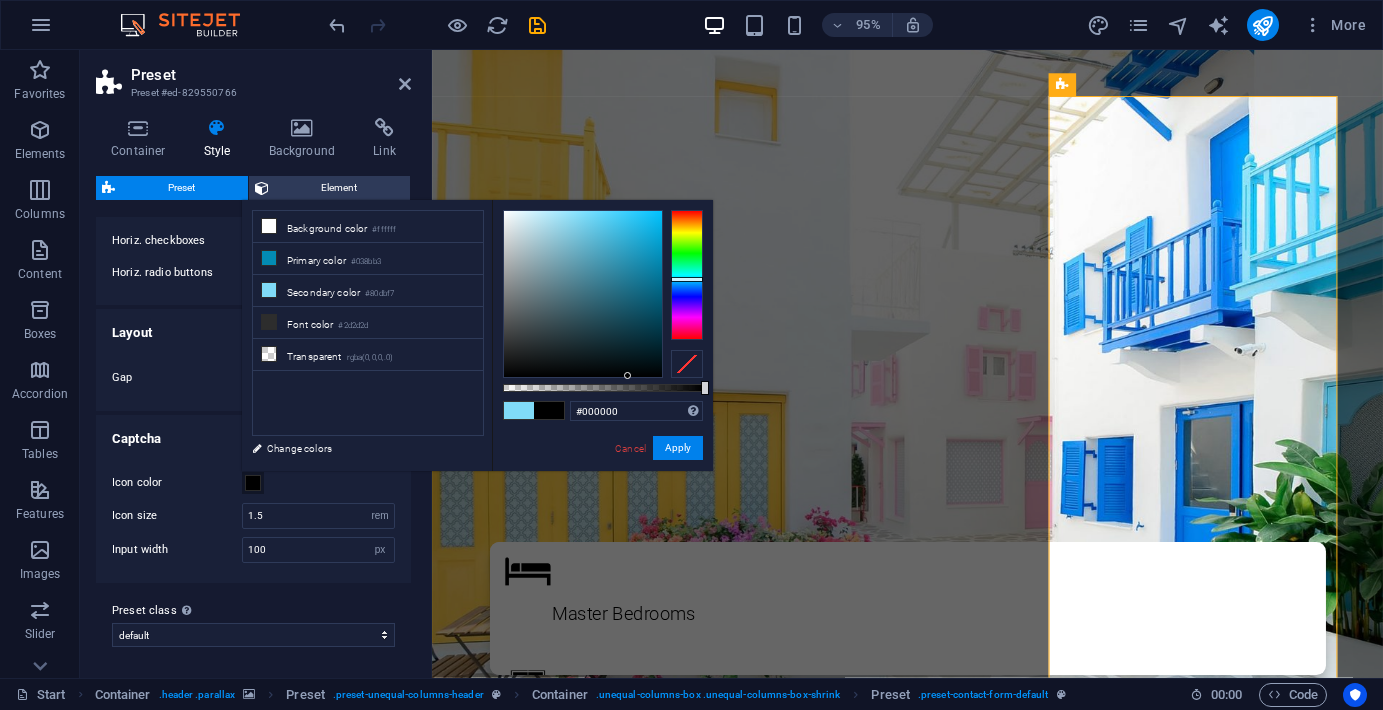 drag, startPoint x: 630, startPoint y: 310, endPoint x: 625, endPoint y: 387, distance: 77.16217 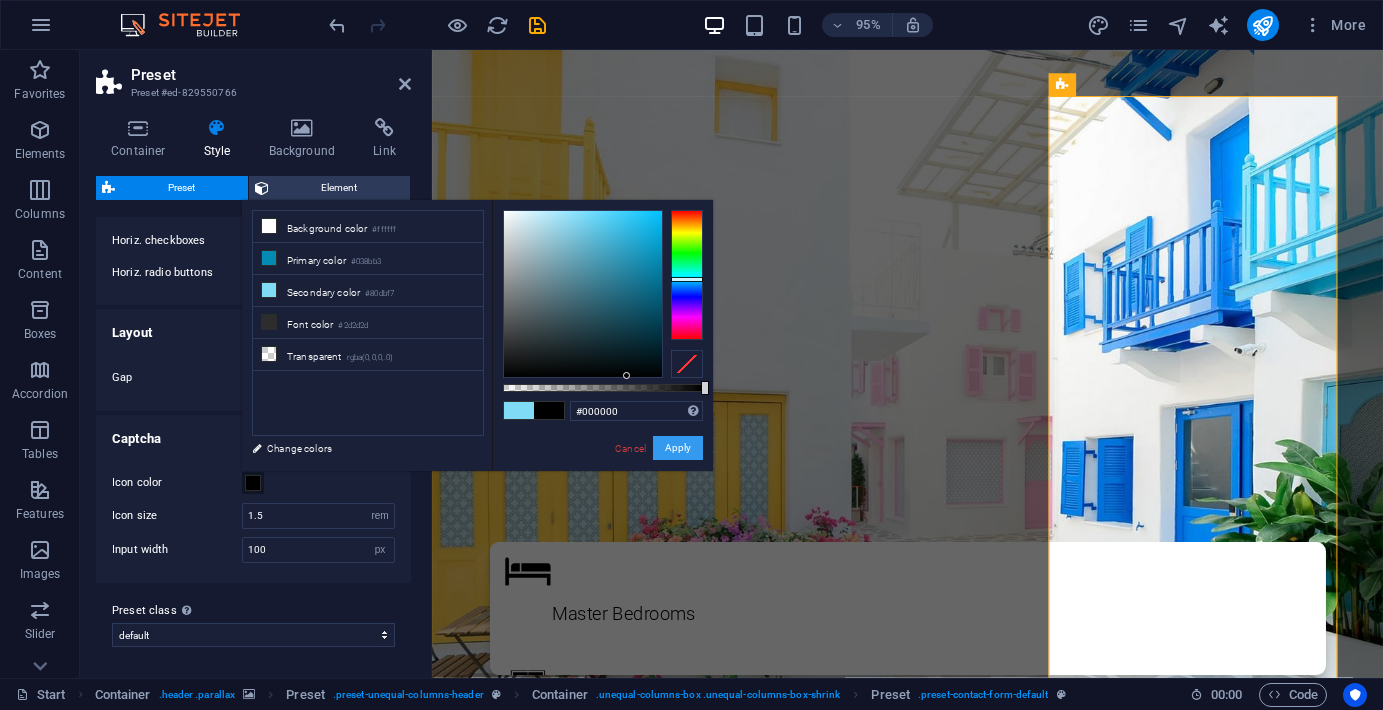 click on "Apply" at bounding box center (678, 448) 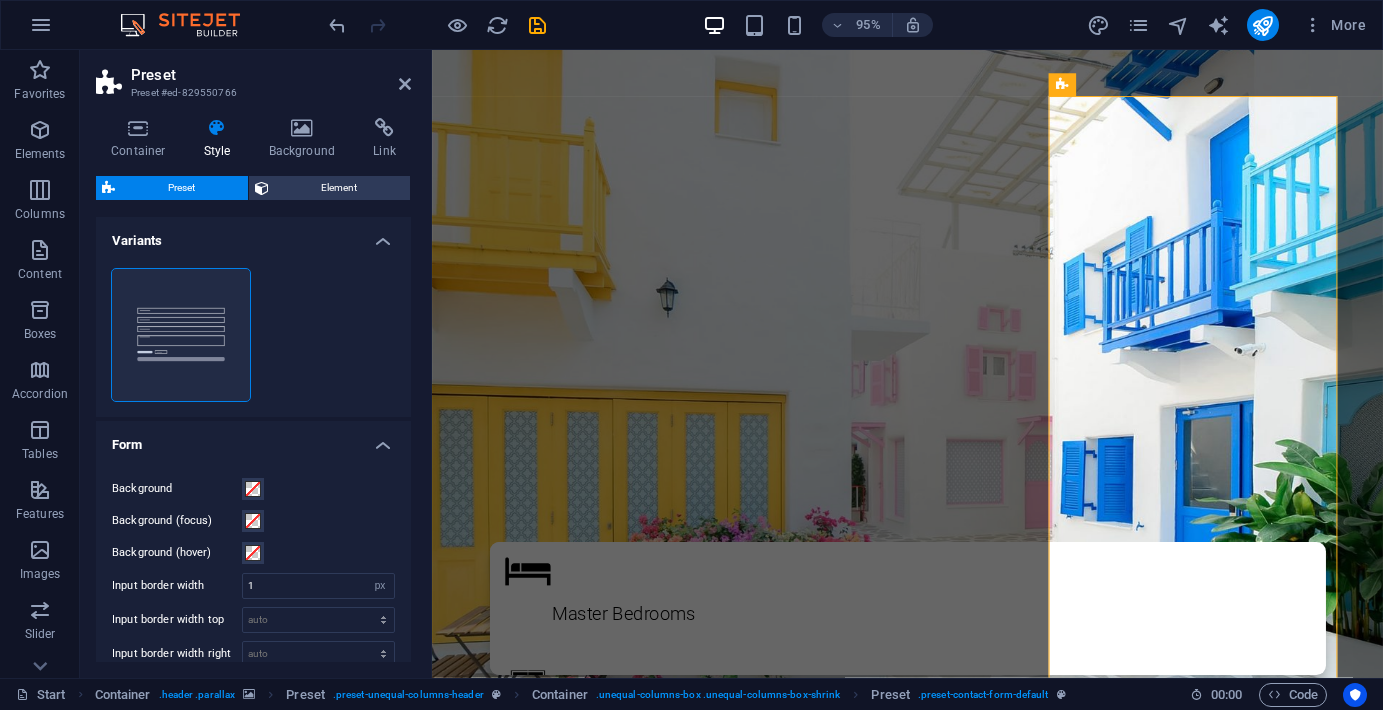 scroll, scrollTop: 0, scrollLeft: 0, axis: both 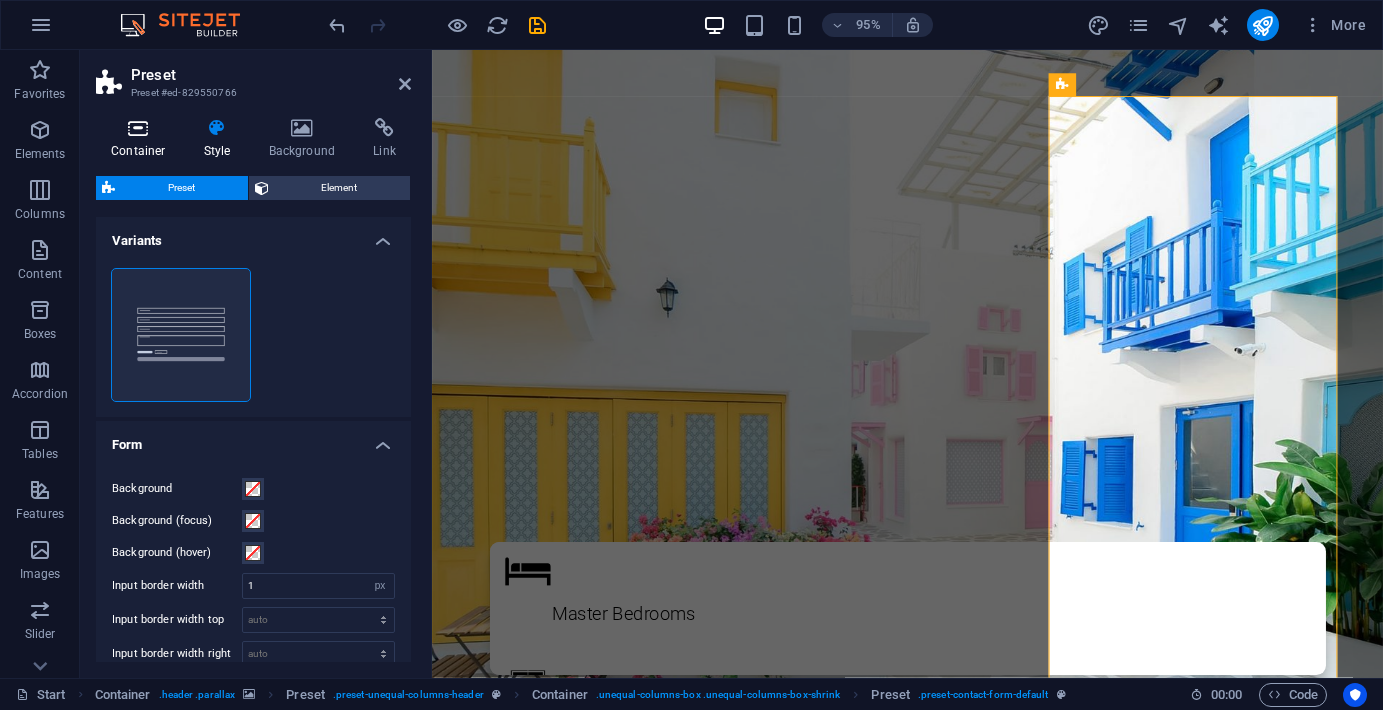 click at bounding box center (138, 128) 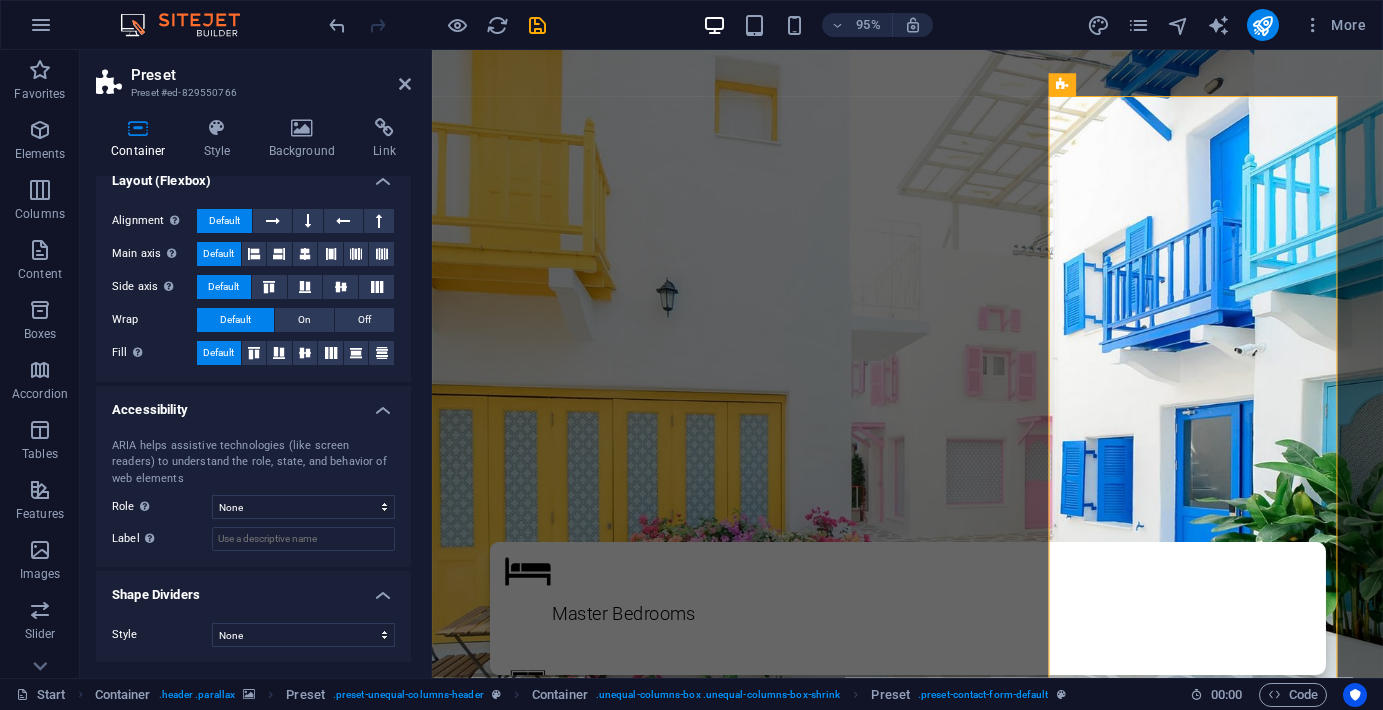 scroll, scrollTop: 286, scrollLeft: 0, axis: vertical 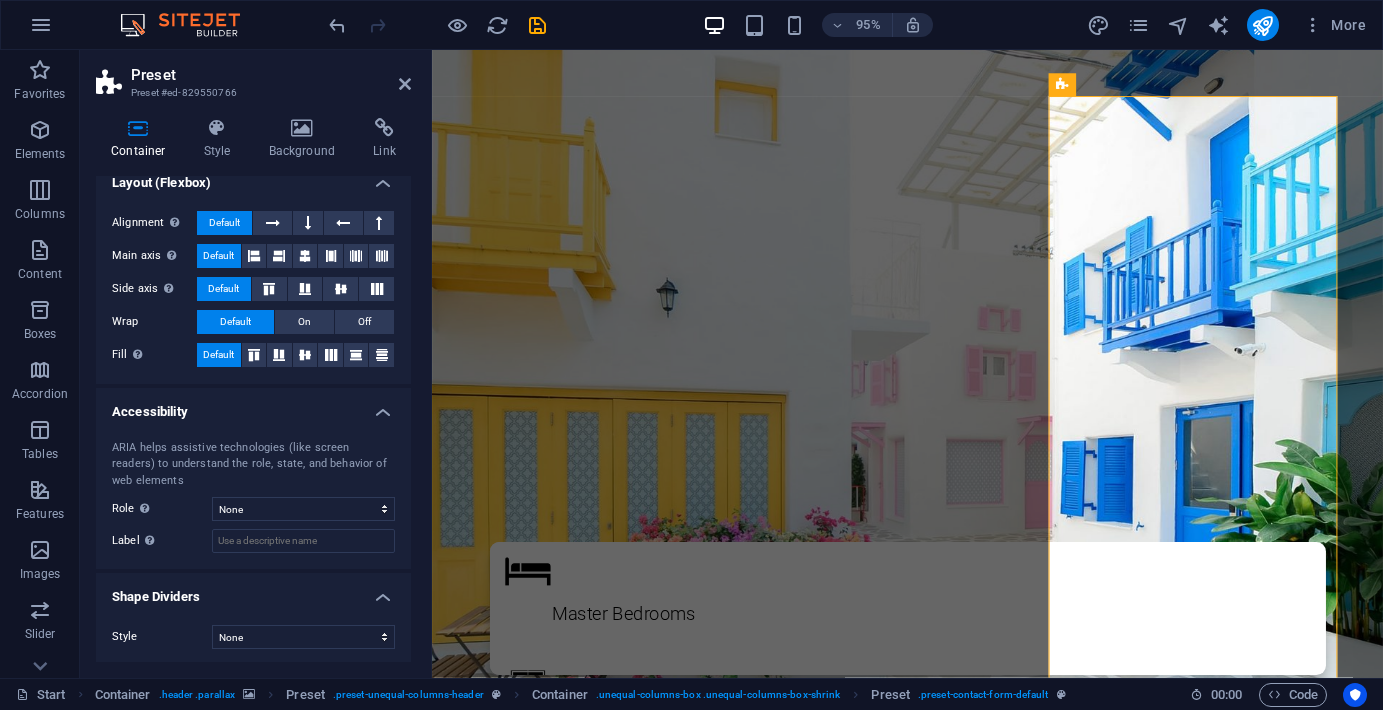 click on "Phone Number" at bounding box center [932, 1658] 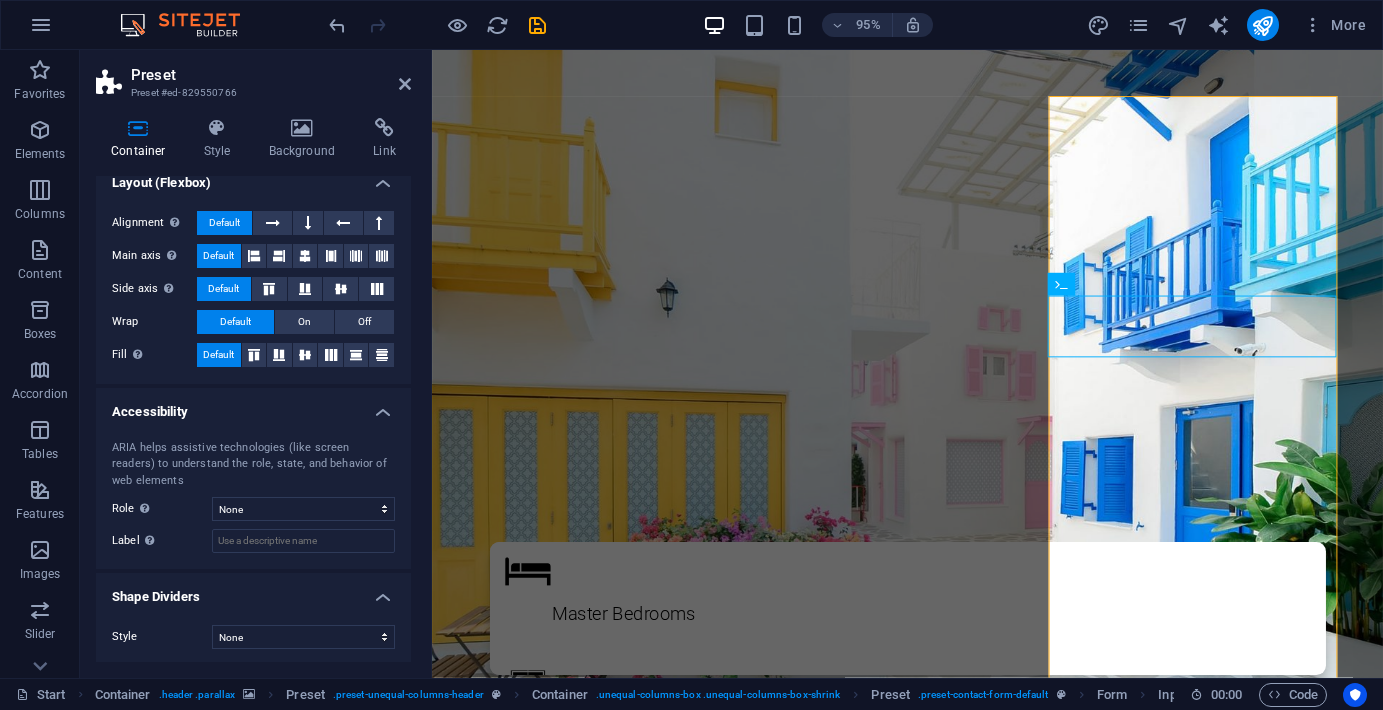 click on "Phone Number" at bounding box center (932, 1658) 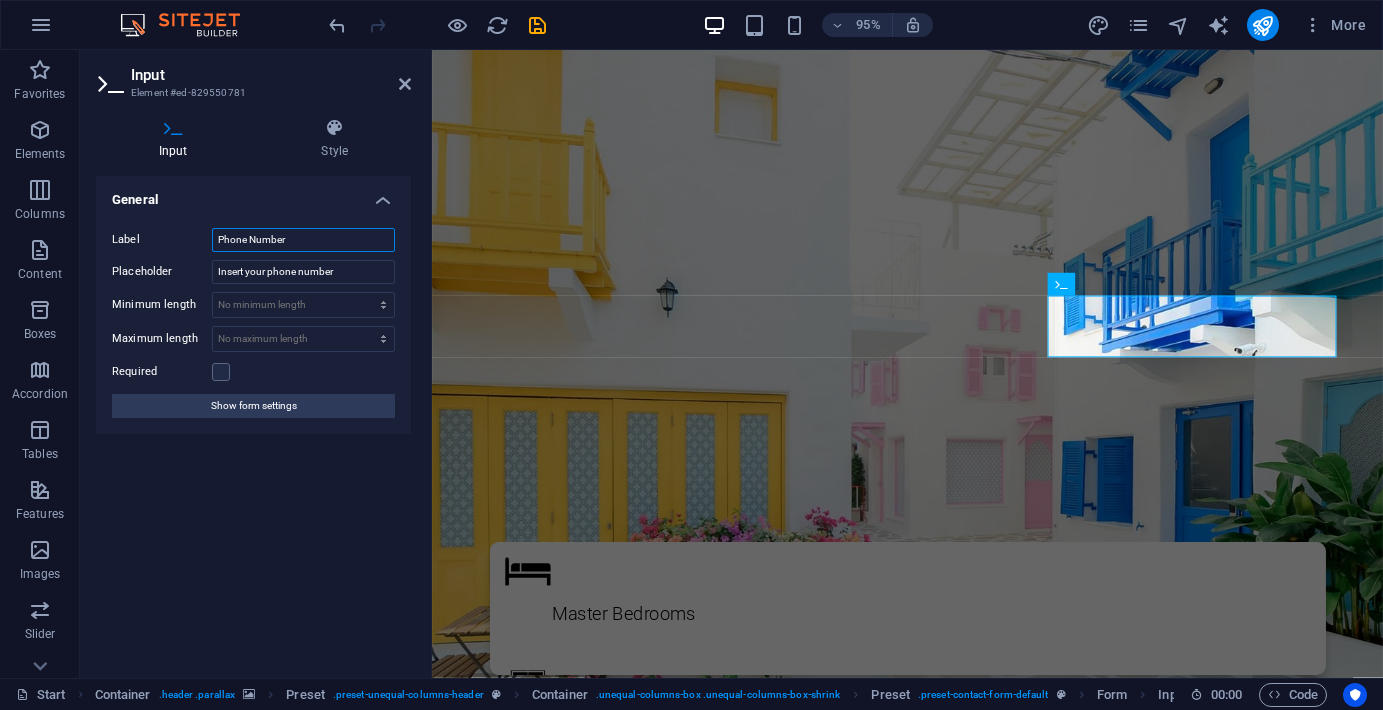 drag, startPoint x: 307, startPoint y: 233, endPoint x: 95, endPoint y: 224, distance: 212.19095 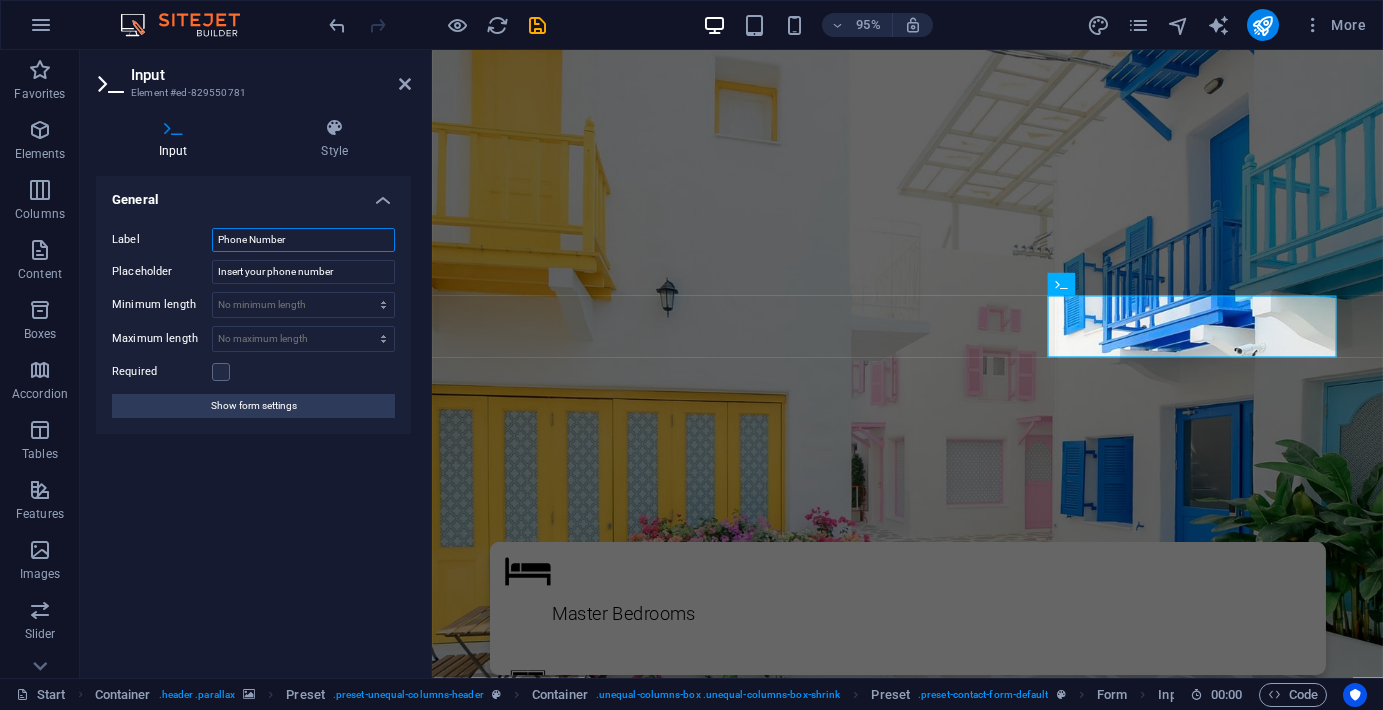 click on "Input Style General Label Phone Number Placeholder Insert your phone number Minimum length No minimum length chars Maximum length No maximum length chars Required Show form settings Preset Element Layout How this element expands within the layout (Flexbox). Size Default auto px % 1/1 1/2 1/3 1/4 1/5 1/6 1/7 1/8 1/9 1/10 Grow Shrink Order Container layout Visible Visible Opacity 100 % Overflow Spacing Margin Default auto px % rem vw vh Custom Custom auto px % rem vw vh auto px % rem vw vh auto px % rem vw vh auto px % rem vw vh Padding Default px rem % vh vw Custom Custom px rem % vh vw px rem % vh vw px rem % vh vw px rem % vh vw Border Style              - Width 1 auto px rem % vh vw Custom Custom 1 auto px rem % vh vw 1 auto px rem % vh vw 1 auto px rem % vh vw 1 auto px rem % vh vw  - Color Round corners Default px rem % vh vw Custom Custom px rem % vh vw px rem % vh vw px rem % vh vw px rem % vh vw Shadow Default None Outside Inside Color X offset 0 px rem vh vw Y offset 0 px rem vh vw Blur 0 px" at bounding box center [253, 390] 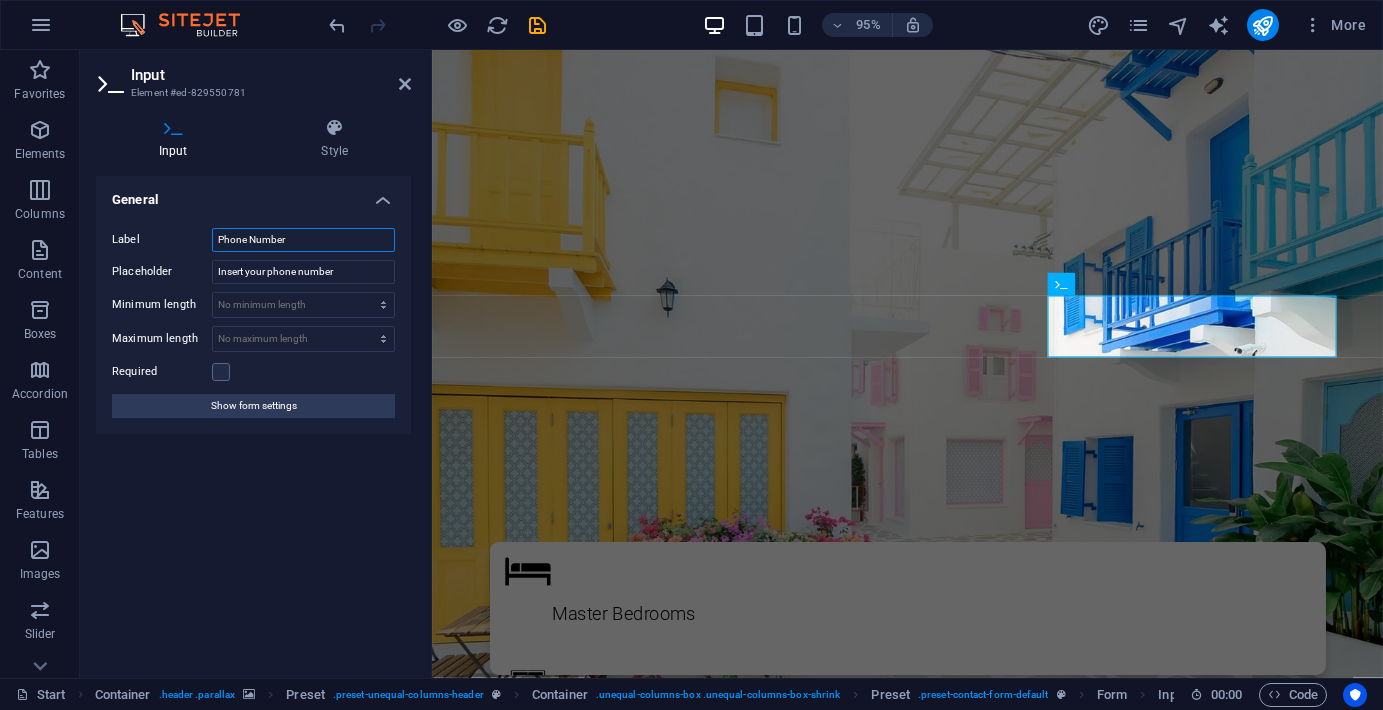 drag, startPoint x: 294, startPoint y: 241, endPoint x: 187, endPoint y: 234, distance: 107.22873 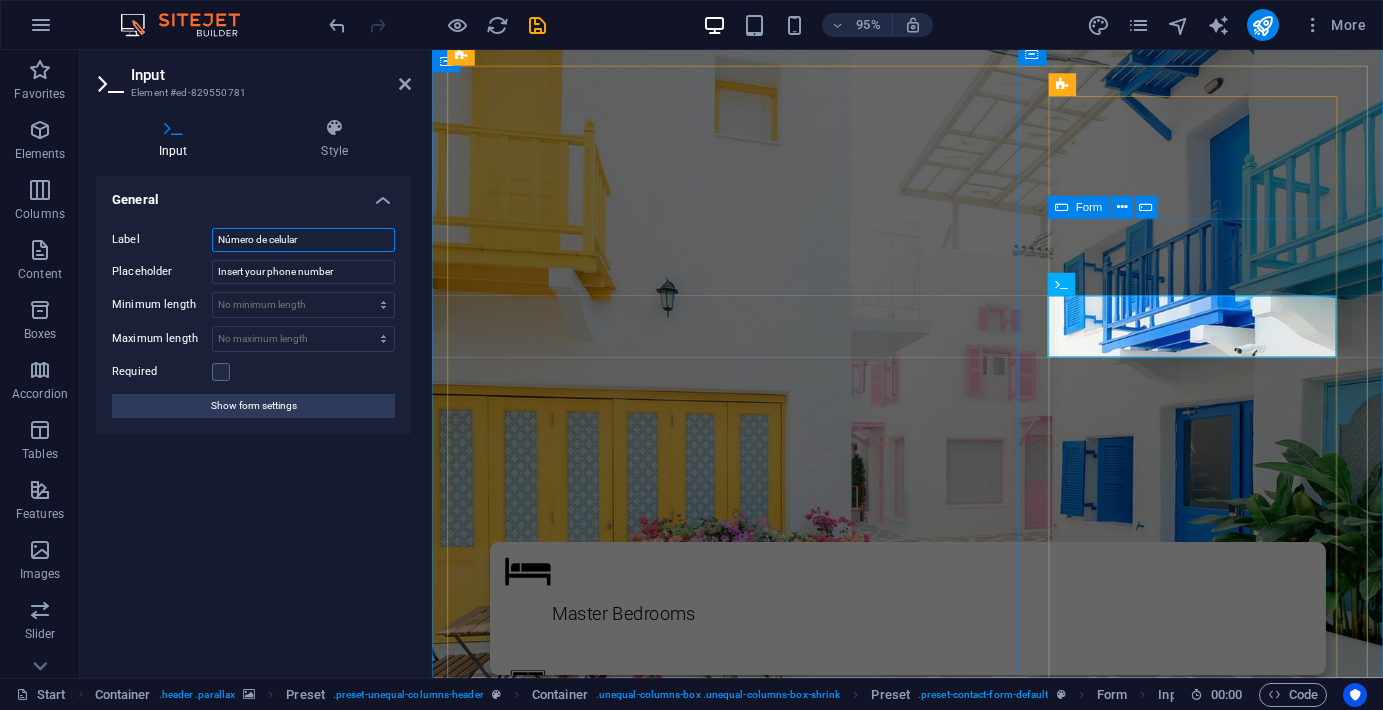 type on "Número de celular" 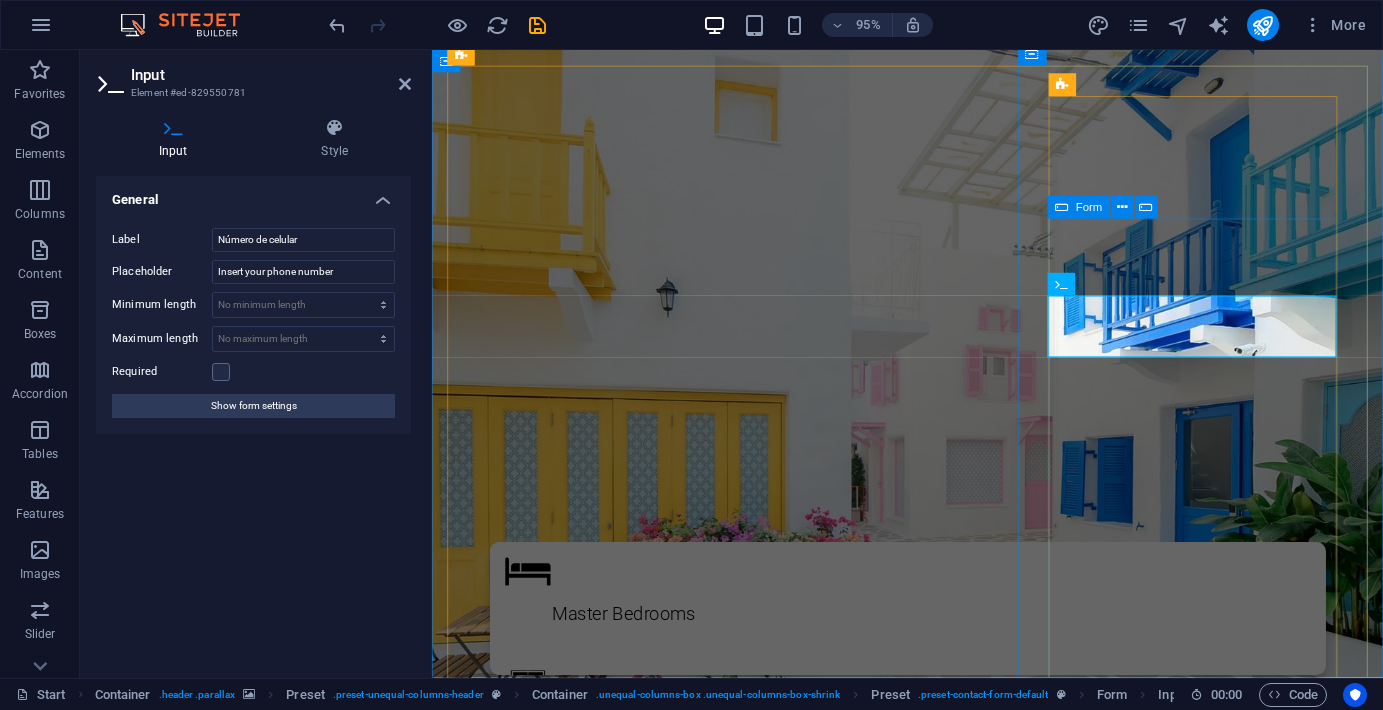click on "Nome Número de celular E-mail Check-In Check-Out   I have read and understand the privacy policy. Unreadable? Load new Send request" at bounding box center (932, 1798) 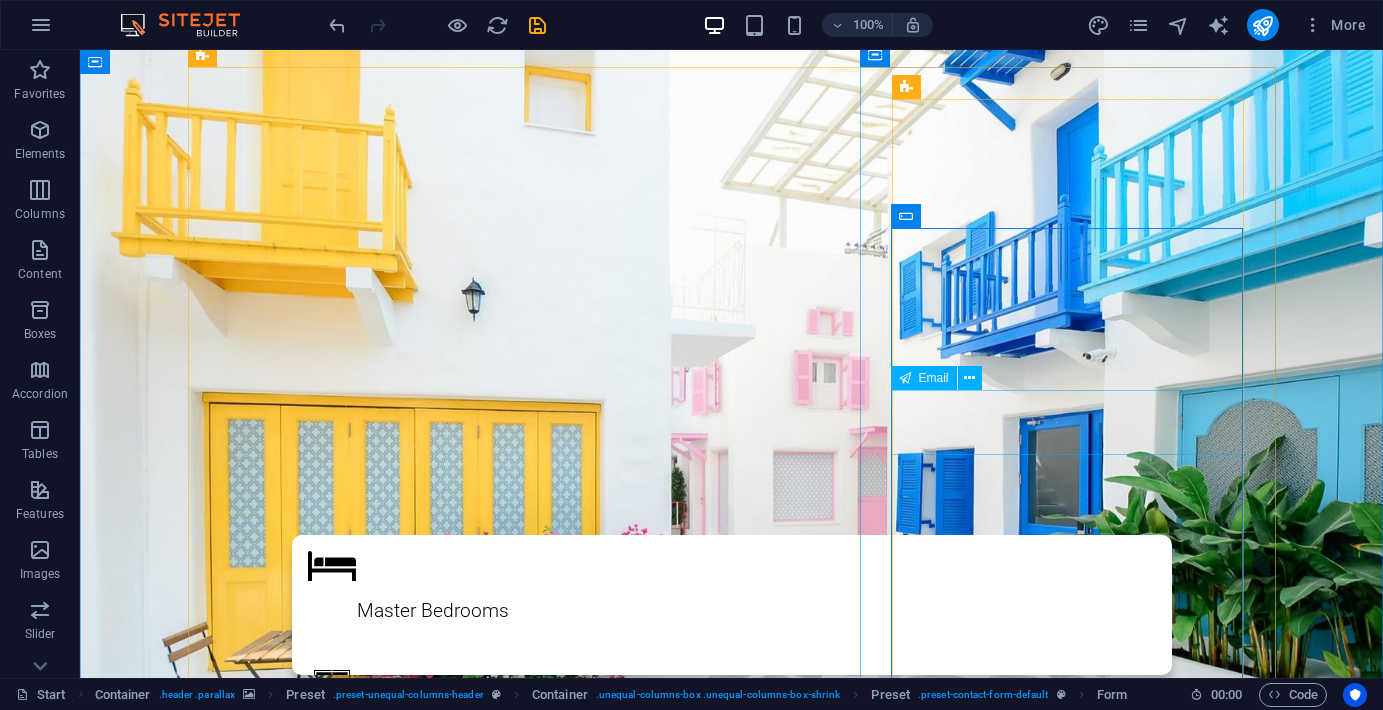 click on "E-mail" at bounding box center (732, 1712) 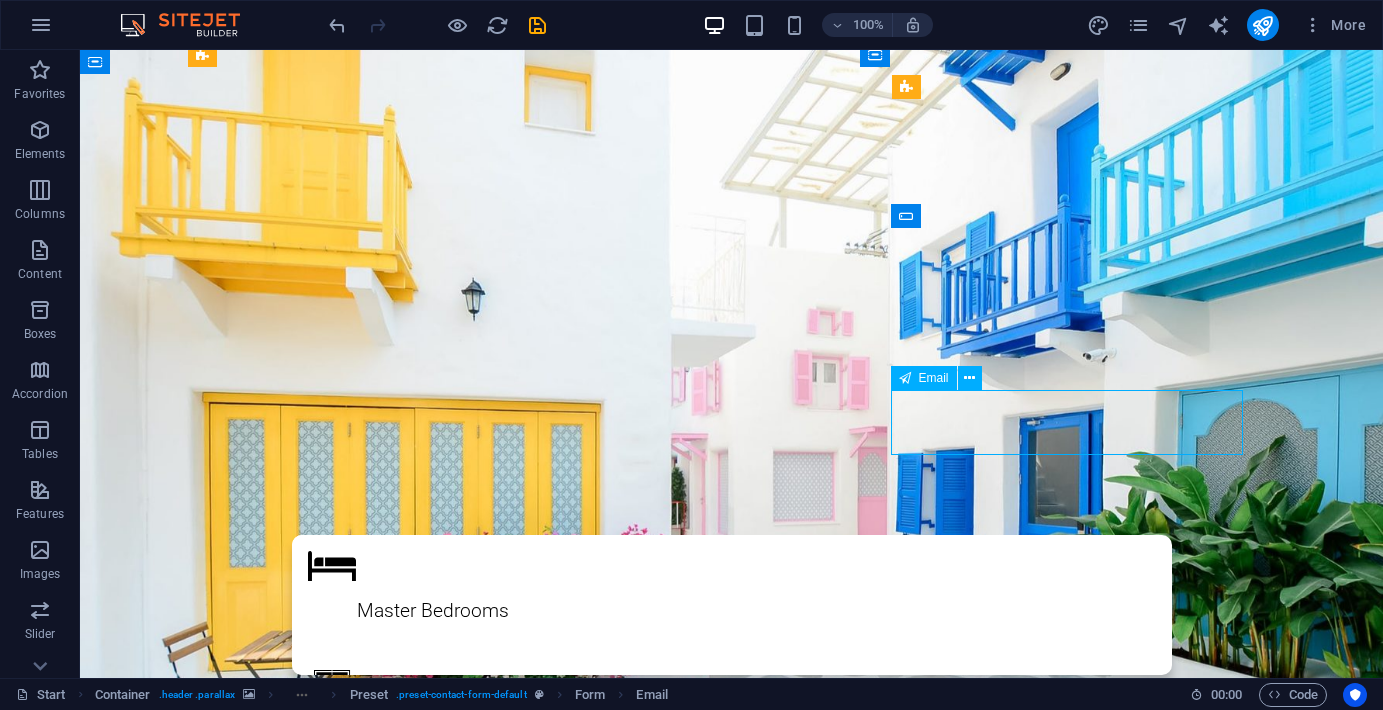 click on "E-mail" at bounding box center (732, 1712) 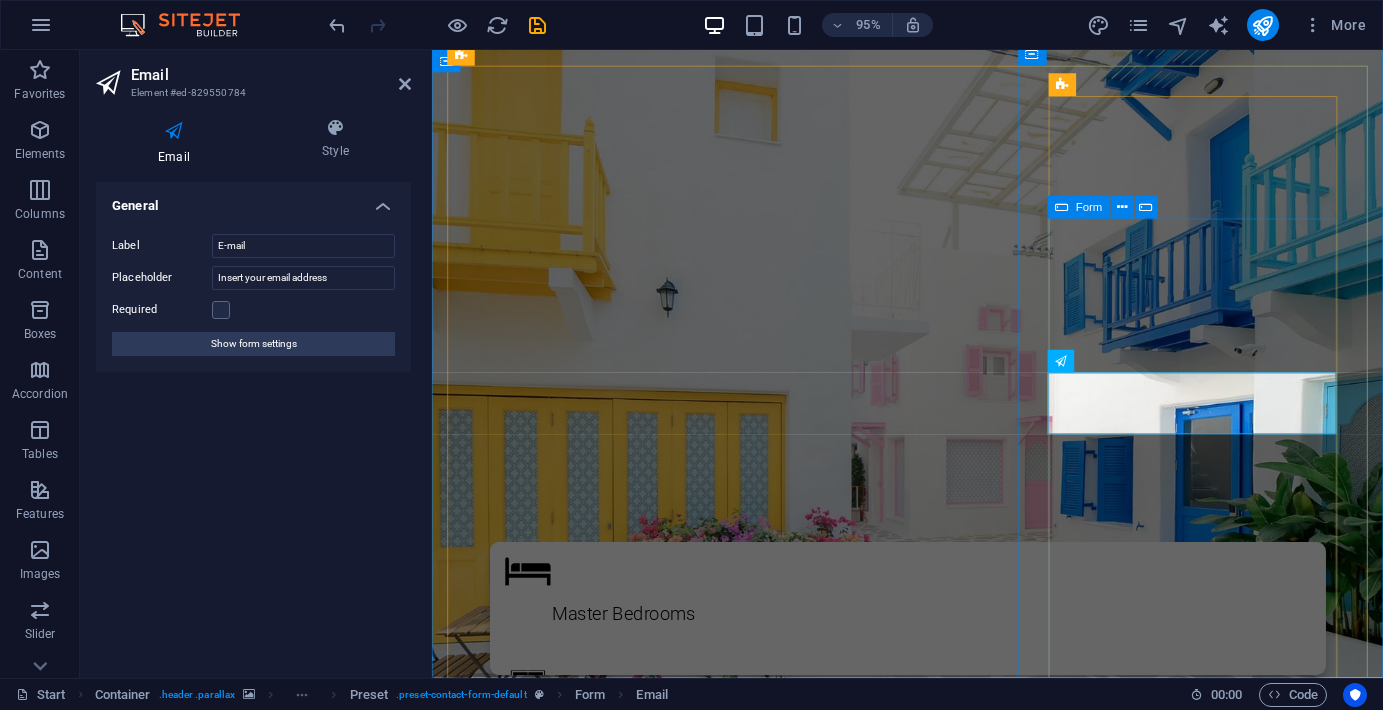click on "Nome Número de celular E-mail Check-In Check-Out   I have read and understand the privacy policy. Unreadable? Load new Send request" at bounding box center (932, 1798) 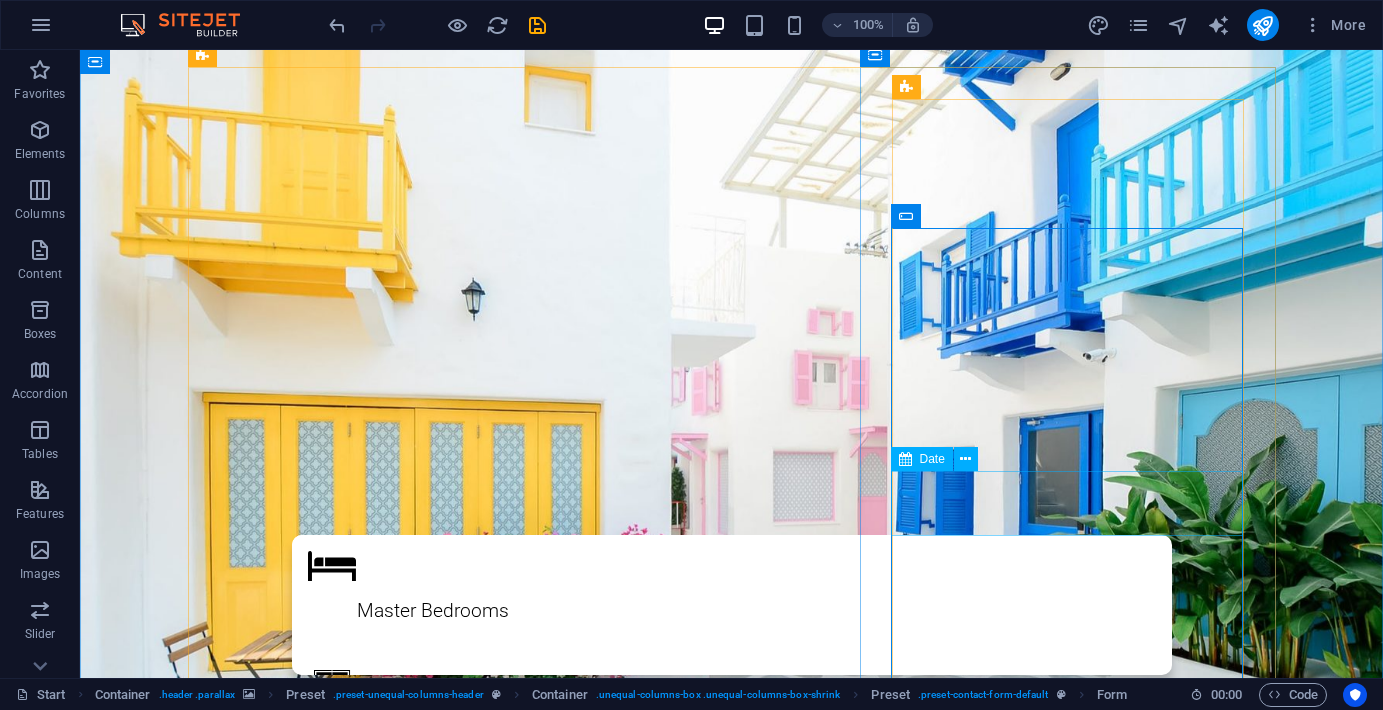 click on "Check-In" at bounding box center (732, 1767) 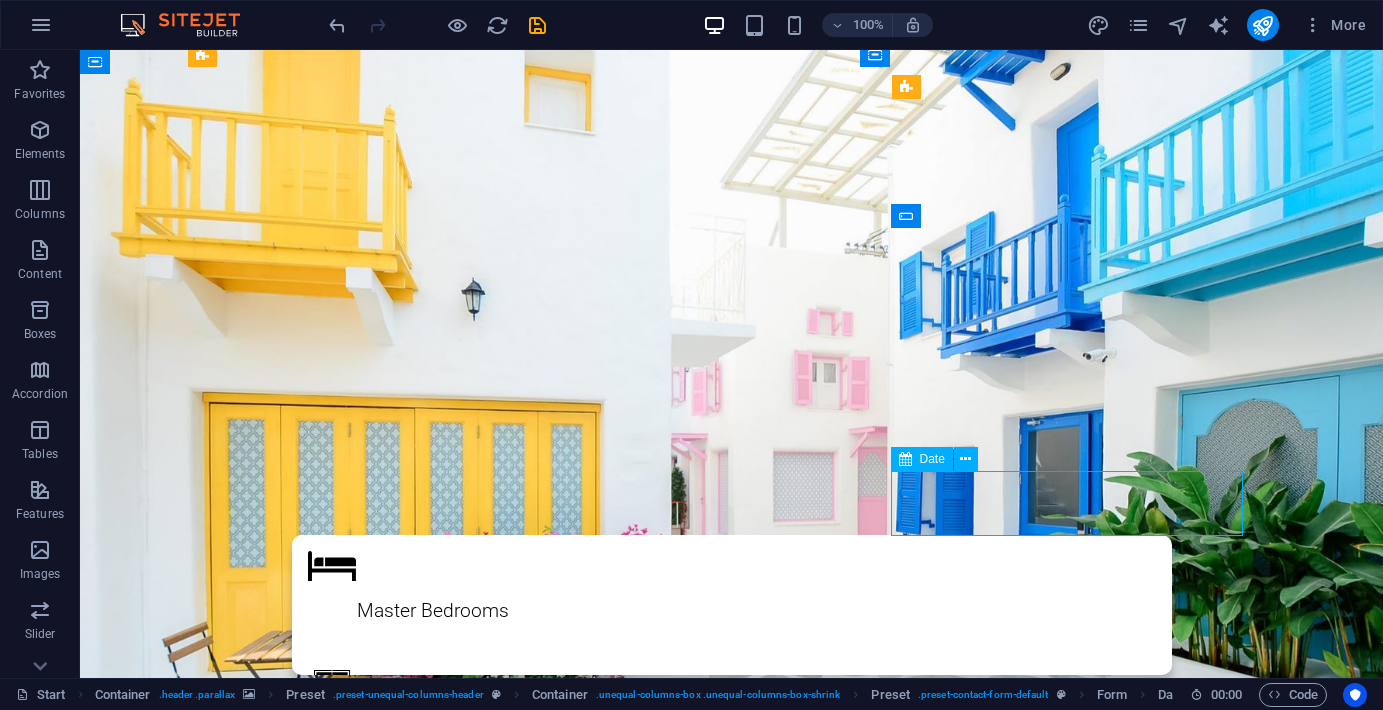 click on "Check-In" at bounding box center [732, 1767] 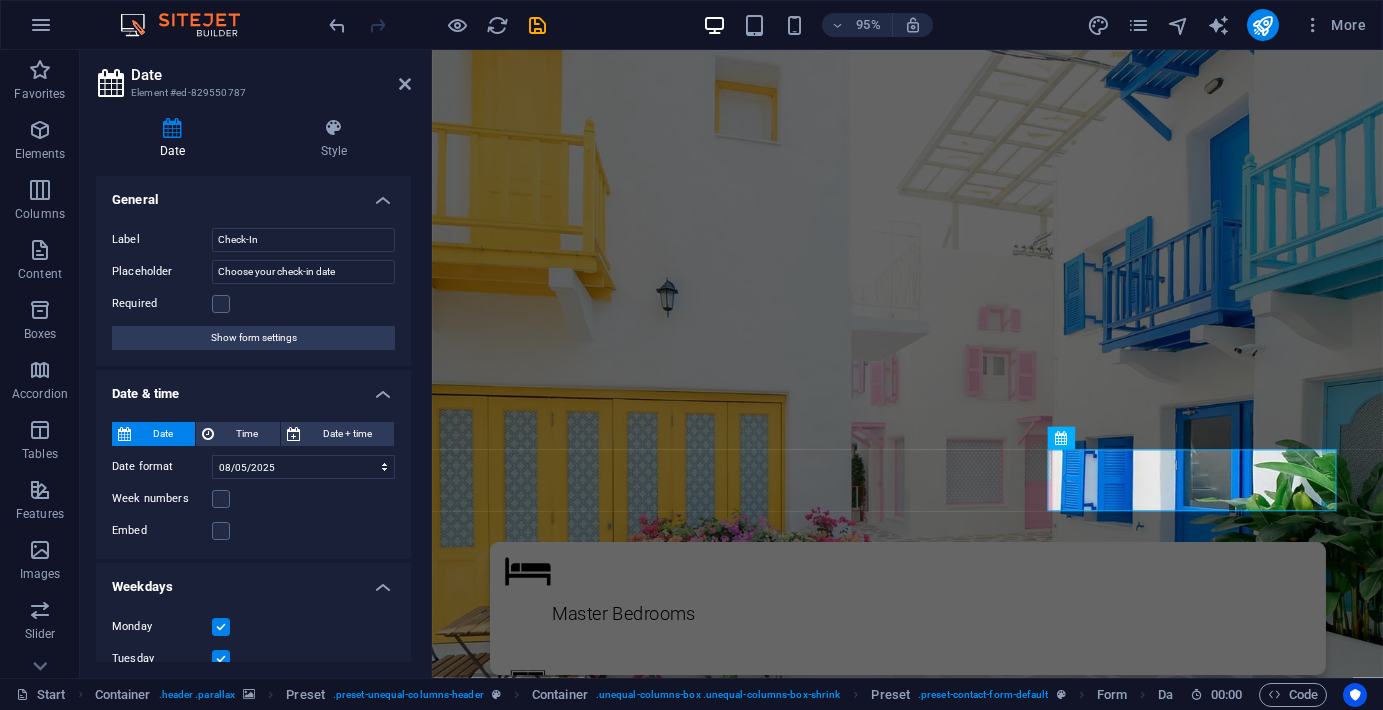 scroll, scrollTop: 0, scrollLeft: 0, axis: both 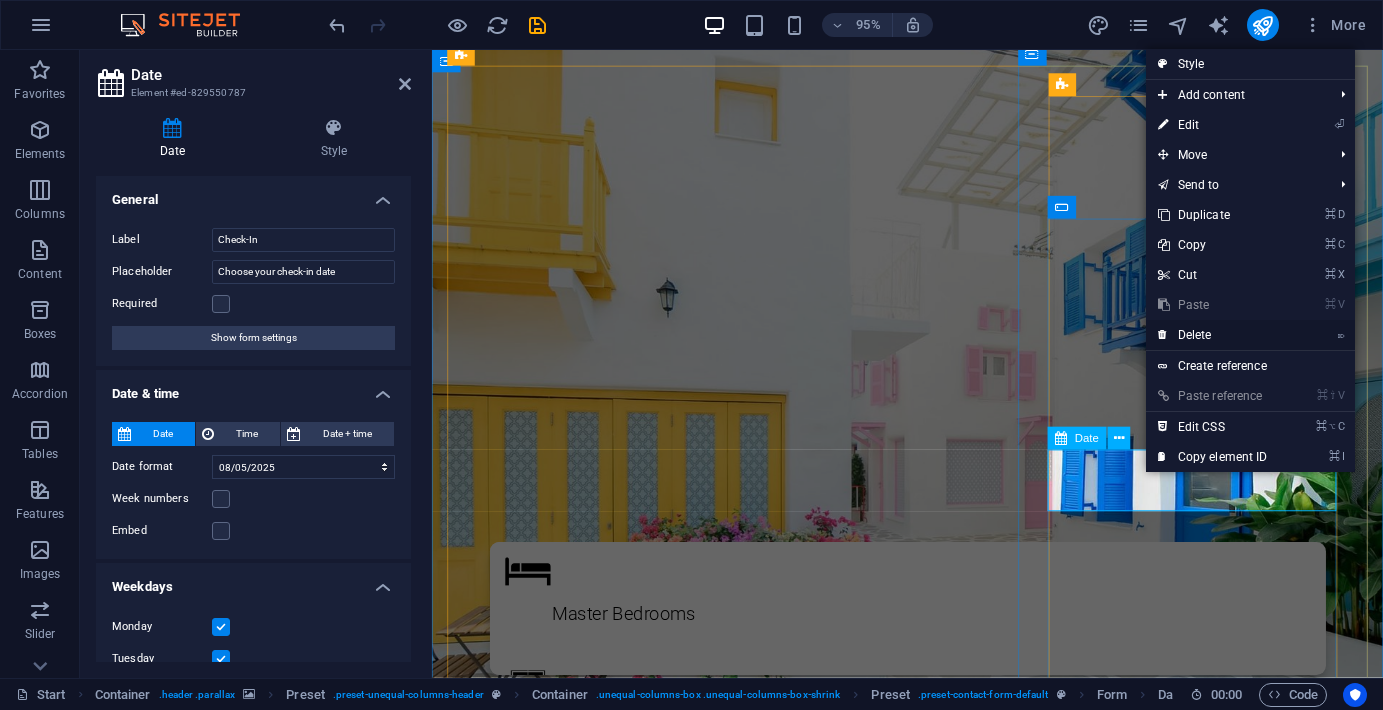 click on "⌦  Delete" at bounding box center (1213, 335) 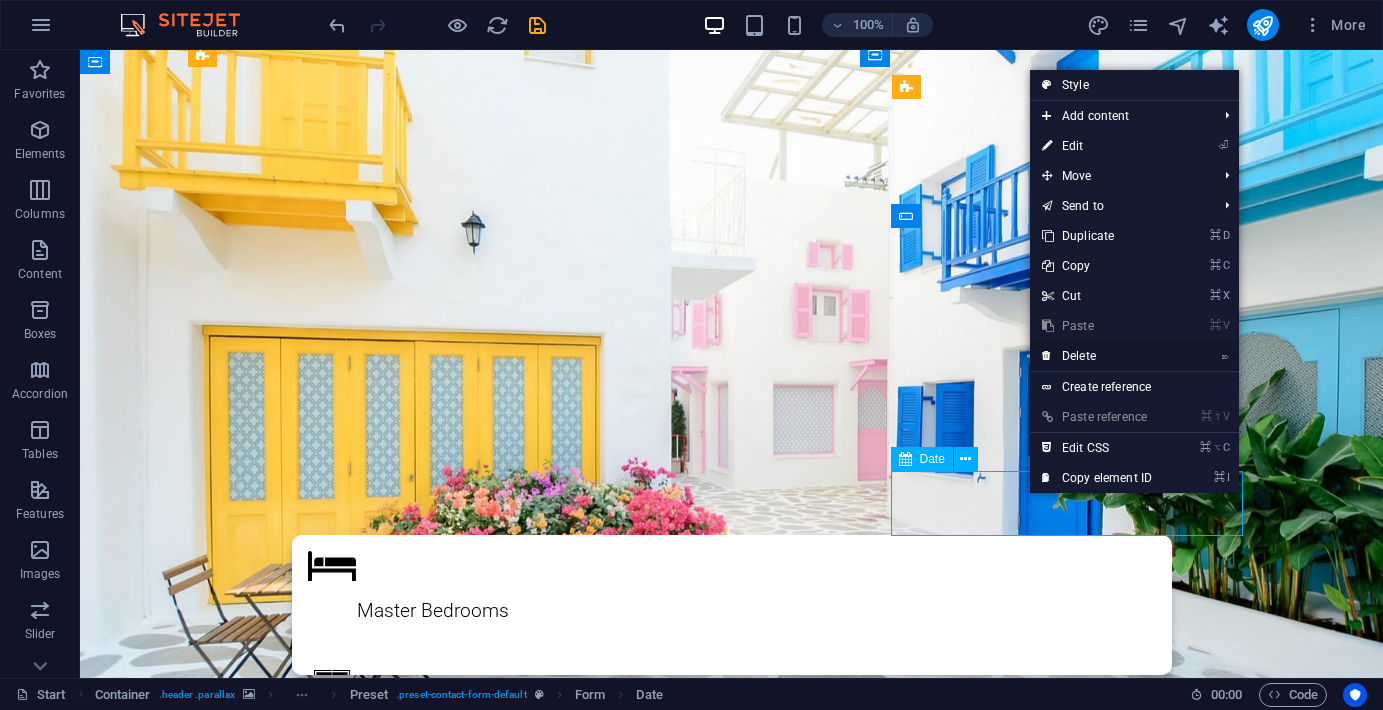 click on "⌦  Delete" at bounding box center (1097, 356) 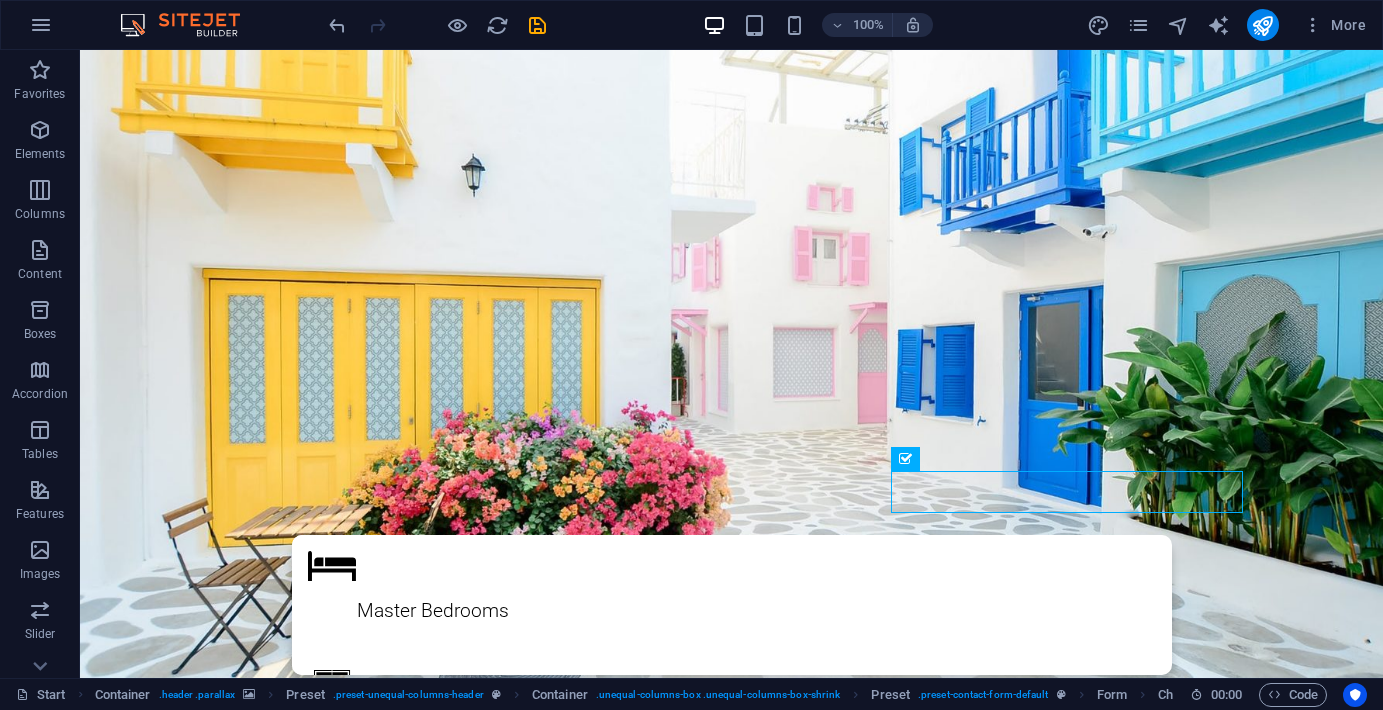 click on "I have read and understand the privacy policy." at bounding box center [732, 1636] 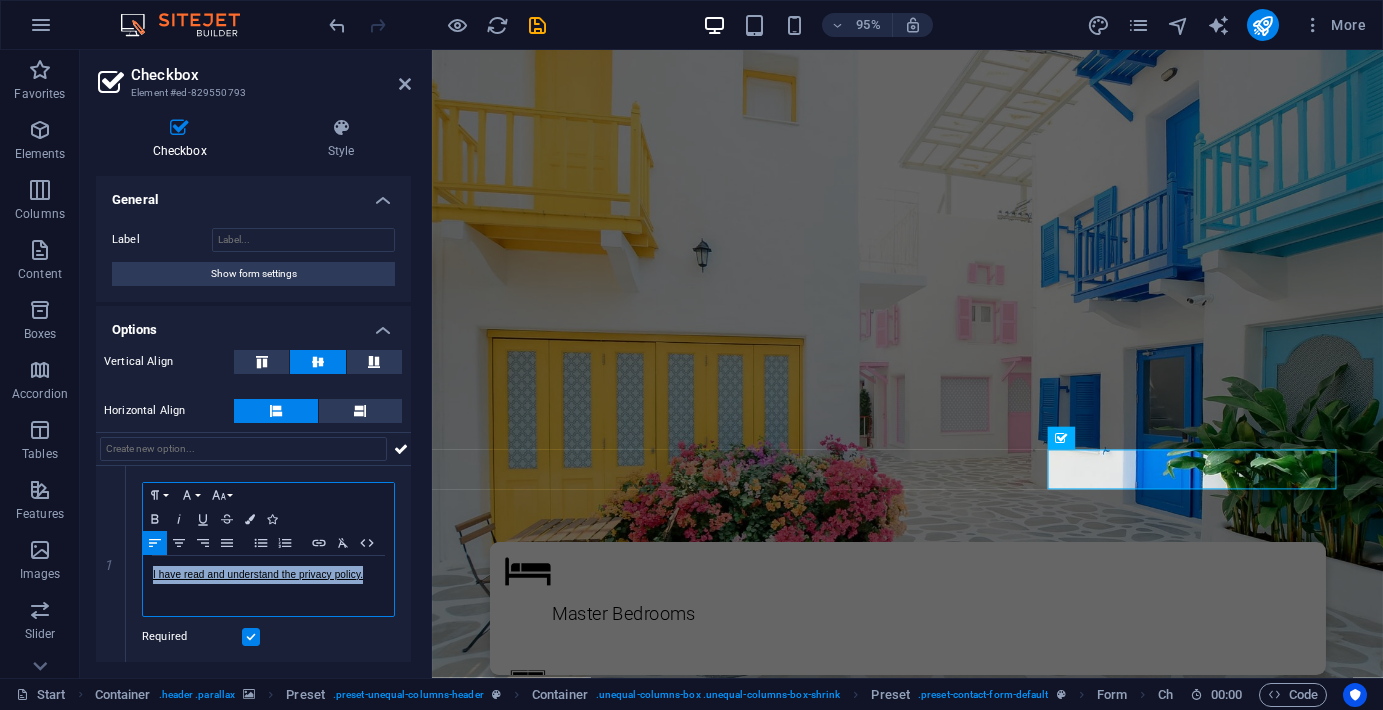 drag, startPoint x: 371, startPoint y: 577, endPoint x: 82, endPoint y: 572, distance: 289.04324 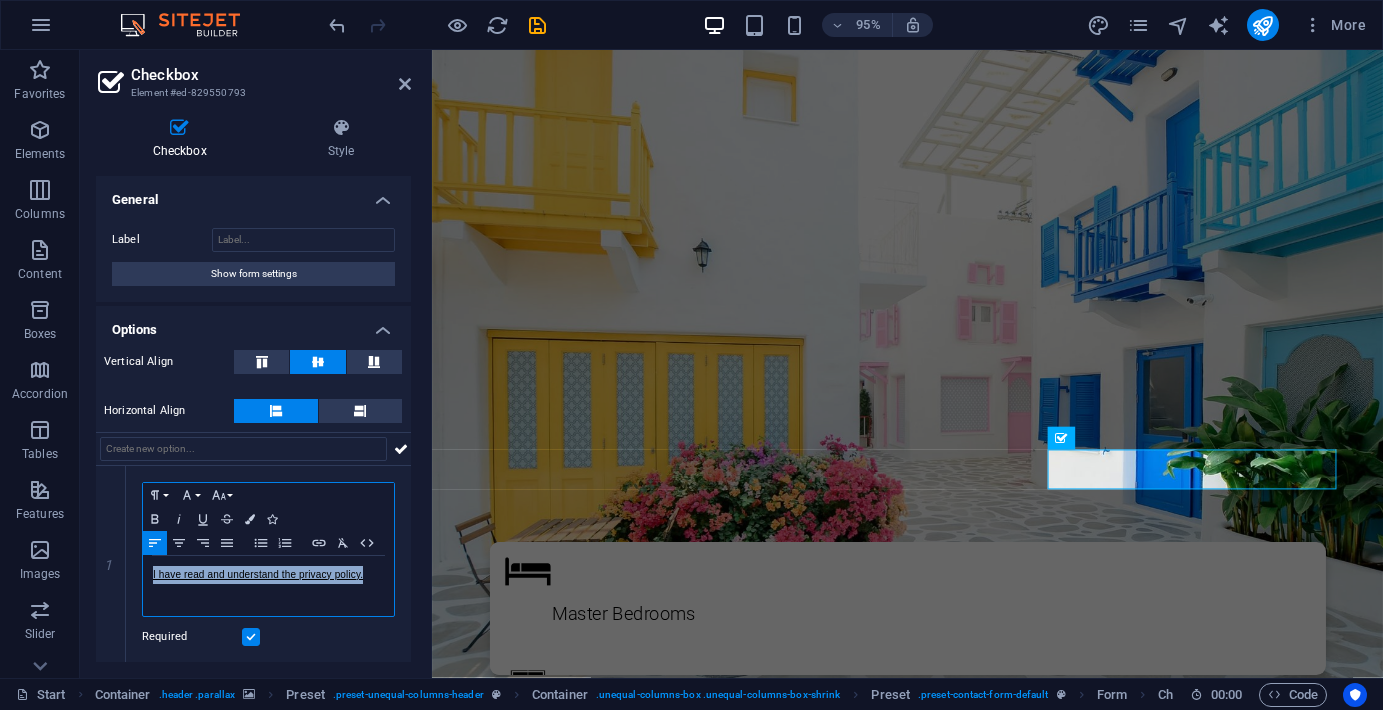 click on "Checkbox Style General Label Show form settings Options Vertical Align Horizontal Align 1 Paragraph Format Normal Heading 1 Heading 2 Heading 3 Heading 4 Heading 5 Heading 6 Code Font Family Arial Georgia Impact Tahoma Times New Roman Verdana Font Size 8 9 10 11 12 14 18 24 30 36 48 60 72 96 Bold Italic Underline Strikethrough Colors Icons Align Left Align Center Align Right Align Justify Unordered List Ordered List Insert Link Clear Formatting HTML I have read and understand the privacy policy. Required Preset Element Layout How this element expands within the layout (Flexbox). Size 100 Default auto px % 1/1 1/2 1/3 1/4 1/5 1/6 1/7 1/8 1/9 1/10 Grow Shrink Order Container layout Visible Visible Opacity 100 % Overflow Spacing Margin Default auto px % rem vw vh Custom Custom auto px % rem vw vh auto px % rem vw vh auto px % rem vw vh auto px % rem vw vh Padding Default px rem % vh vw Custom Custom px rem % vh vw px rem % vh vw px rem % vh vw px rem % vh vw Border Style              - Width 1 auto px %" at bounding box center (253, 390) 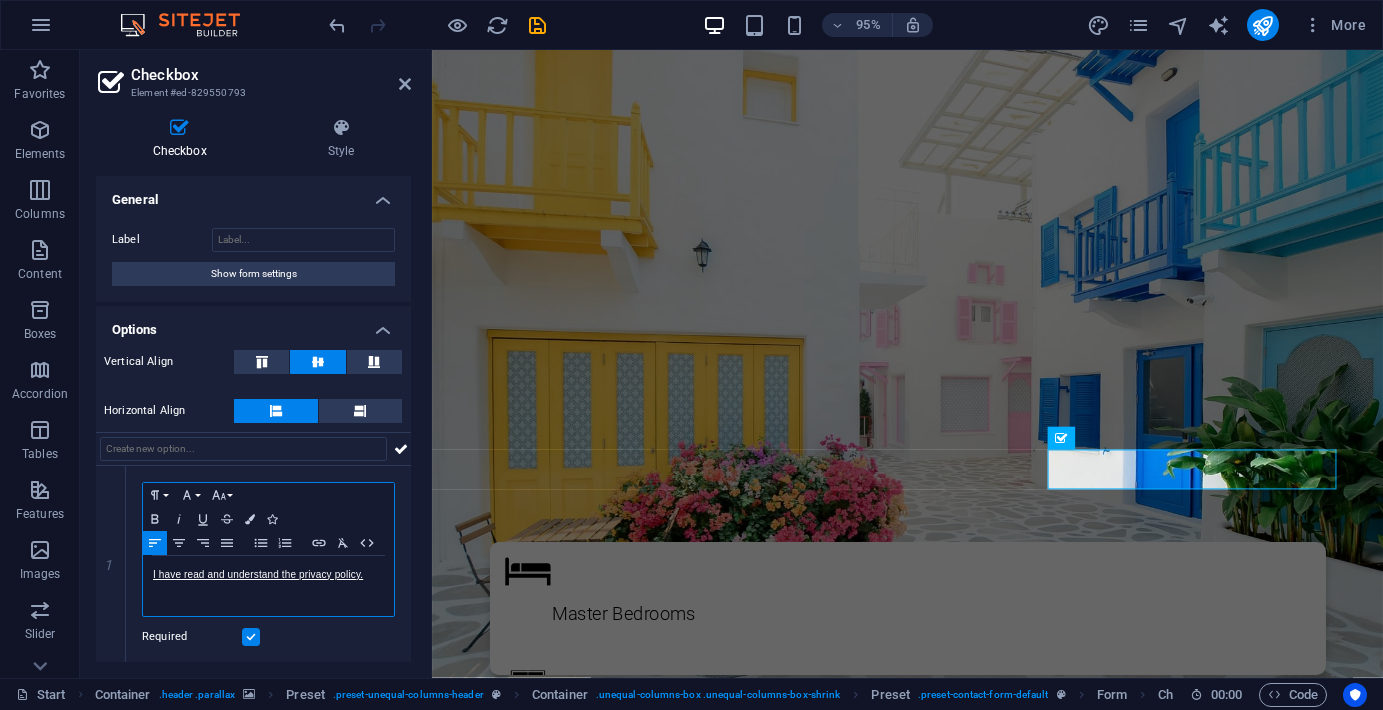 type 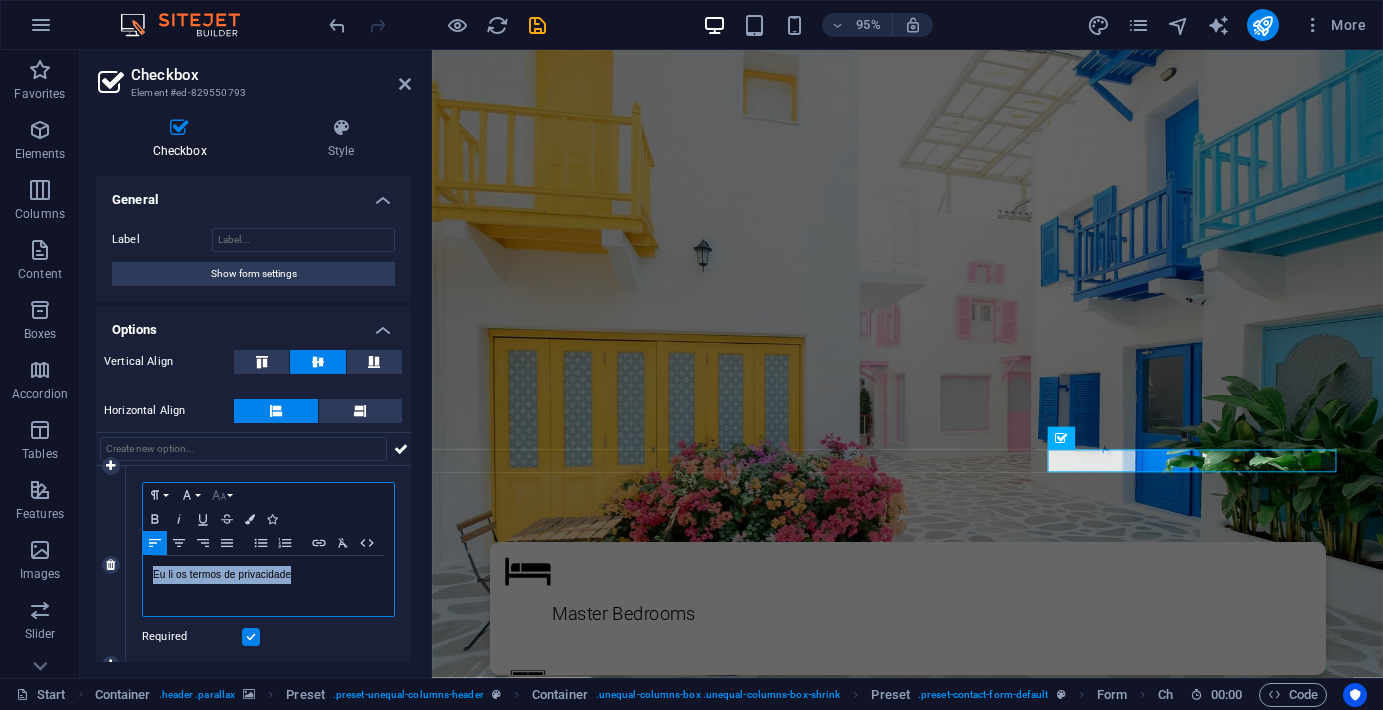 click on "Font Size" at bounding box center [223, 495] 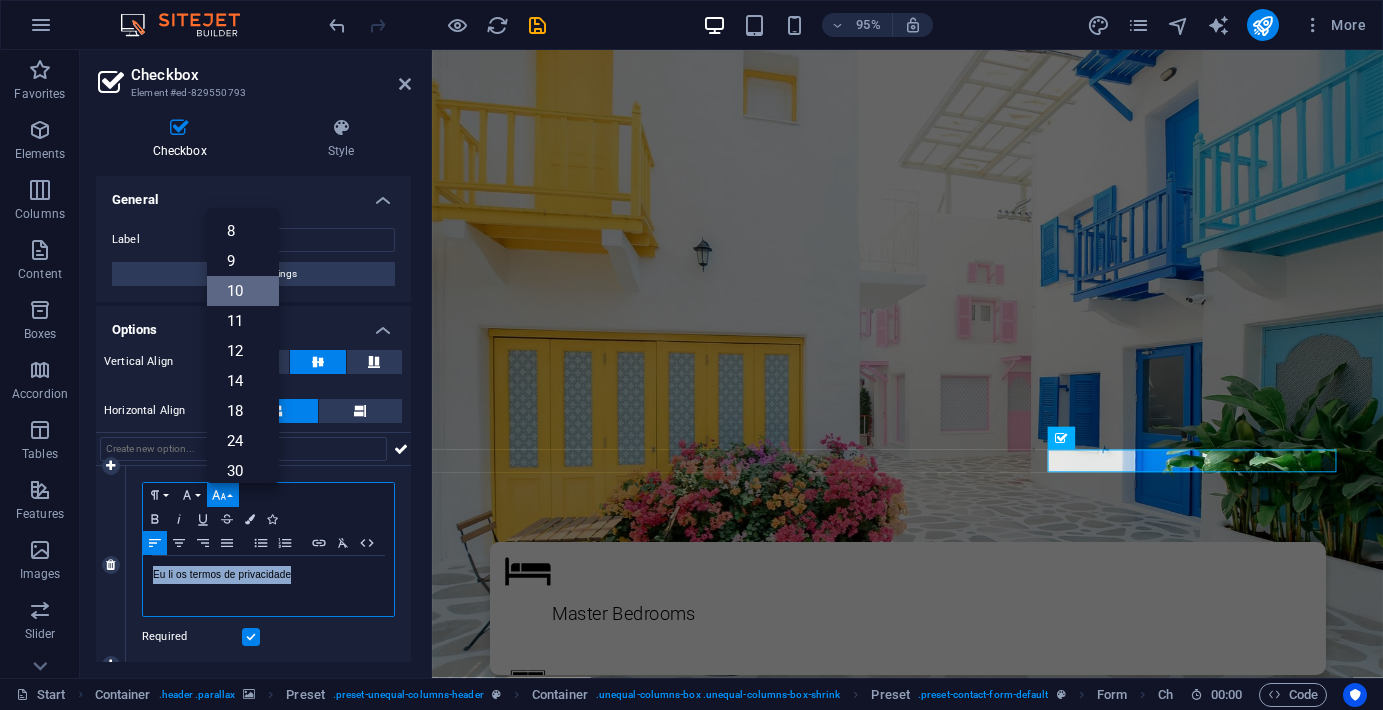 scroll, scrollTop: 0, scrollLeft: 0, axis: both 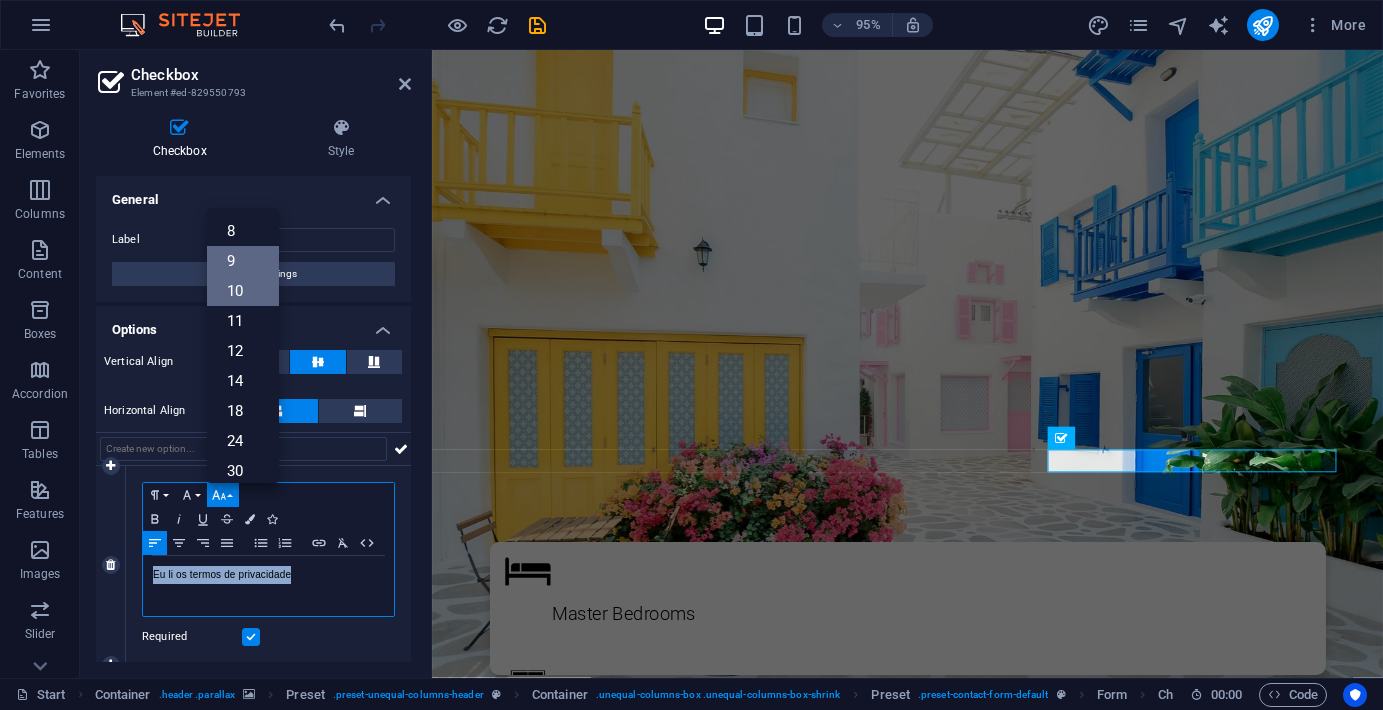 click on "9" at bounding box center (243, 261) 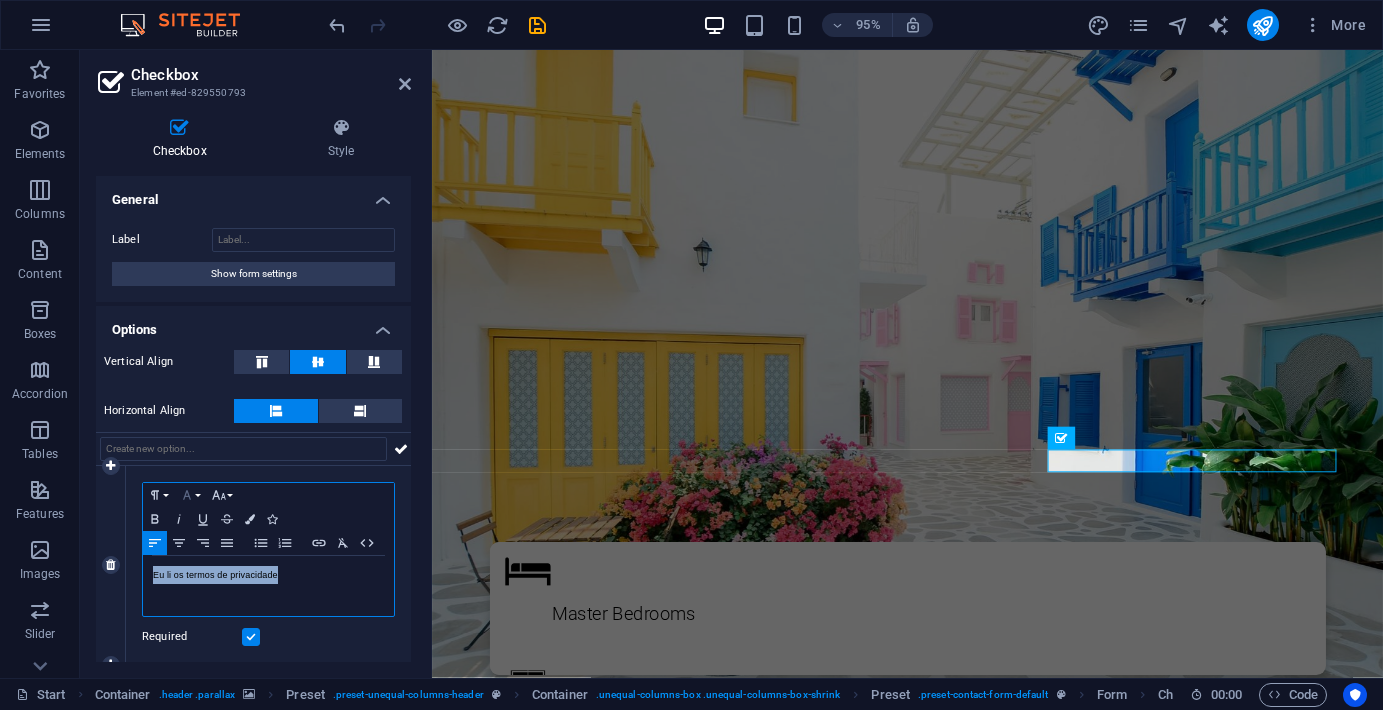 click 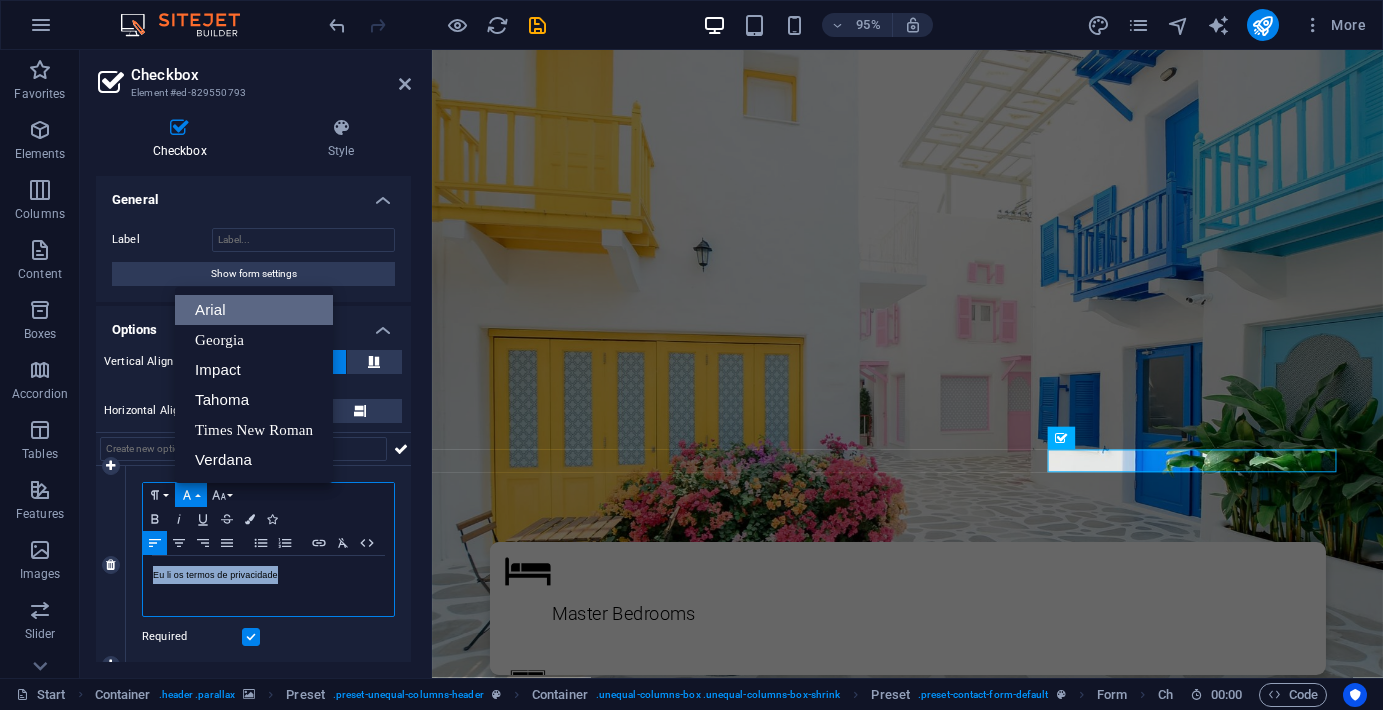 click on "Arial" at bounding box center [254, 310] 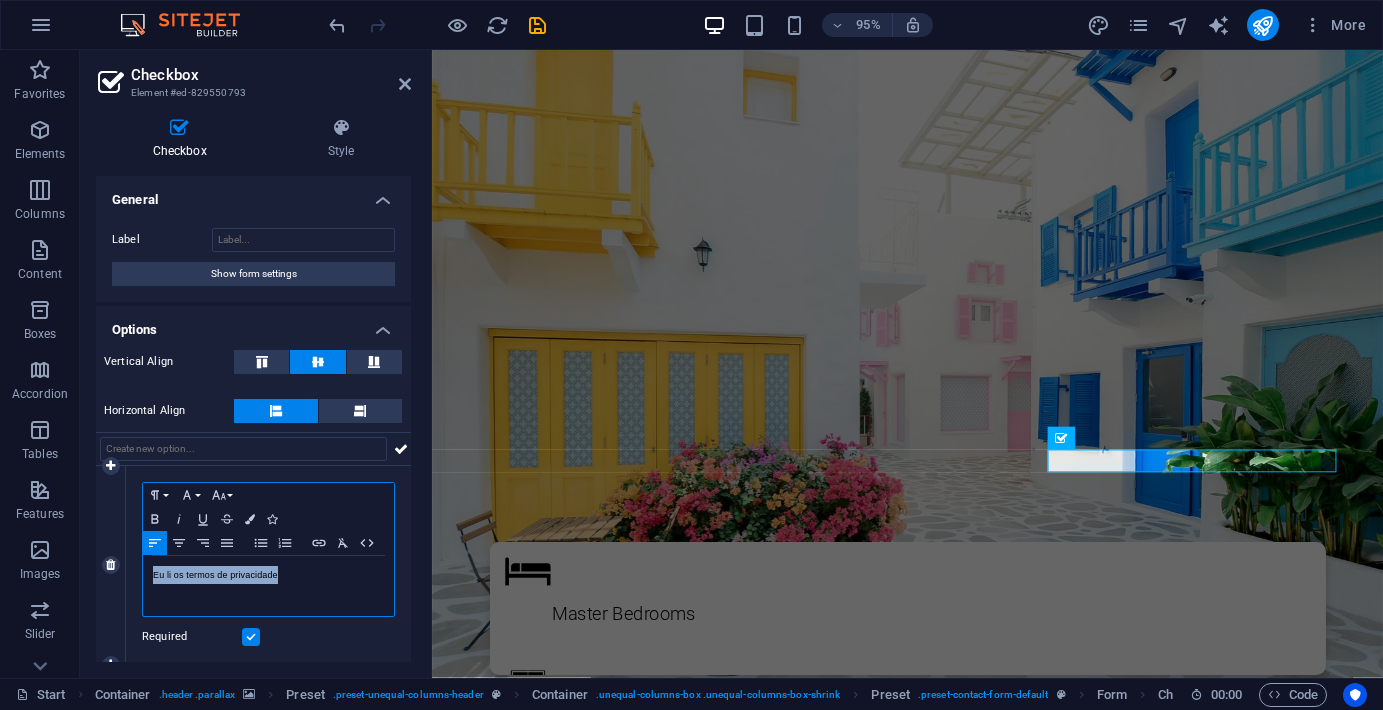 click on "Eu li os termos de privacidade" at bounding box center (268, 575) 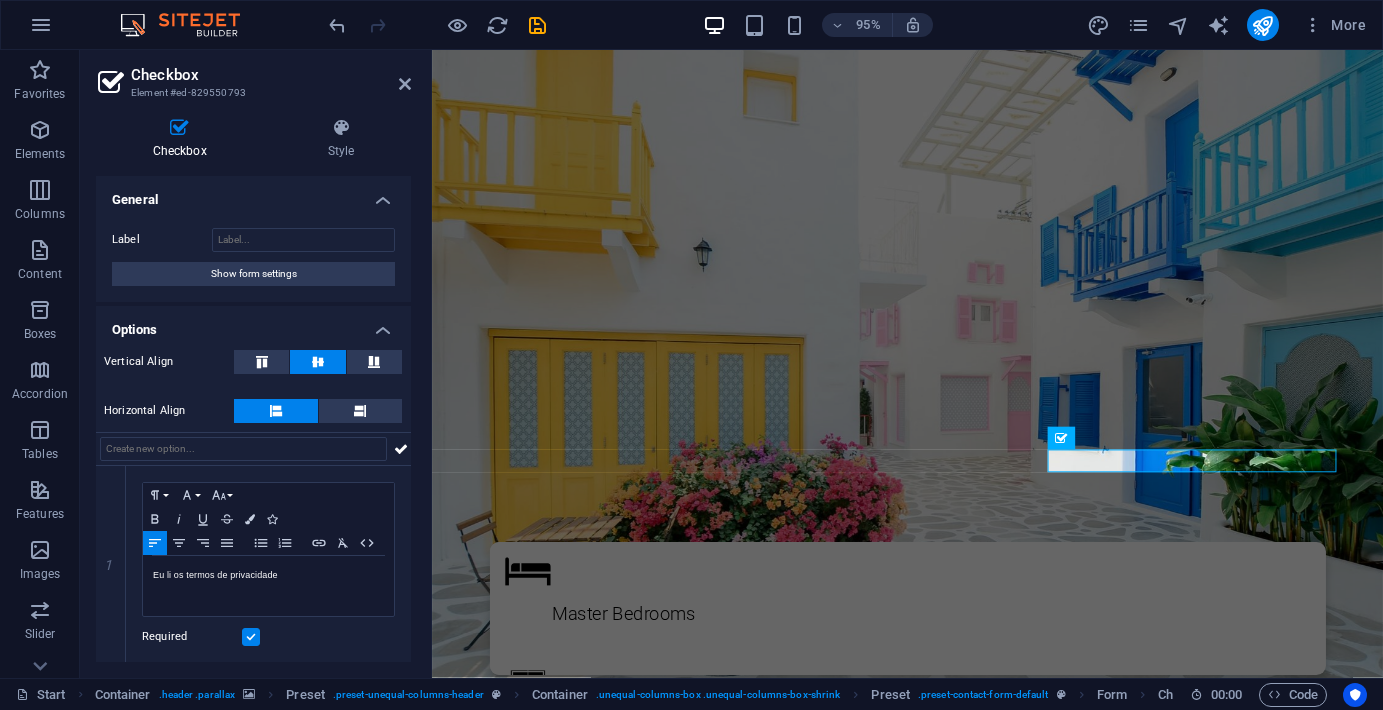click on "Options" at bounding box center [253, 324] 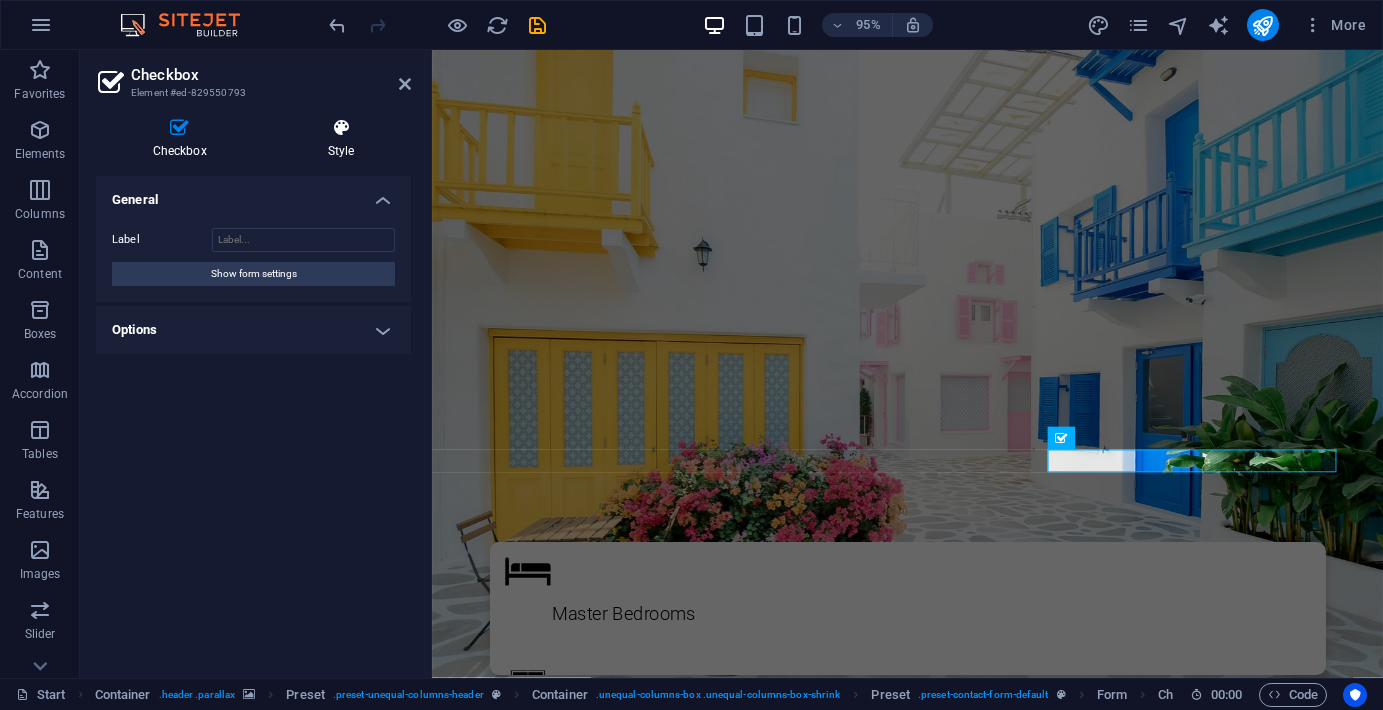 click on "Style" at bounding box center (341, 139) 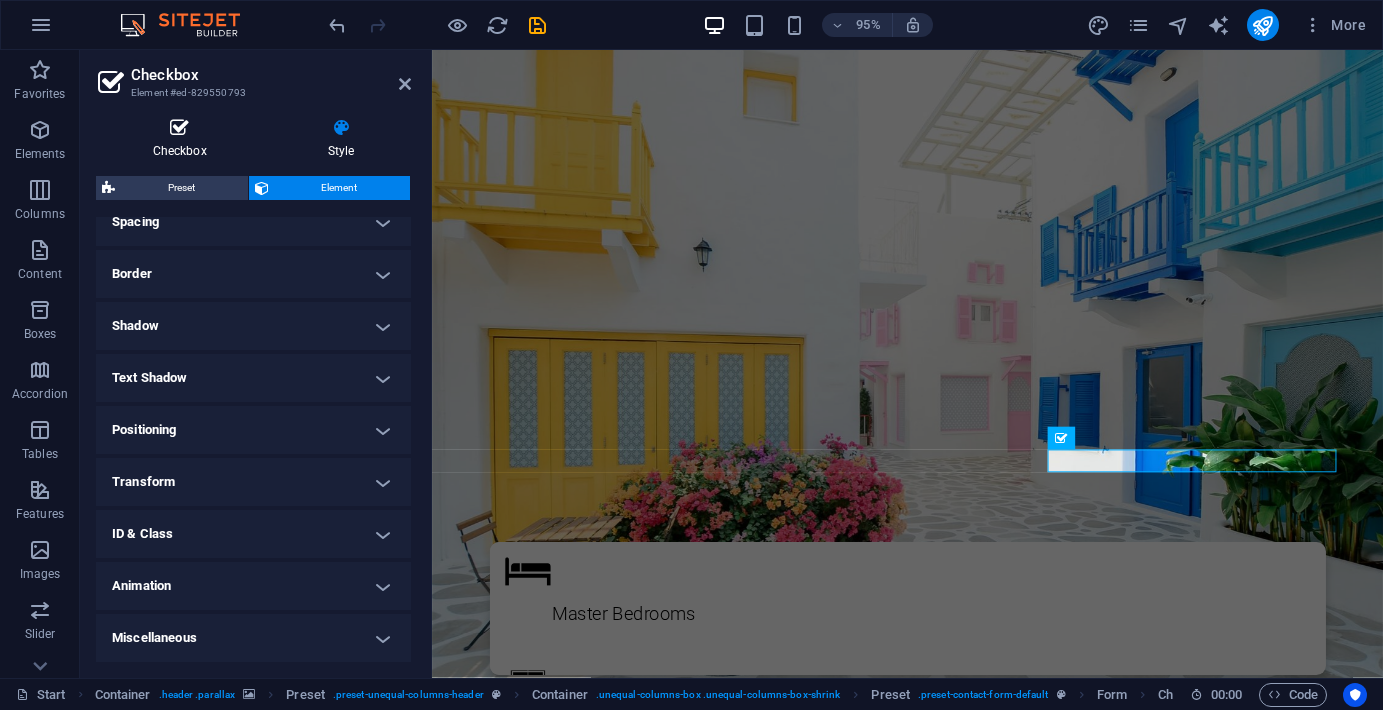 scroll, scrollTop: 399, scrollLeft: 0, axis: vertical 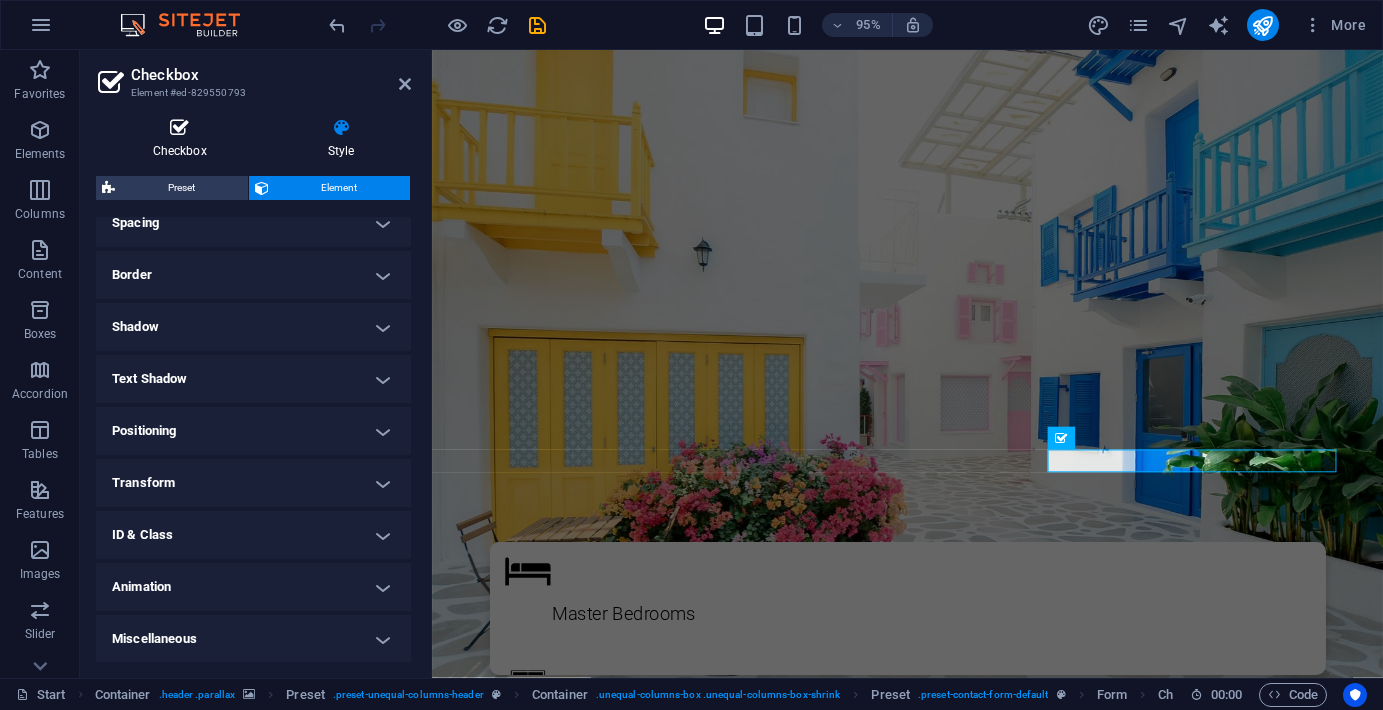 click at bounding box center [179, 128] 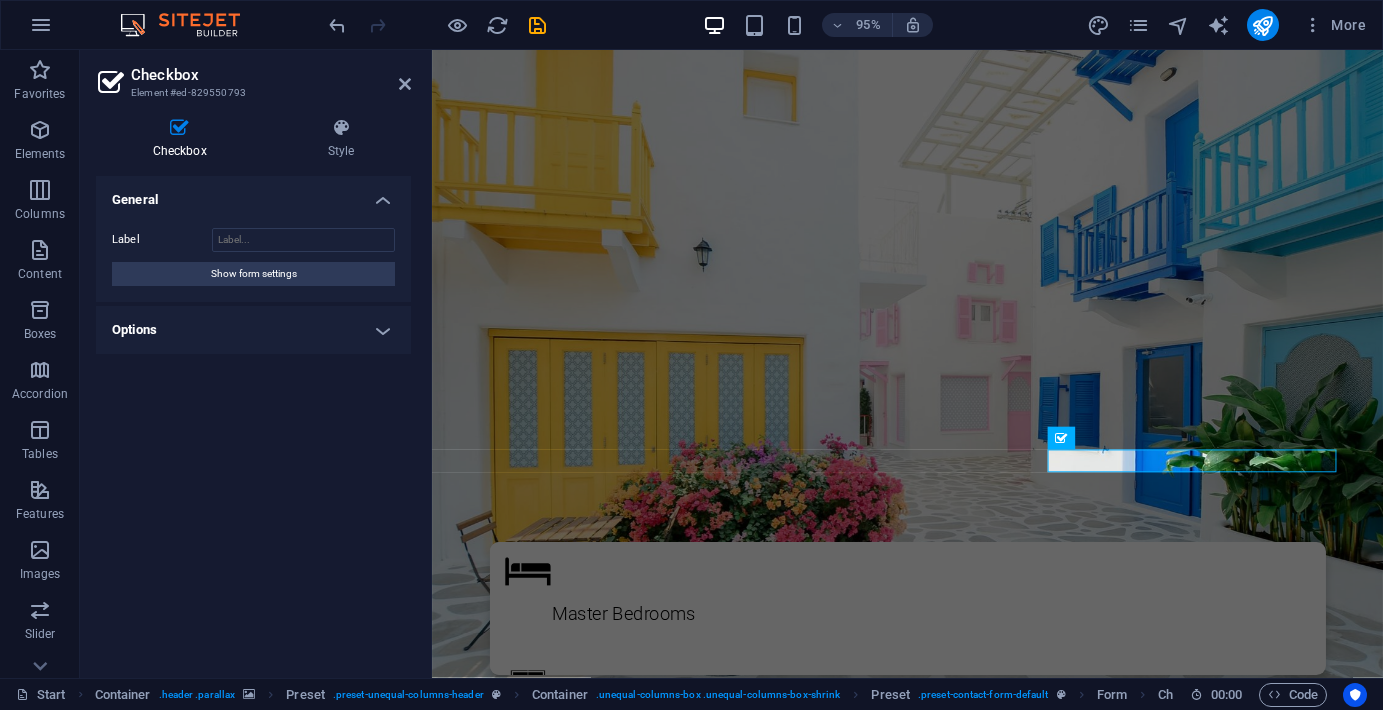 click on "Options" at bounding box center (253, 330) 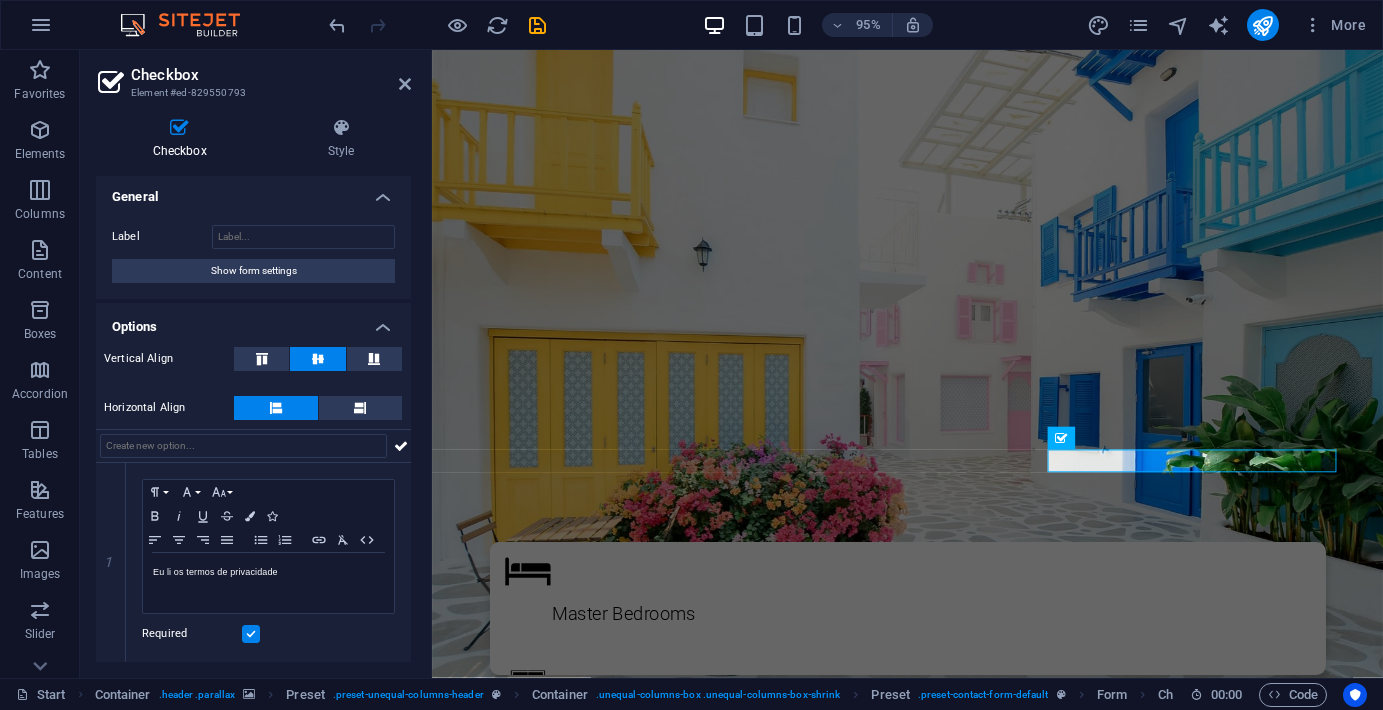 scroll, scrollTop: 2, scrollLeft: 0, axis: vertical 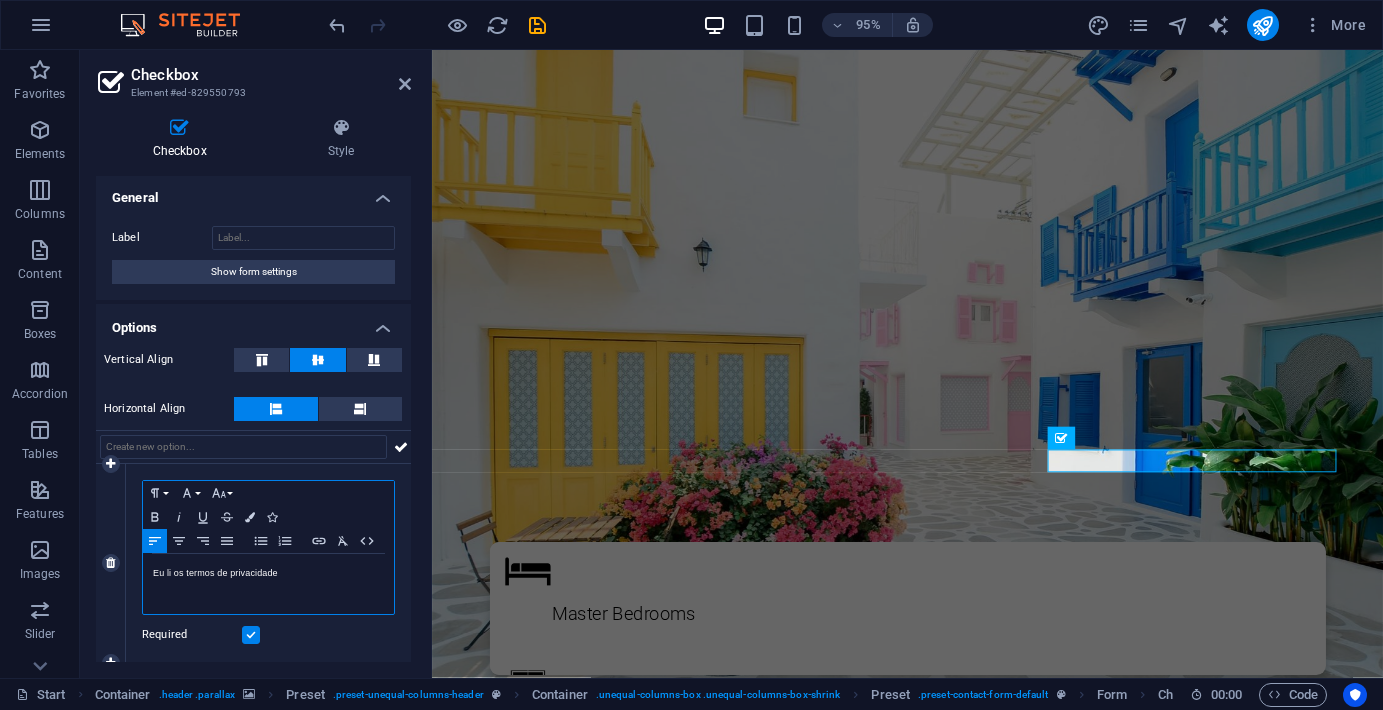 drag, startPoint x: 301, startPoint y: 571, endPoint x: 96, endPoint y: 584, distance: 205.41179 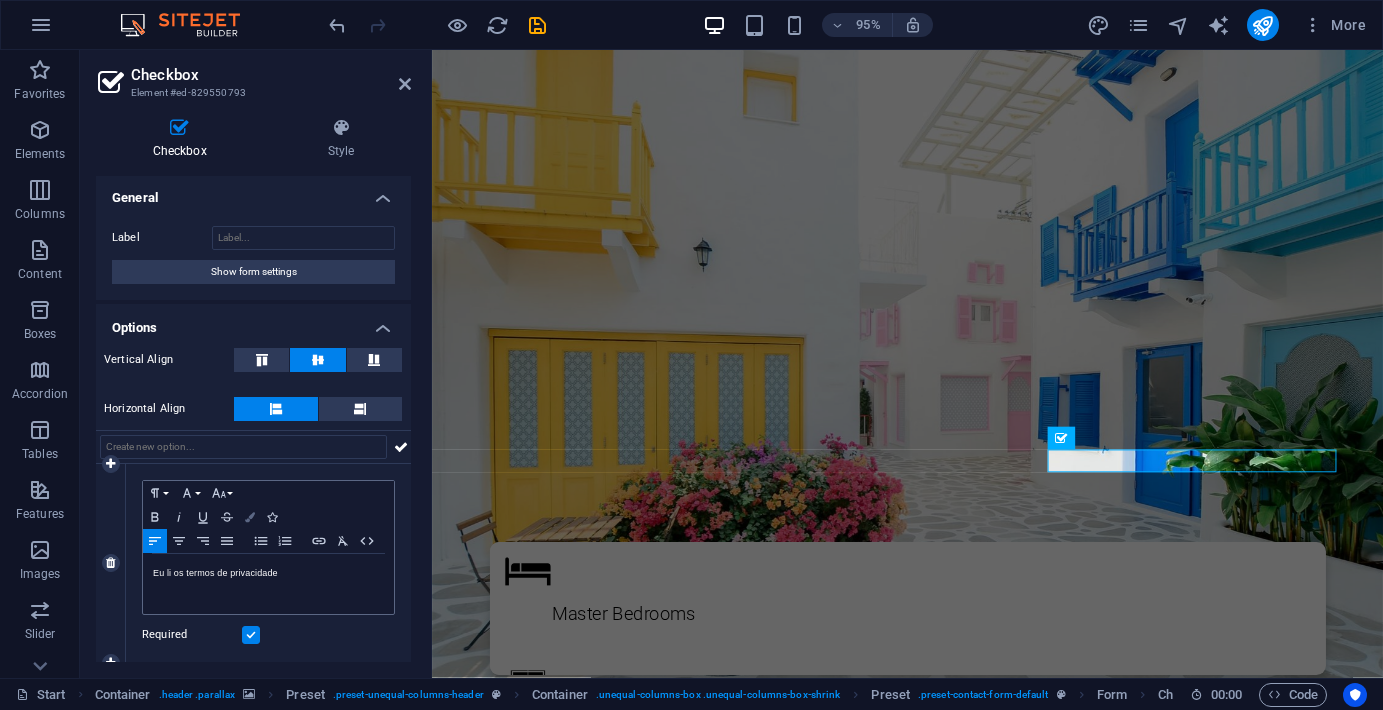 click at bounding box center (250, 517) 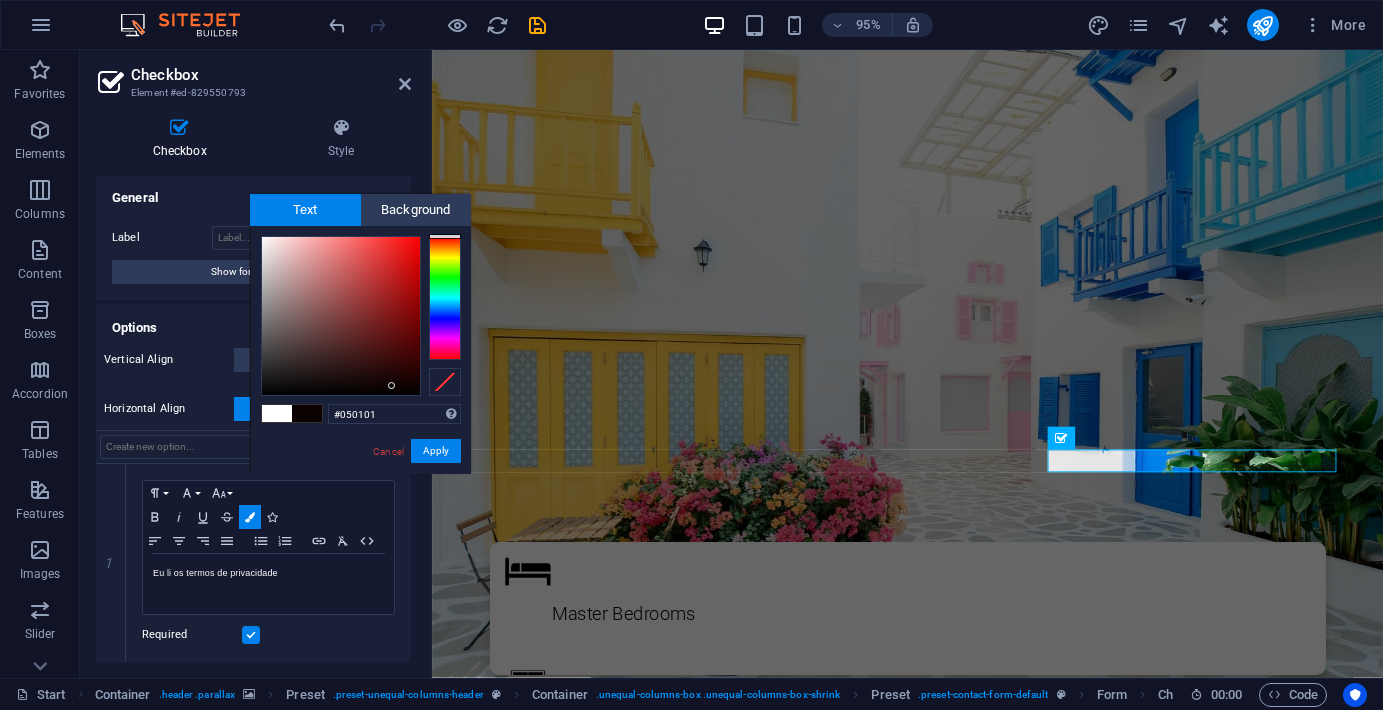 type on "#000000" 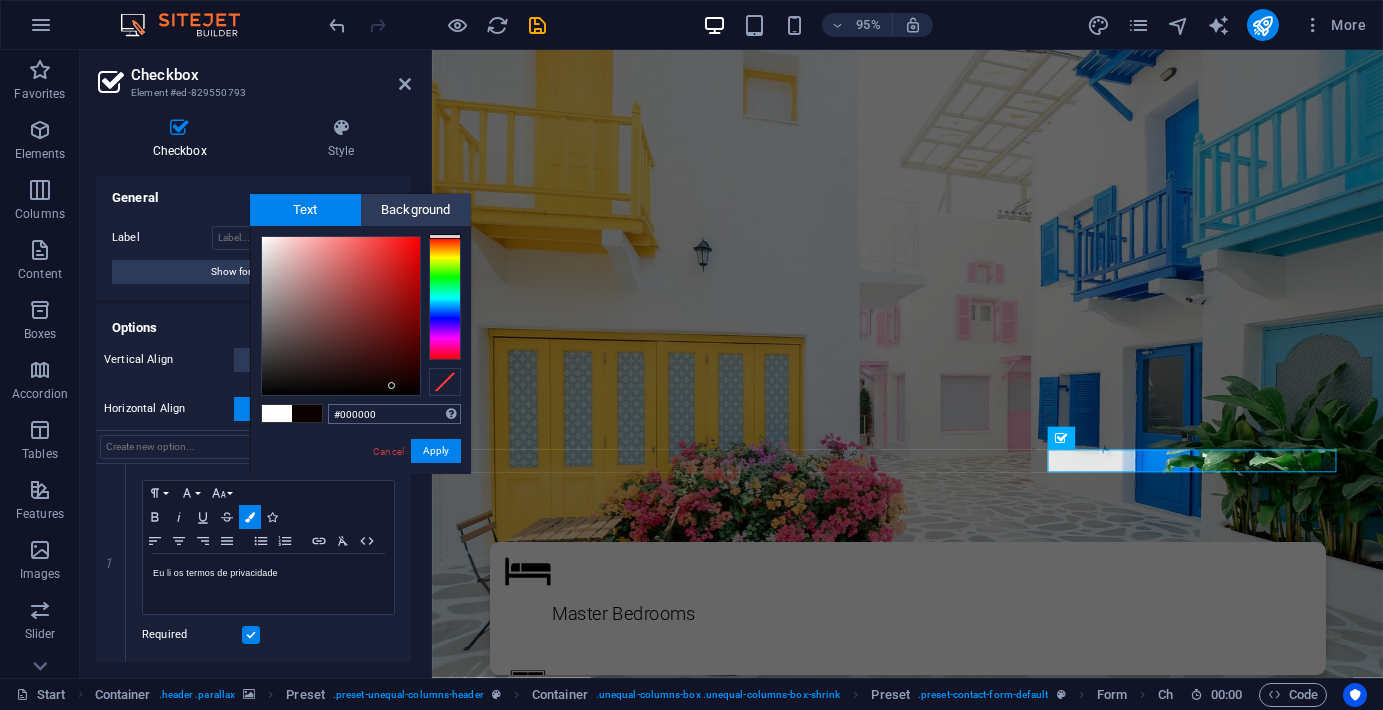 drag, startPoint x: 392, startPoint y: 385, endPoint x: 394, endPoint y: 408, distance: 23.086792 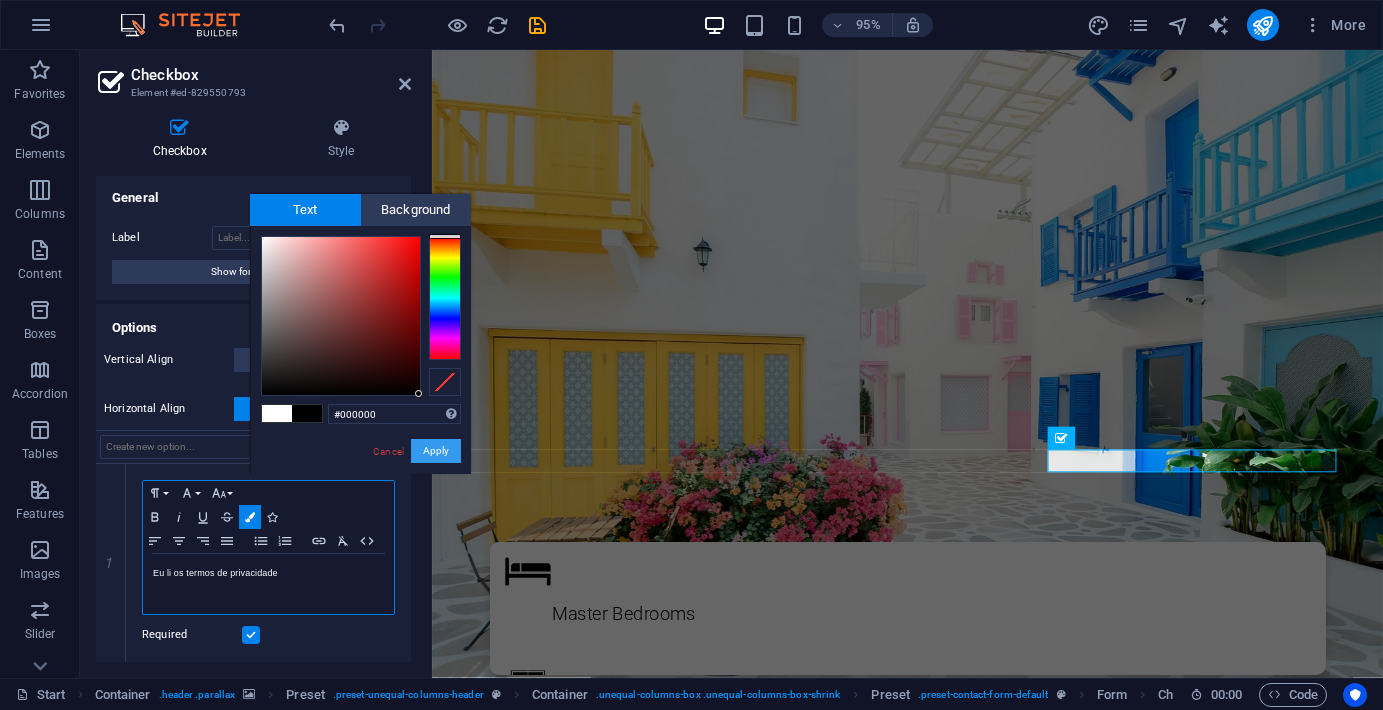 click on "Apply" at bounding box center (436, 451) 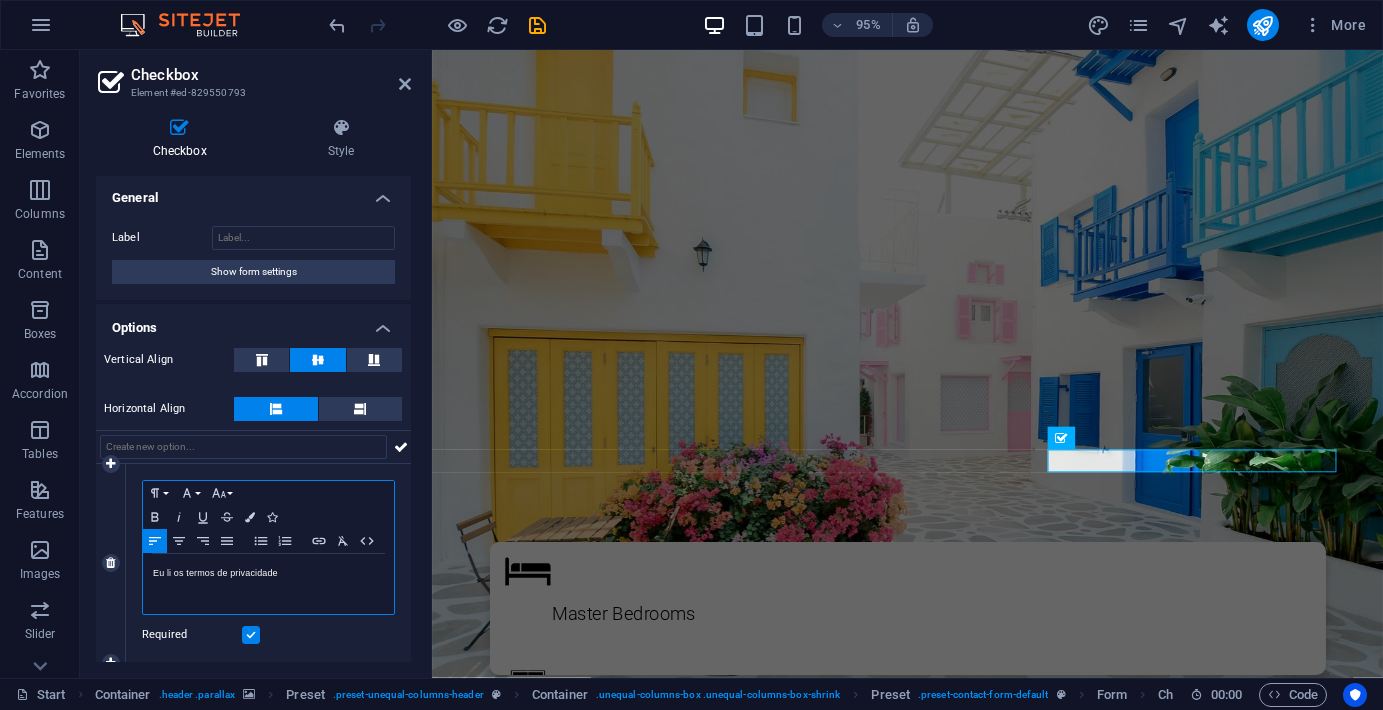 click on "Eu li os termos de privacidade​ ​" at bounding box center [268, 573] 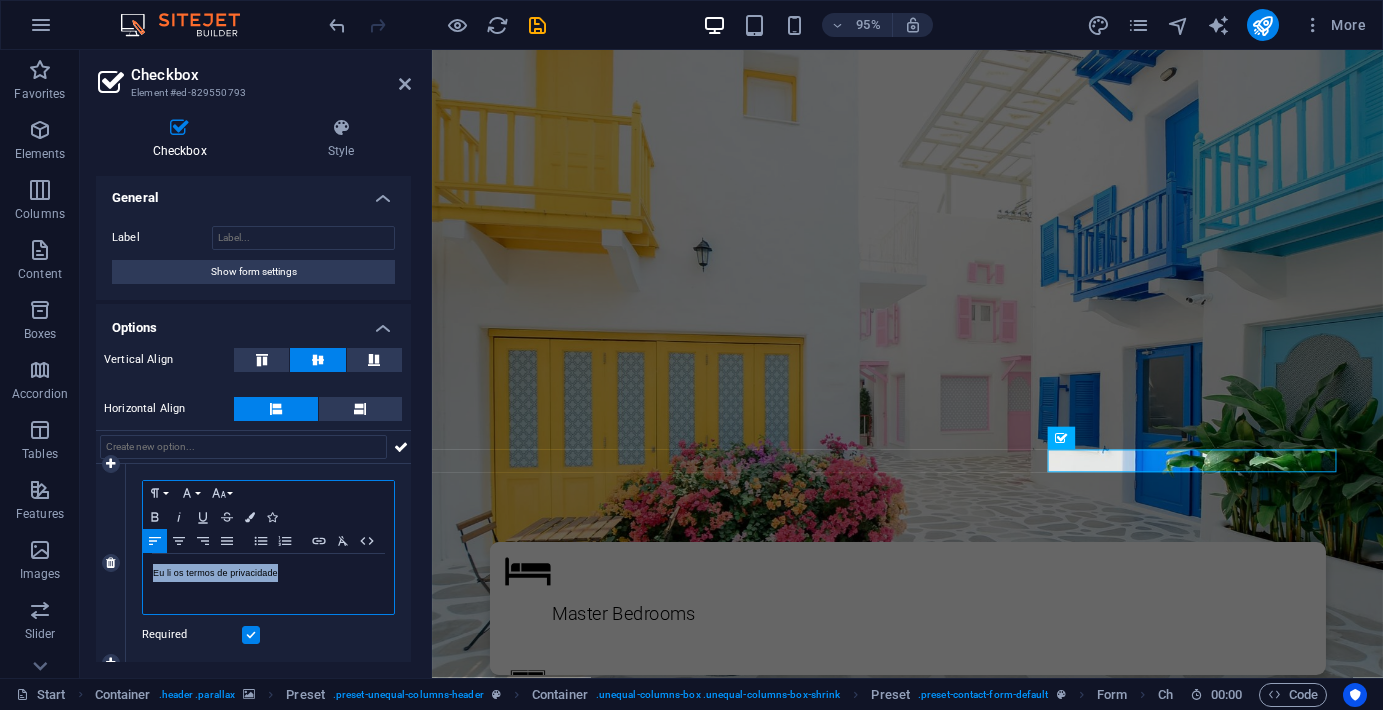 drag, startPoint x: 308, startPoint y: 570, endPoint x: 99, endPoint y: 569, distance: 209.0024 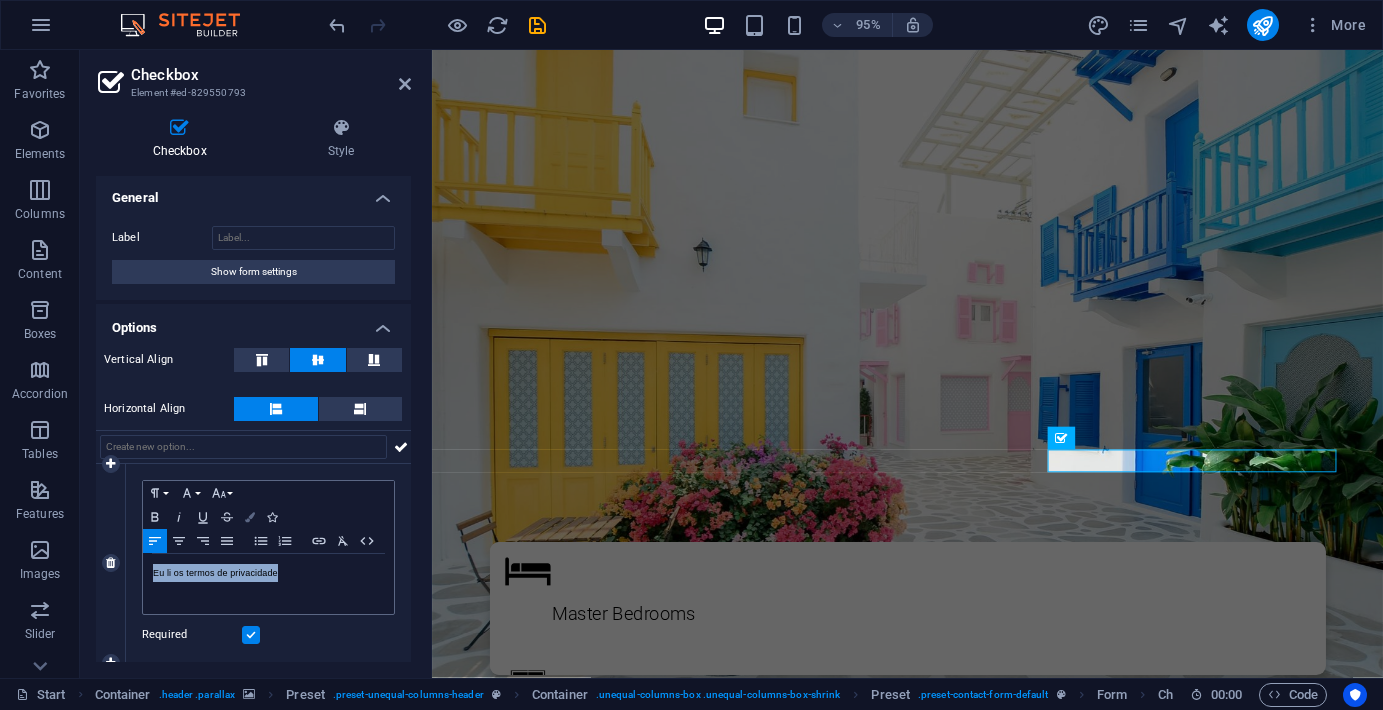 click at bounding box center [250, 517] 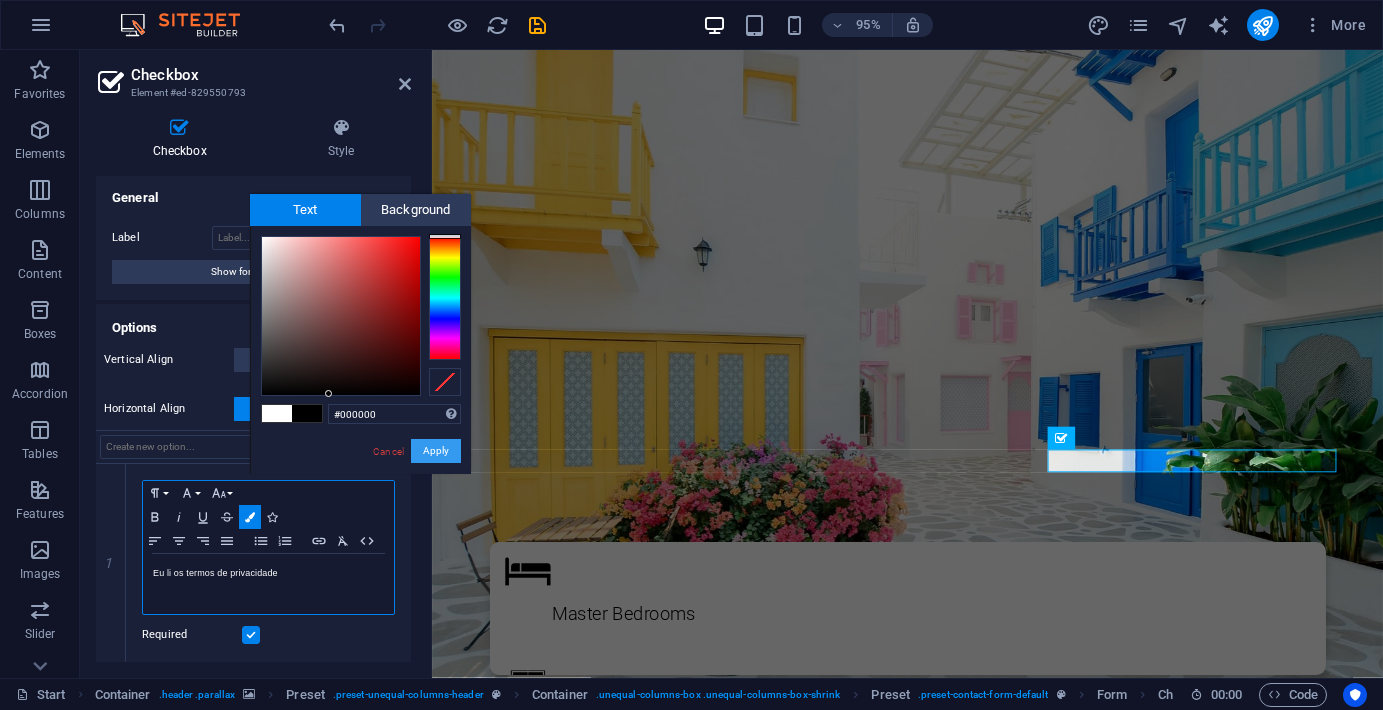 click on "Apply" at bounding box center (436, 451) 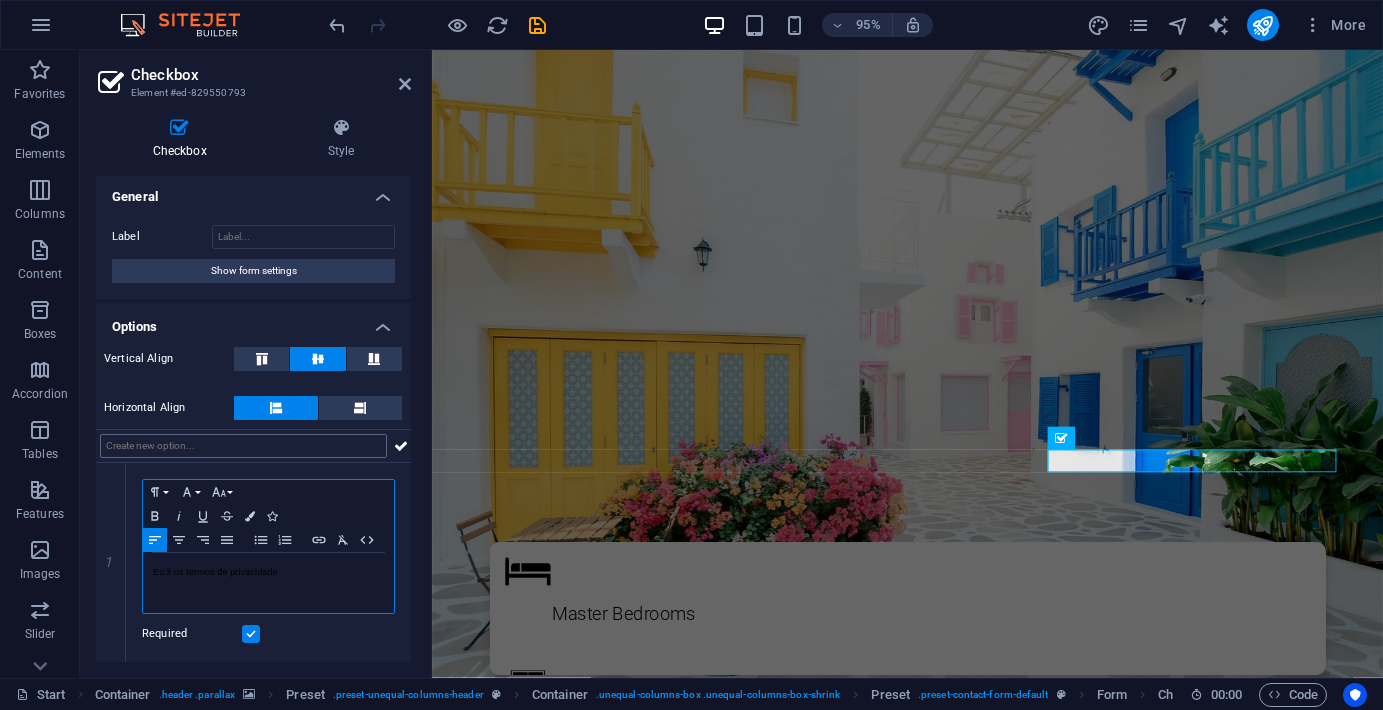scroll, scrollTop: 2, scrollLeft: 0, axis: vertical 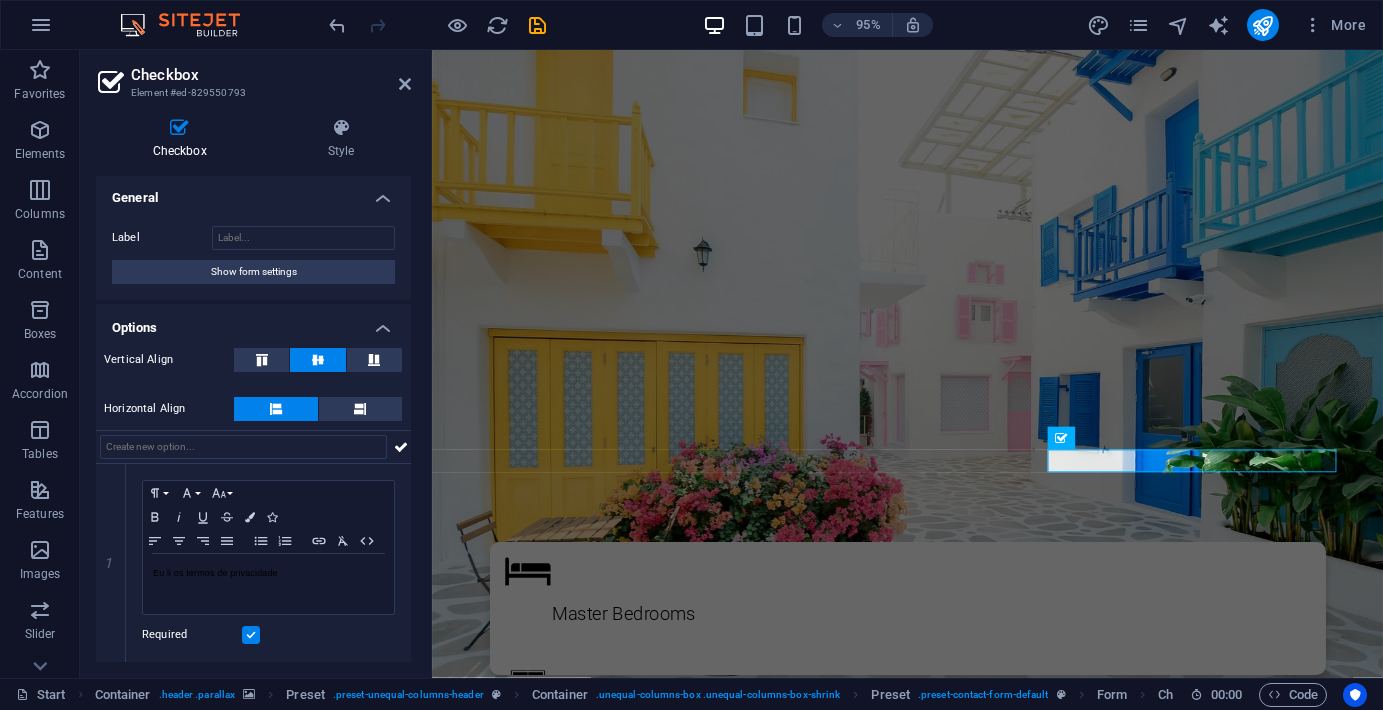click on "Checkbox" at bounding box center (271, 75) 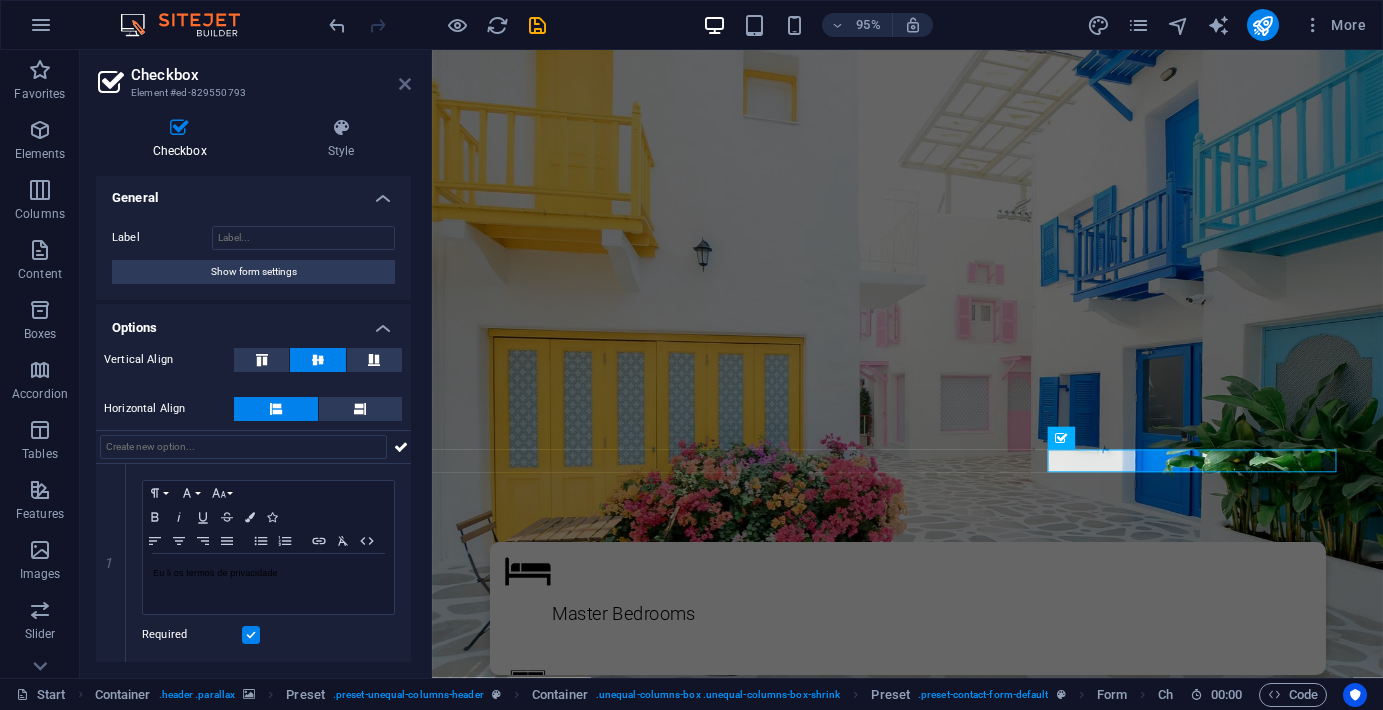 click at bounding box center (405, 84) 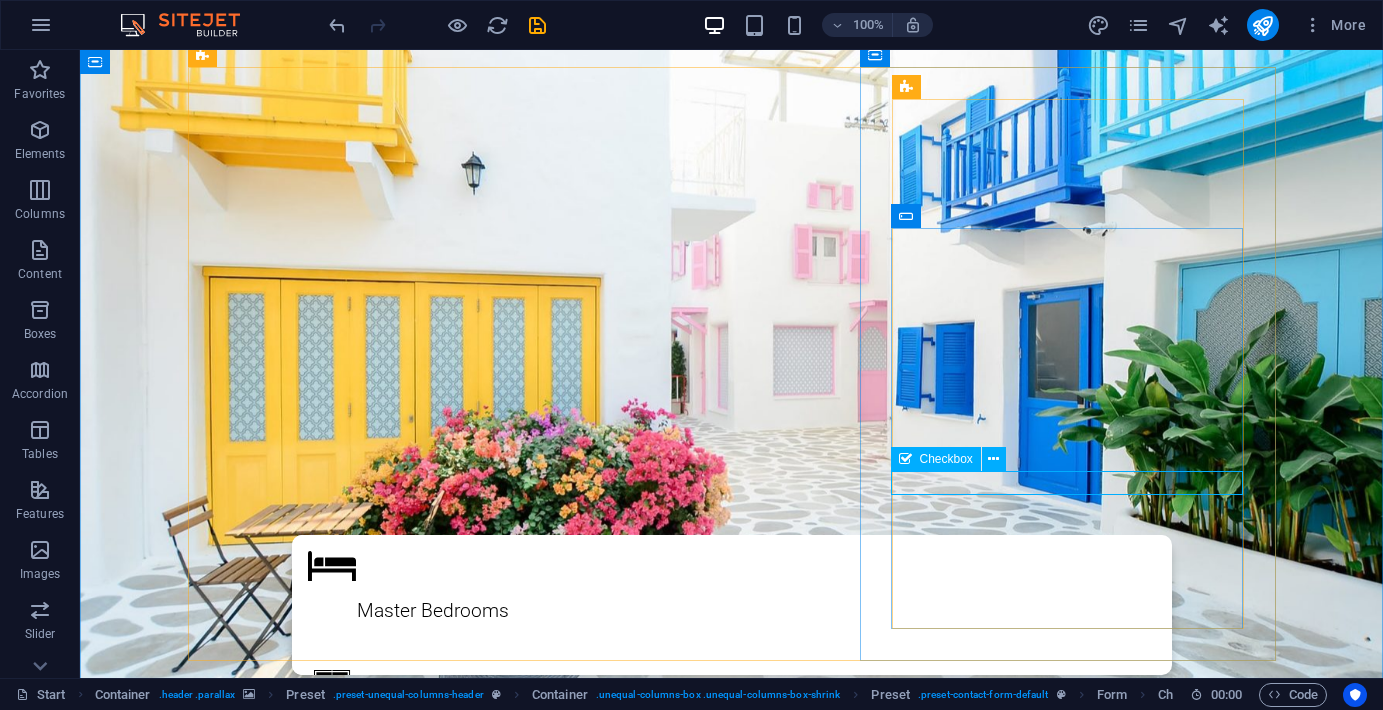 click on "Eu li os termos de privacidade" at bounding box center (732, 1634) 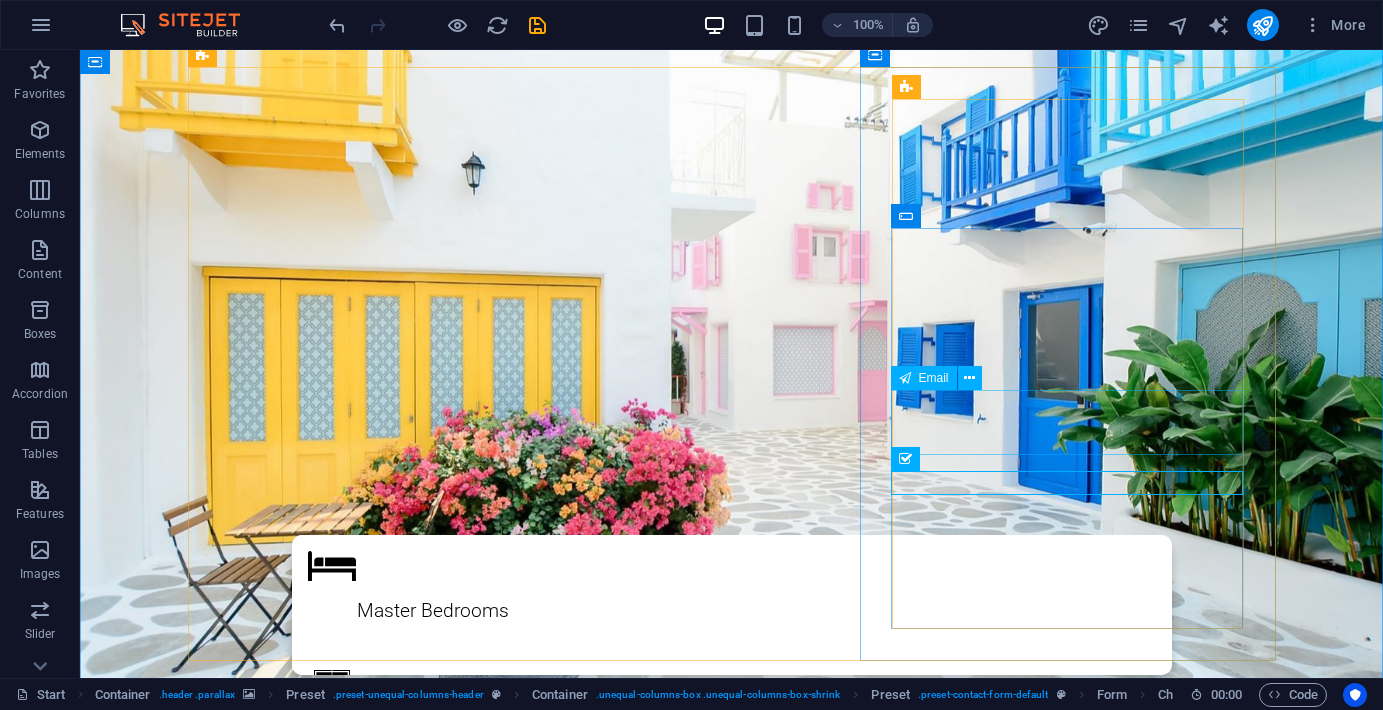 click on "E-mail" at bounding box center [732, 1586] 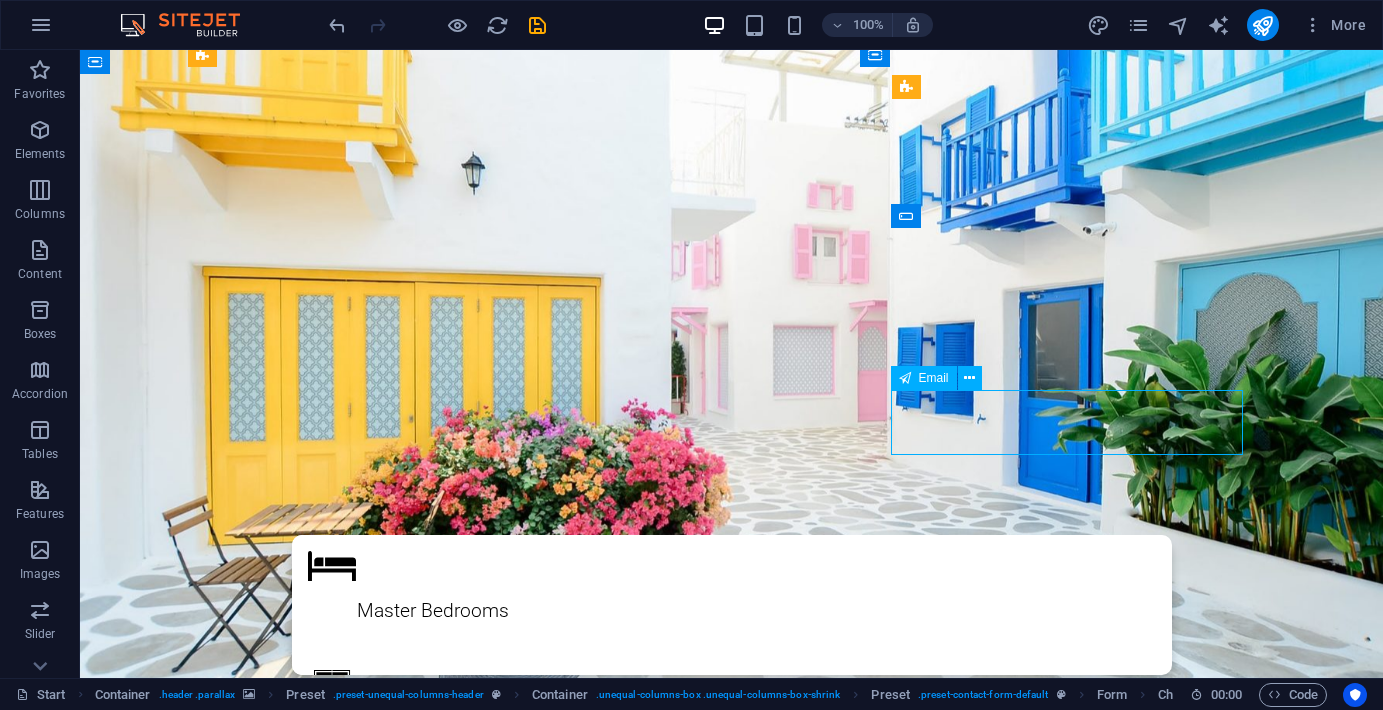 click on "E-mail" at bounding box center [732, 1586] 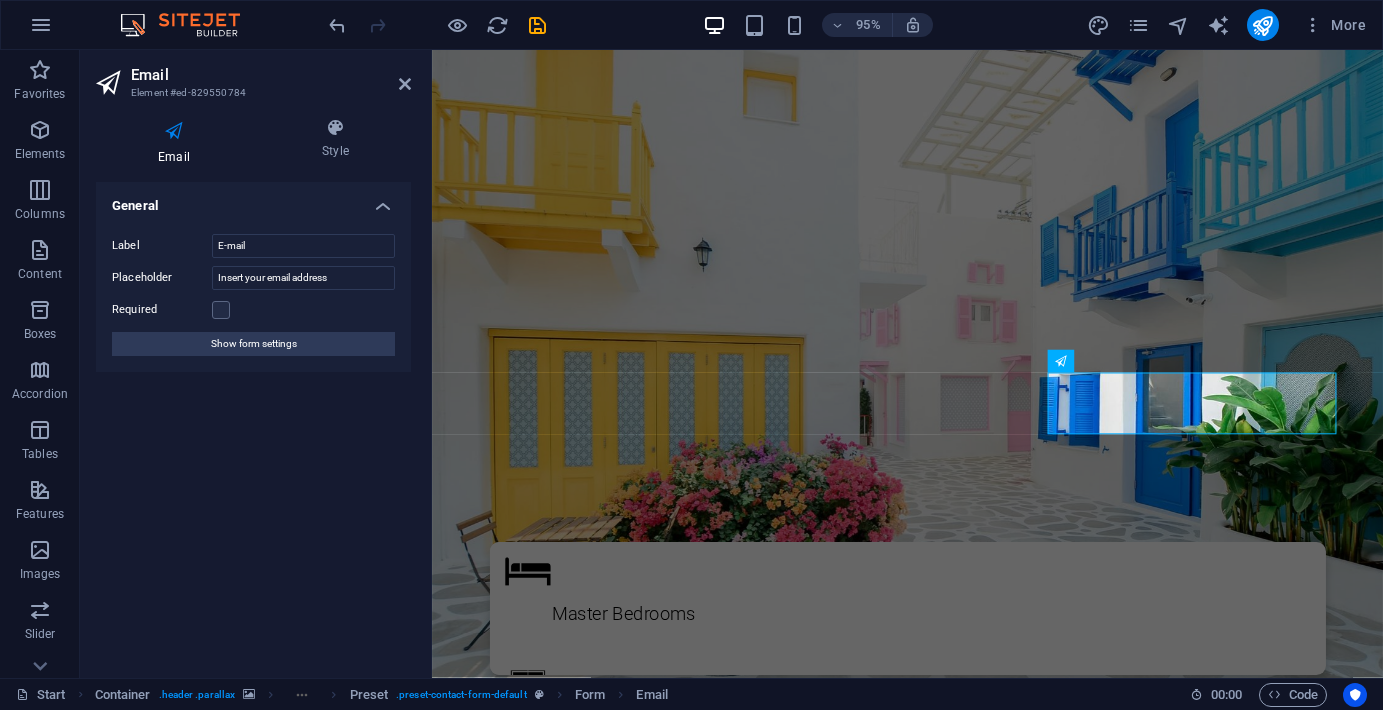 click on "Email Style General Label E-mail Placeholder Insert your email address Required Show form settings Preset Element Layout How this element expands within the layout (Flexbox). Size Default auto px % 1/1 1/2 1/3 1/4 1/5 1/6 1/7 1/8 1/9 1/10 Grow Shrink Order Container layout Visible Visible Opacity 100 % Overflow Spacing Margin Default auto px % rem vw vh Custom Custom auto px % rem vw vh auto px % rem vw vh auto px % rem vw vh auto px % rem vw vh Padding Default px rem % vh vw Custom Custom px rem % vh vw px rem % vh vw px rem % vh vw px rem % vh vw Border Style              - Width 1 auto px rem % vh vw Custom Custom 1 auto px rem % vh vw 1 auto px rem % vh vw 1 auto px rem % vh vw 1 auto px rem % vh vw  - Color Round corners Default px rem % vh vw Custom Custom px rem % vh vw px rem % vh vw px rem % vh vw px rem % vh vw Shadow Default None Outside Inside Color X offset 0 px rem vh vw Y offset 0 px rem vh vw Blur 0 px rem % vh vw Spread 0 px rem vh vw Text Shadow Default None Outside Color X offset" at bounding box center (253, 390) 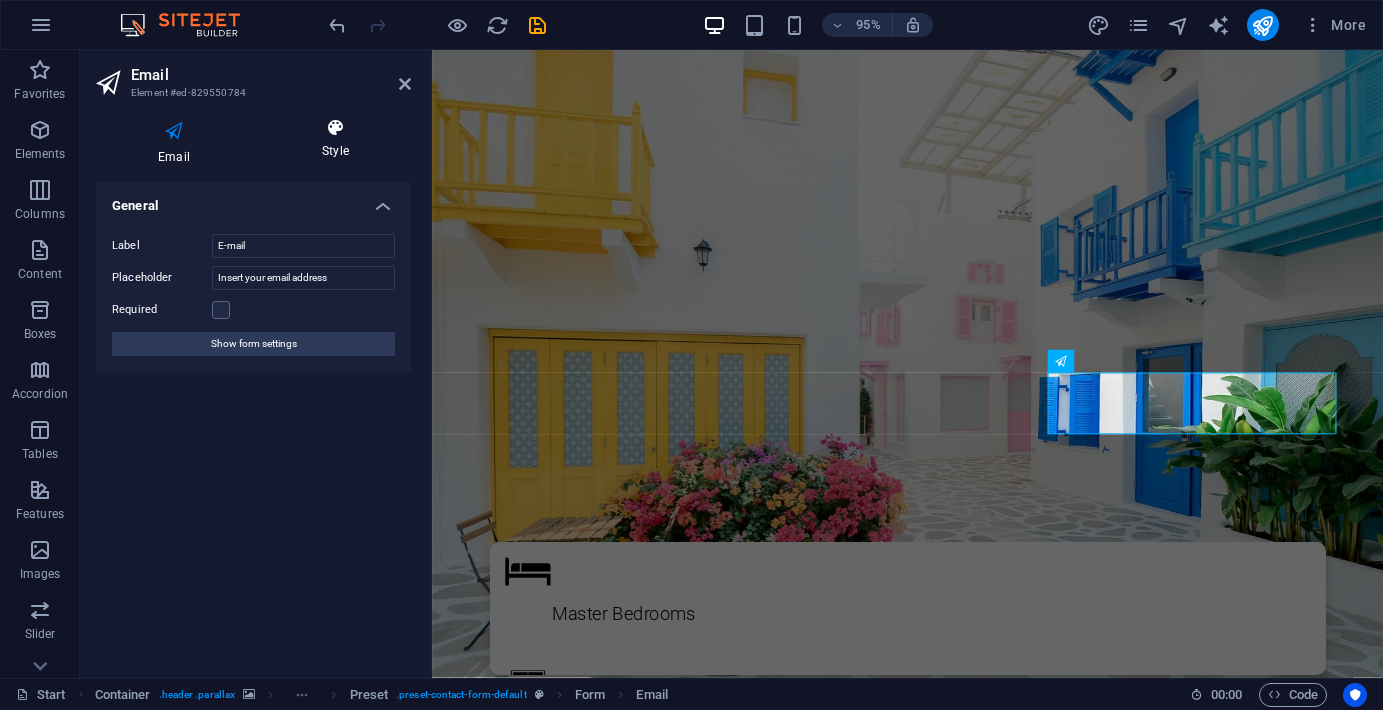 click on "Style" at bounding box center [335, 139] 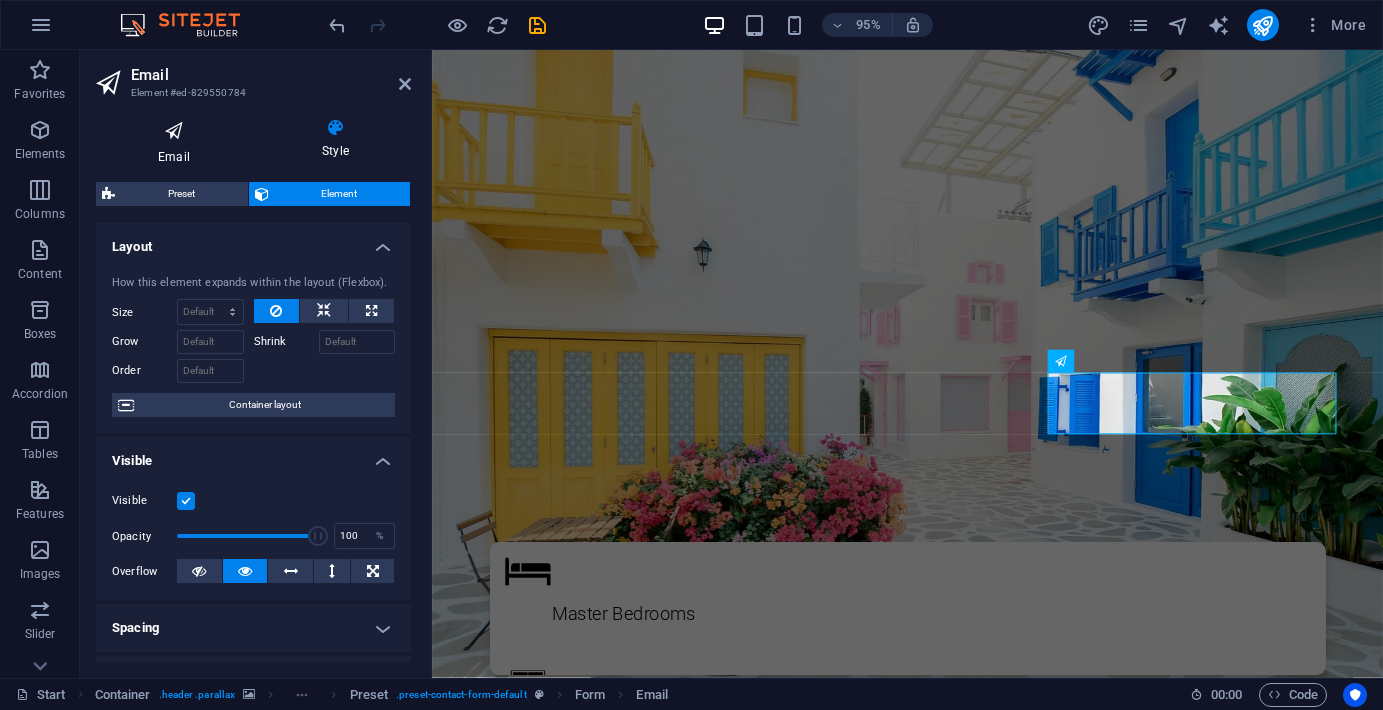 scroll, scrollTop: 0, scrollLeft: 0, axis: both 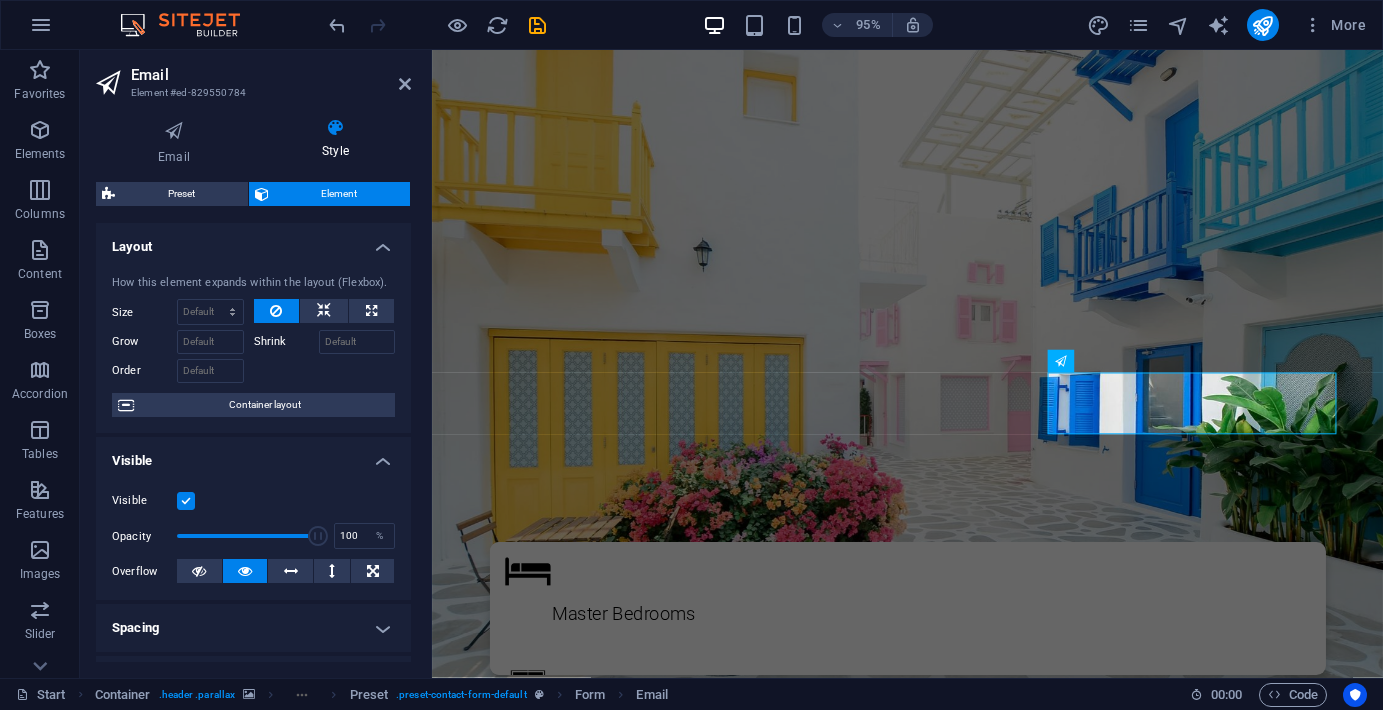 click on "Email Style General Label E-mail Placeholder Insert your email address Required Show form settings Preset Element Layout How this element expands within the layout (Flexbox). Size Default auto px % 1/1 1/2 1/3 1/4 1/5 1/6 1/7 1/8 1/9 1/10 Grow Shrink Order Container layout Visible Visible Opacity 100 % Overflow Spacing Margin Default auto px % rem vw vh Custom Custom auto px % rem vw vh auto px % rem vw vh auto px % rem vw vh auto px % rem vw vh Padding Default px rem % vh vw Custom Custom px rem % vh vw px rem % vh vw px rem % vh vw px rem % vh vw Border Style              - Width 1 auto px rem % vh vw Custom Custom 1 auto px rem % vh vw 1 auto px rem % vh vw 1 auto px rem % vh vw 1 auto px rem % vh vw  - Color Round corners Default px rem % vh vw Custom Custom px rem % vh vw px rem % vh vw px rem % vh vw px rem % vh vw Shadow Default None Outside Inside Color X offset 0 px rem vh vw Y offset 0 px rem vh vw Blur 0 px rem % vh vw Spread 0 px rem vh vw Text Shadow Default None Outside Color X offset" at bounding box center [253, 390] 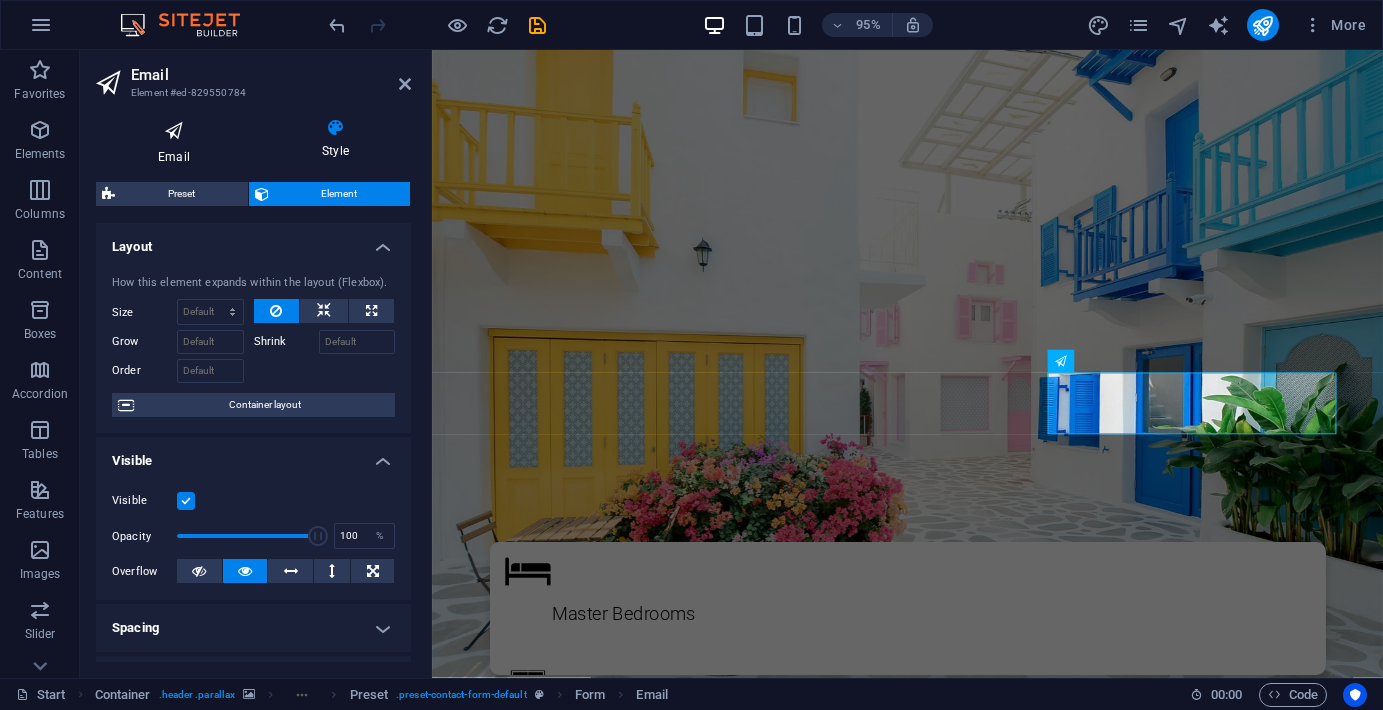 click at bounding box center (174, 131) 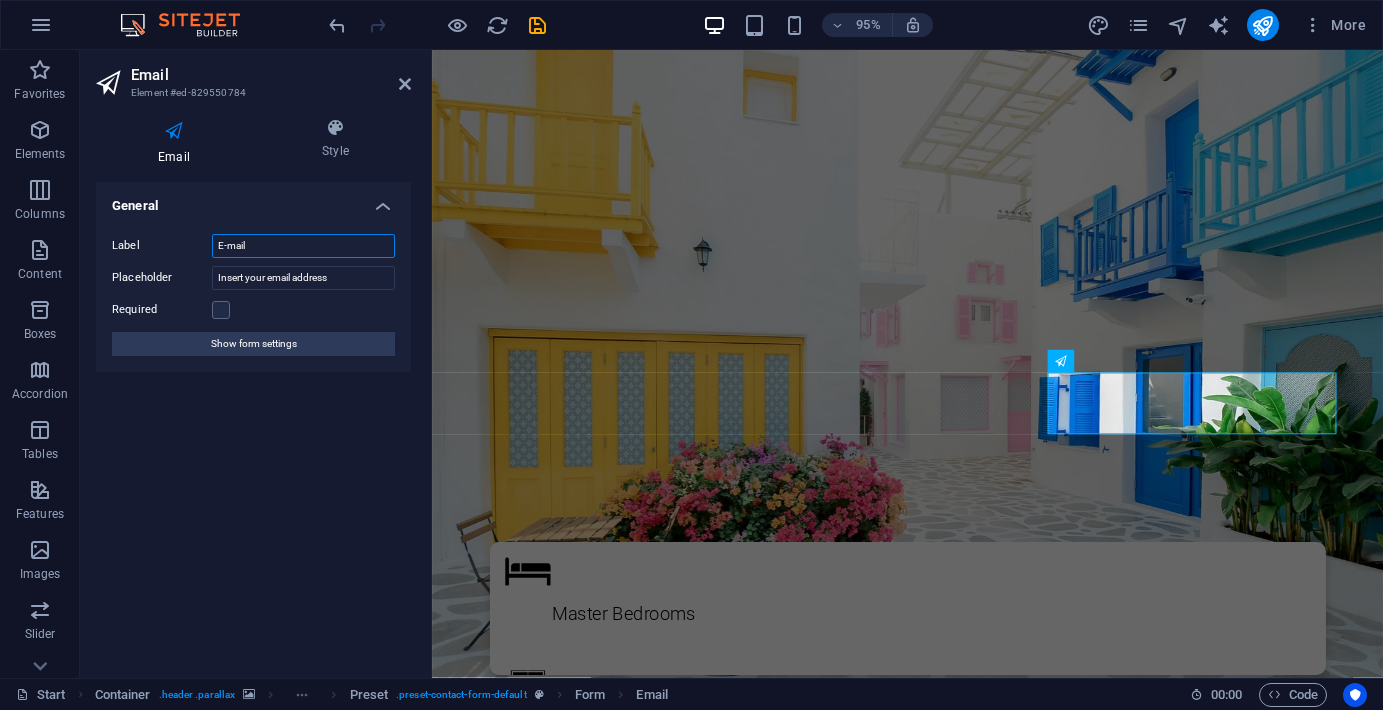 click on "E-mail" at bounding box center (303, 246) 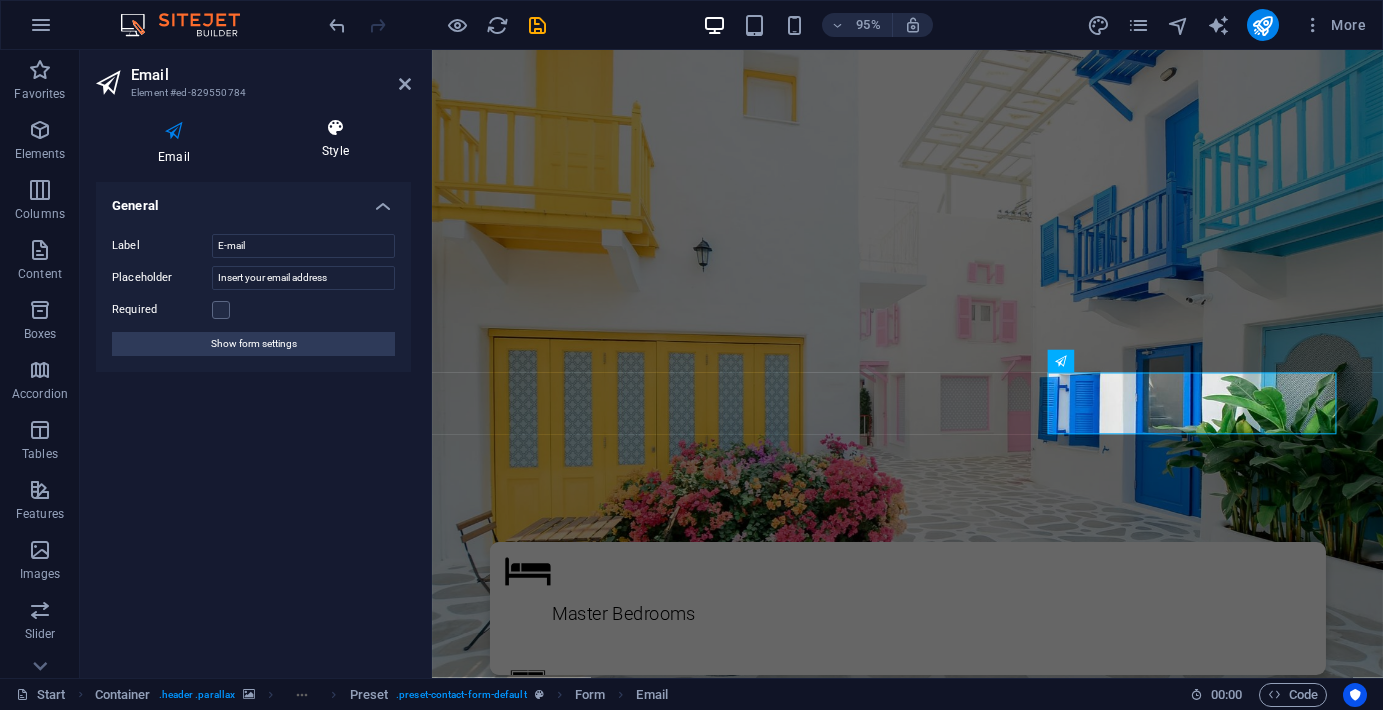 click on "Style" at bounding box center [335, 139] 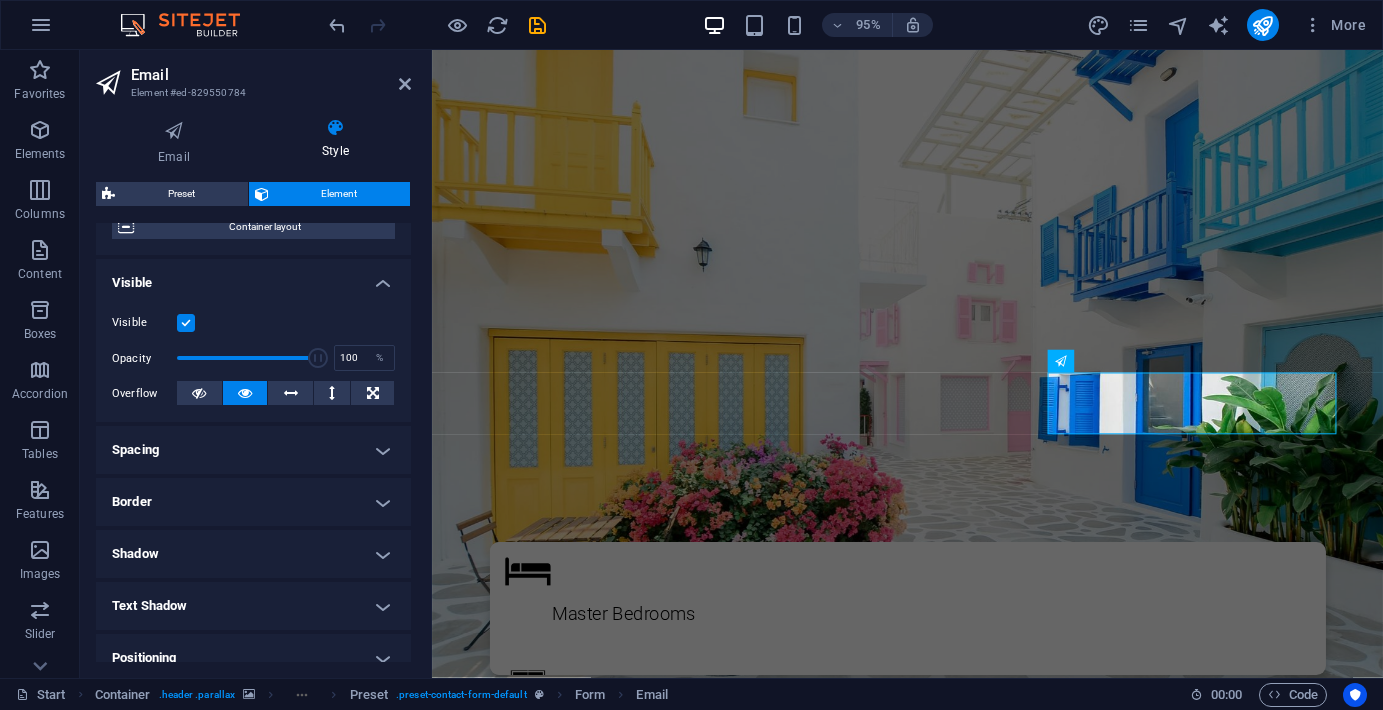 scroll, scrollTop: 202, scrollLeft: 0, axis: vertical 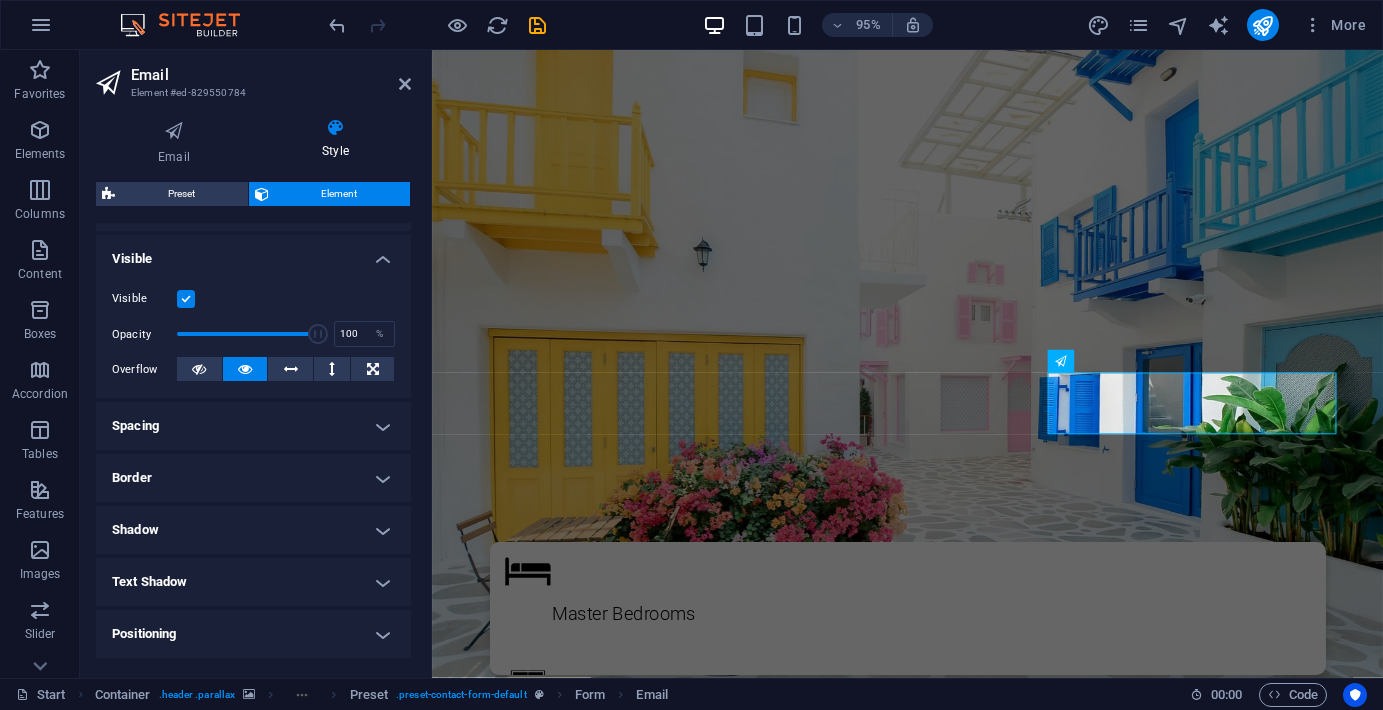 click on "Email Style General Label E-mail Placeholder Insert your email address Required Show form settings Preset Element Layout How this element expands within the layout (Flexbox). Size Default auto px % 1/1 1/2 1/3 1/4 1/5 1/6 1/7 1/8 1/9 1/10 Grow Shrink Order Container layout Visible Visible Opacity 100 % Overflow Spacing Margin Default auto px % rem vw vh Custom Custom auto px % rem vw vh auto px % rem vw vh auto px % rem vw vh auto px % rem vw vh Padding Default px rem % vh vw Custom Custom px rem % vh vw px rem % vh vw px rem % vh vw px rem % vh vw Border Style              - Width 1 auto px rem % vh vw Custom Custom 1 auto px rem % vh vw 1 auto px rem % vh vw 1 auto px rem % vh vw 1 auto px rem % vh vw  - Color Round corners Default px rem % vh vw Custom Custom px rem % vh vw px rem % vh vw px rem % vh vw px rem % vh vw Shadow Default None Outside Inside Color X offset 0 px rem vh vw Y offset 0 px rem vh vw Blur 0 px rem % vh vw Spread 0 px rem vh vw Text Shadow Default None Outside Color X offset" at bounding box center [253, 390] 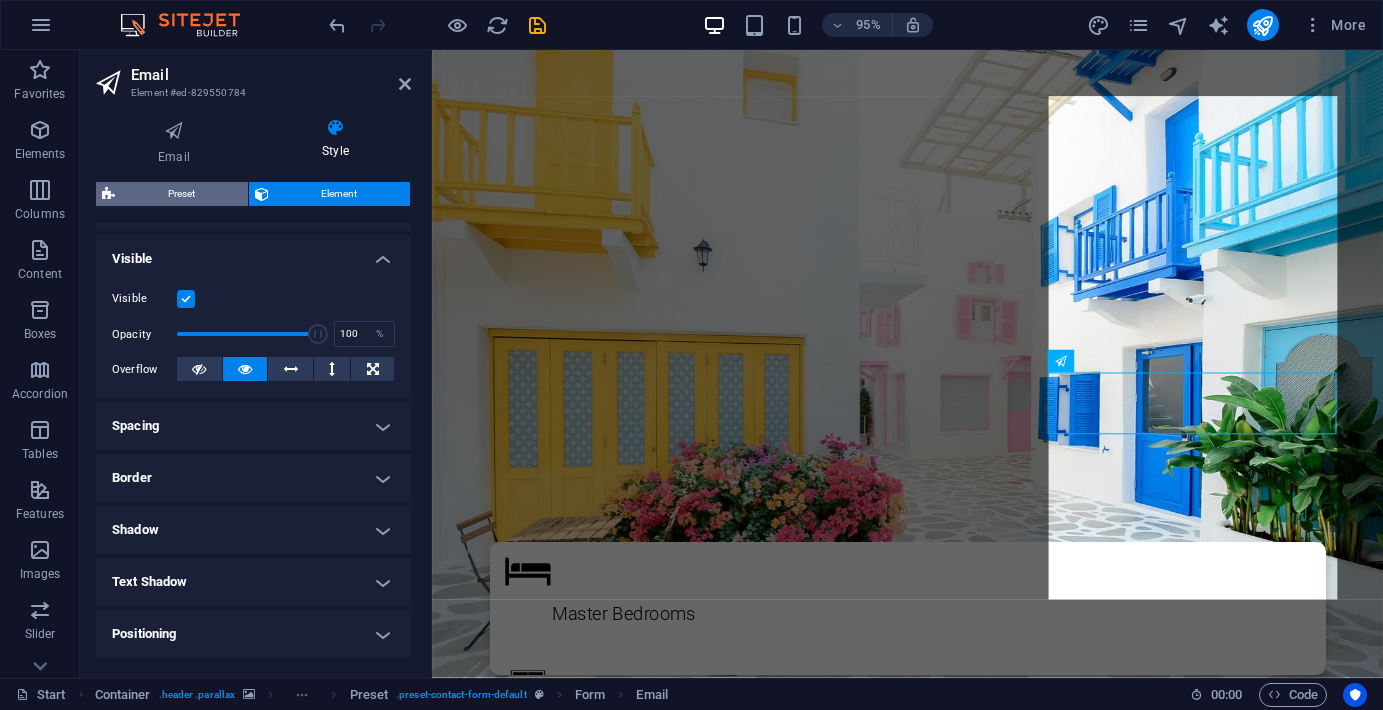 click on "Preset" at bounding box center [181, 194] 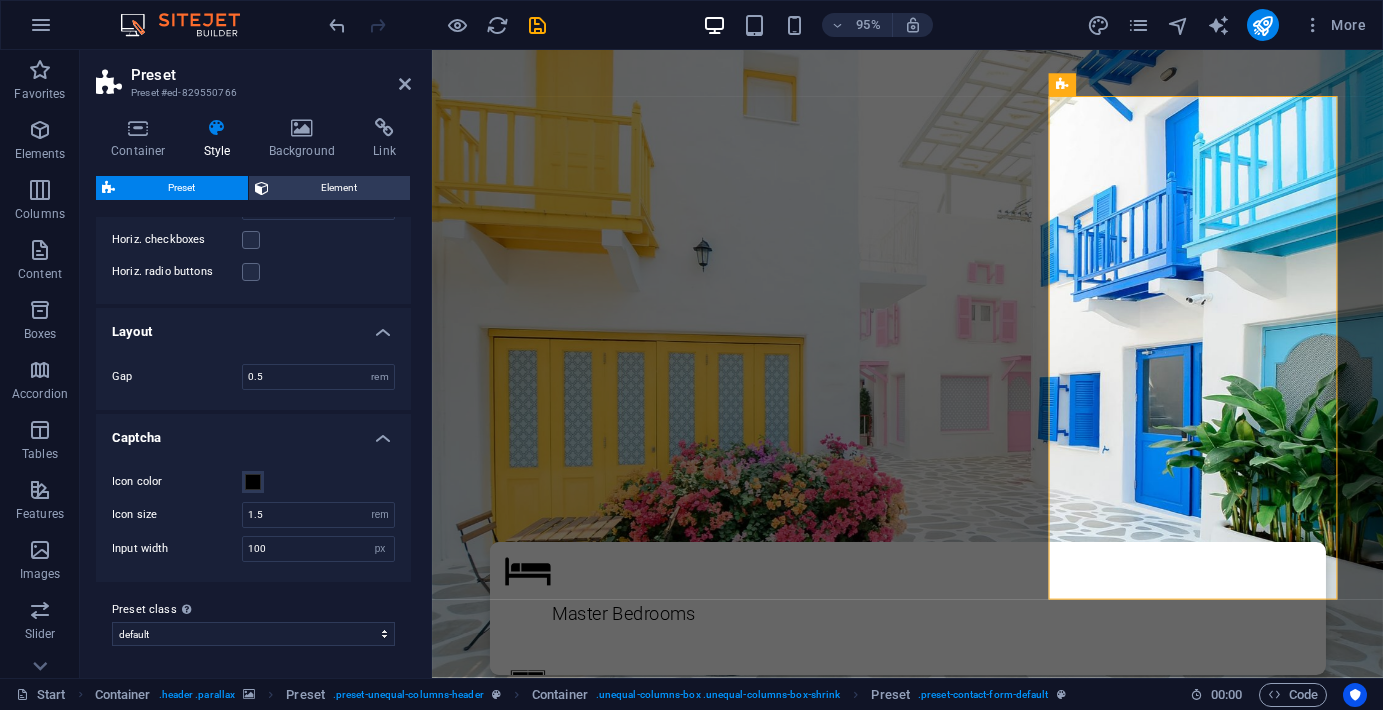 scroll, scrollTop: 934, scrollLeft: 0, axis: vertical 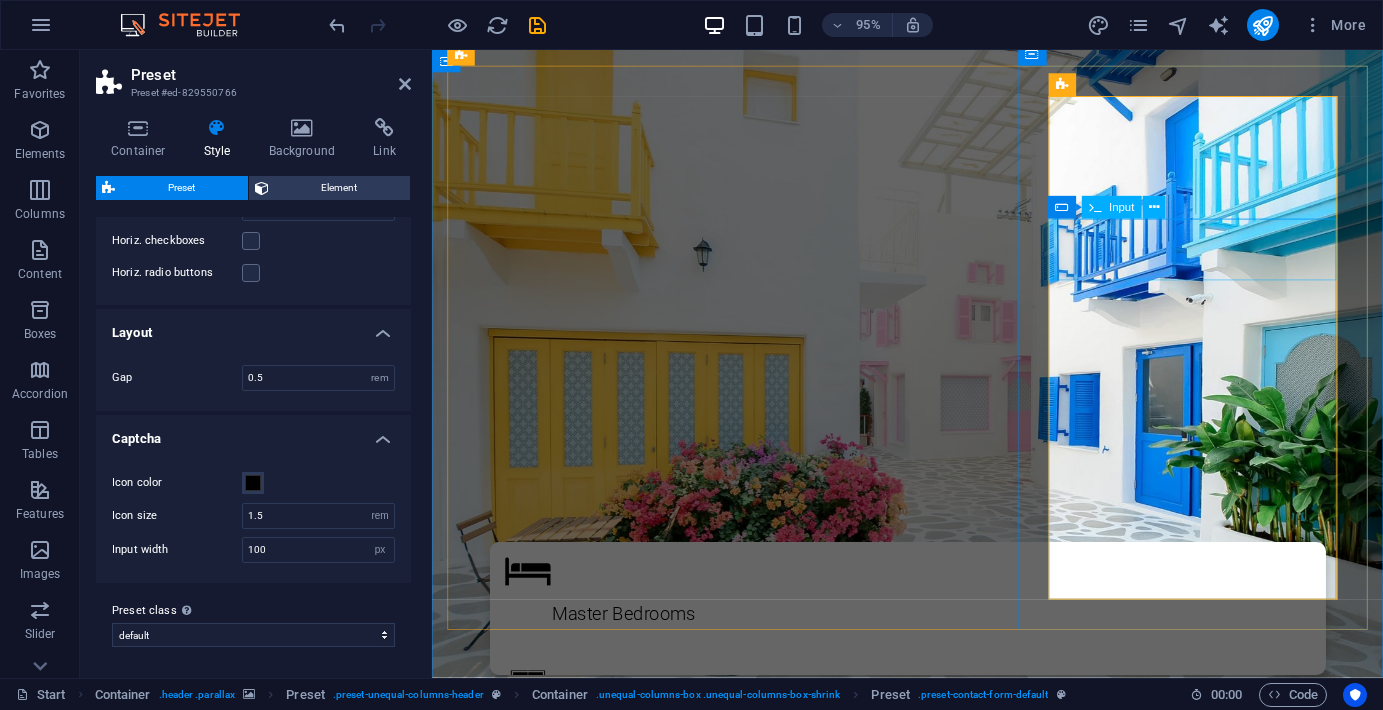 click on "Nome" at bounding box center (932, 1477) 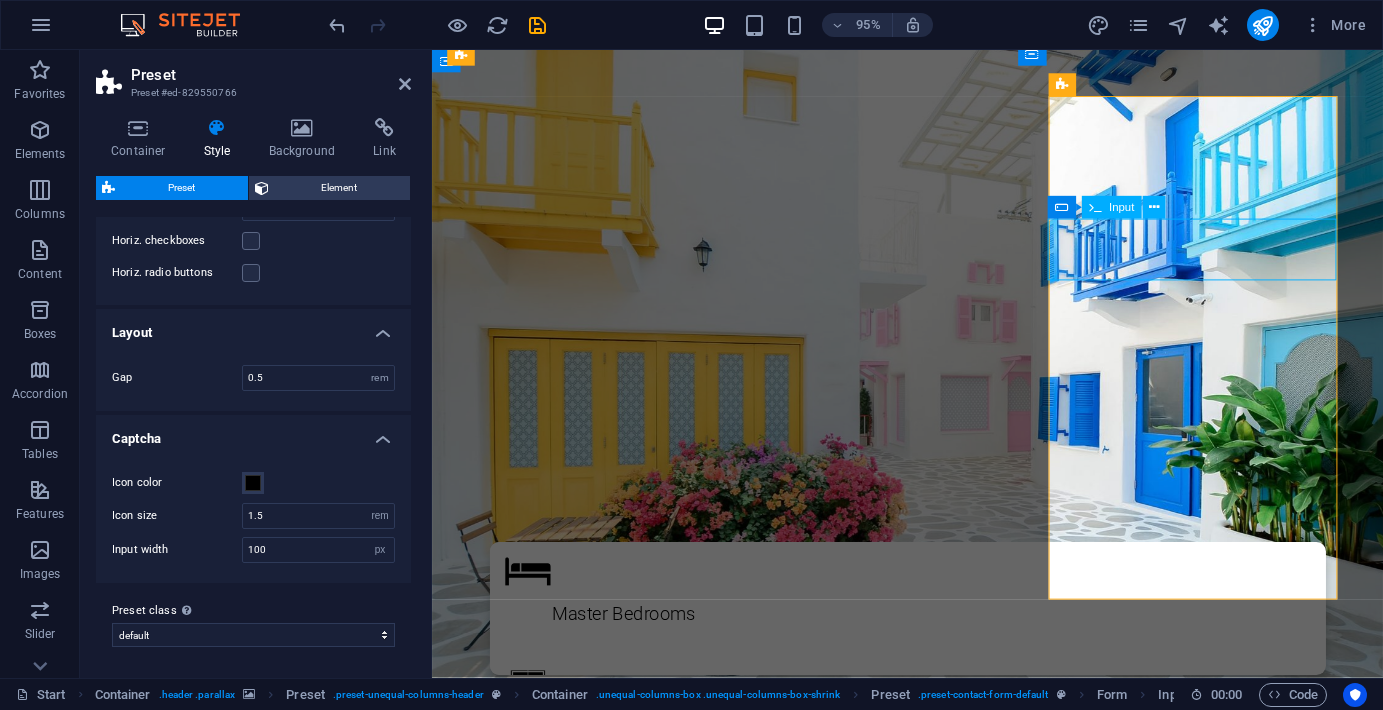 click on "Nome" at bounding box center (932, 1477) 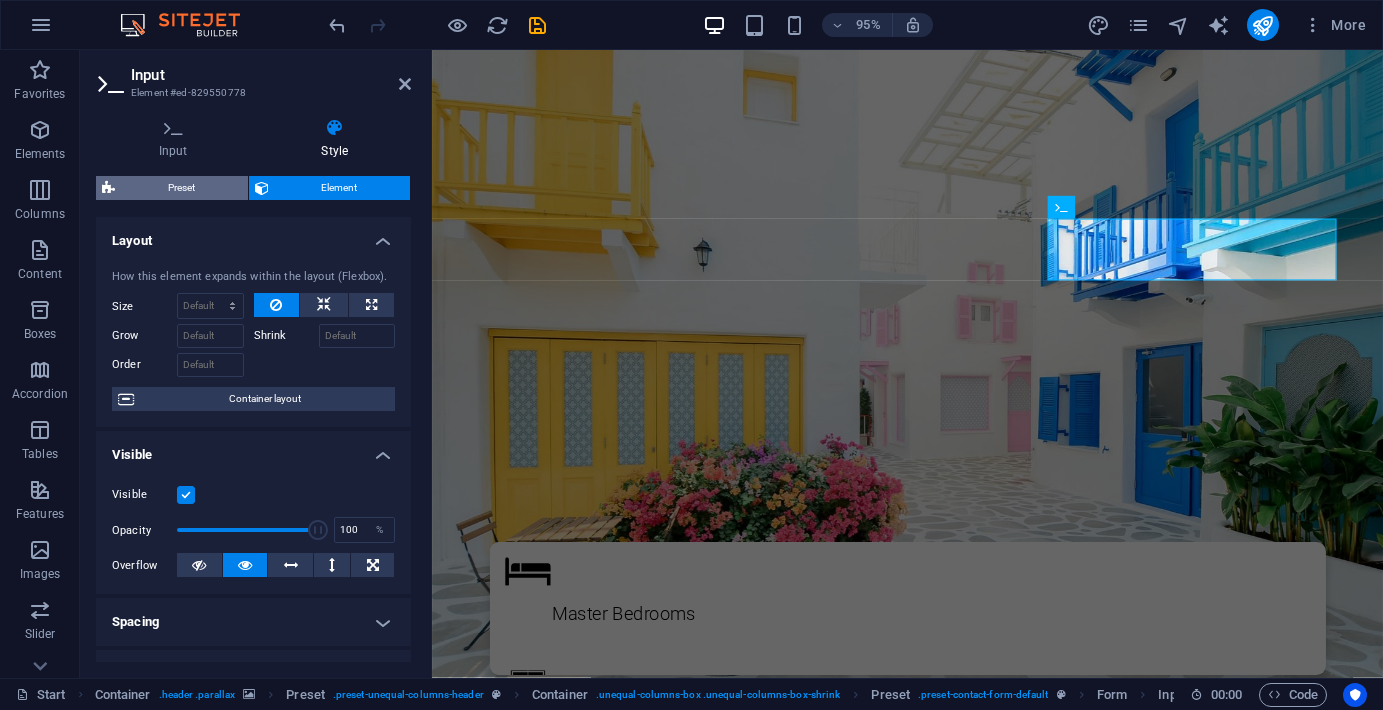 scroll, scrollTop: 0, scrollLeft: 0, axis: both 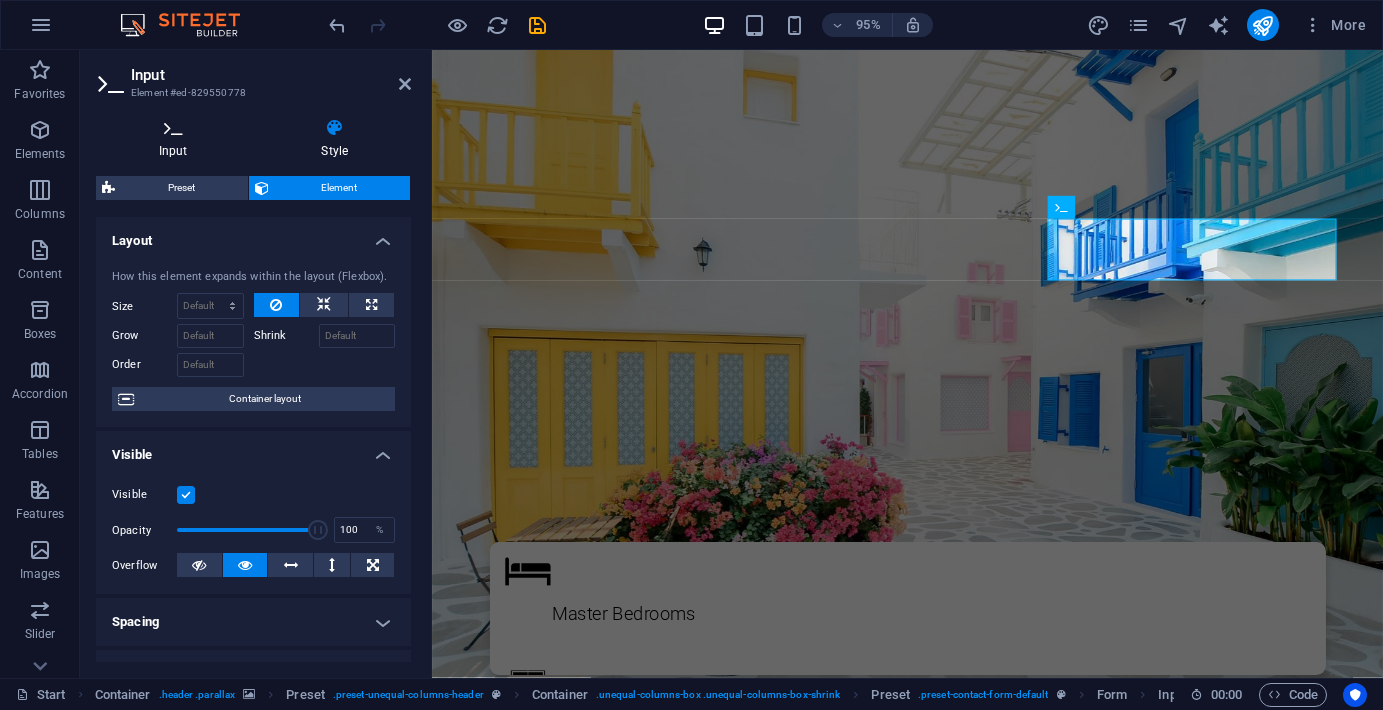 click on "Input" at bounding box center (177, 139) 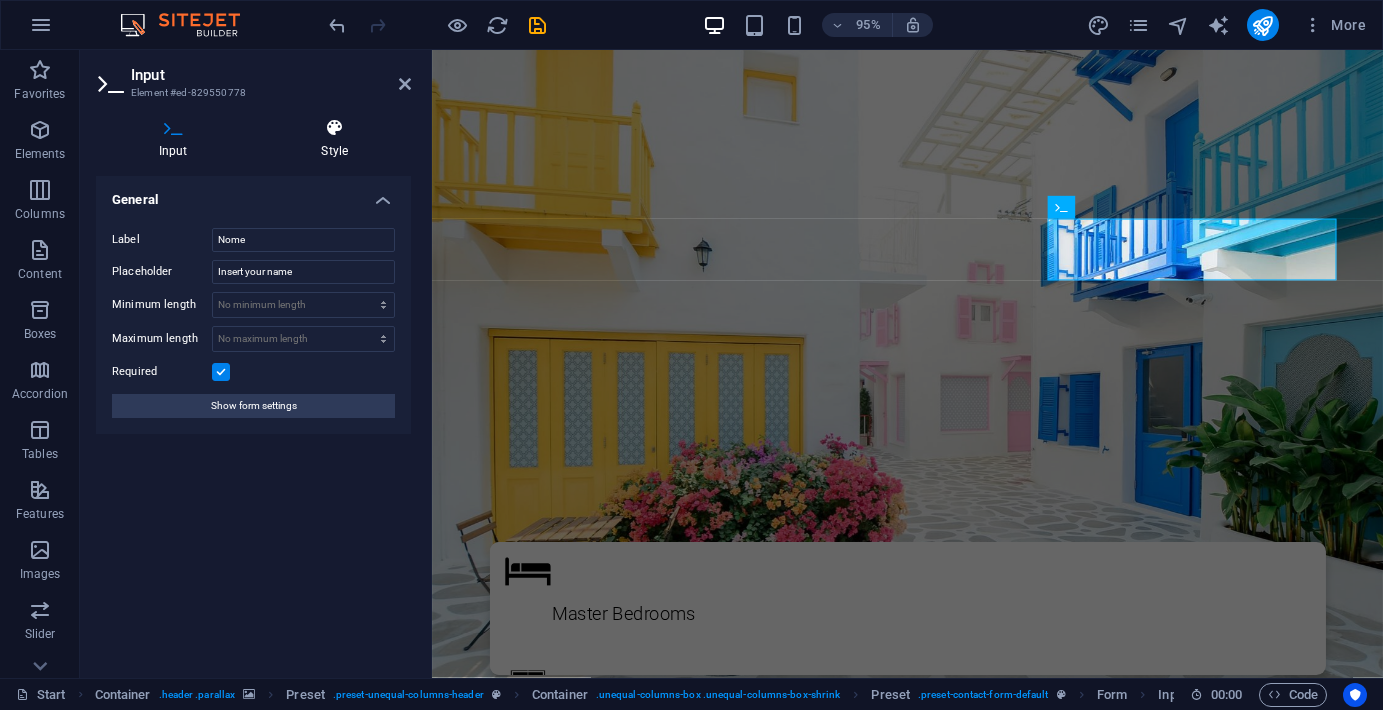 click on "Style" at bounding box center (335, 139) 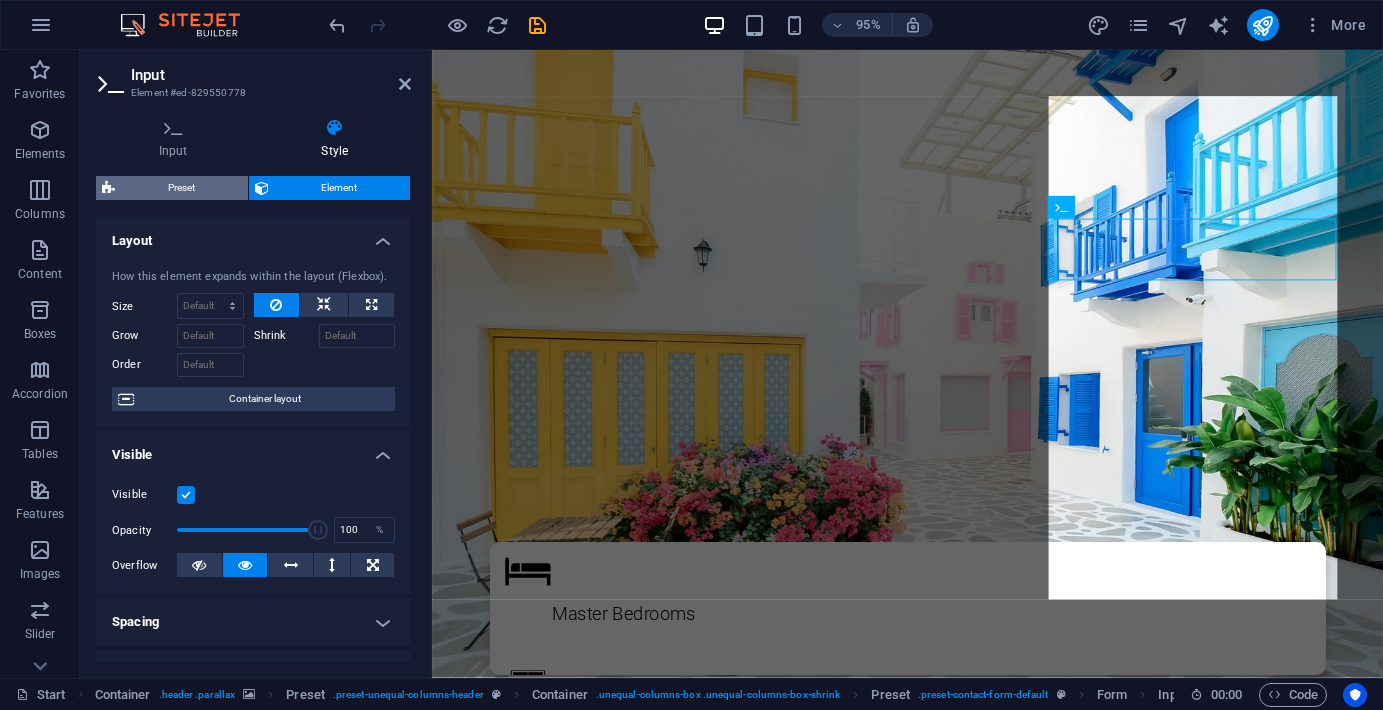 click on "Preset" at bounding box center [181, 188] 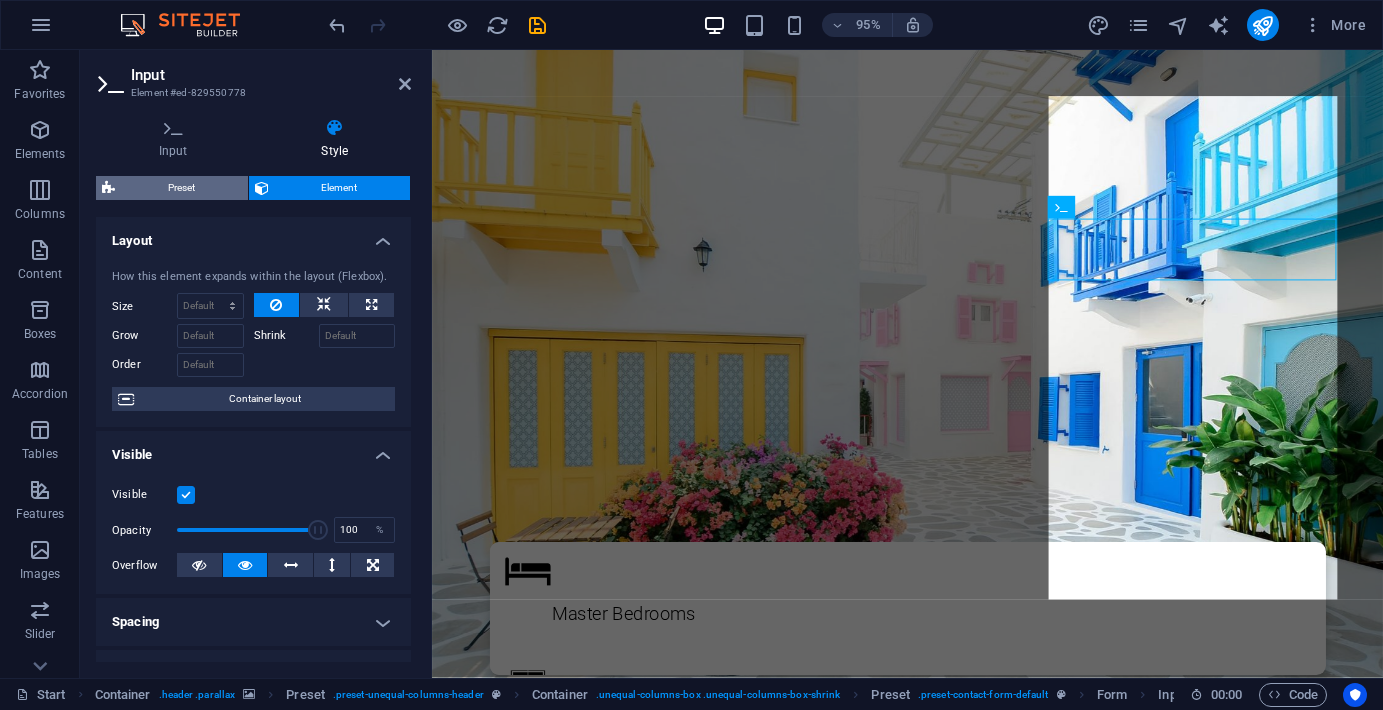 select on "px" 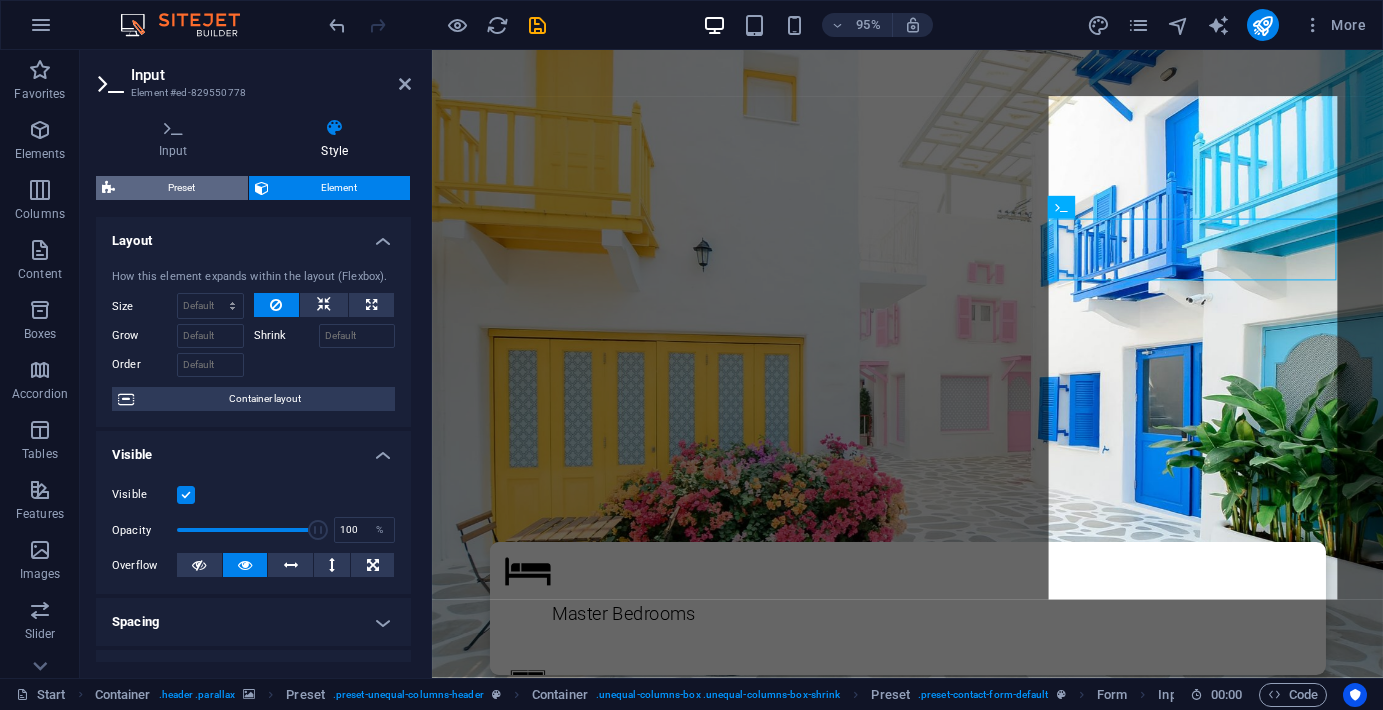 select on "rem" 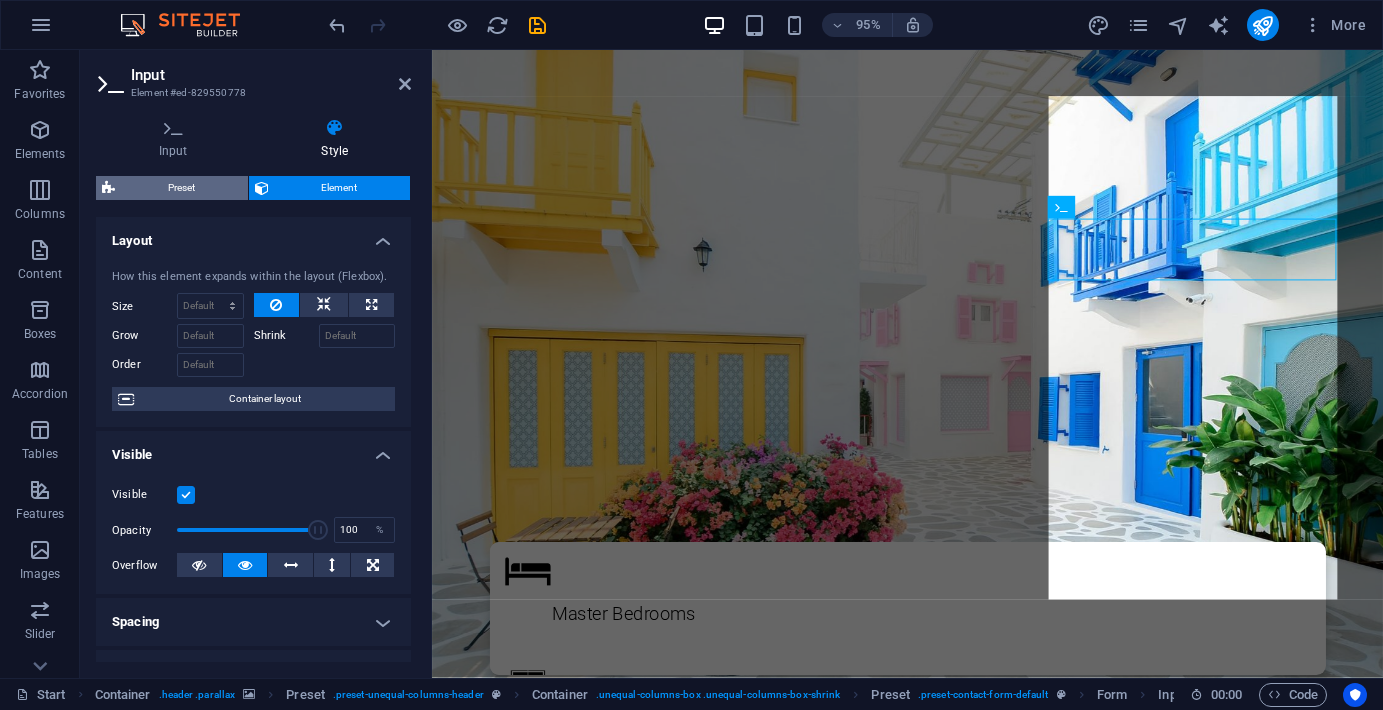 select on "px" 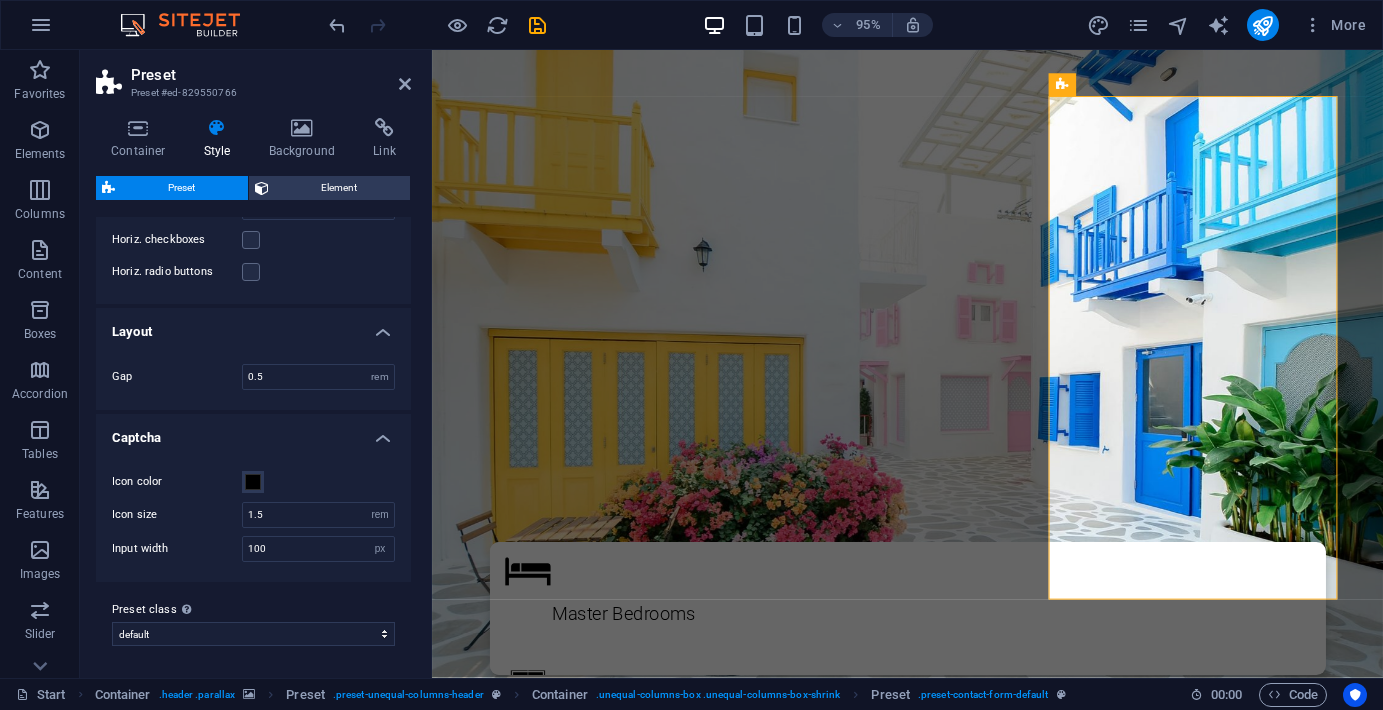 scroll, scrollTop: 934, scrollLeft: 0, axis: vertical 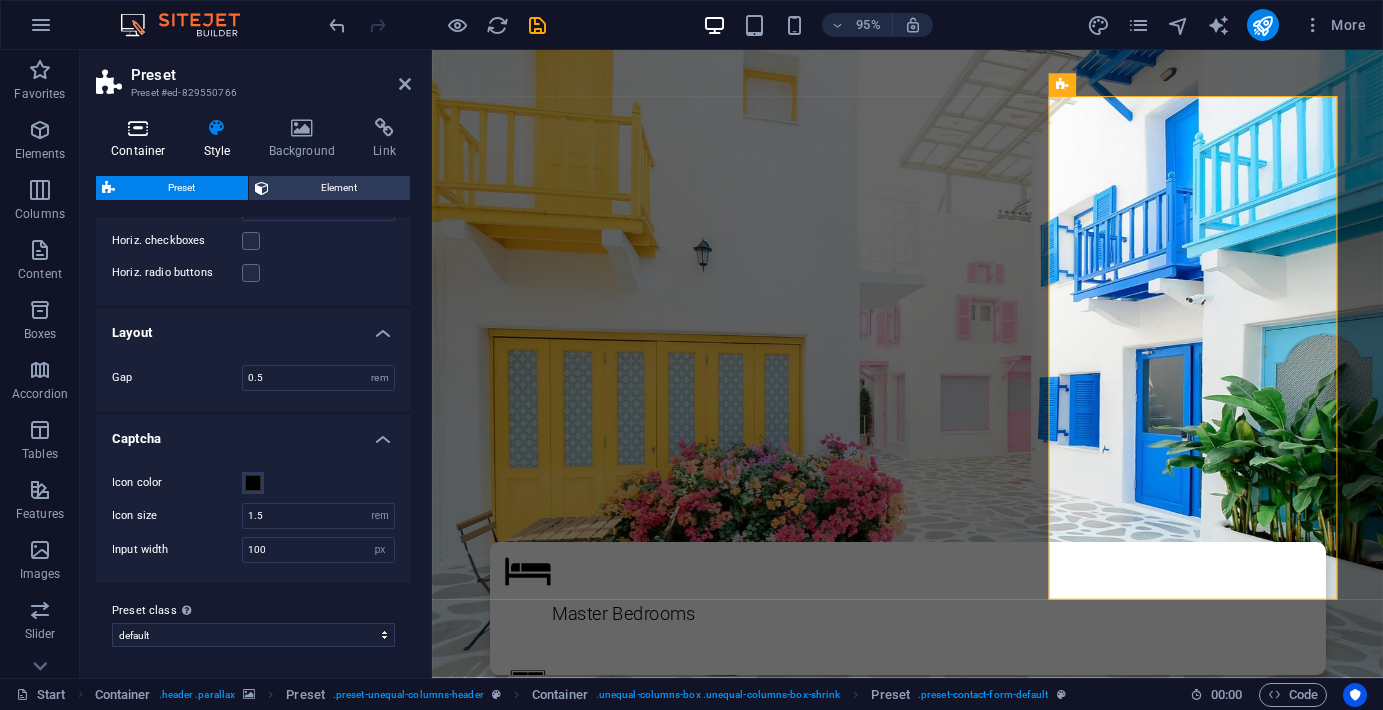 click on "Container" at bounding box center [142, 139] 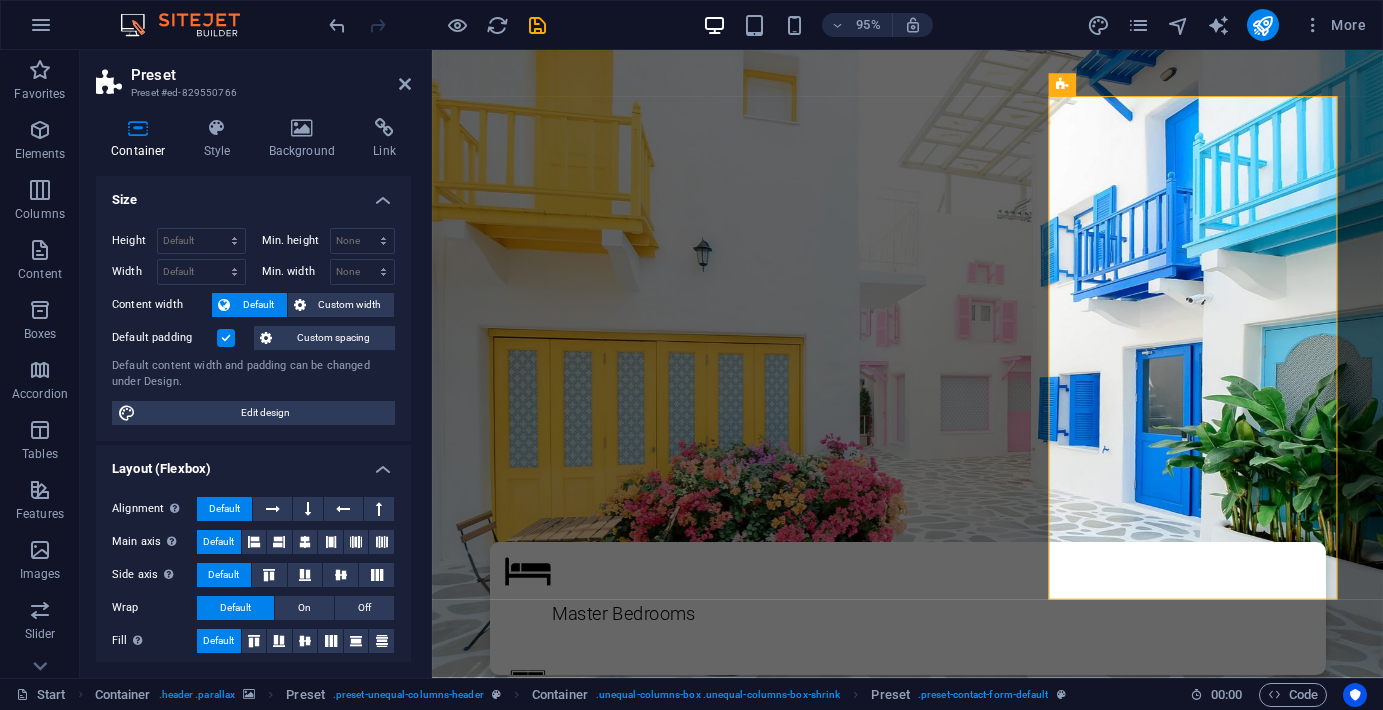 scroll, scrollTop: 0, scrollLeft: 0, axis: both 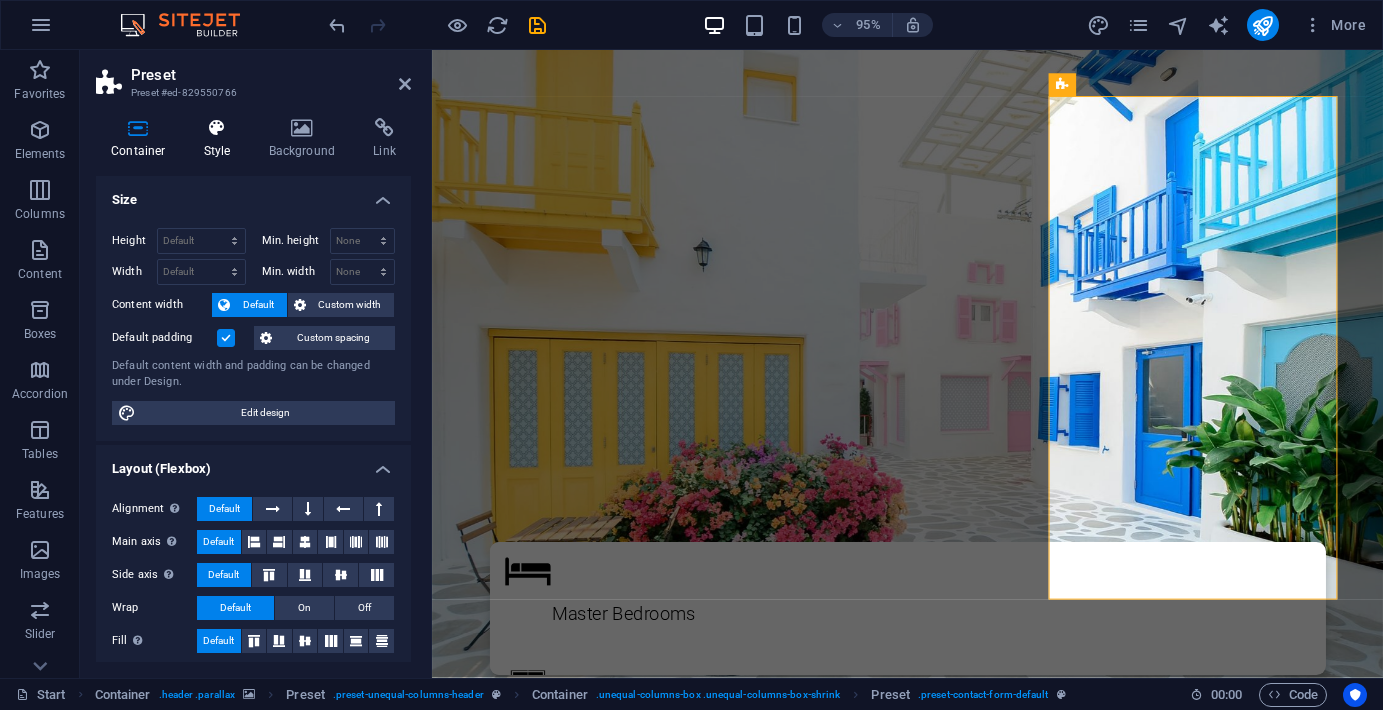 click at bounding box center [217, 128] 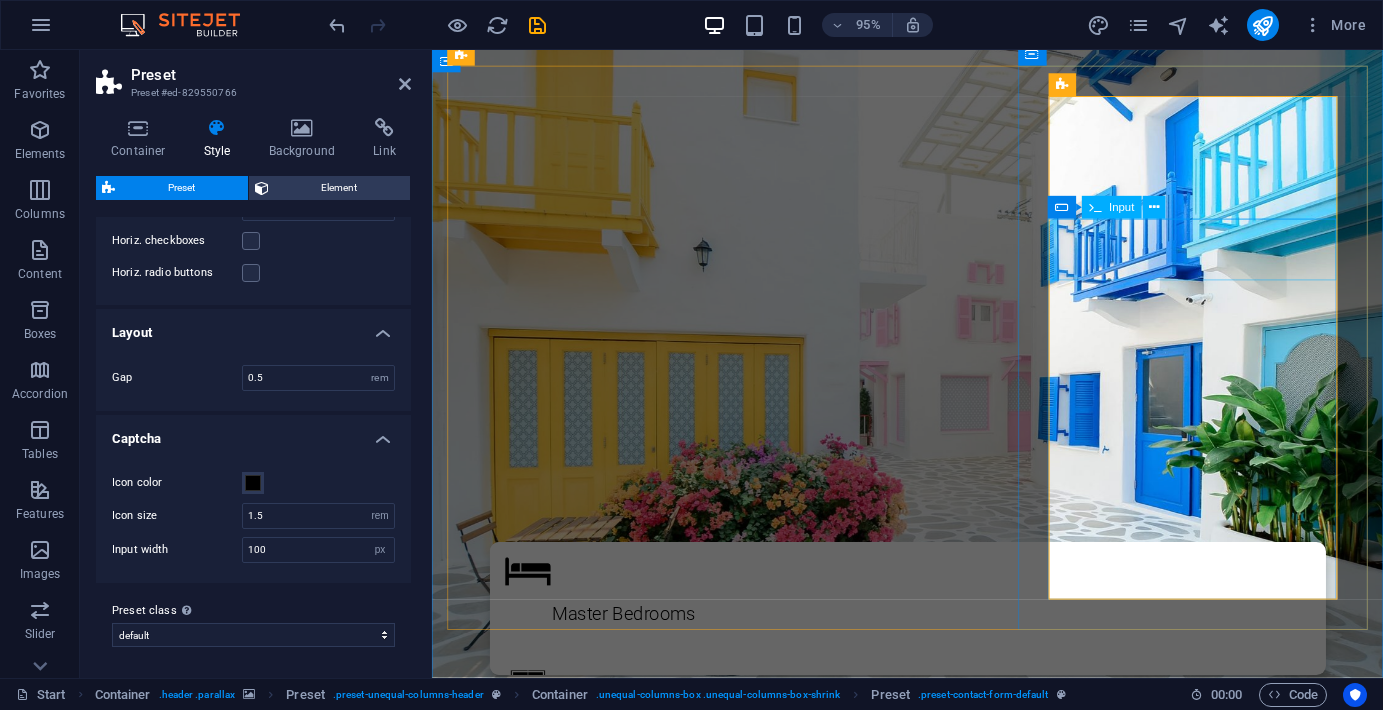 click on "Nome" at bounding box center (932, 1477) 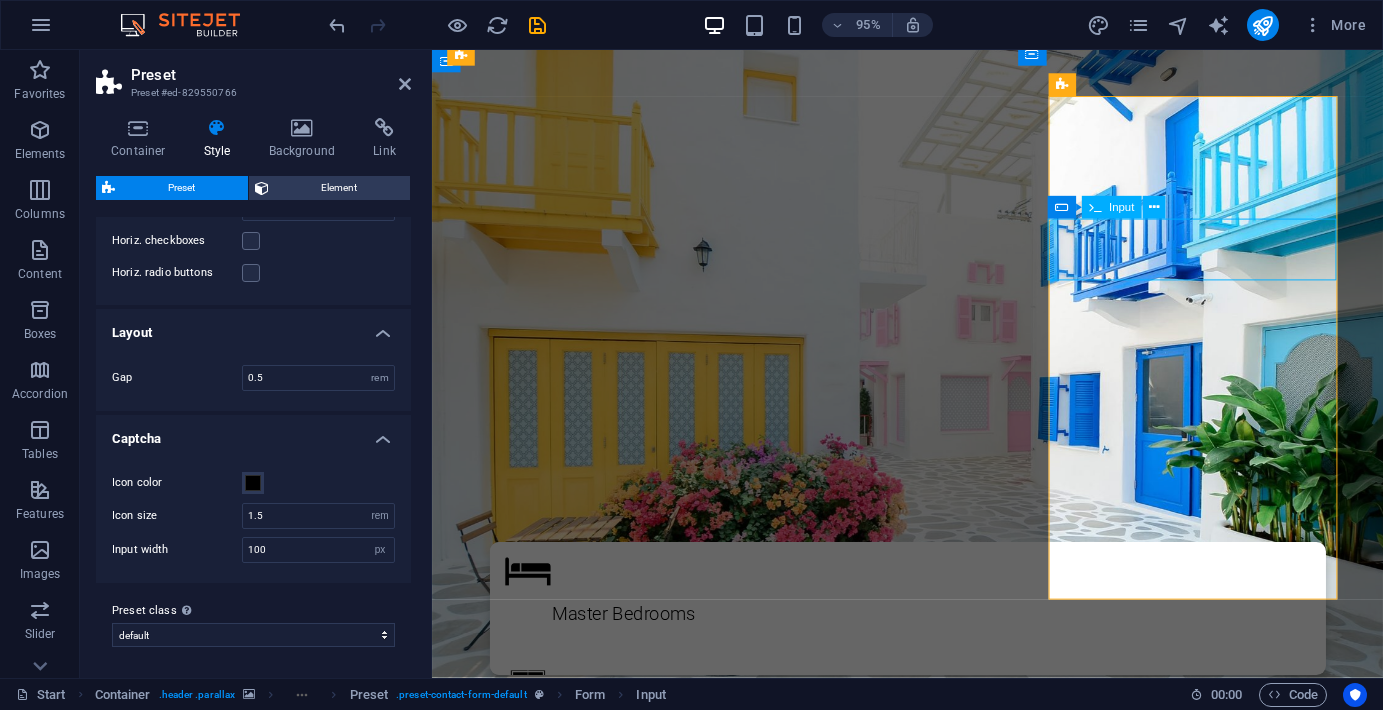 click on "Nome" at bounding box center (932, 1477) 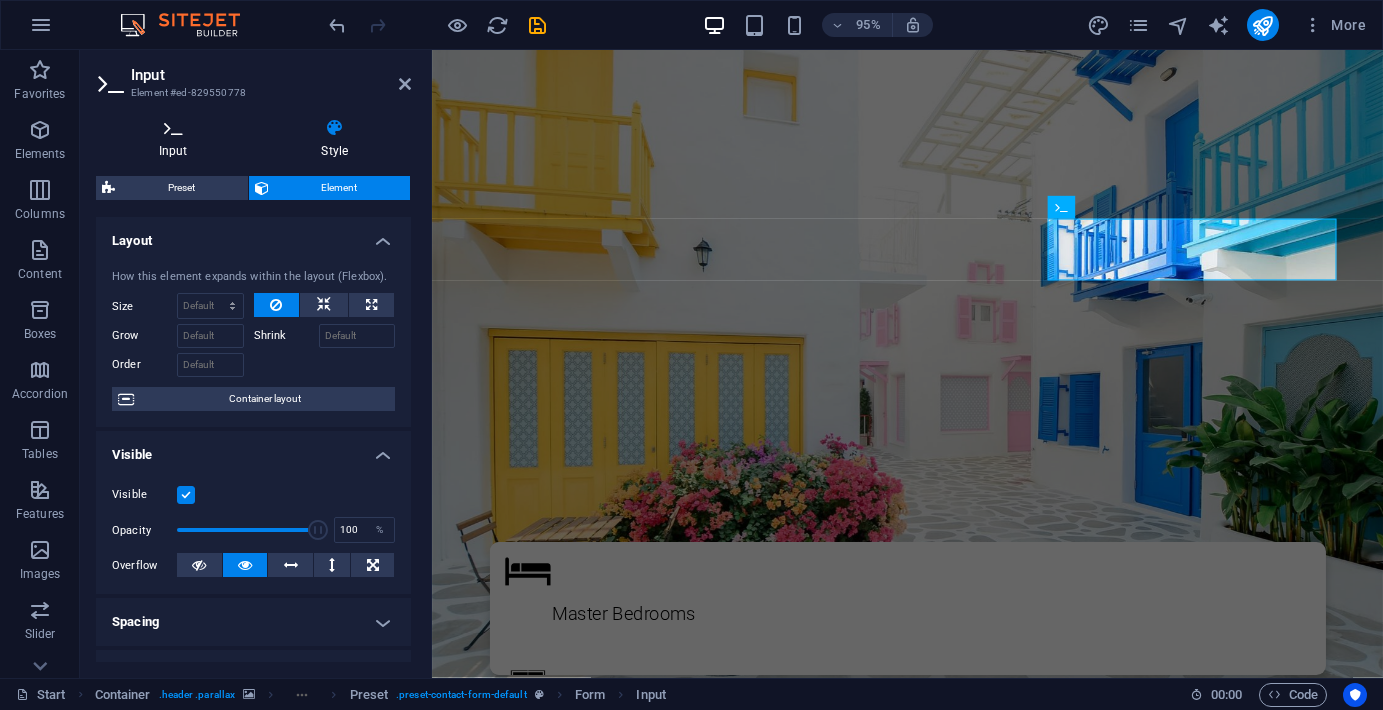 click at bounding box center (173, 128) 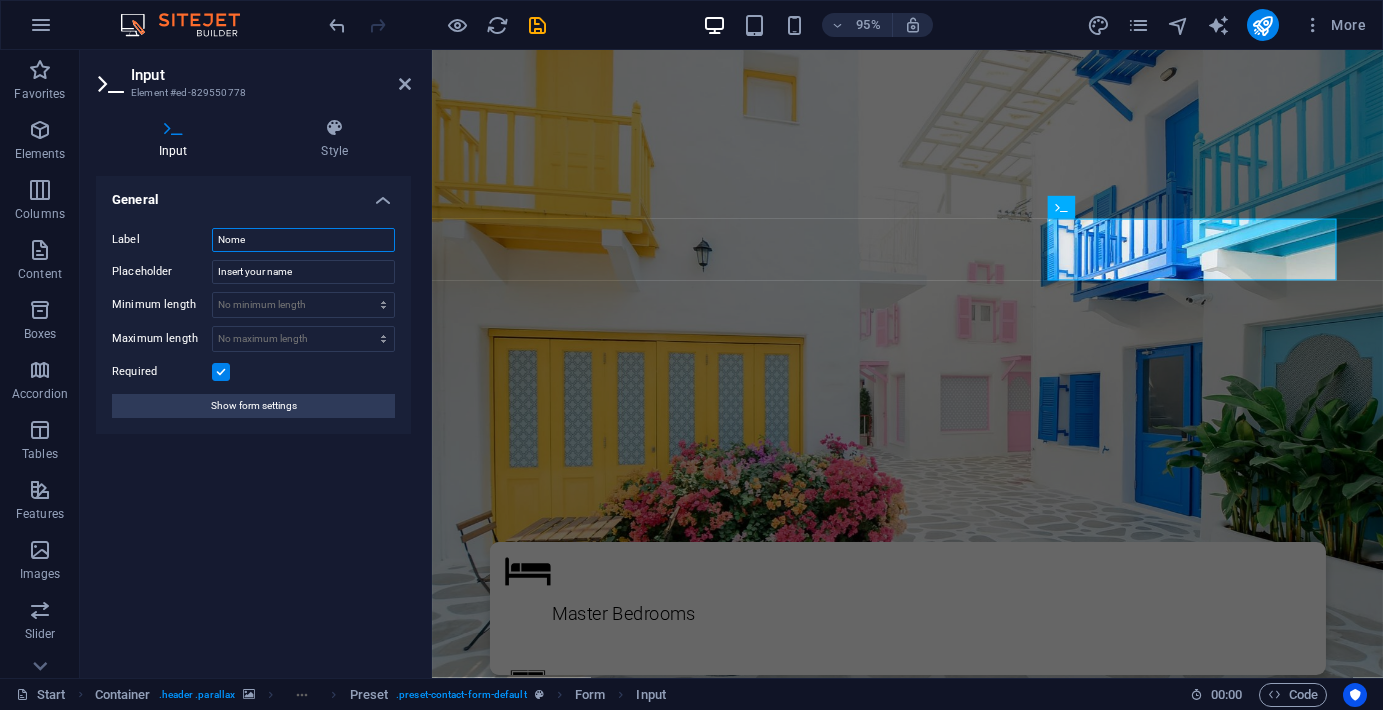drag, startPoint x: 275, startPoint y: 243, endPoint x: 174, endPoint y: 241, distance: 101.0198 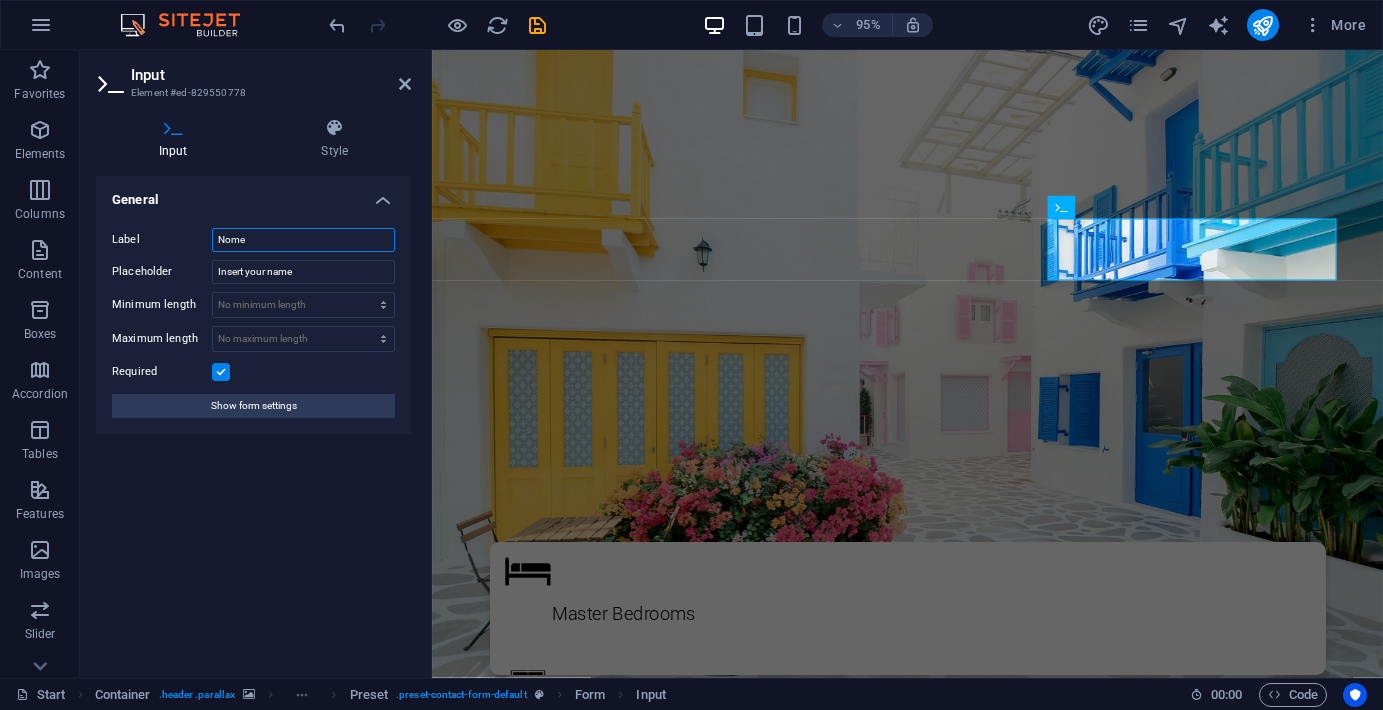 click on "Label Nome" at bounding box center (253, 240) 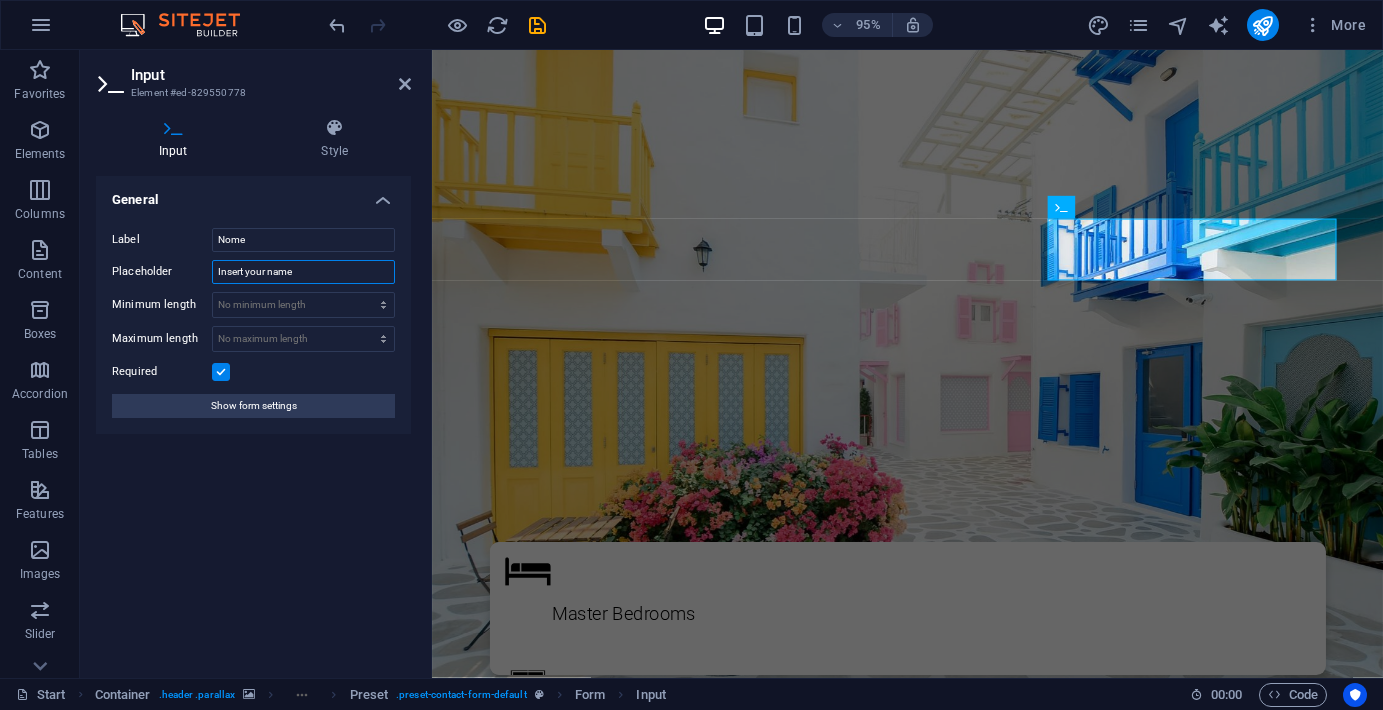 drag, startPoint x: 305, startPoint y: 275, endPoint x: 121, endPoint y: 272, distance: 184.02446 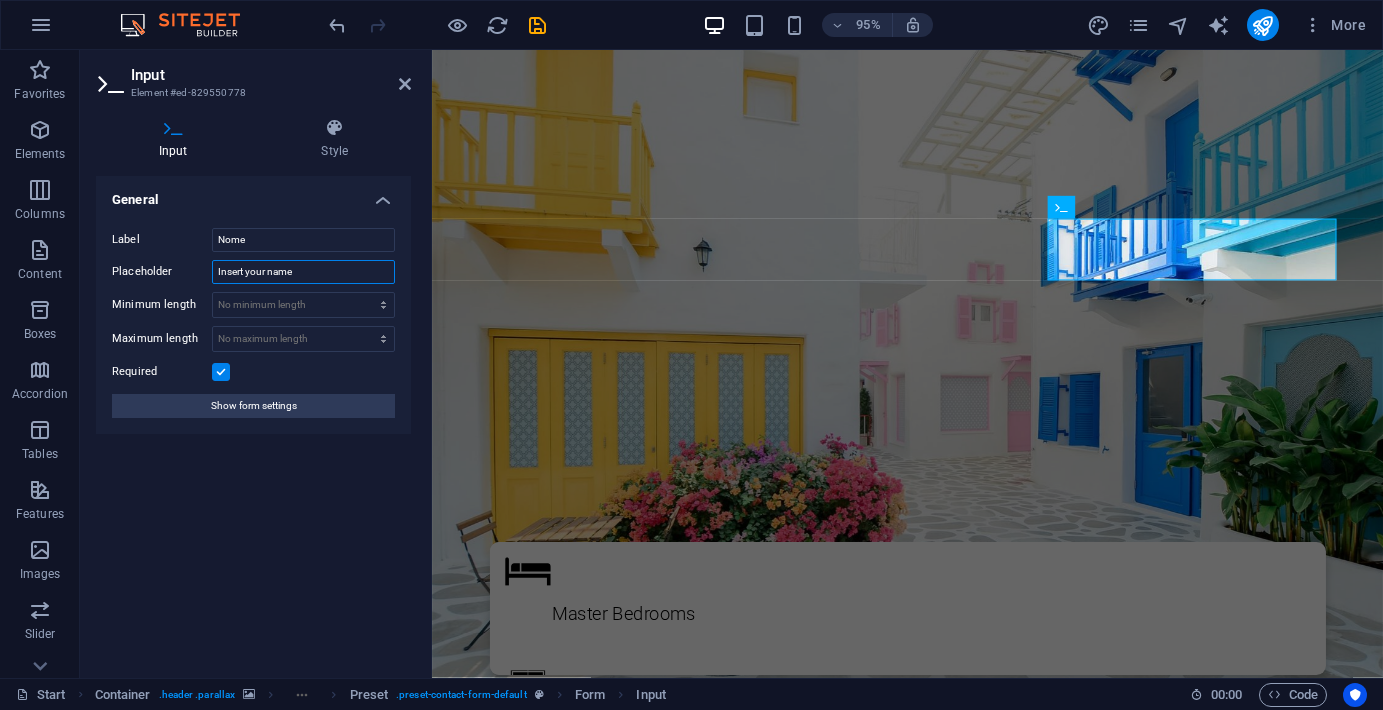 click on "Placeholder Insert your name" at bounding box center [253, 272] 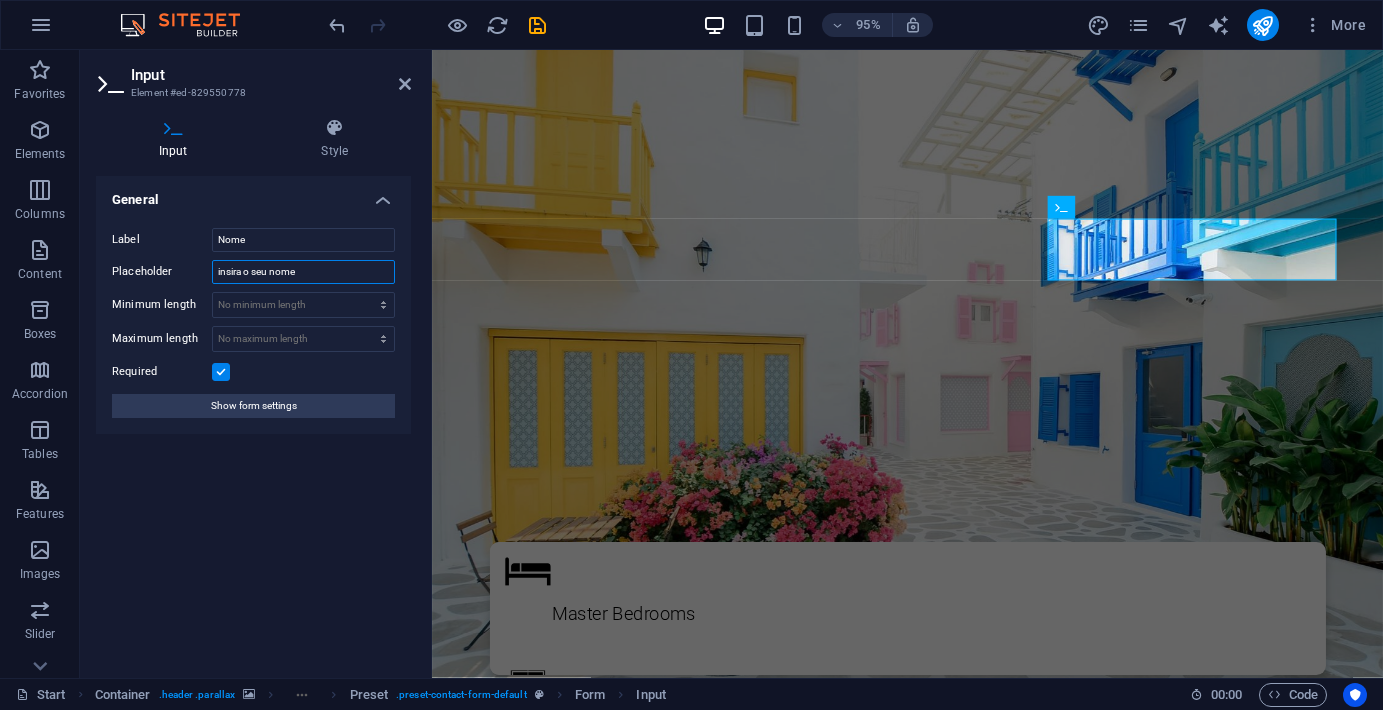 type on "insira o seu nome" 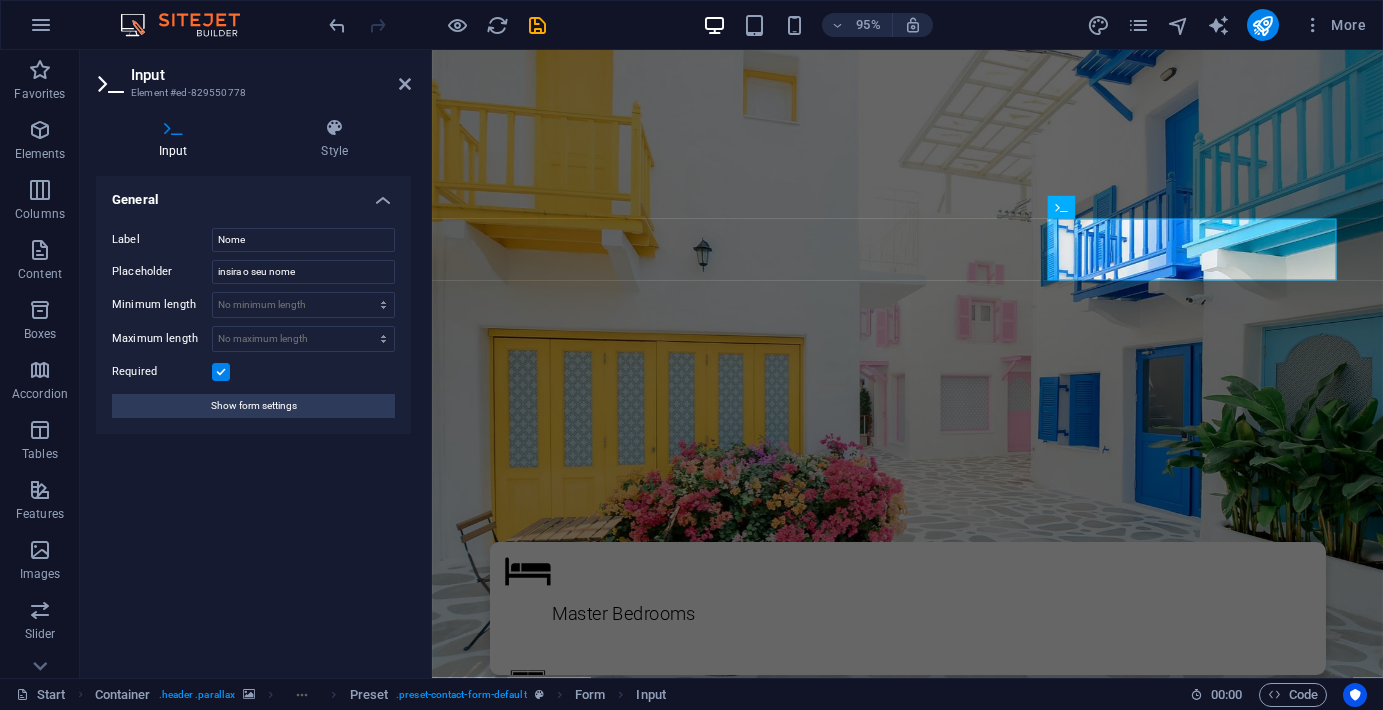 click on "General Label Nome Placeholder insira o seu nome Minimum length No minimum length chars Maximum length No maximum length chars Required Show form settings" at bounding box center (253, 419) 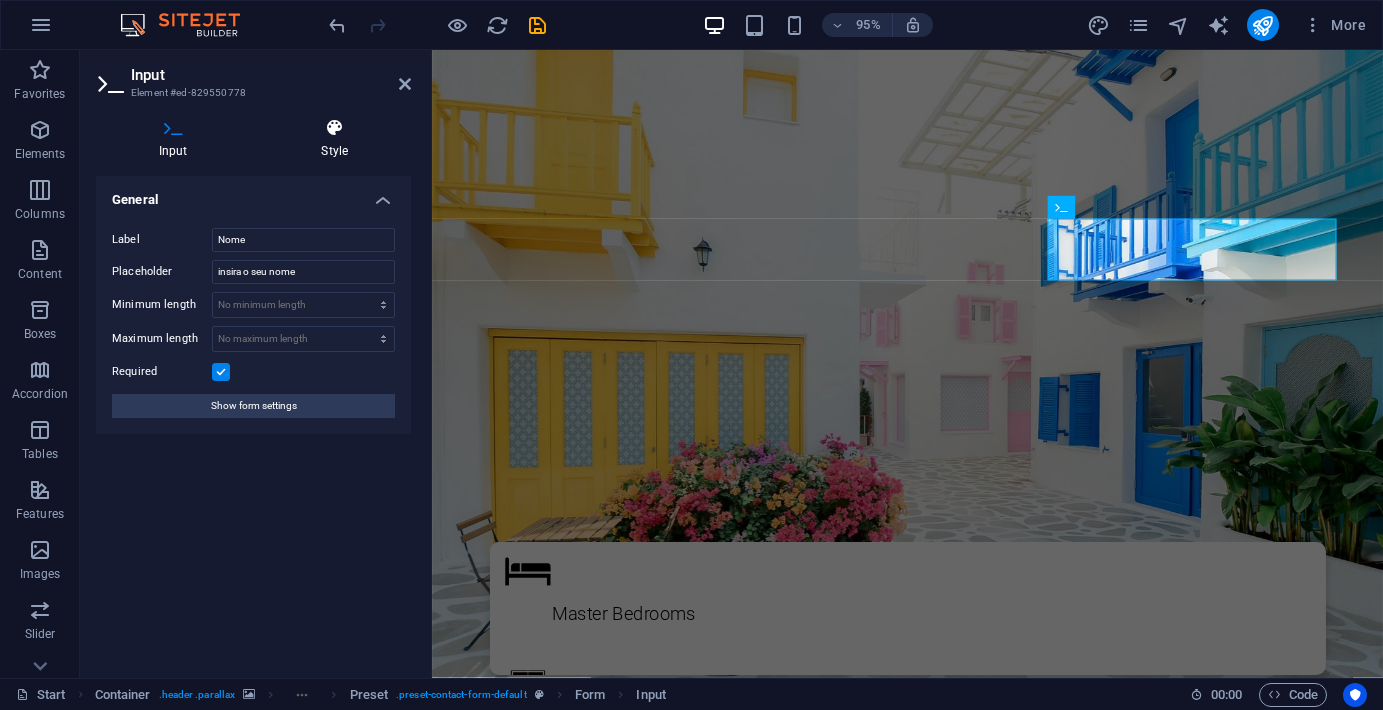 click on "Style" at bounding box center (335, 139) 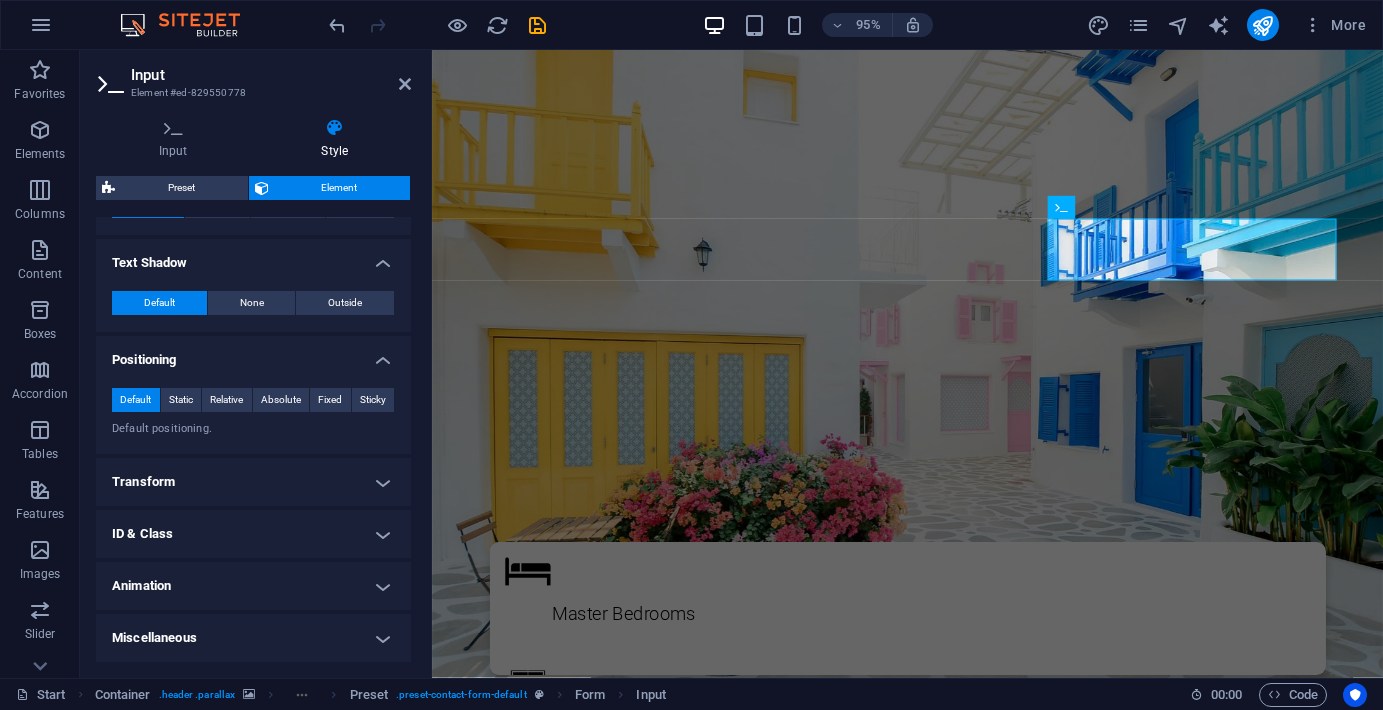 scroll, scrollTop: 639, scrollLeft: 0, axis: vertical 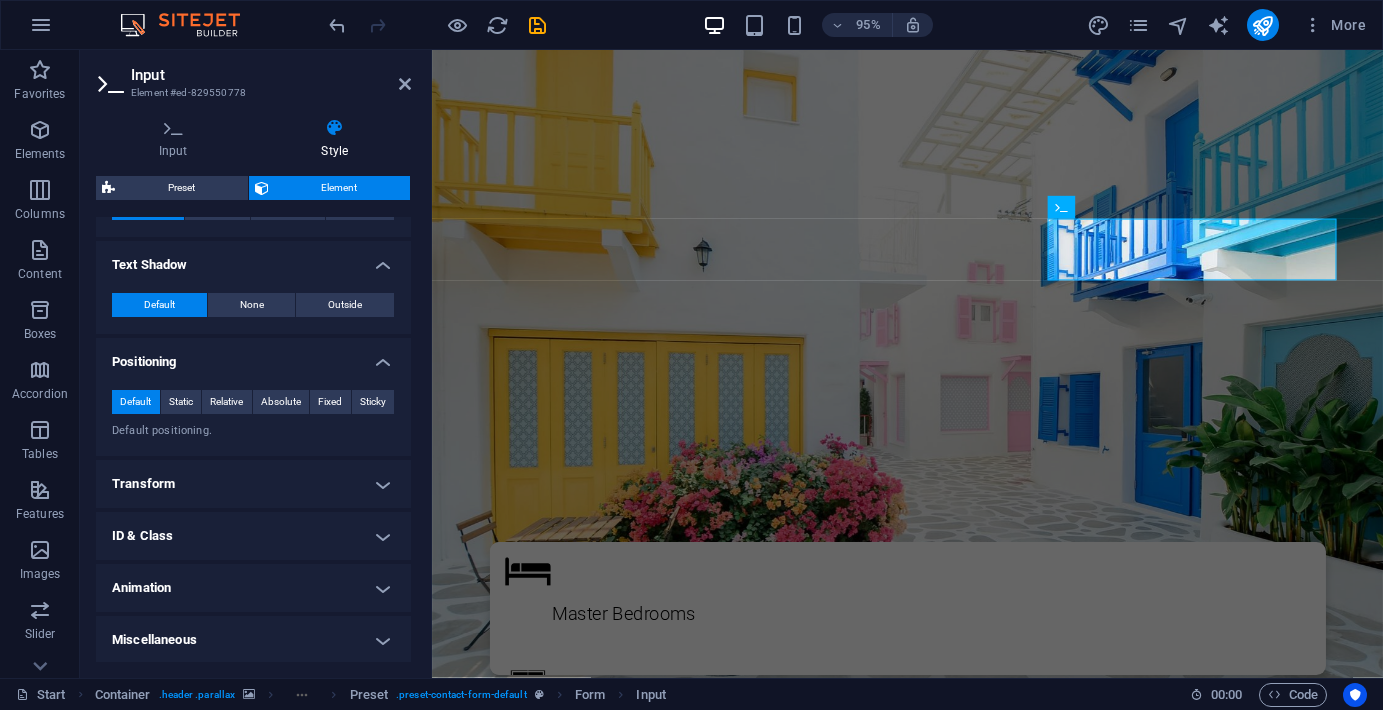 click on "Miscellaneous" at bounding box center [253, 640] 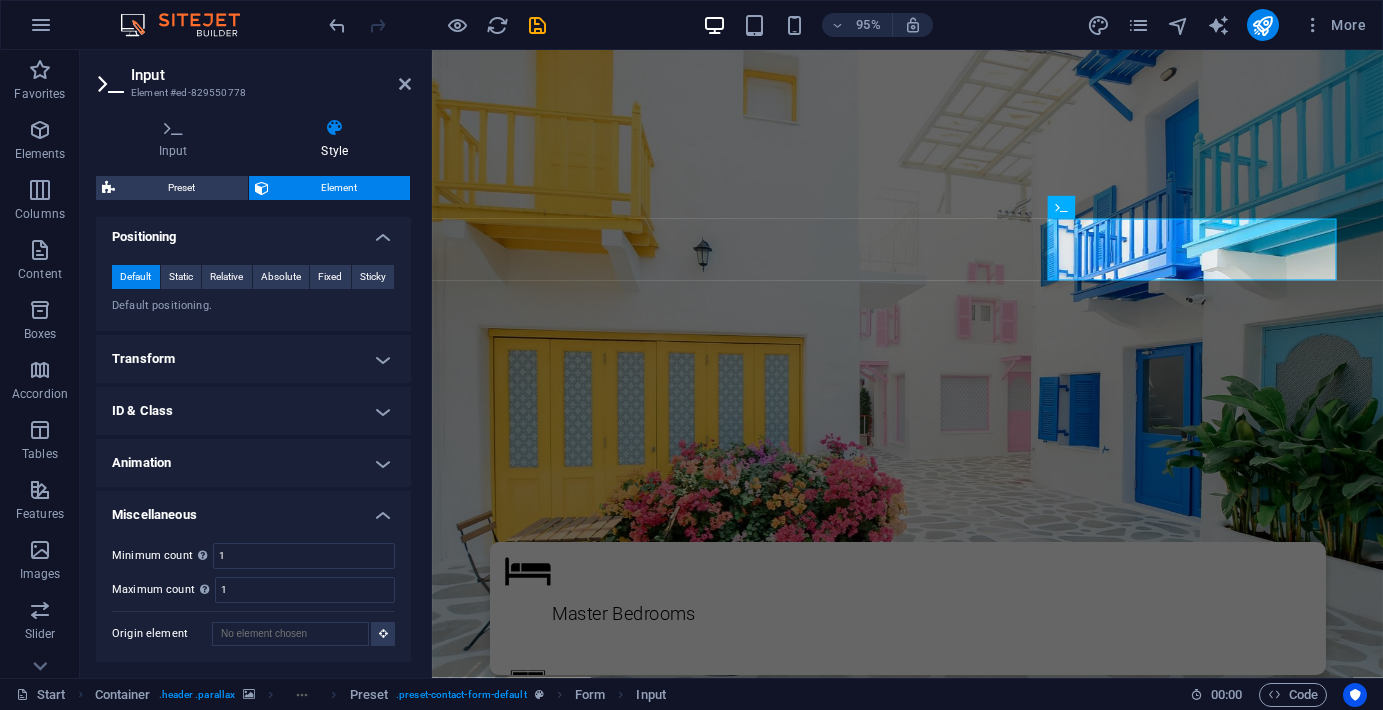 scroll, scrollTop: 763, scrollLeft: 0, axis: vertical 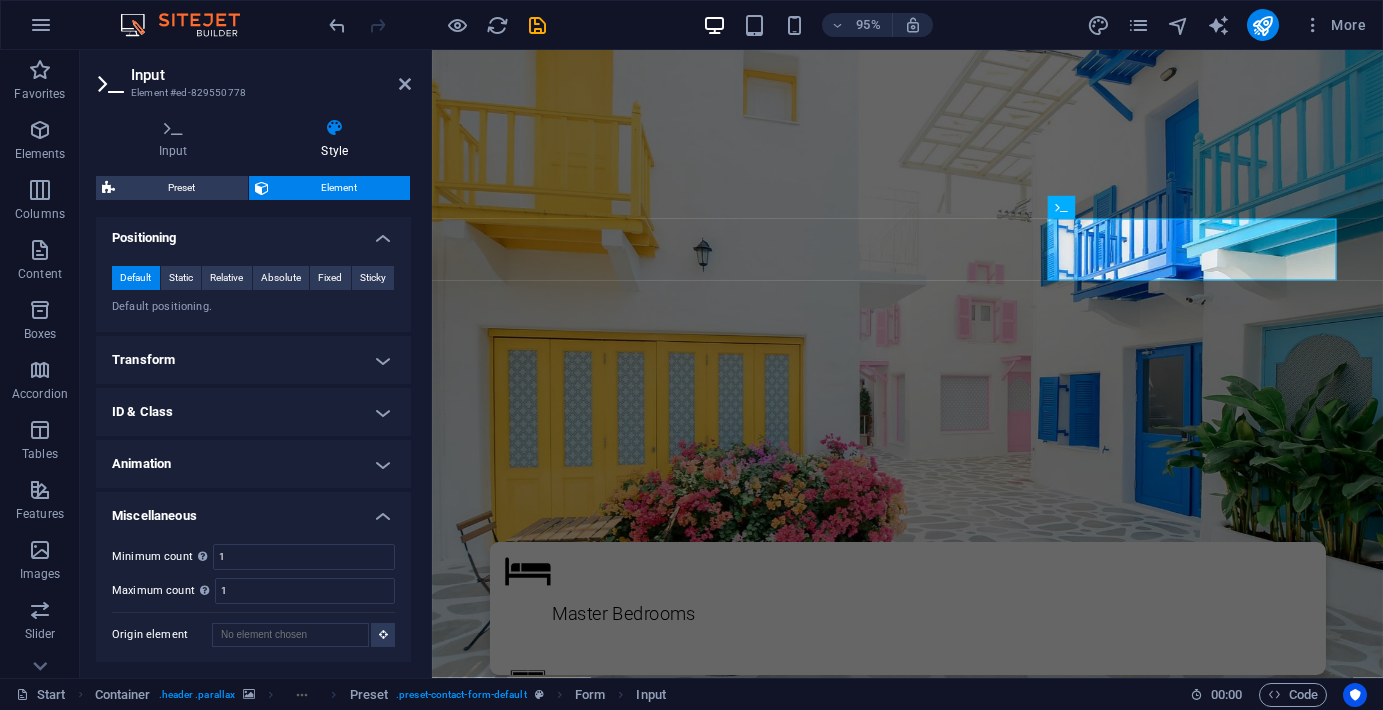click on "Animation" at bounding box center [253, 464] 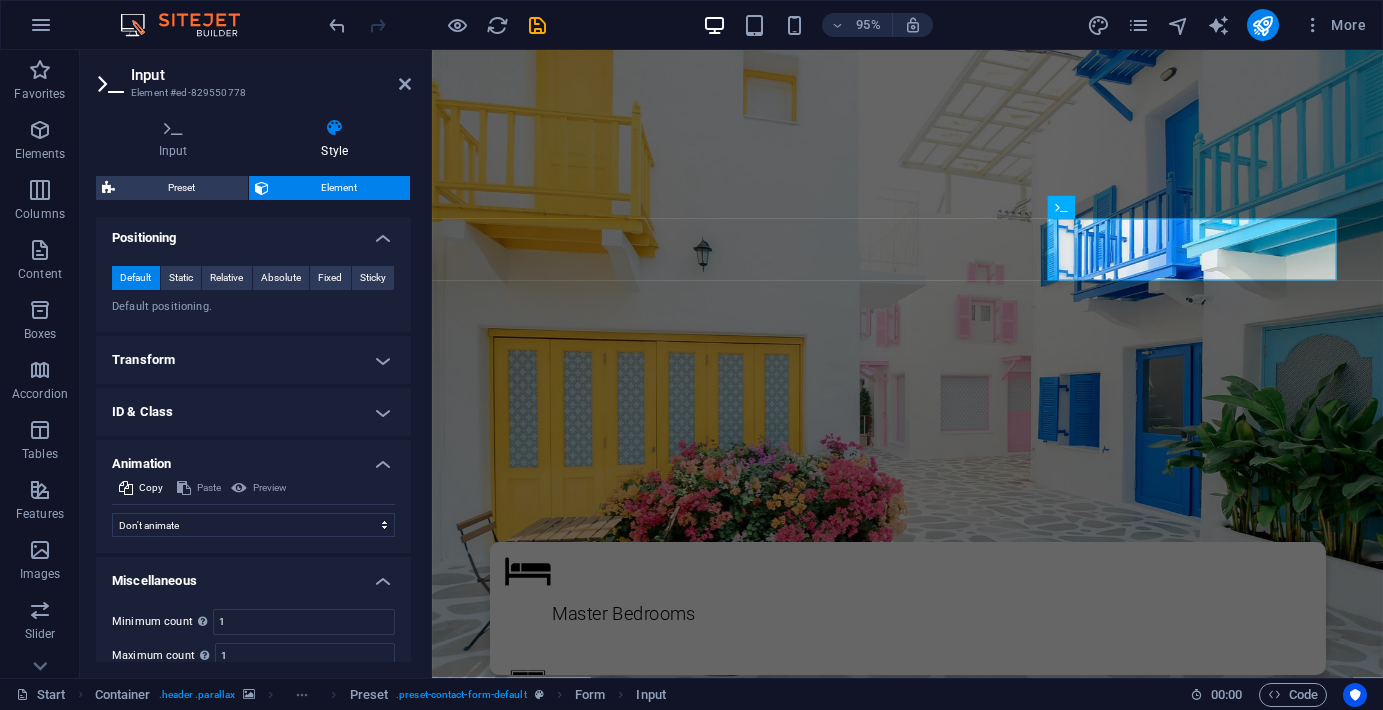 click on "ID & Class" at bounding box center (253, 412) 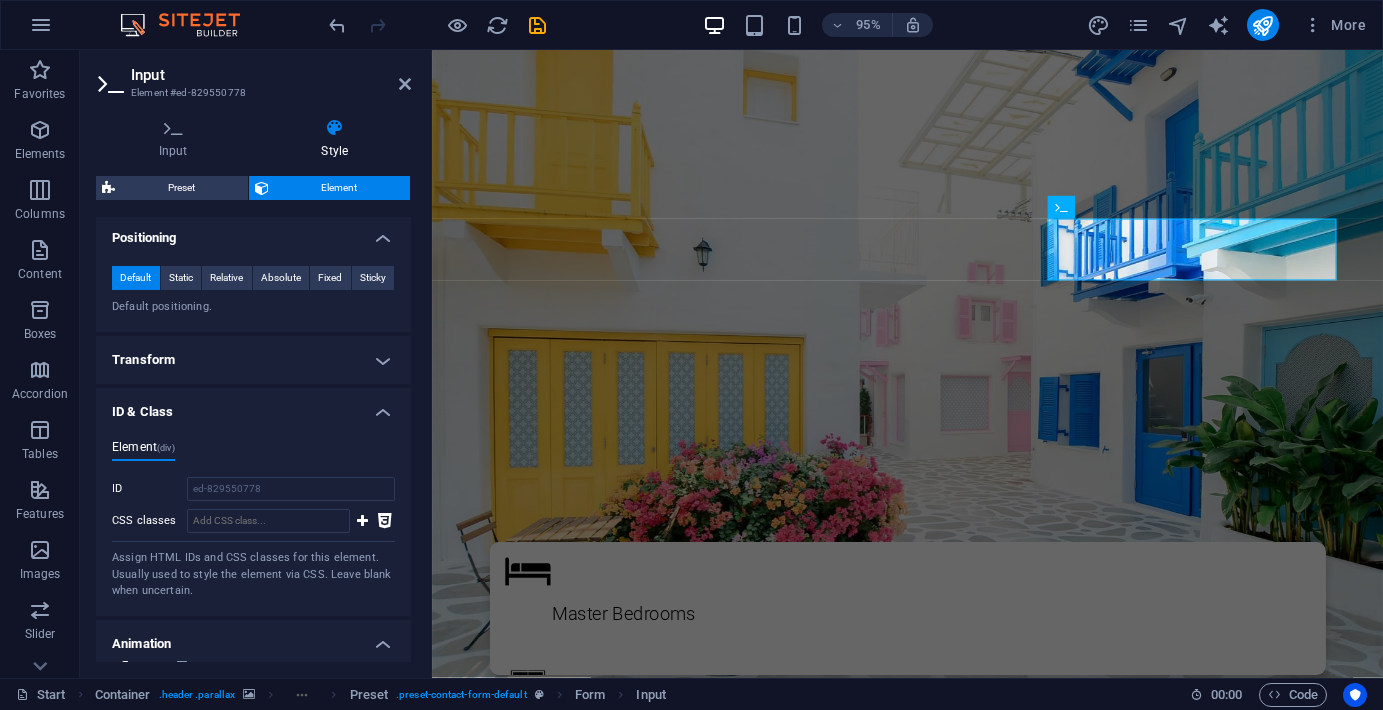 click on "Transform" at bounding box center (253, 360) 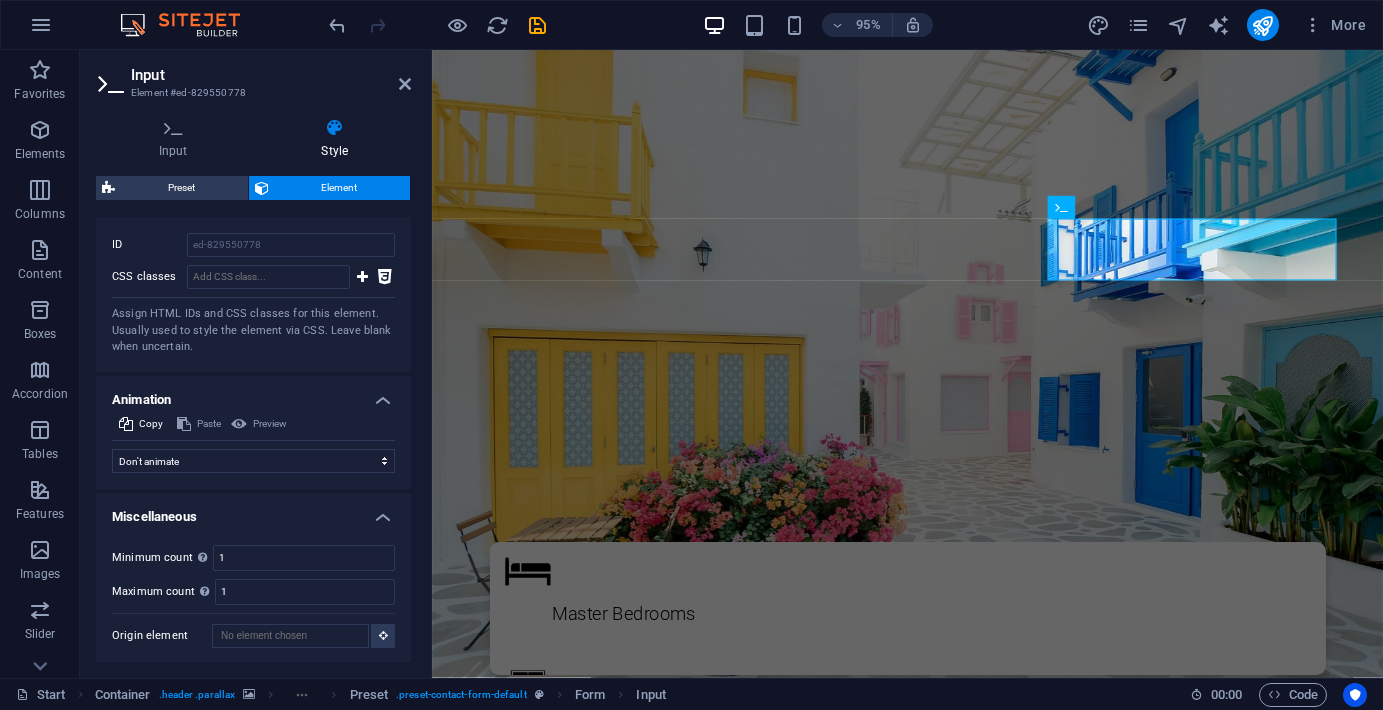 scroll, scrollTop: 1146, scrollLeft: 0, axis: vertical 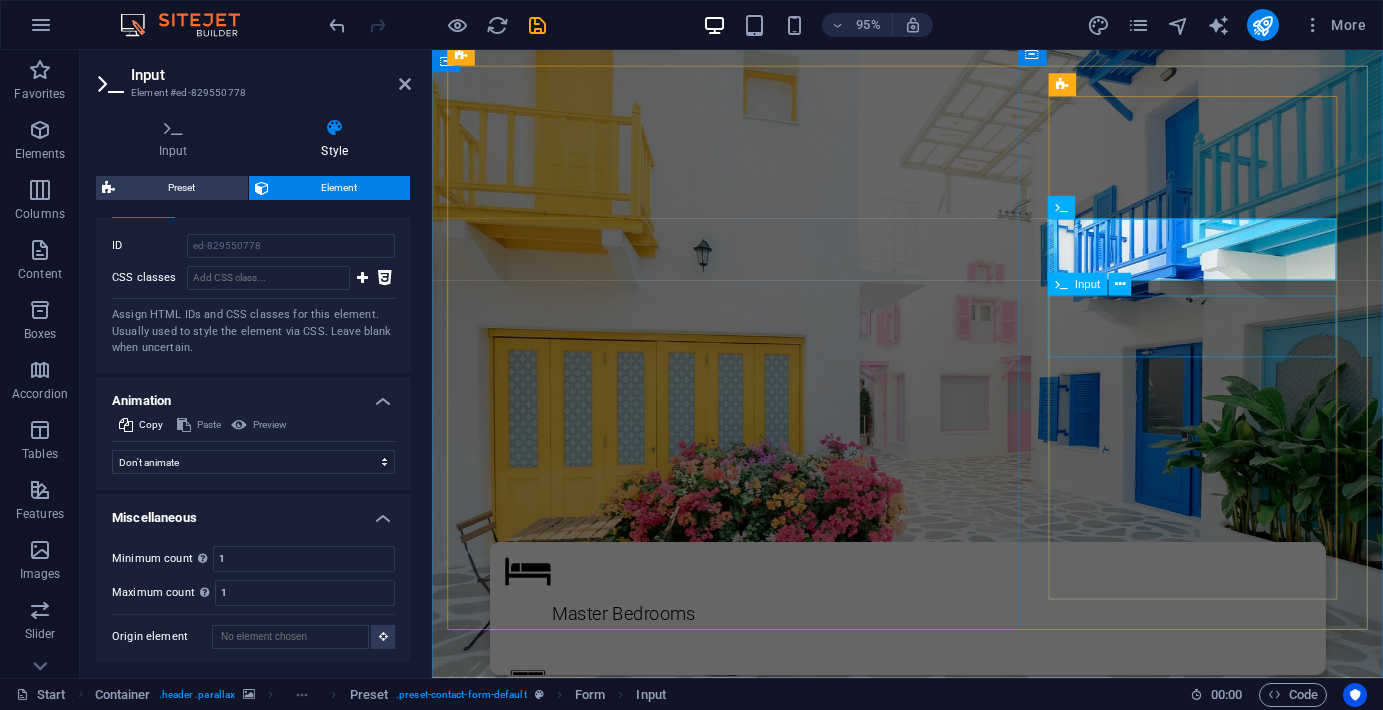 click on "Número de celular" at bounding box center [932, 1532] 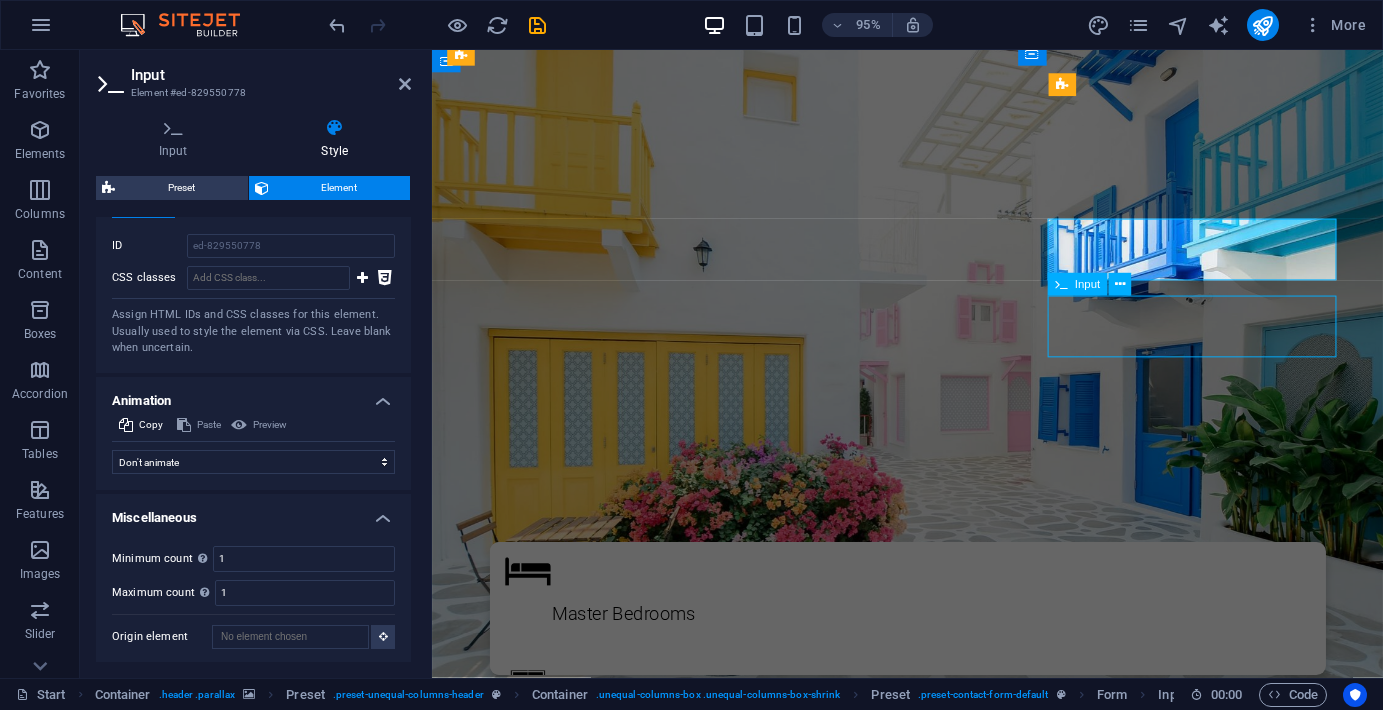click on "Número de celular" at bounding box center [932, 1532] 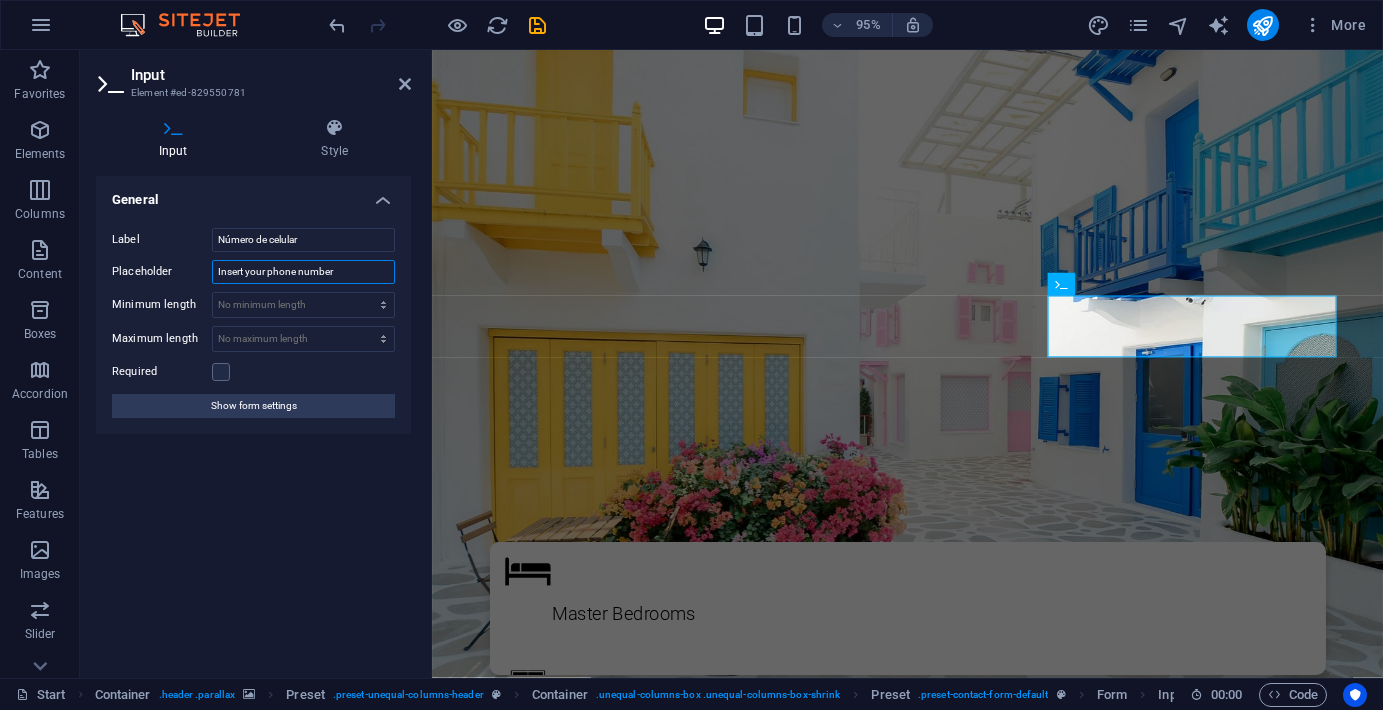 drag, startPoint x: 346, startPoint y: 275, endPoint x: 143, endPoint y: 271, distance: 203.0394 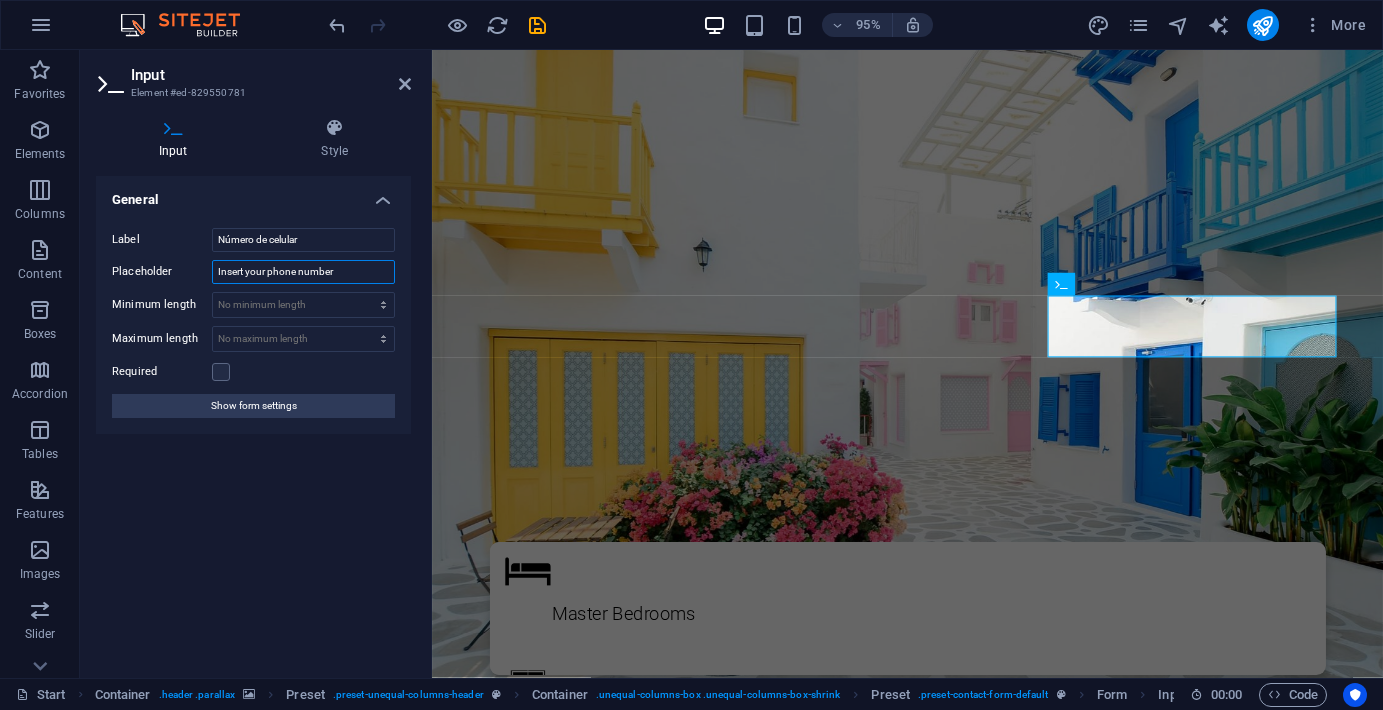 click on "Placeholder Insert your phone number" at bounding box center (253, 272) 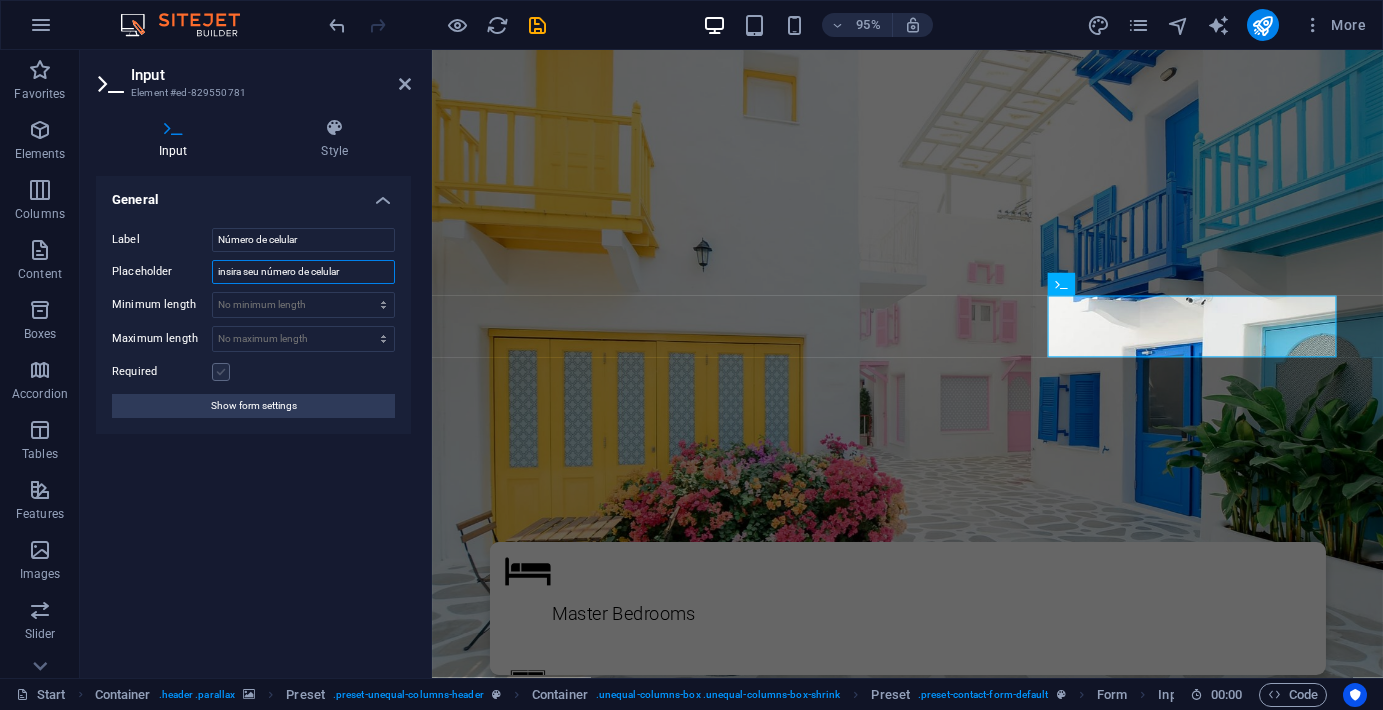 type on "insira seu número de celular" 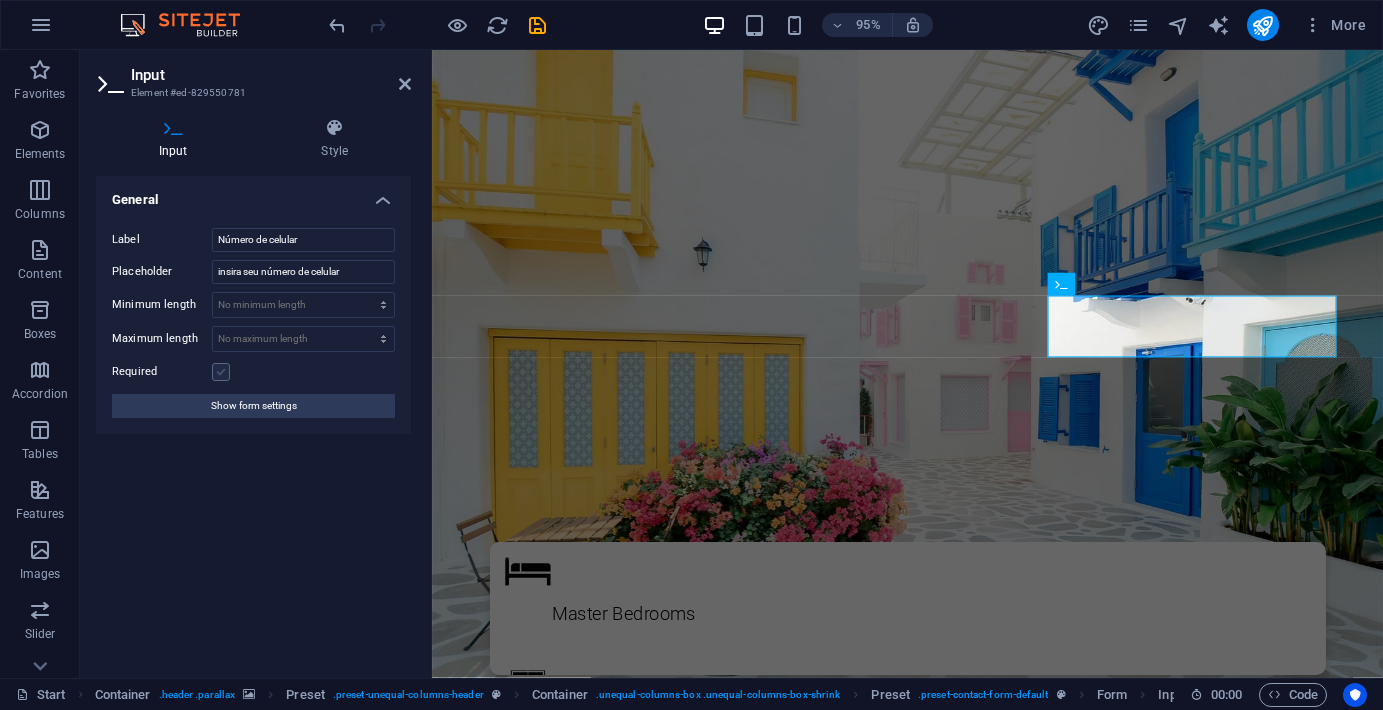 click at bounding box center (221, 372) 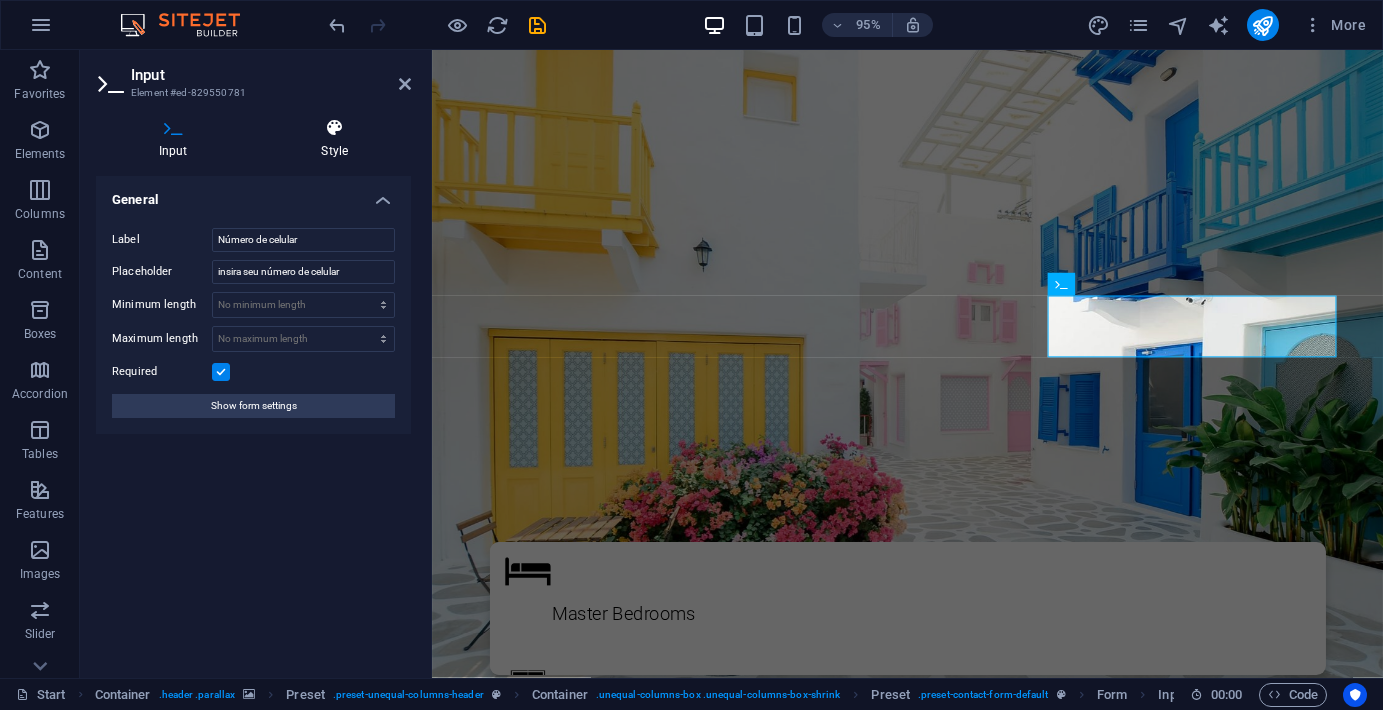 click on "Style" at bounding box center (335, 139) 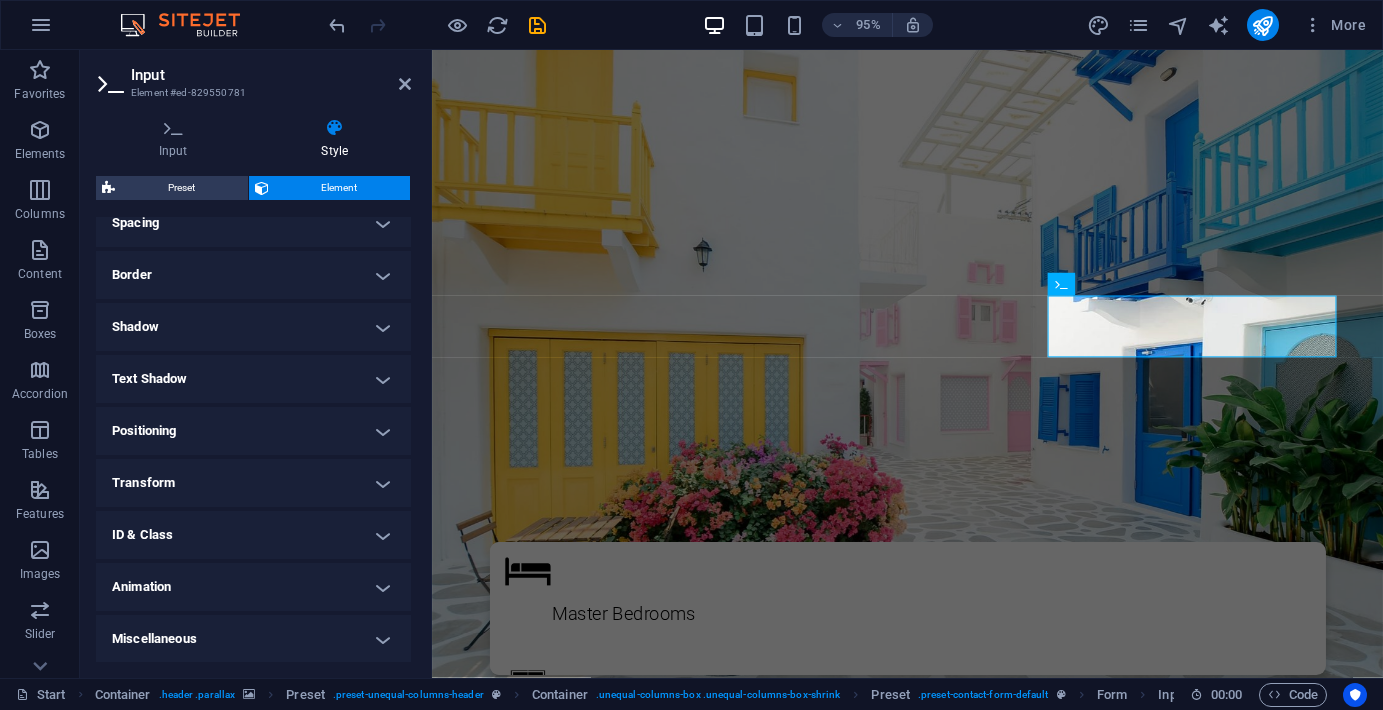 scroll, scrollTop: 27, scrollLeft: 0, axis: vertical 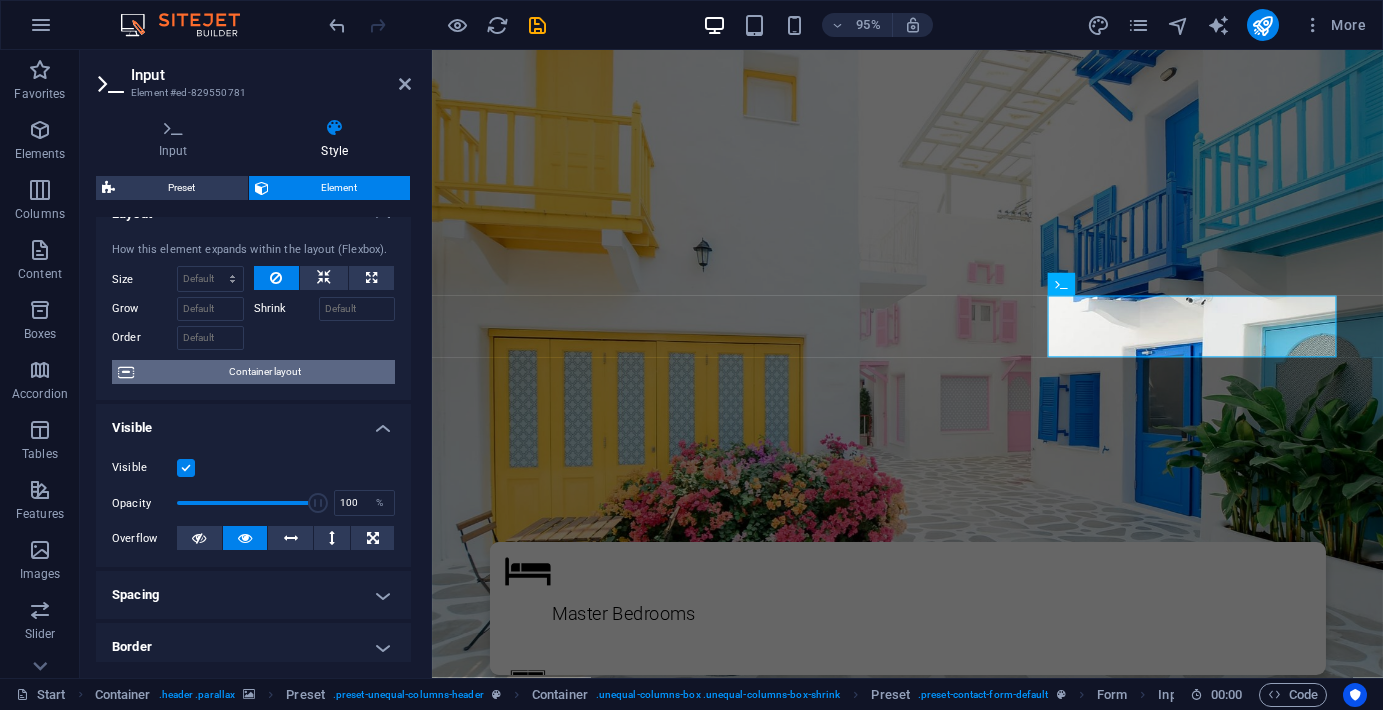 click on "Container layout" at bounding box center [264, 372] 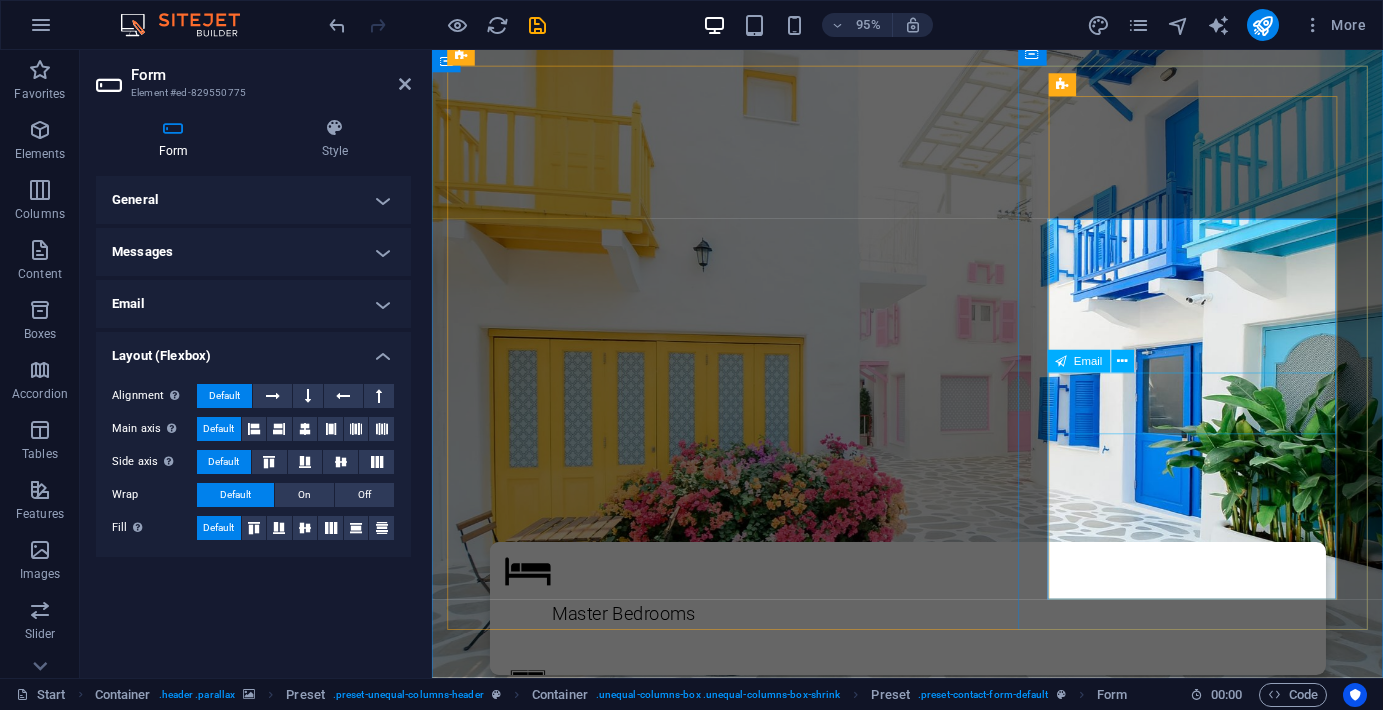 click on "E-mail" at bounding box center (618, 1586) 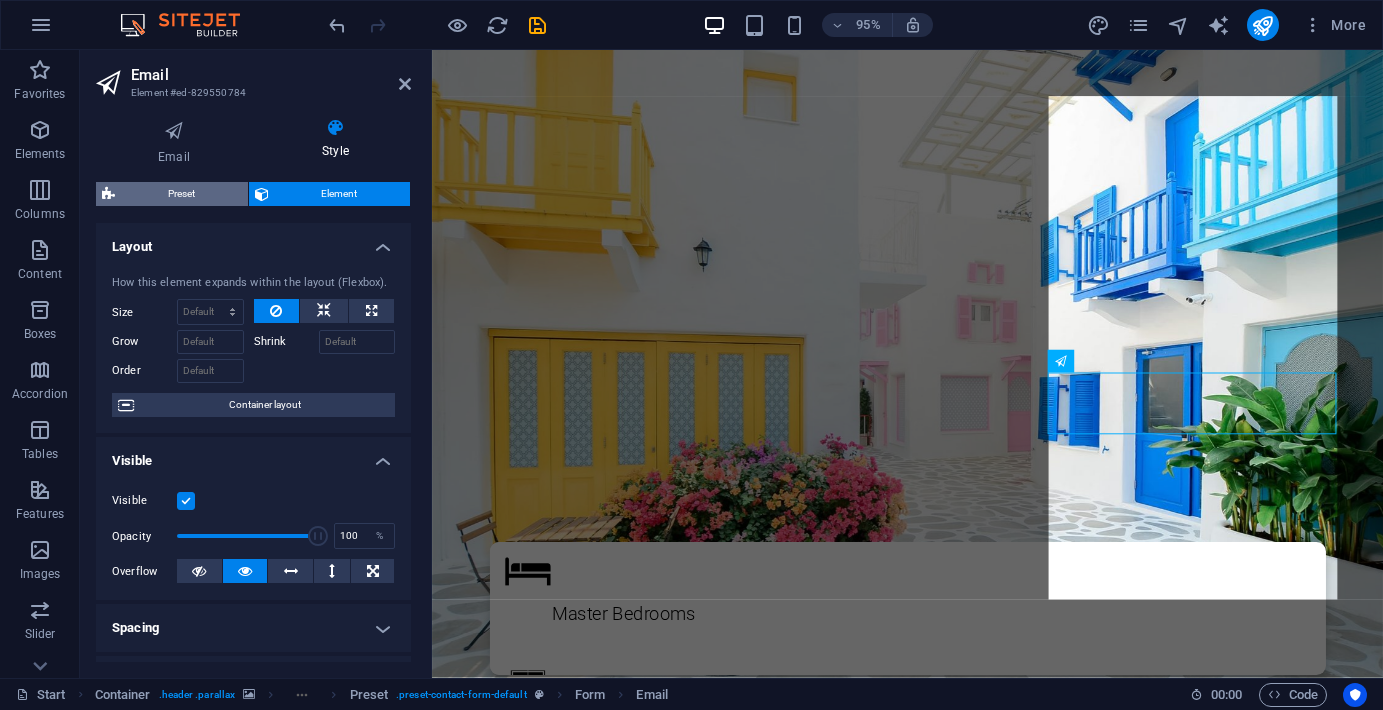 click on "Preset" at bounding box center [181, 194] 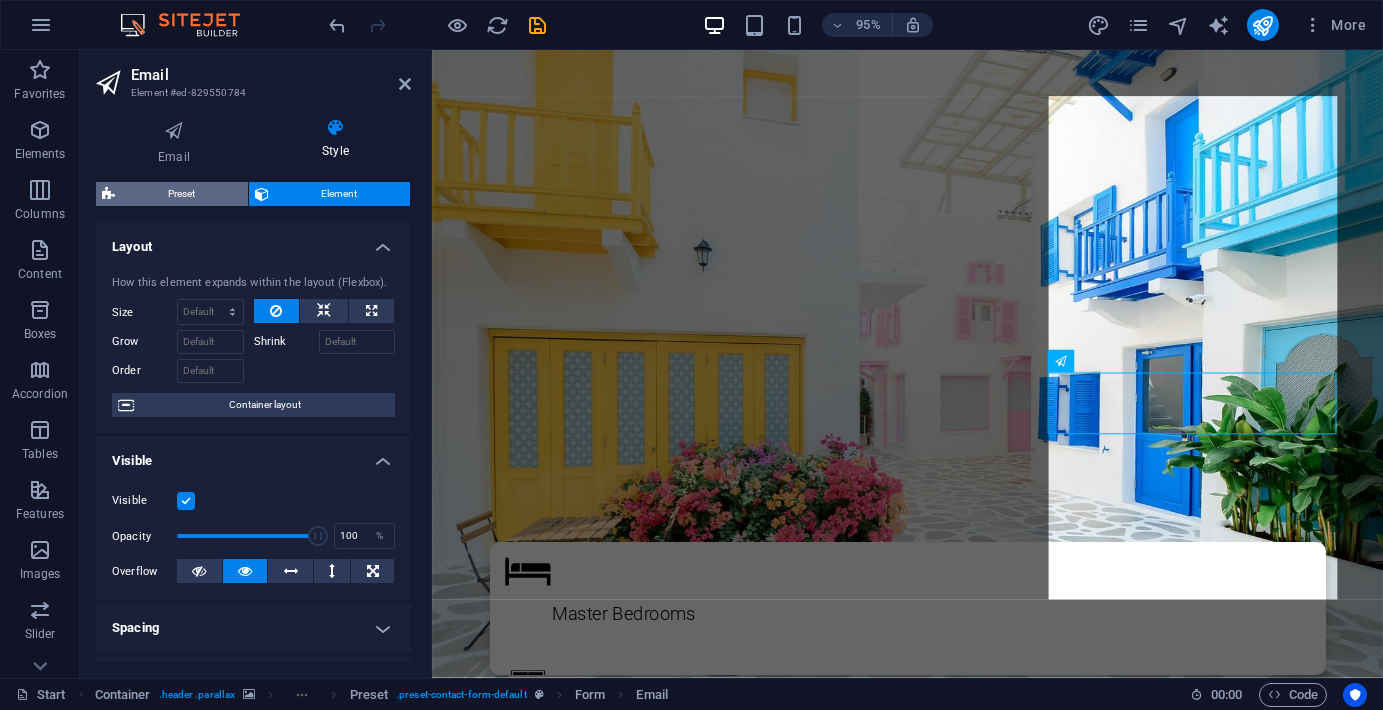 select on "px" 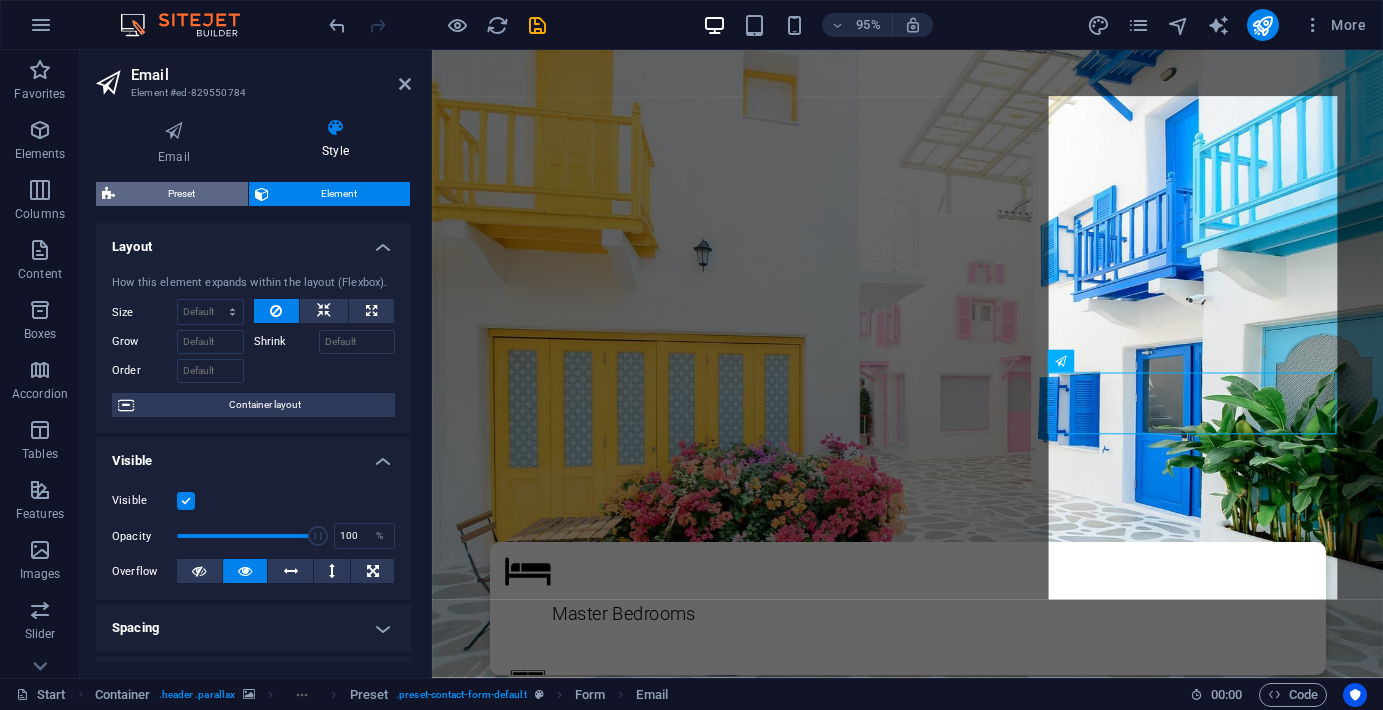 select on "px" 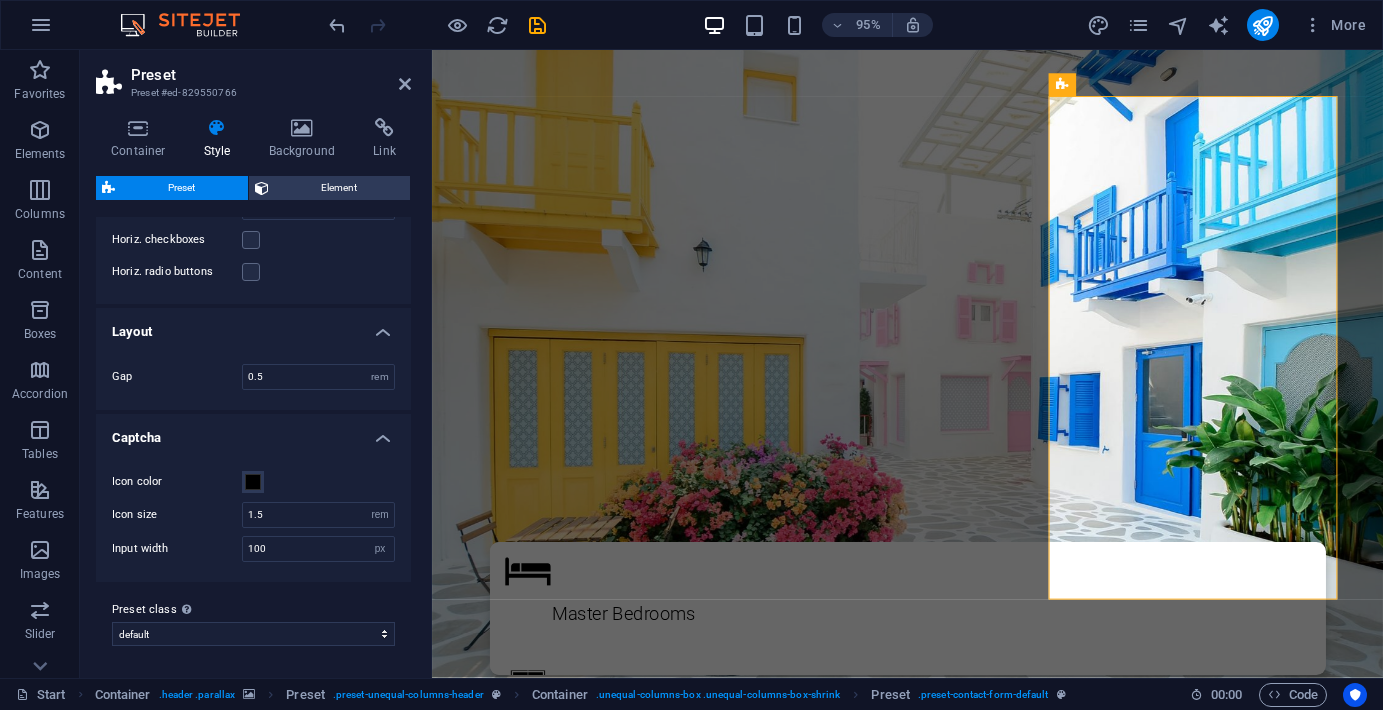 scroll, scrollTop: 934, scrollLeft: 0, axis: vertical 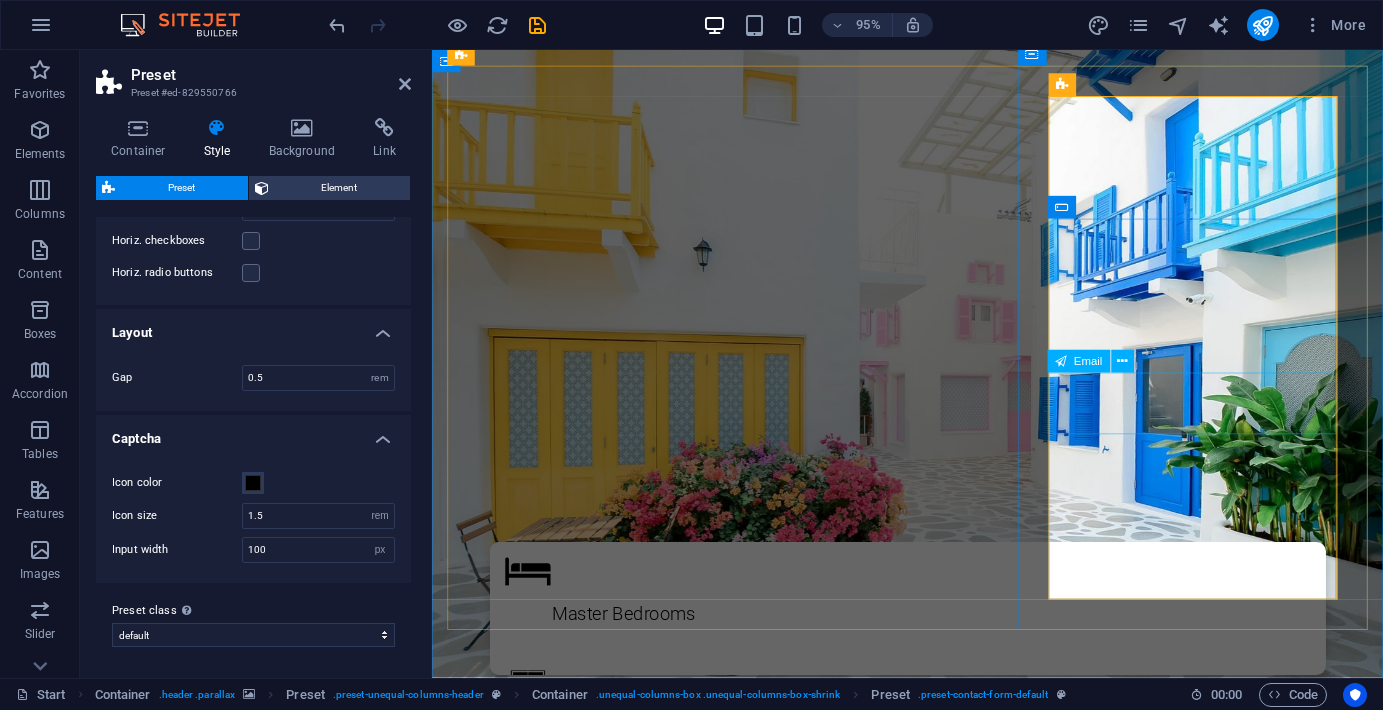 click on "E-mail" at bounding box center [932, 1586] 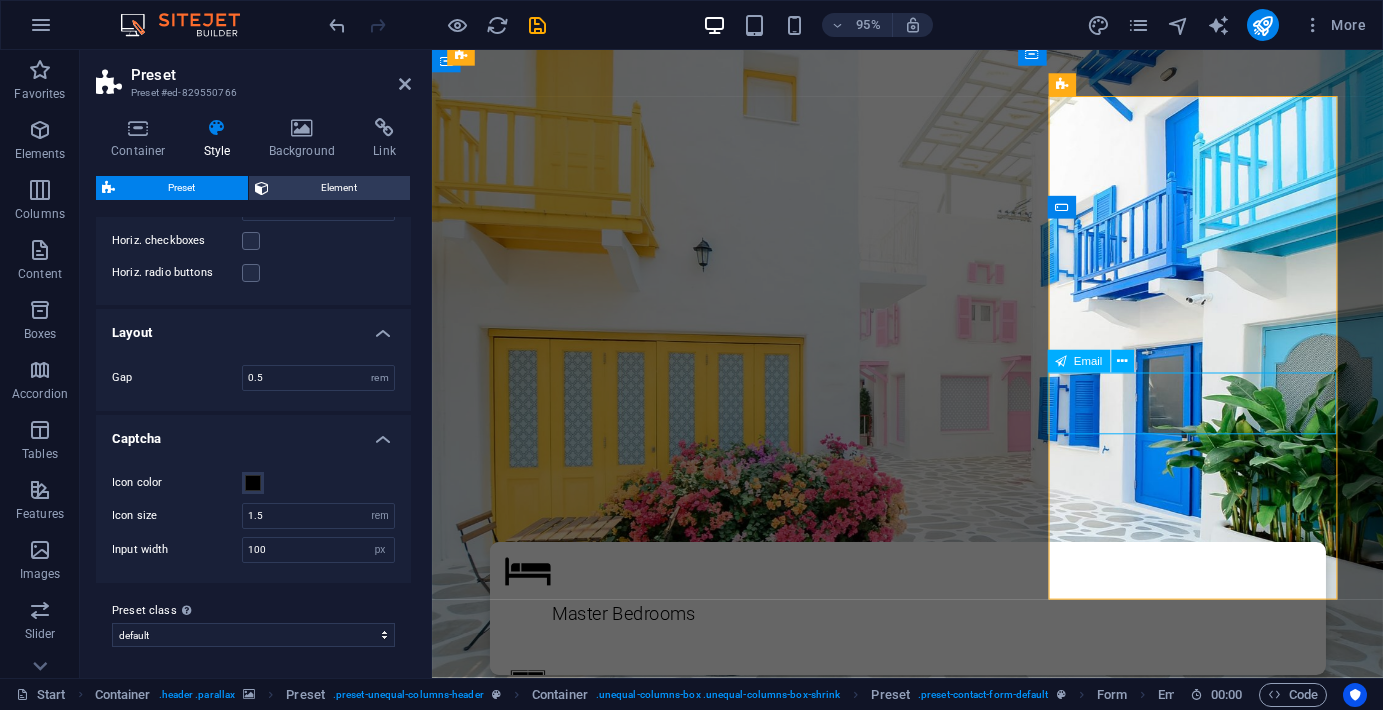 click on "E-mail" at bounding box center (618, 1586) 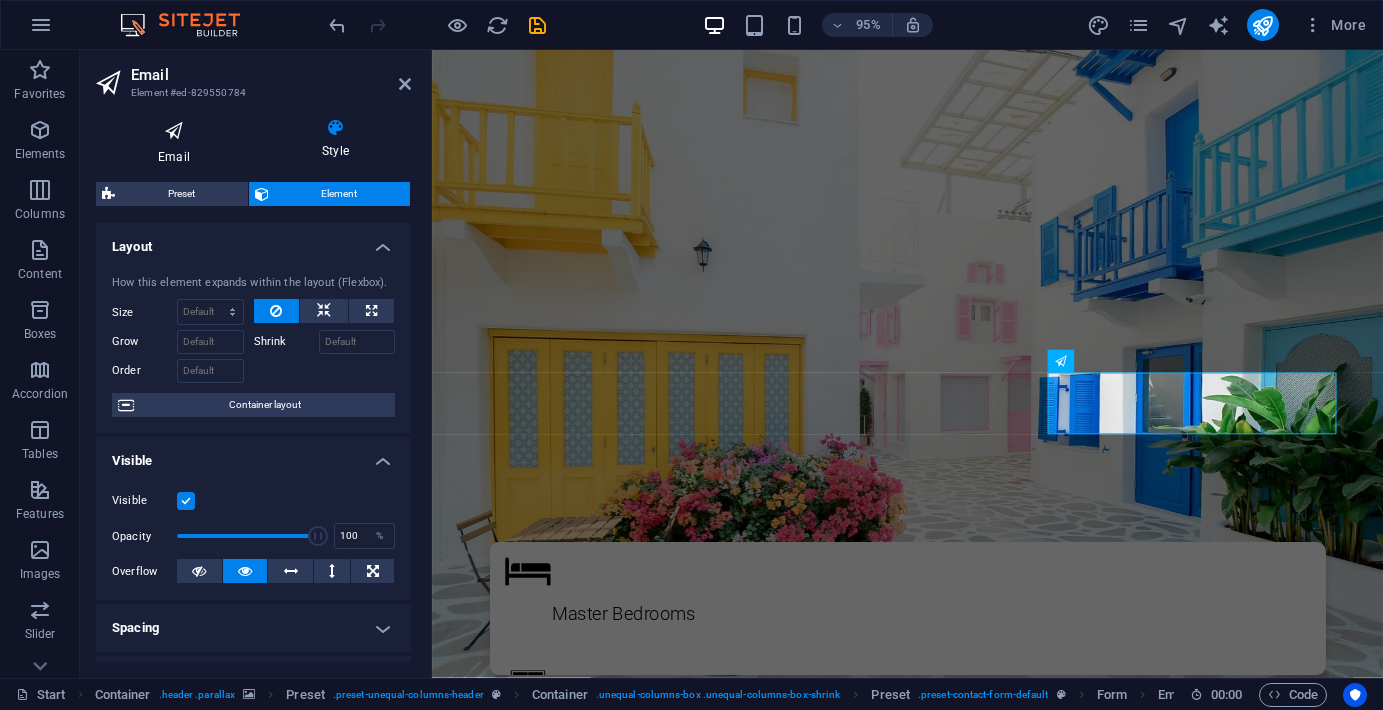 click on "Email" at bounding box center (178, 142) 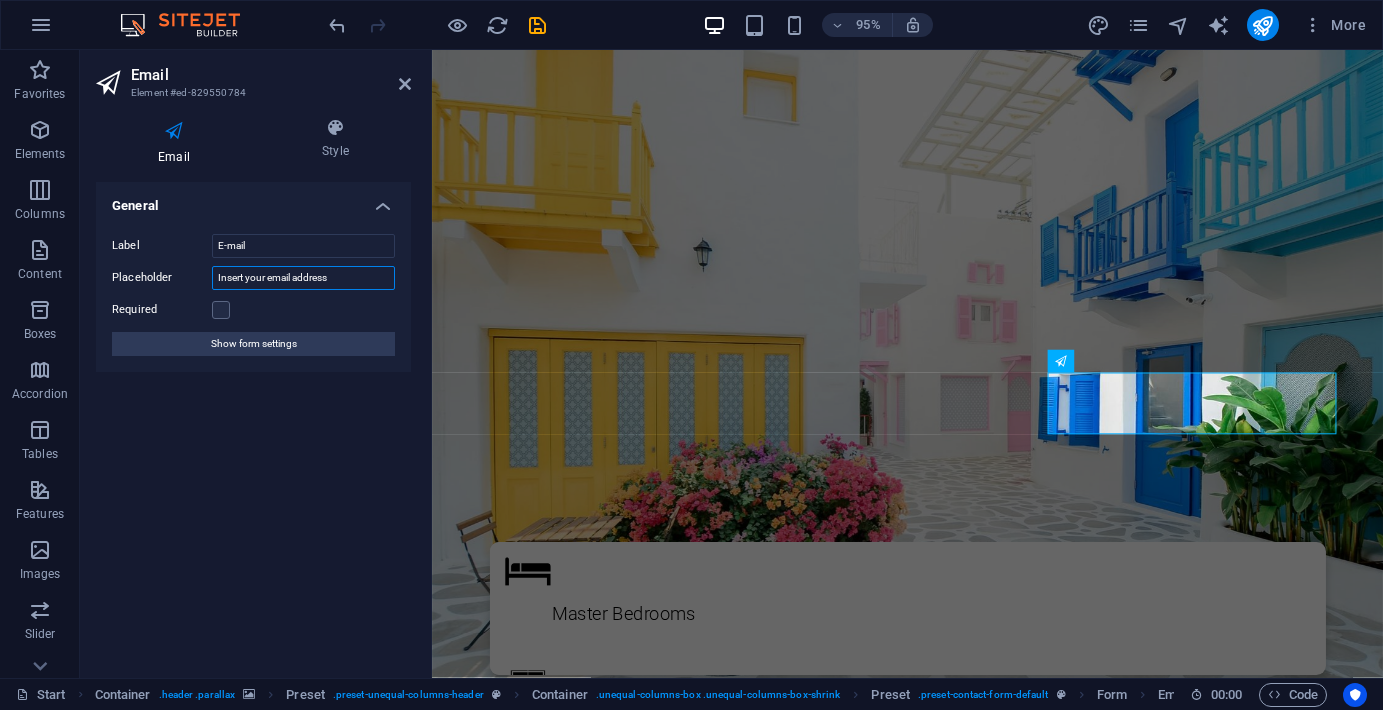 drag, startPoint x: 344, startPoint y: 276, endPoint x: 208, endPoint y: 274, distance: 136.01471 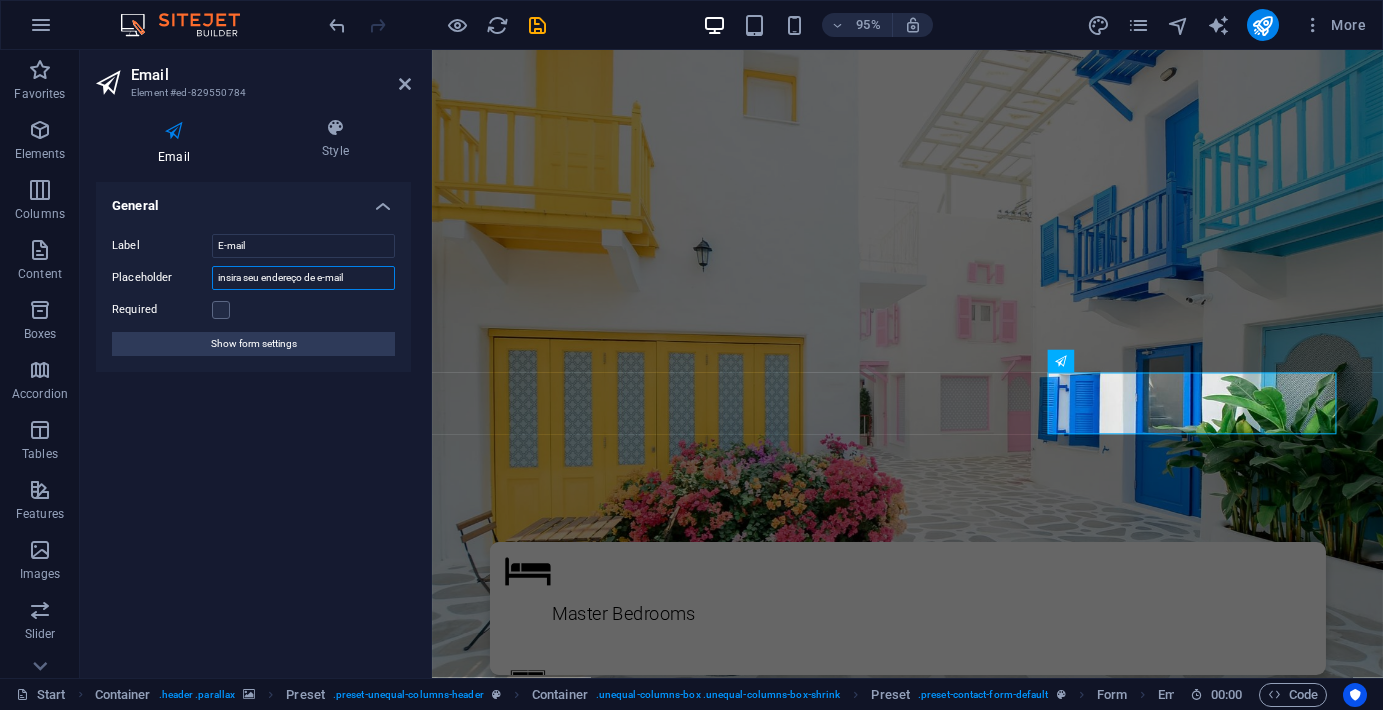 type on "insira seu endereço de e-mail" 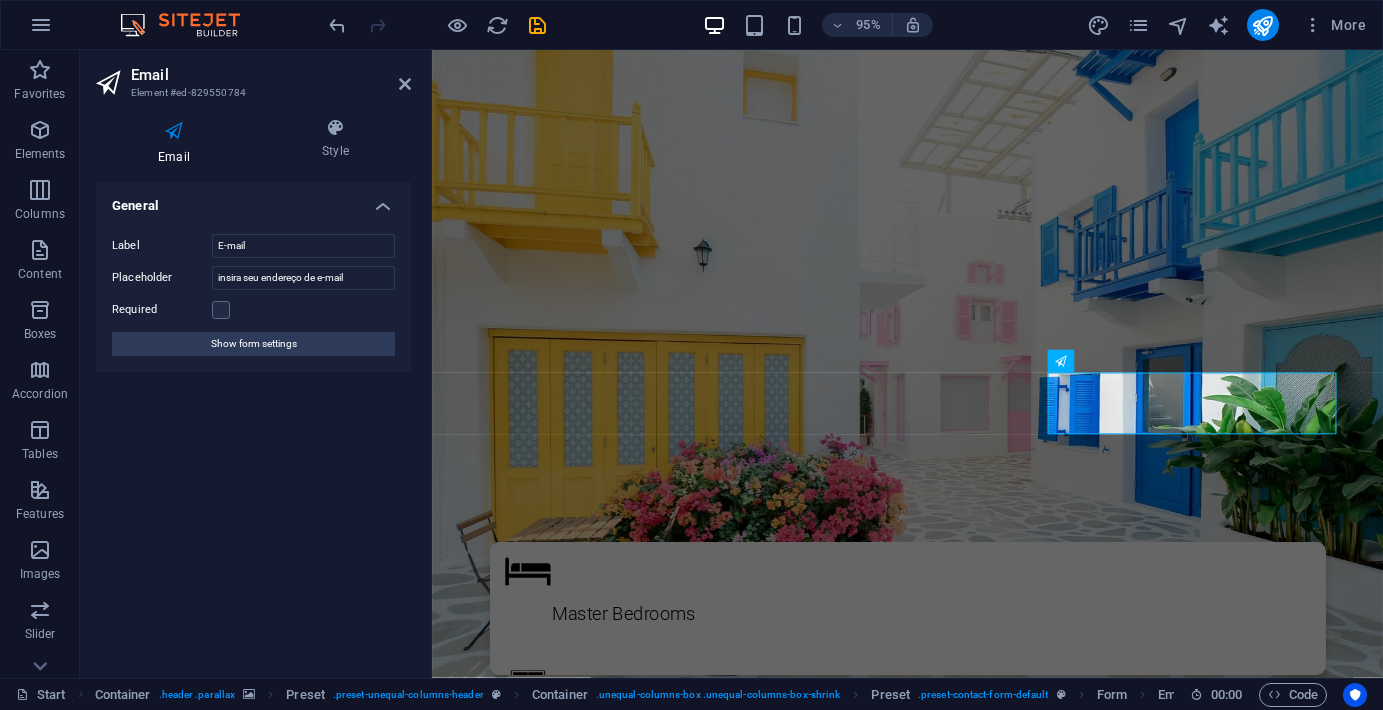 click on "General Label E-mail Placeholder insira seu endereço de e-mail Required Show form settings" at bounding box center (253, 422) 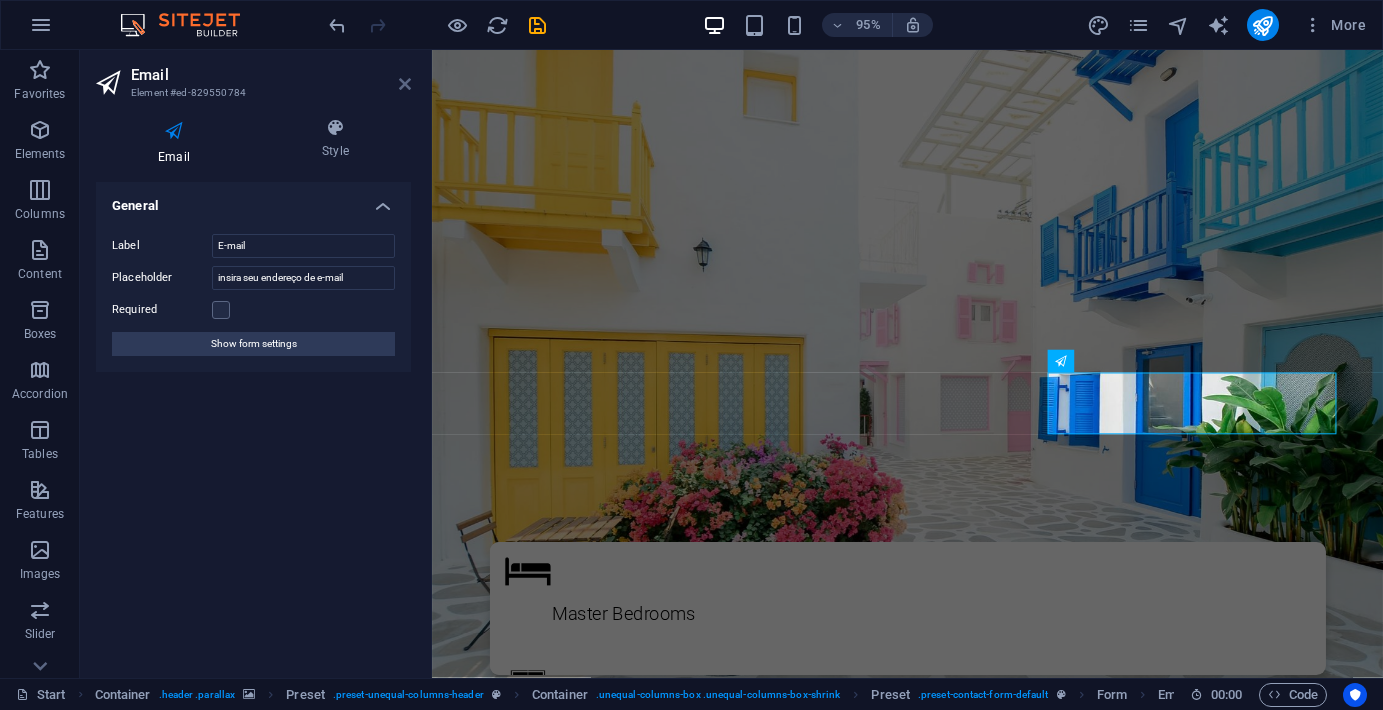 click at bounding box center [405, 84] 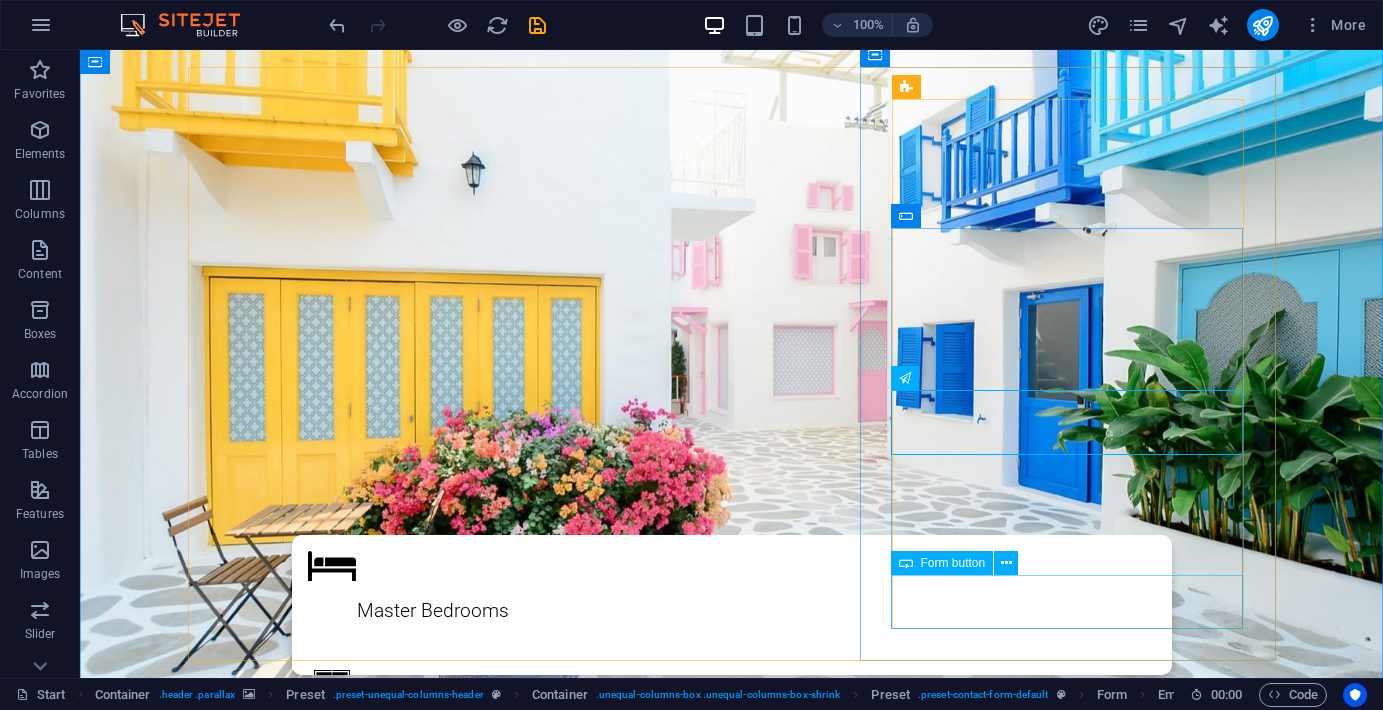 click on "Send request" at bounding box center (732, 1751) 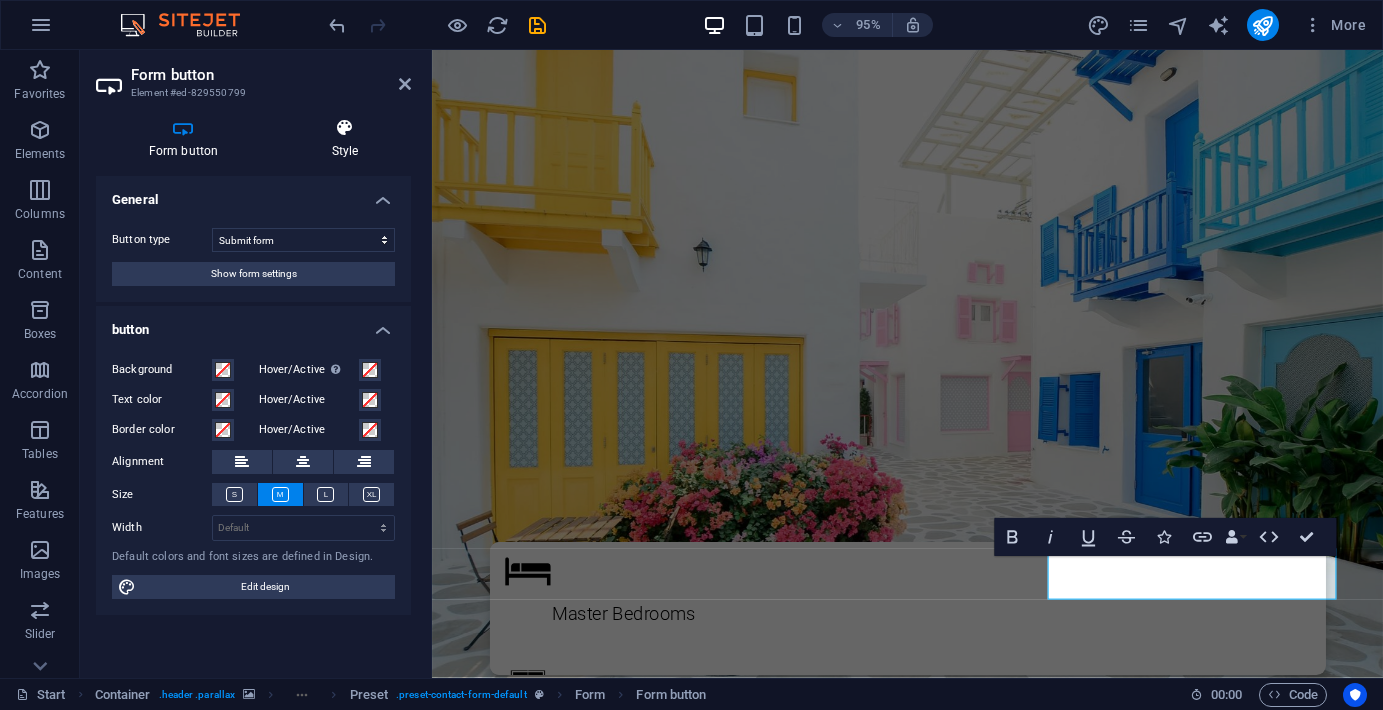 click on "Style" at bounding box center (345, 139) 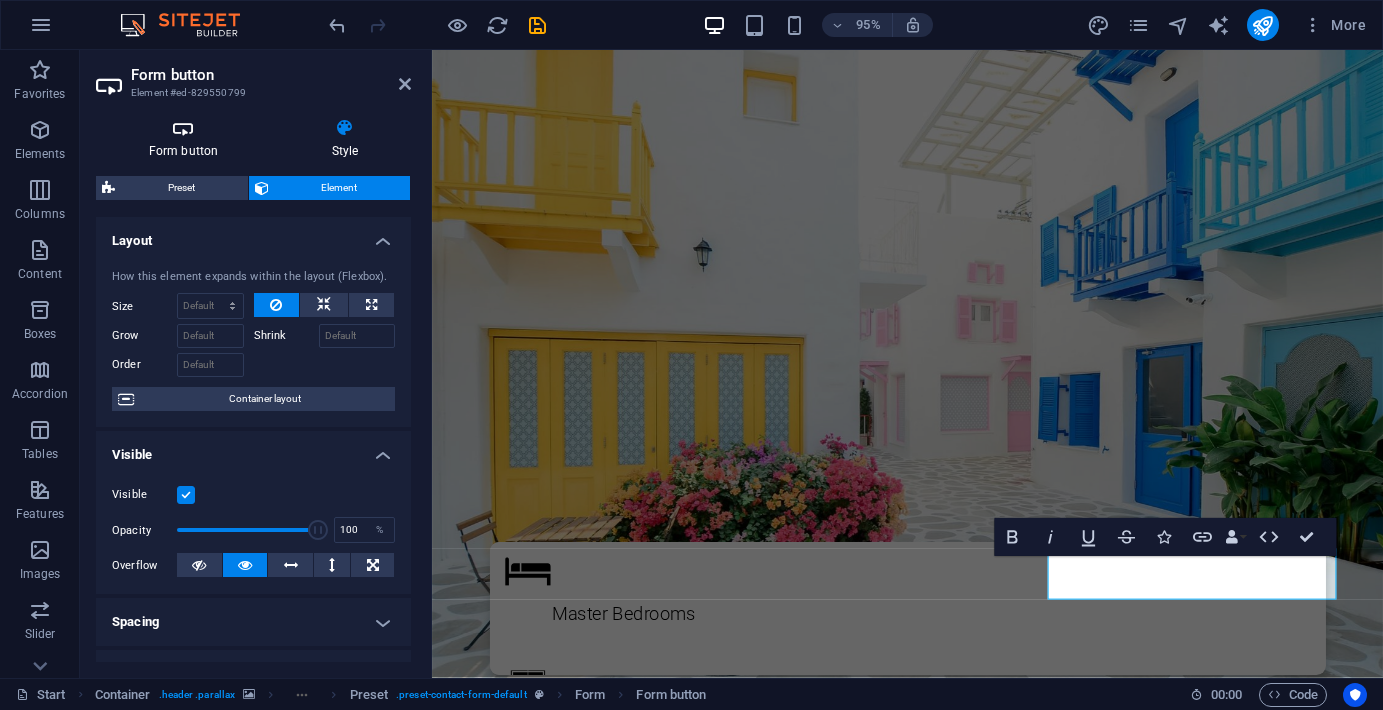 click on "Form button" at bounding box center (187, 139) 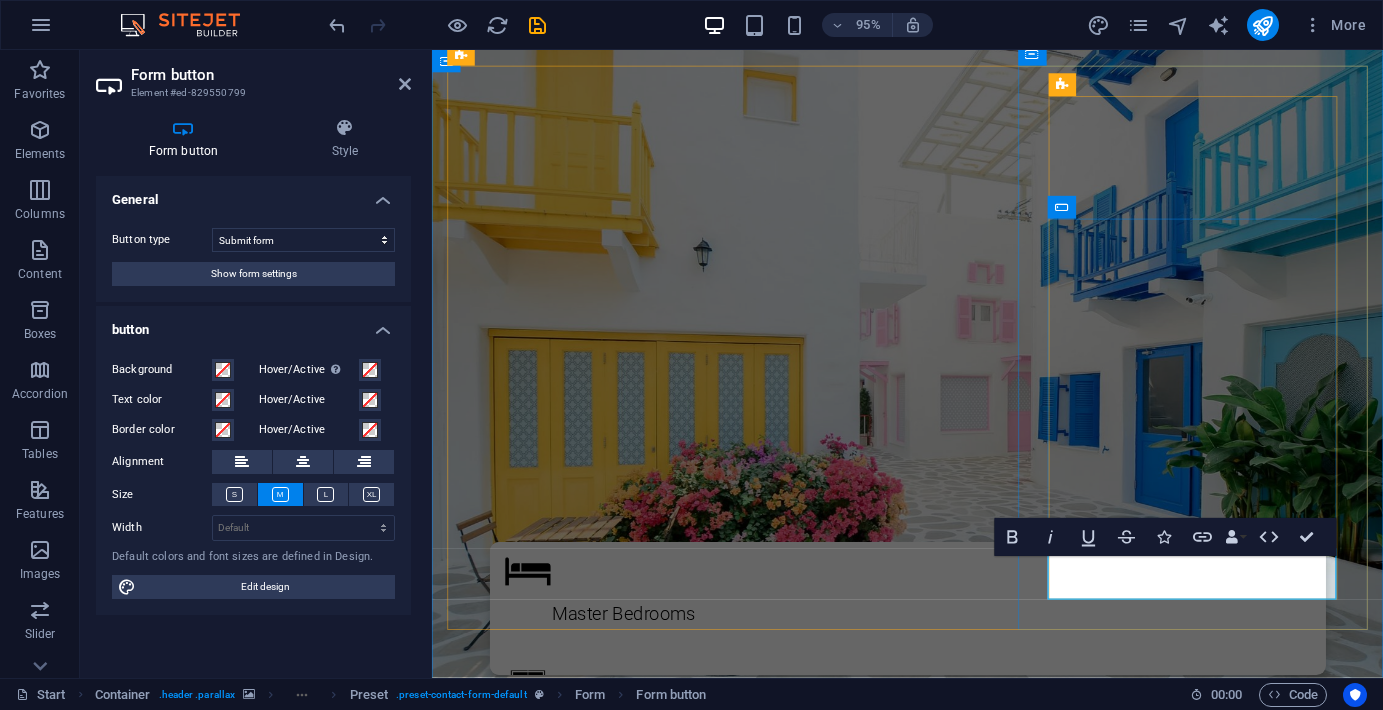 click on "Send request" at bounding box center (932, 1754) 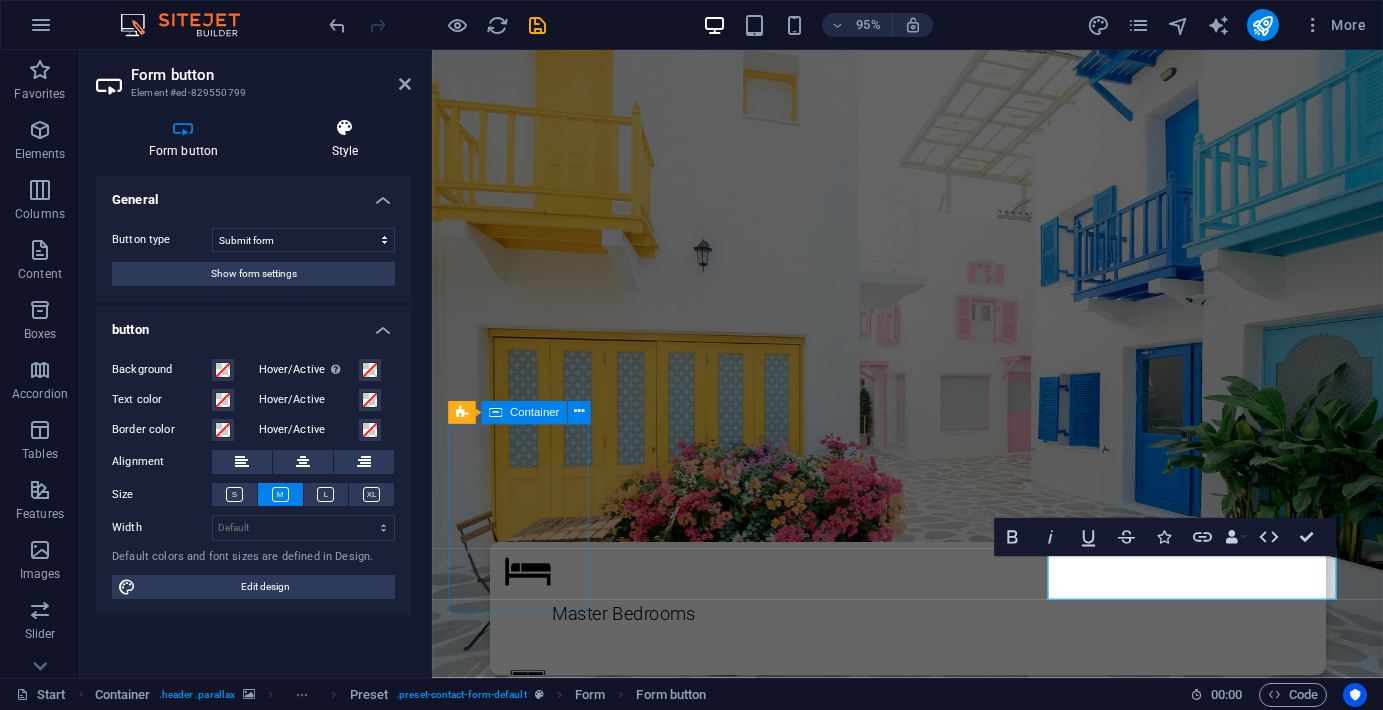 click at bounding box center [345, 128] 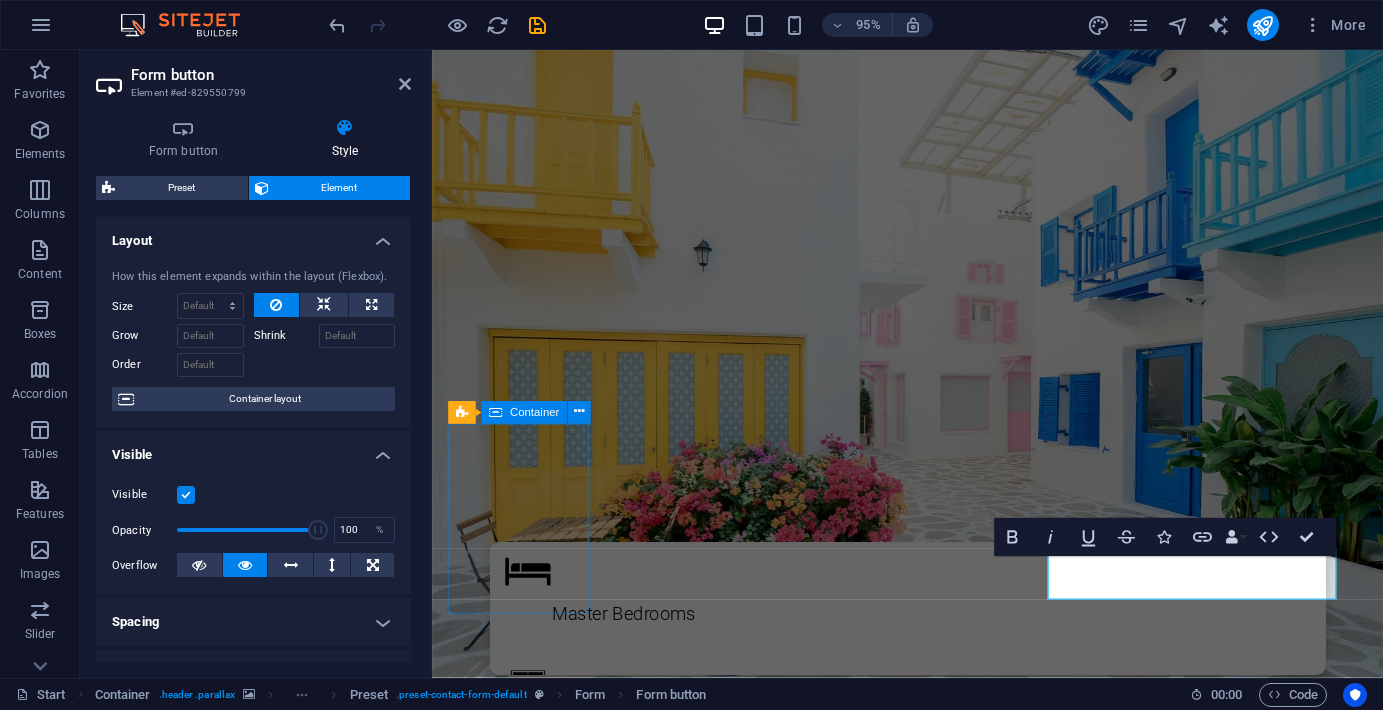 scroll, scrollTop: 0, scrollLeft: 0, axis: both 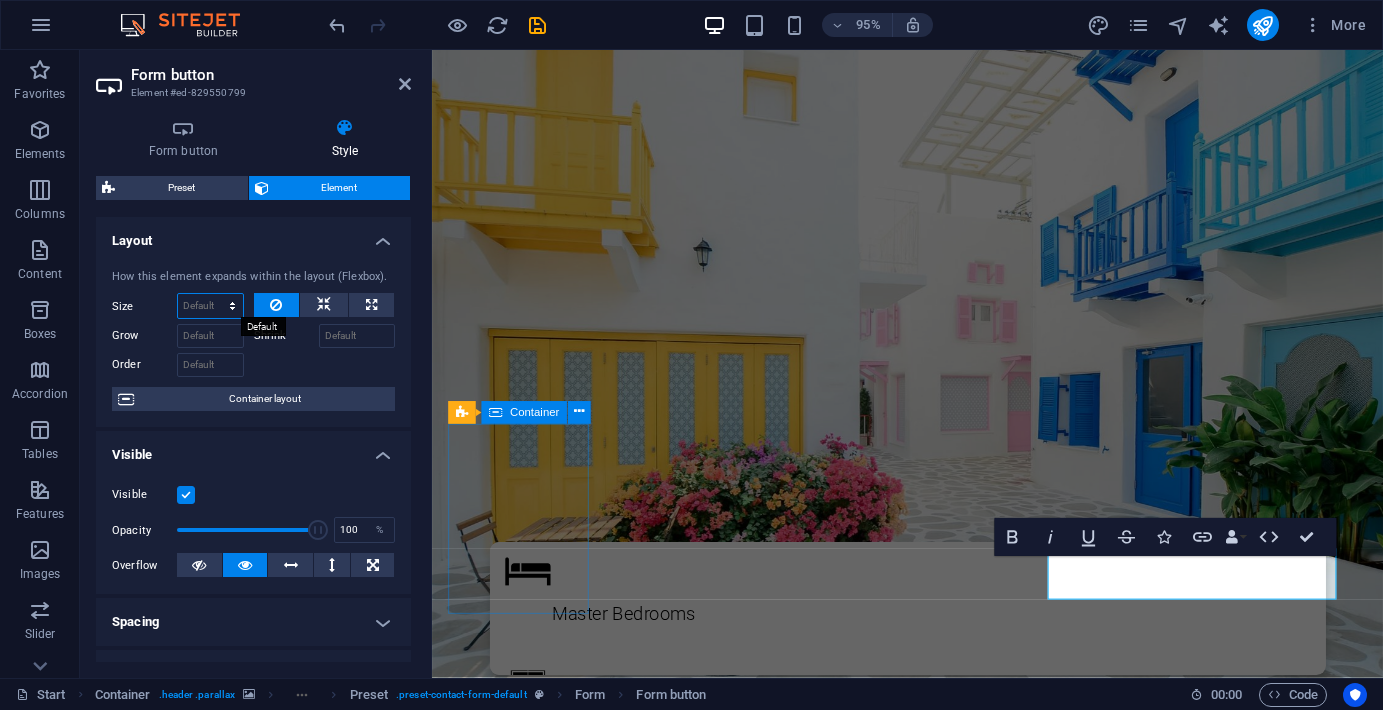 select on "1/3" 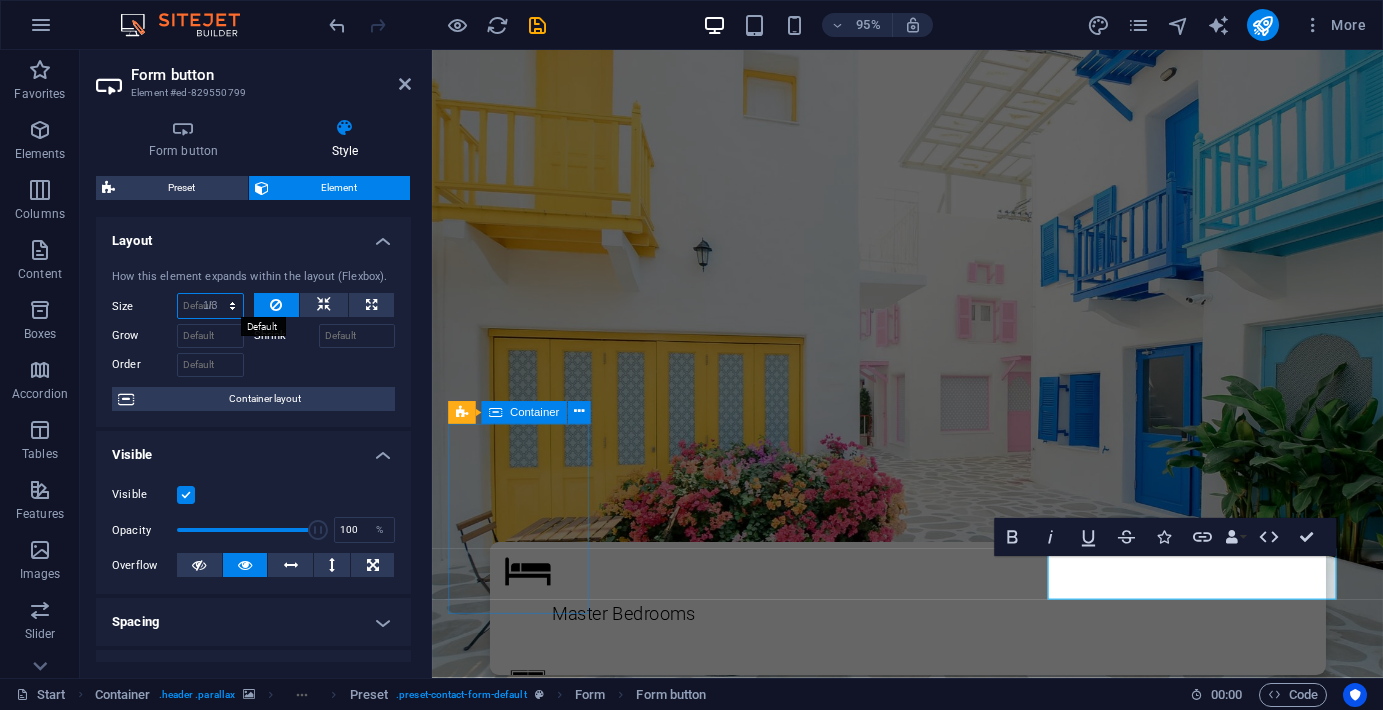 type on "33.33" 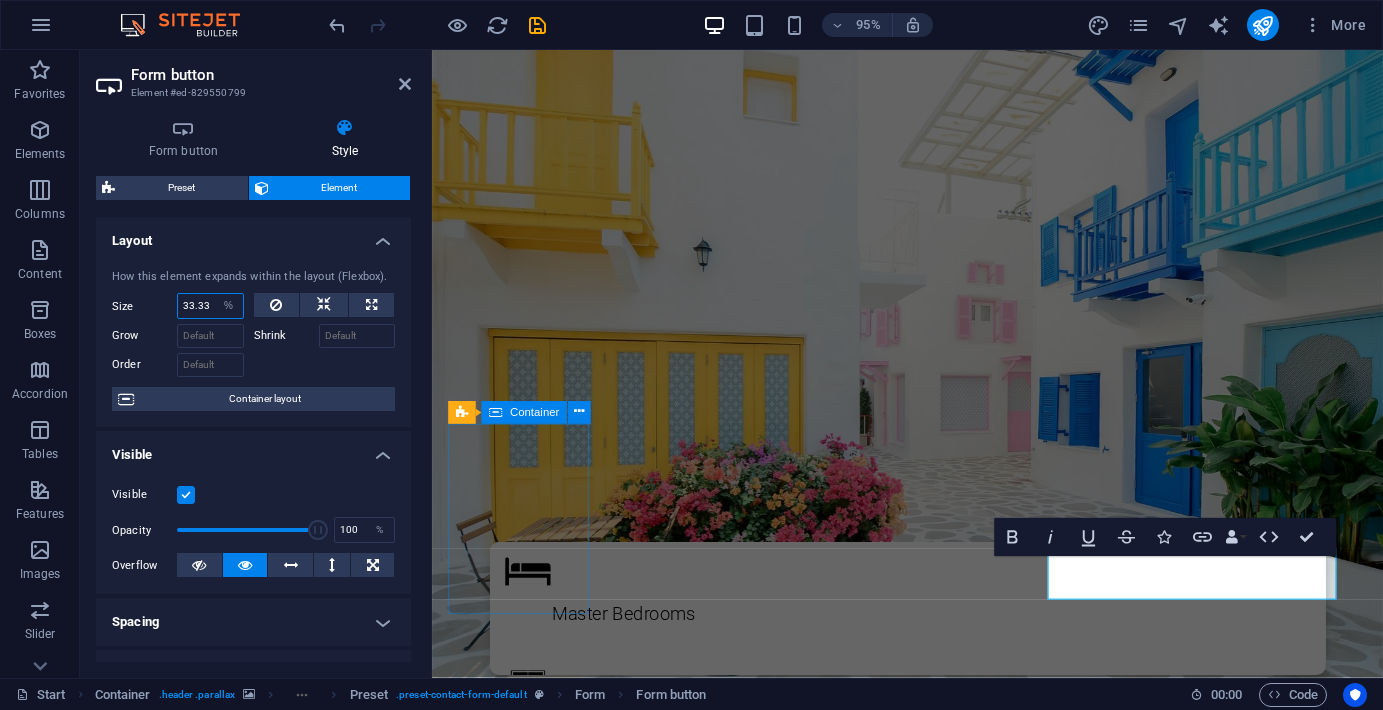 click on "33.33" at bounding box center [210, 306] 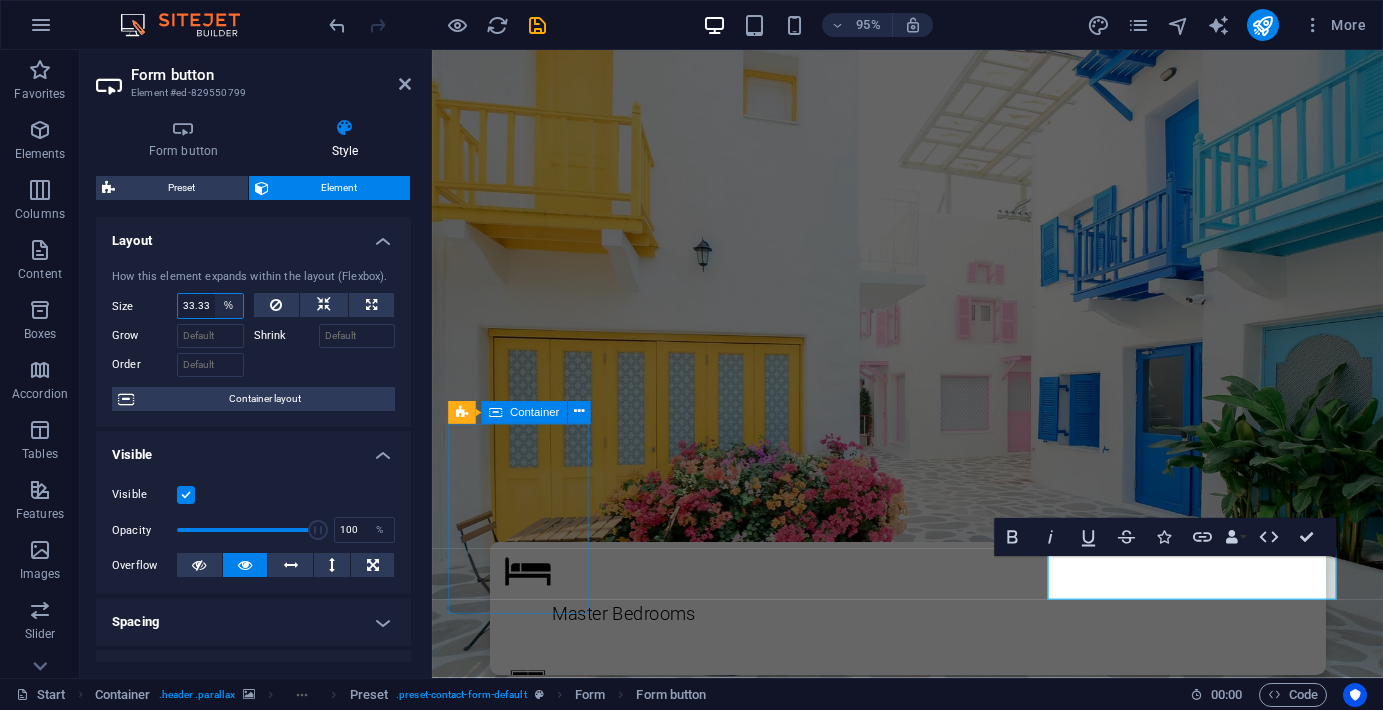 click on "Default auto px % 1/1 1/2 1/3 1/4 1/5 1/6 1/7 1/8 1/9 1/10" at bounding box center (229, 306) 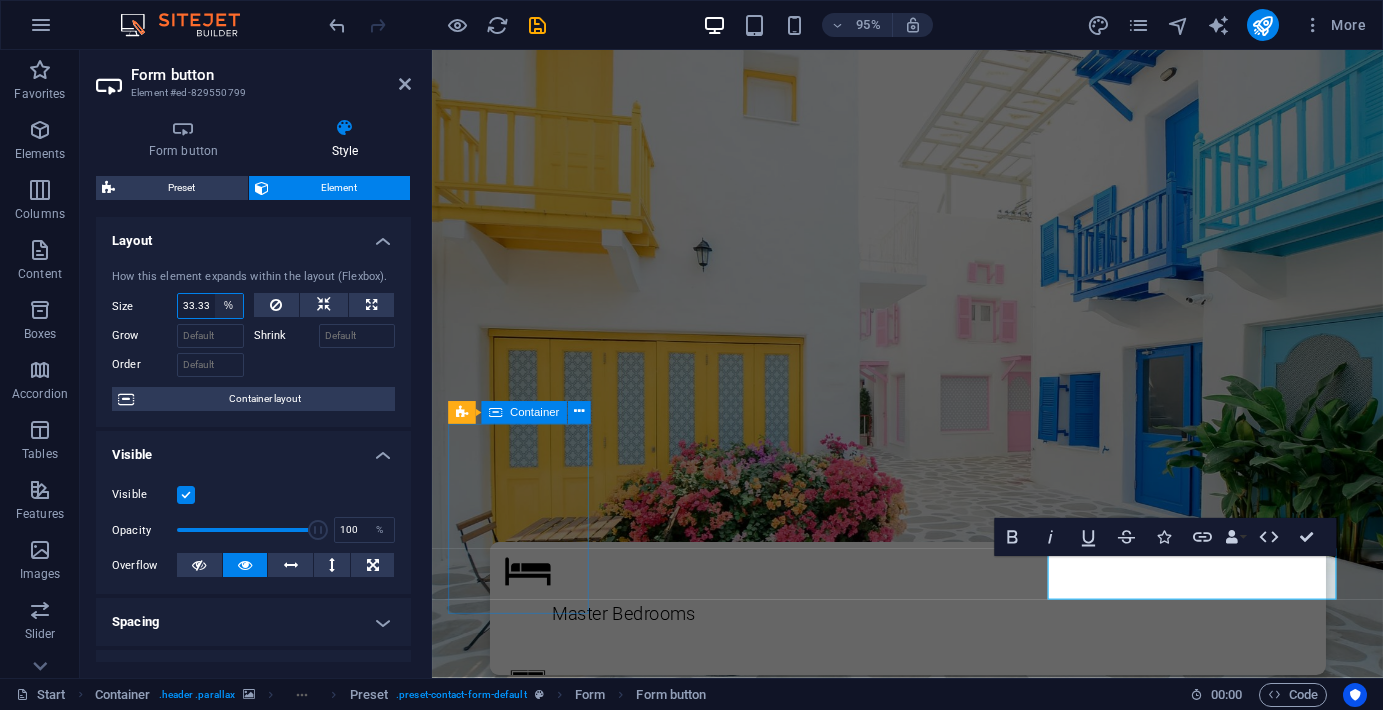 select on "t5qkn6d04mg" 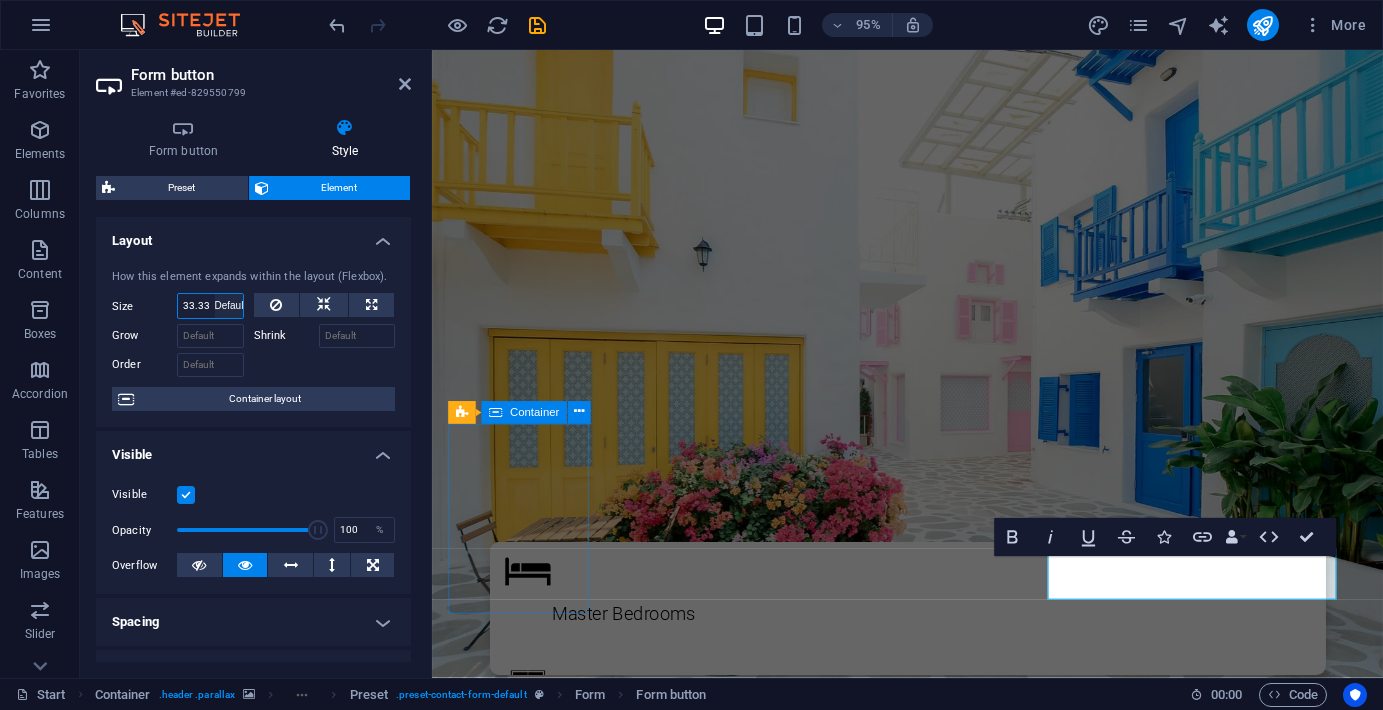 type 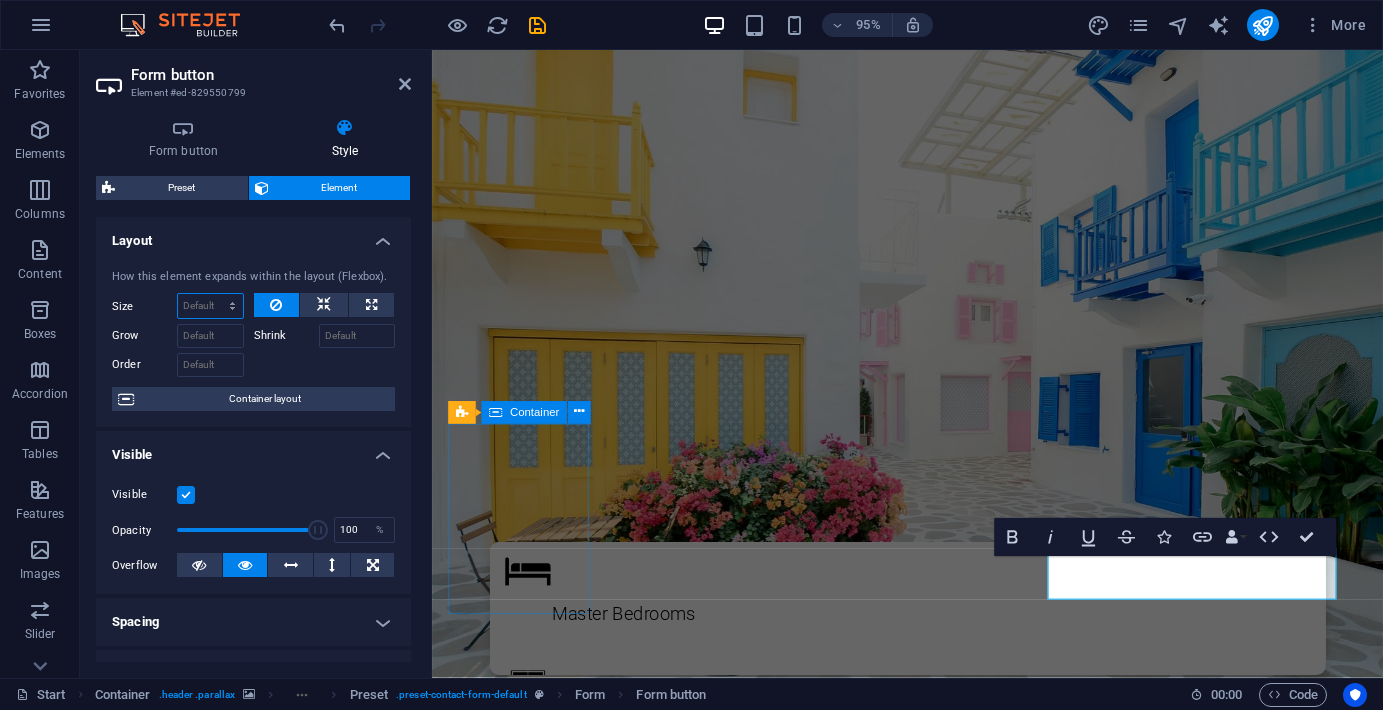 scroll, scrollTop: 0, scrollLeft: 0, axis: both 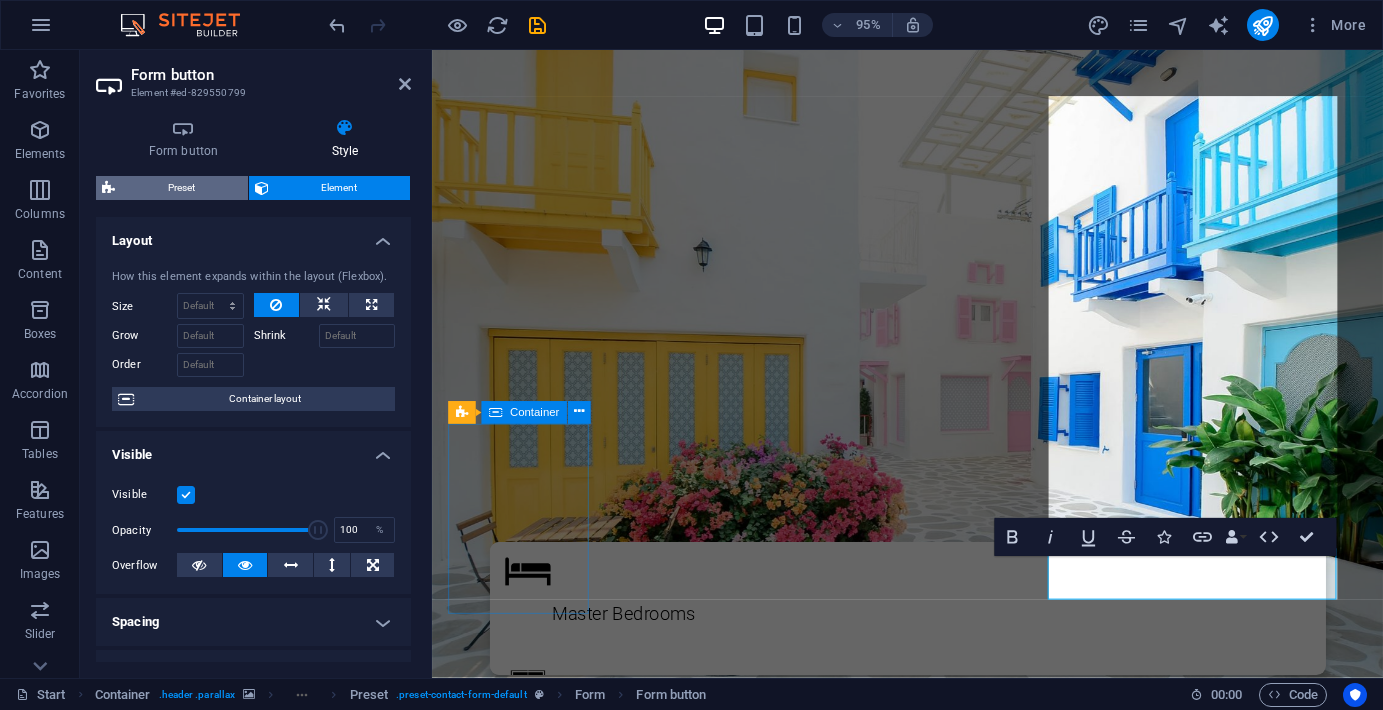click on "Preset" at bounding box center (181, 188) 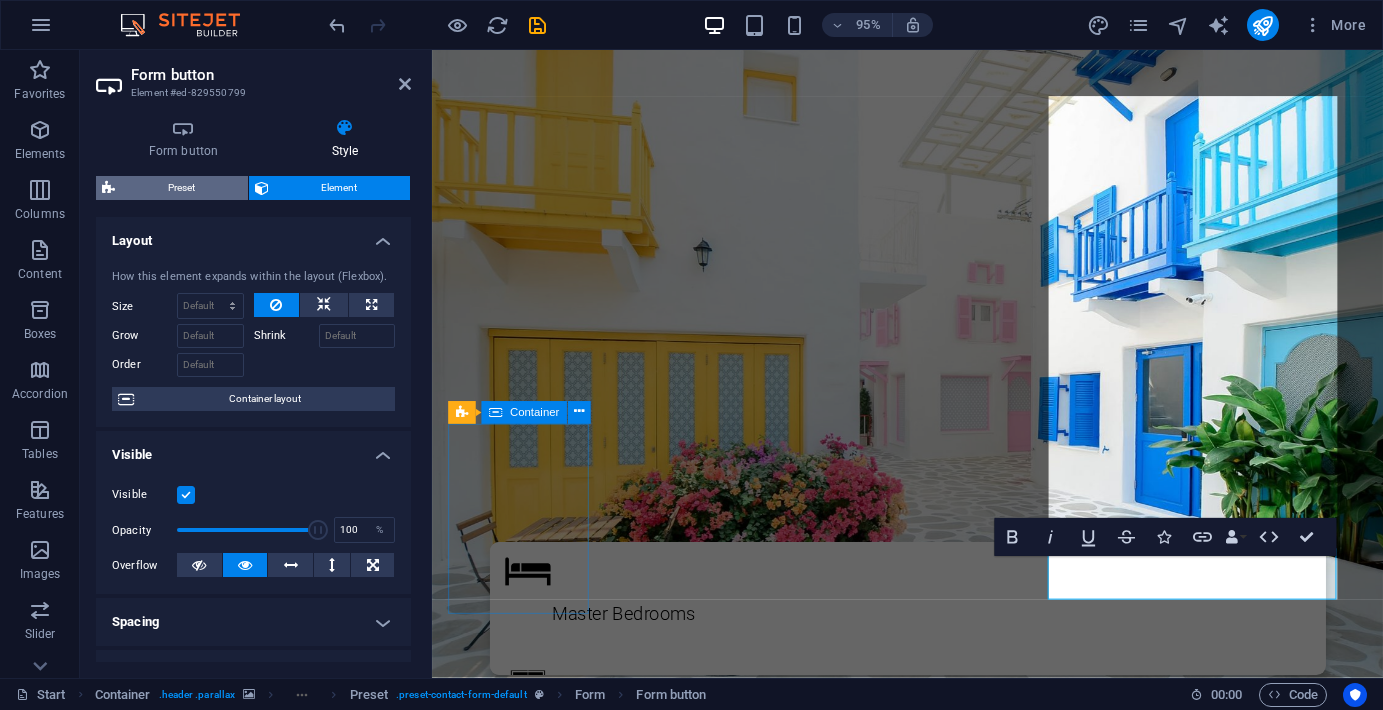 select on "px" 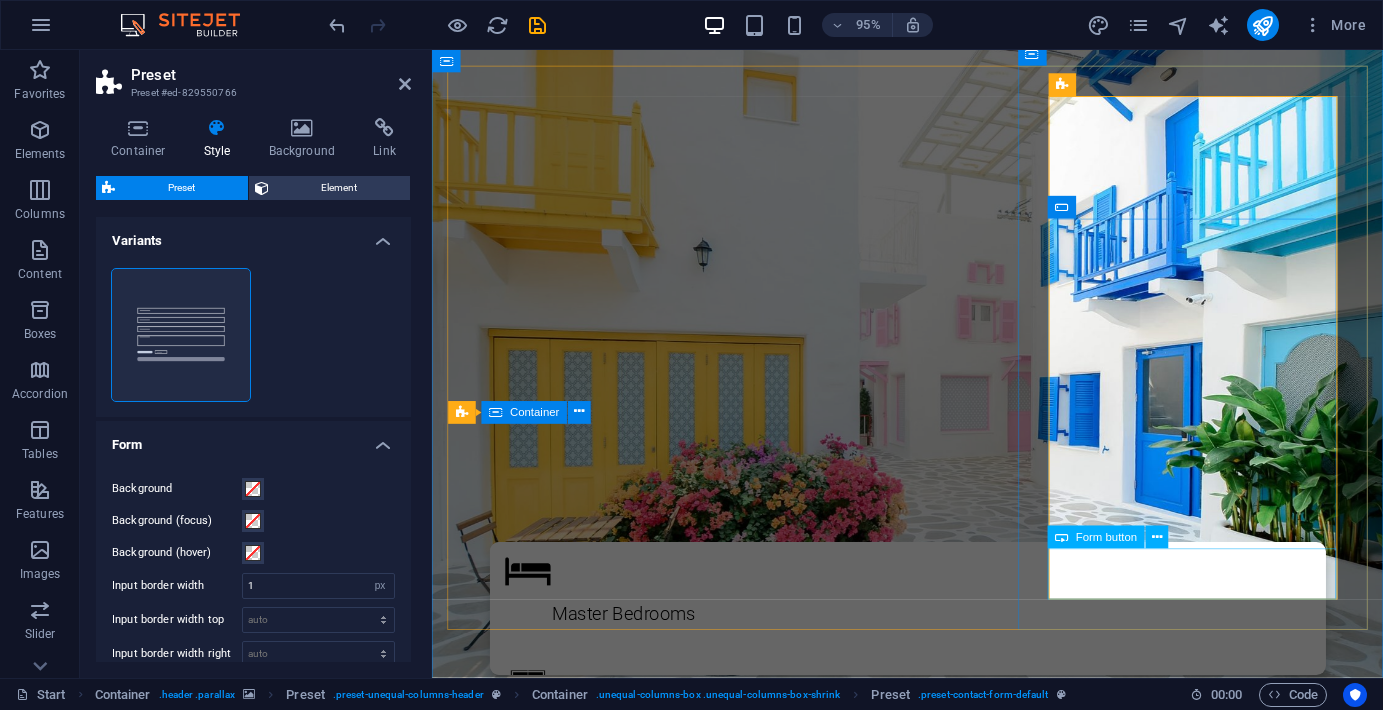 click on "envie suas informações" at bounding box center [932, 1751] 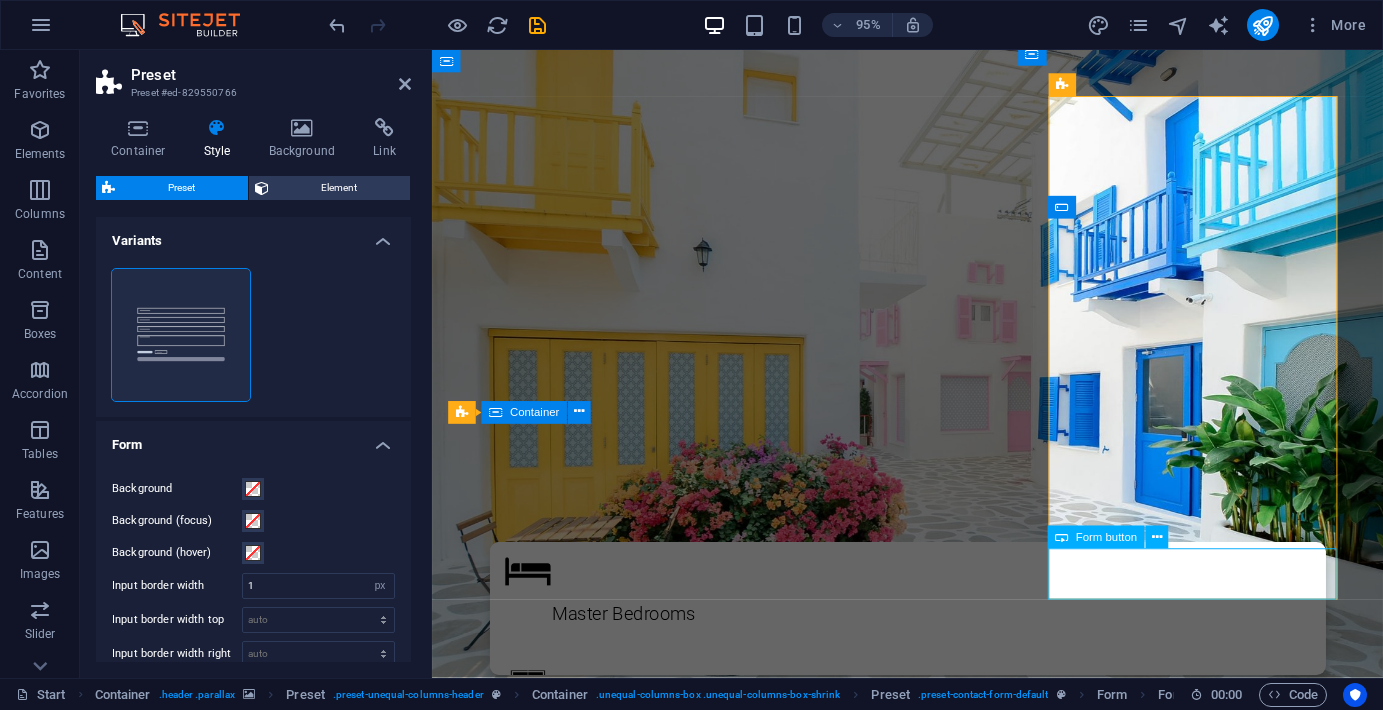 click on "envie suas informações" at bounding box center (932, 1751) 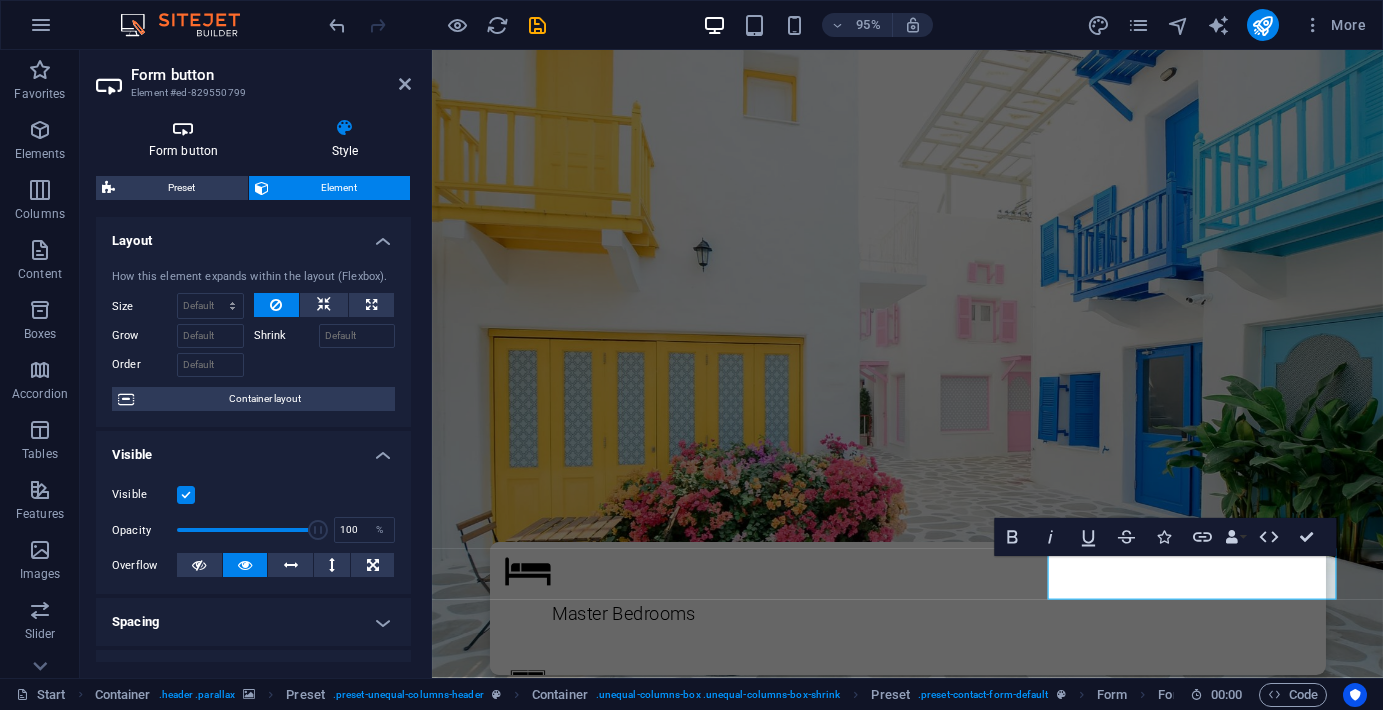 click at bounding box center (183, 128) 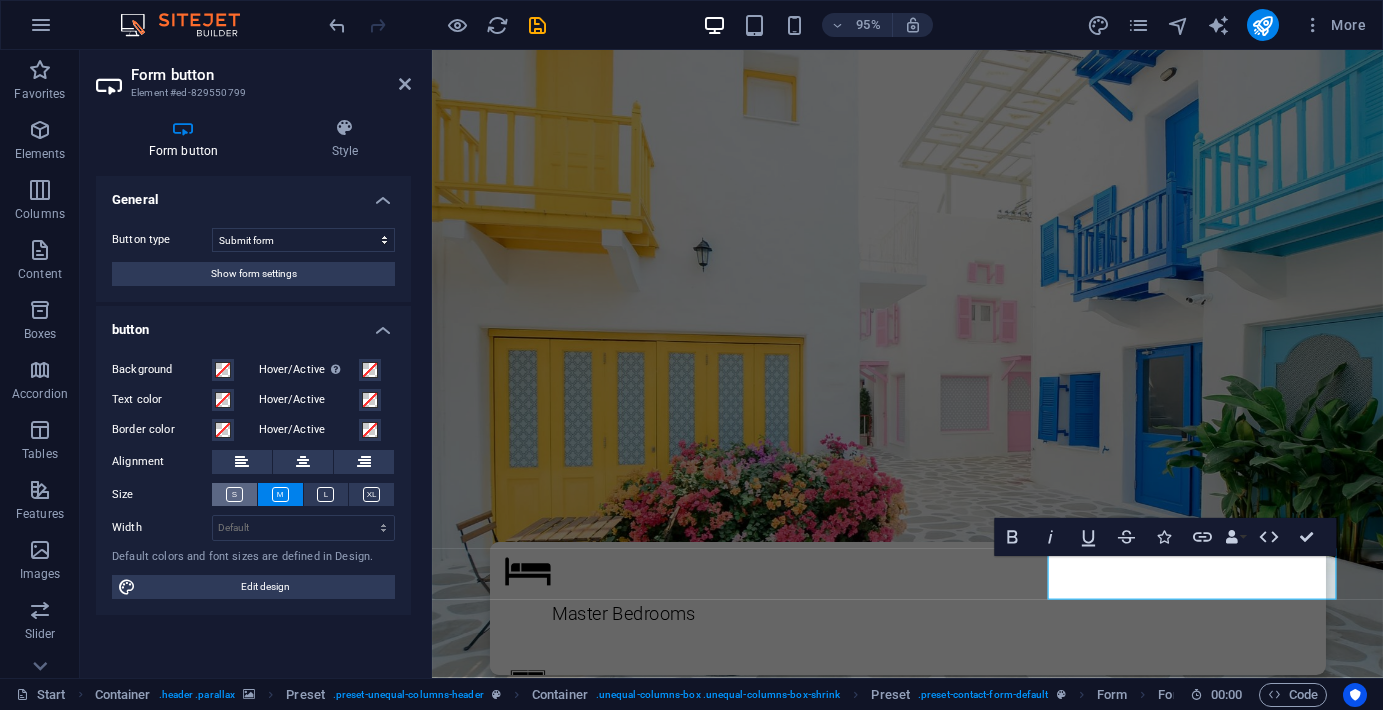 click at bounding box center [234, 494] 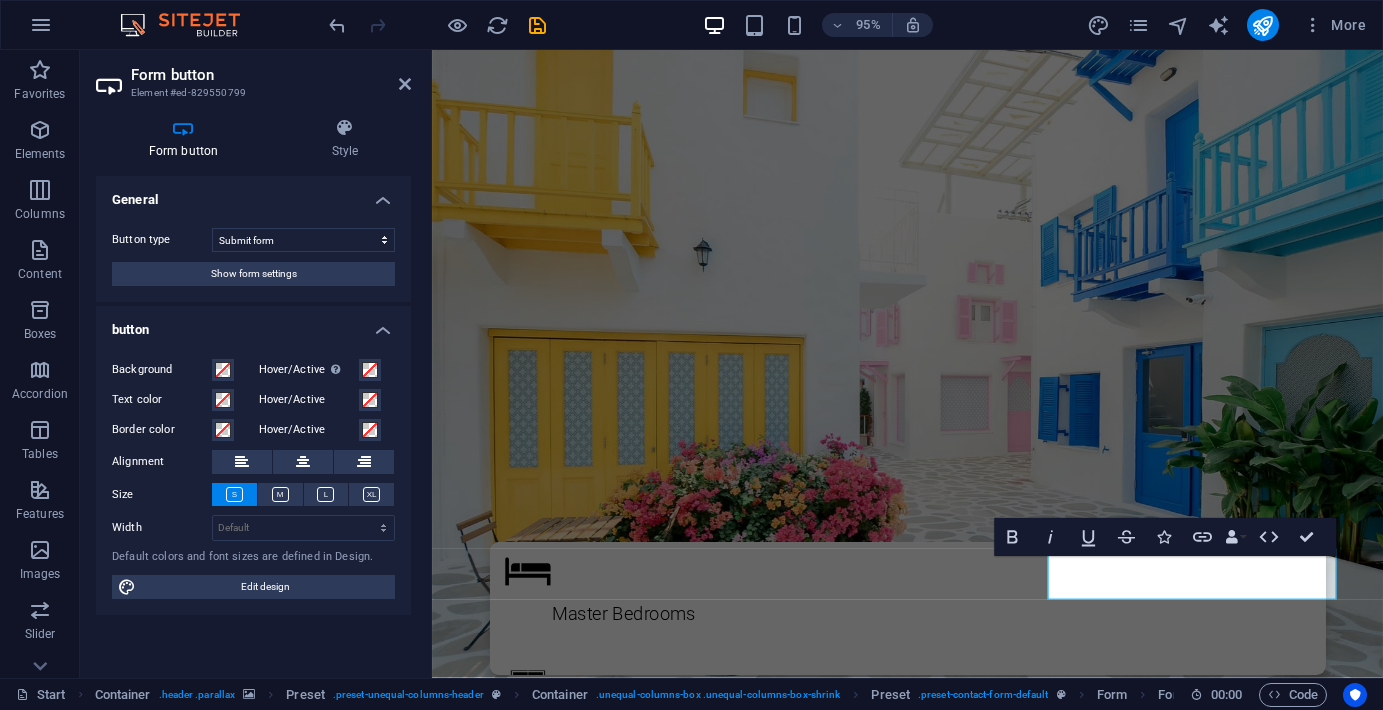 click at bounding box center (234, 494) 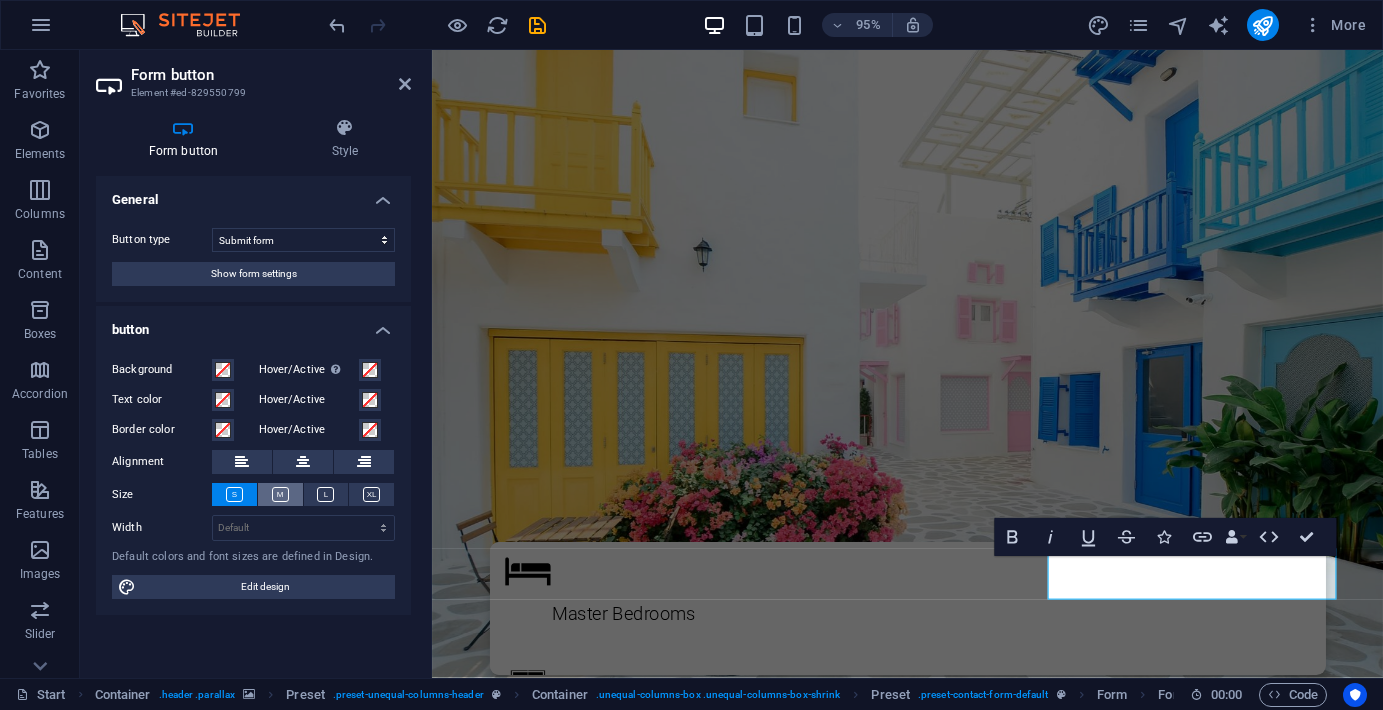 click at bounding box center (280, 494) 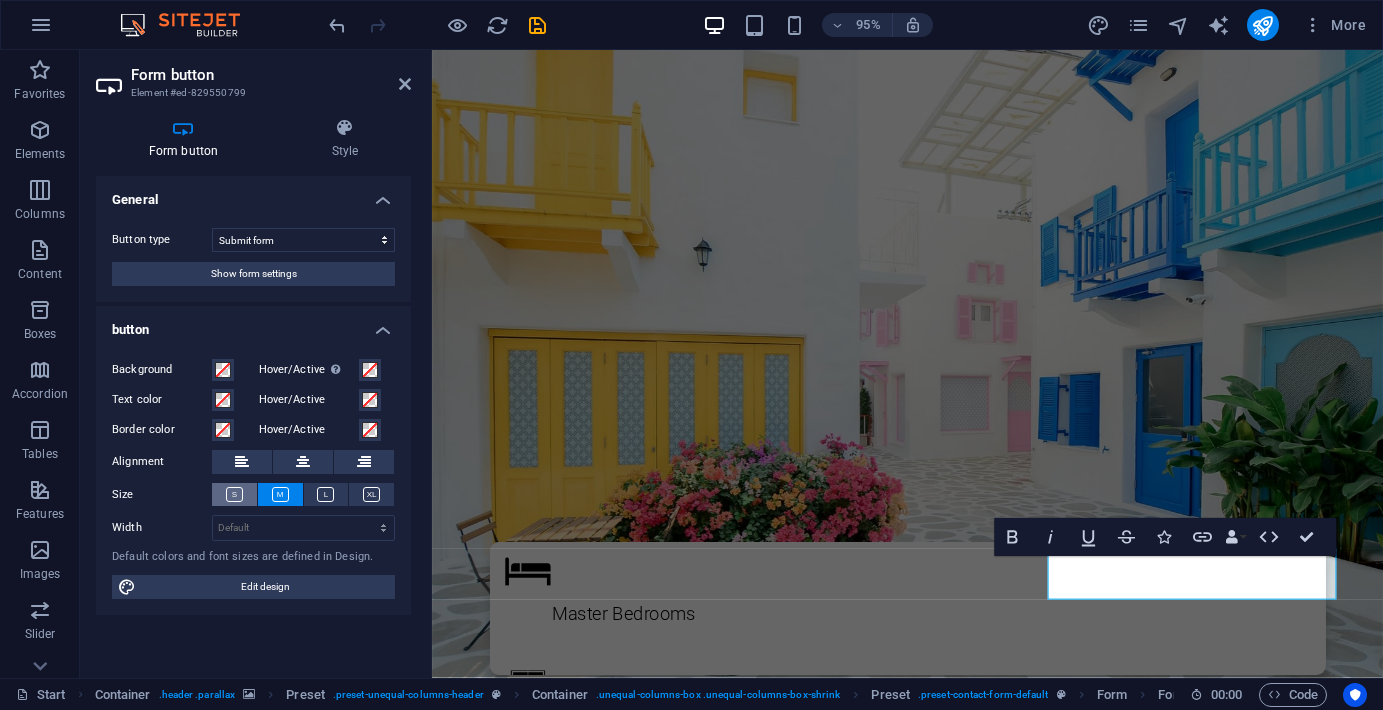 click at bounding box center (234, 494) 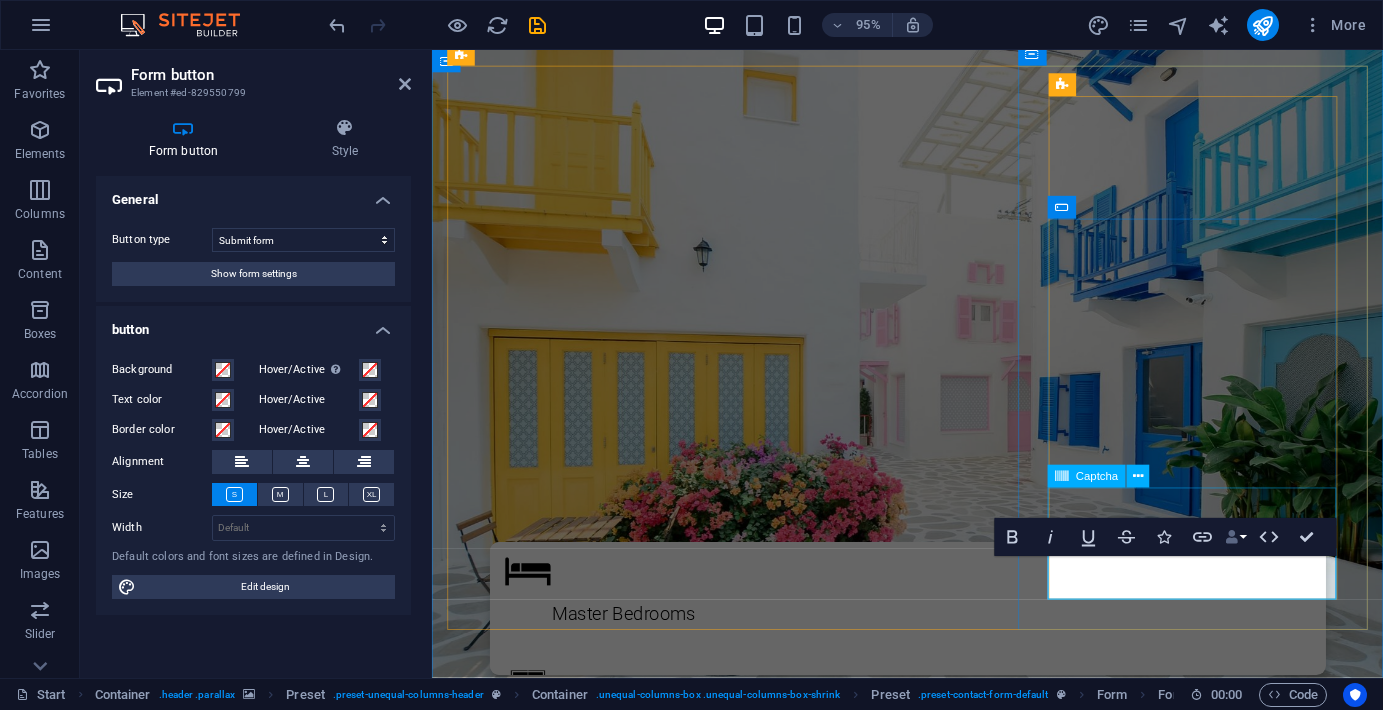click on "Data Bindings" at bounding box center [1235, 537] 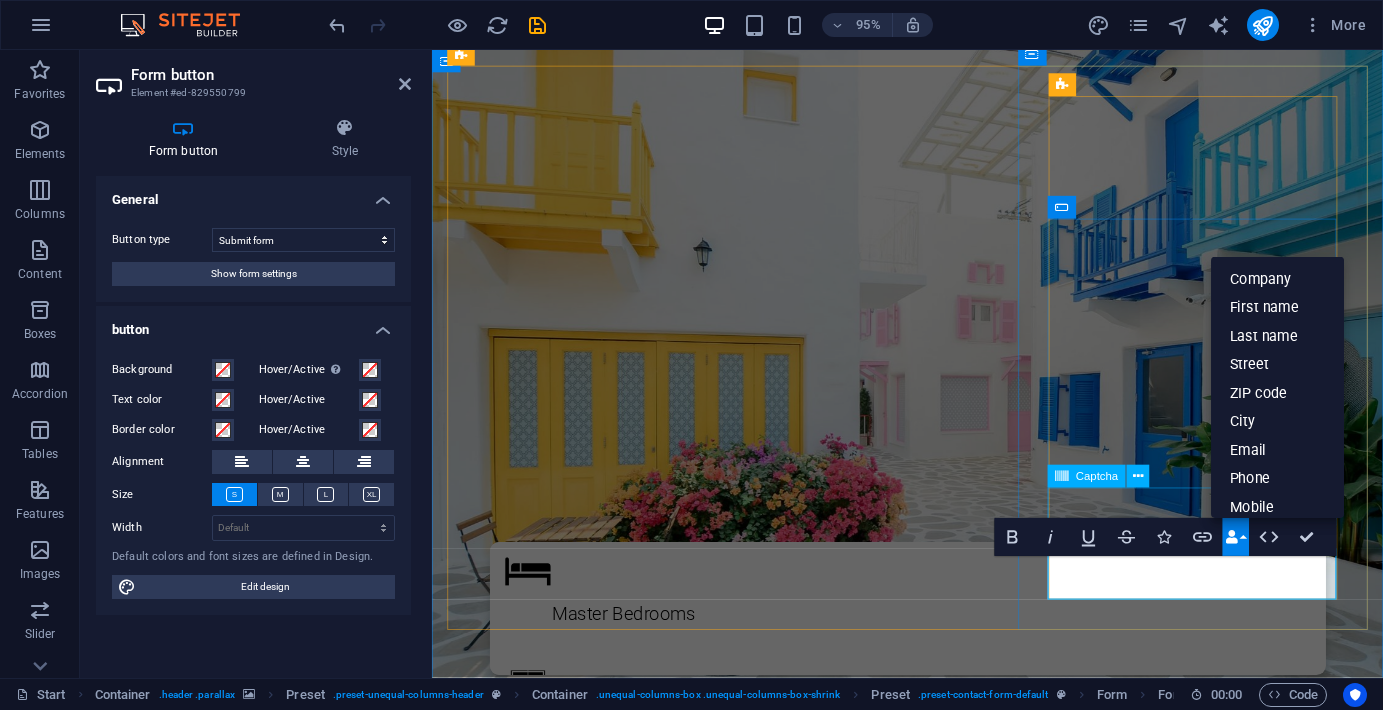 click on "Data Bindings" at bounding box center (1235, 537) 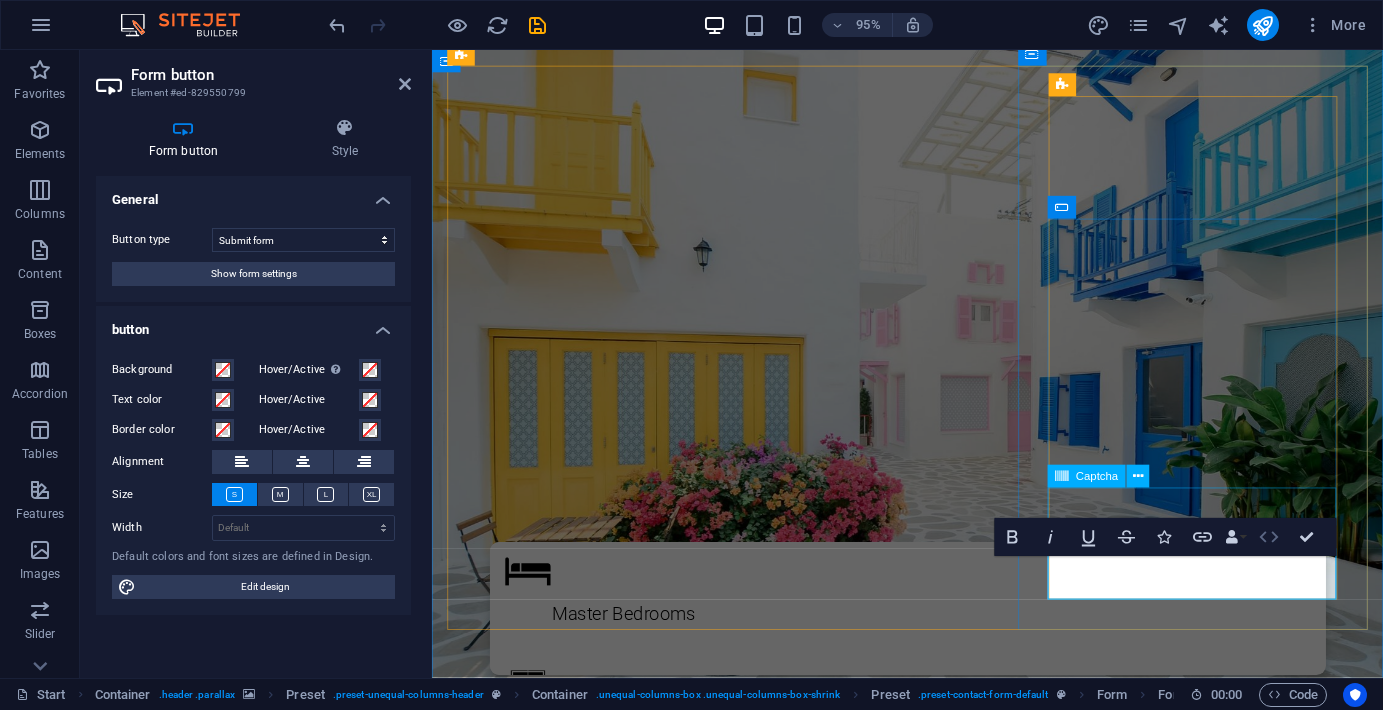 click 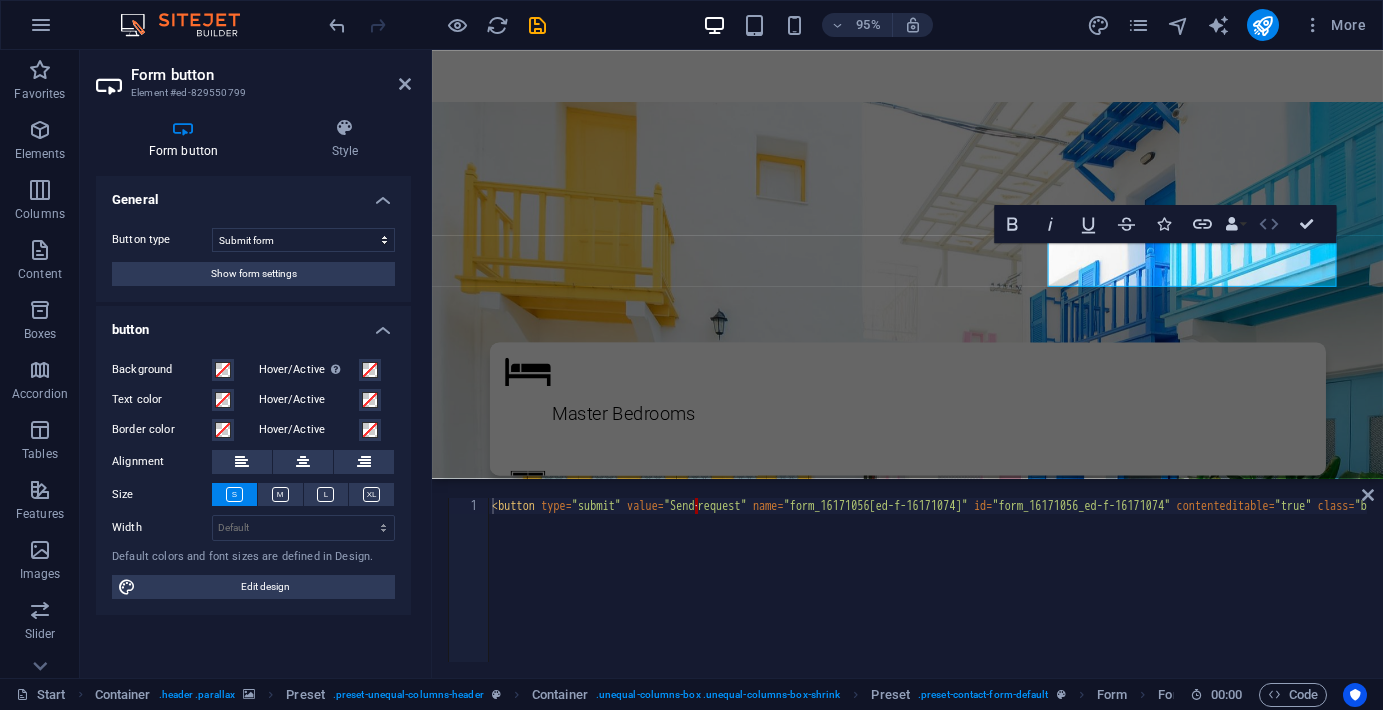 scroll, scrollTop: 393, scrollLeft: 0, axis: vertical 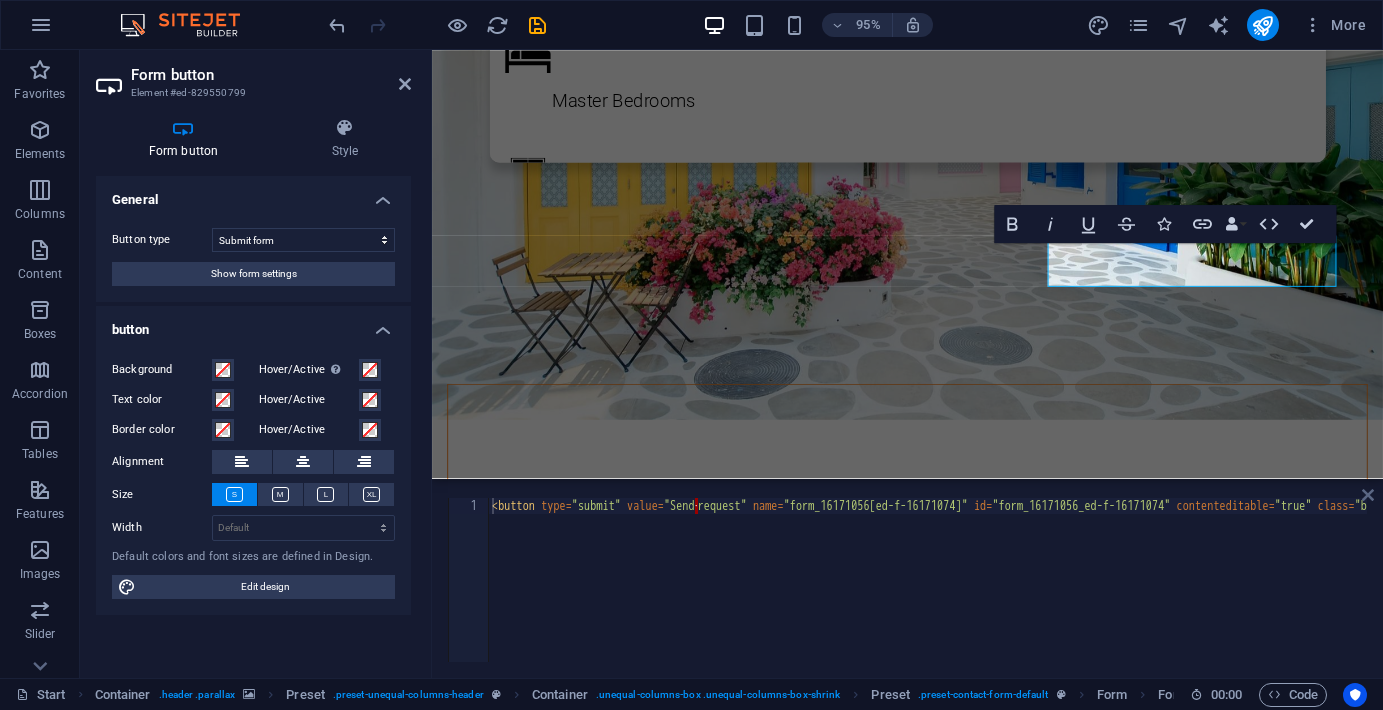 click at bounding box center (1368, 495) 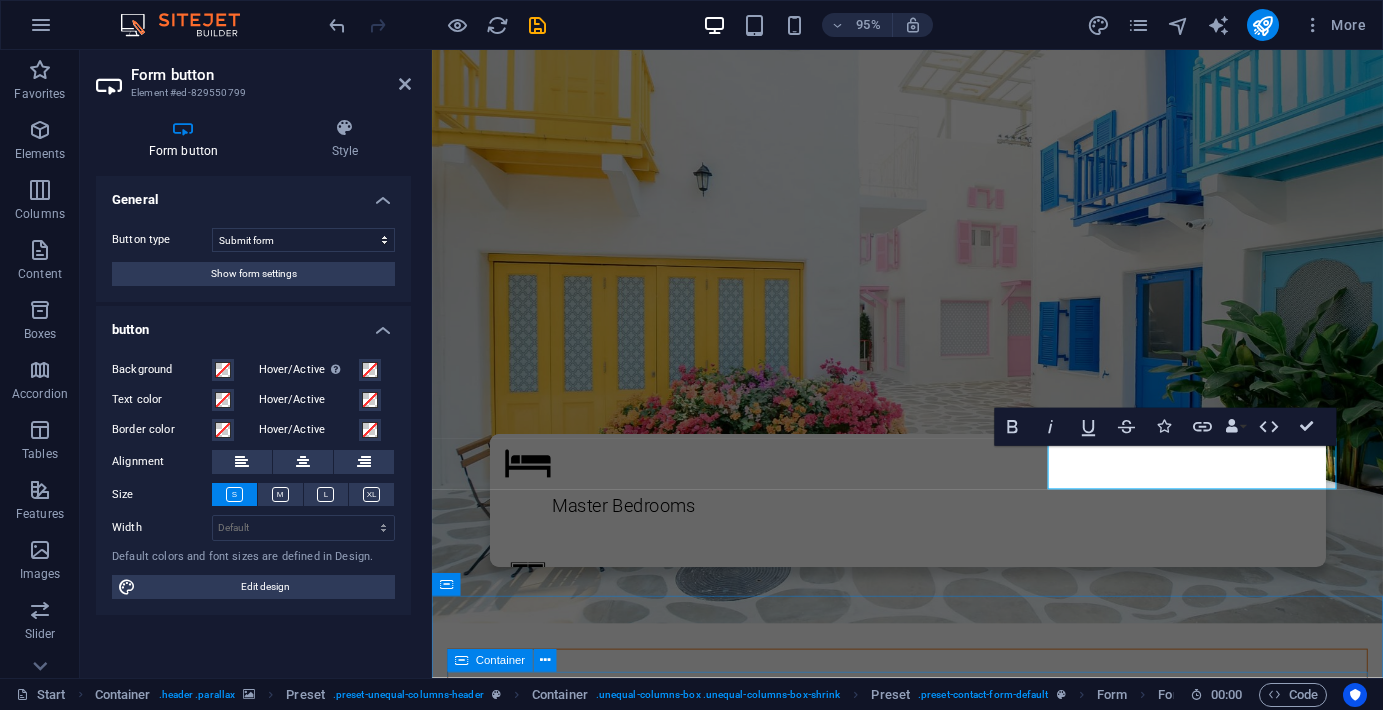 scroll, scrollTop: 175, scrollLeft: 0, axis: vertical 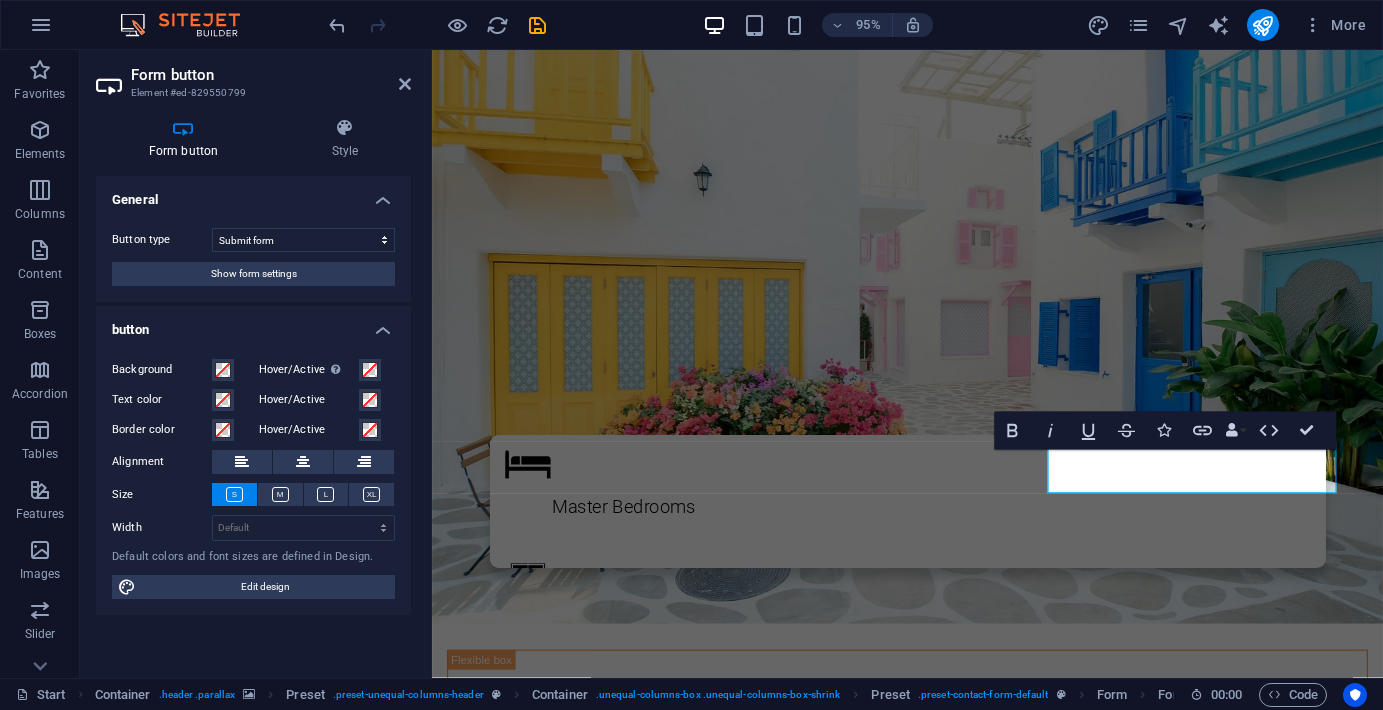 click at bounding box center (932, 291) 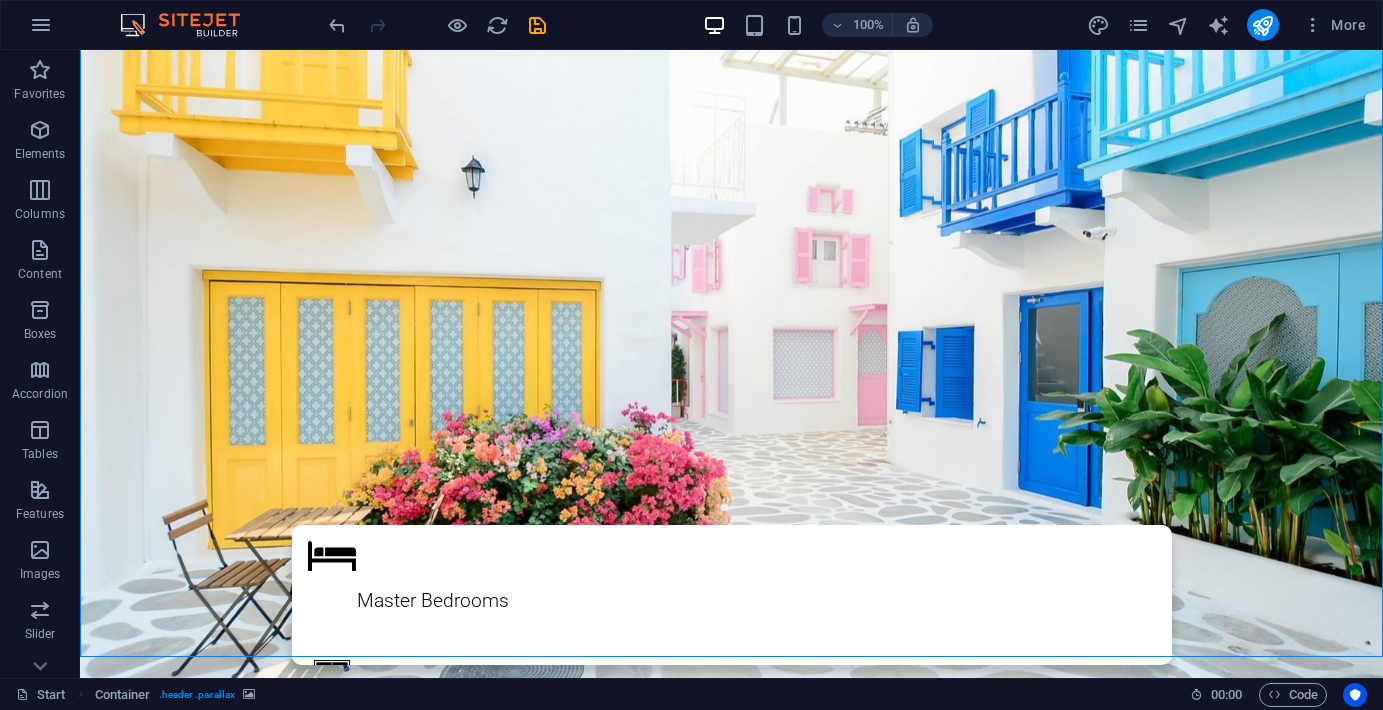 scroll, scrollTop: 61, scrollLeft: 0, axis: vertical 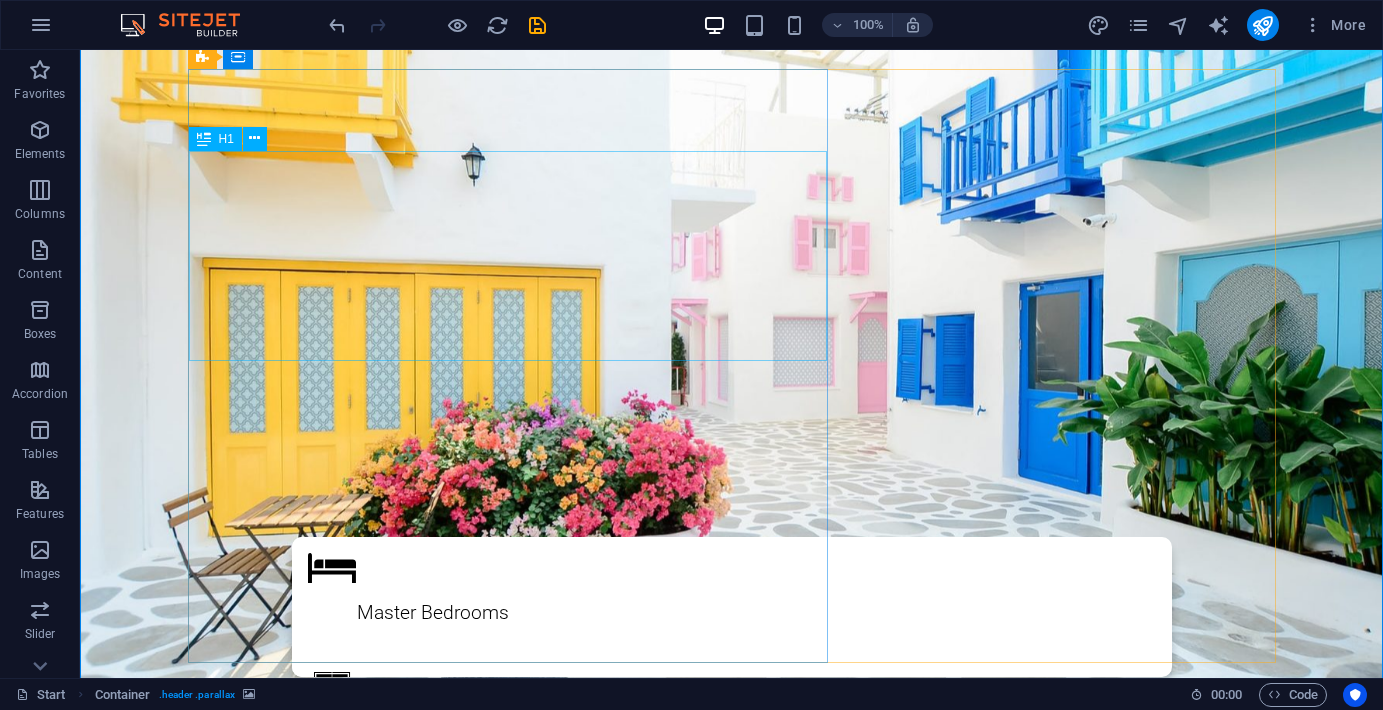 click on "Beautiful and Cosy Apartment with an Amazing View" at bounding box center (732, 887) 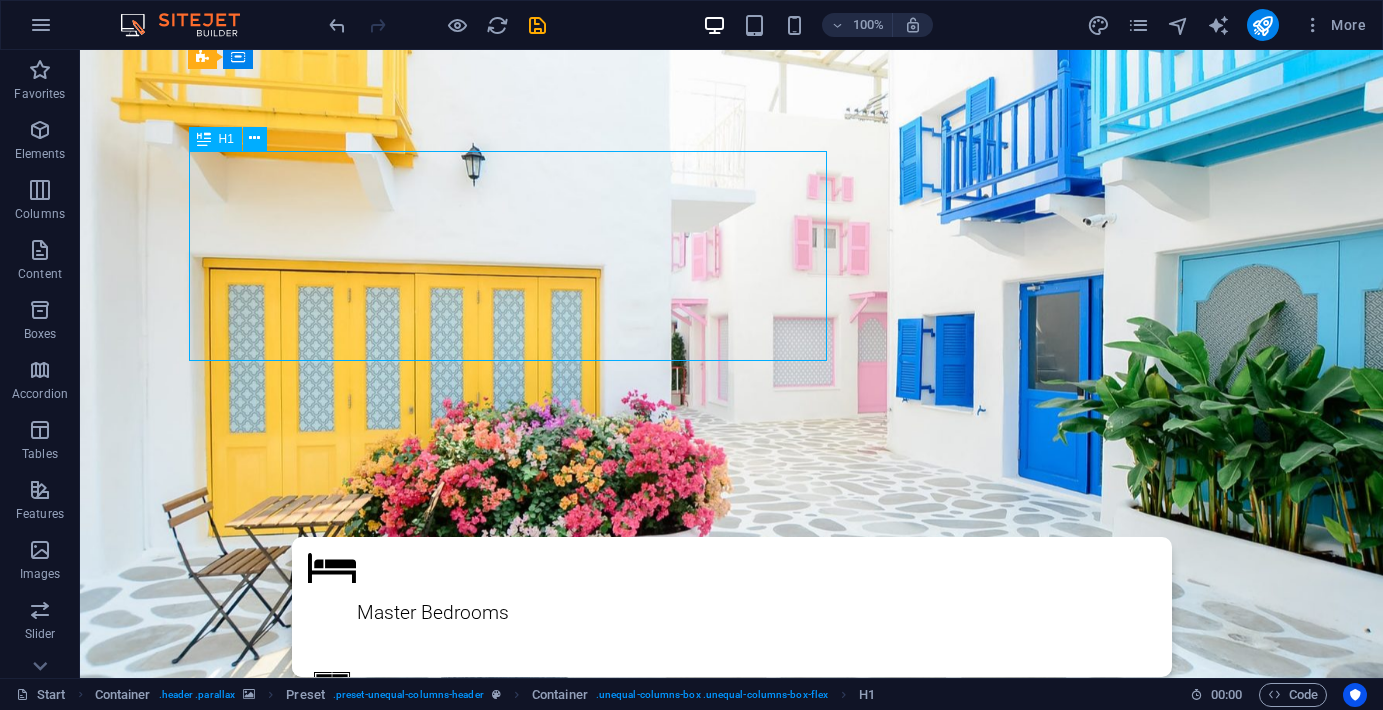 click on "Beautiful and Cosy Apartment with an Amazing View" at bounding box center (732, 887) 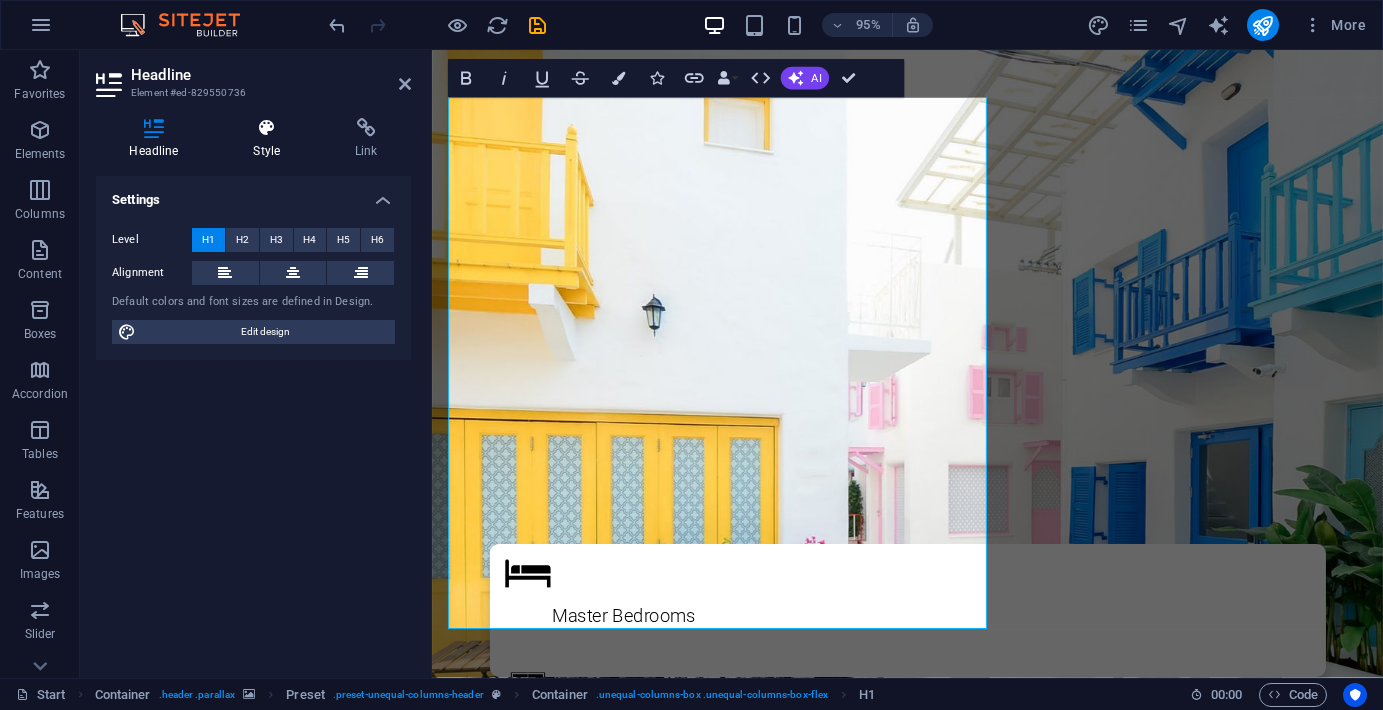 click at bounding box center (267, 128) 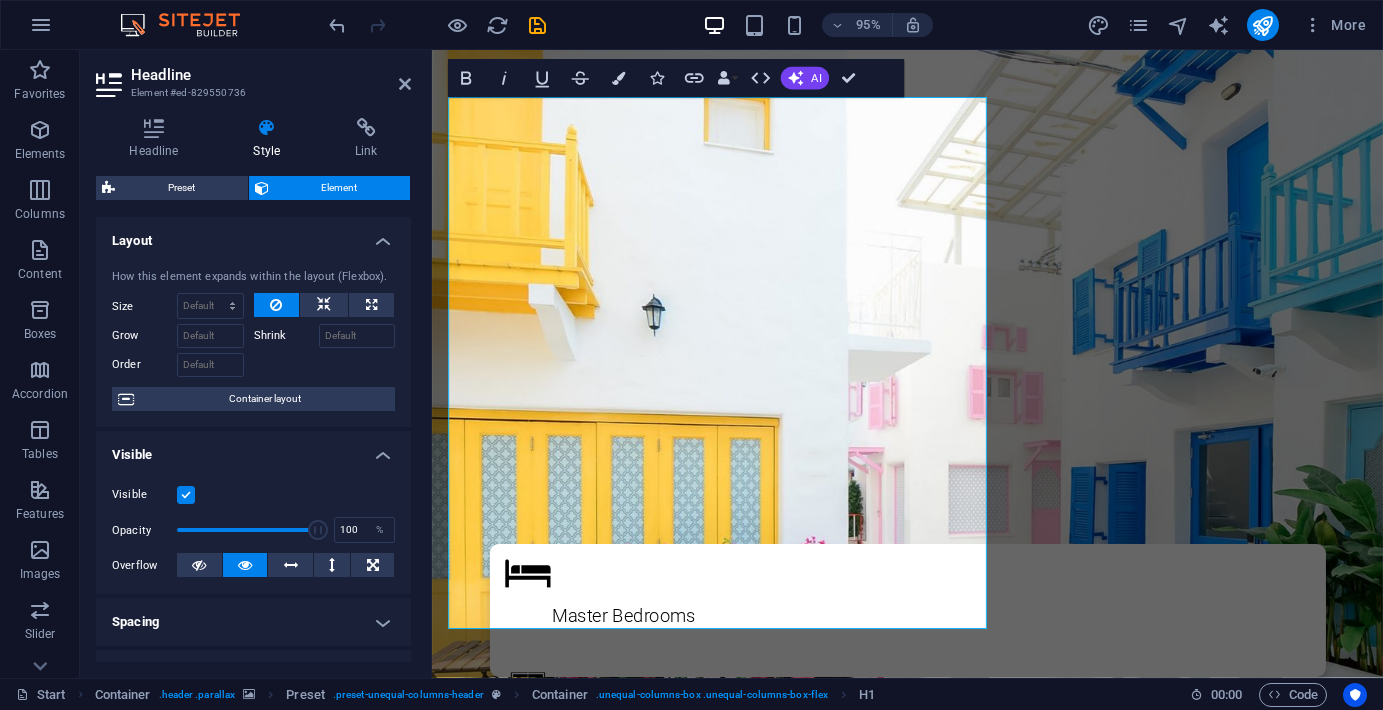 scroll, scrollTop: 0, scrollLeft: 0, axis: both 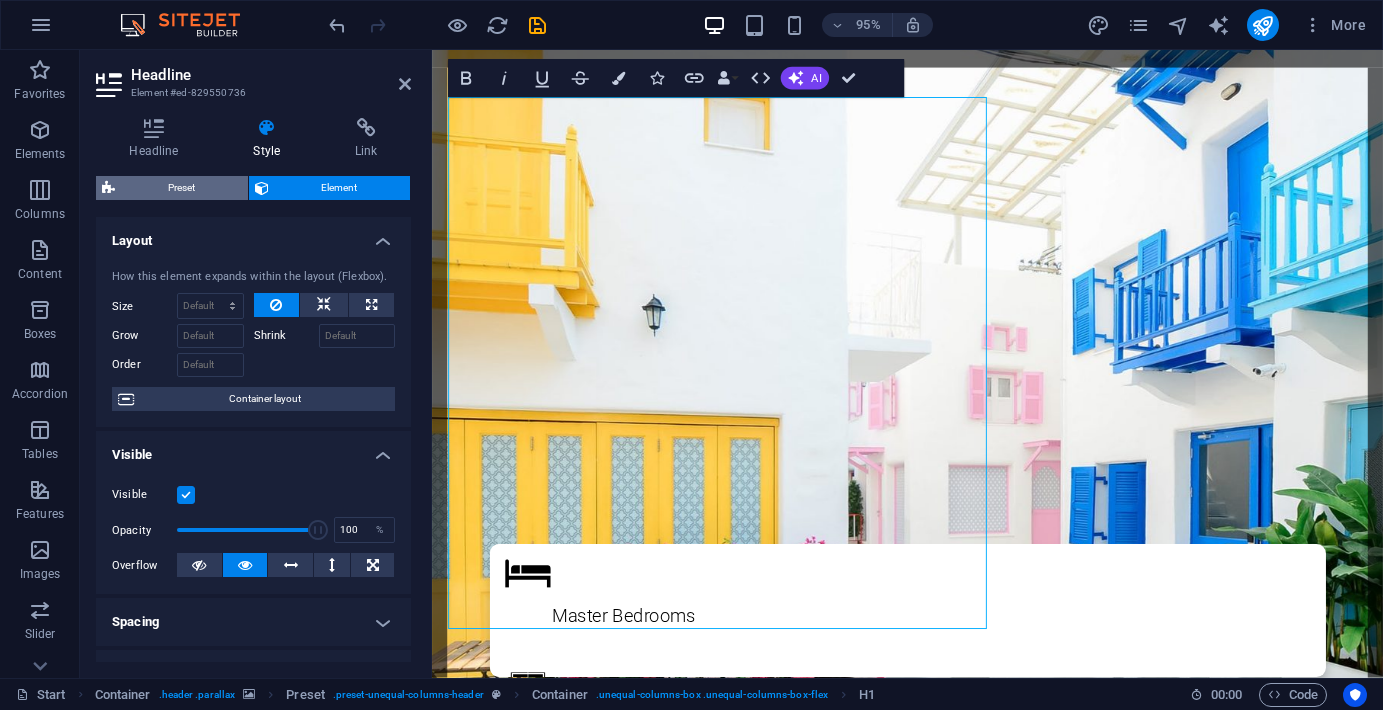 click on "Preset" at bounding box center (181, 188) 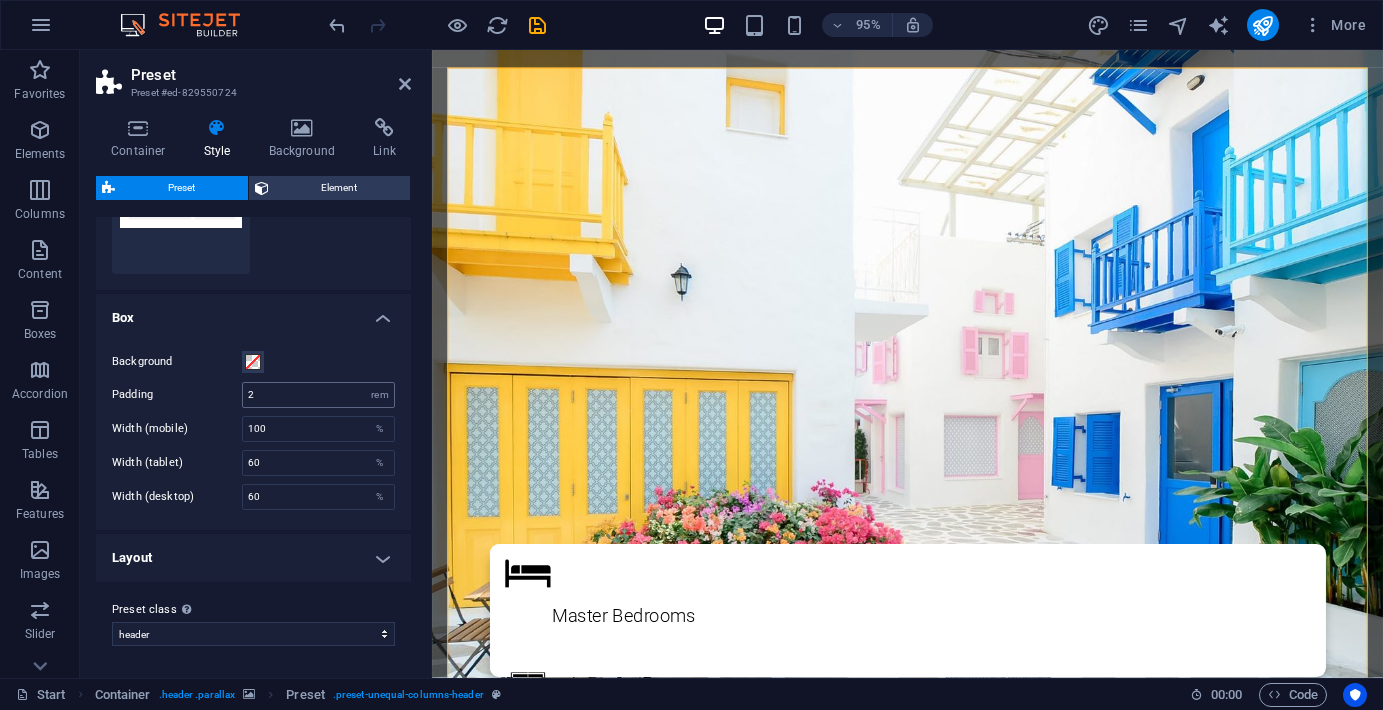 scroll, scrollTop: 266, scrollLeft: 0, axis: vertical 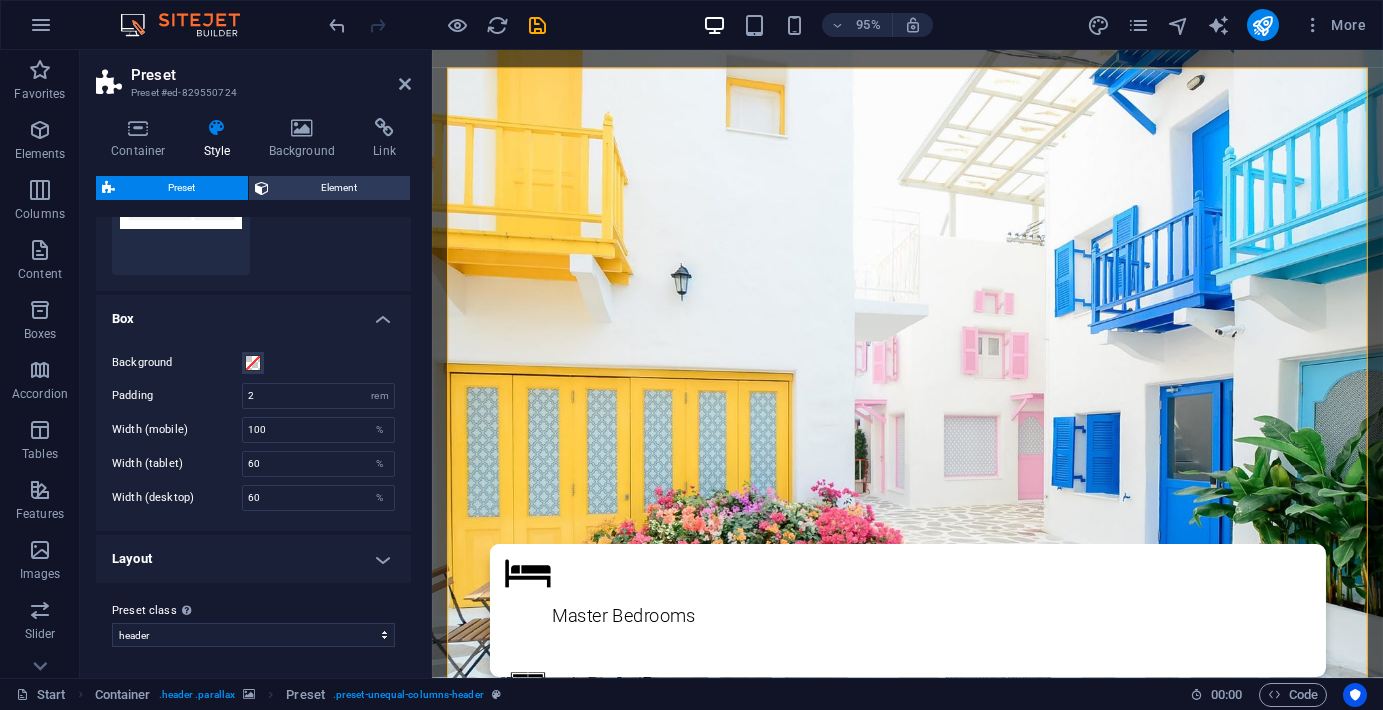 click on "Layout" at bounding box center (253, 559) 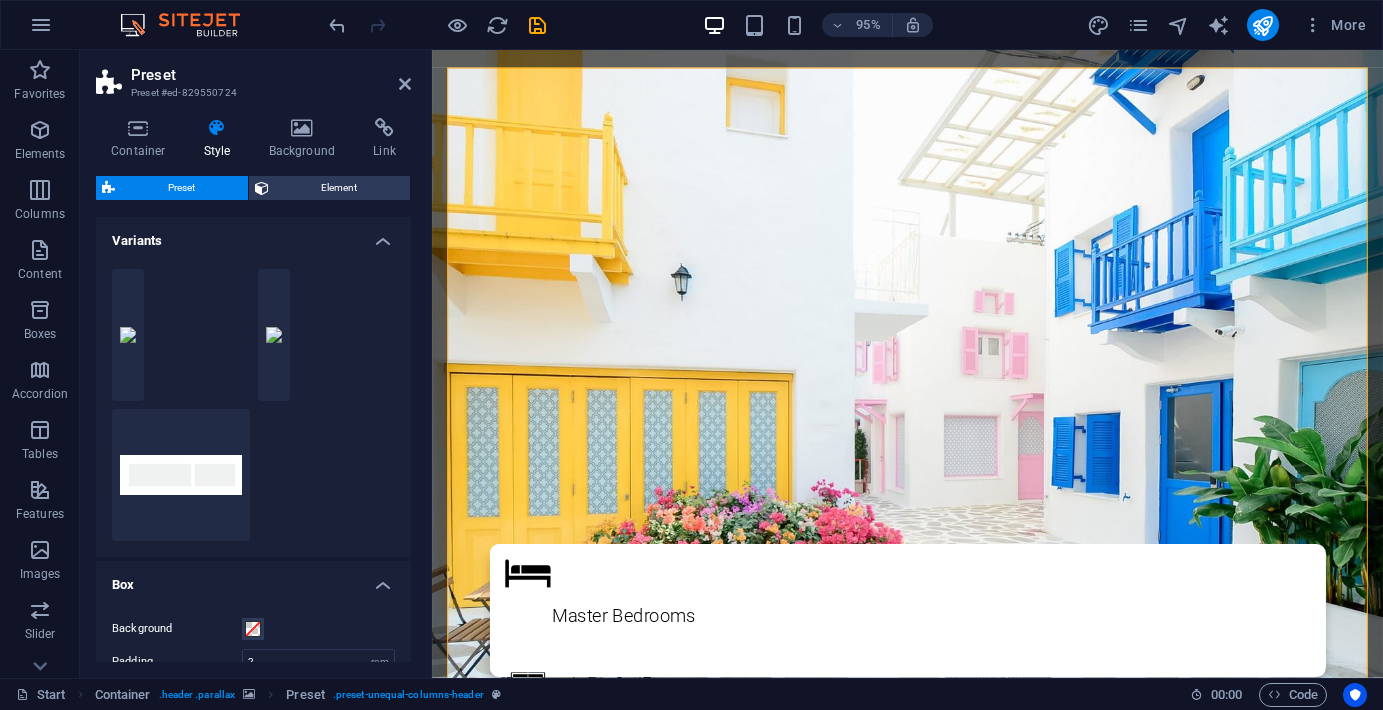 scroll, scrollTop: 0, scrollLeft: 0, axis: both 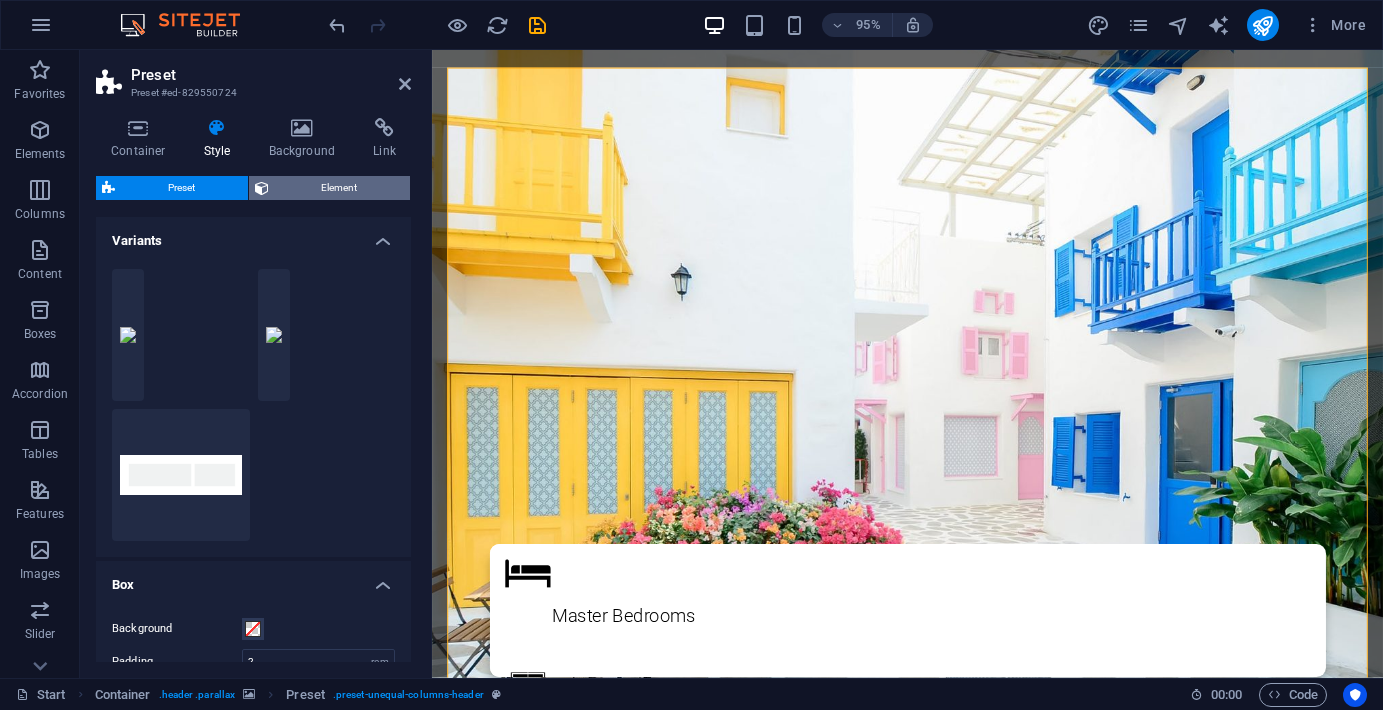 click on "Element" at bounding box center (340, 188) 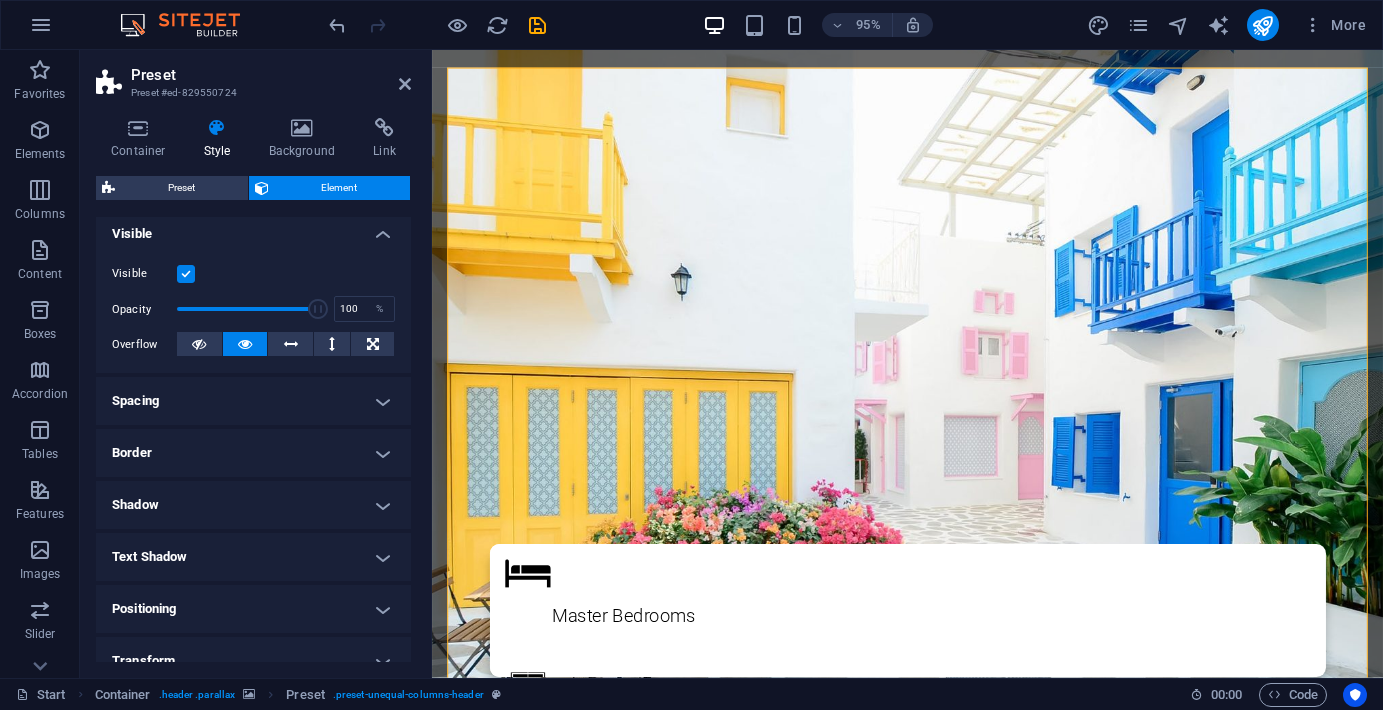 scroll, scrollTop: 223, scrollLeft: 0, axis: vertical 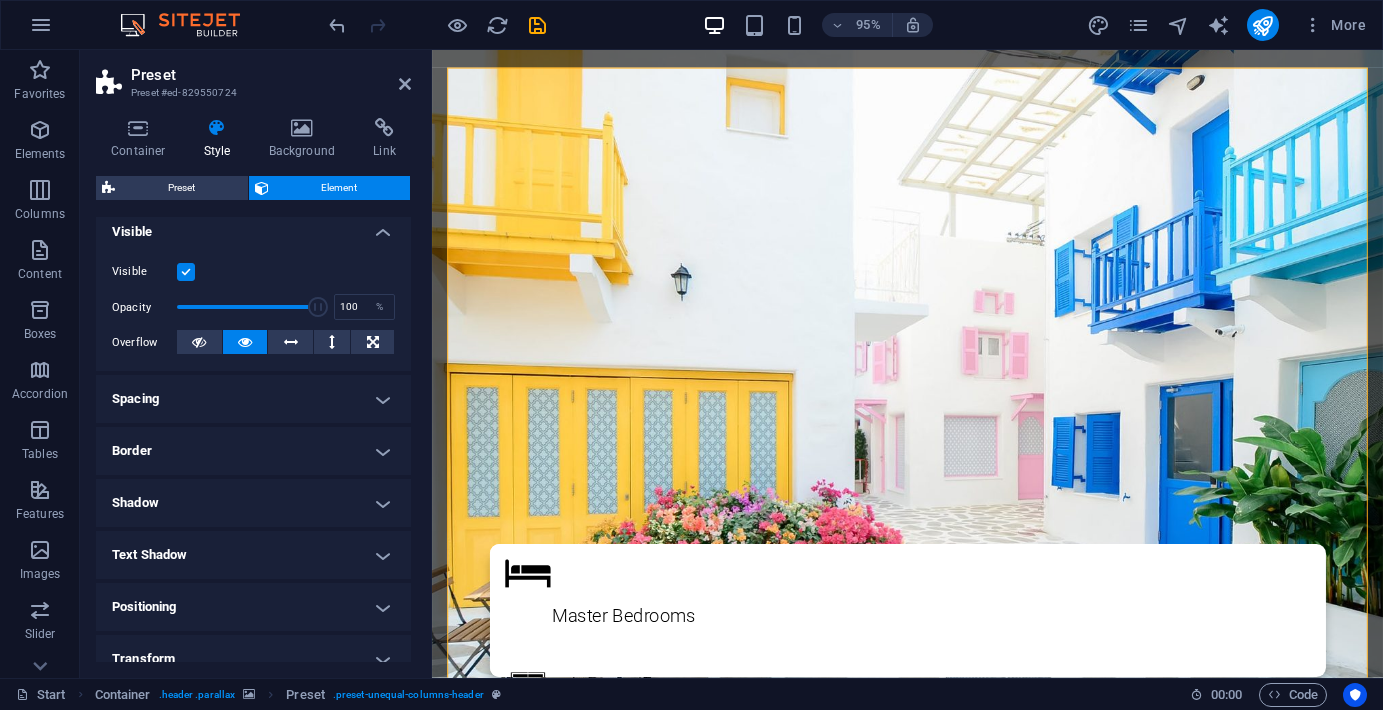 click on "Spacing" at bounding box center [253, 399] 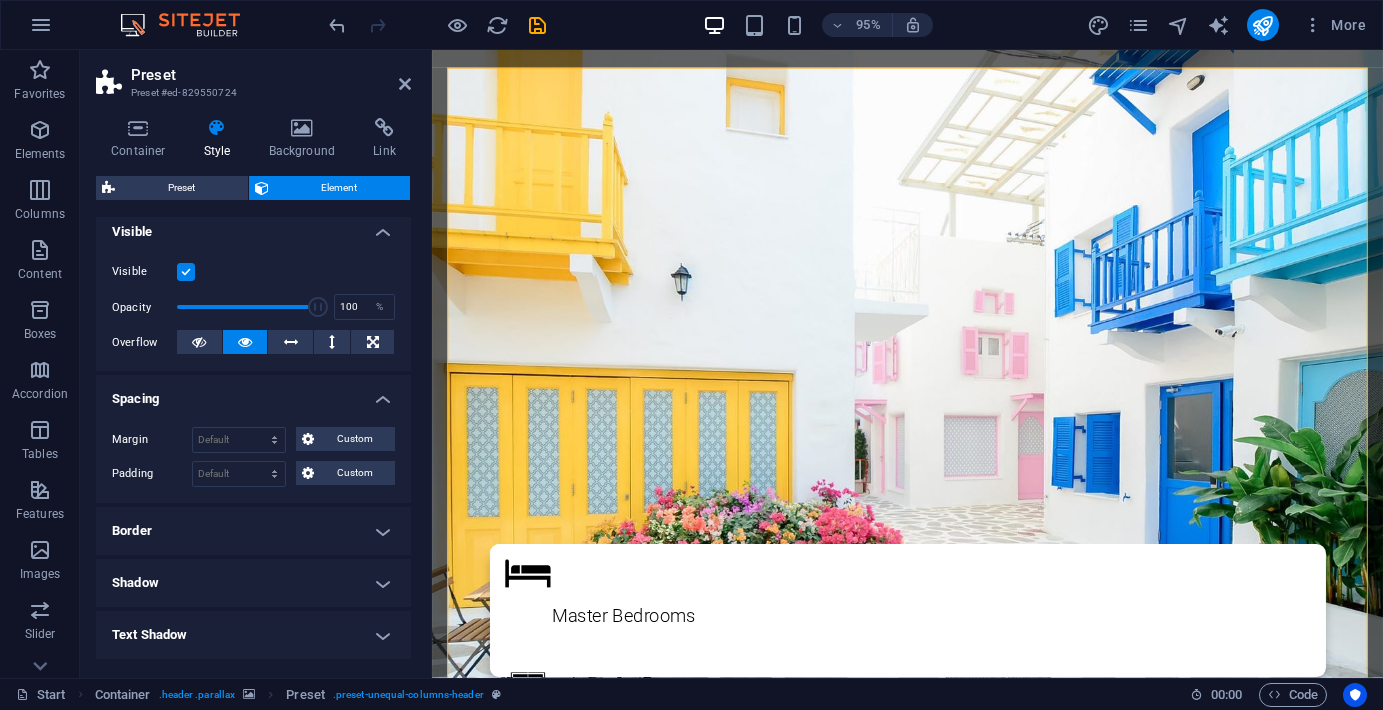 click on "Border" at bounding box center (253, 531) 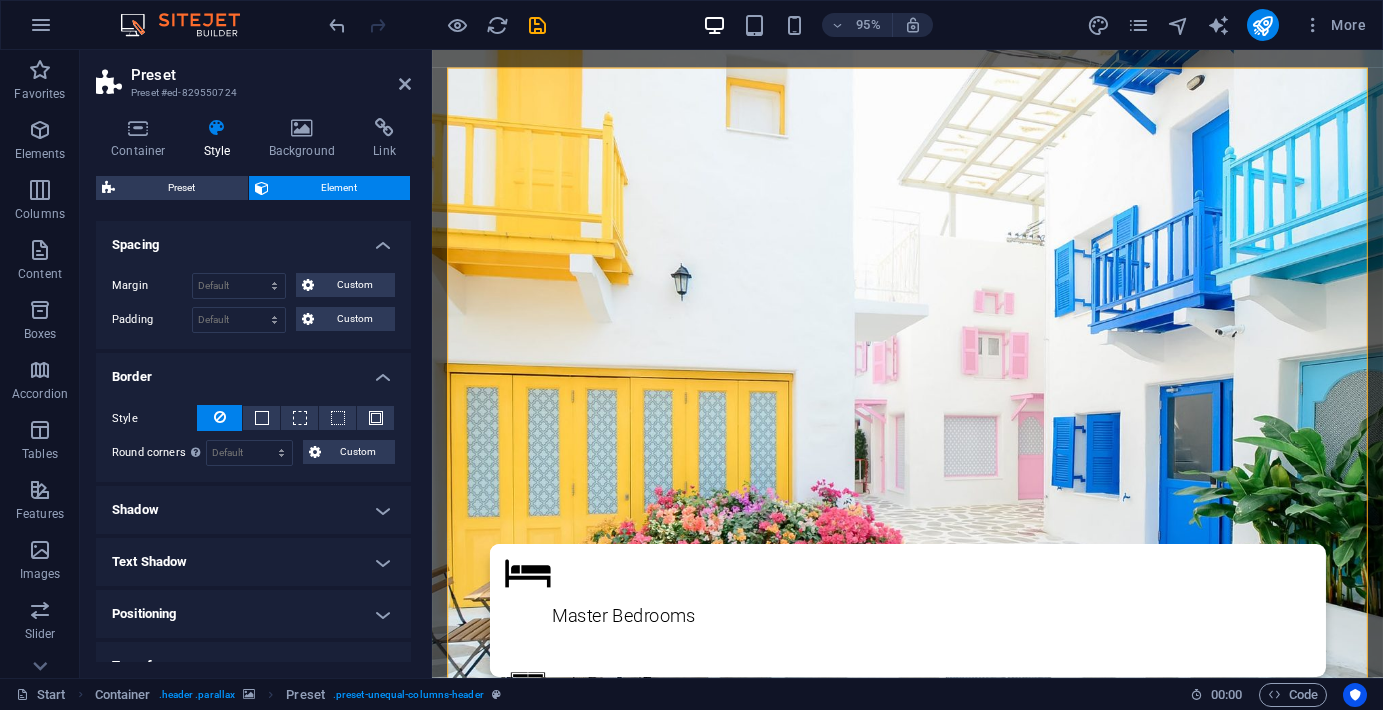 scroll, scrollTop: 389, scrollLeft: 0, axis: vertical 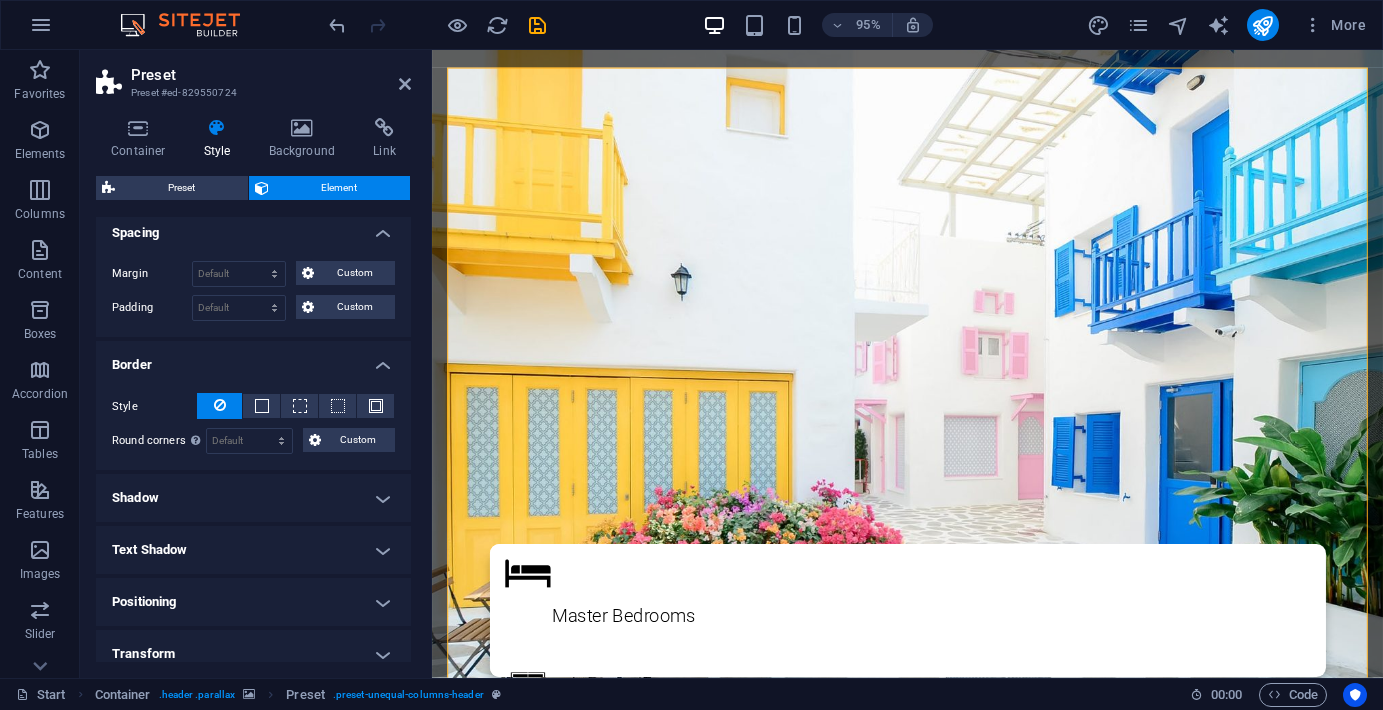 click on "Shadow" at bounding box center (253, 498) 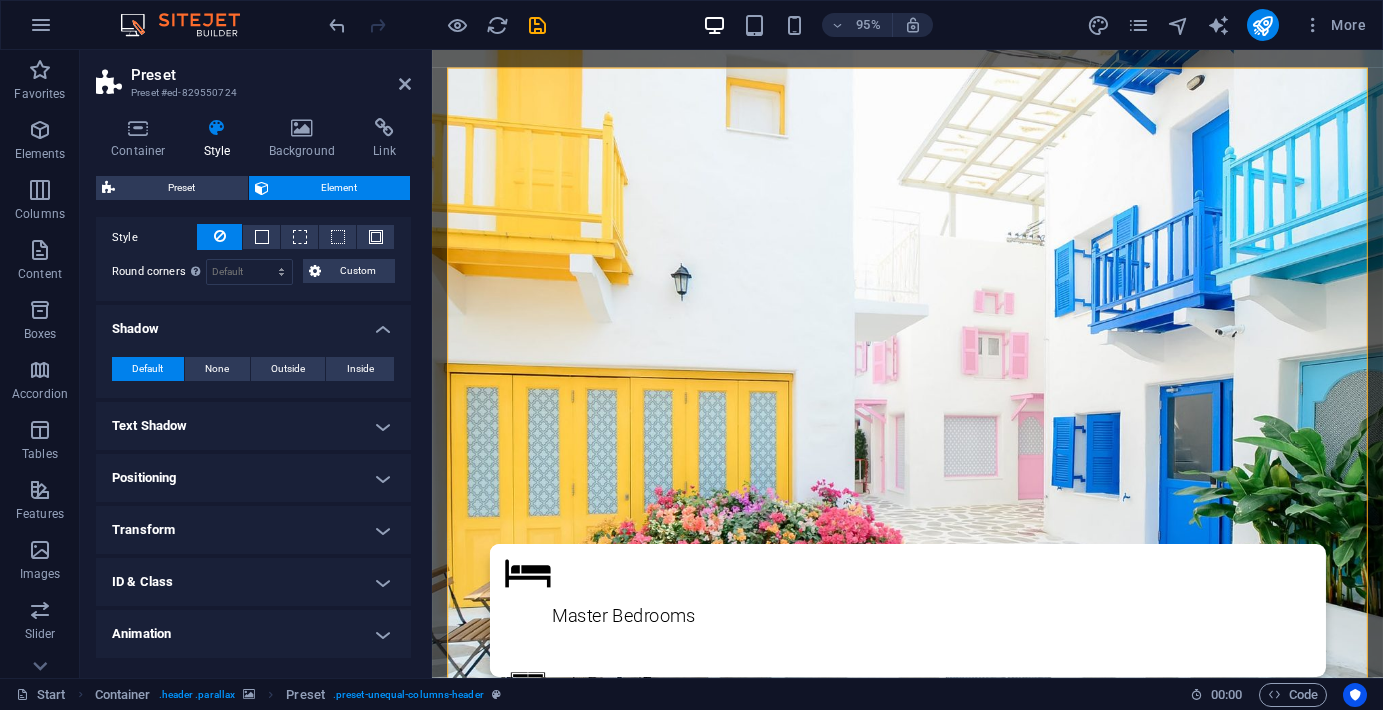 scroll, scrollTop: 567, scrollLeft: 0, axis: vertical 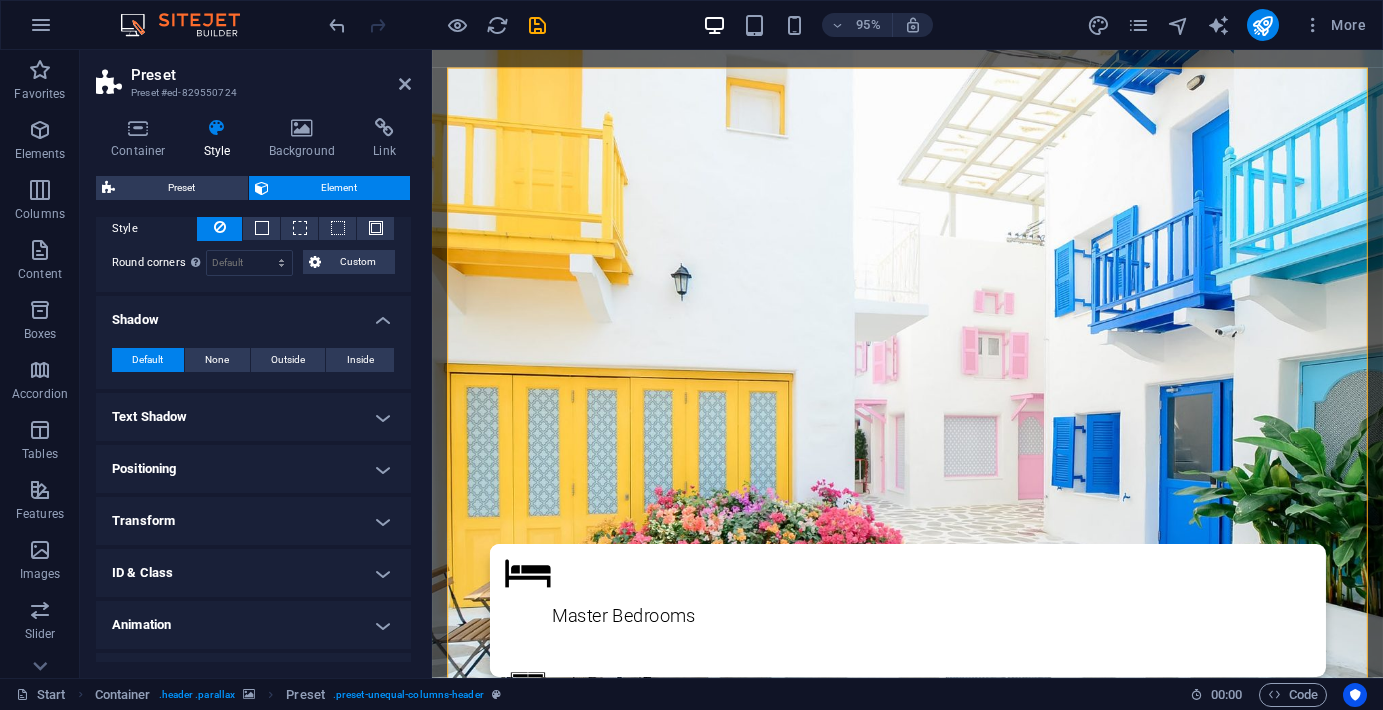 click on "Text Shadow" at bounding box center (253, 417) 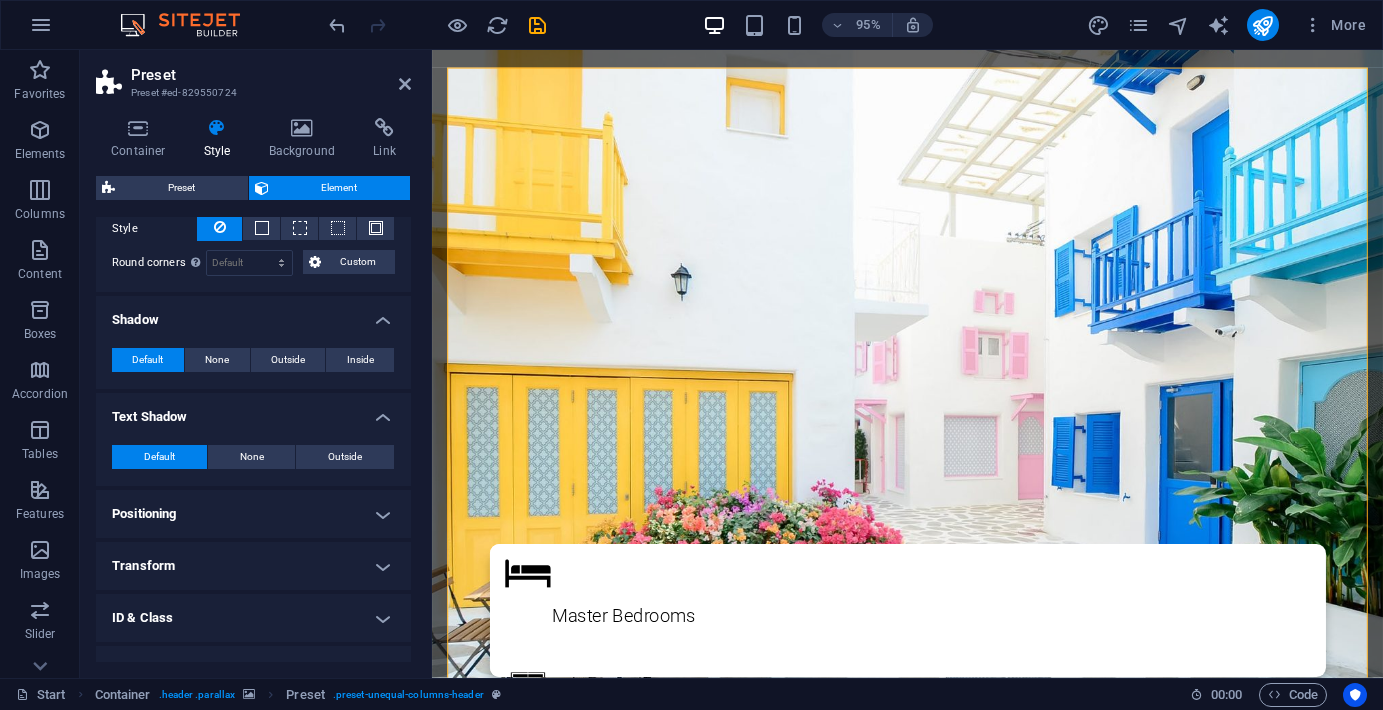 click on "Positioning" at bounding box center (253, 514) 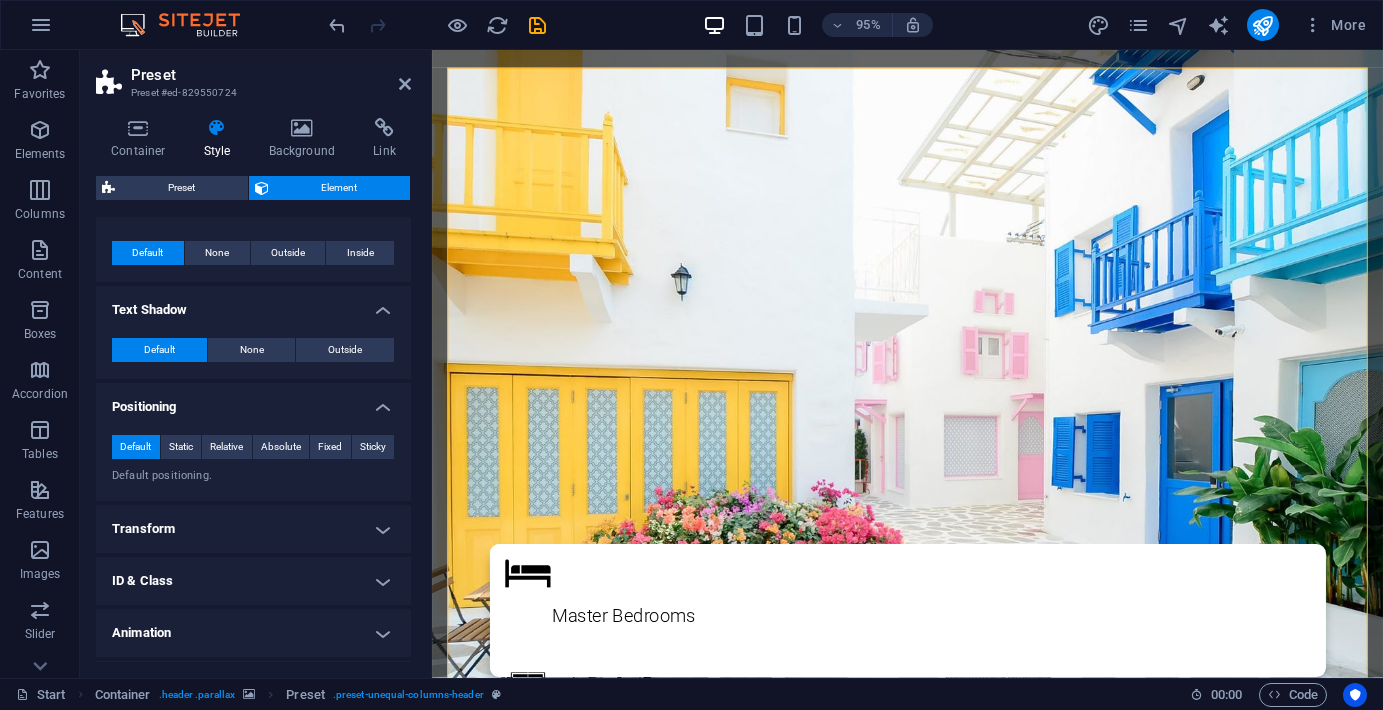 scroll, scrollTop: 719, scrollLeft: 0, axis: vertical 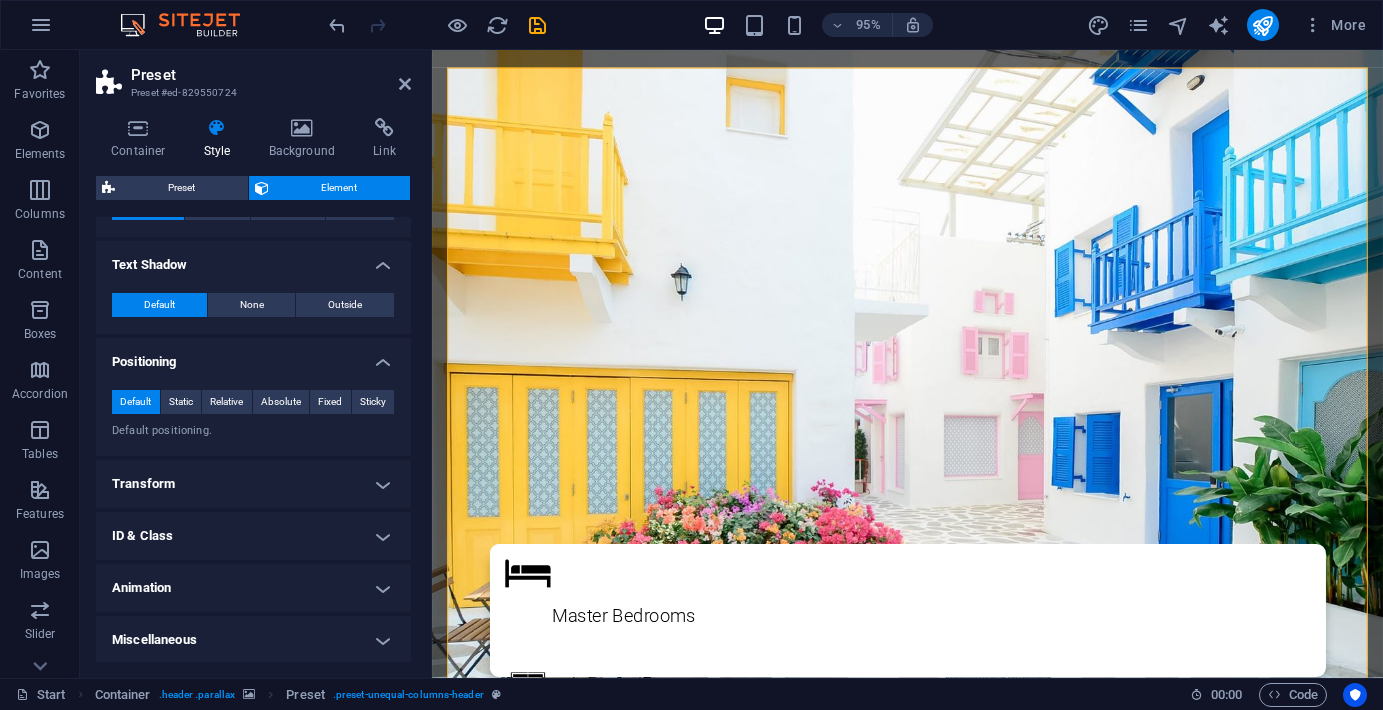 click on "Transform" at bounding box center (253, 484) 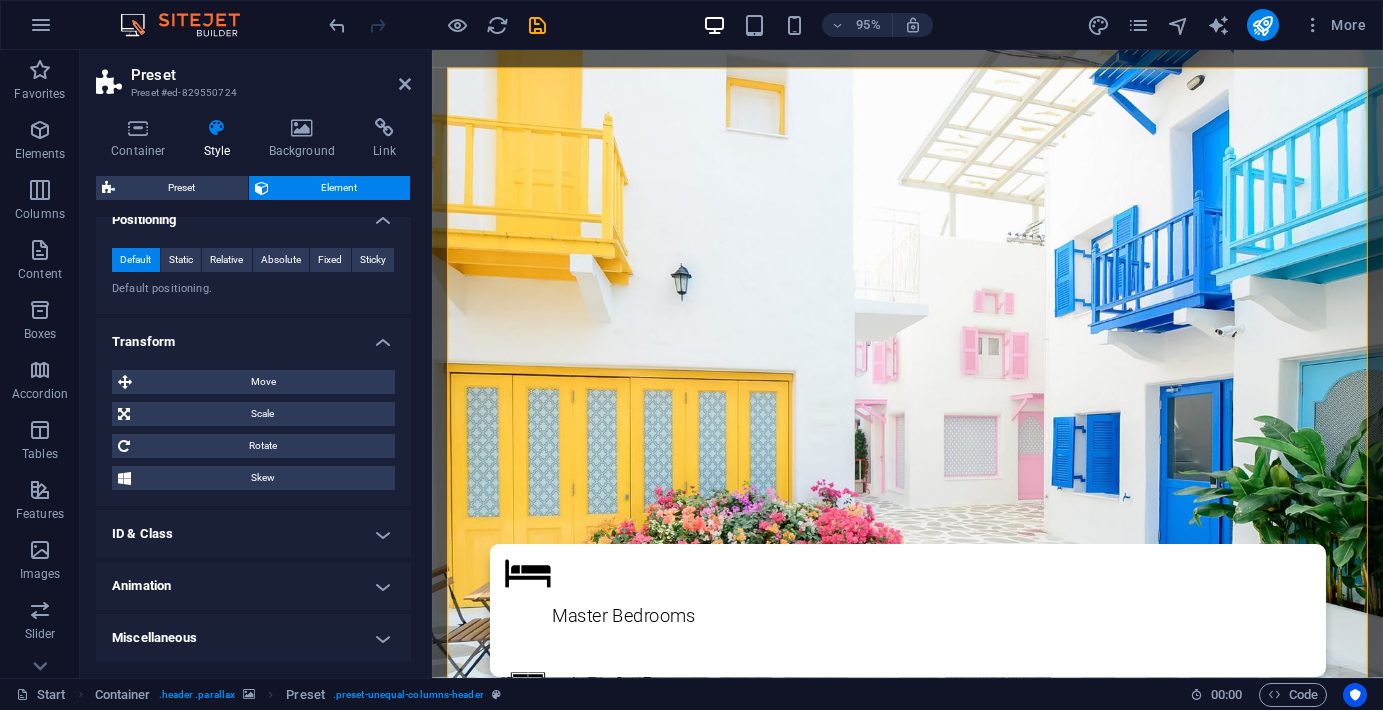 scroll, scrollTop: 859, scrollLeft: 0, axis: vertical 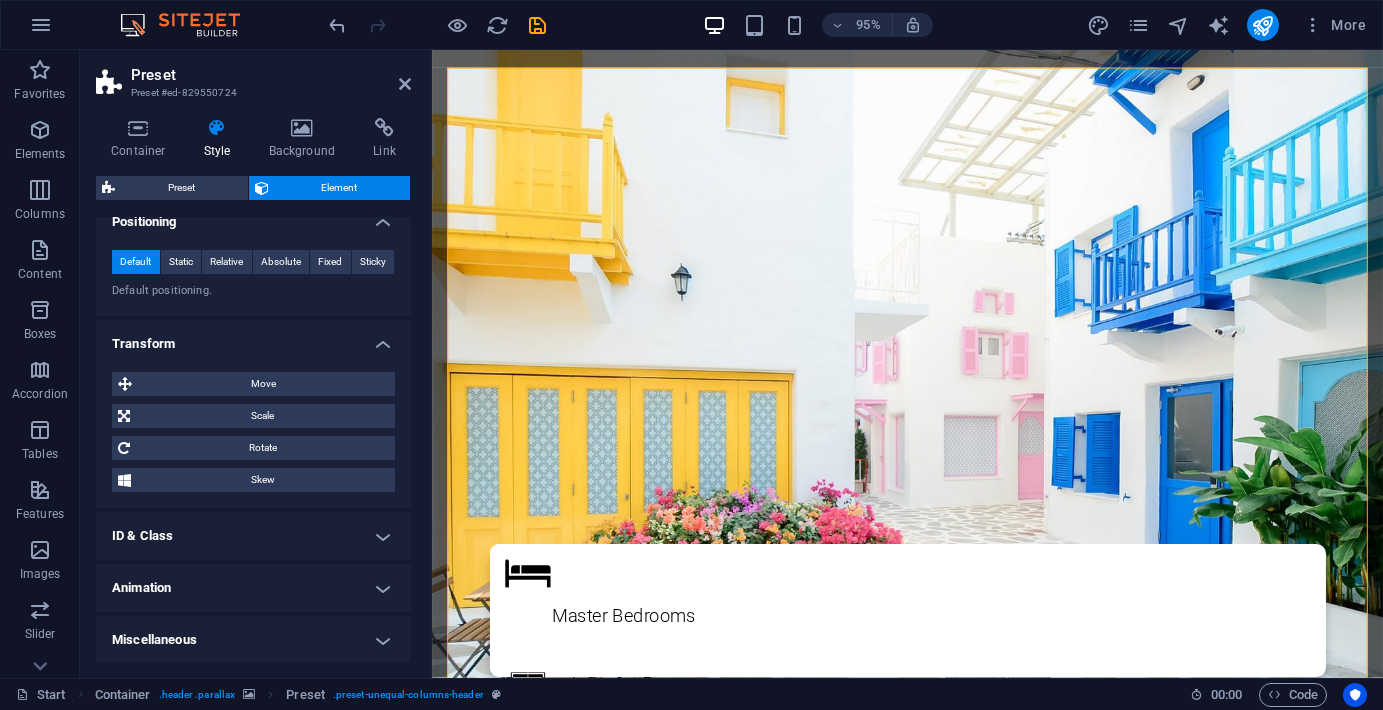 click on "ID & Class" at bounding box center (253, 536) 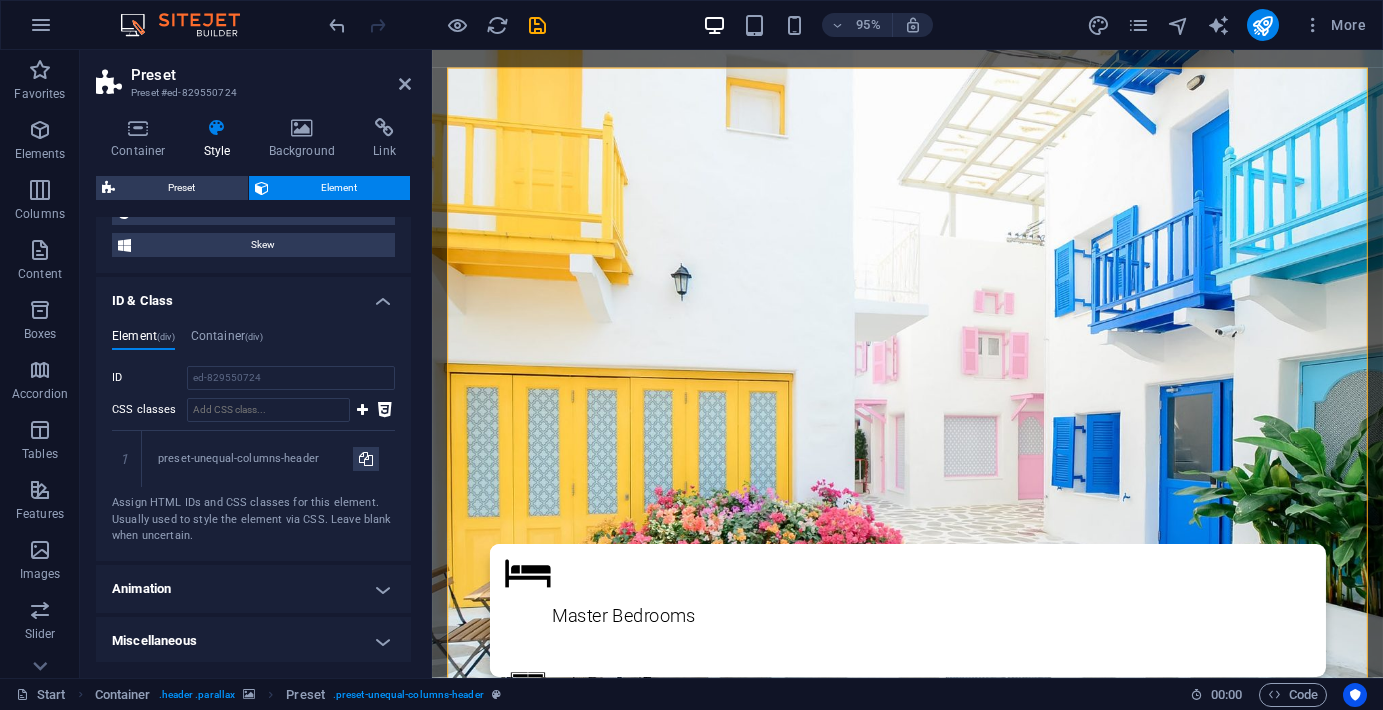 scroll, scrollTop: 1093, scrollLeft: 0, axis: vertical 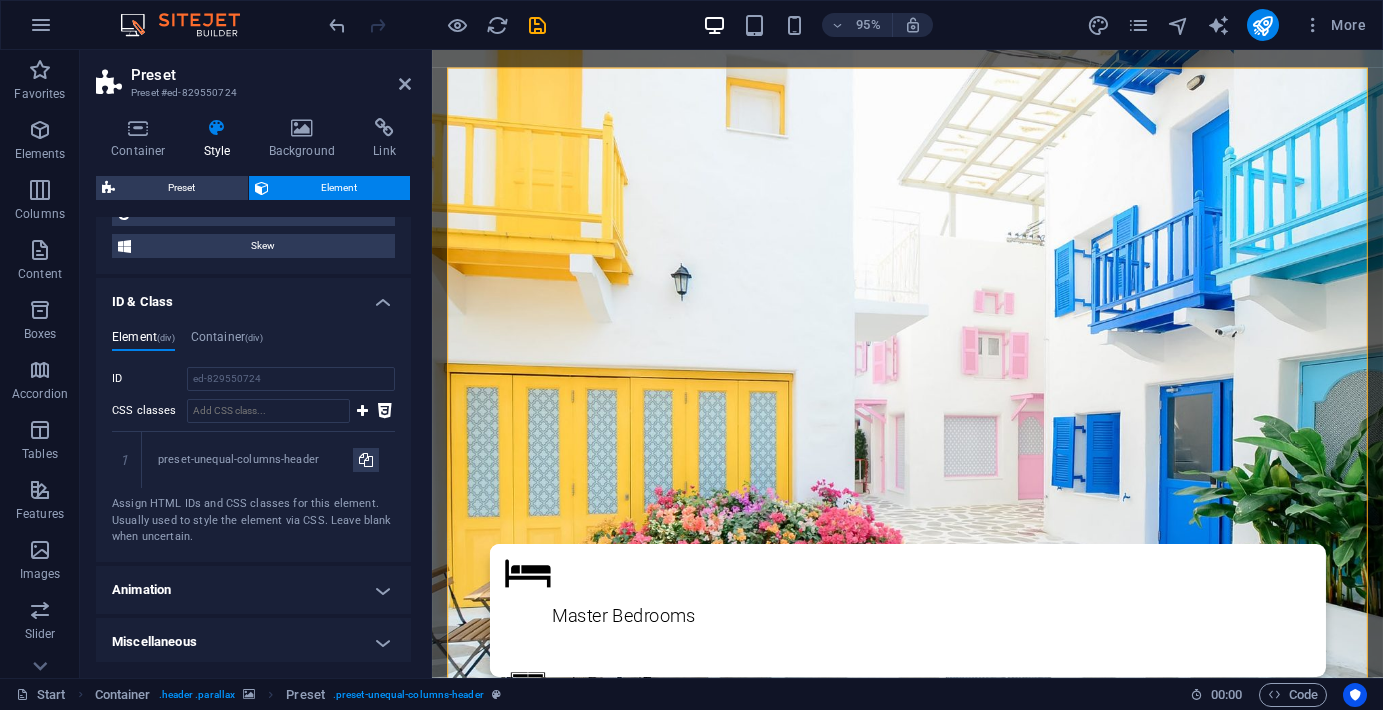 click on "Animation" at bounding box center (253, 590) 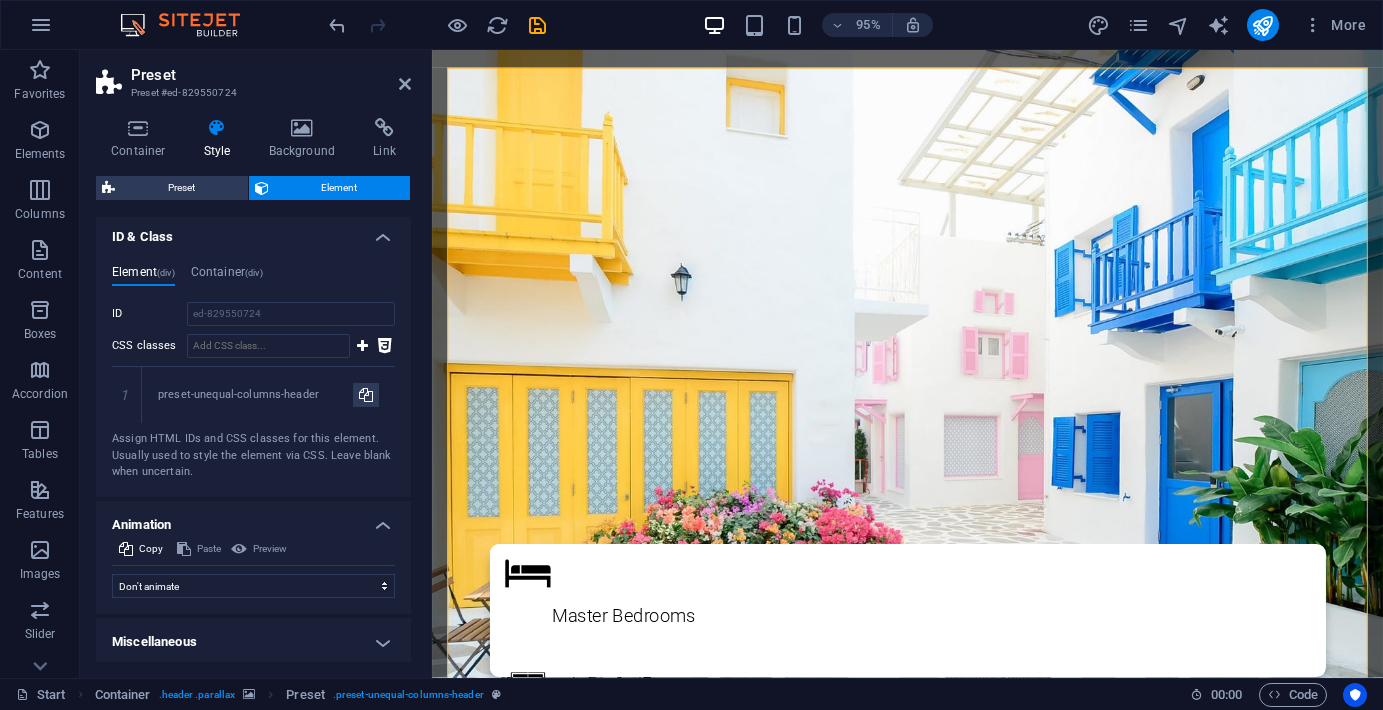 click on "Miscellaneous" at bounding box center [253, 642] 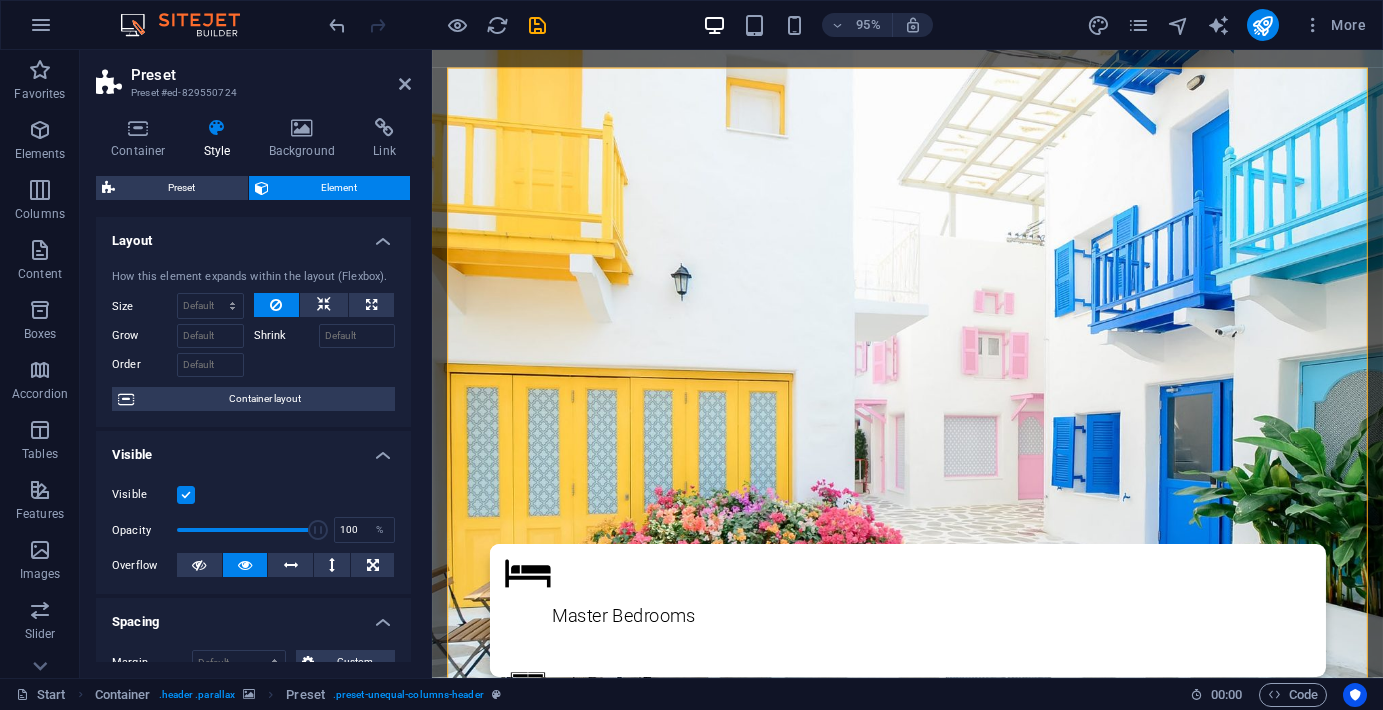 scroll, scrollTop: 0, scrollLeft: 0, axis: both 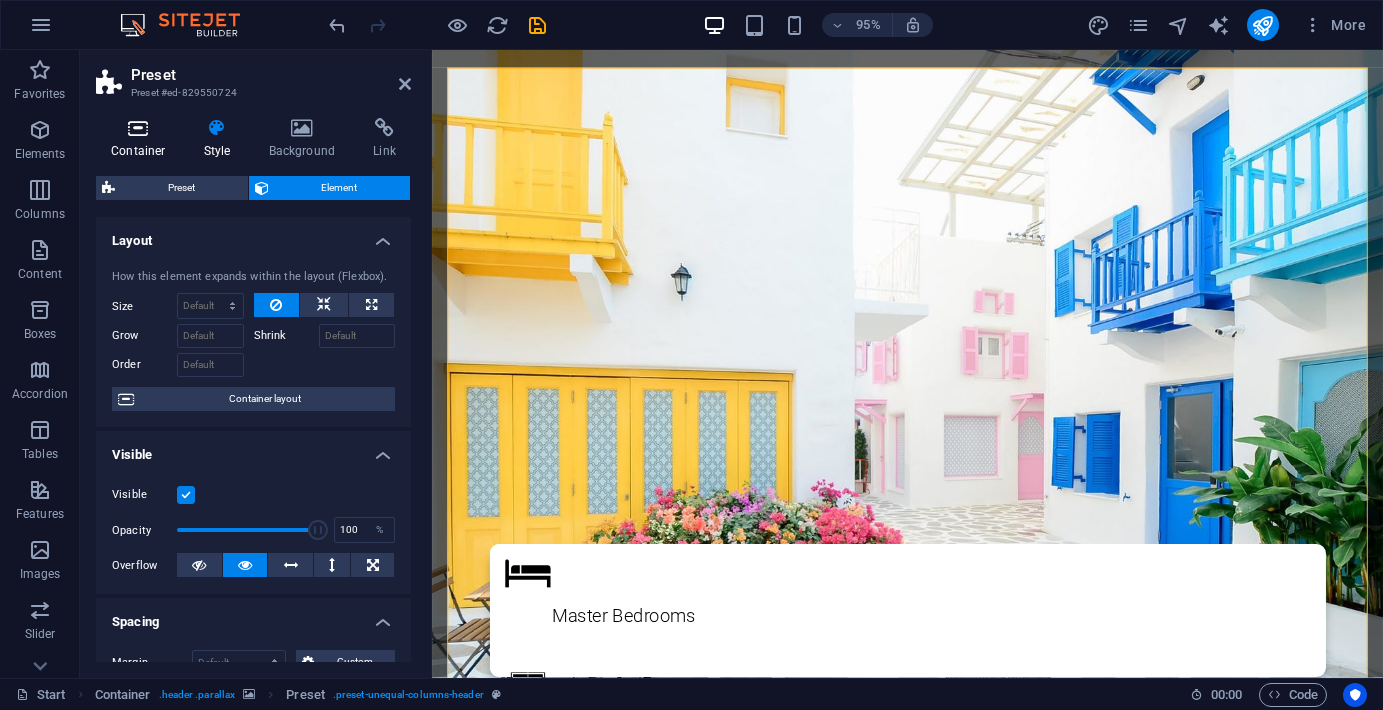 click at bounding box center [138, 128] 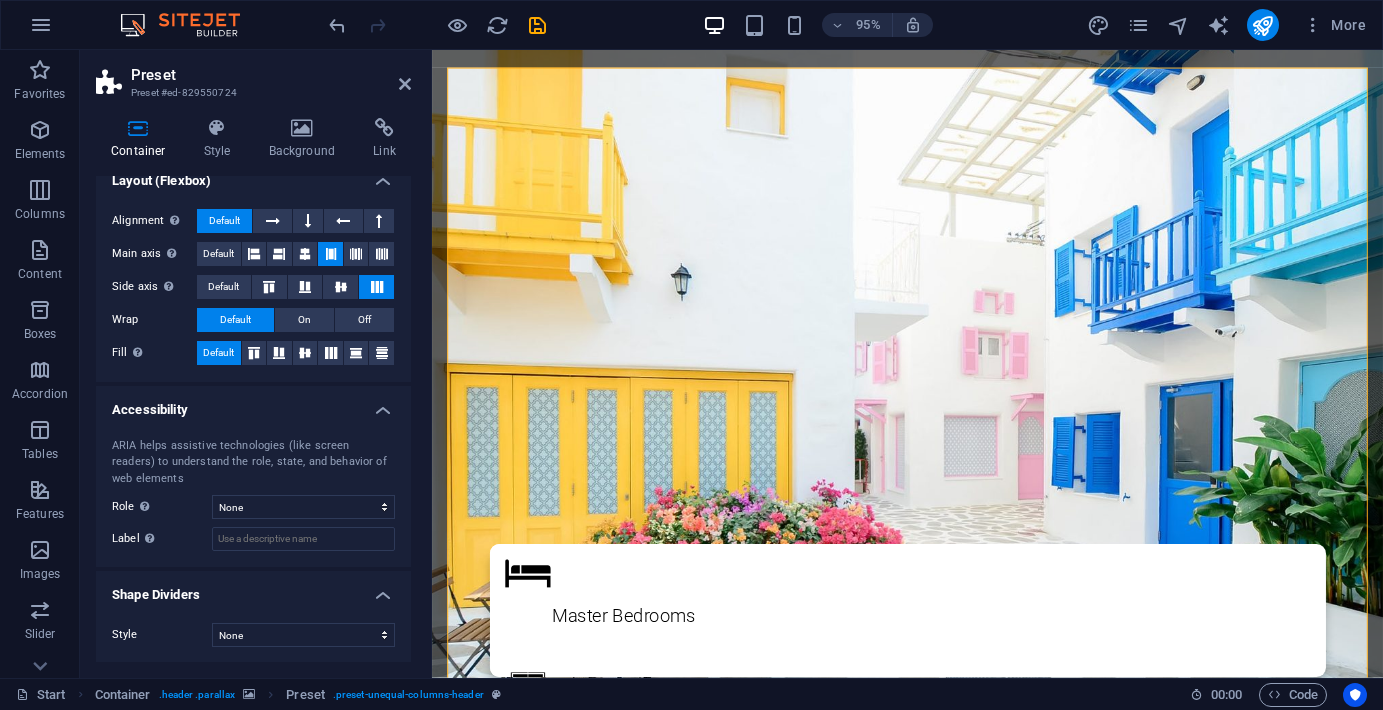 scroll, scrollTop: 286, scrollLeft: 0, axis: vertical 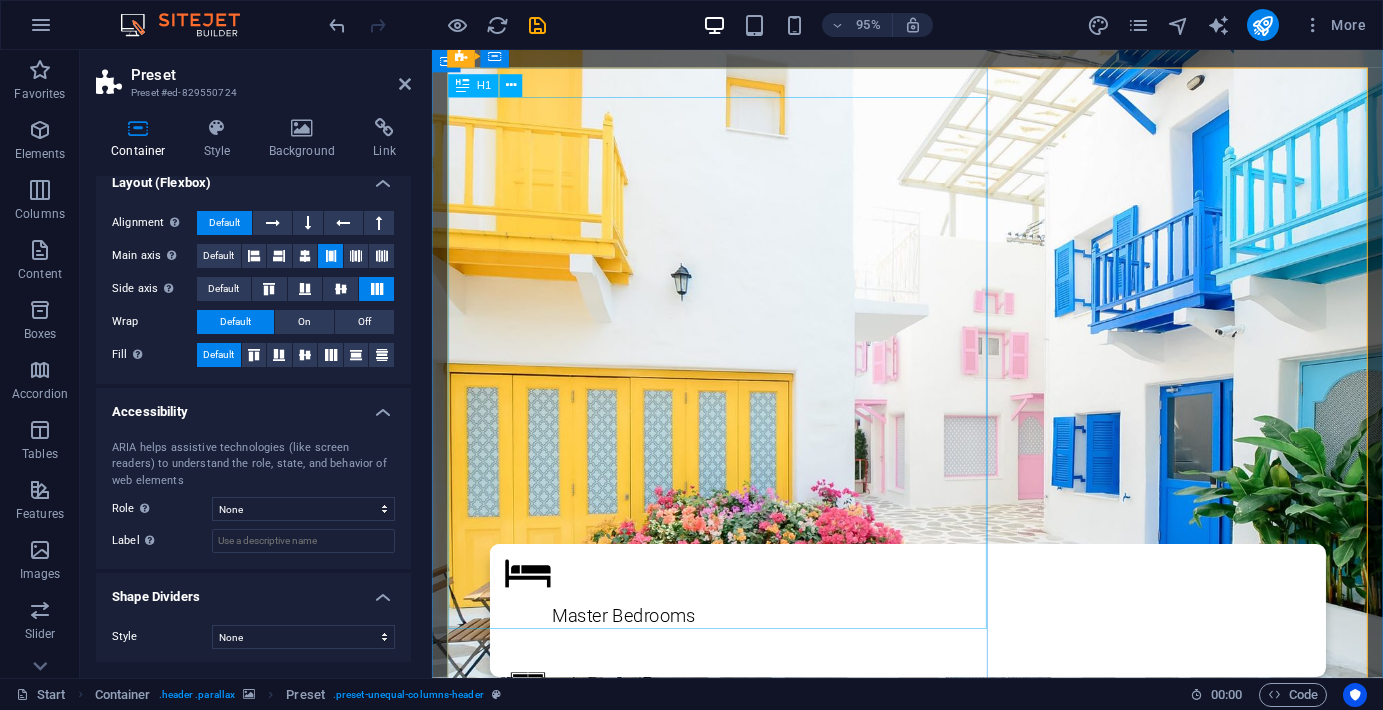 click on "Descubra como transformar música em conteúdo que conecta e viraliza — mesmo com o que você já tem em casa" at bounding box center [932, 1044] 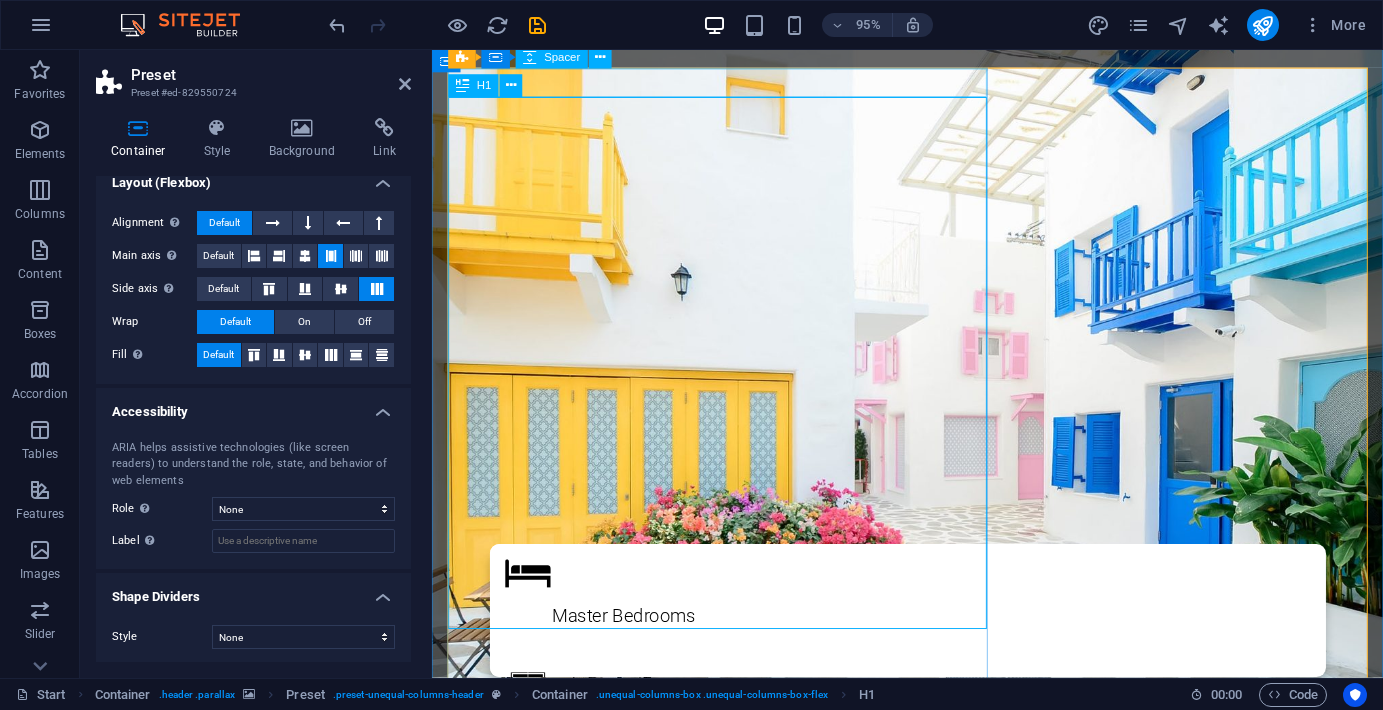 click on "H1" at bounding box center [484, 85] 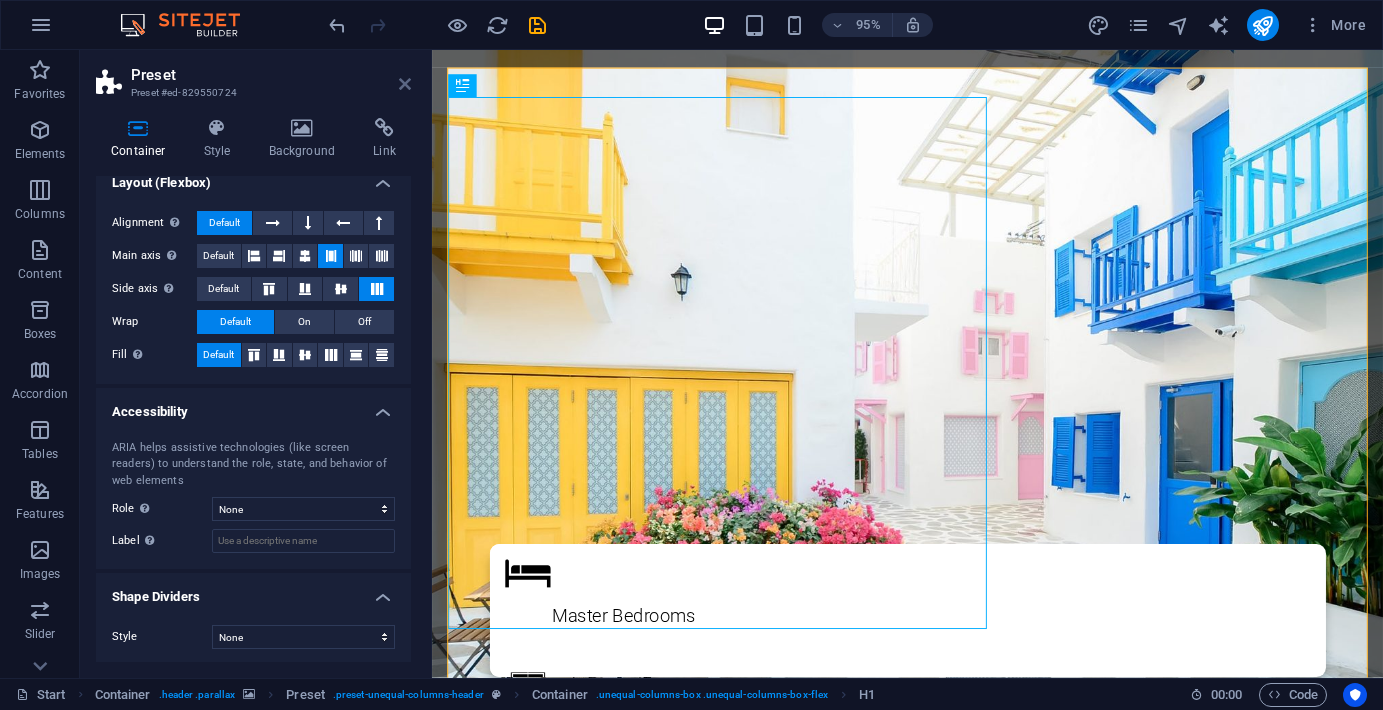 click at bounding box center [405, 84] 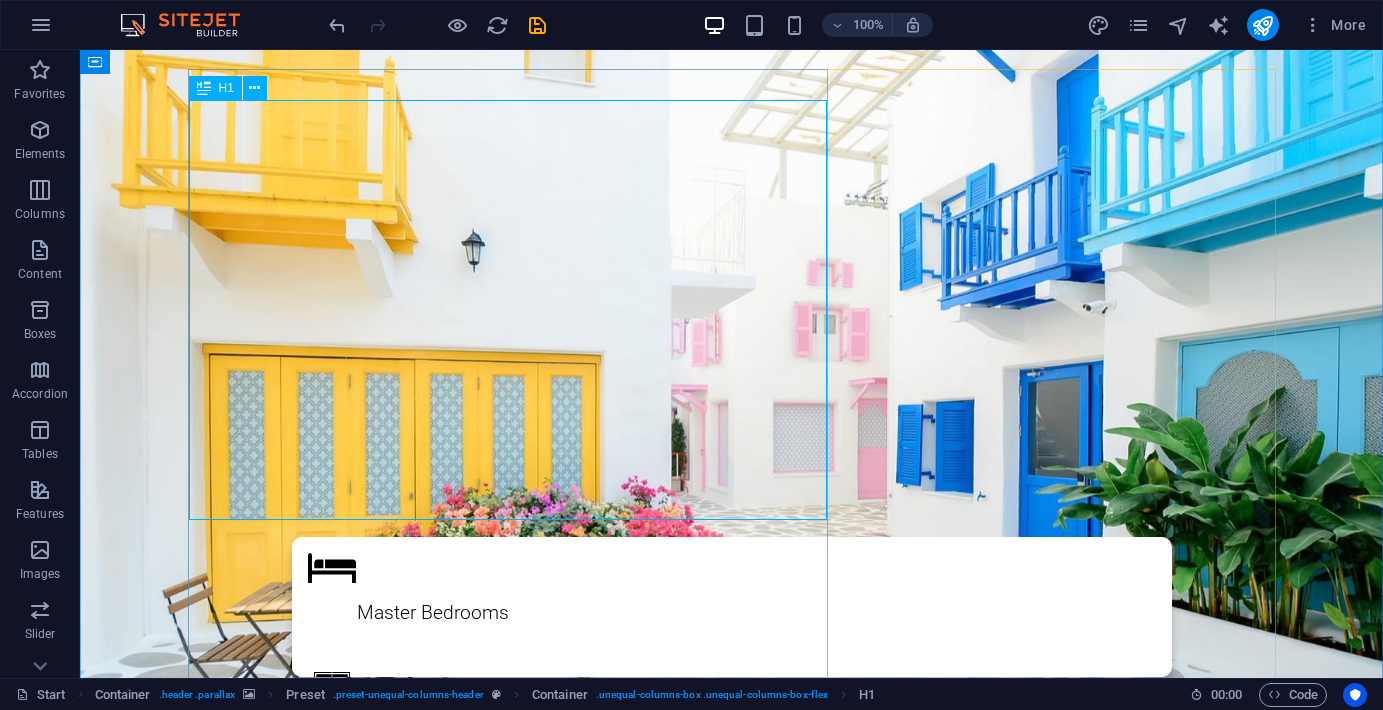 click on "Descubra como transformar música em conteúdo que conecta e viraliza — mesmo com o que você já tem em casa" at bounding box center [732, 1044] 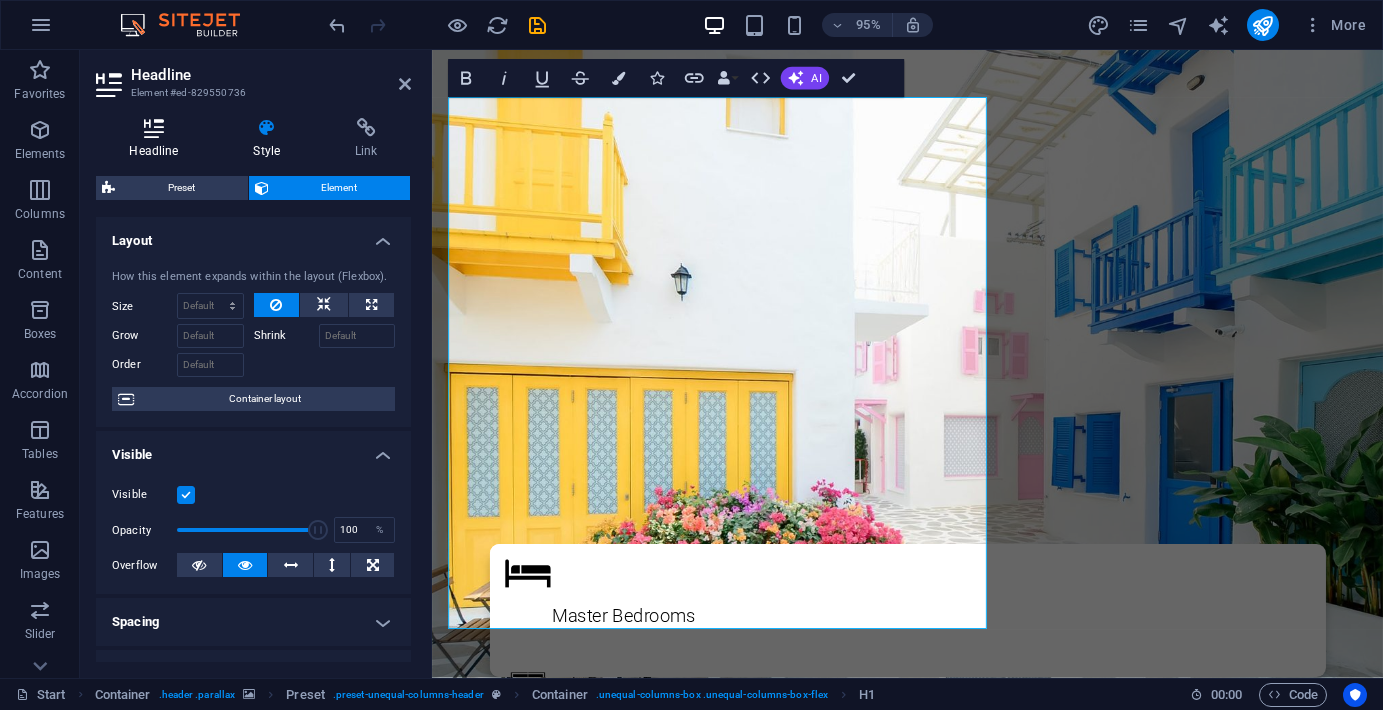 click at bounding box center [154, 128] 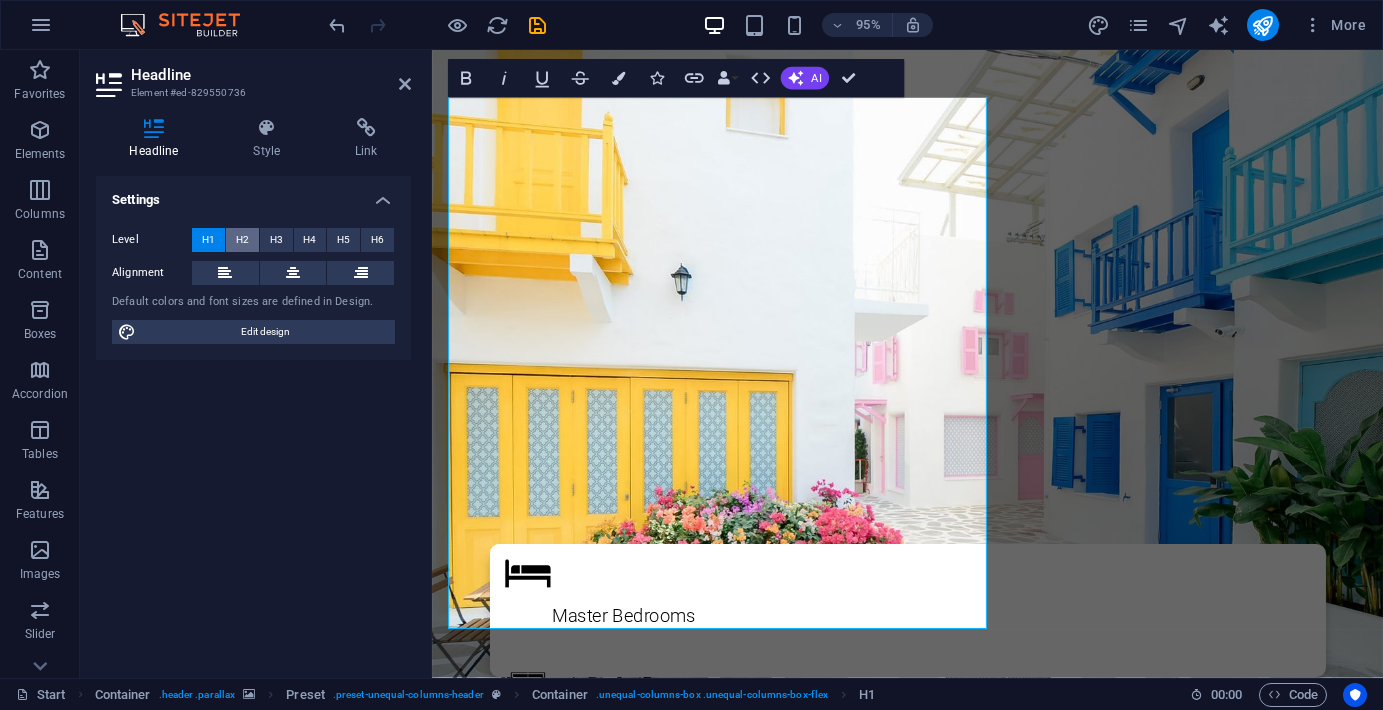 click on "H2" at bounding box center (242, 240) 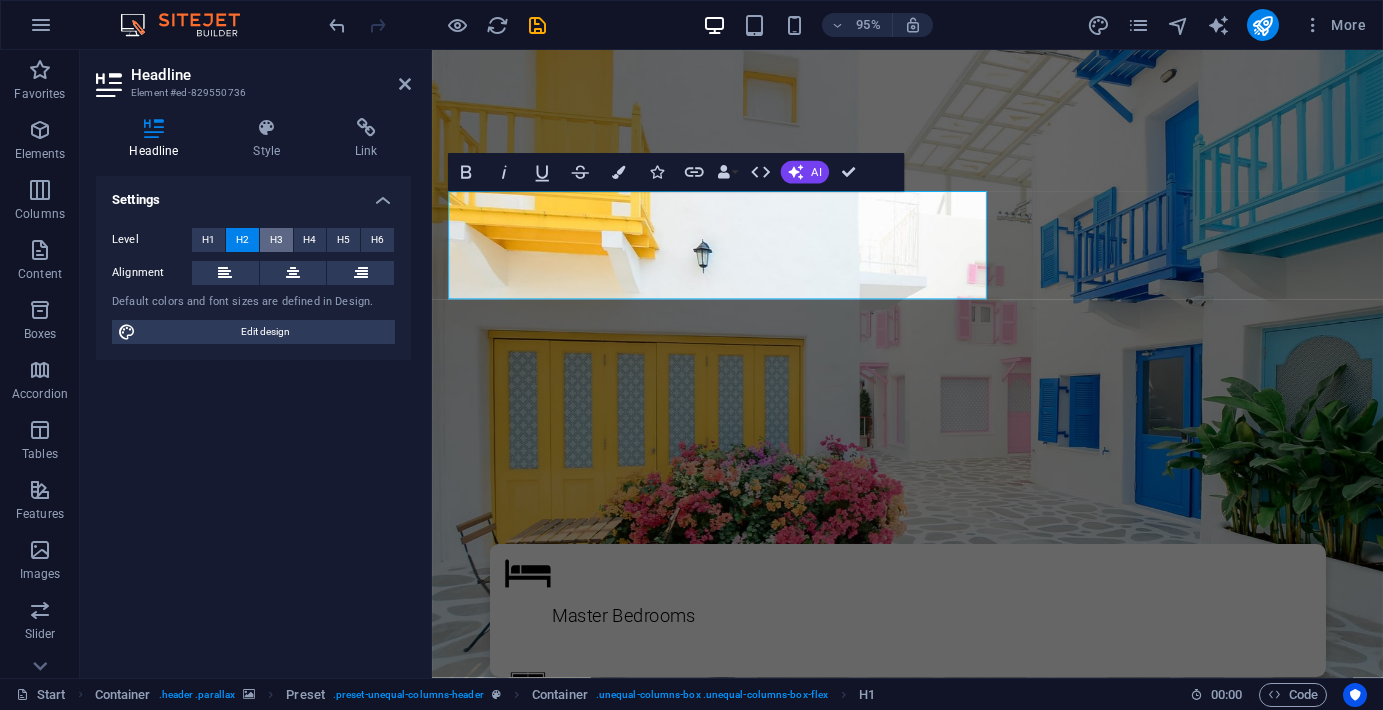 click on "H3" at bounding box center [276, 240] 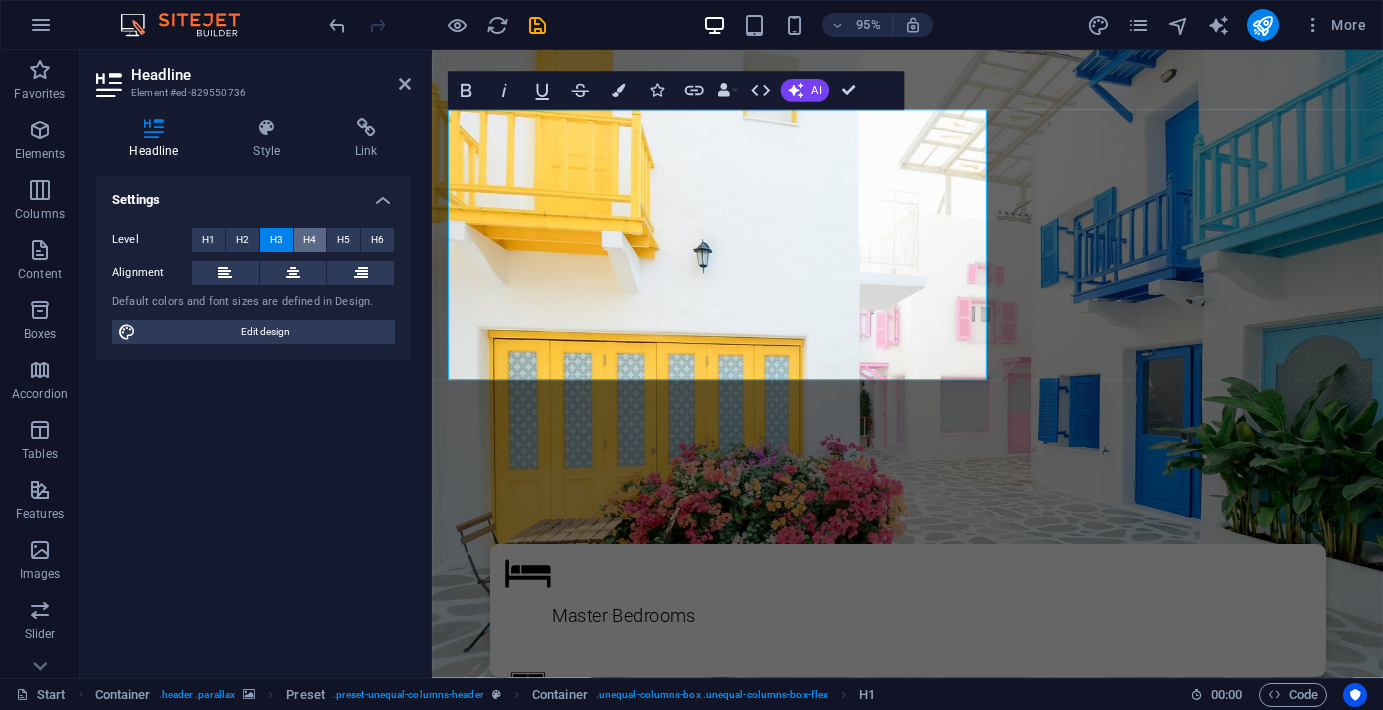 click on "H4" at bounding box center [309, 240] 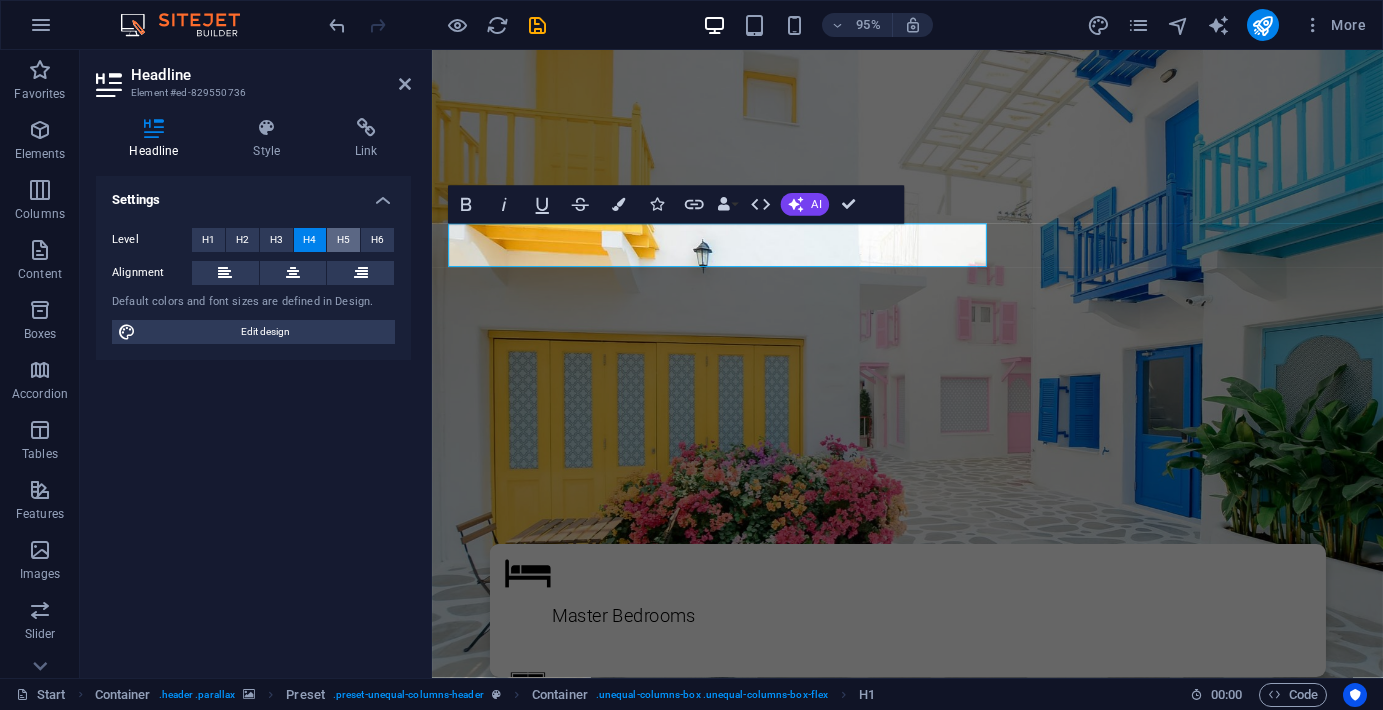 click on "H5" at bounding box center (343, 240) 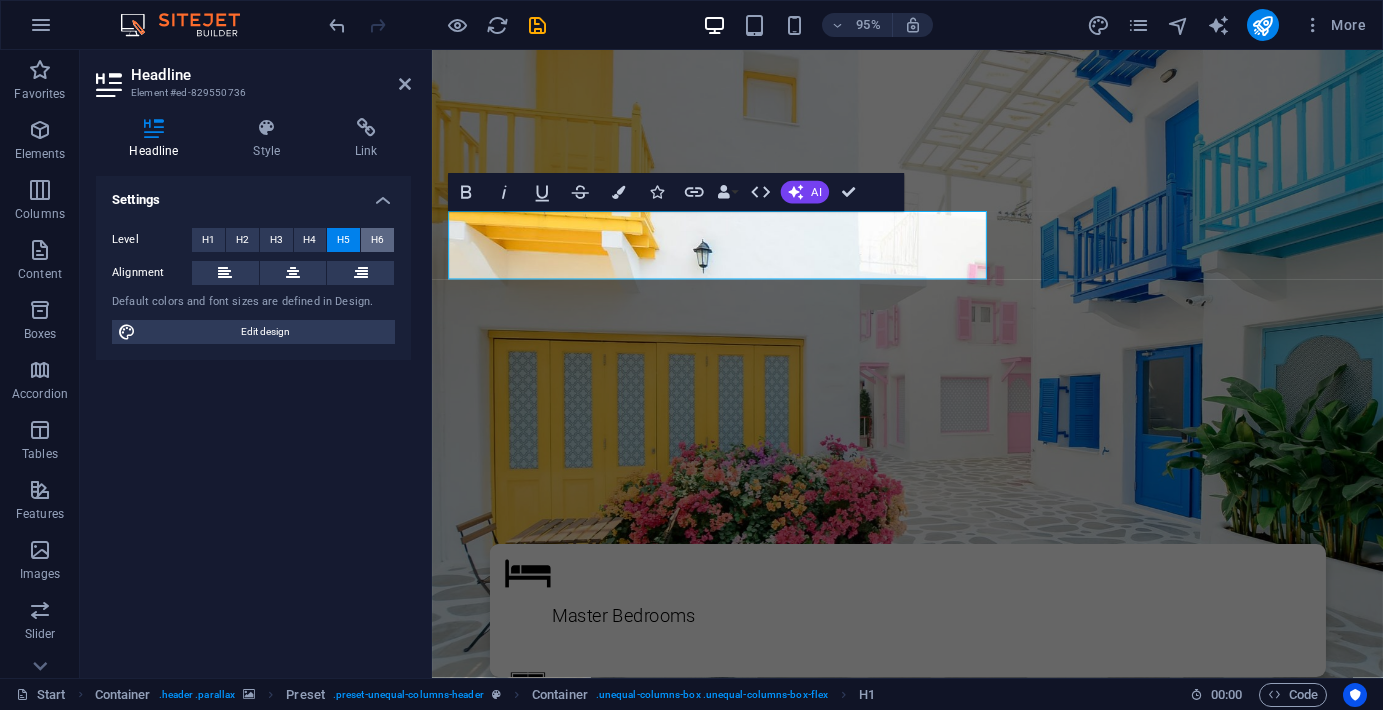 click on "H6" at bounding box center [377, 240] 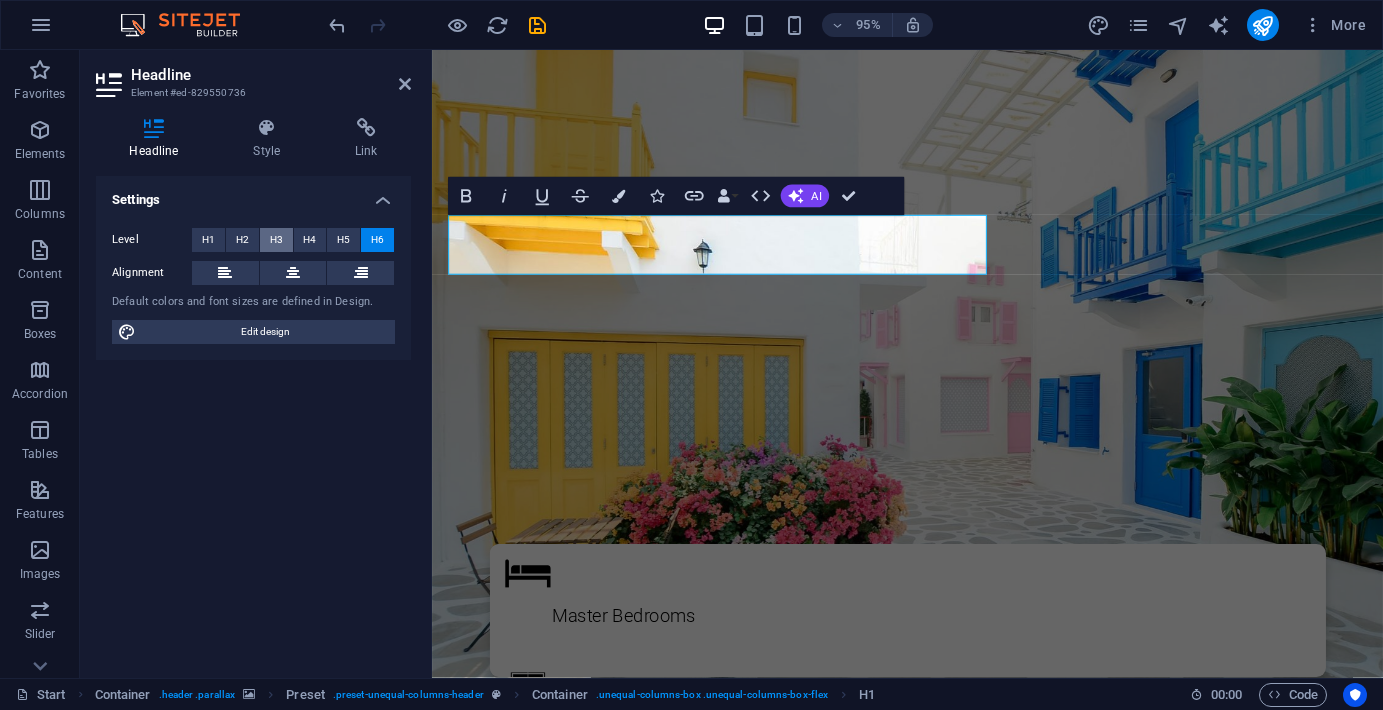 click on "H3" at bounding box center (276, 240) 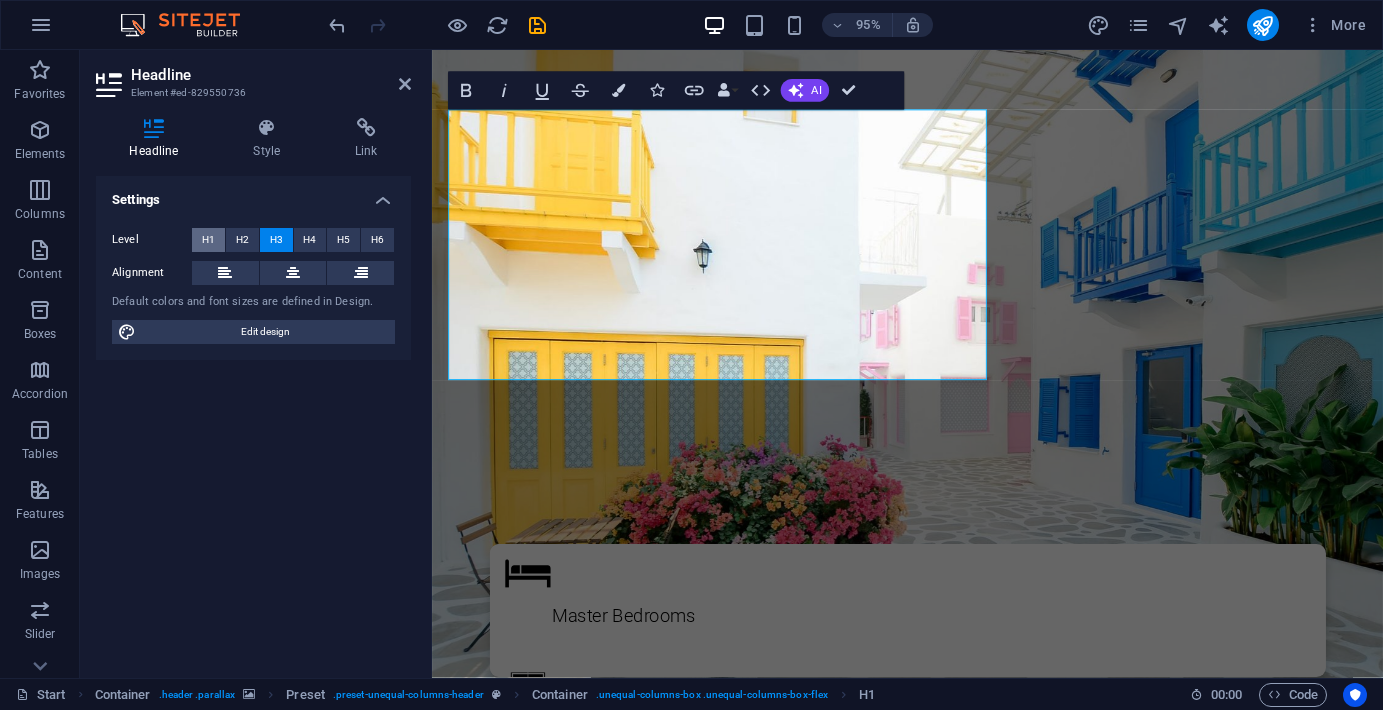 click on "H1" at bounding box center (208, 240) 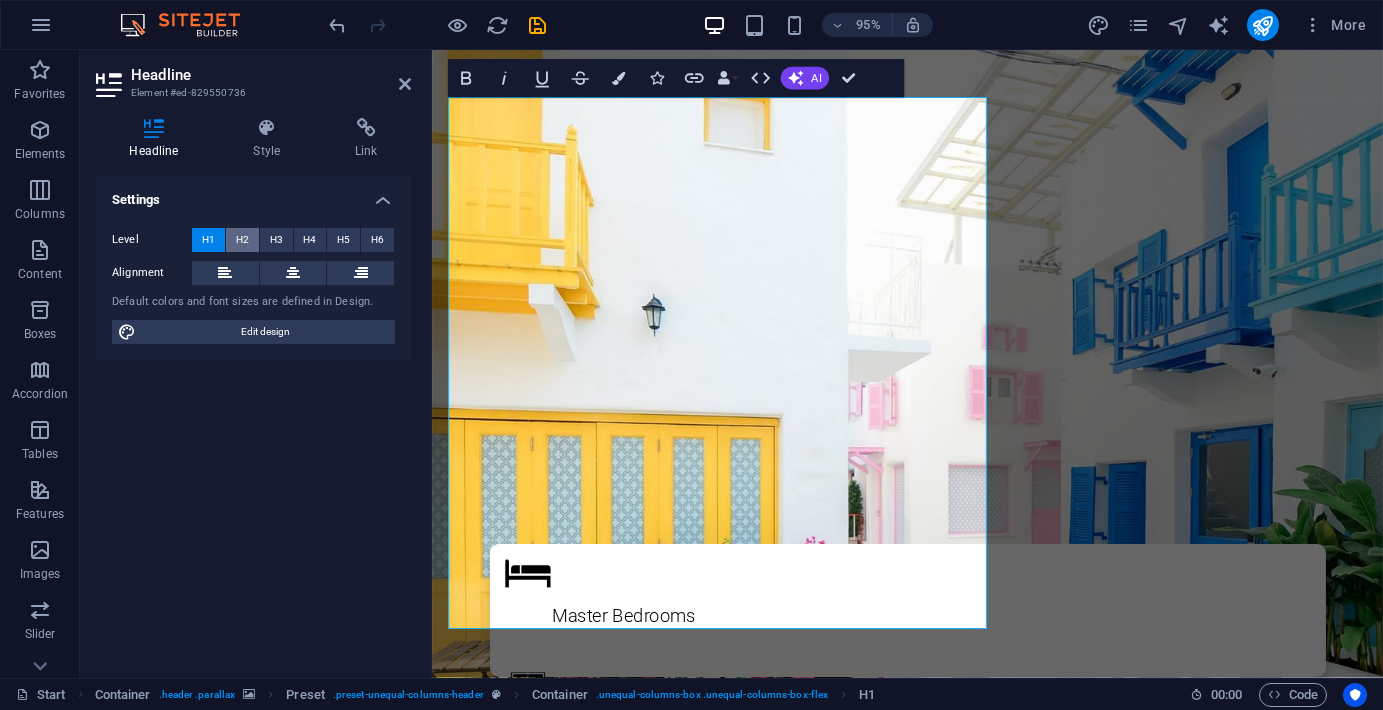 click on "H2" at bounding box center (242, 240) 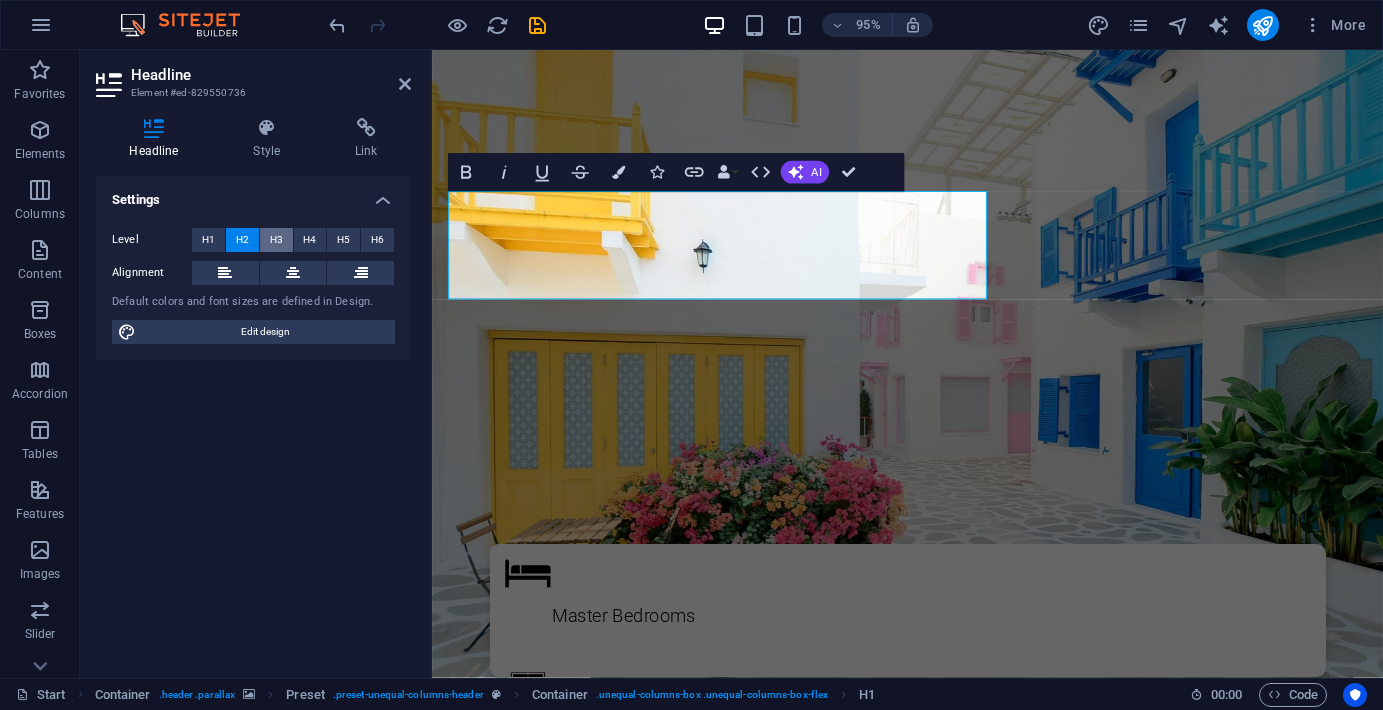 click on "H3" at bounding box center [276, 240] 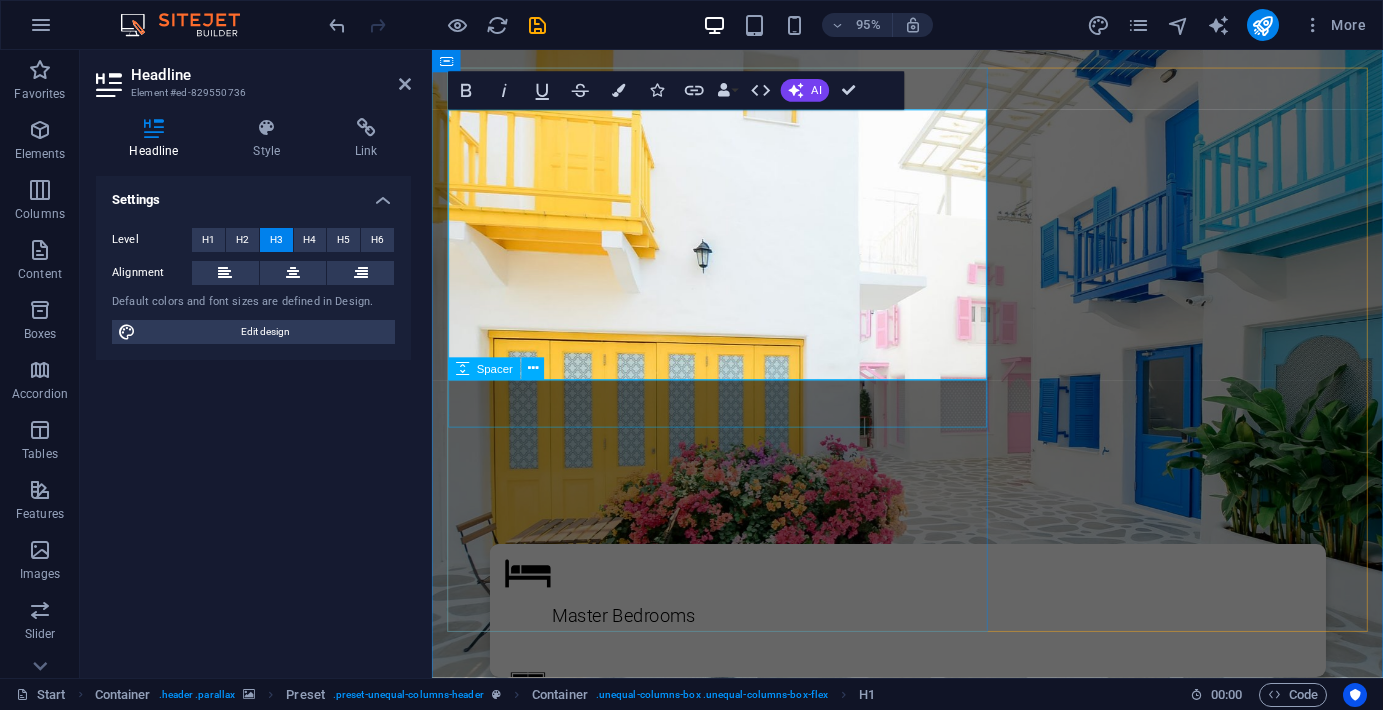 click at bounding box center (932, 1025) 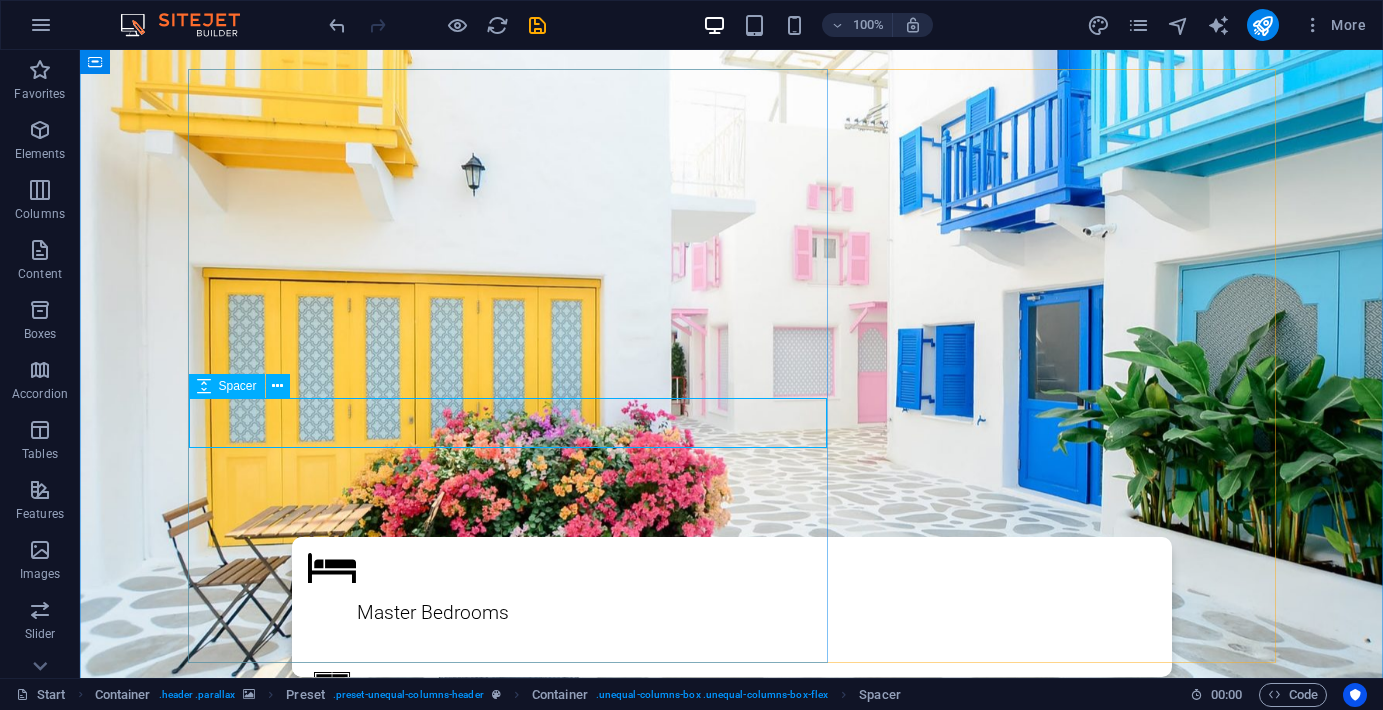 click at bounding box center (732, 1025) 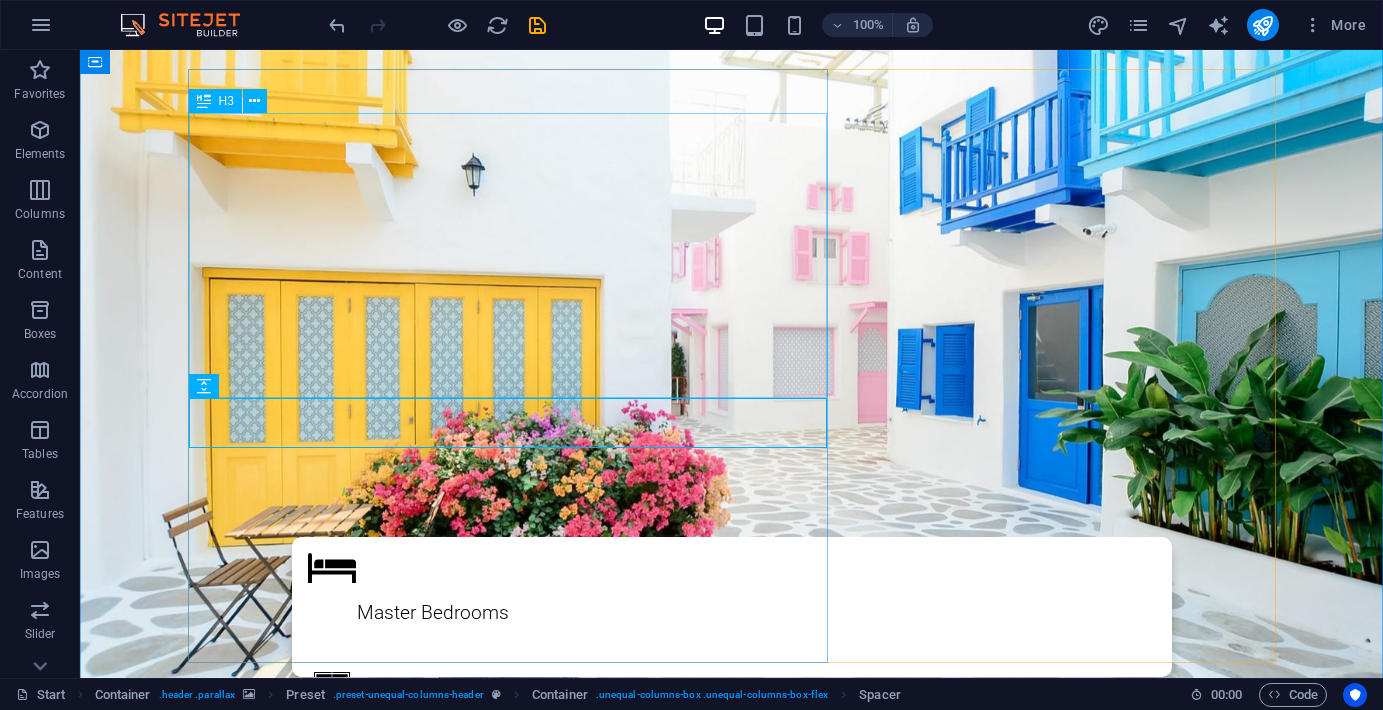 click on "Descubra como transformar música em conteúdo que conecta e viraliza — mesmo com o que você já tem em casa" at bounding box center (732, 913) 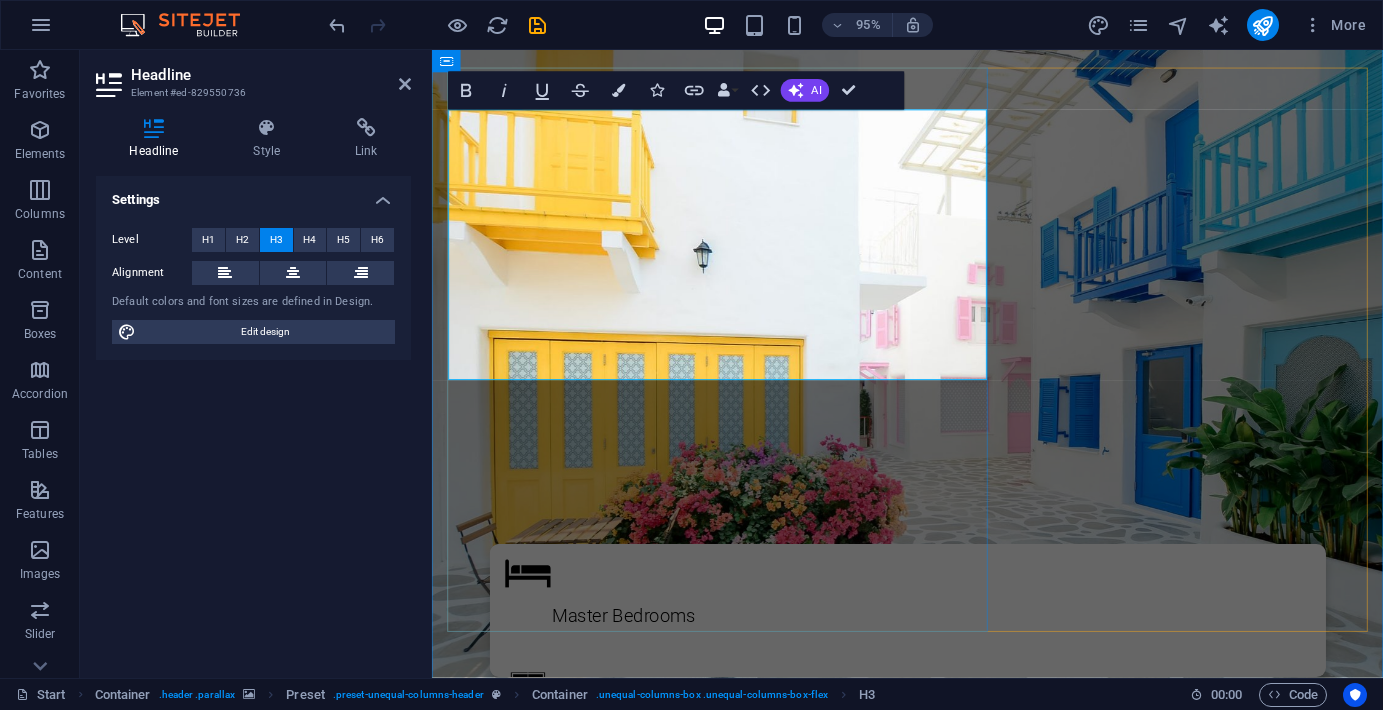 click on "Descubra como transformar música em conteúdo que conecta e viraliza — mesmo com o que você já tem em casa" at bounding box center [903, 913] 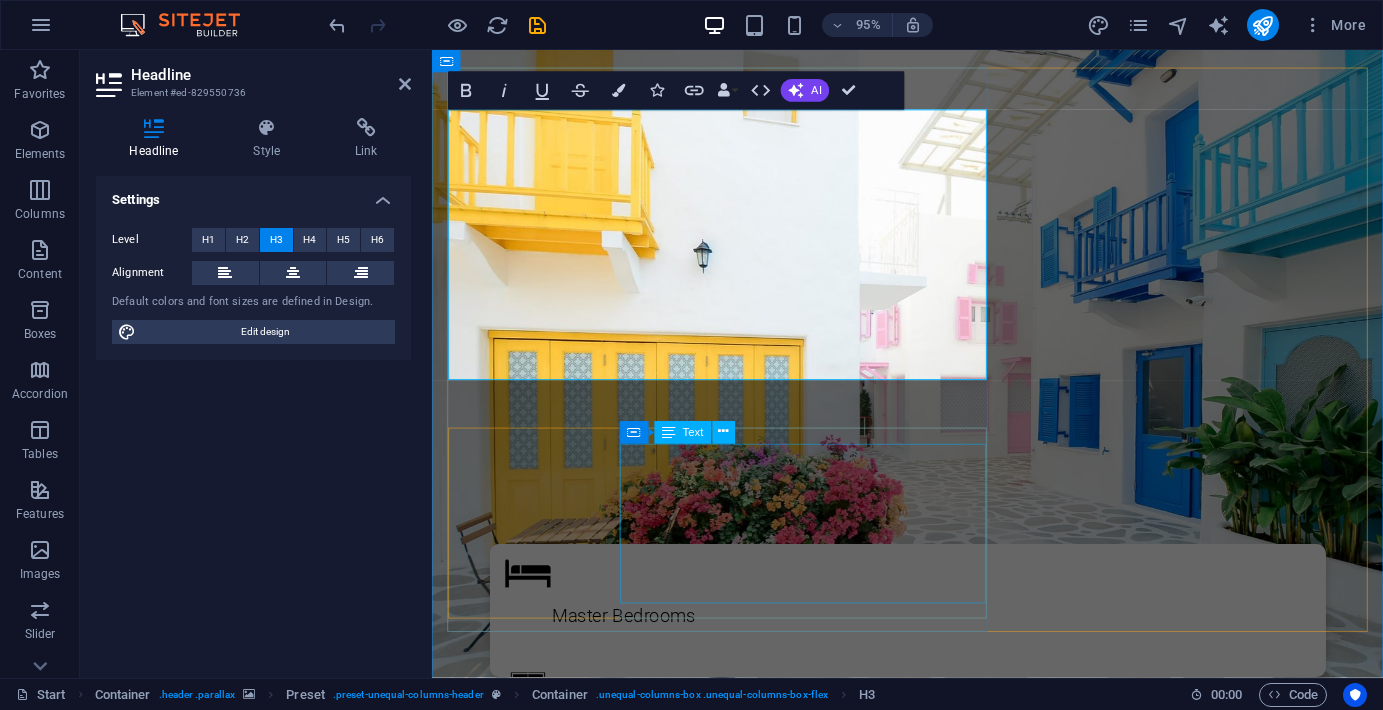 click on "Lorem ipsum dolor sit amet, consetetur sadipscing elitr, sed diam nonumy eirmod tempor invidunt ut labore et dolore magna aliquyam erat, sed diam voluptua. At vero eos et accusam et justo duo dolores et ea rebum.  Sandra Kent" at bounding box center (932, 1322) 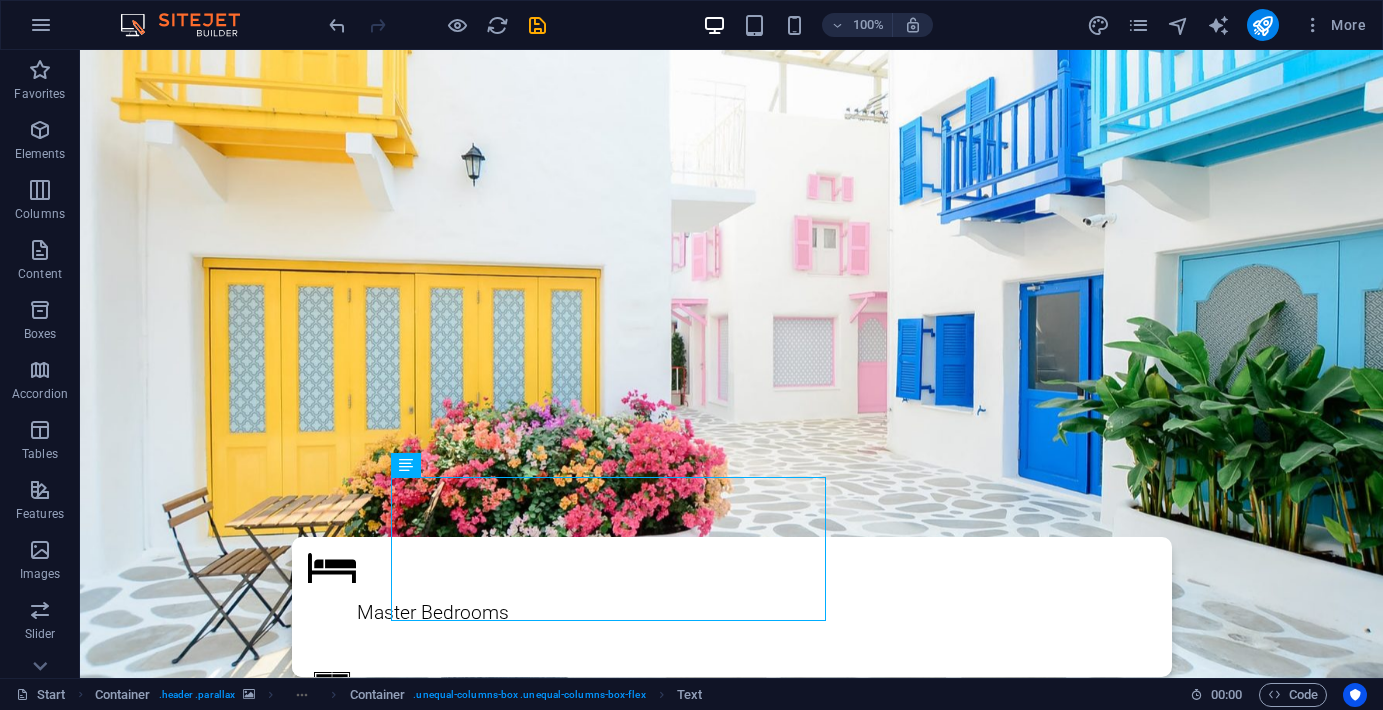 click at bounding box center (731, 365) 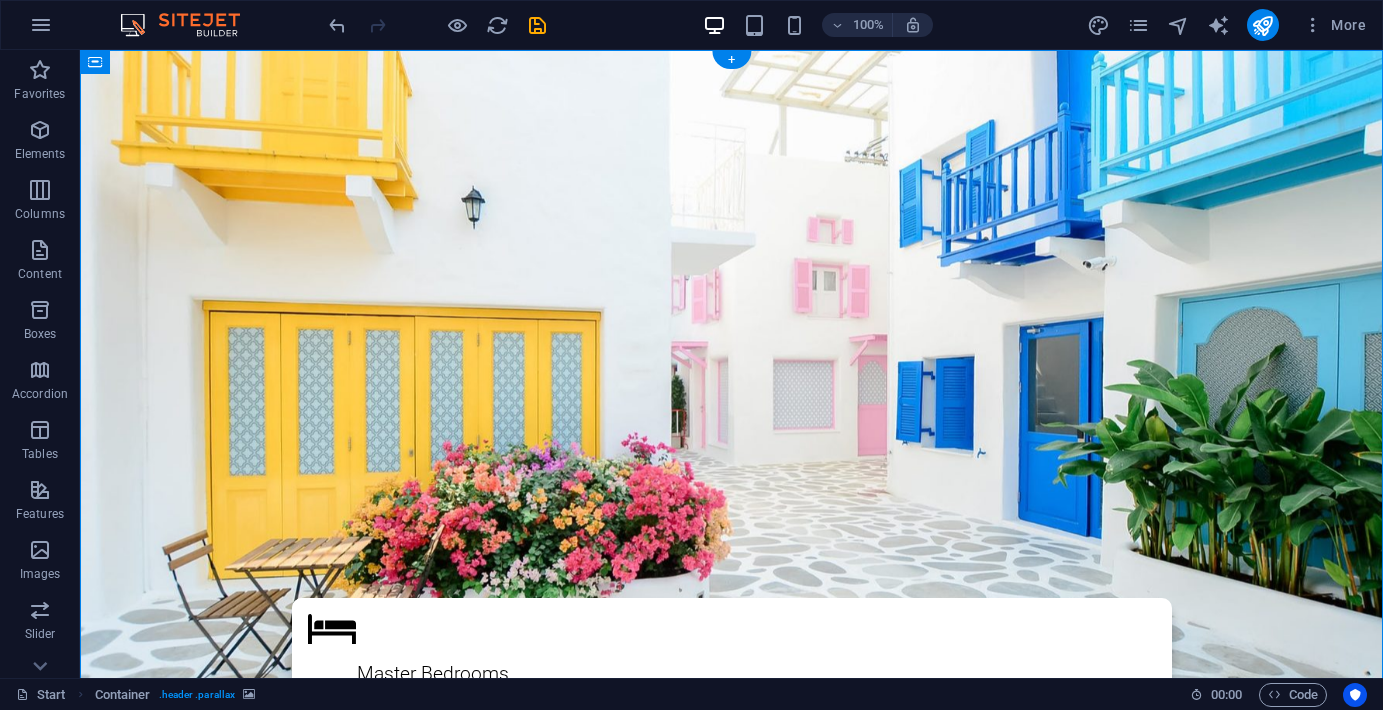 scroll, scrollTop: 0, scrollLeft: 0, axis: both 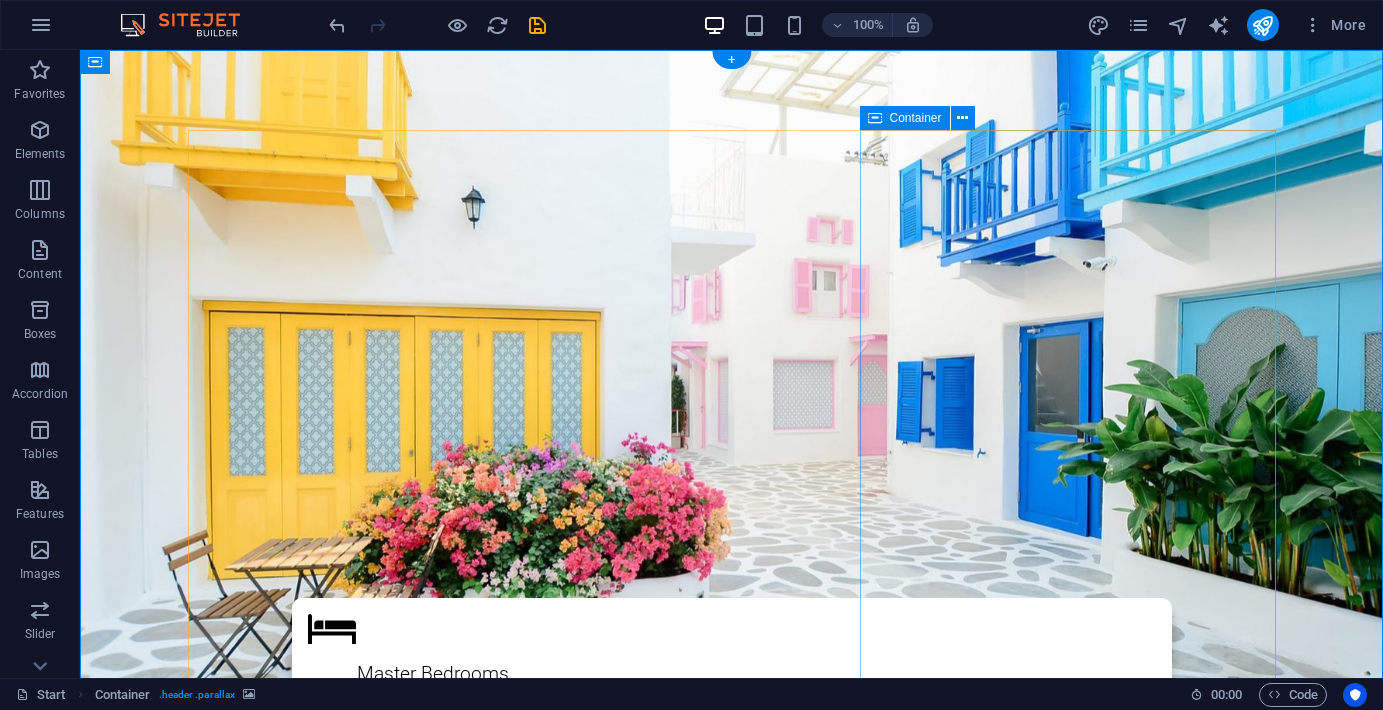click on "Faça parte do grupo vip Nome Número de celular E-mail   Eu li os termos de privacidade Unreadable? Load new envie suas informações" at bounding box center [732, 1667] 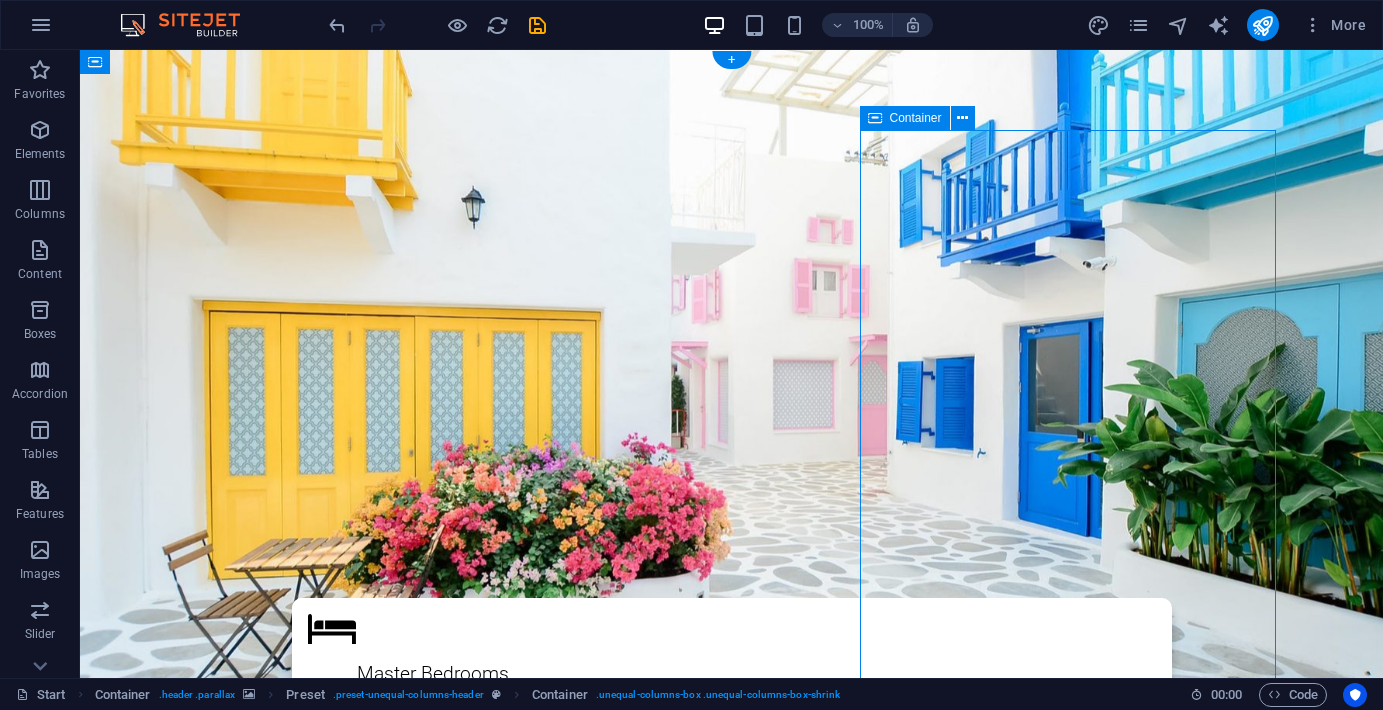 click on "Faça parte do grupo vip Nome Número de celular E-mail   Eu li os termos de privacidade Unreadable? Load new envie suas informações" at bounding box center (732, 1667) 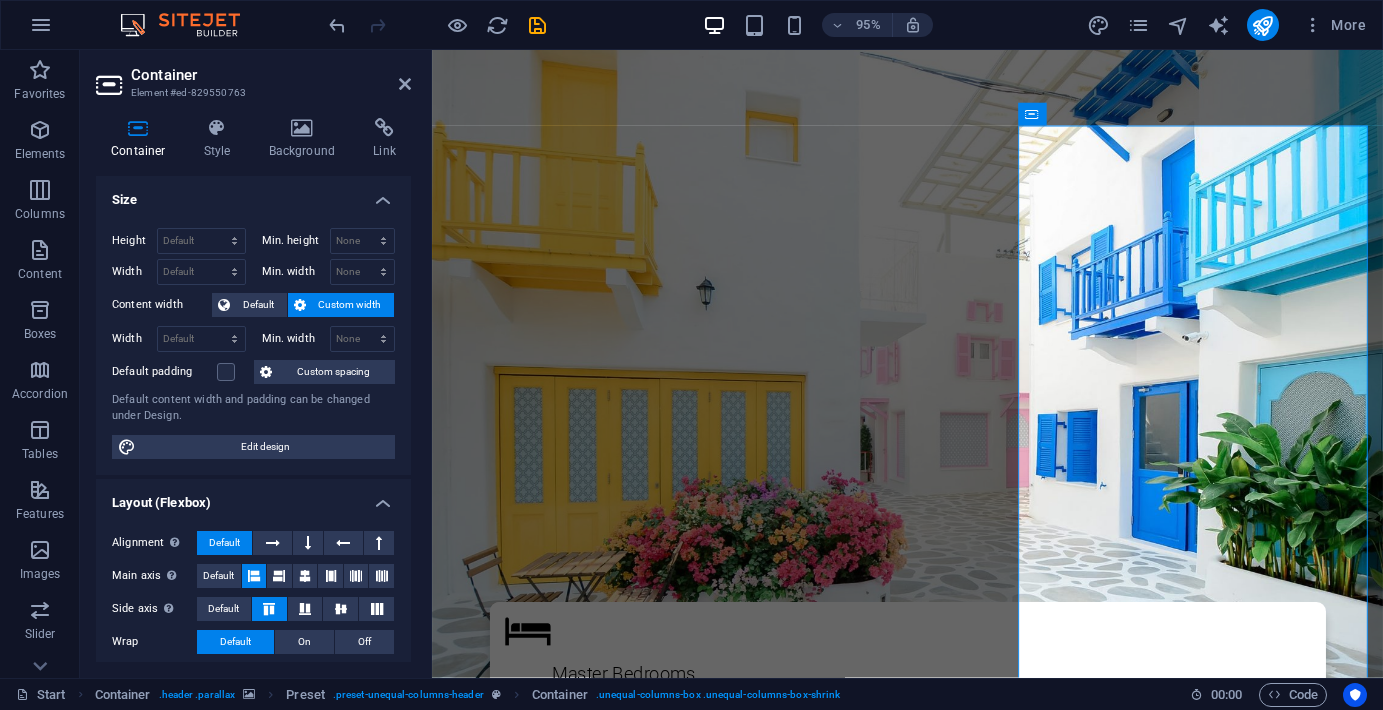 scroll, scrollTop: 0, scrollLeft: 0, axis: both 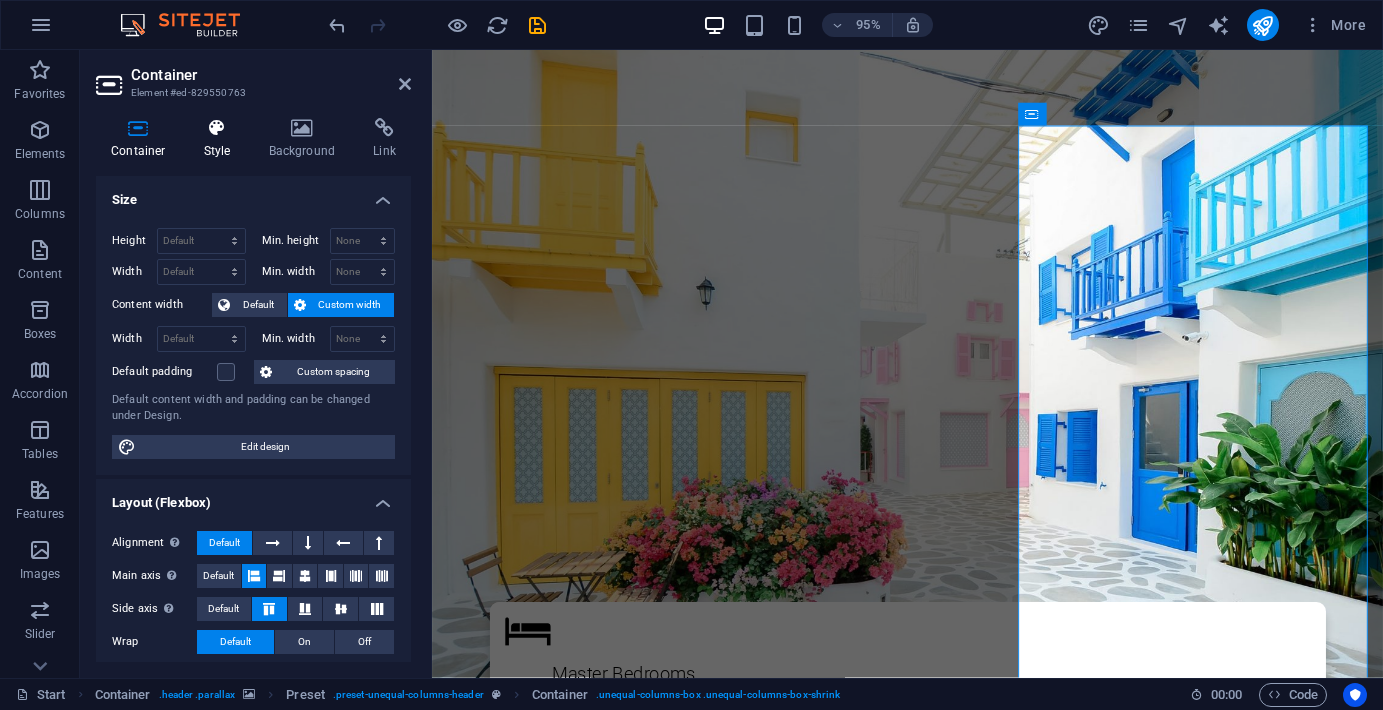 click at bounding box center (217, 128) 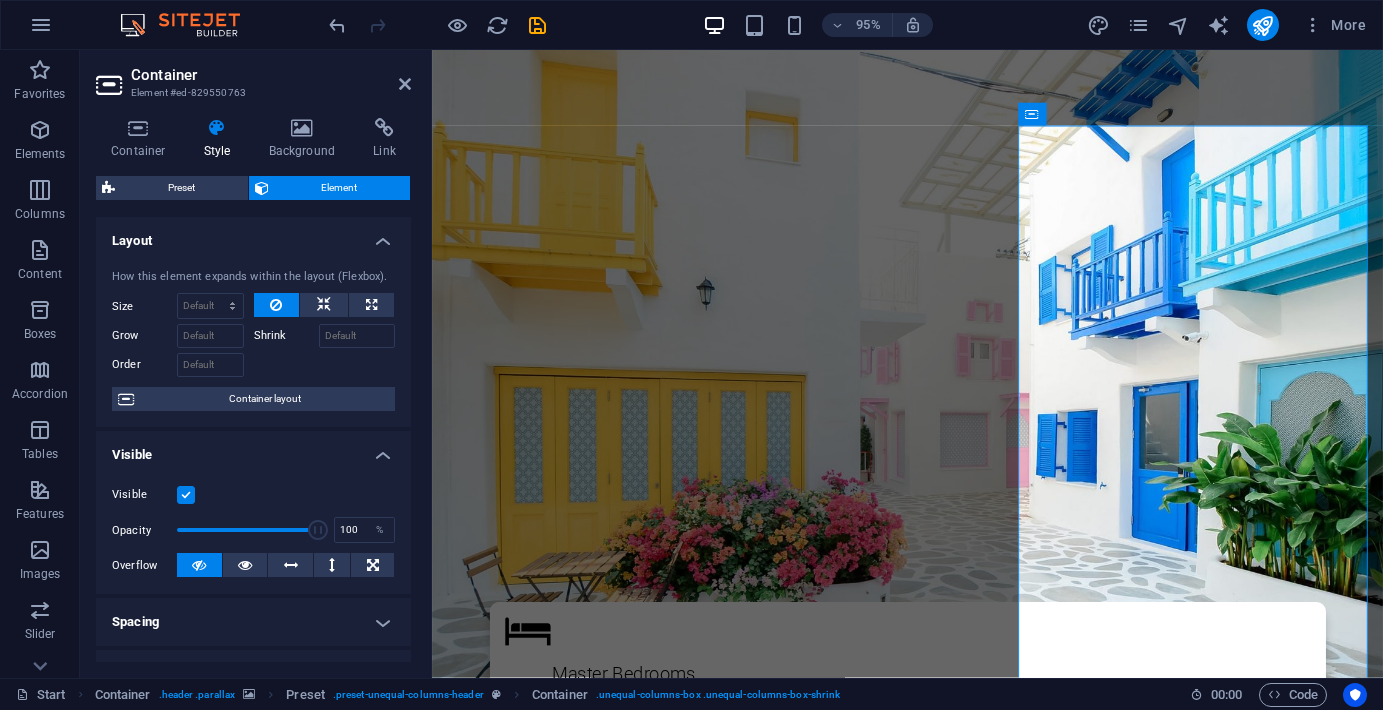 scroll, scrollTop: 0, scrollLeft: 0, axis: both 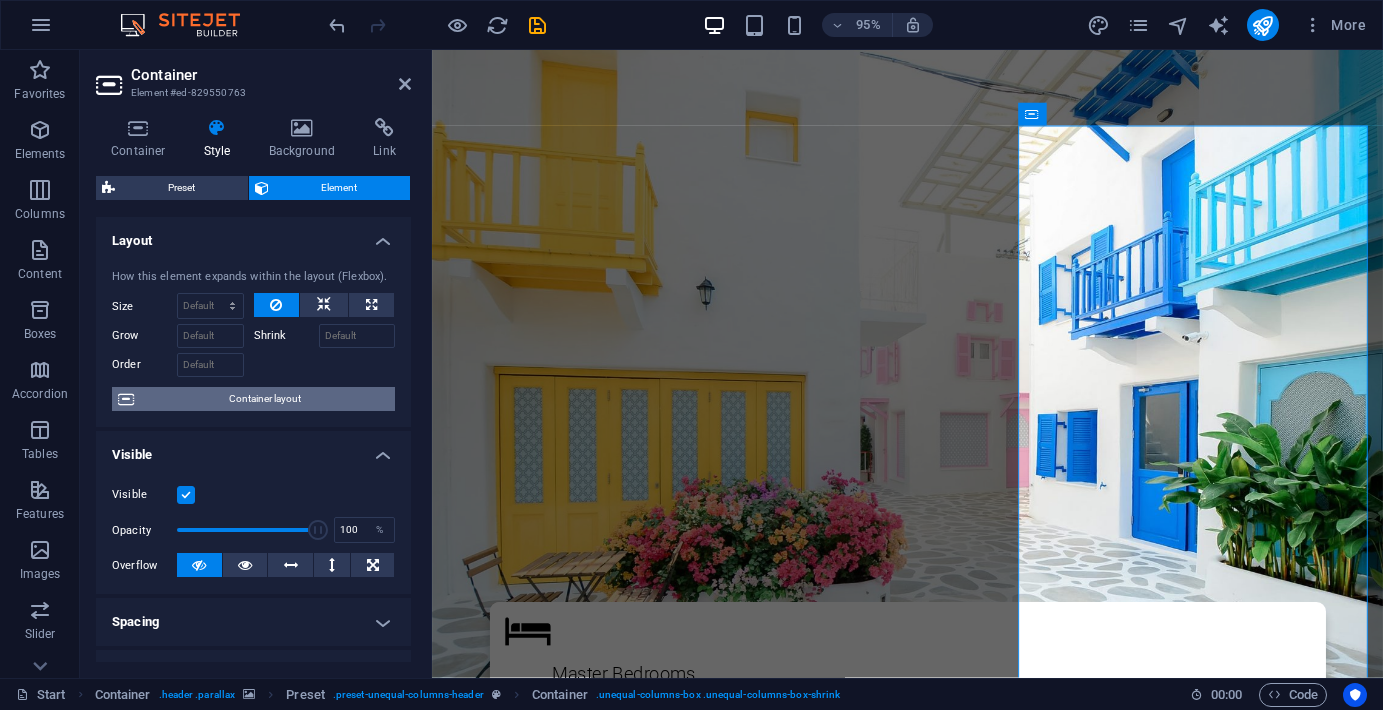 click on "Container layout" at bounding box center (264, 399) 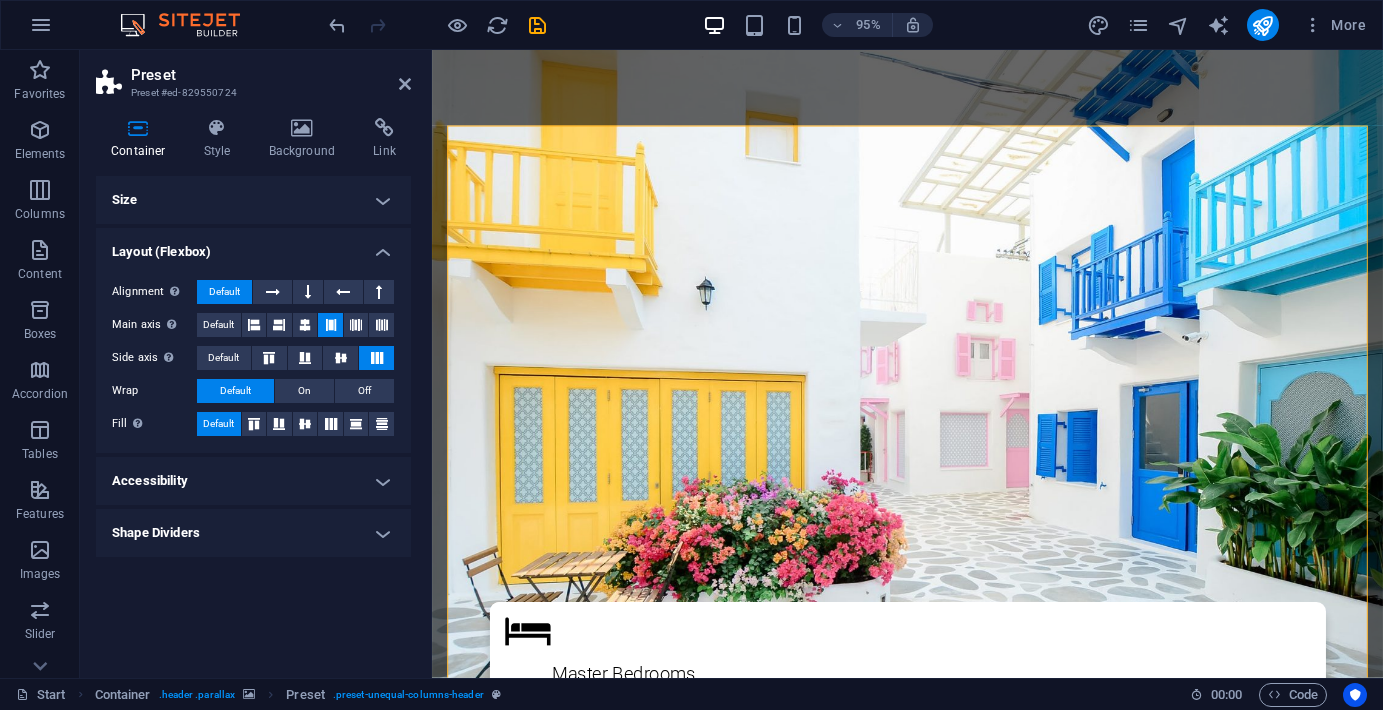 click on "Size" at bounding box center [253, 200] 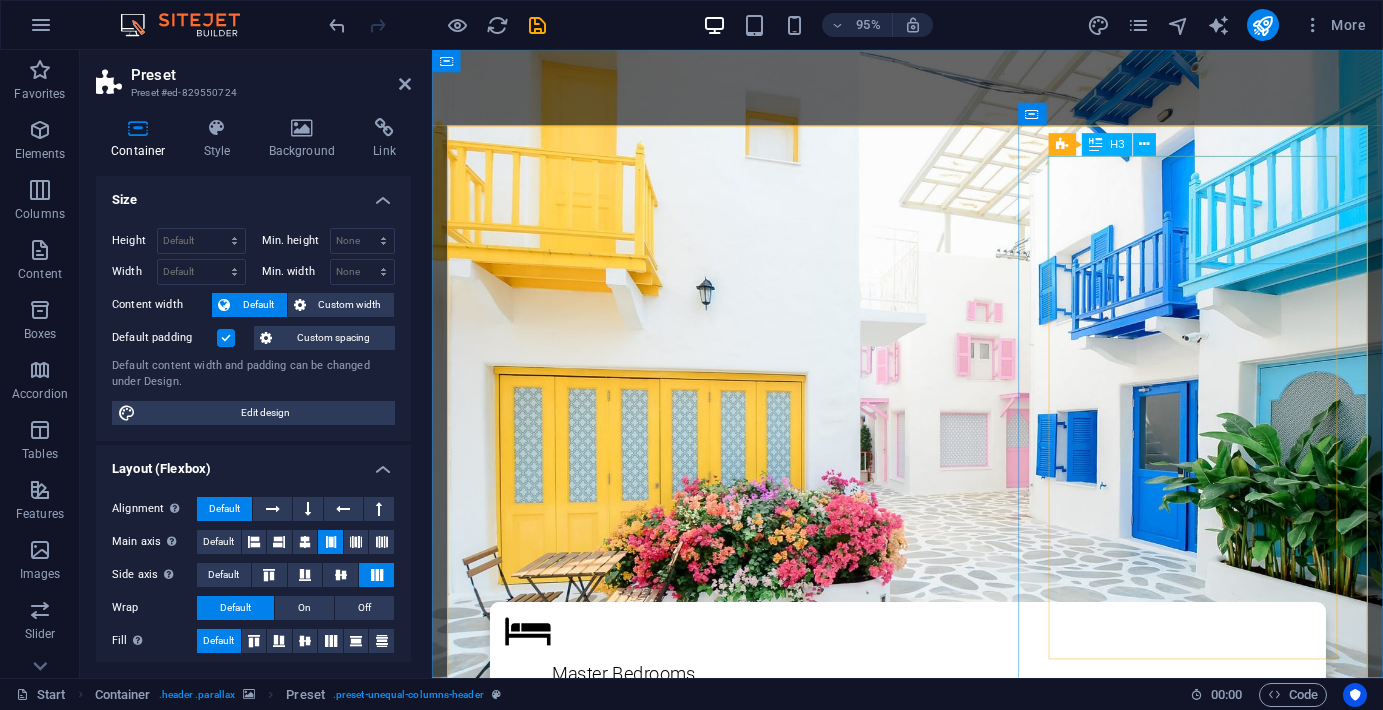 click on "Faça parte do grupo vip" at bounding box center [932, 1500] 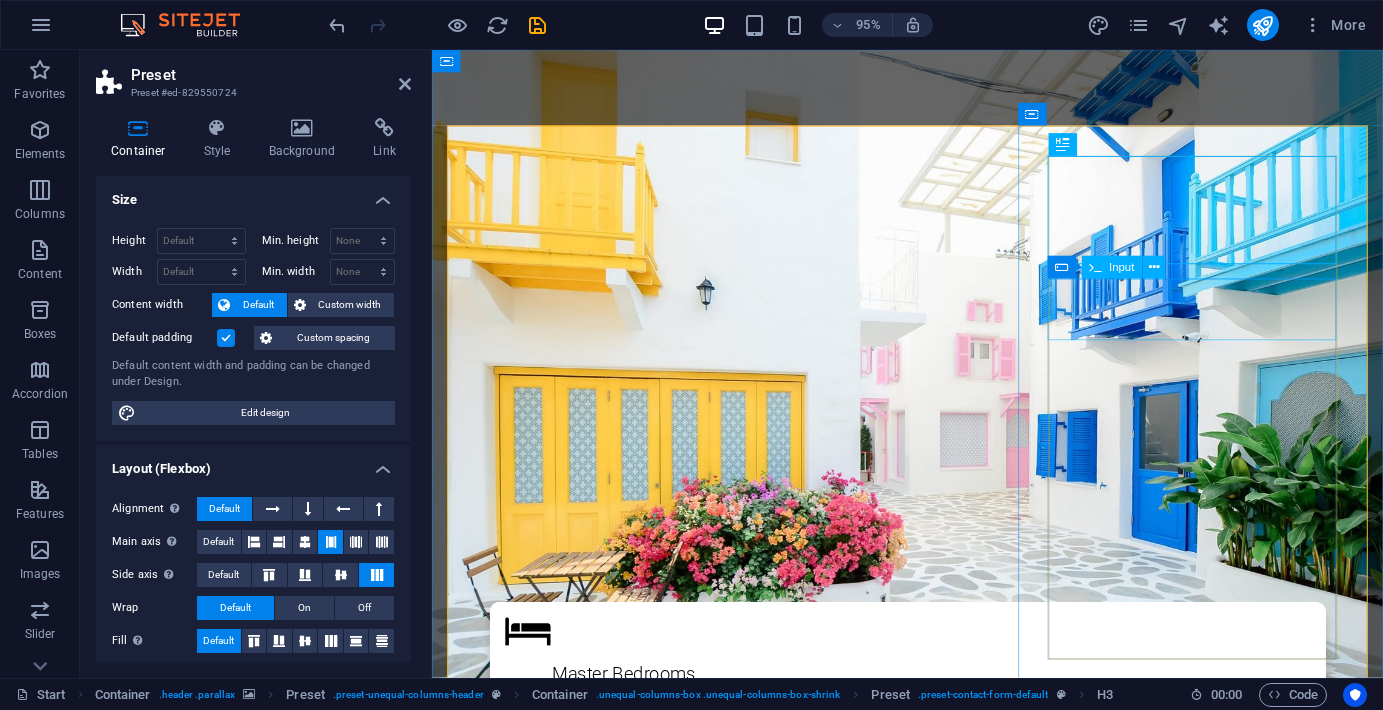 click on "Nome" at bounding box center [932, 1562] 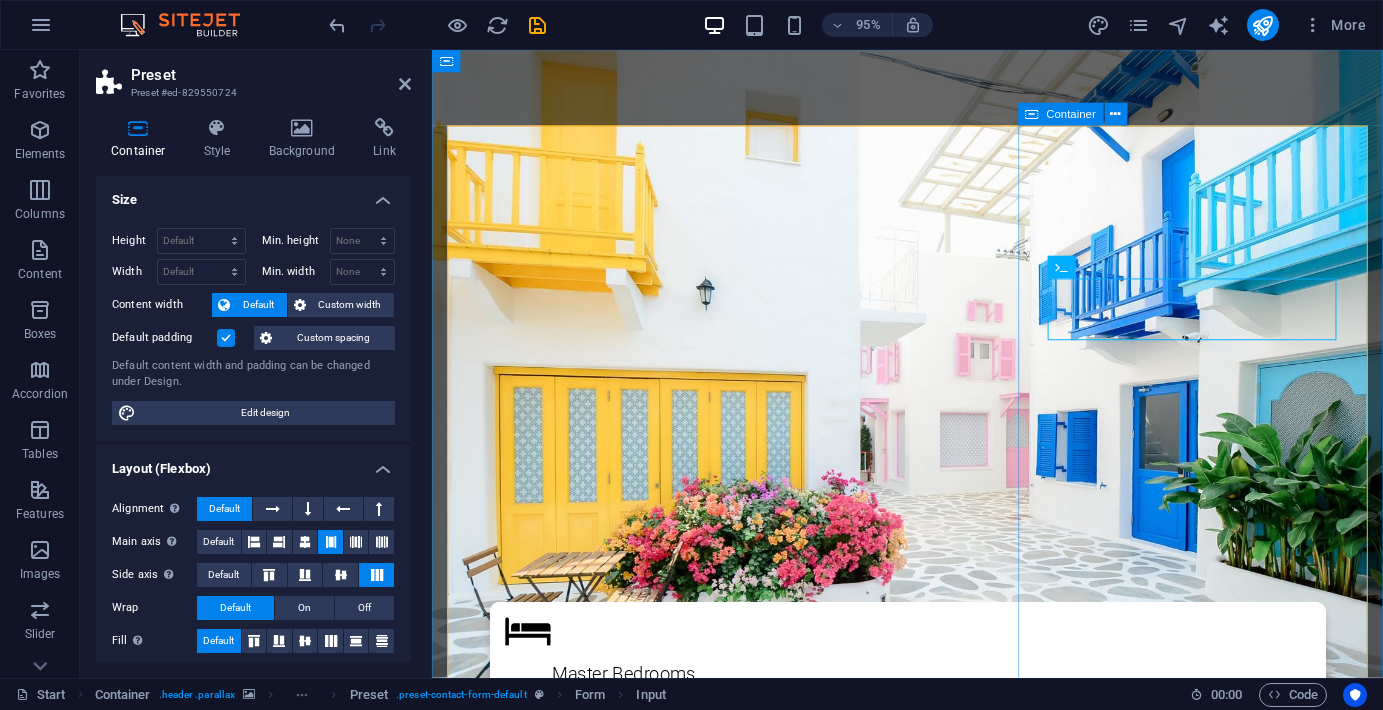 click on "Faça parte do grupo vip Nome Número de celular E-mail   Eu li os termos de privacidade Unreadable? Load new envie suas informações" at bounding box center [932, 1667] 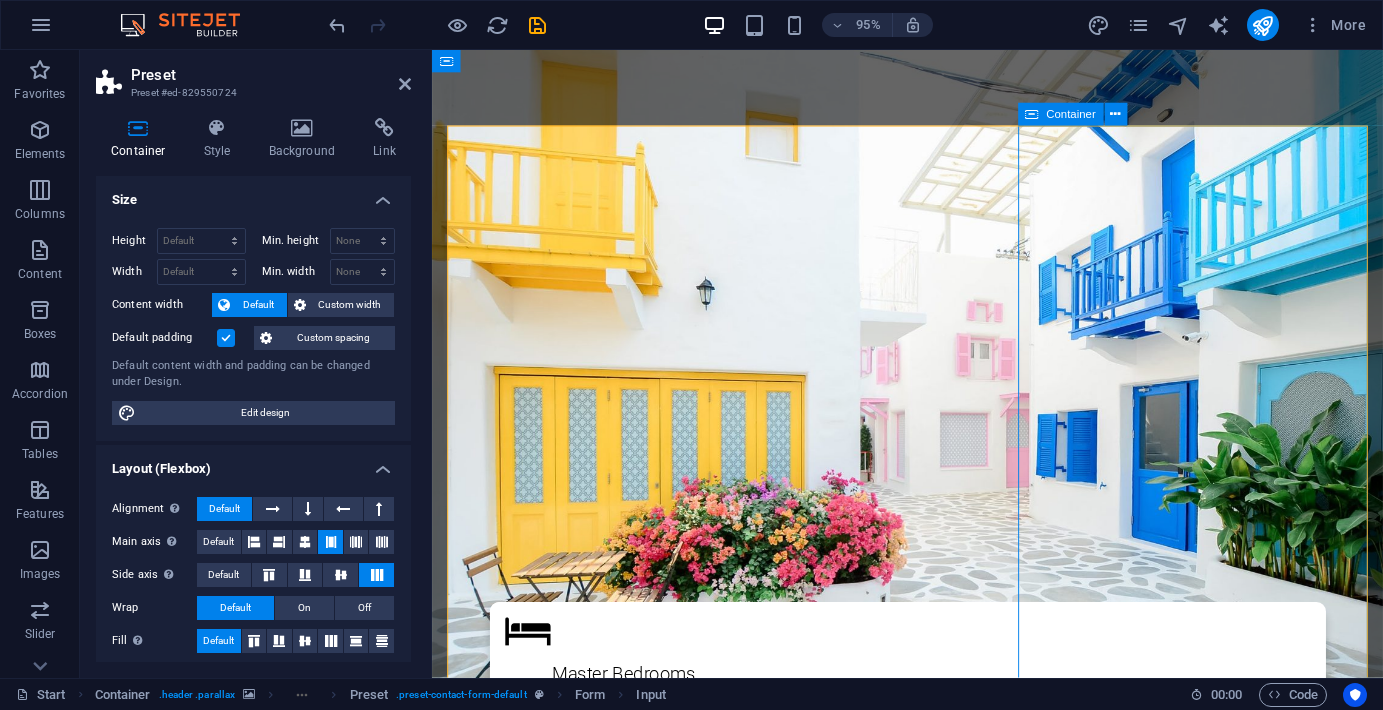 click on "Faça parte do grupo vip Nome Número de celular E-mail   Eu li os termos de privacidade Unreadable? Load new envie suas informações" at bounding box center [932, 1667] 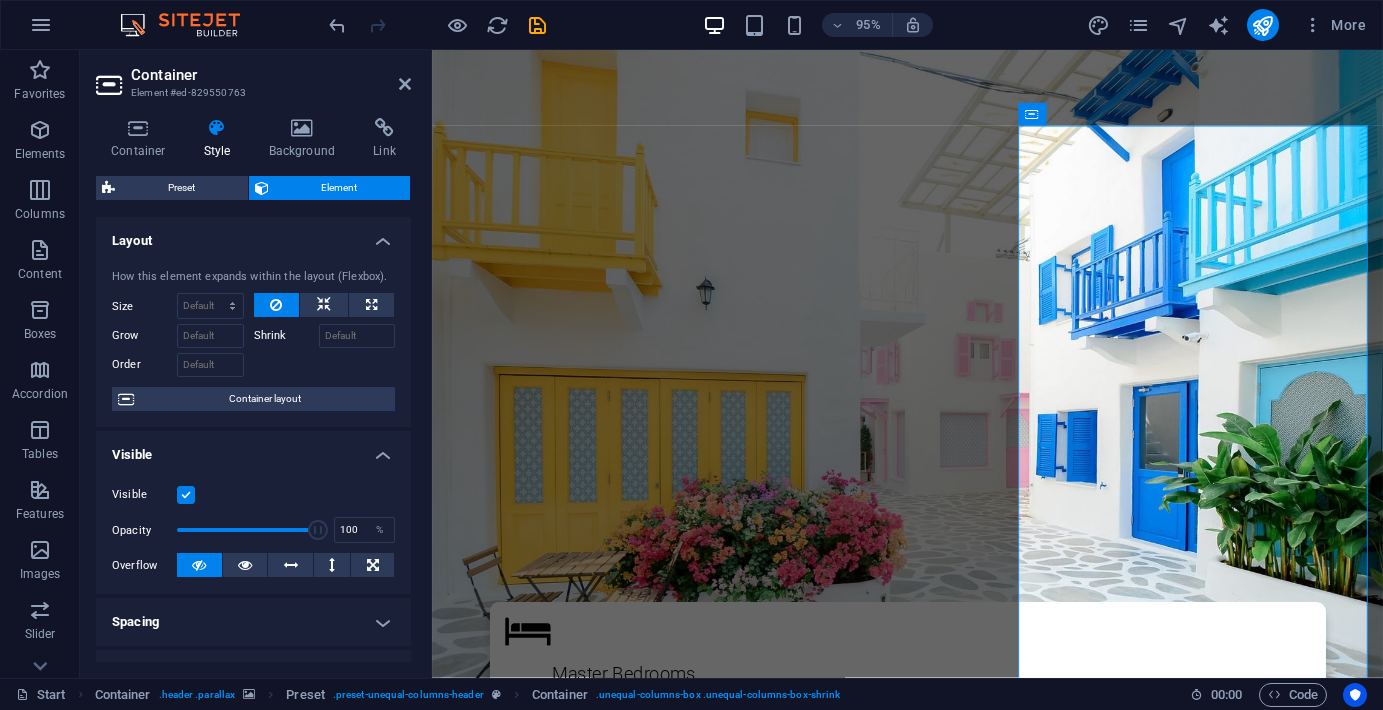 scroll, scrollTop: 0, scrollLeft: 0, axis: both 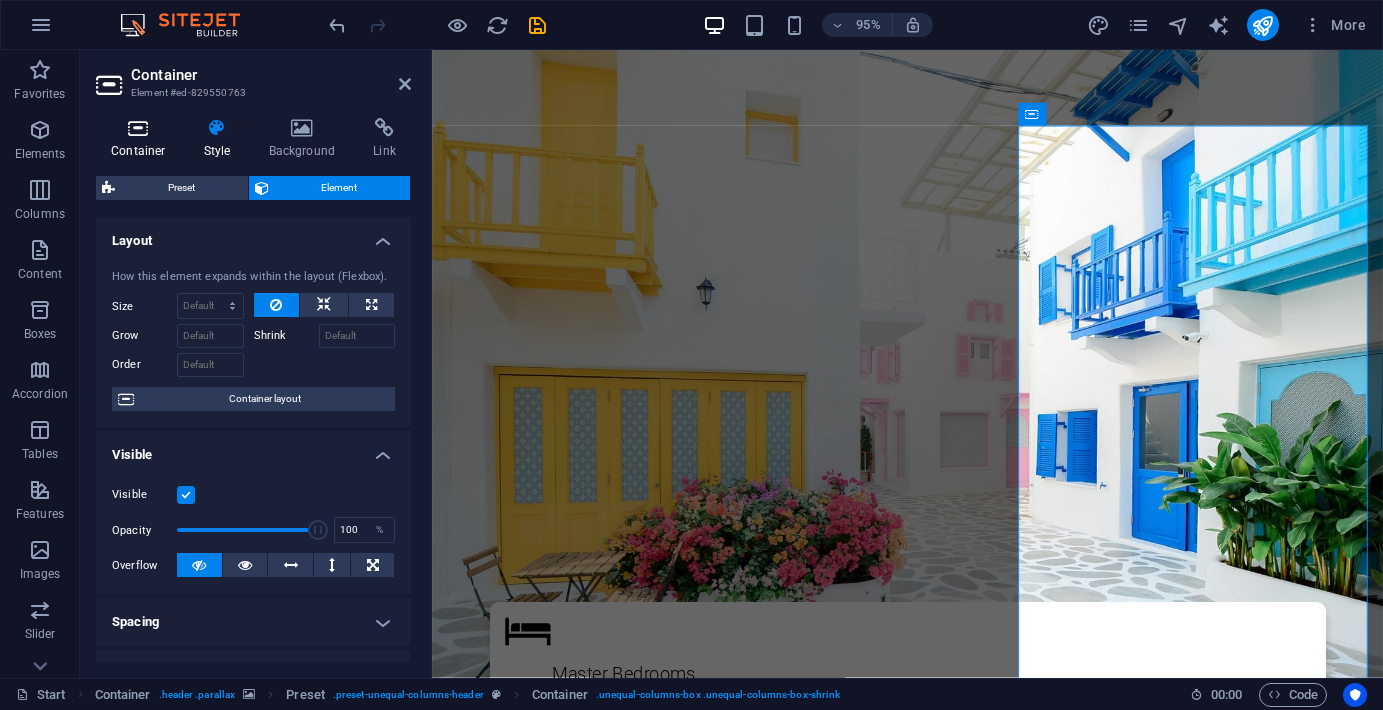 click on "Container" at bounding box center (142, 139) 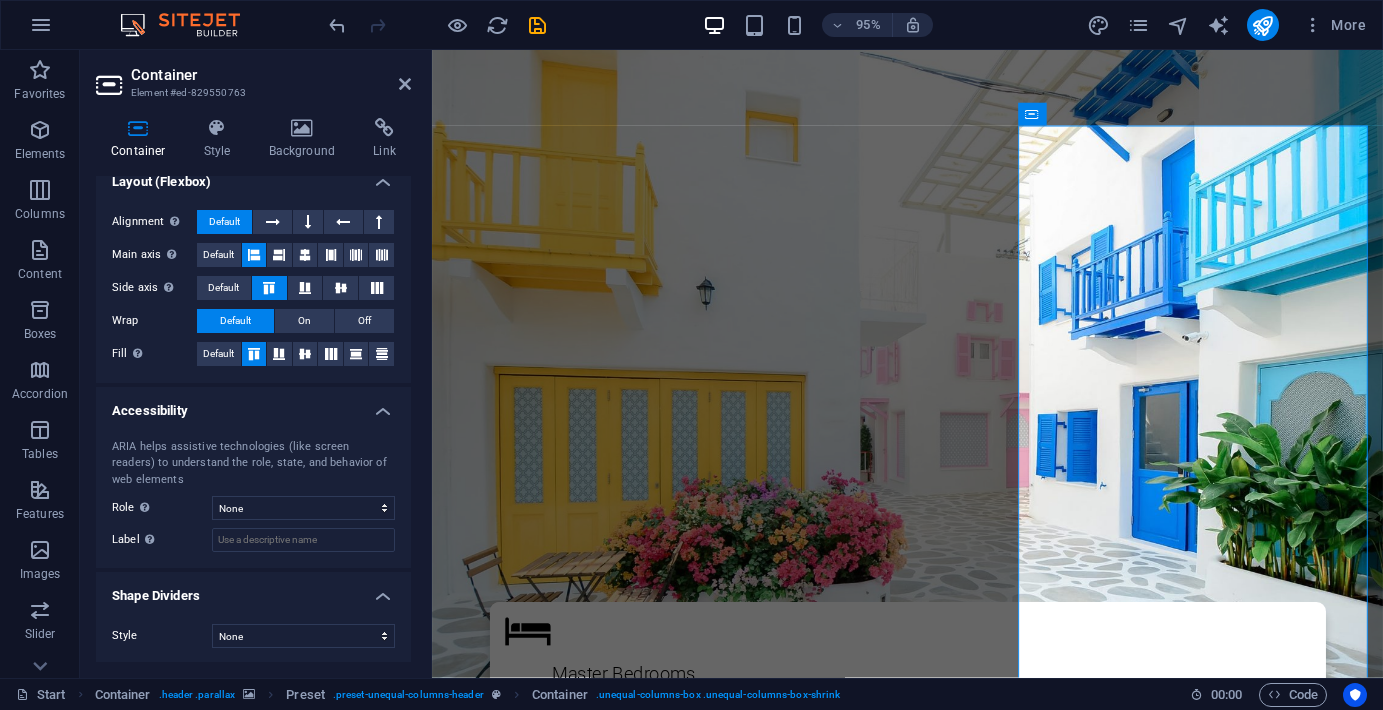 scroll, scrollTop: 320, scrollLeft: 0, axis: vertical 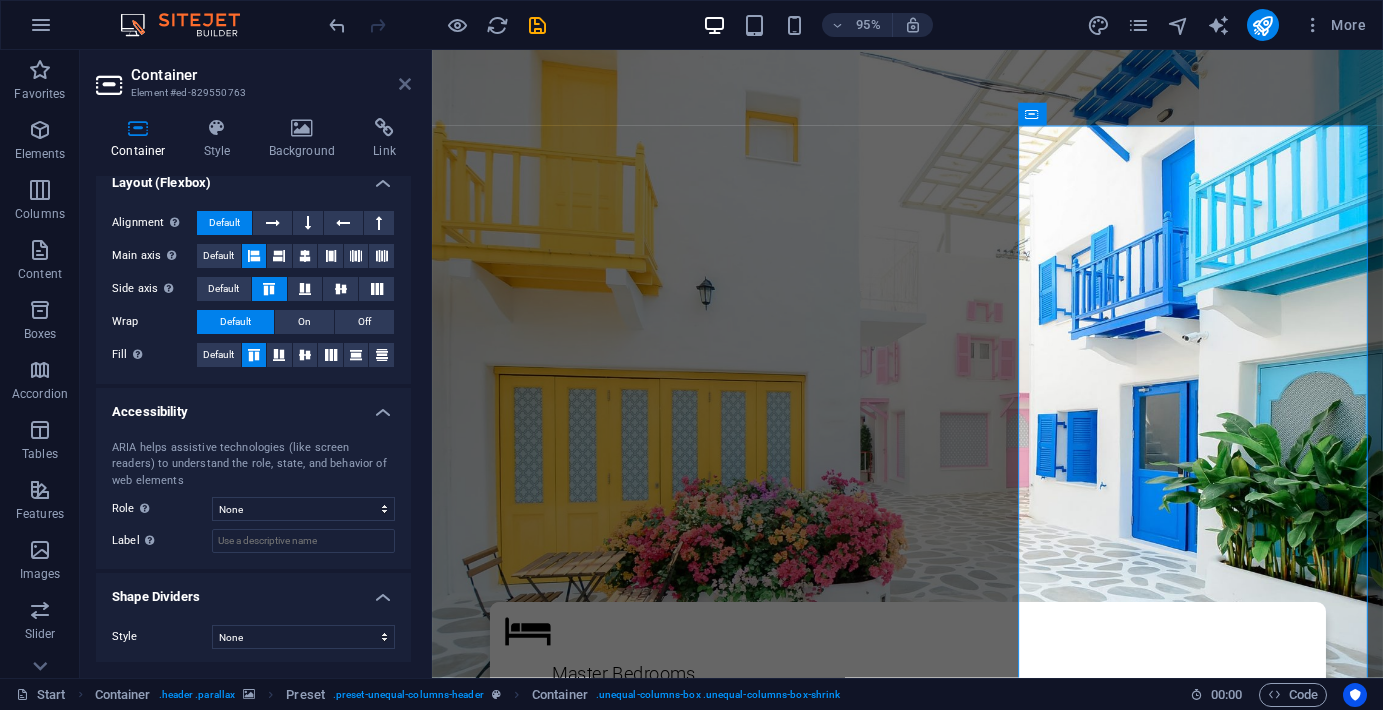click at bounding box center (405, 84) 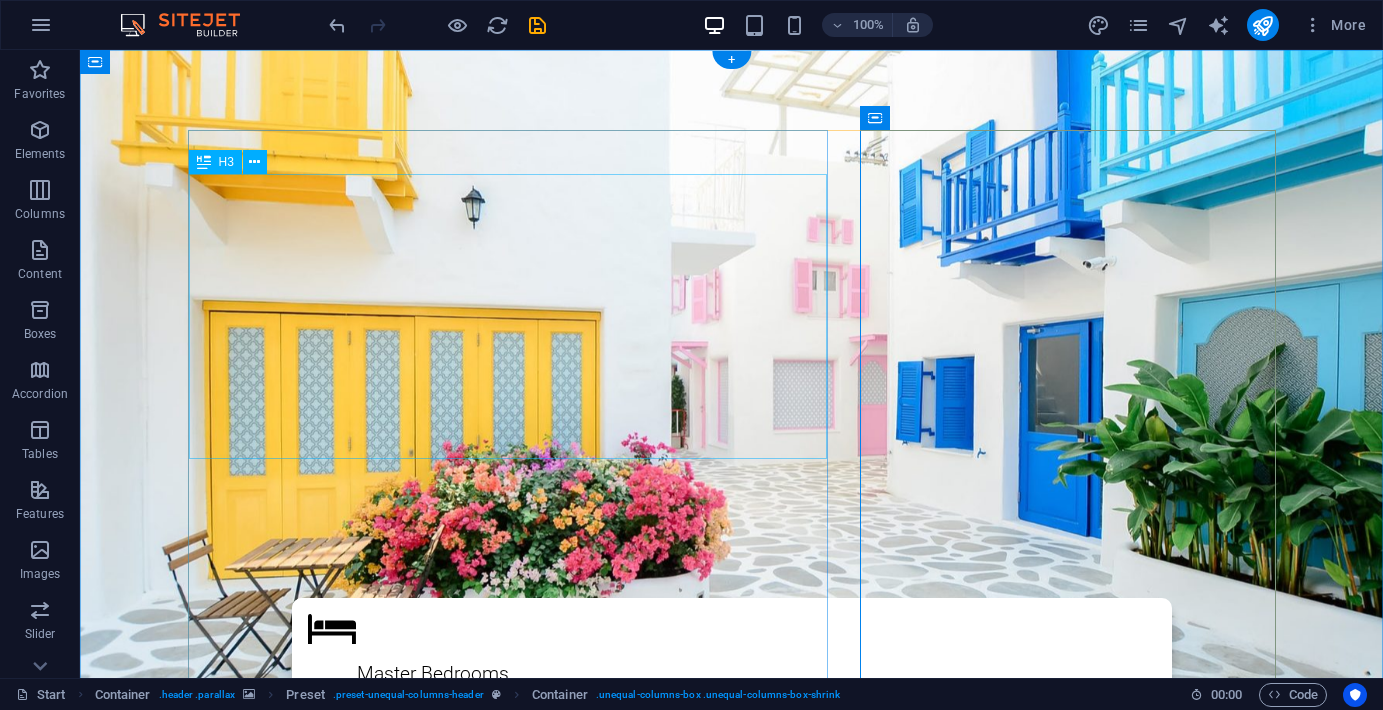 click on "Descubra como transformar música em conteúdo que conecta e viraliza — mesmo com o que você já tem em casa!" at bounding box center [732, 964] 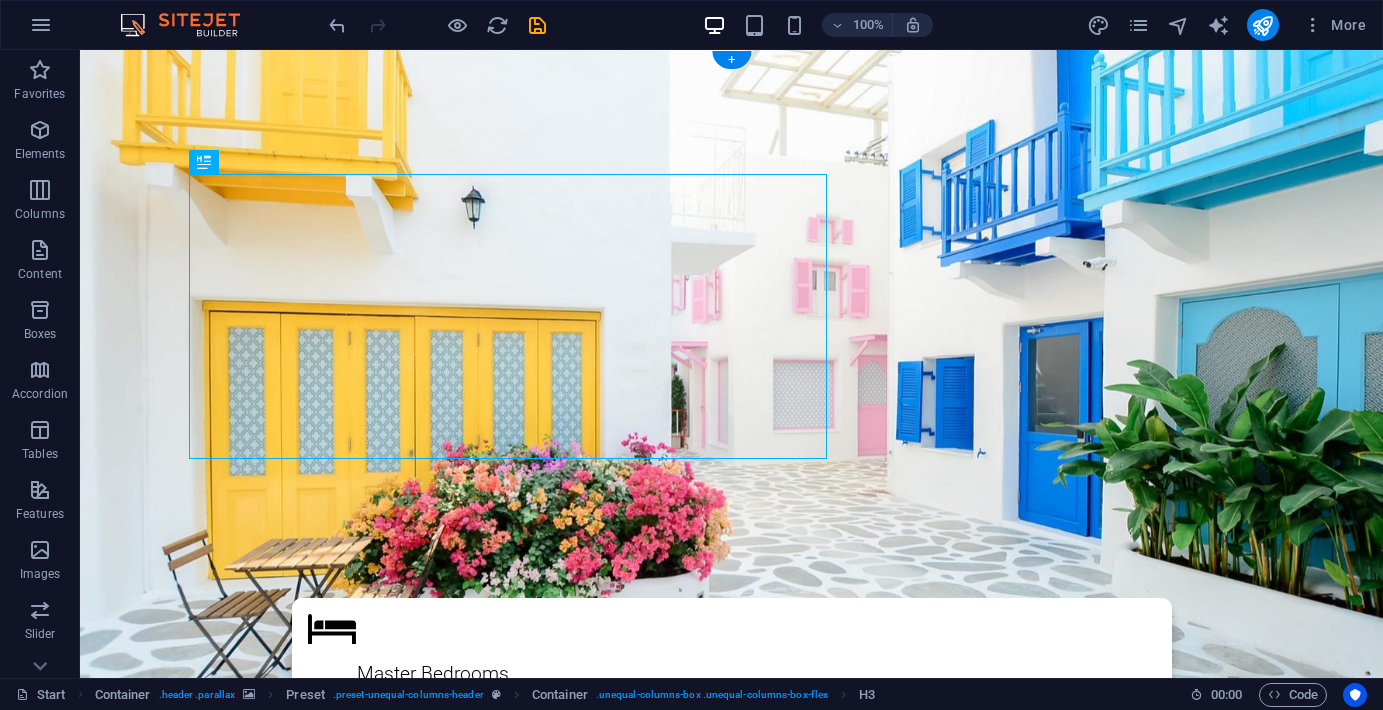 click at bounding box center [731, 408] 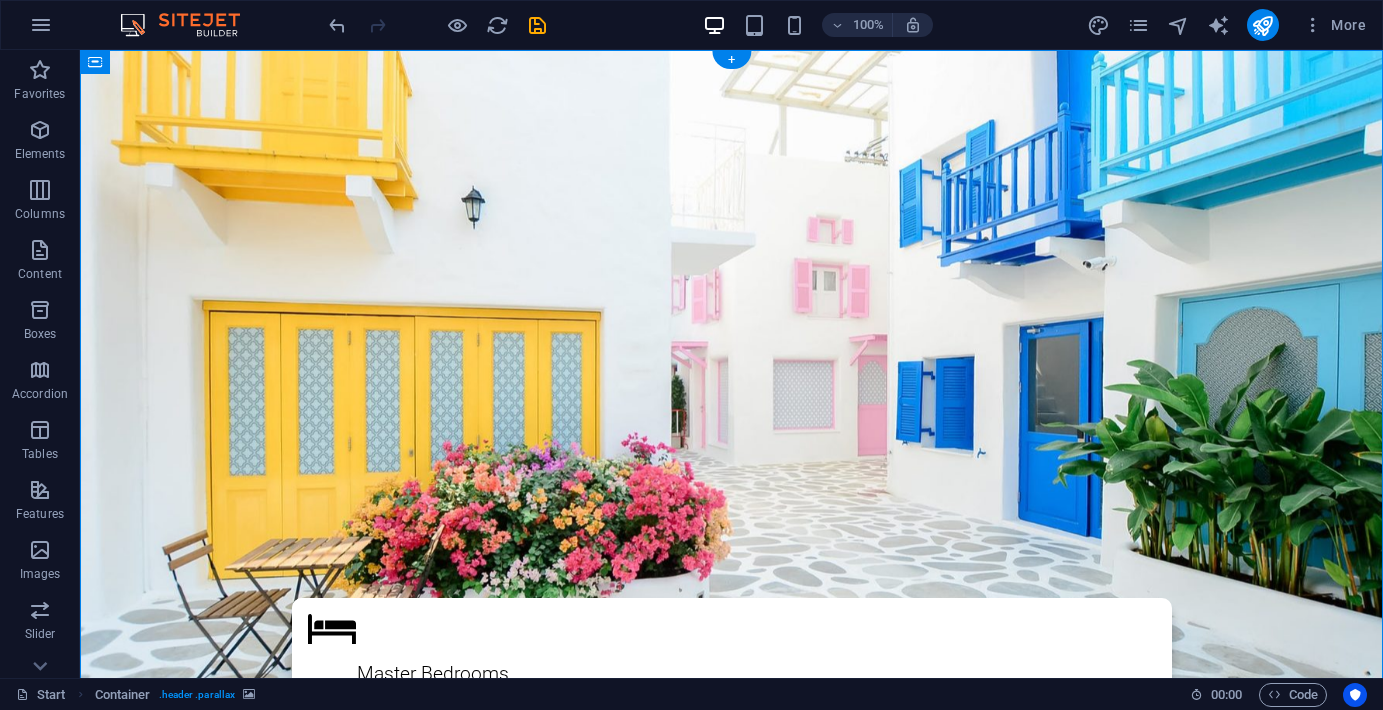 click at bounding box center (731, 408) 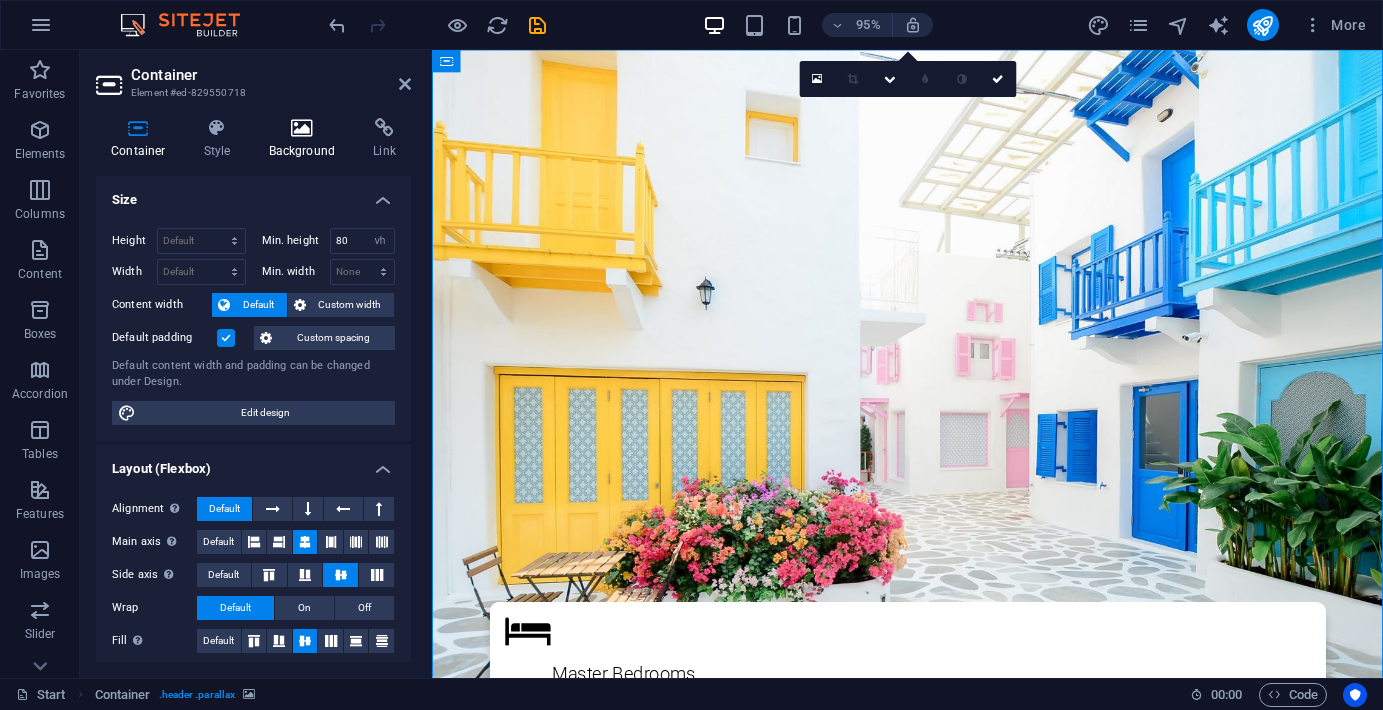 click on "Background" at bounding box center (306, 139) 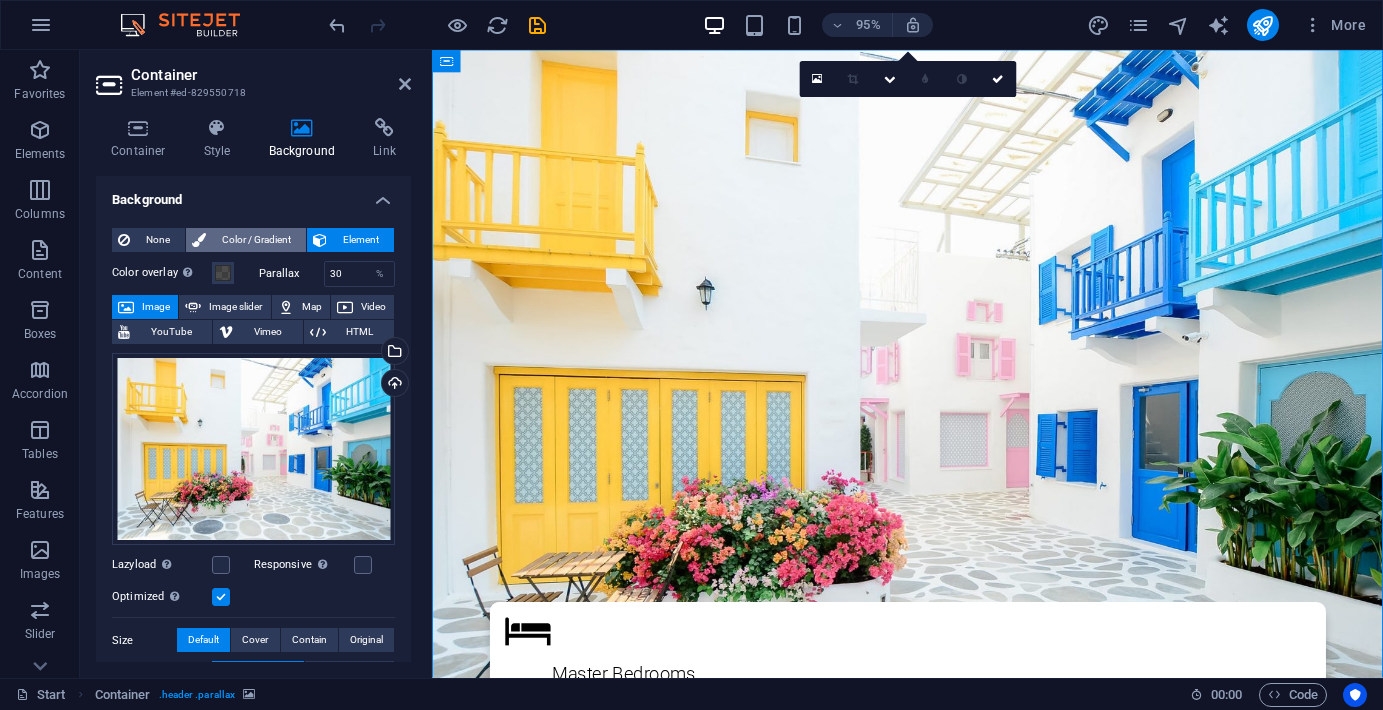 click on "Color / Gradient" at bounding box center (256, 240) 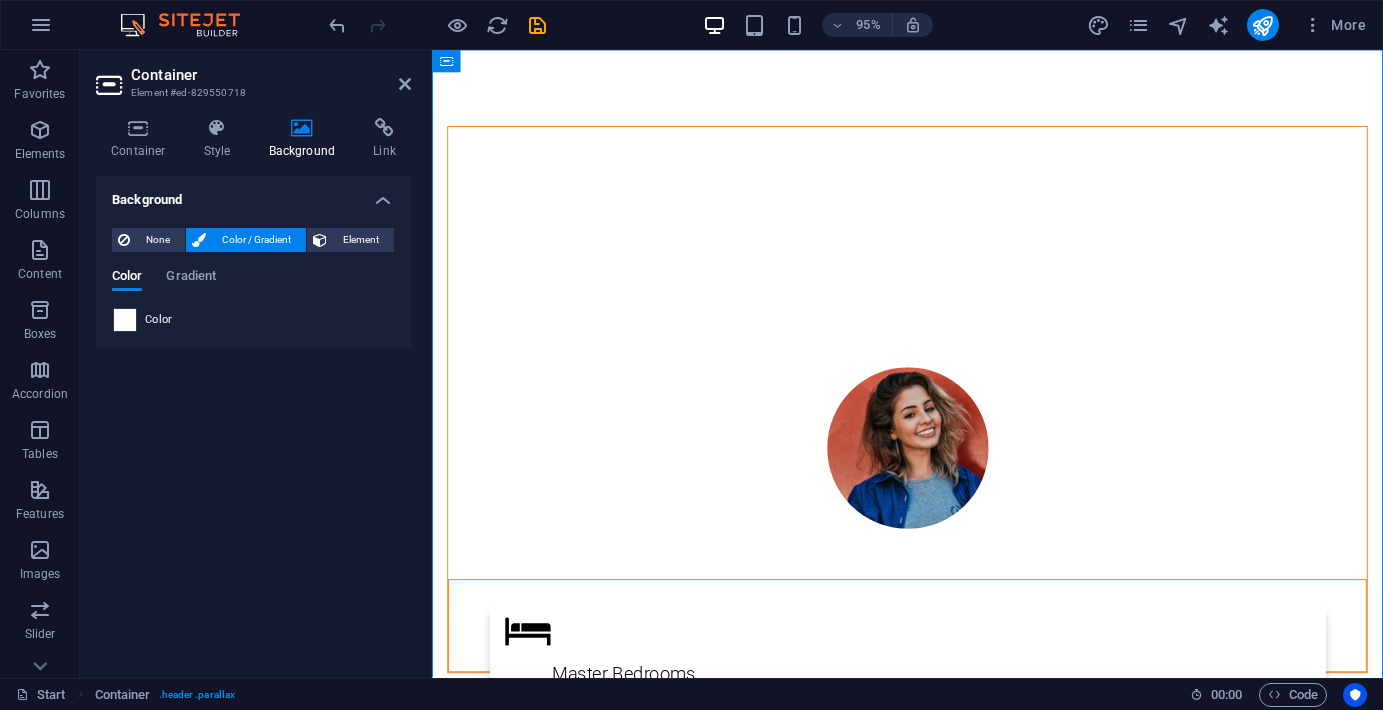 click at bounding box center [125, 320] 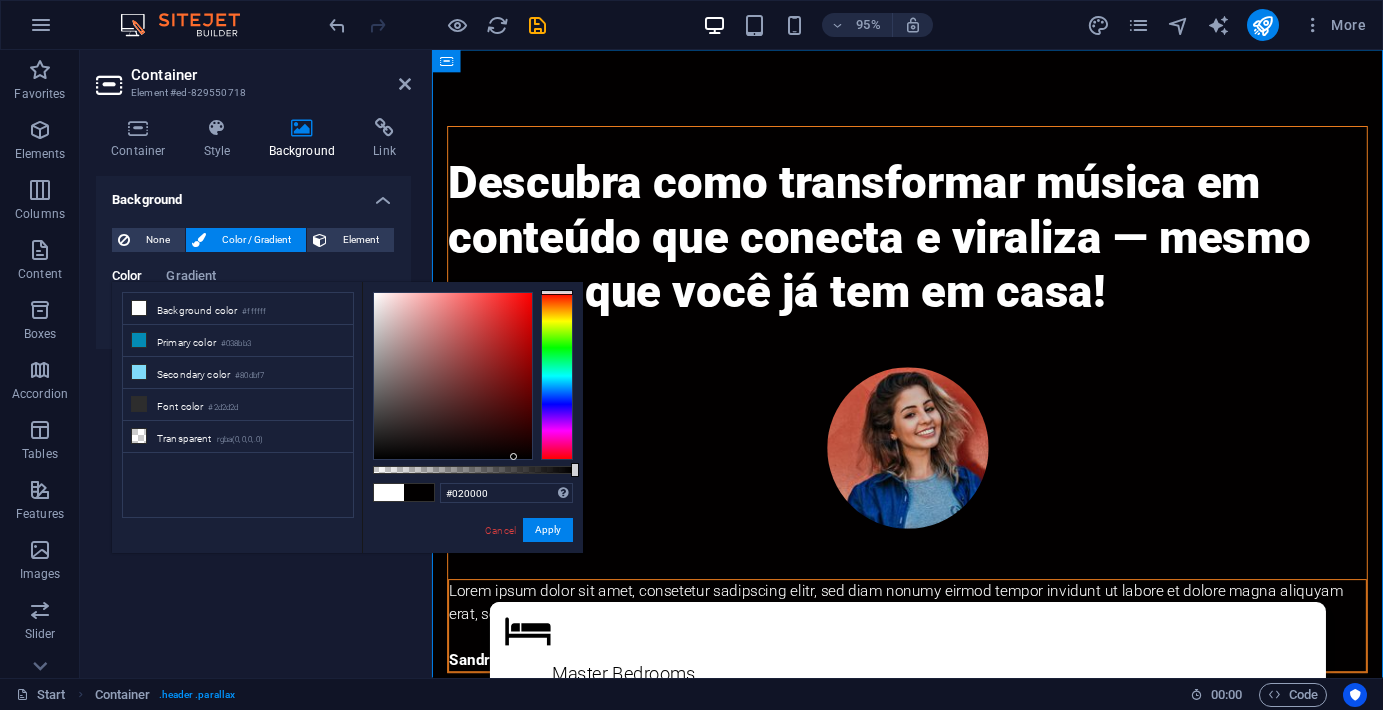 click at bounding box center [453, 376] 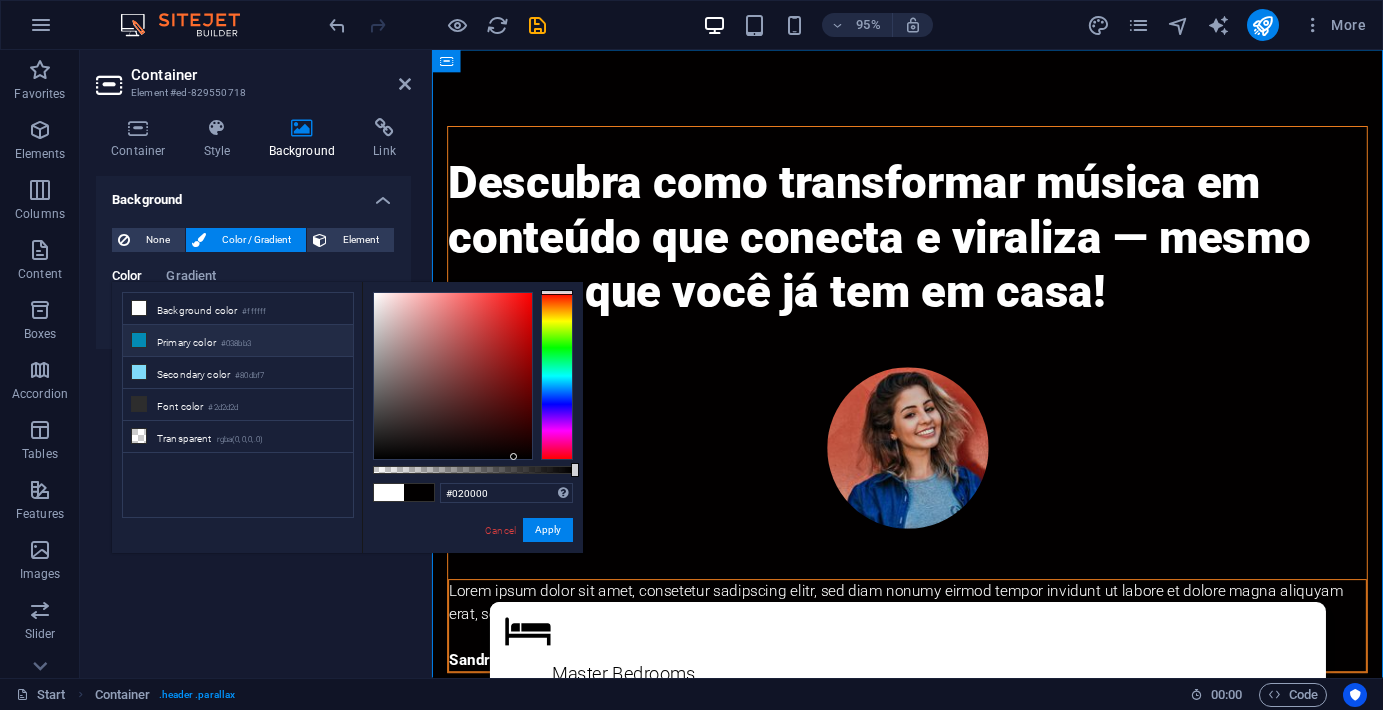 click on "Primary color
#038bb3" at bounding box center (238, 341) 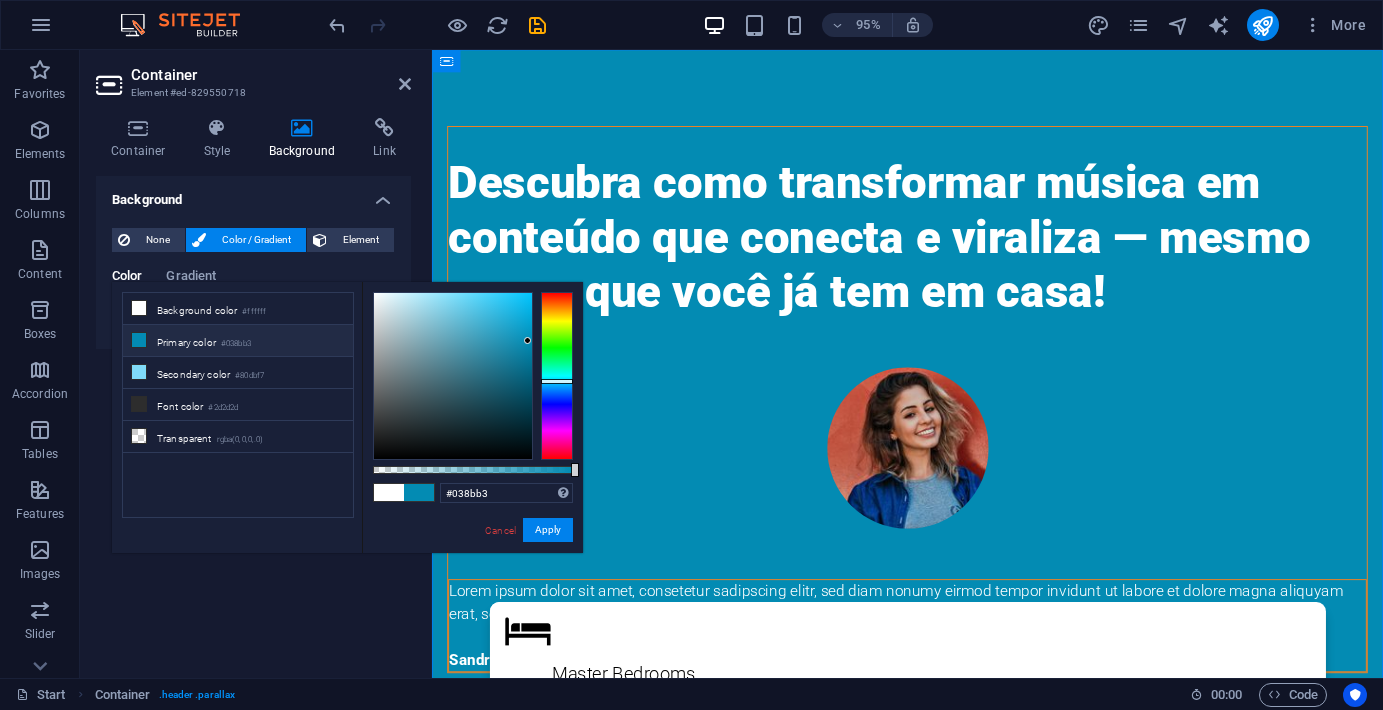 type on "#010506" 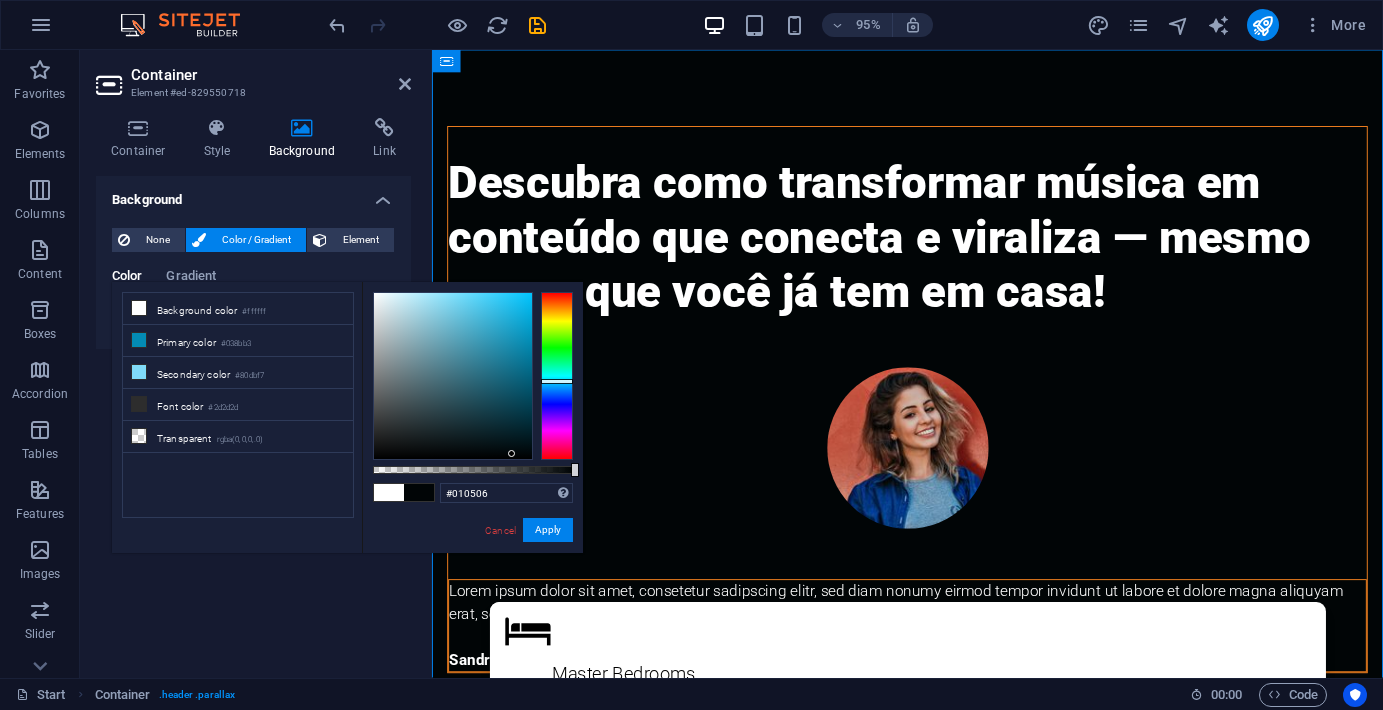 click at bounding box center [453, 376] 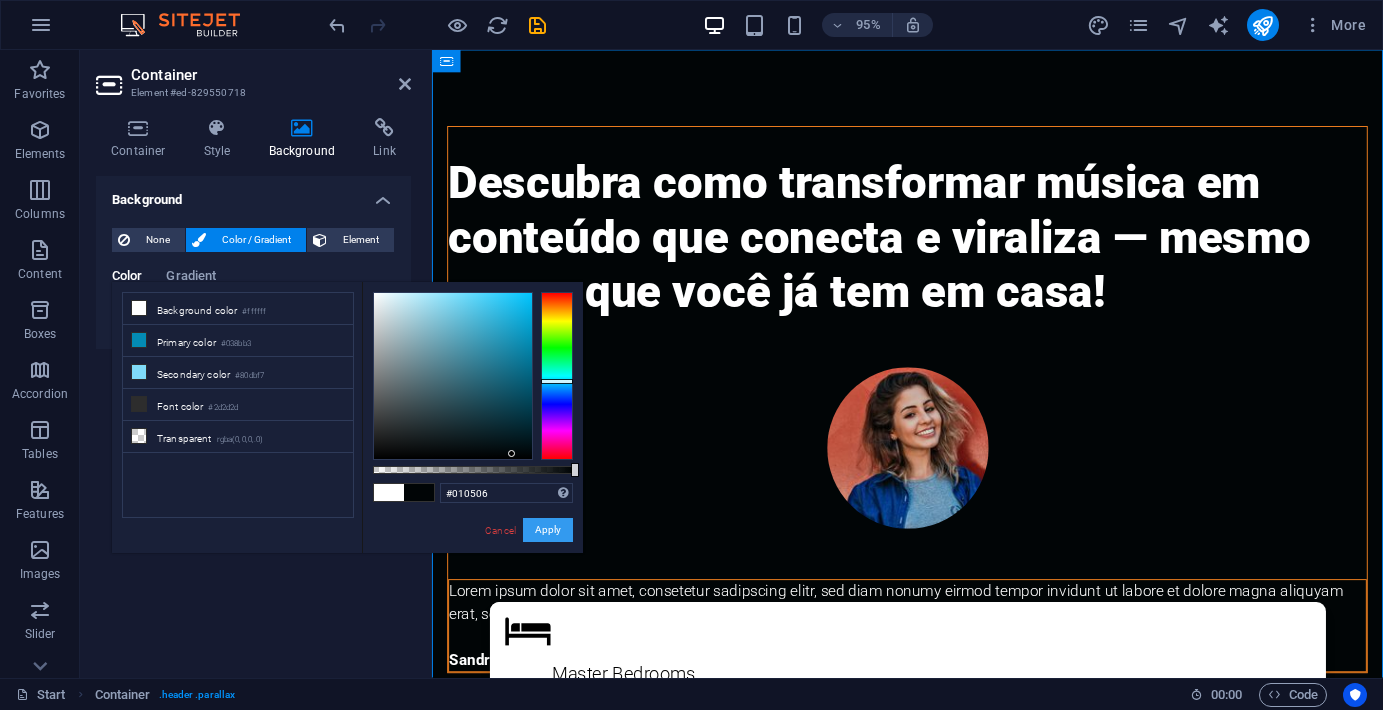 click on "Apply" at bounding box center (548, 530) 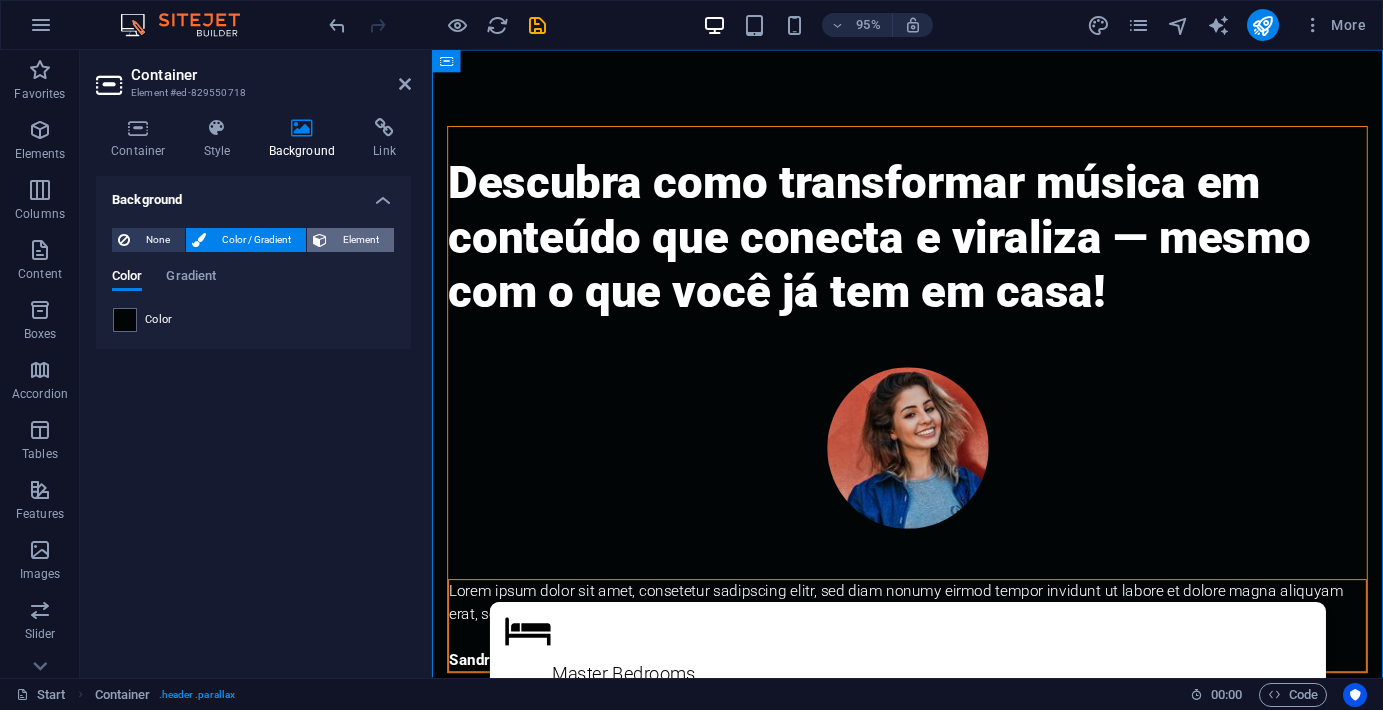 click on "Element" at bounding box center [360, 240] 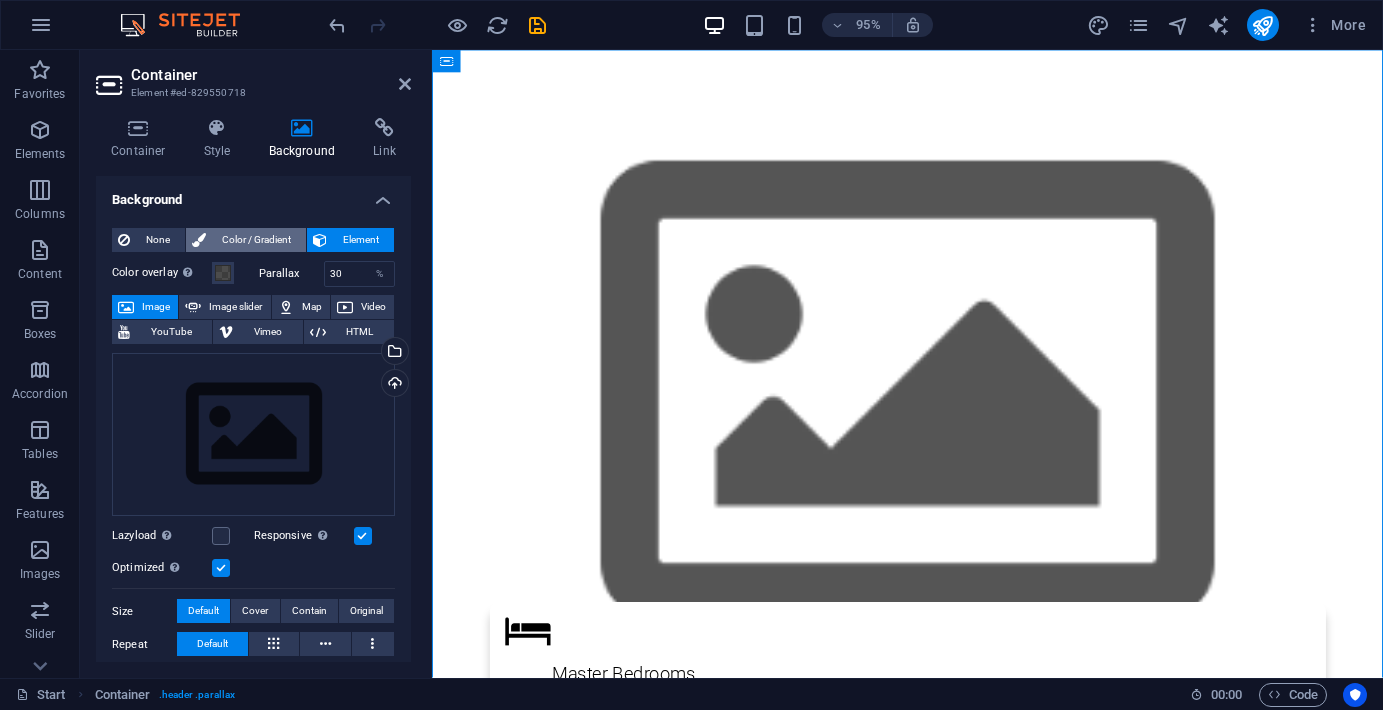 click on "Color / Gradient" at bounding box center (256, 240) 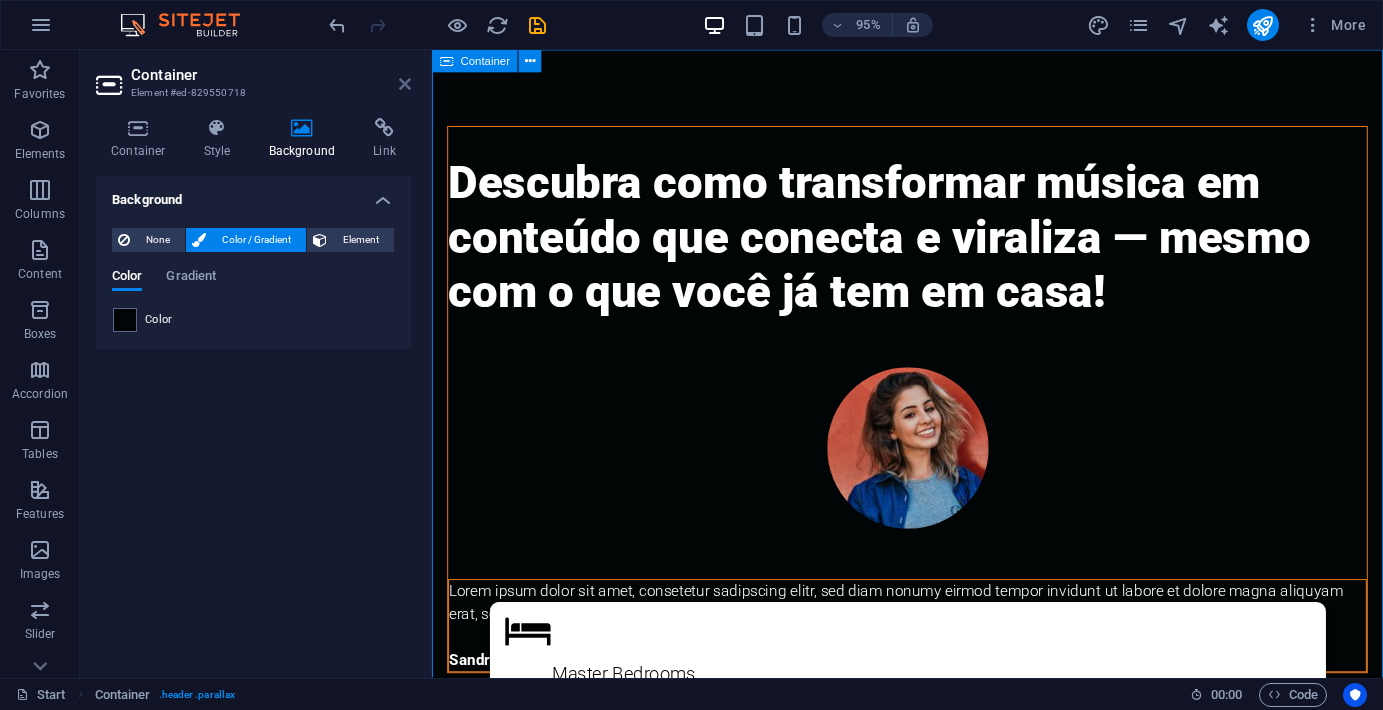 click at bounding box center [405, 84] 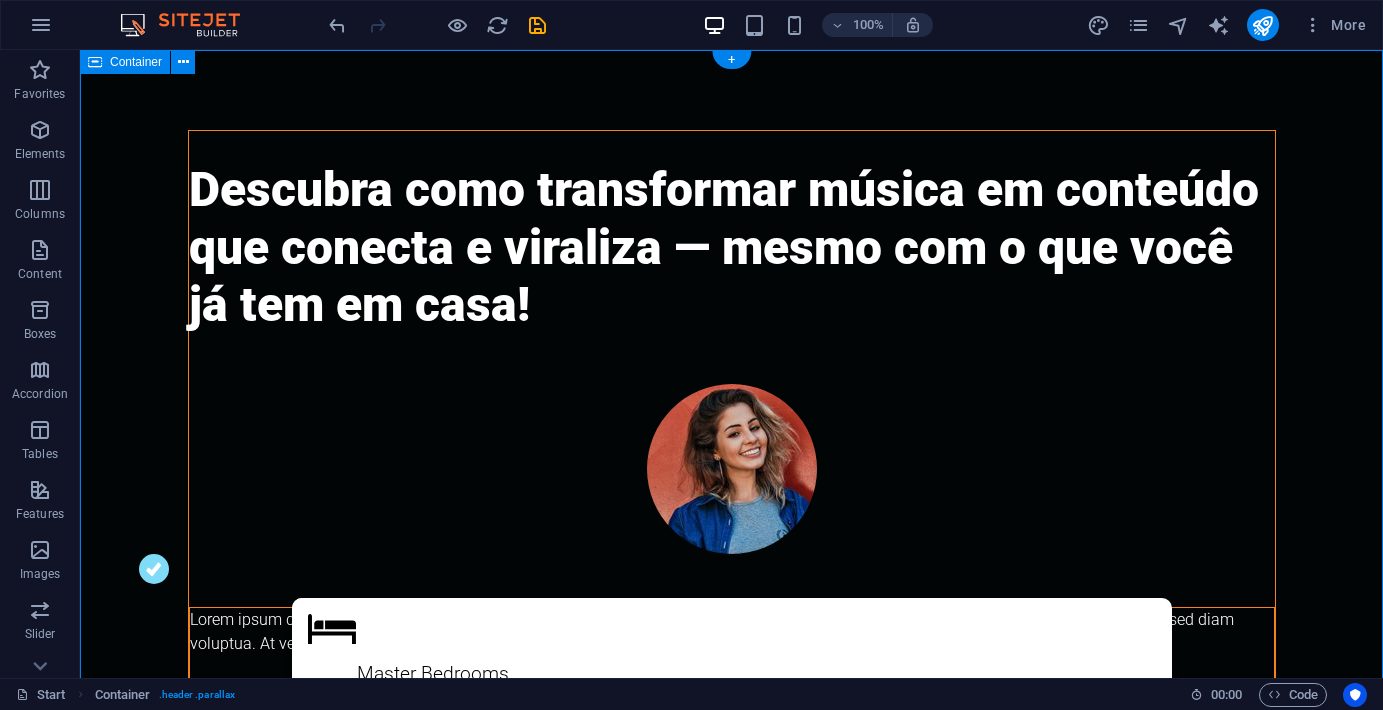 click on "Descubra como transformar música em conteúdo que conecta e viraliza — mesmo com o que você já tem em casa! Lorem ipsum dolor sit amet, consetetur sadipscing elitr, sed diam nonumy eirmod tempor invidunt ut labore et dolore magna aliquyam erat, sed diam voluptua. At vero eos et accusam et justo duo dolores et ea rebum.  Sandra Kent Faça parte do grupo vip Nome Número de celular E-mail   Eu li os termos de privacidade Unreadable? Load new envie suas informações" at bounding box center (731, 654) 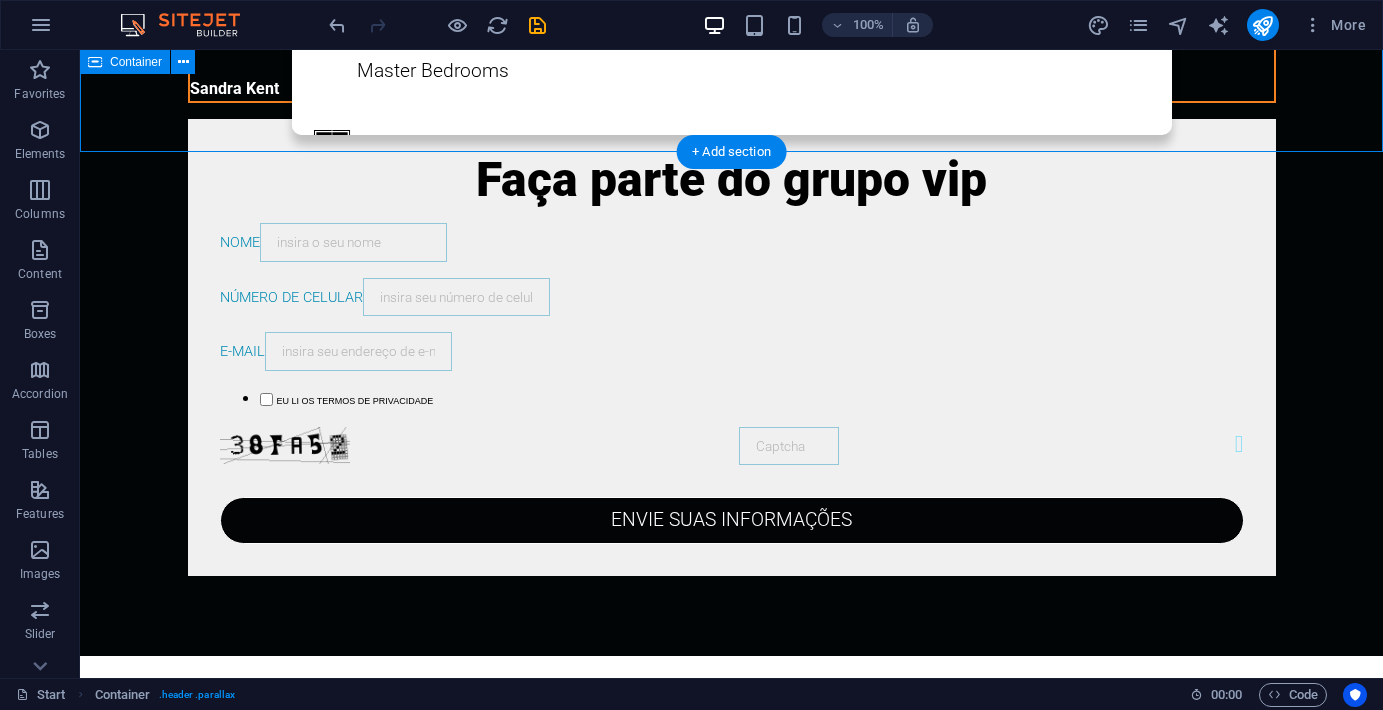 scroll, scrollTop: 652, scrollLeft: 0, axis: vertical 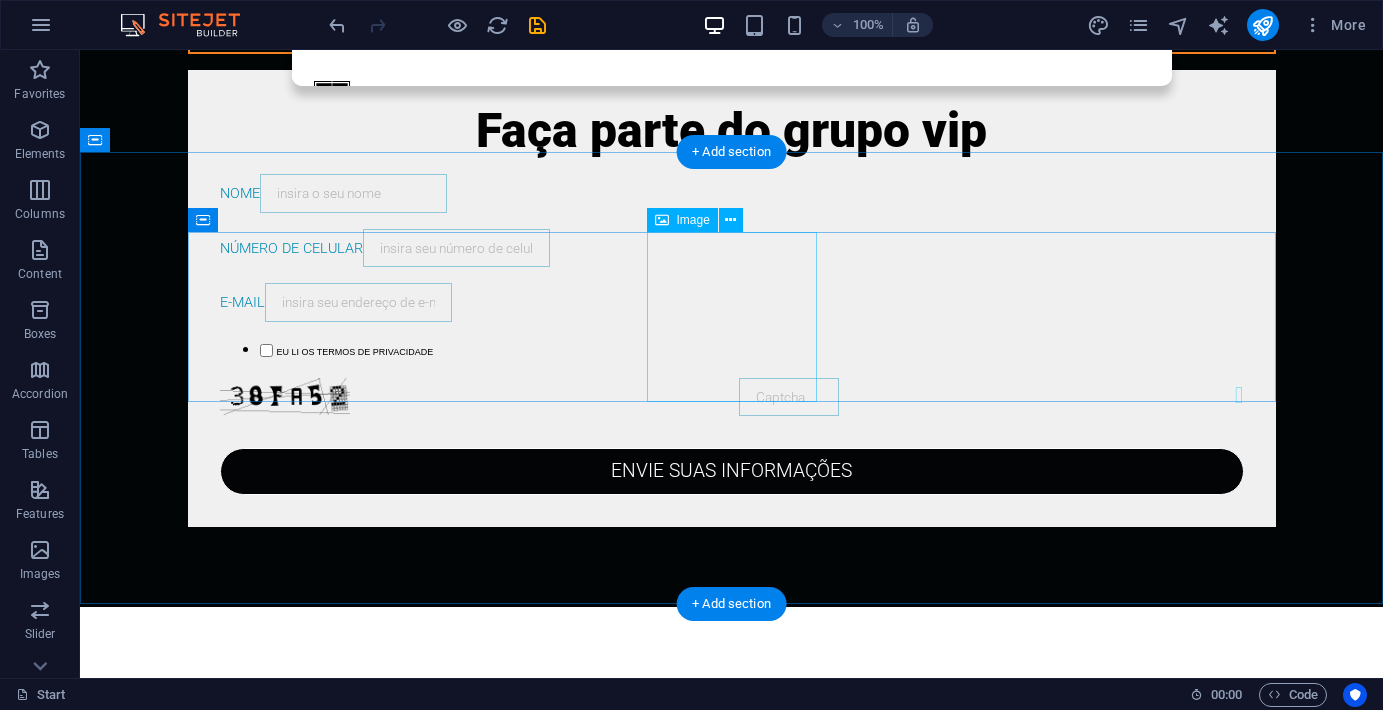 click at bounding box center (732, 772) 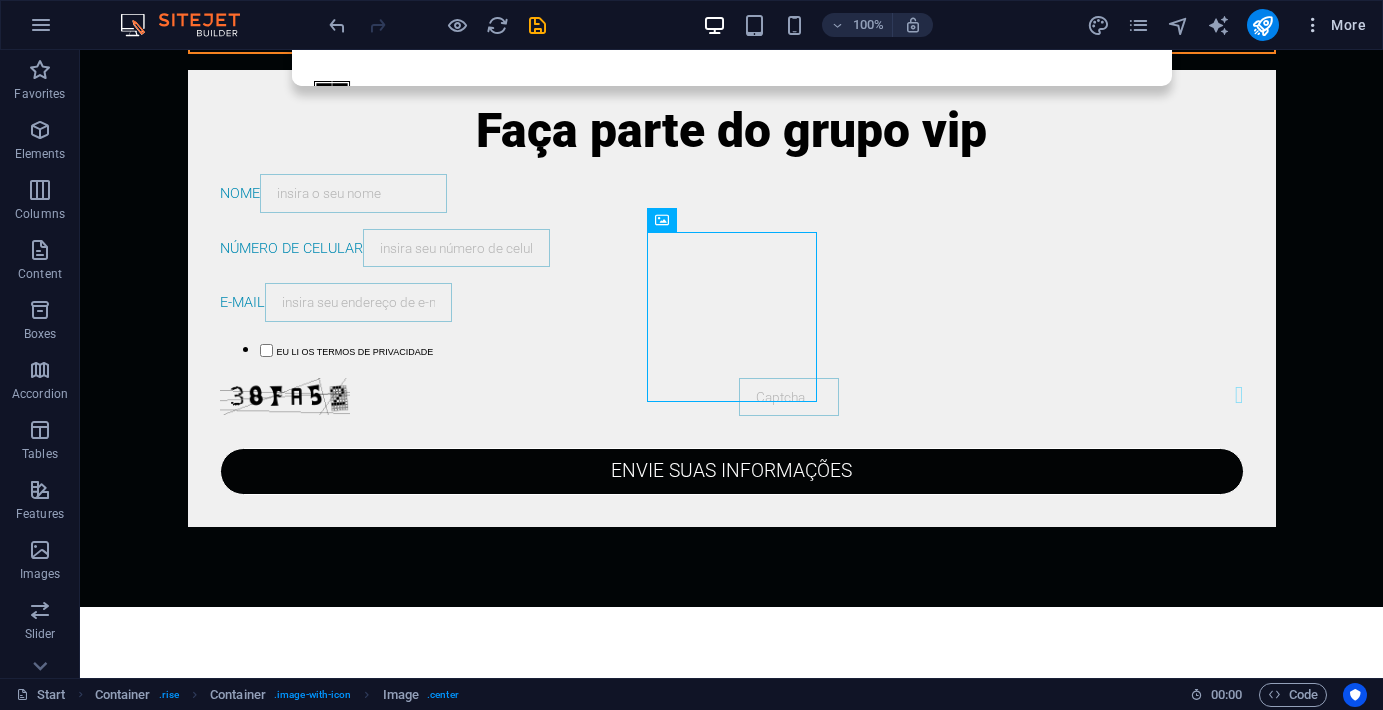 click on "More" at bounding box center (1334, 25) 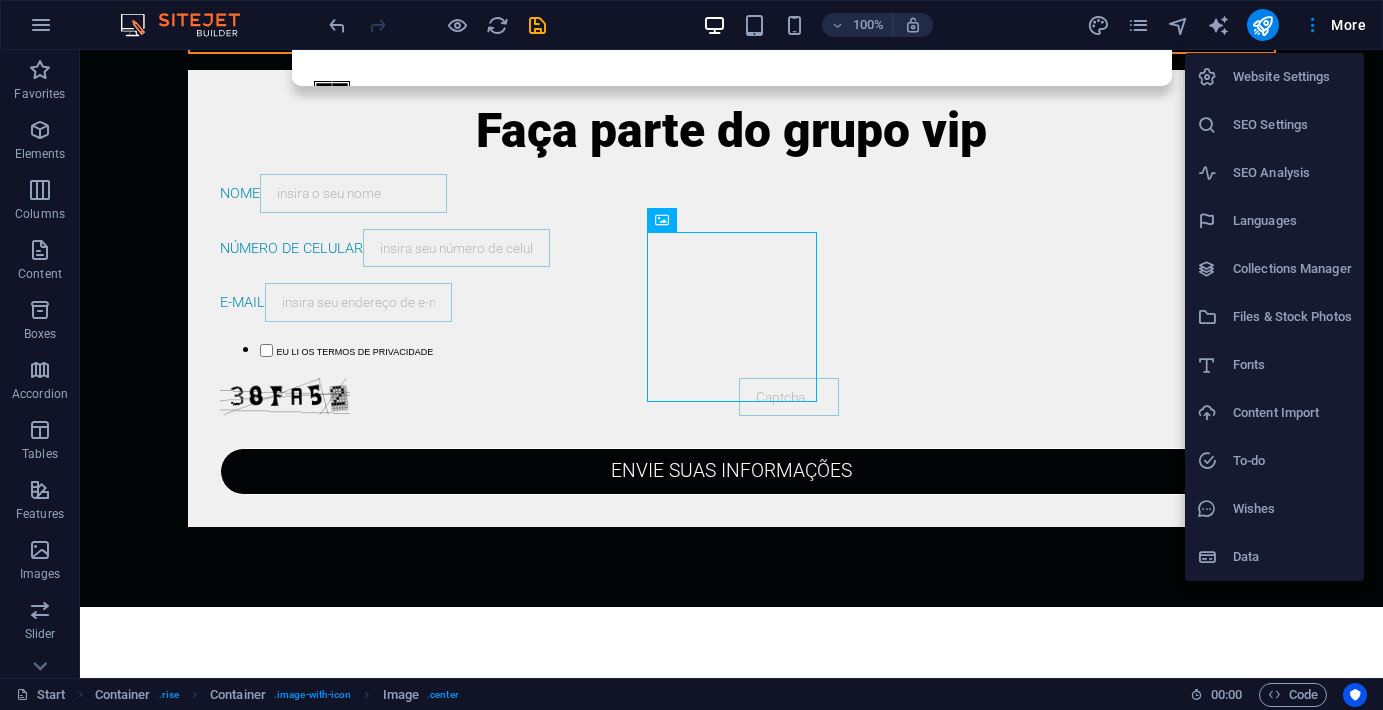 click at bounding box center [691, 355] 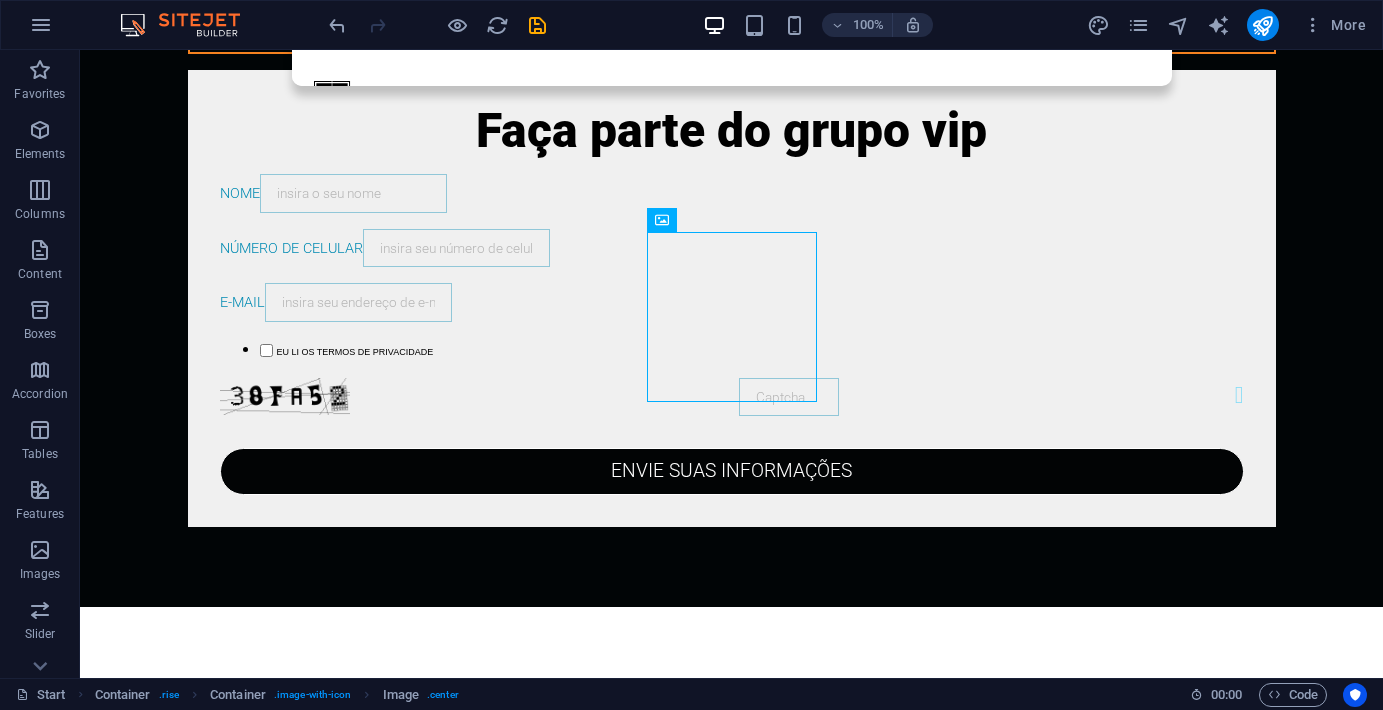 click at bounding box center (1262, 25) 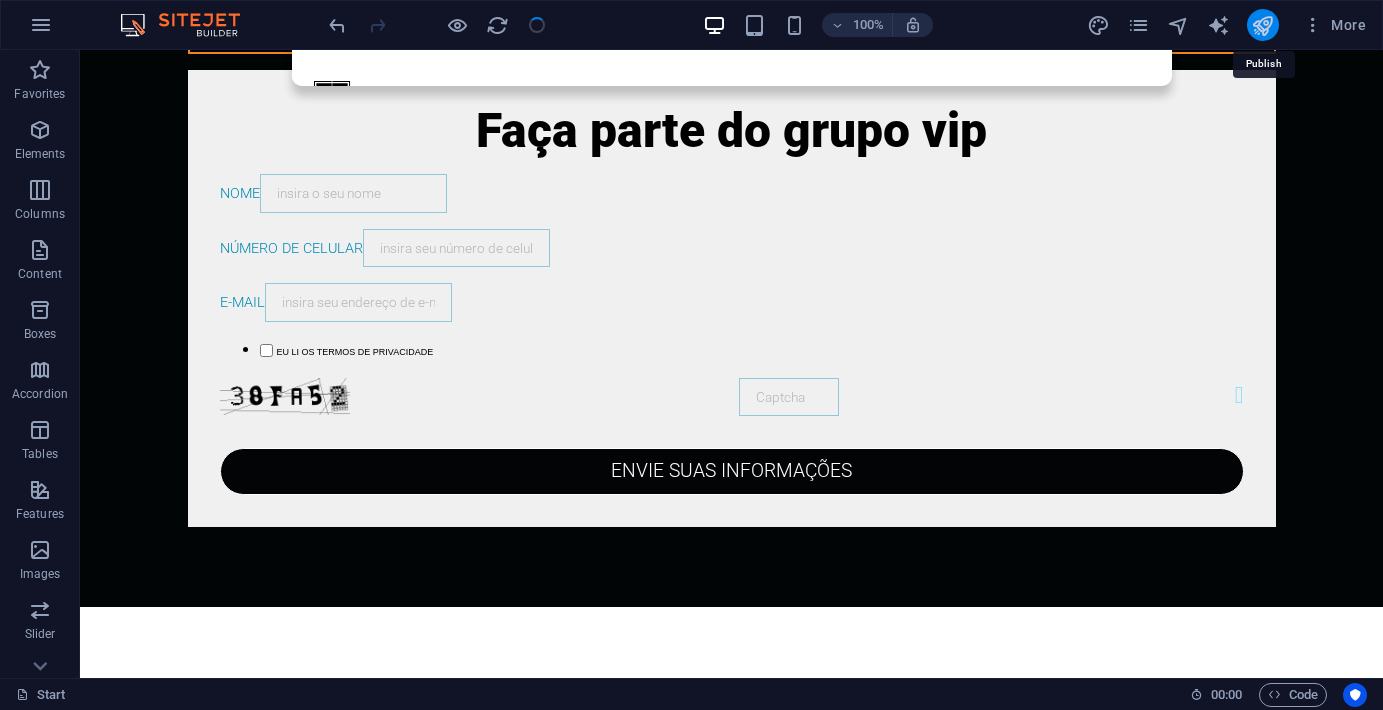 click at bounding box center [1262, 25] 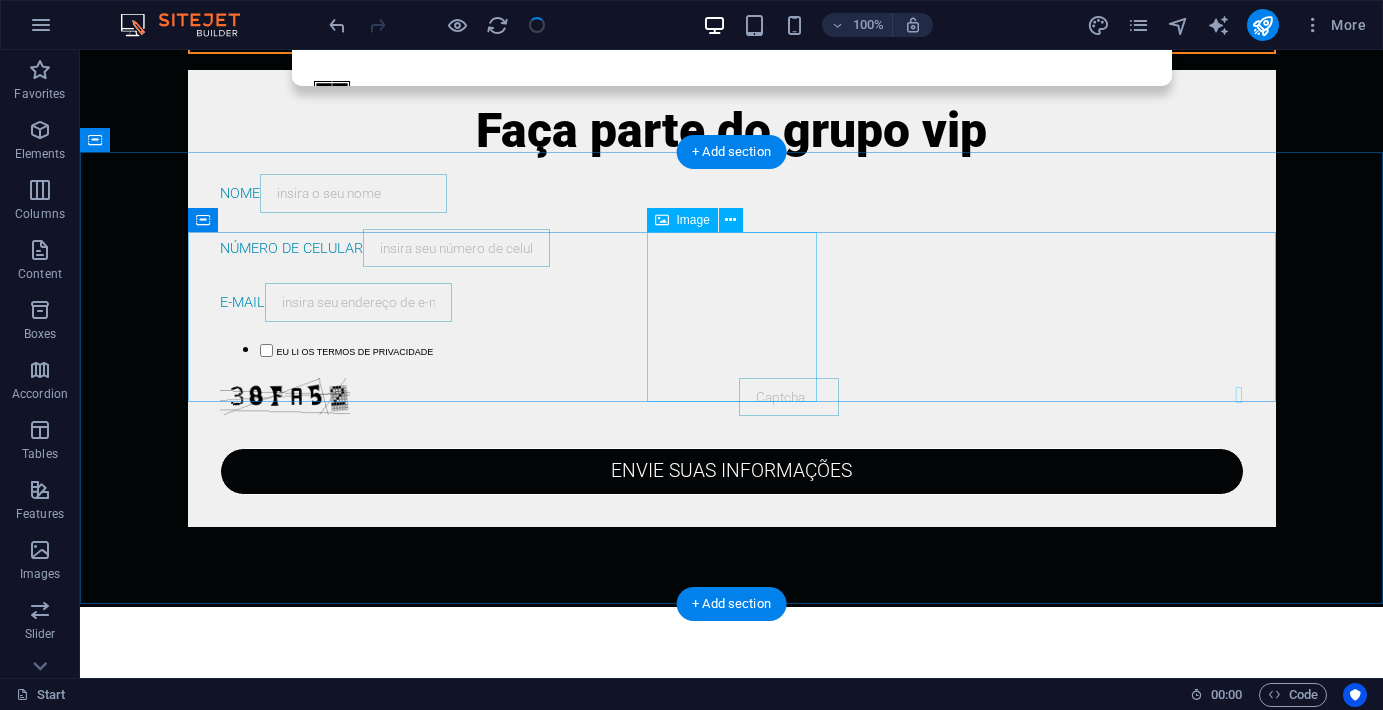 click at bounding box center (732, 772) 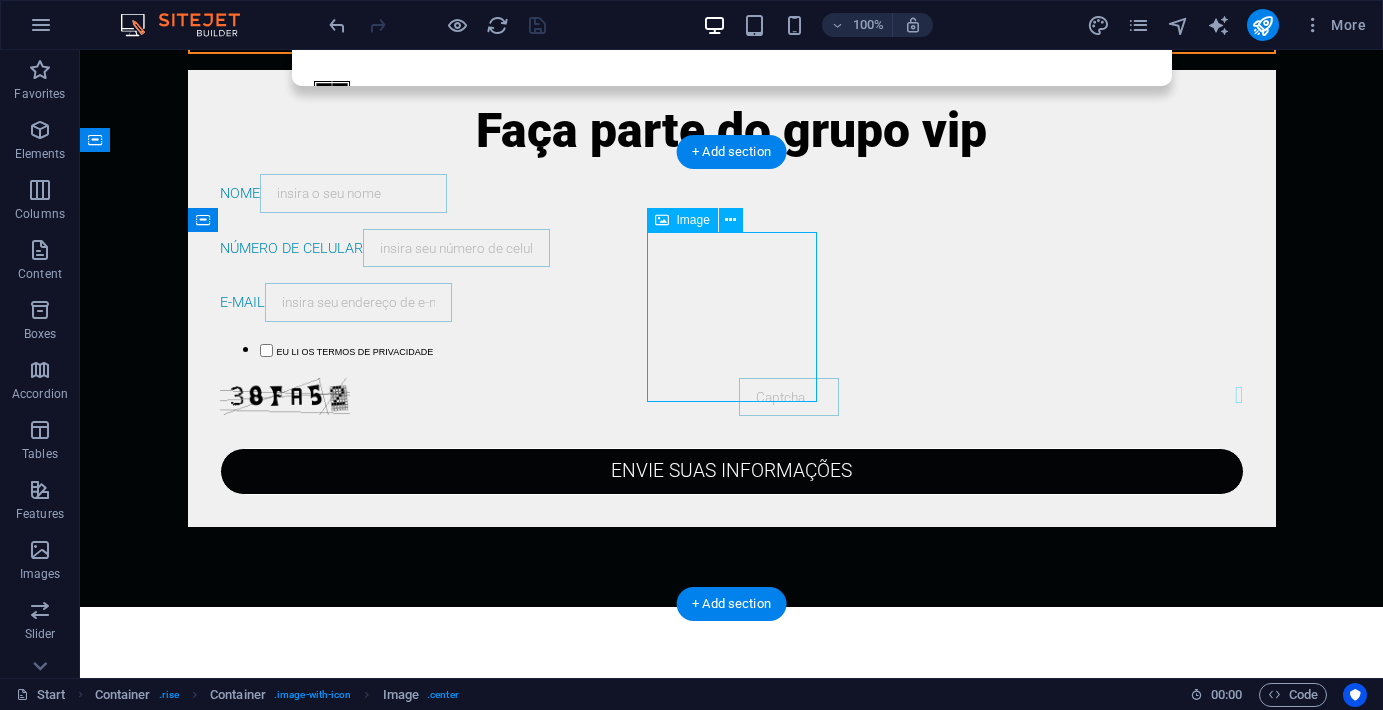 click at bounding box center (732, 772) 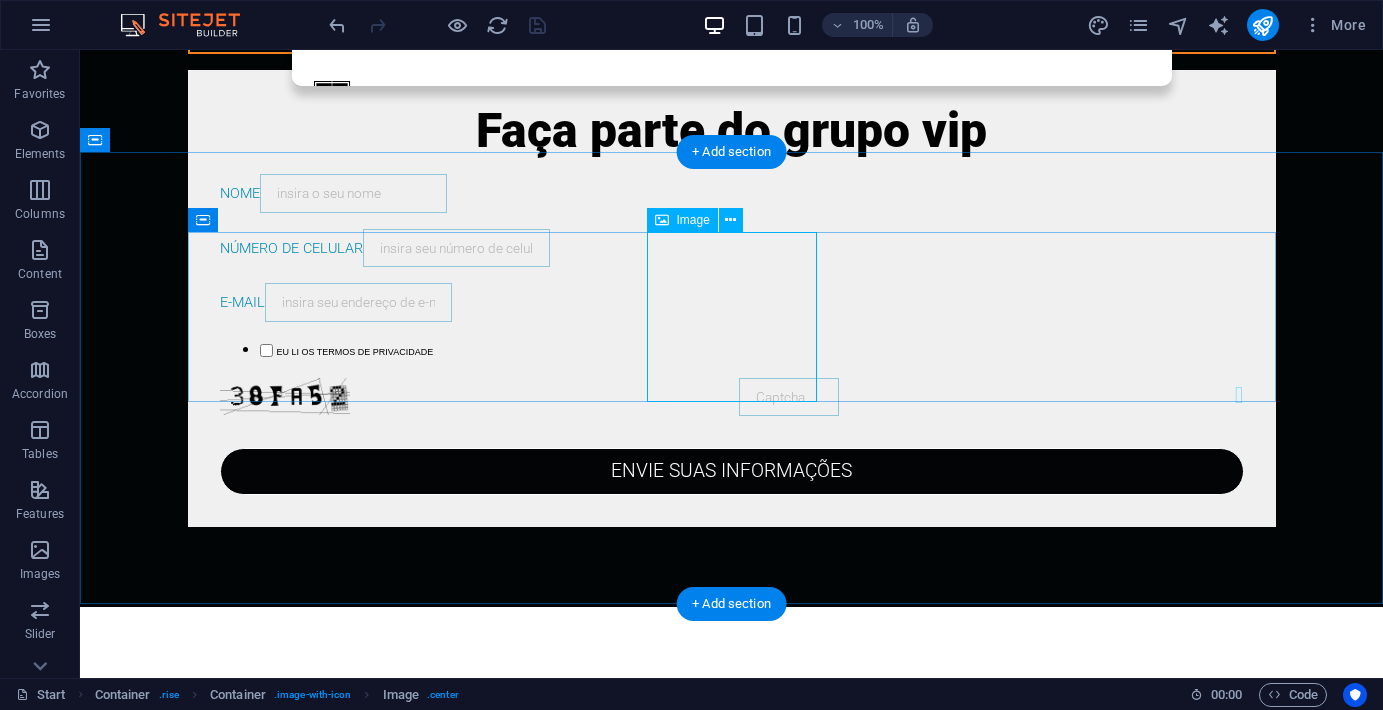 click on "Image" at bounding box center (693, 220) 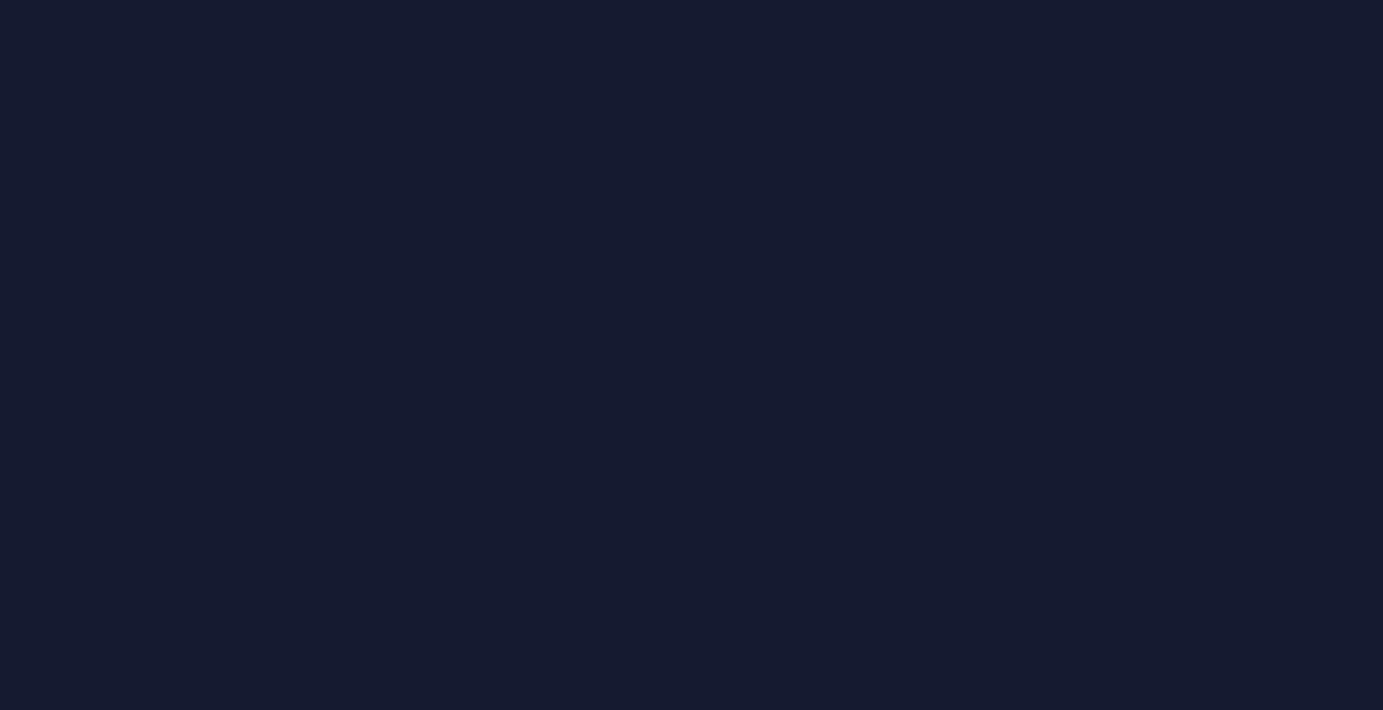 scroll, scrollTop: 0, scrollLeft: 0, axis: both 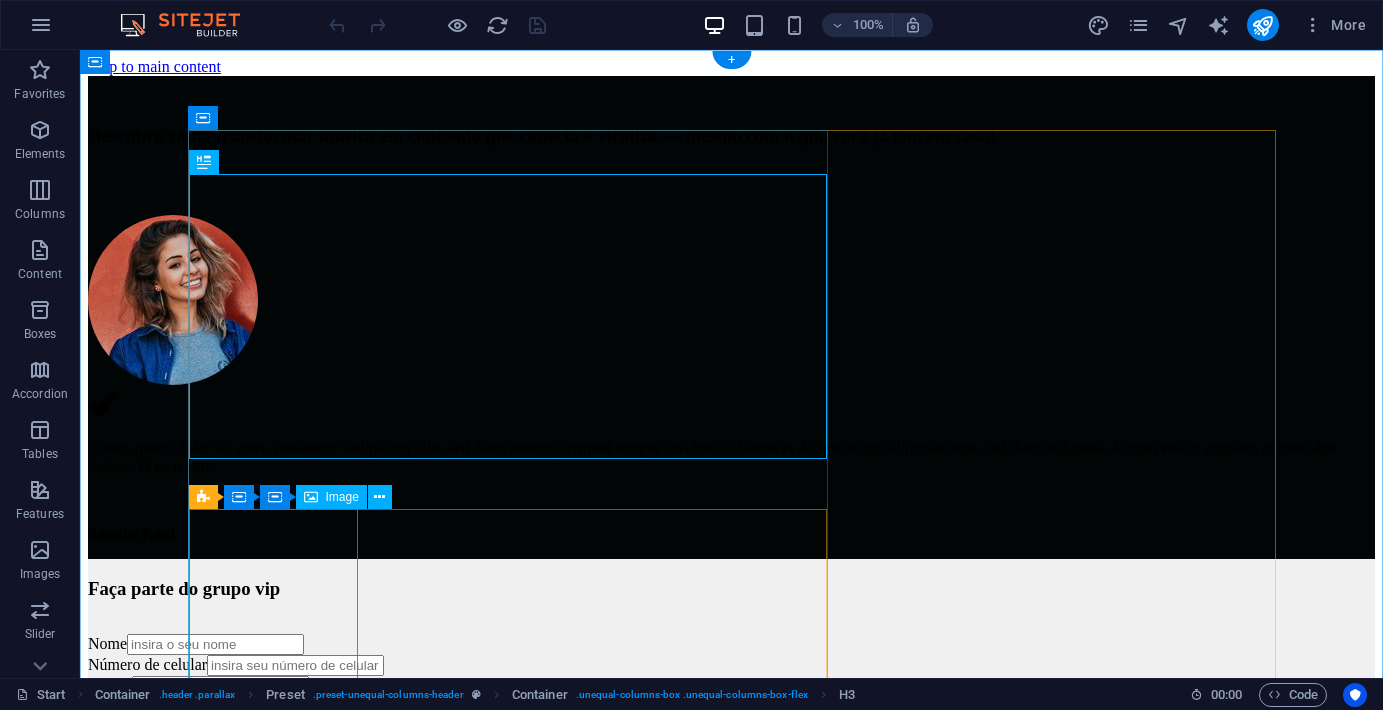 click at bounding box center (731, 302) 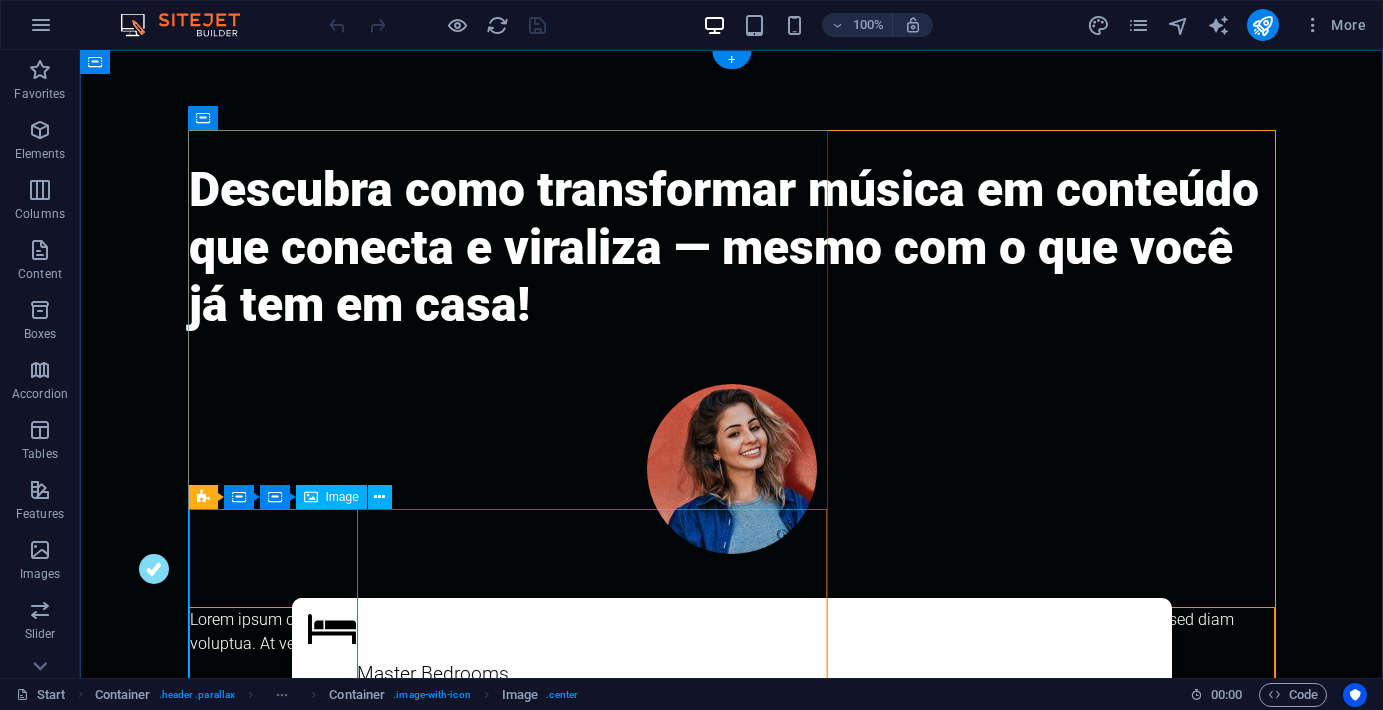 click on "Image" at bounding box center [331, 497] 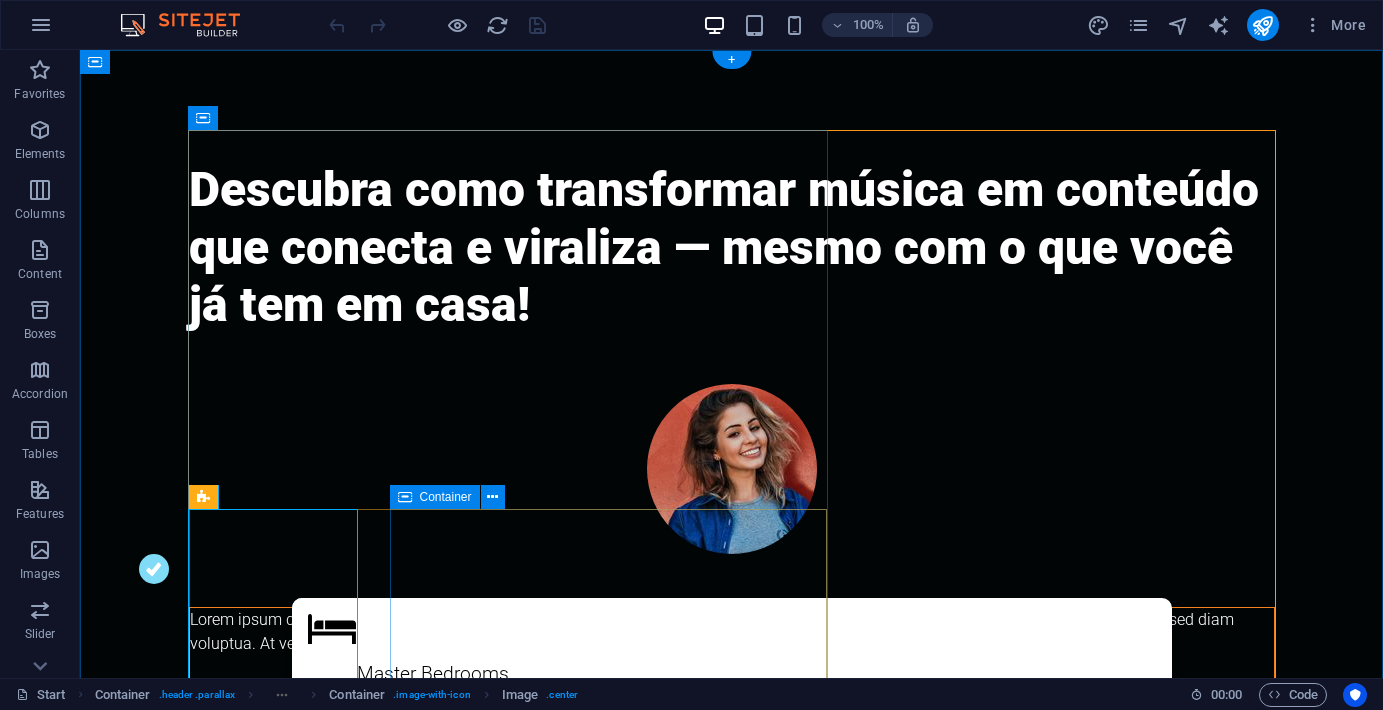 click on "Lorem ipsum dolor sit amet, consetetur sadipscing elitr, sed diam nonumy eirmod tempor invidunt ut labore et dolore magna aliquyam erat, sed diam voluptua. At vero eos et accusam et justo duo dolores et ea rebum.  Sandra Kent" at bounding box center (732, 656) 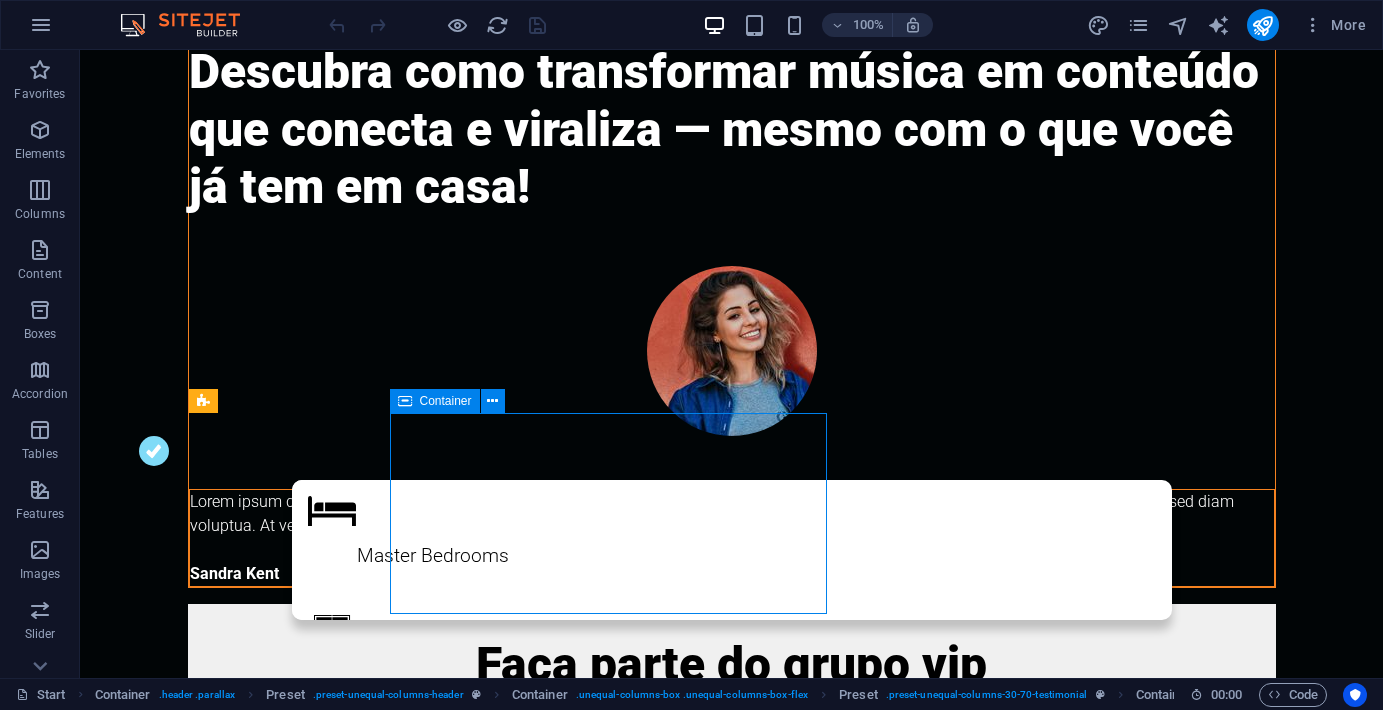 scroll, scrollTop: 157, scrollLeft: 0, axis: vertical 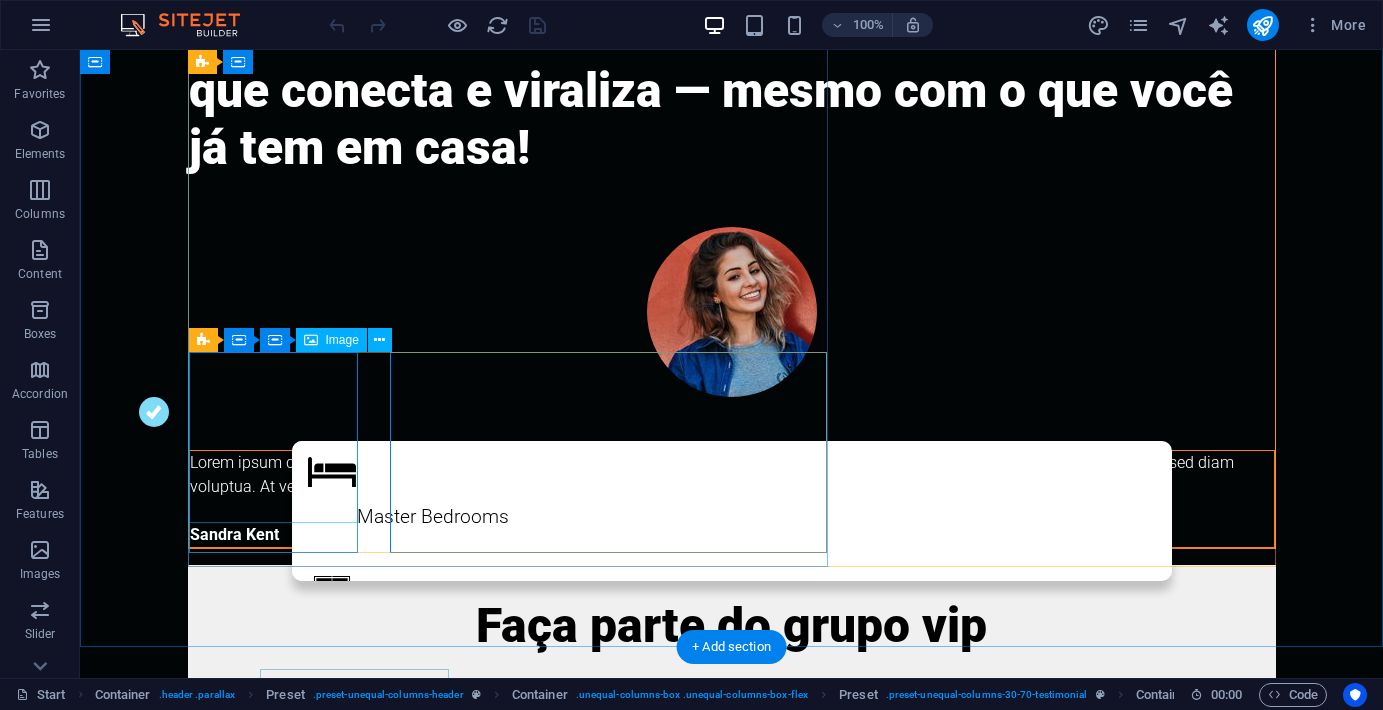 click at bounding box center (732, 312) 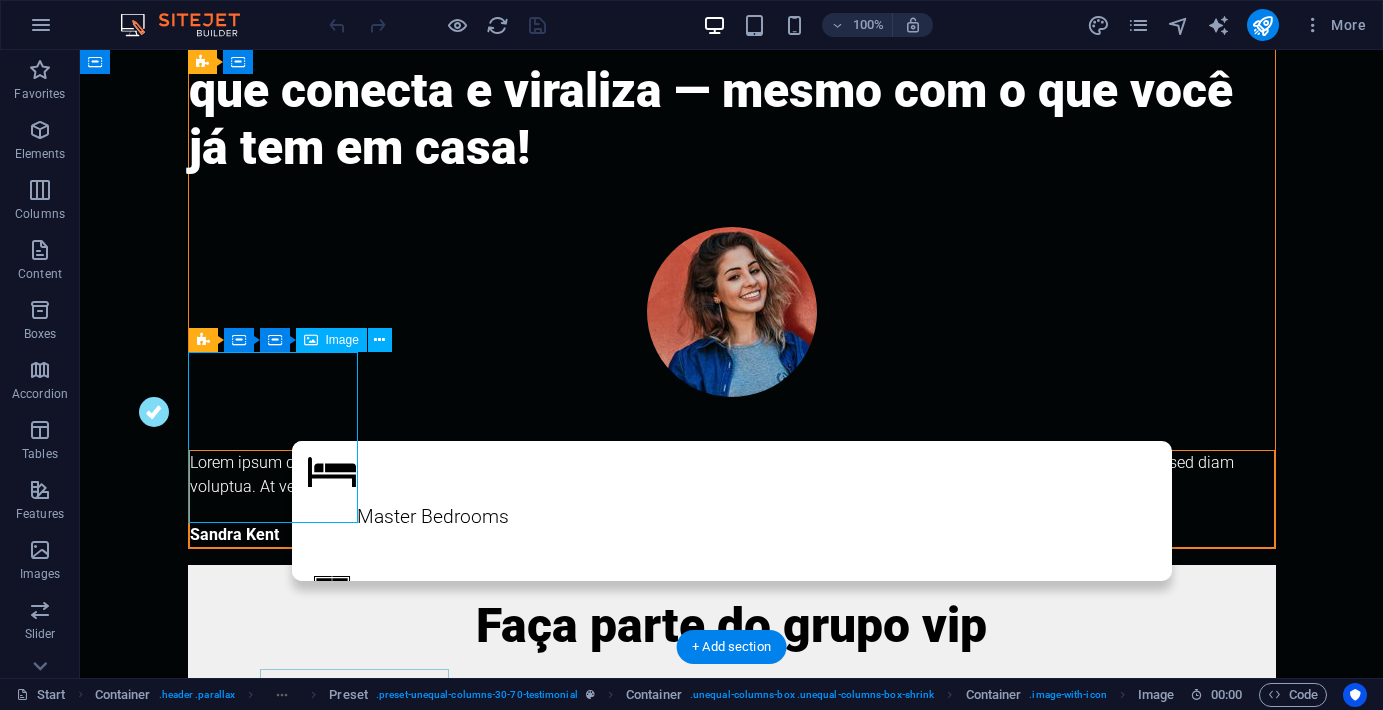 click at bounding box center [732, 312] 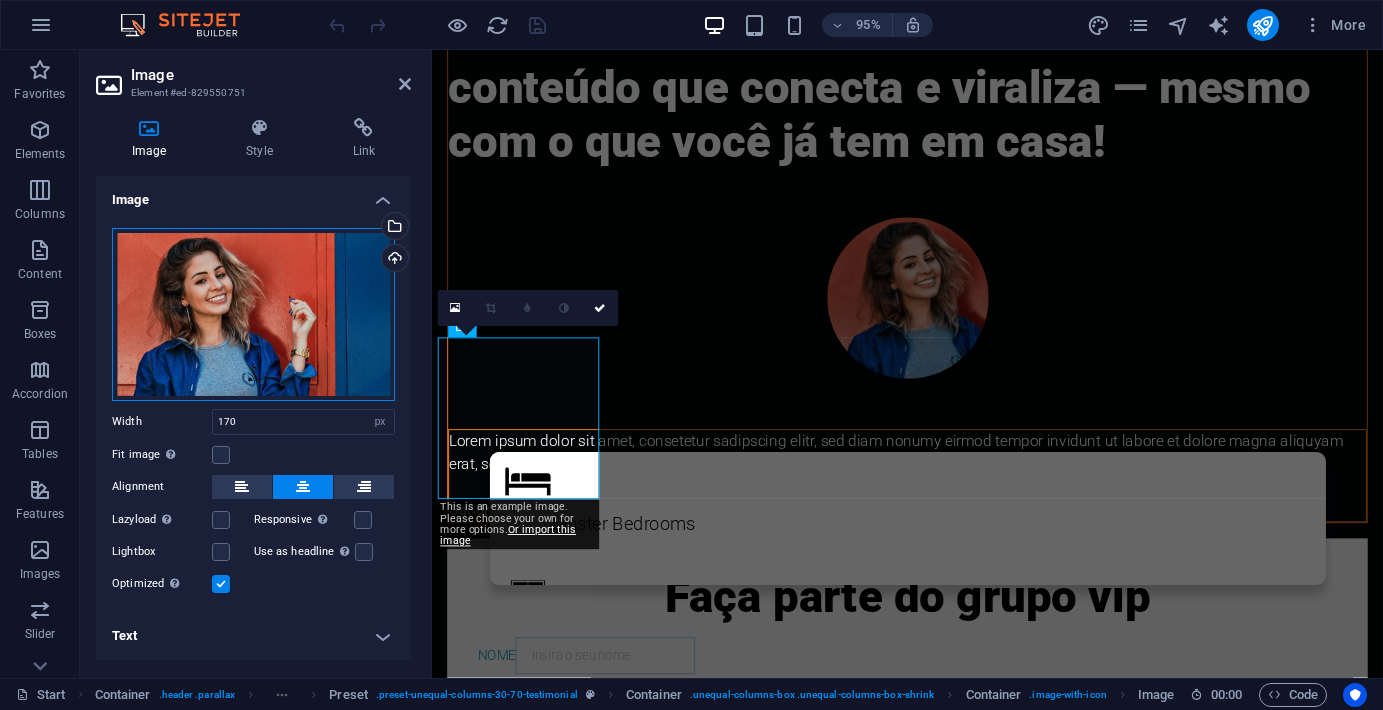 click on "Drag files here, click to choose files or select files from Files or our free stock photos & videos" at bounding box center (253, 314) 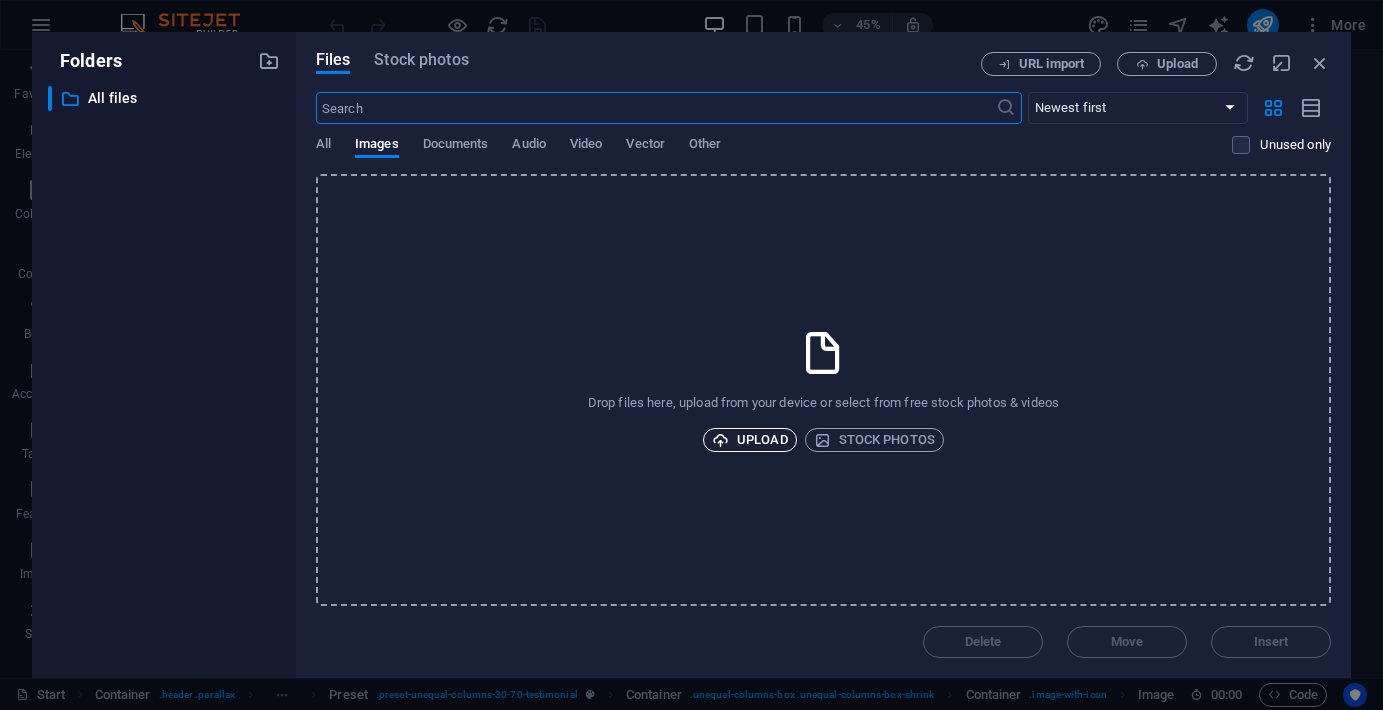 click on "Upload" at bounding box center [750, 440] 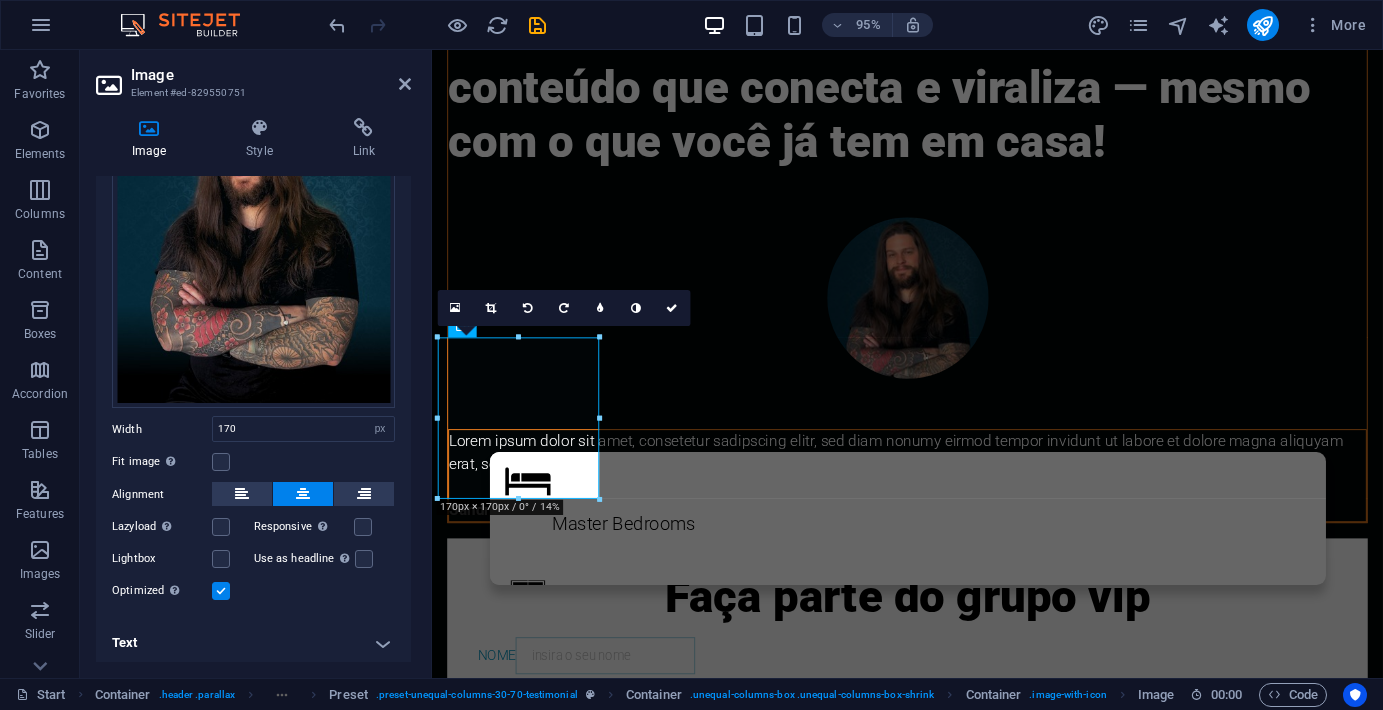 scroll, scrollTop: 192, scrollLeft: 0, axis: vertical 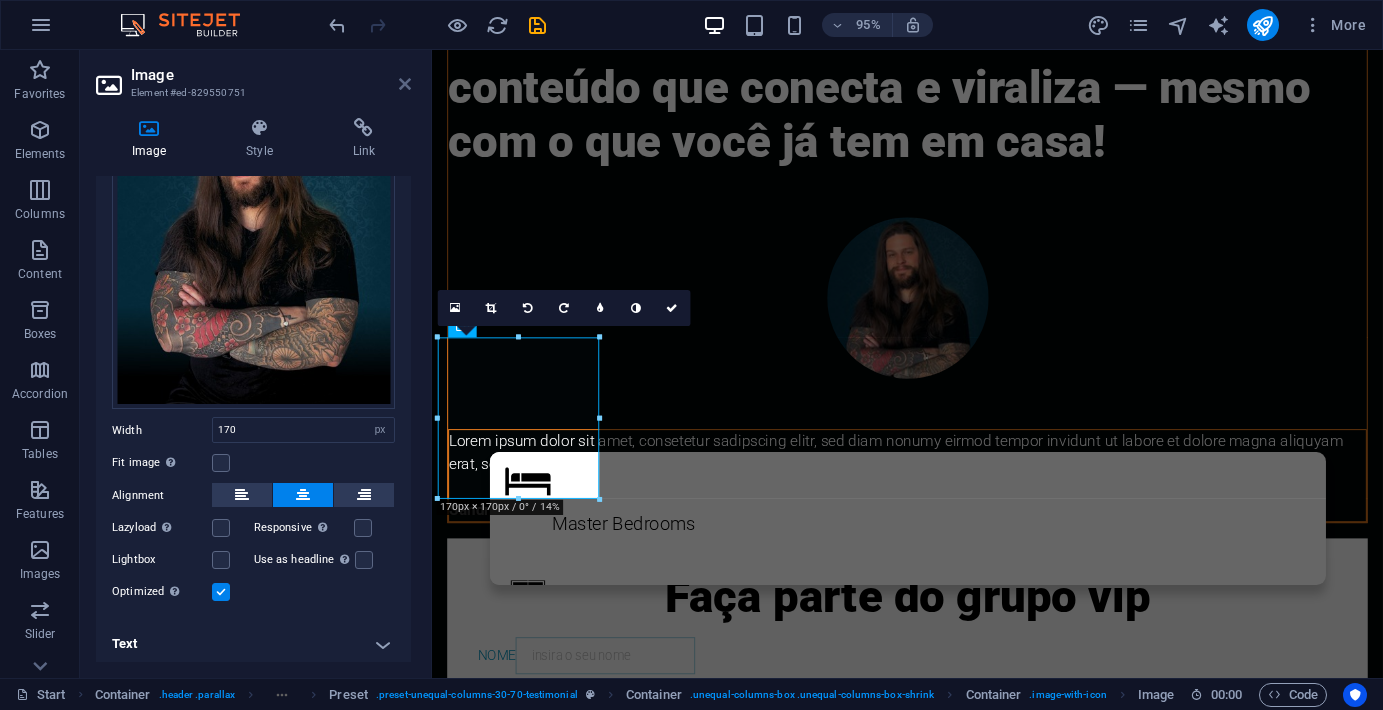 click at bounding box center [405, 84] 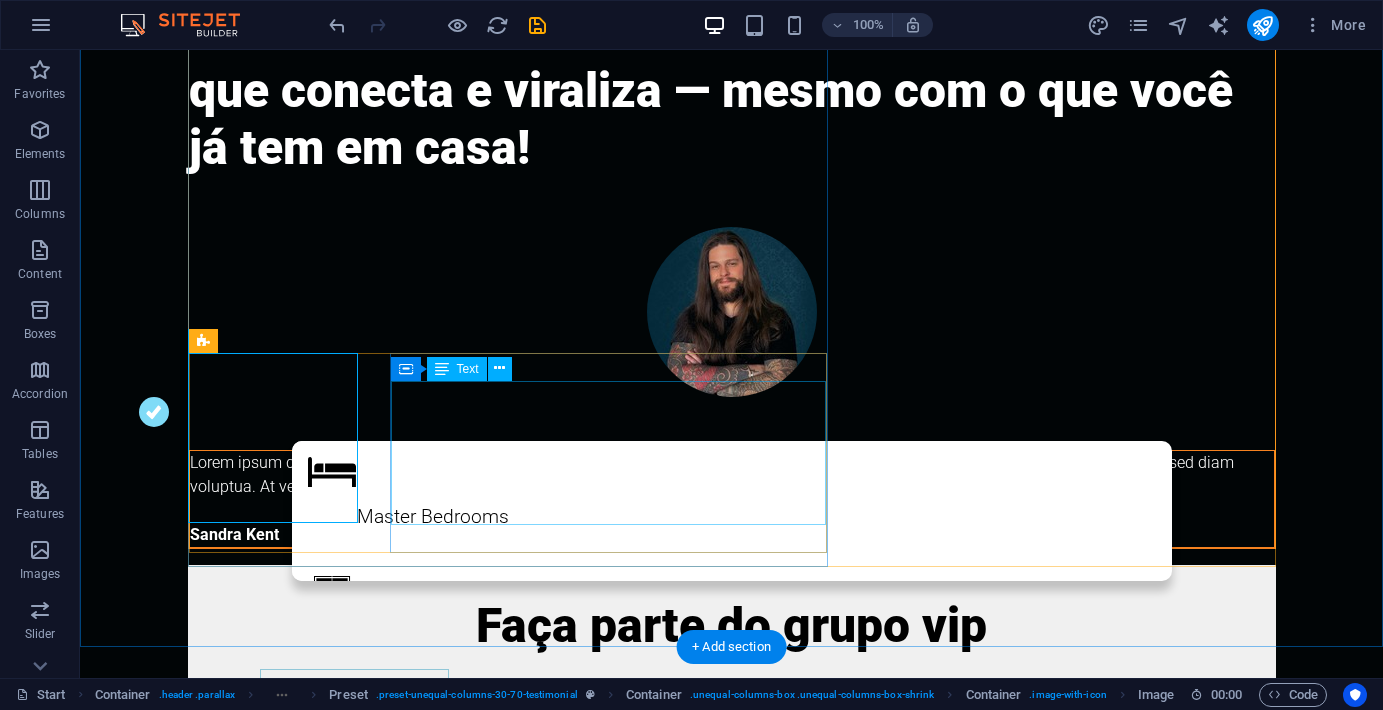 click on "Lorem ipsum dolor sit amet, consetetur sadipscing elitr, sed diam nonumy eirmod tempor invidunt ut labore et dolore magna aliquyam erat, sed diam voluptua. At vero eos et accusam et justo duo dolores et ea rebum.  Sandra Kent" at bounding box center (732, 499) 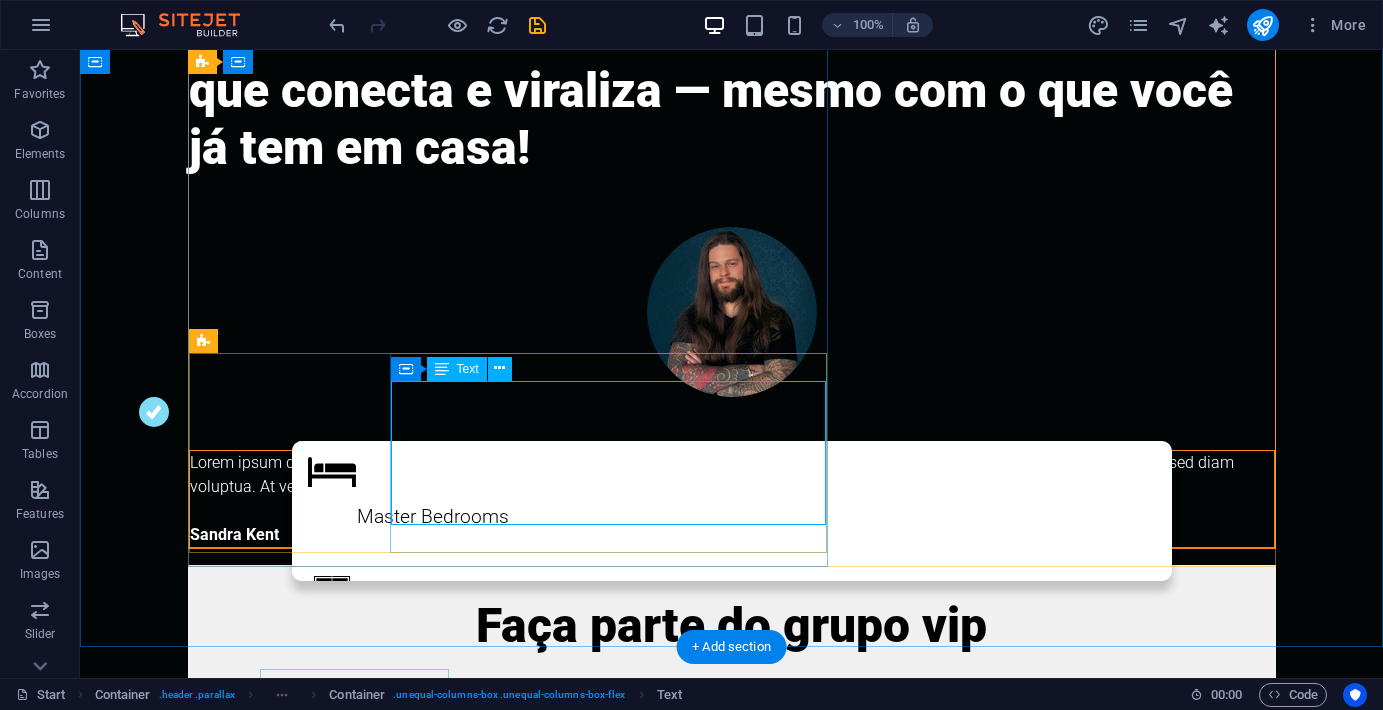 click on "Lorem ipsum dolor sit amet, consetetur sadipscing elitr, sed diam nonumy eirmod tempor invidunt ut labore et dolore magna aliquyam erat, sed diam voluptua. At vero eos et accusam et justo duo dolores et ea rebum.  Sandra Kent" at bounding box center (732, 499) 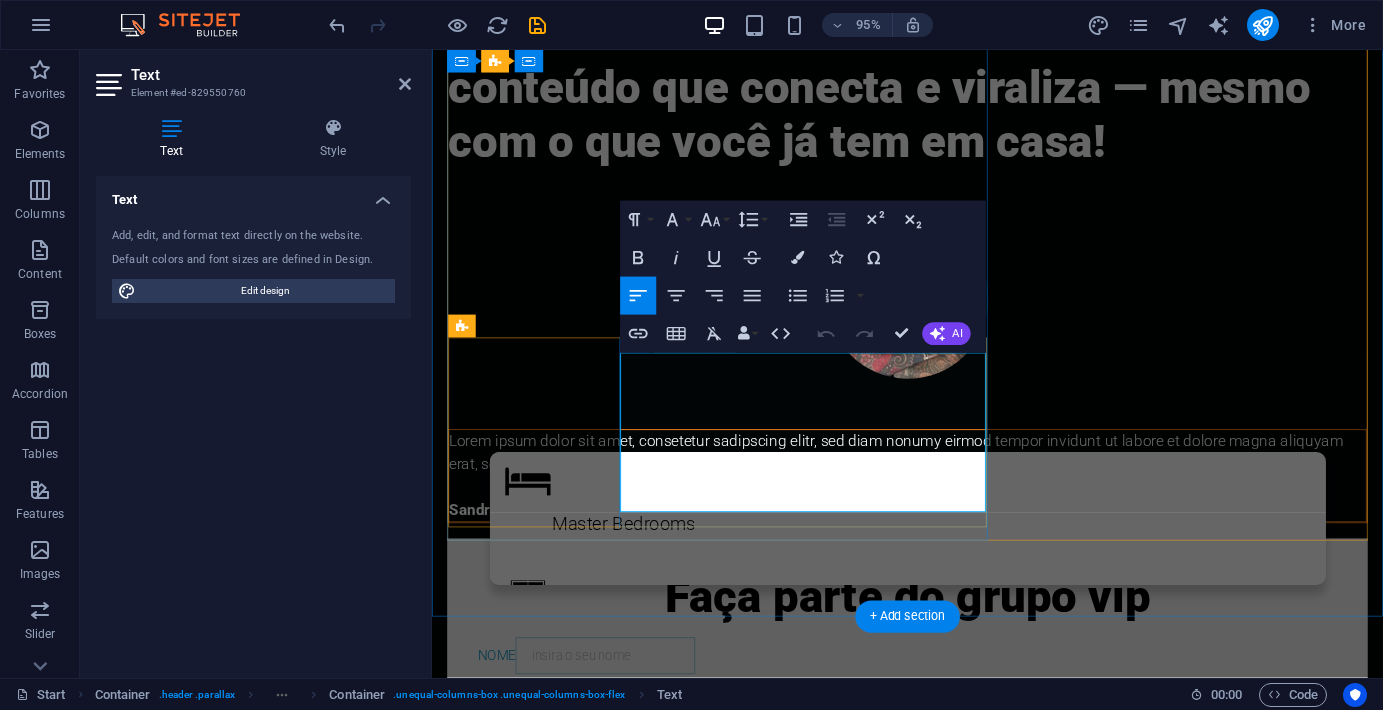 click on "Lorem ipsum dolor sit amet, consetetur sadipscing elitr, sed diam nonumy eirmod tempor invidunt ut labore et dolore magna aliquyam erat, sed diam voluptua. At vero eos et accusam et justo duo dolores et ea rebum." at bounding box center [920, 474] 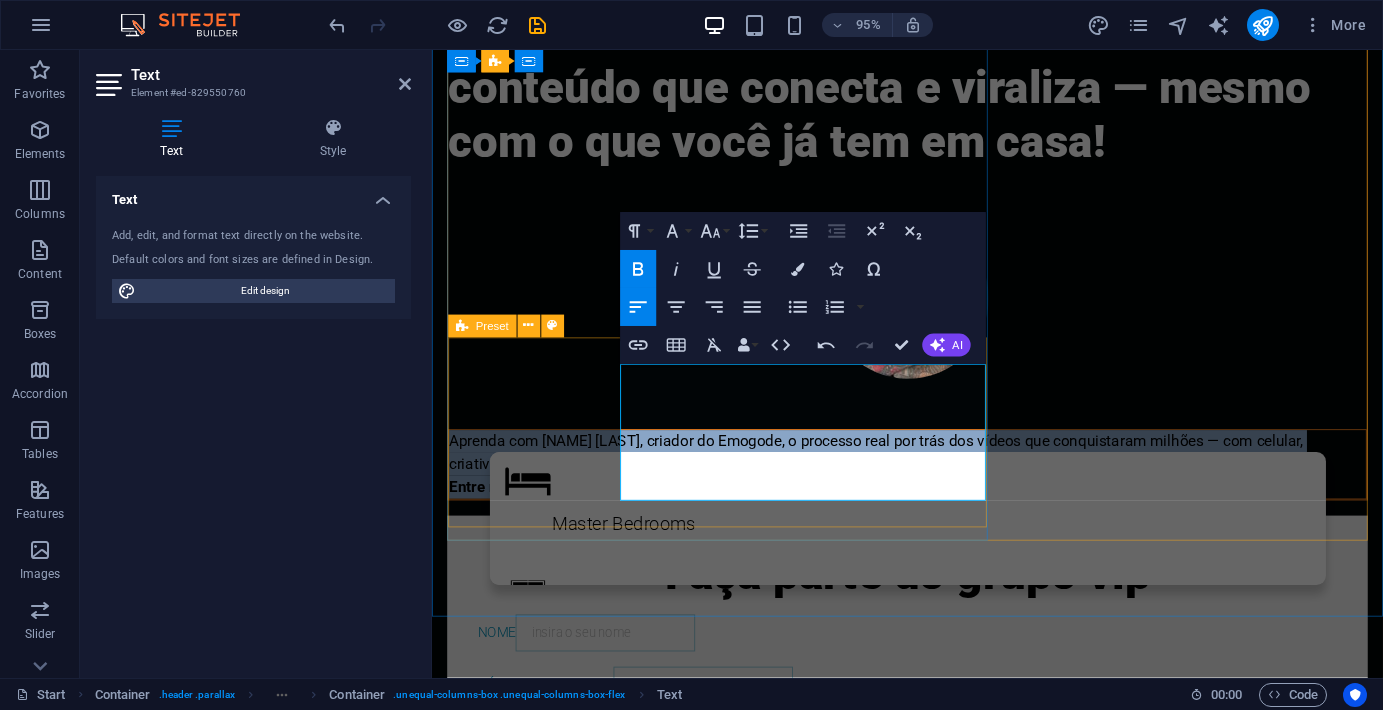 drag, startPoint x: 818, startPoint y: 504, endPoint x: 624, endPoint y: 372, distance: 234.64867 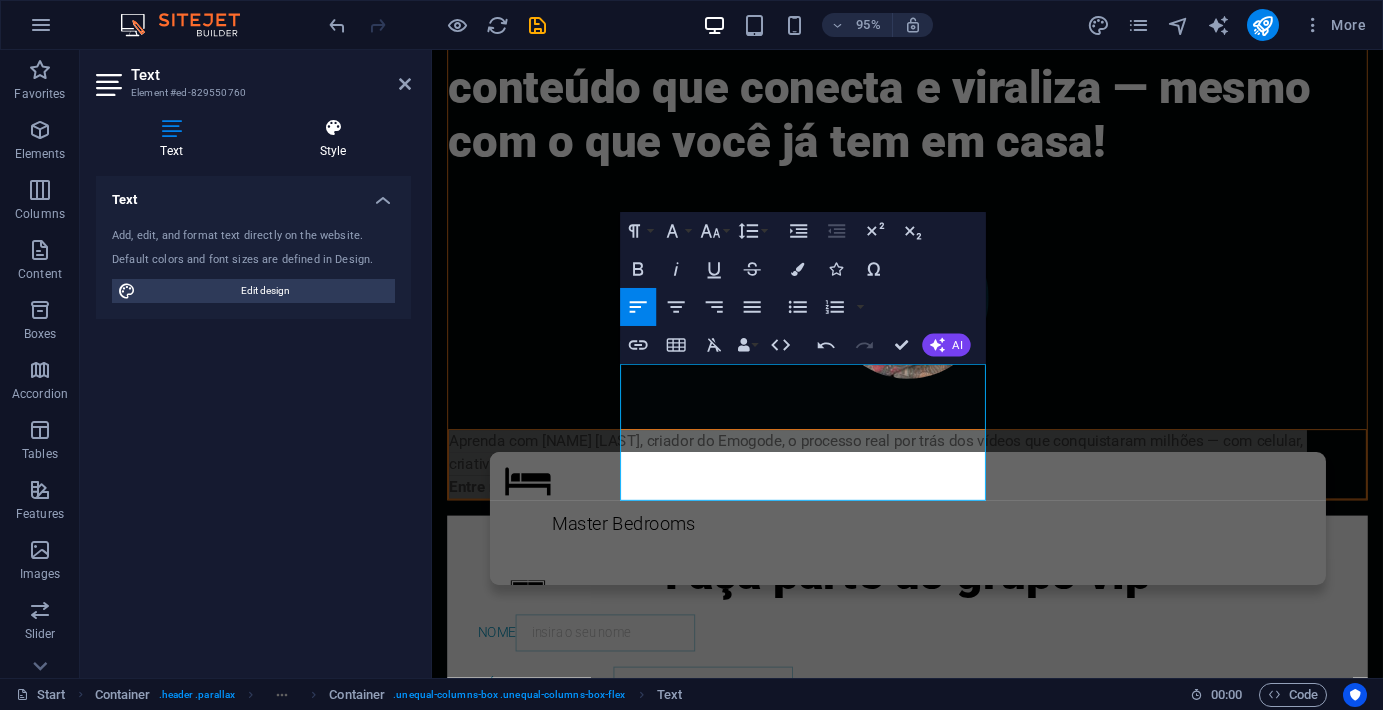 click on "Style" at bounding box center [333, 139] 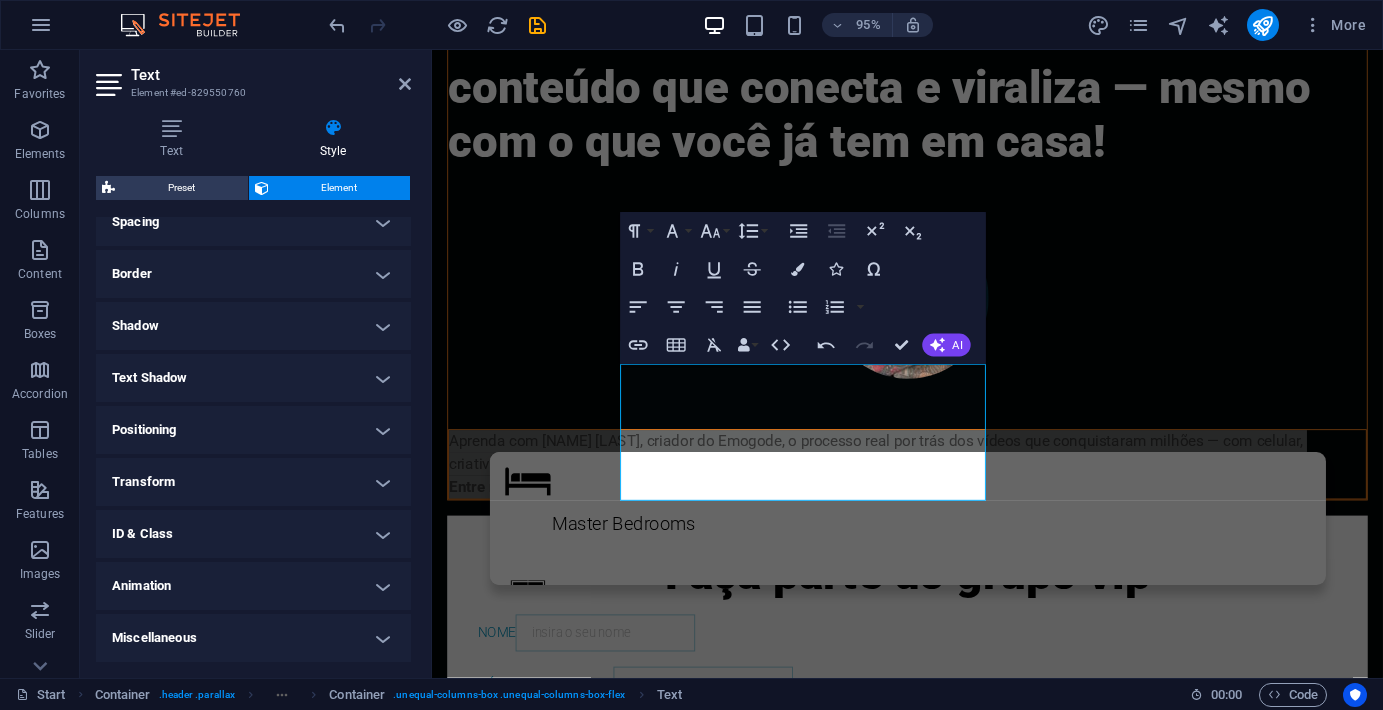 scroll, scrollTop: 399, scrollLeft: 0, axis: vertical 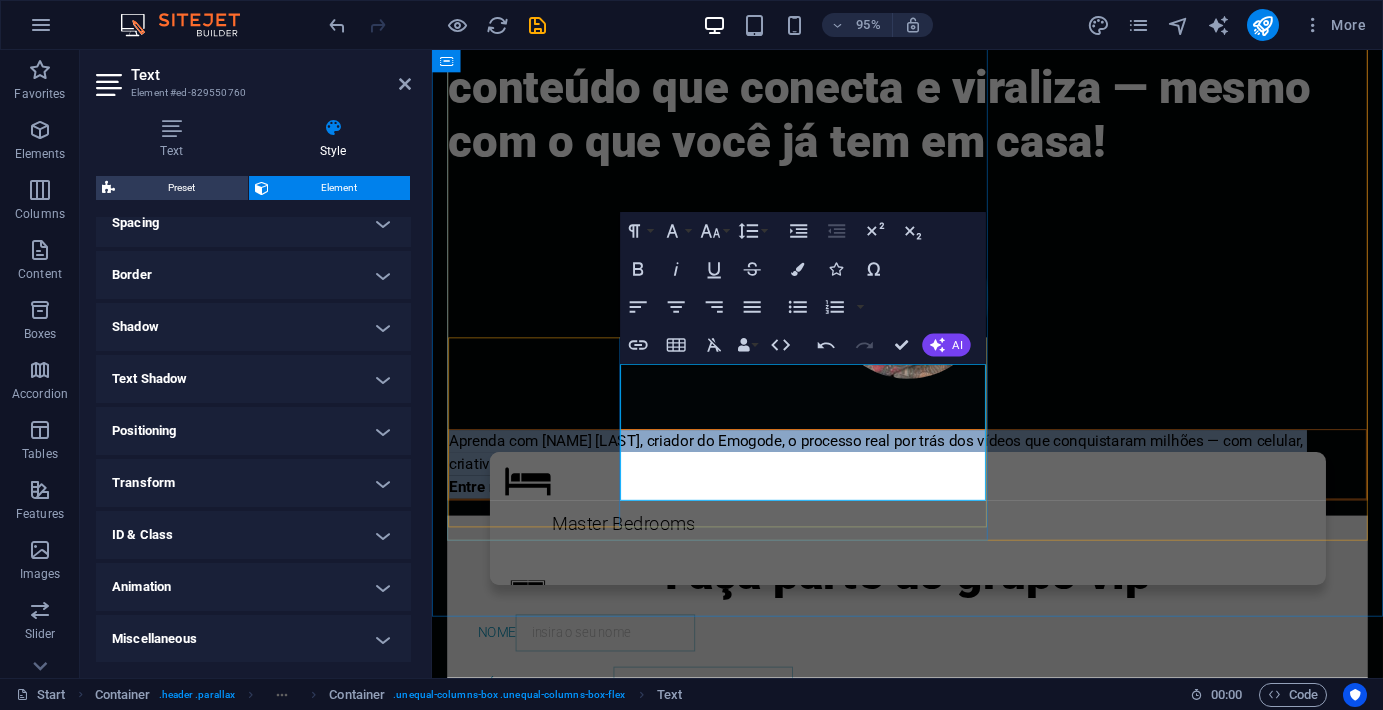 click on "Aprenda com Gabriel Sá, criador do Emogode, o processo real por trás dos vídeos que conquistaram milhões — com celular, criatividade e consistência." at bounding box center [932, 475] 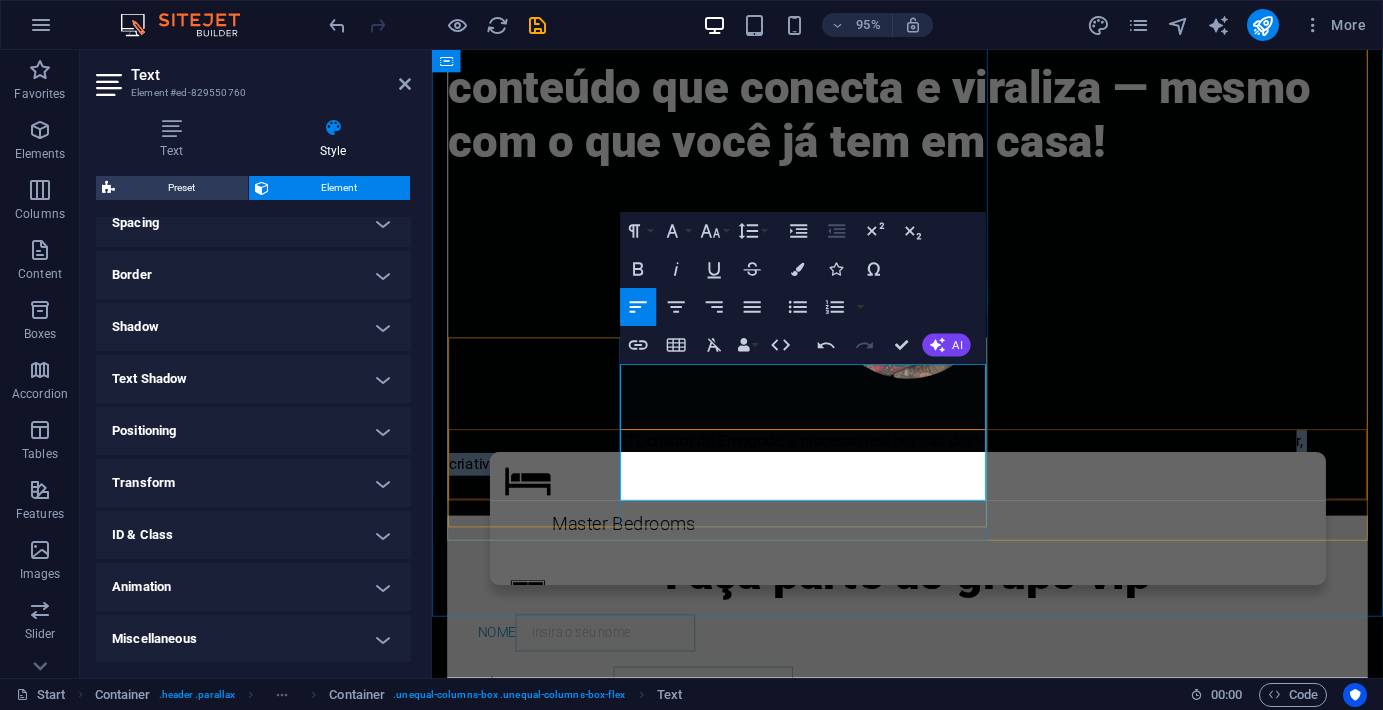 click on "Aprenda com Gabriel Sá, criador do Emogode, o processo real por trás dos vídeos que conquistaram milhões — com celular, criatividade e consistência." at bounding box center [932, 475] 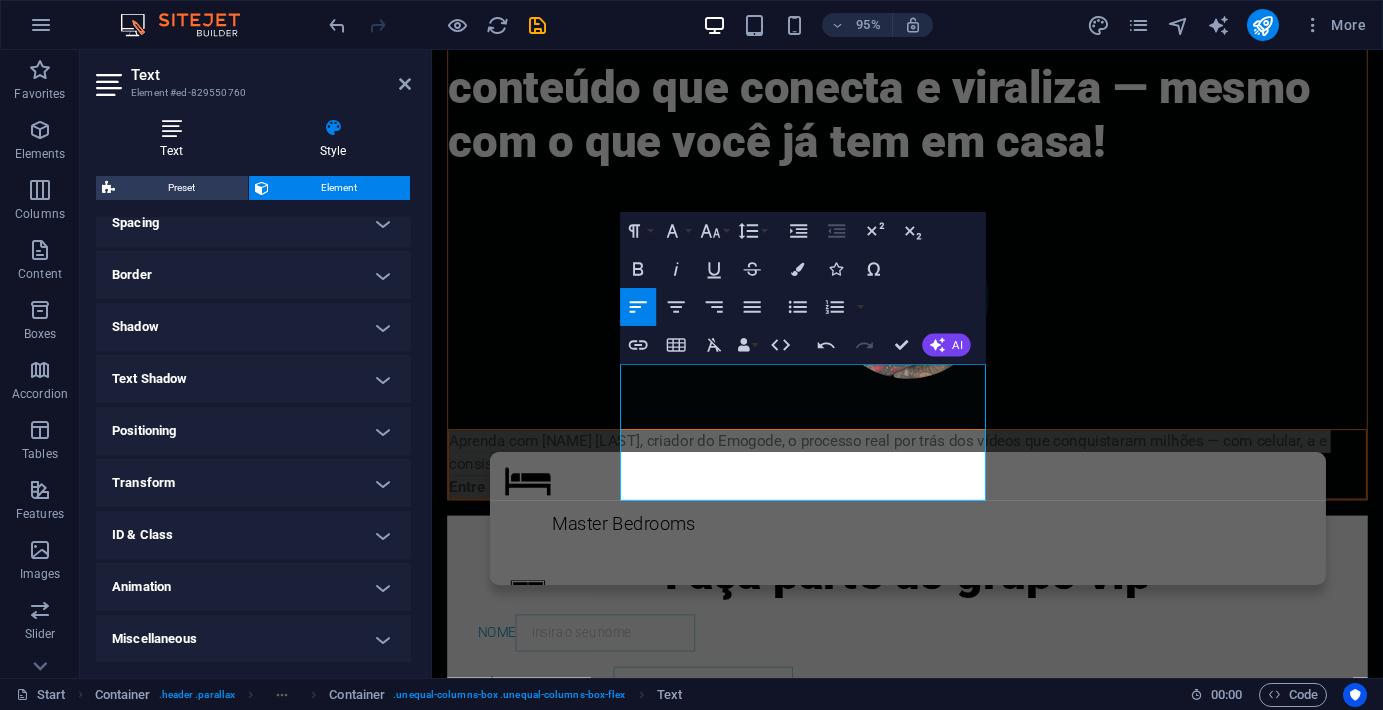 click at bounding box center [171, 128] 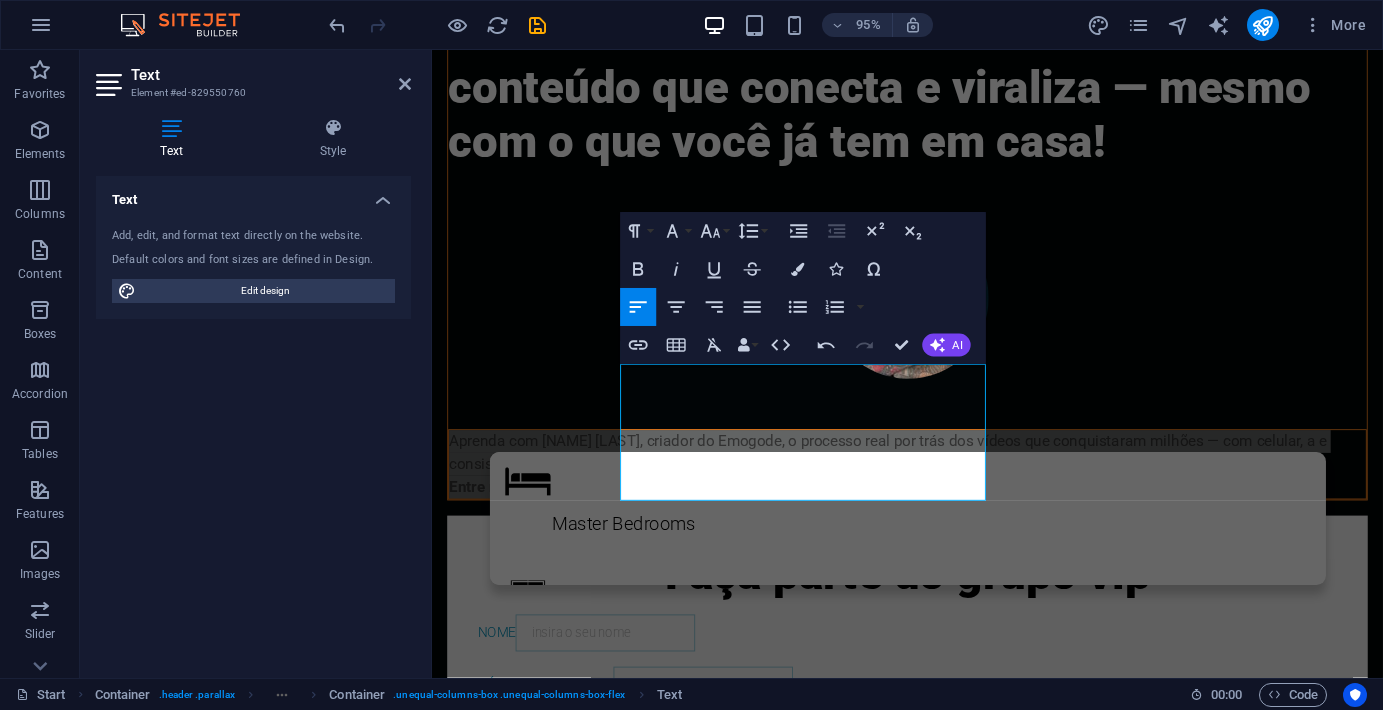 click on "Add, edit, and format text directly on the website. Default colors and font sizes are defined in Design. Edit design" at bounding box center [253, 265] 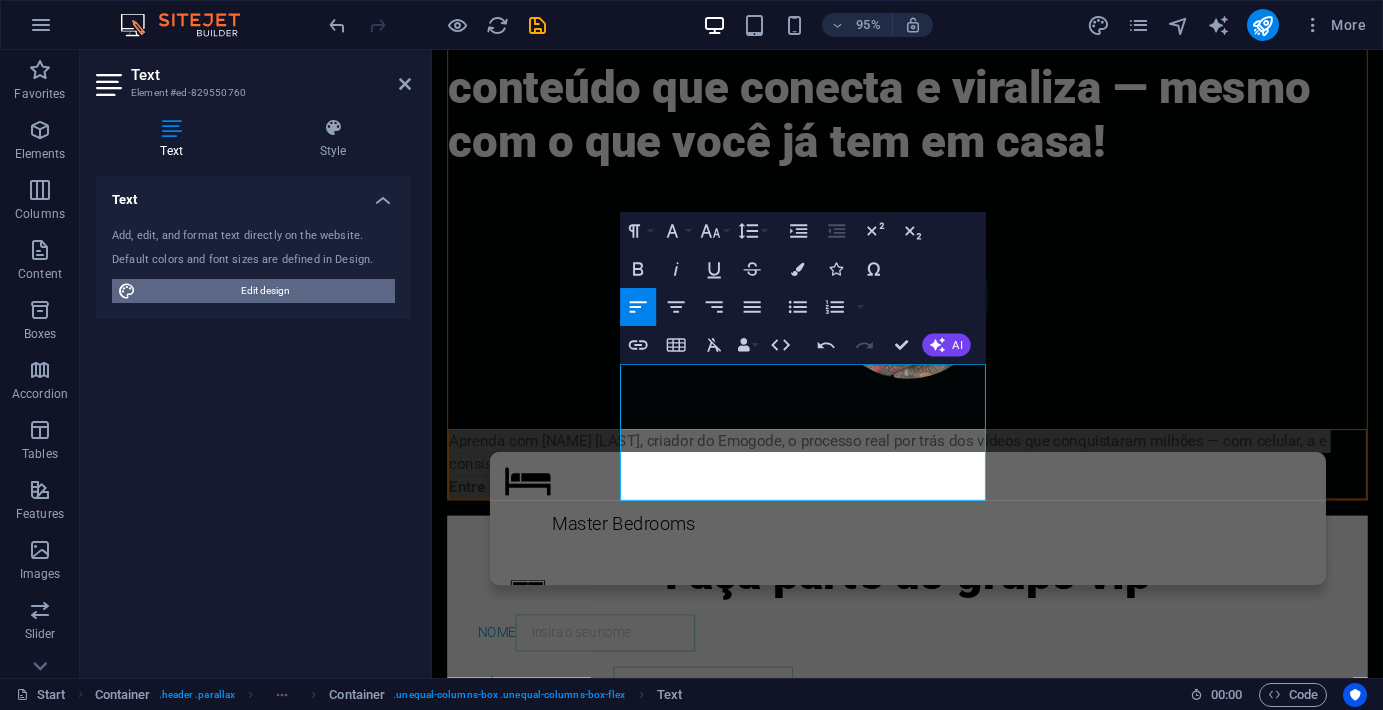 click on "Edit design" at bounding box center (265, 291) 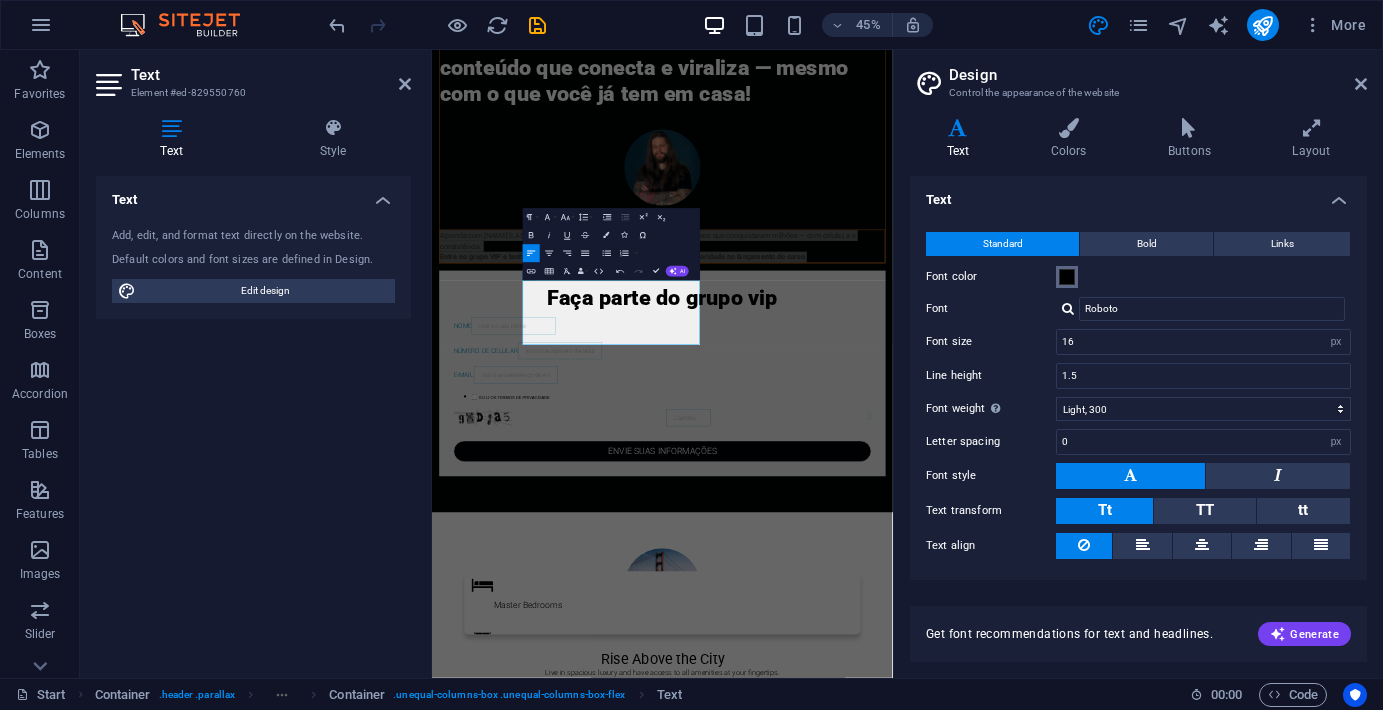 click at bounding box center (1067, 277) 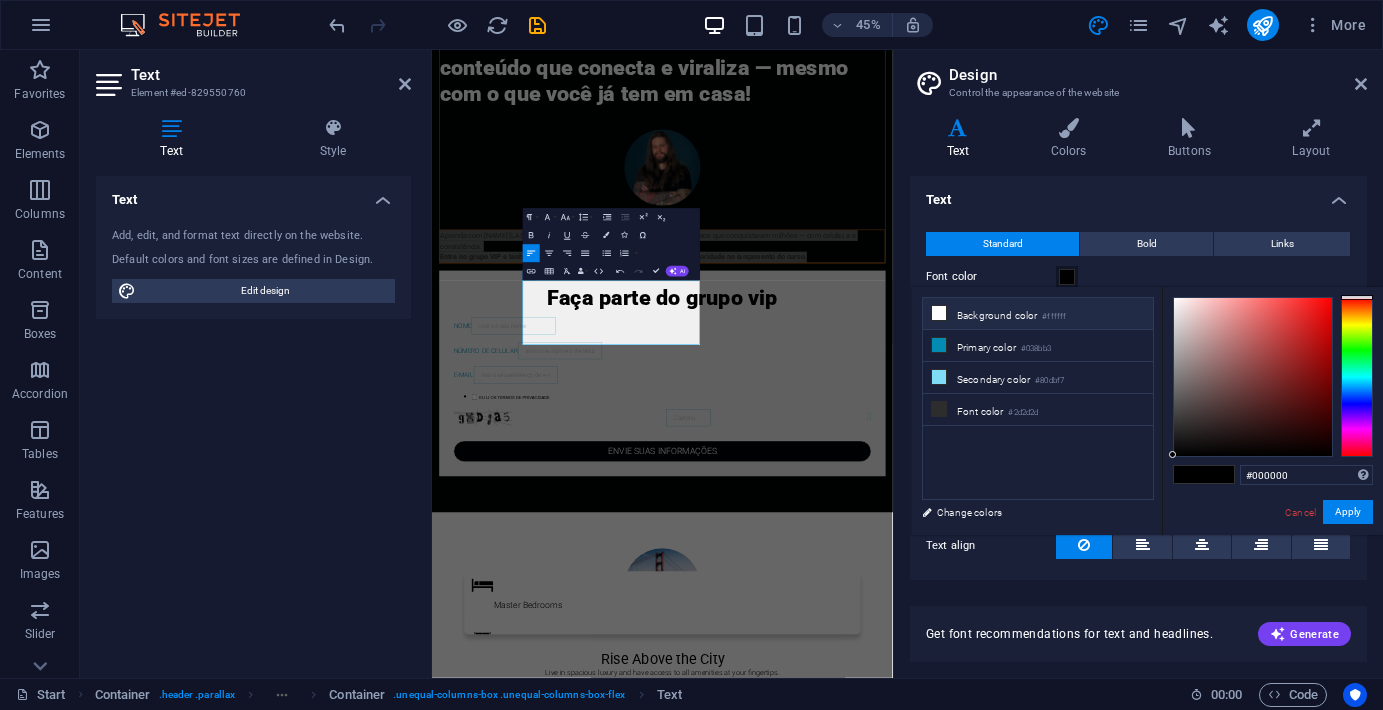 click on "Background color
#ffffff" at bounding box center (1038, 314) 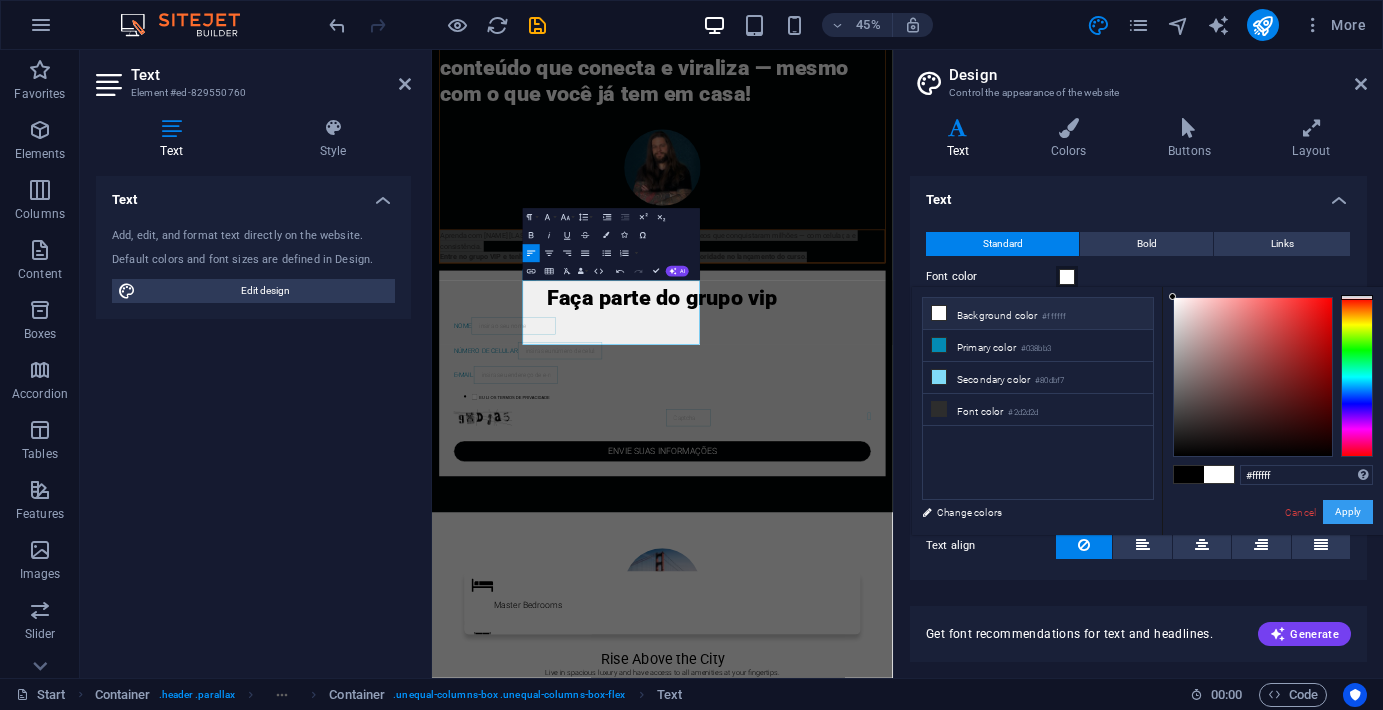 click on "Apply" at bounding box center [1348, 512] 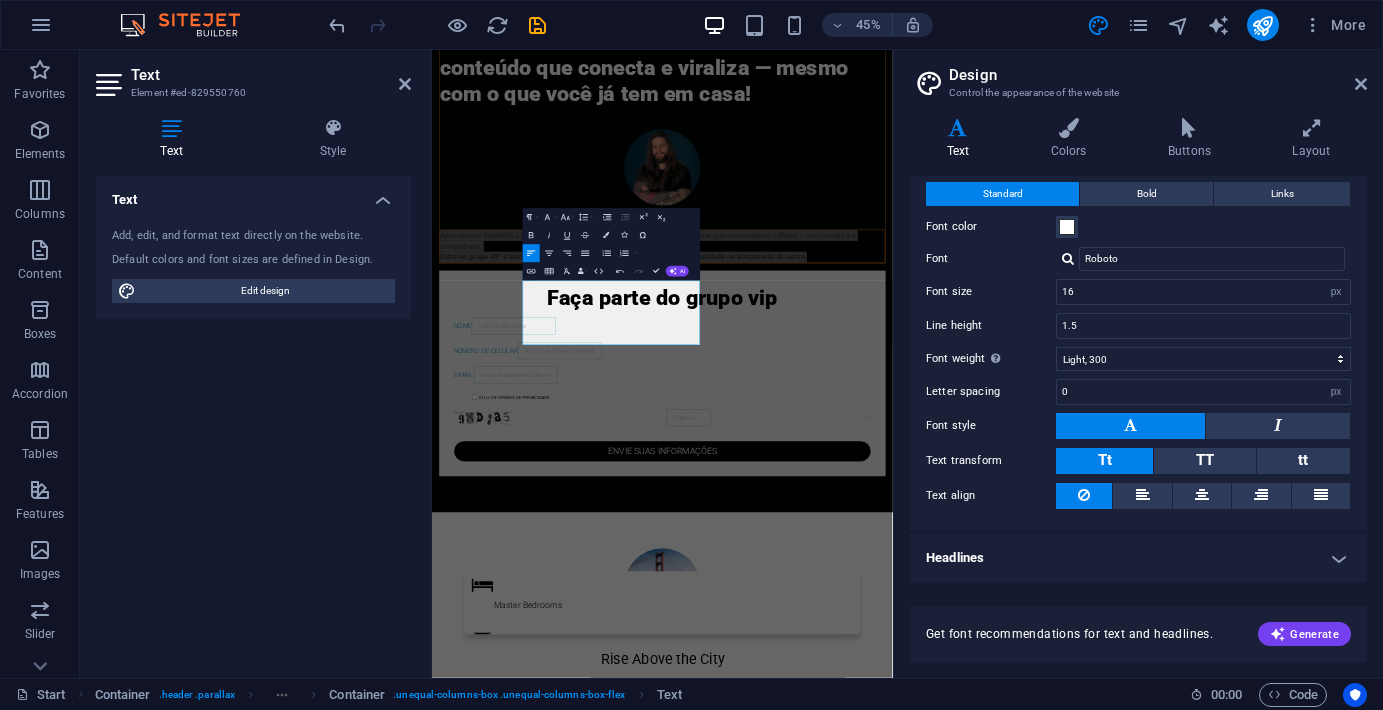 scroll, scrollTop: 49, scrollLeft: 0, axis: vertical 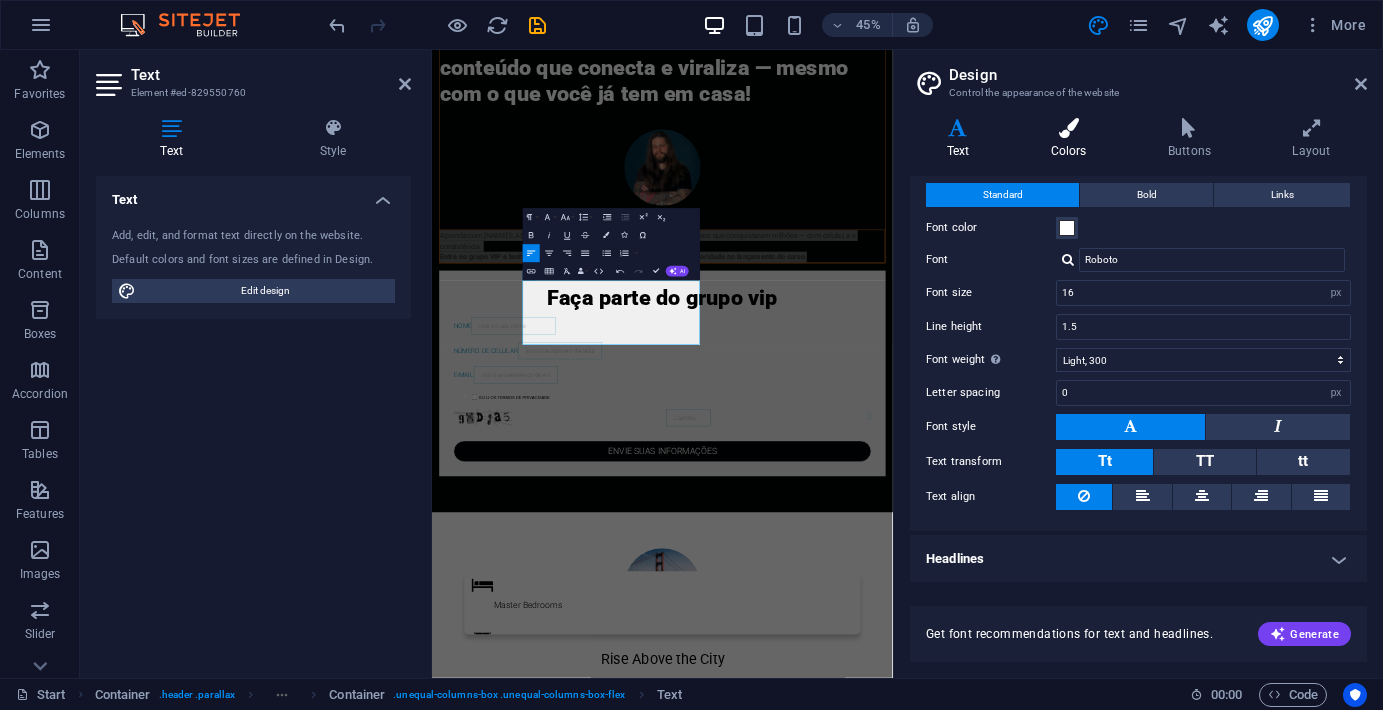 click at bounding box center (1068, 128) 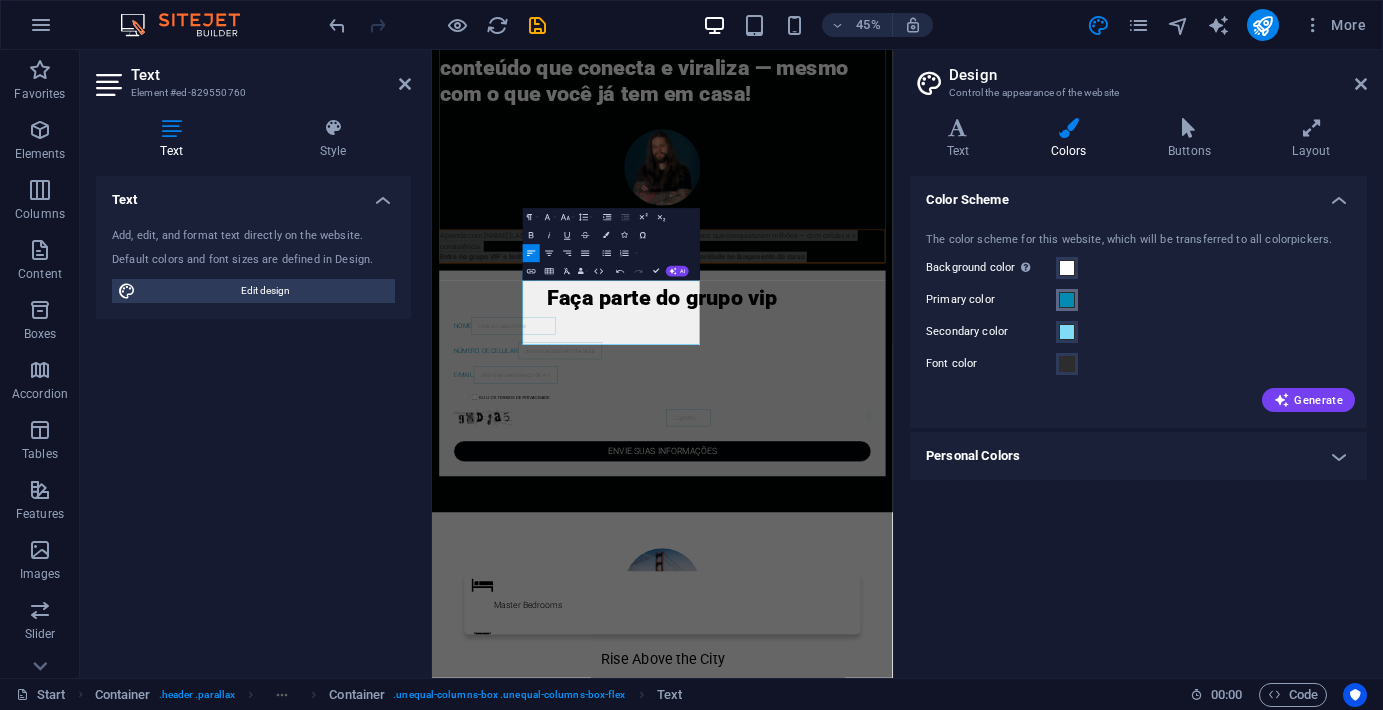 click at bounding box center [1067, 300] 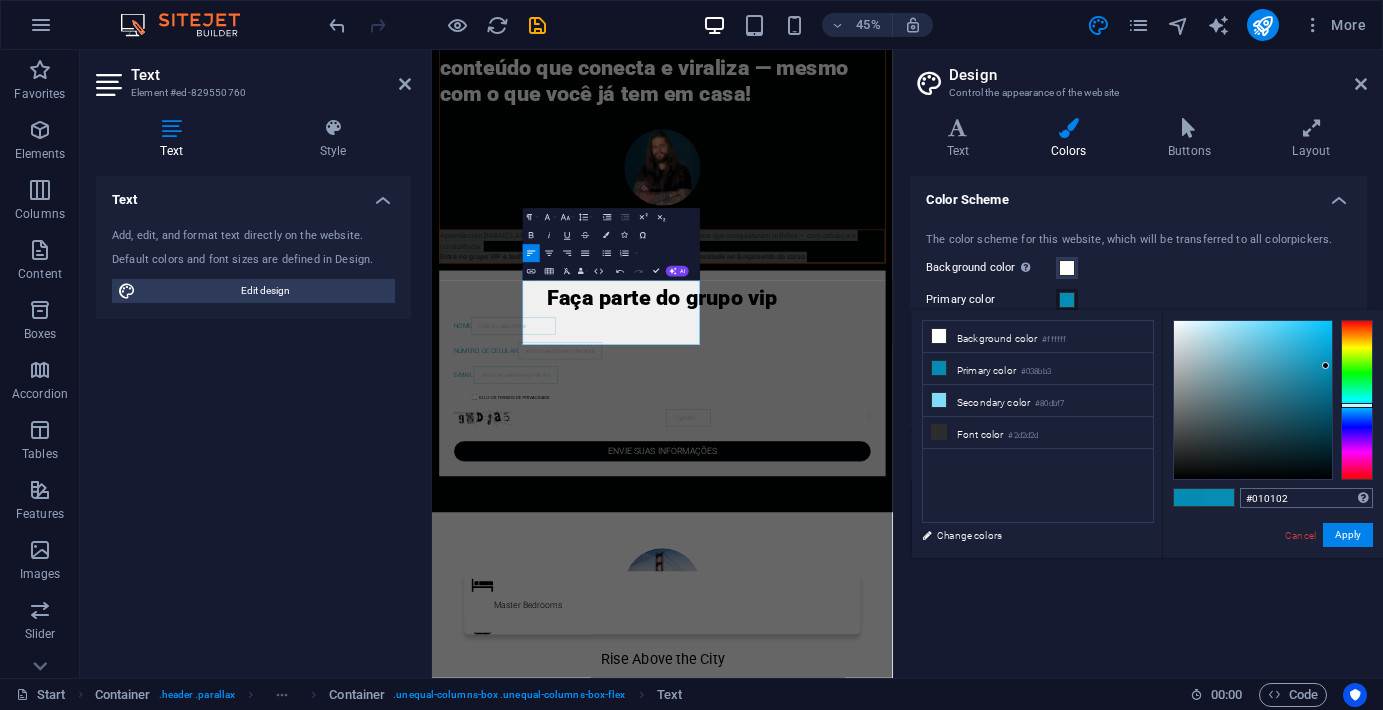 type on "#000000" 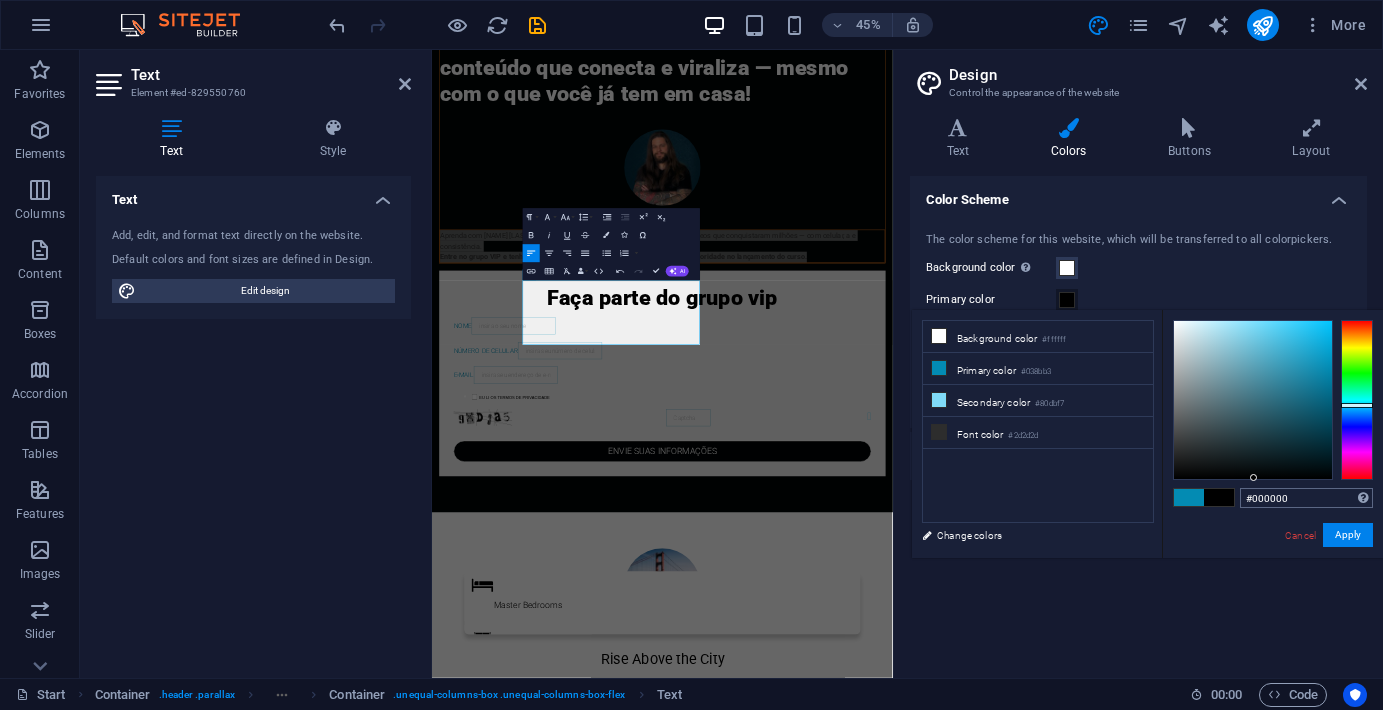 drag, startPoint x: 1326, startPoint y: 366, endPoint x: 1254, endPoint y: 491, distance: 144.25325 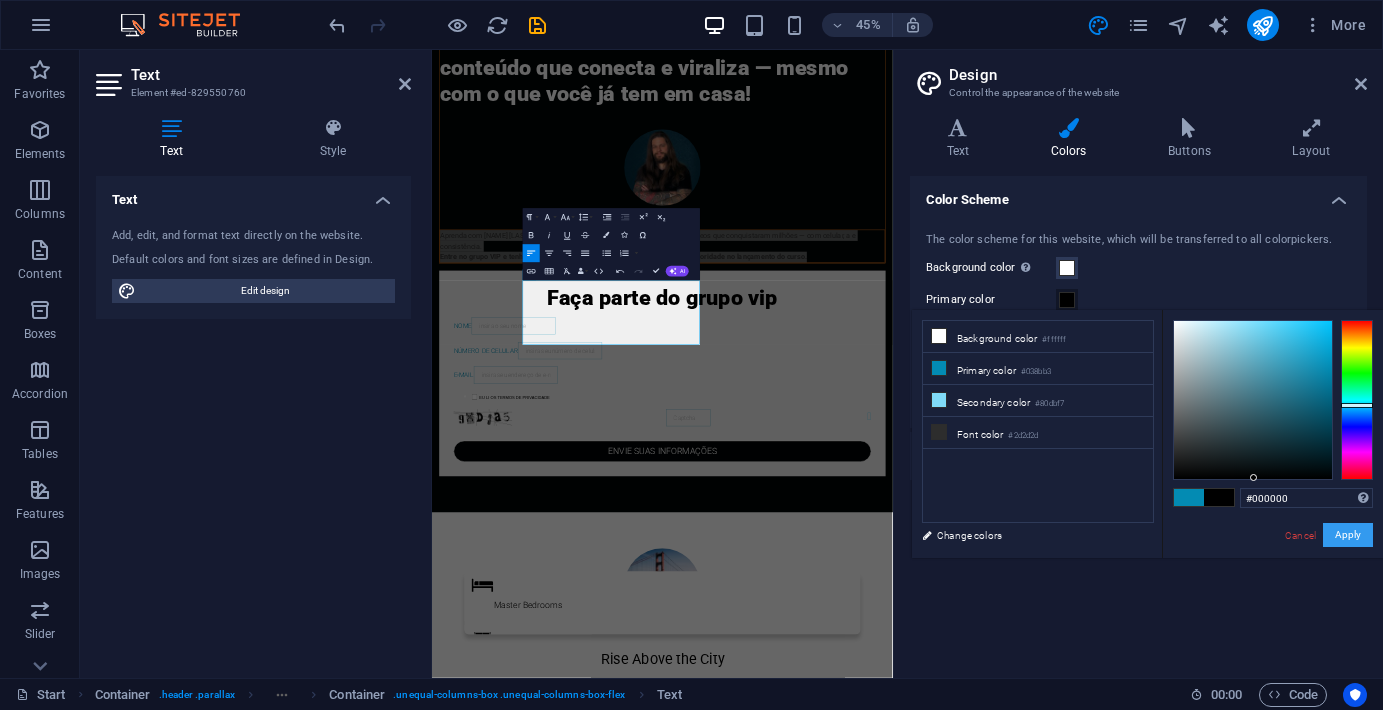 click on "Apply" at bounding box center [1348, 535] 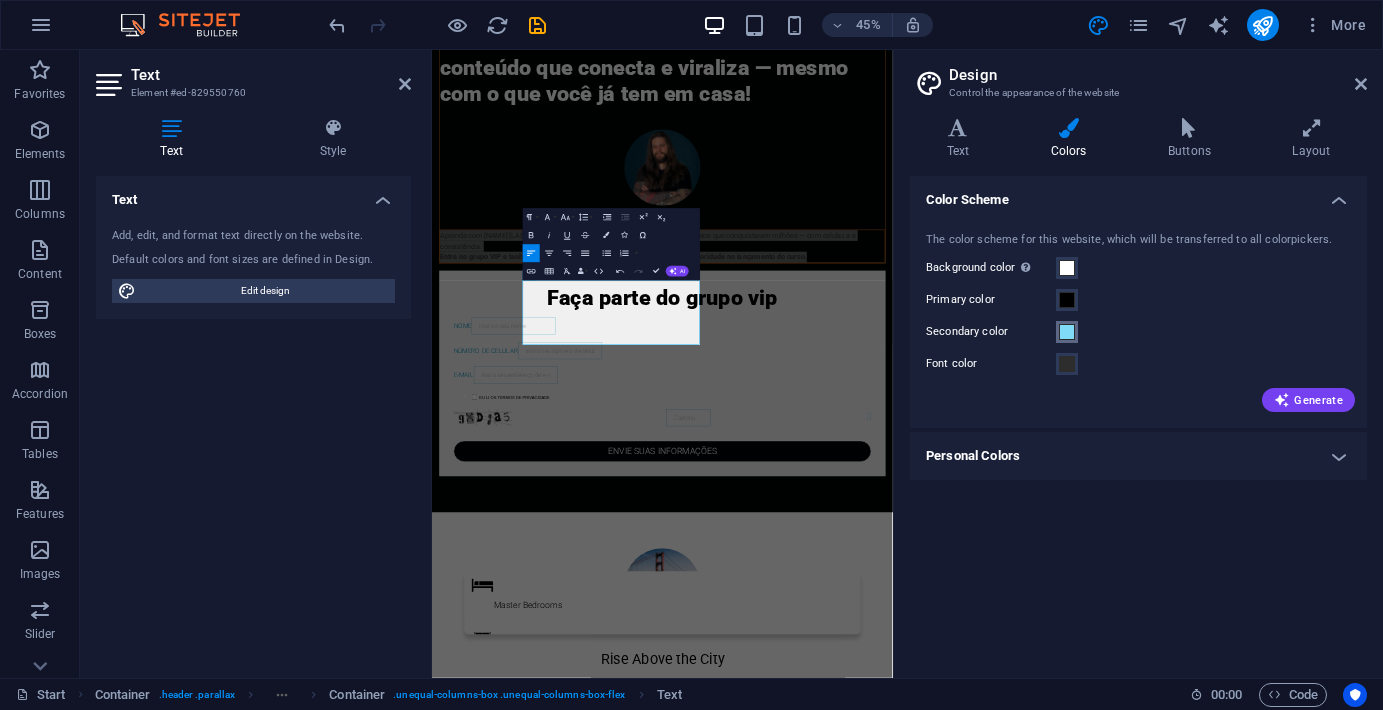 click at bounding box center (1067, 332) 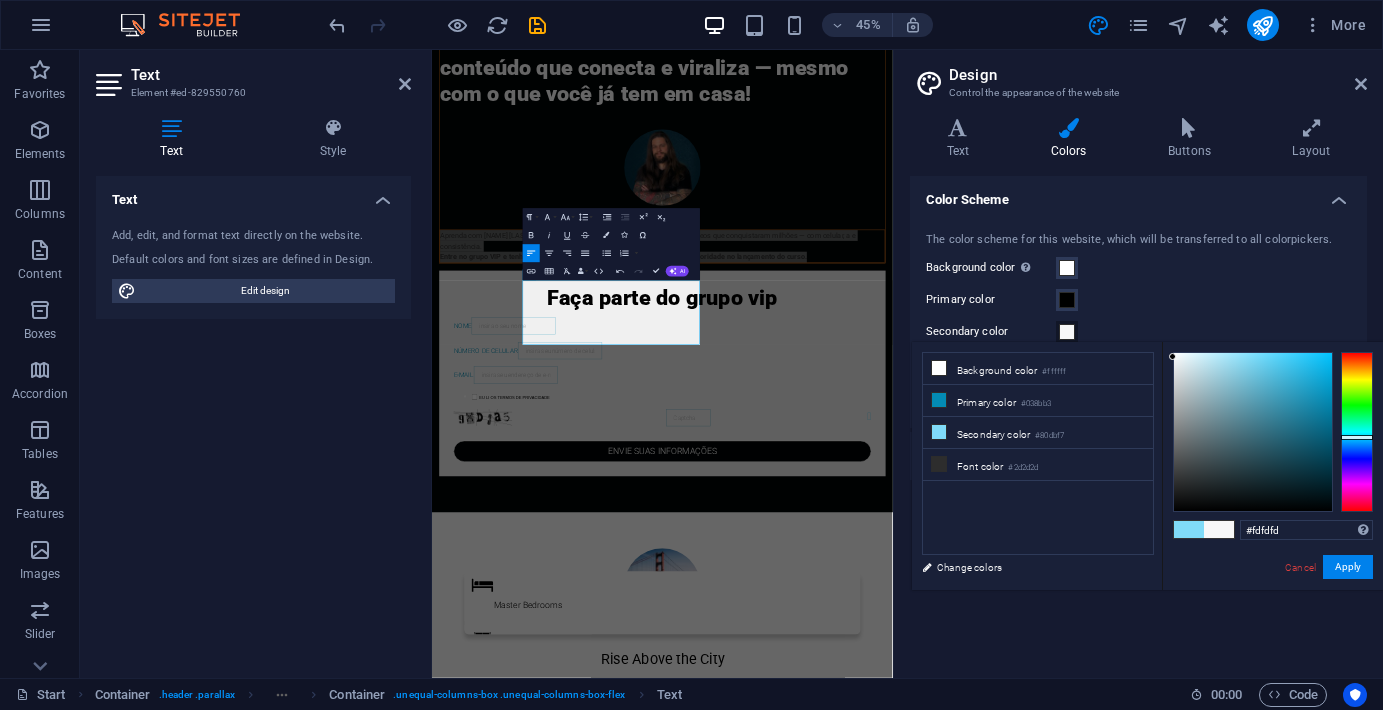 type on "#ffffff" 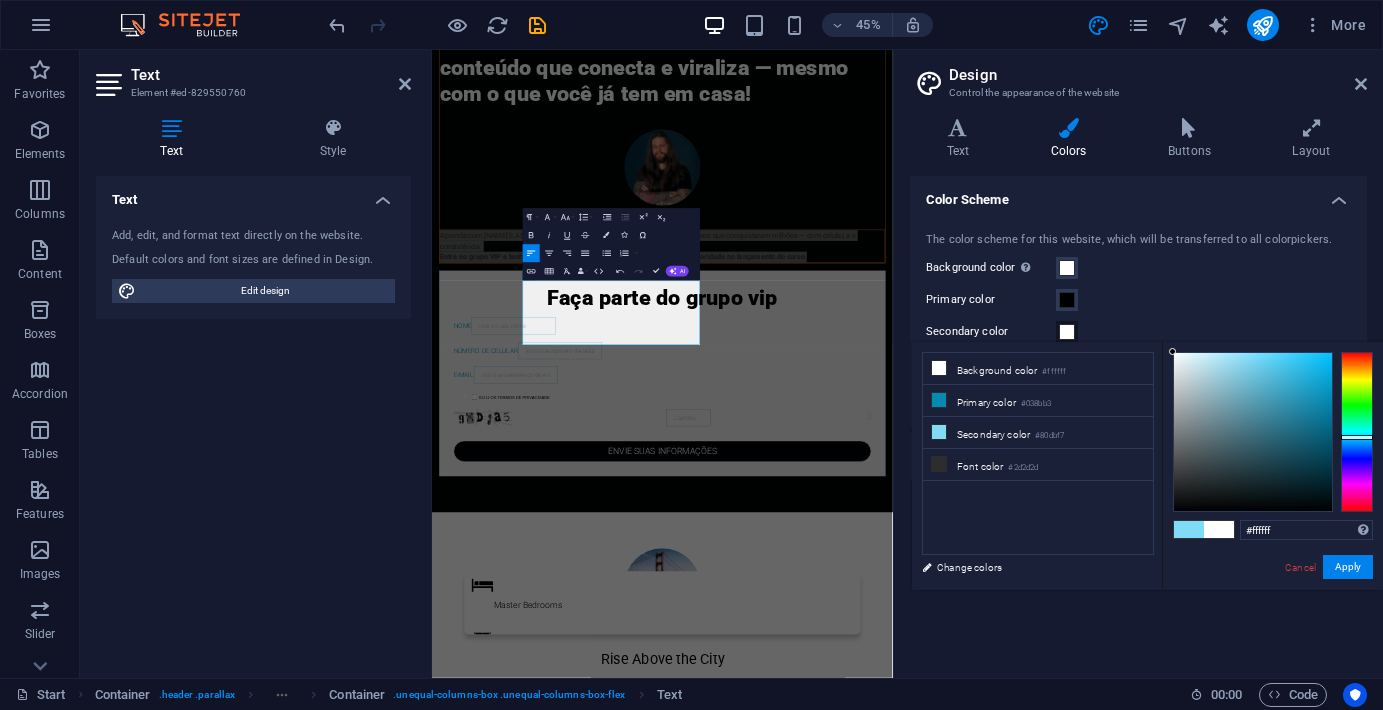 drag, startPoint x: 1233, startPoint y: 361, endPoint x: 1108, endPoint y: 348, distance: 125.67418 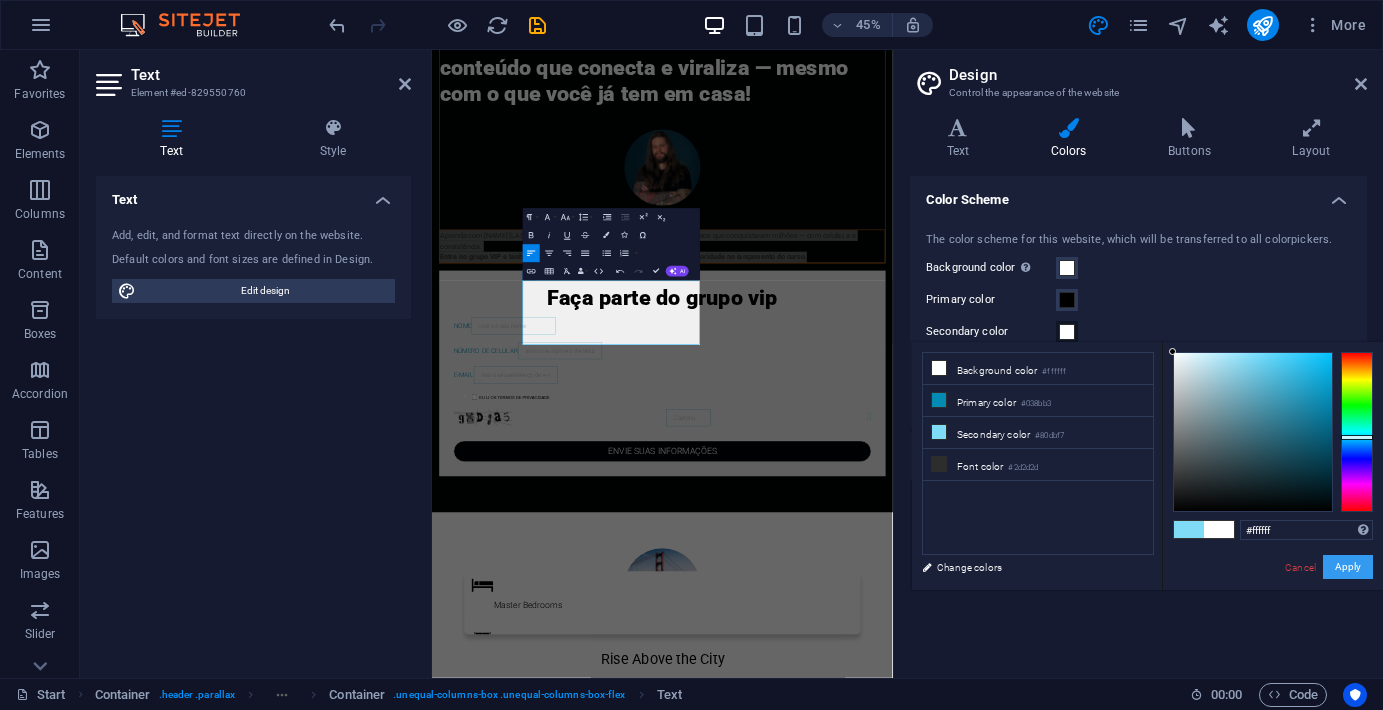 click on "Apply" at bounding box center (1348, 567) 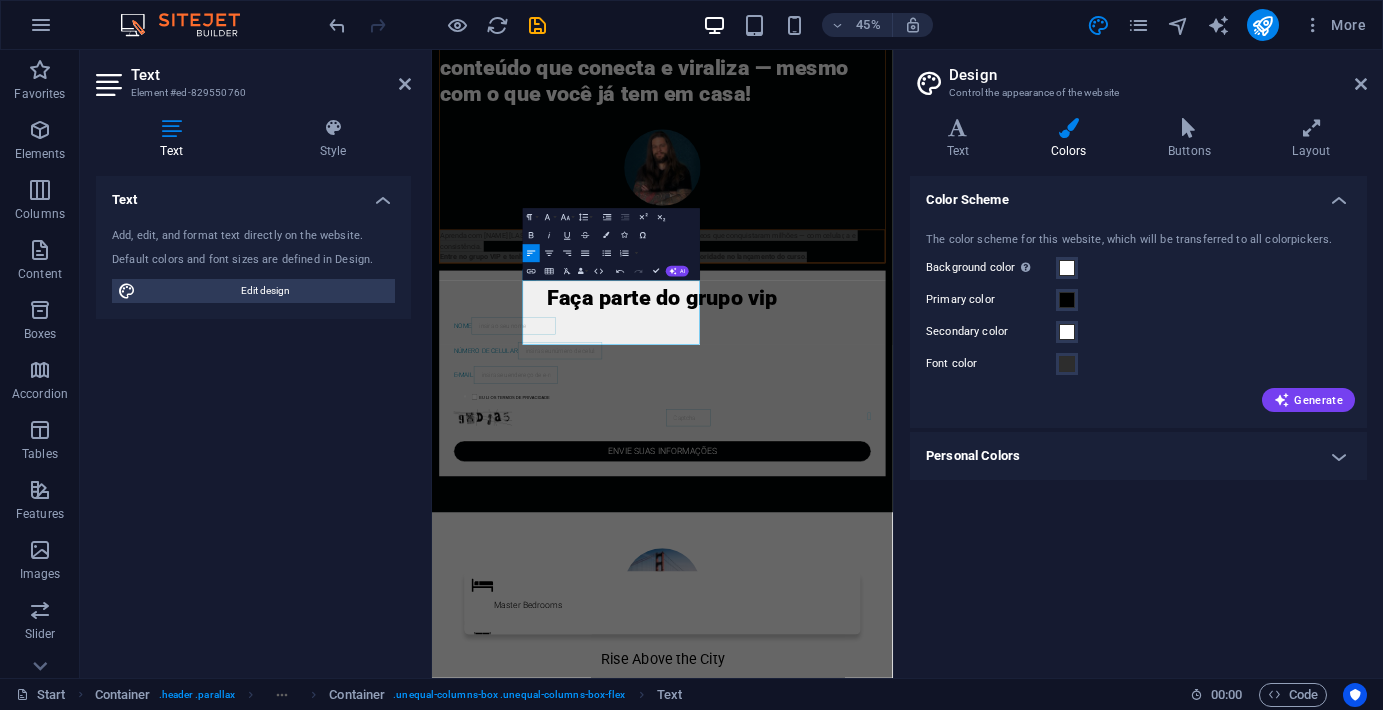 click on "Color Scheme" at bounding box center (1138, 194) 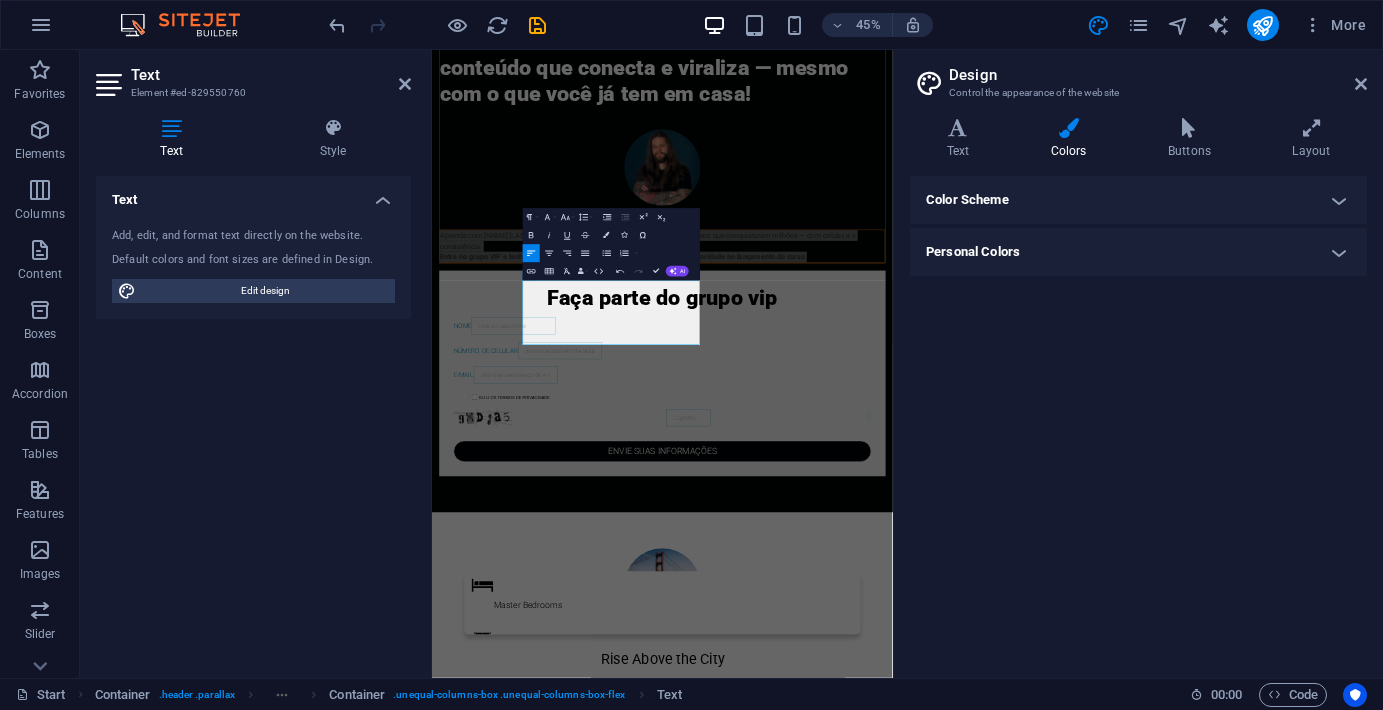 click on "Design" at bounding box center [1158, 75] 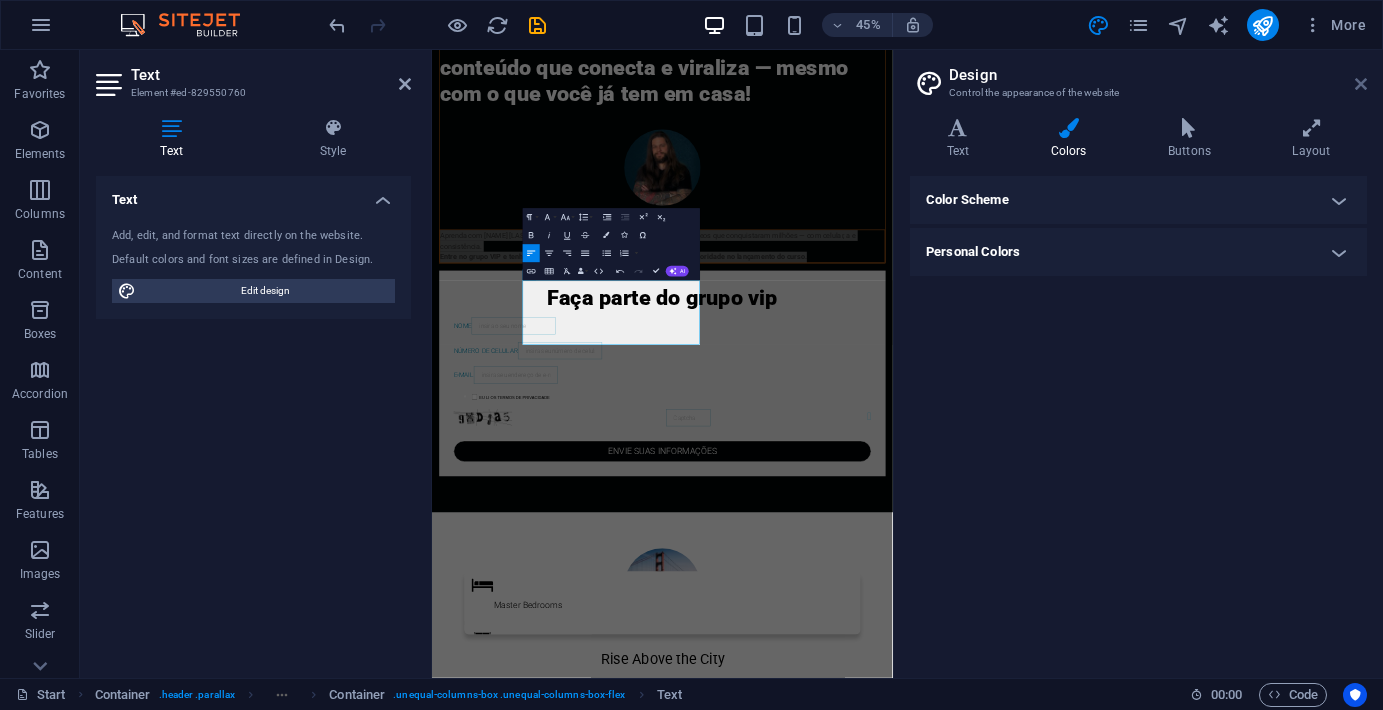 click at bounding box center (1361, 84) 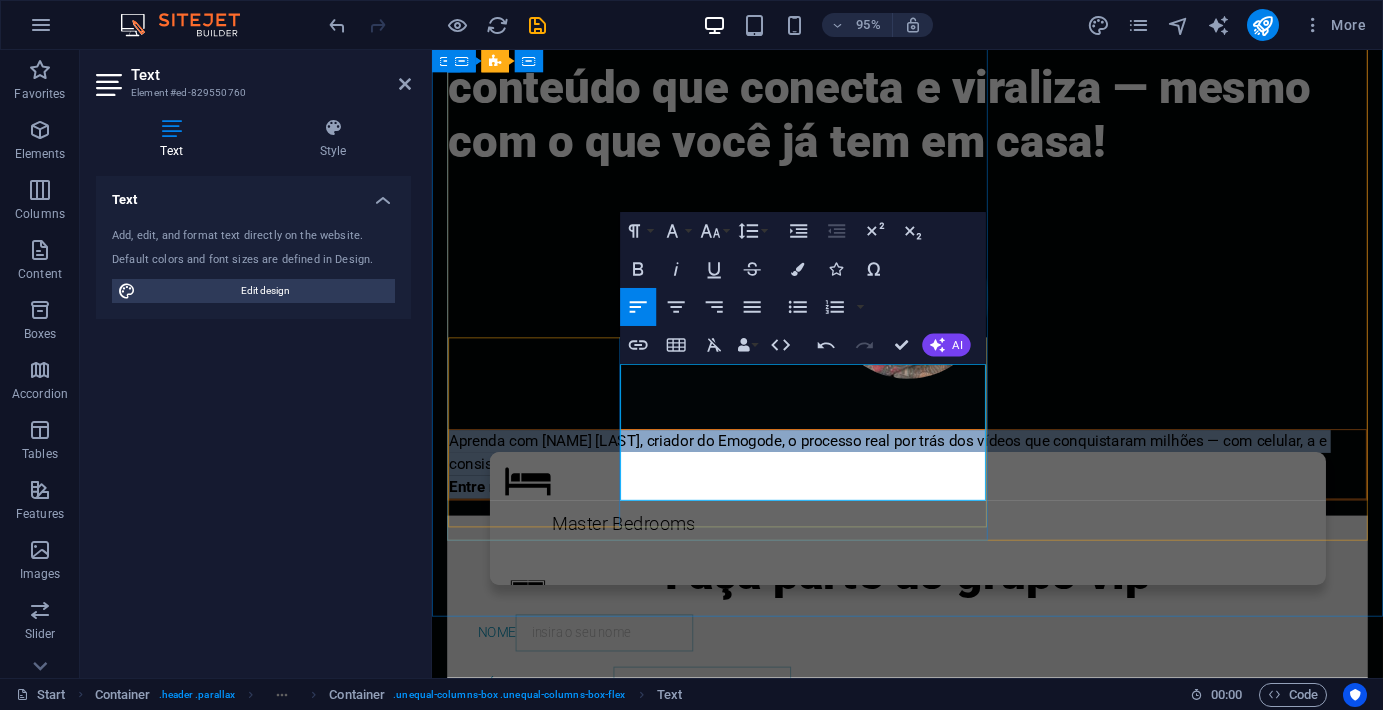 click on "Aprenda com Gabriel Sá, criador do Emogode, o processo real por trás dos vídeos que conquistaram milhões — com celular, a e consistência." at bounding box center [932, 475] 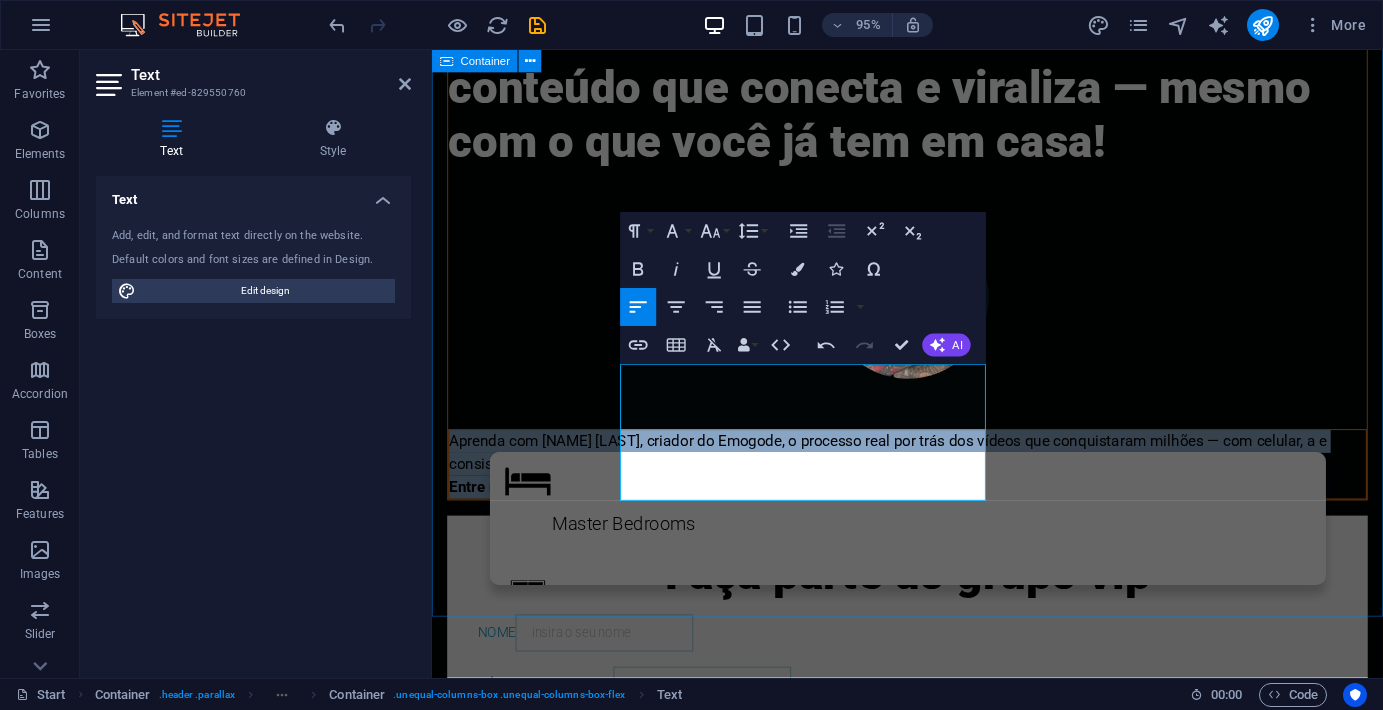 click on "Descubra como transformar música em conteúdo que conecta e viraliza — mesmo com o que você já tem em casa! Aprenda com Gabriel Sá, criador do Emogode, o processo real por trás dos vídeos que conquistaram milhões — com celular, a e consistência. Entre no grupo VIP e tenha acesso exclusivo aos bastidores, lives especiais e prioridade no lançamento do curso. Faça parte do grupo vip Nome Número de celular E-mail   Eu li os termos de privacidade Unreadable? Load new envie suas informações" at bounding box center (932, 485) 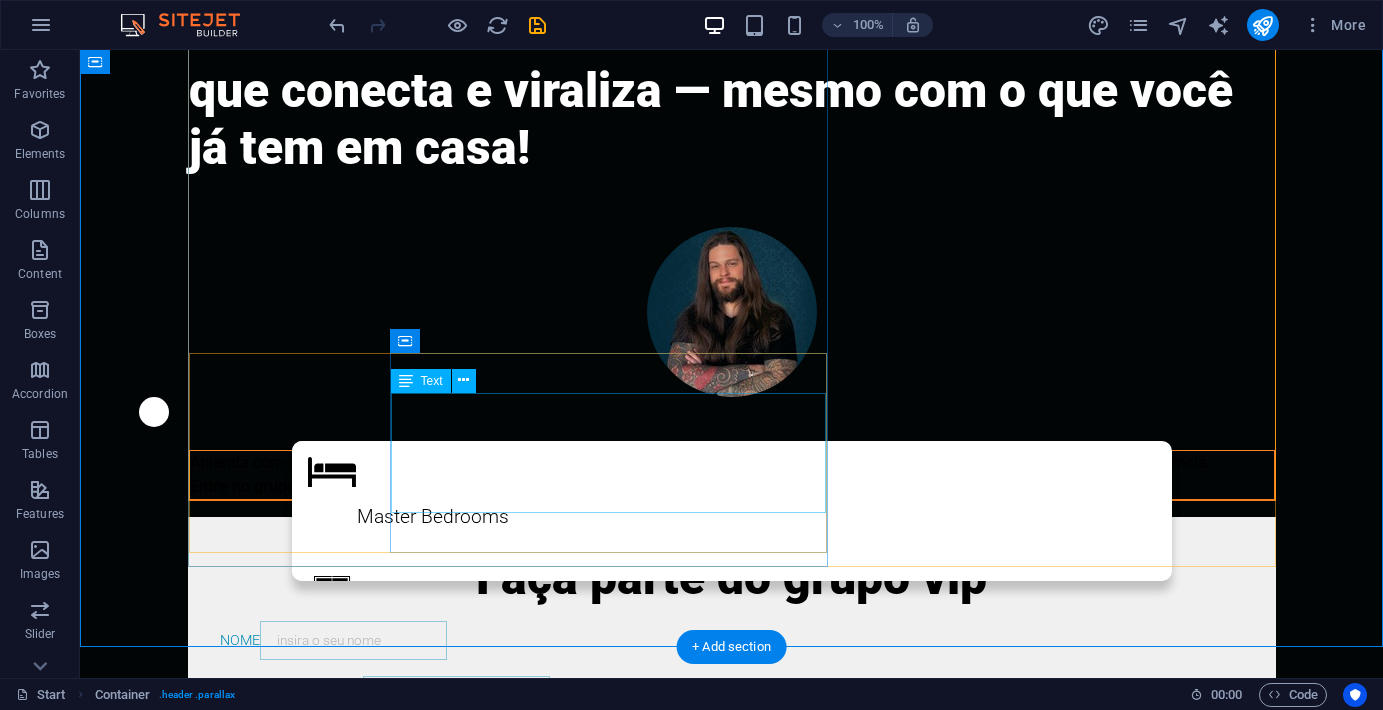 click on "Aprenda com Gabriel Sá, criador do Emogode, o processo real por trás dos vídeos que conquistaram milhões — com celular, a e consistência. Entre no grupo VIP e tenha acesso exclusivo aos bastidores, lives especiais e prioridade no lançamento do curso." at bounding box center (732, 475) 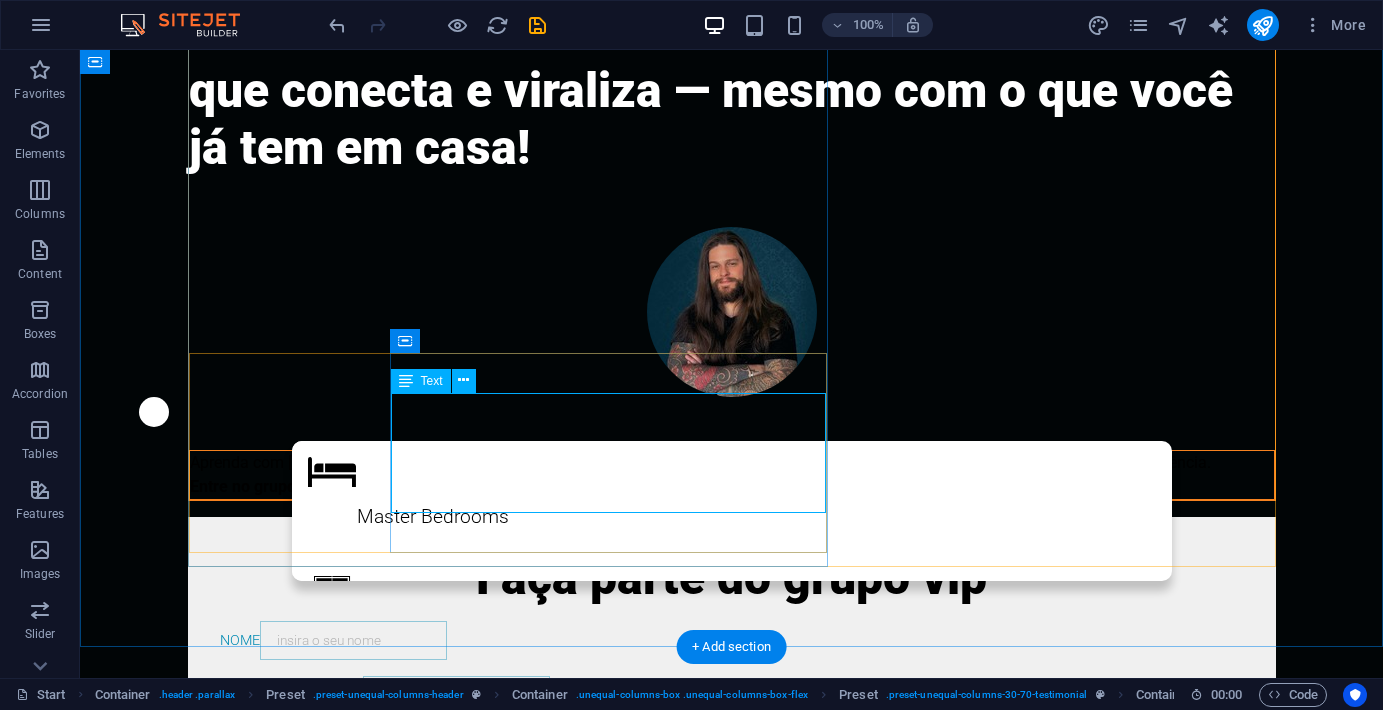 click on "Text" at bounding box center [421, 381] 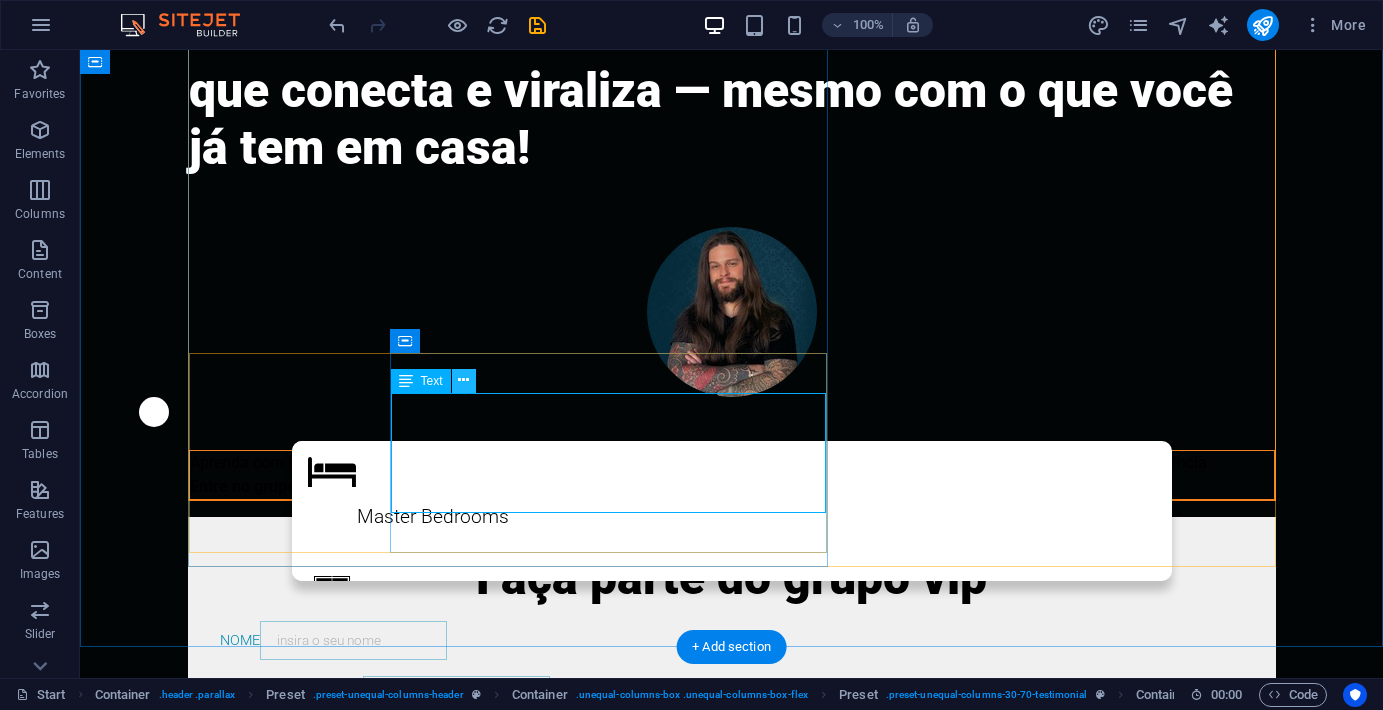 click at bounding box center [463, 380] 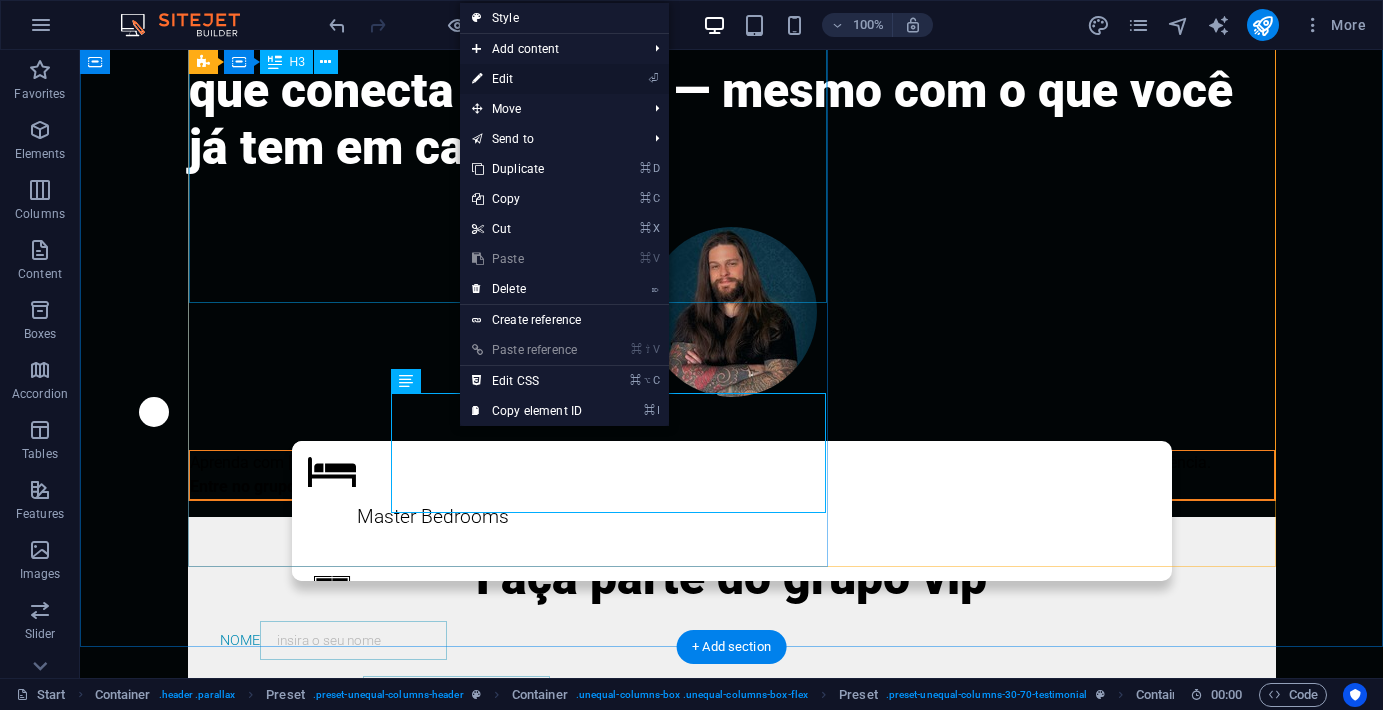 click on "⏎  Edit" at bounding box center [527, 79] 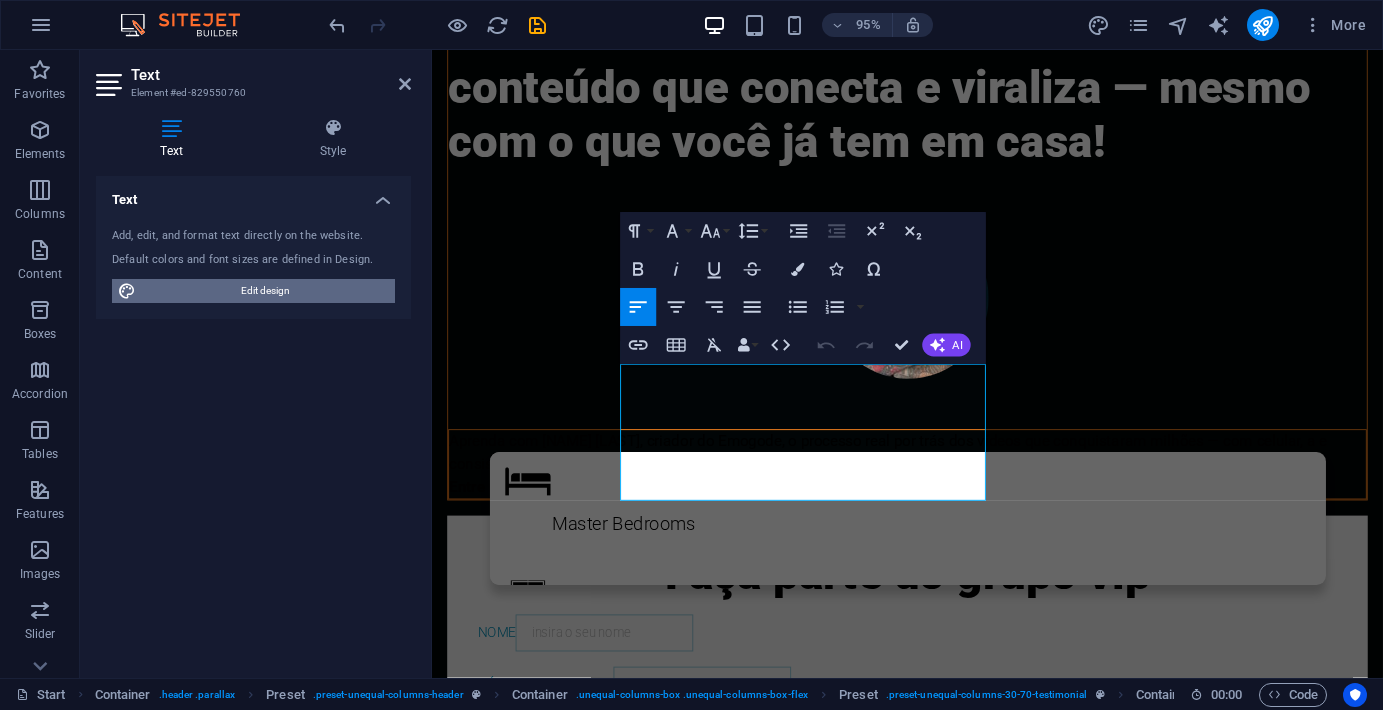 click on "Edit design" at bounding box center (265, 291) 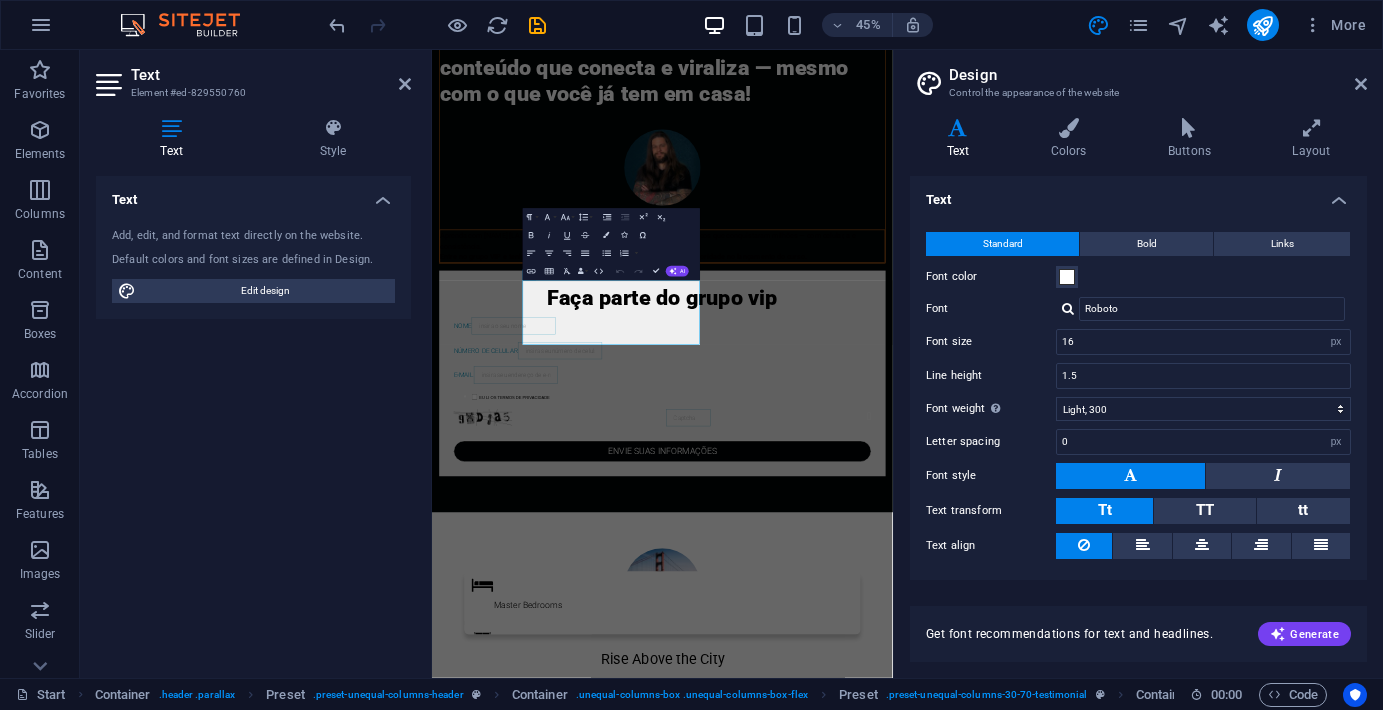 scroll, scrollTop: 0, scrollLeft: 0, axis: both 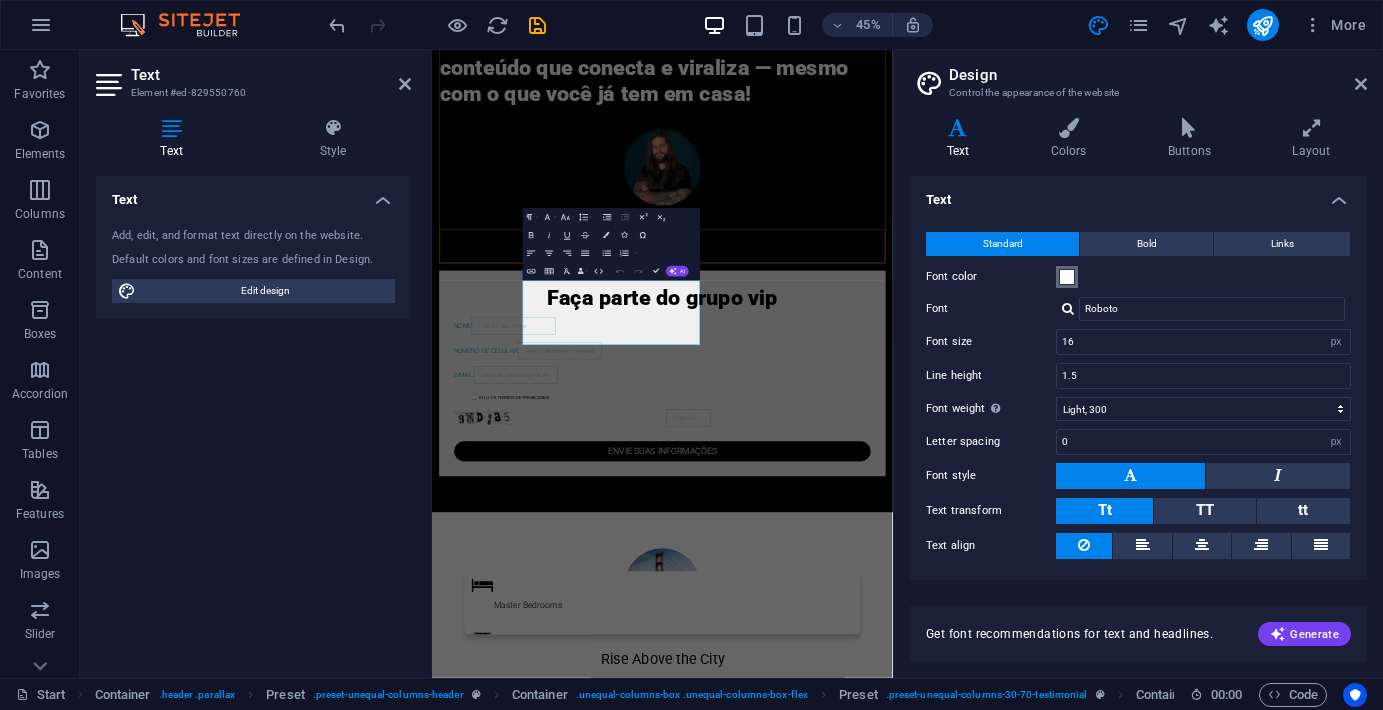 click on "Font color" at bounding box center (1067, 277) 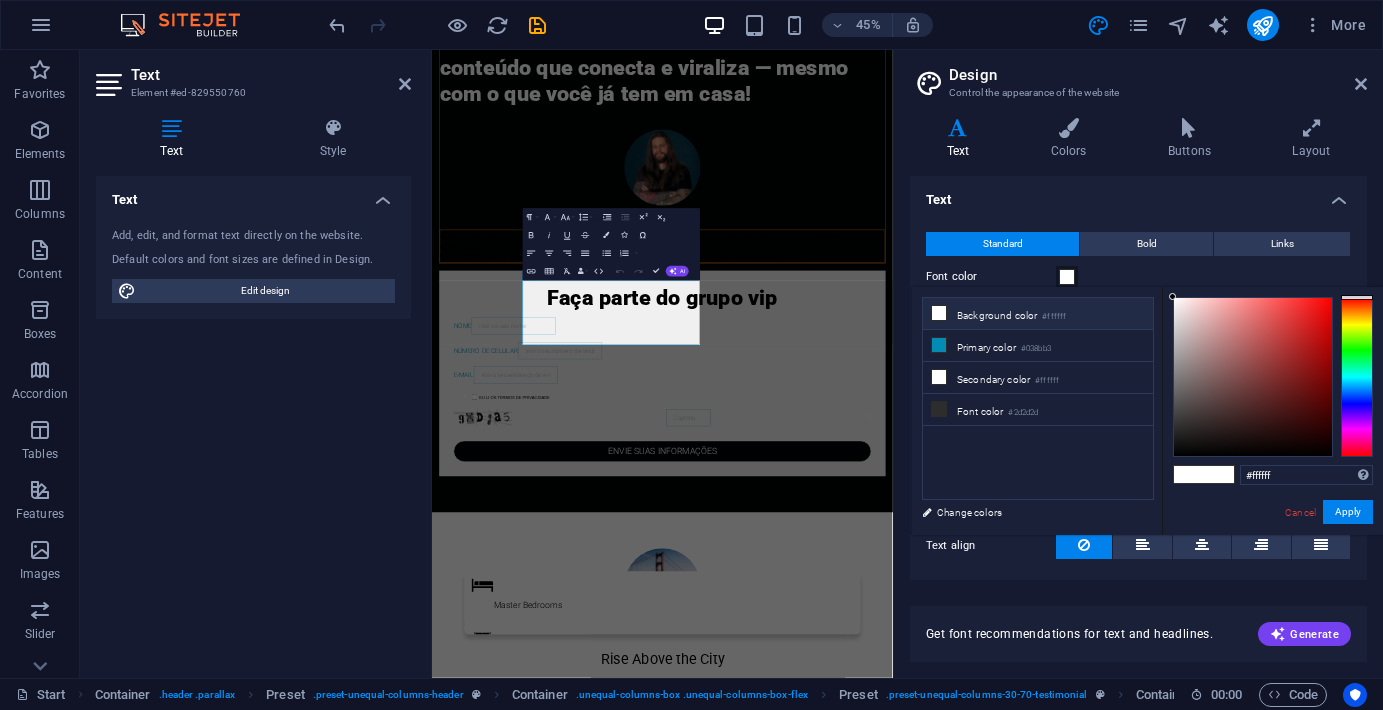 click on "#ffffff Supported formats #0852ed rgb(8, 82, 237) rgba(8, 82, 237, 90%) hsv(221,97,93) hsl(221, 93%, 48%) Cancel Apply" at bounding box center (1272, 556) 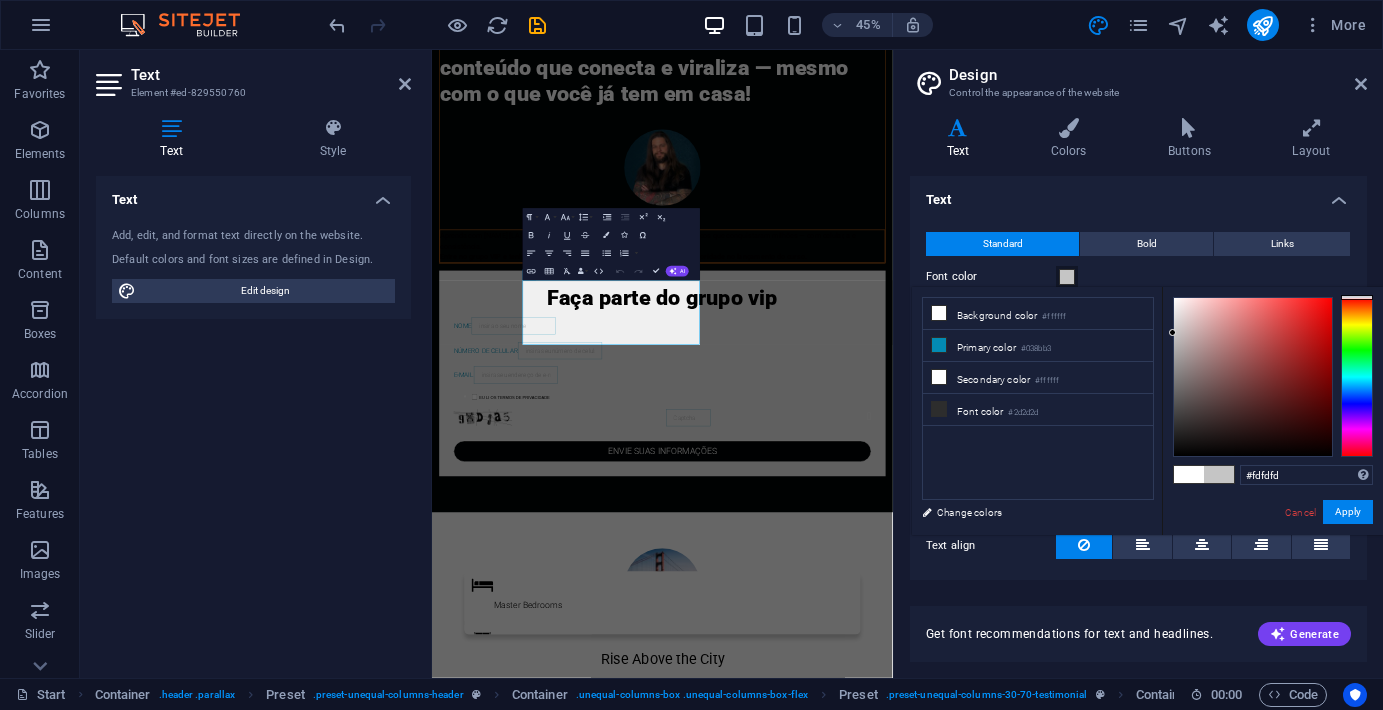 type on "#ffffff" 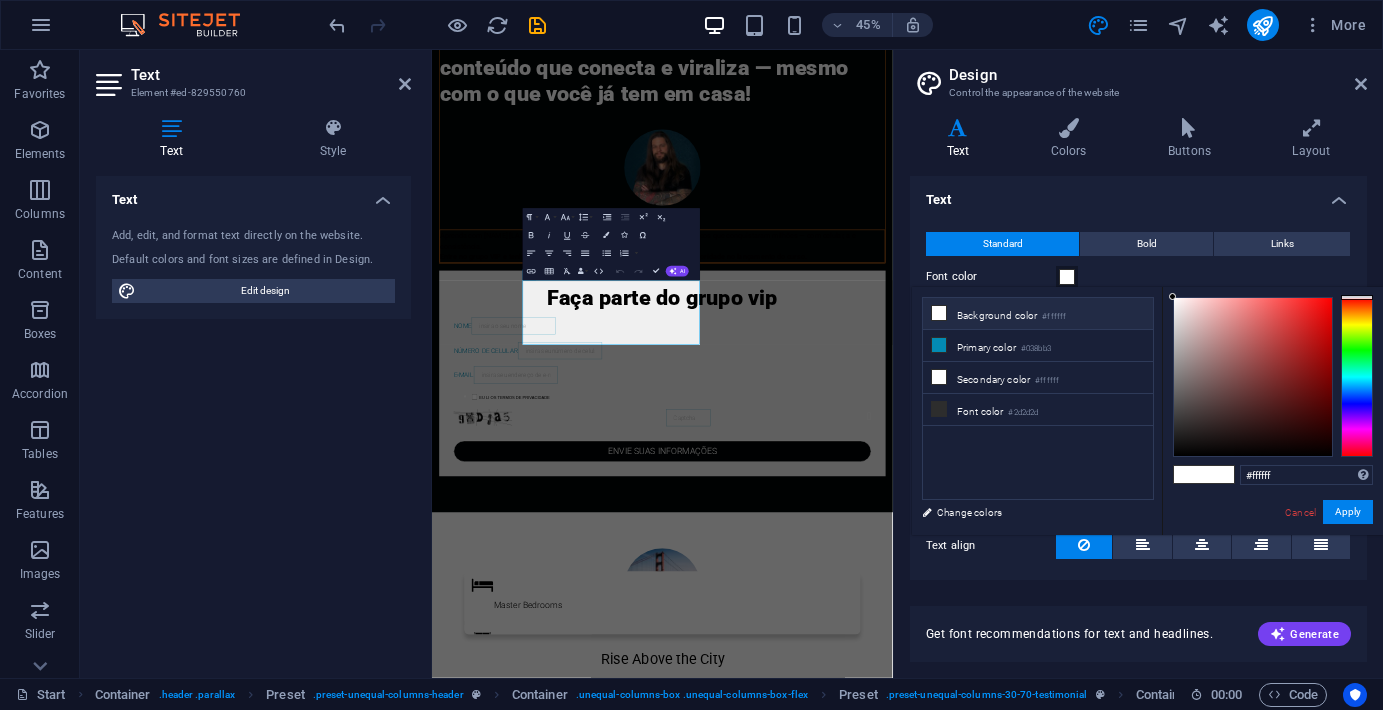 drag, startPoint x: 1174, startPoint y: 294, endPoint x: 1171, endPoint y: 258, distance: 36.124783 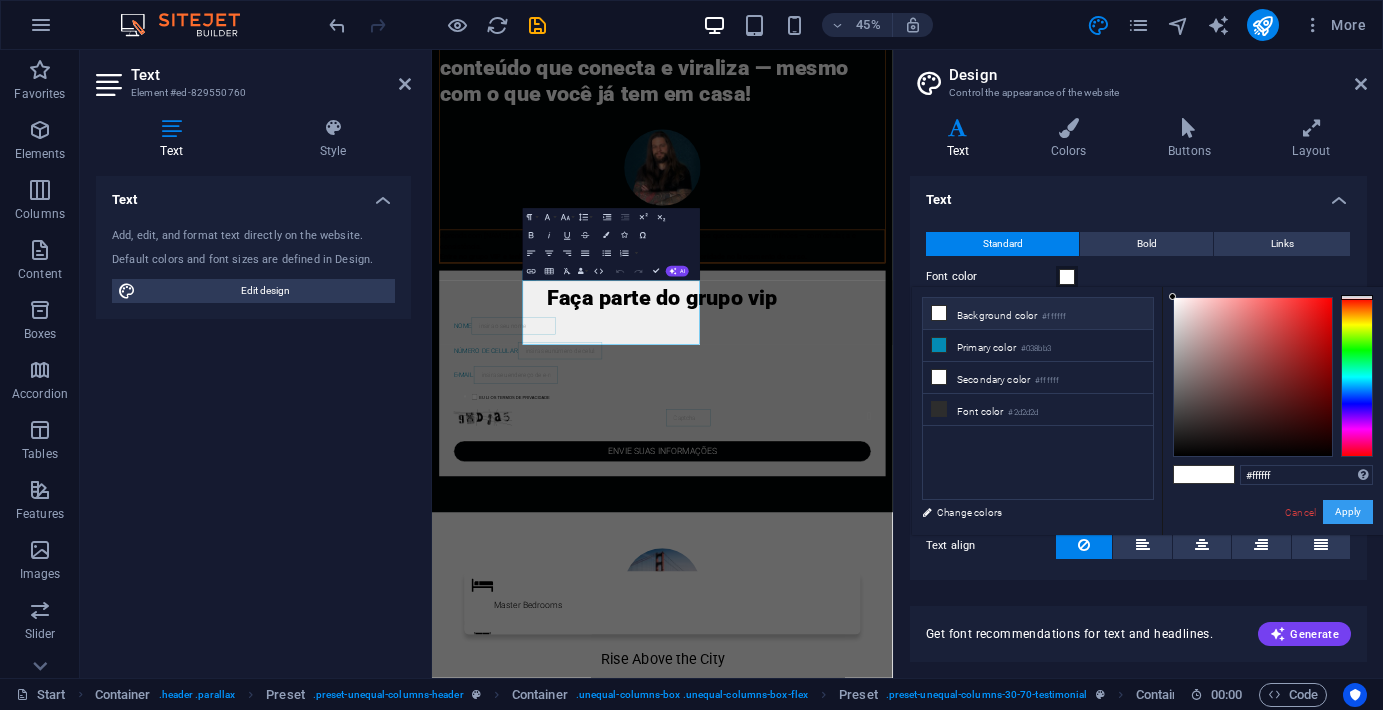 click on "Apply" at bounding box center [1348, 512] 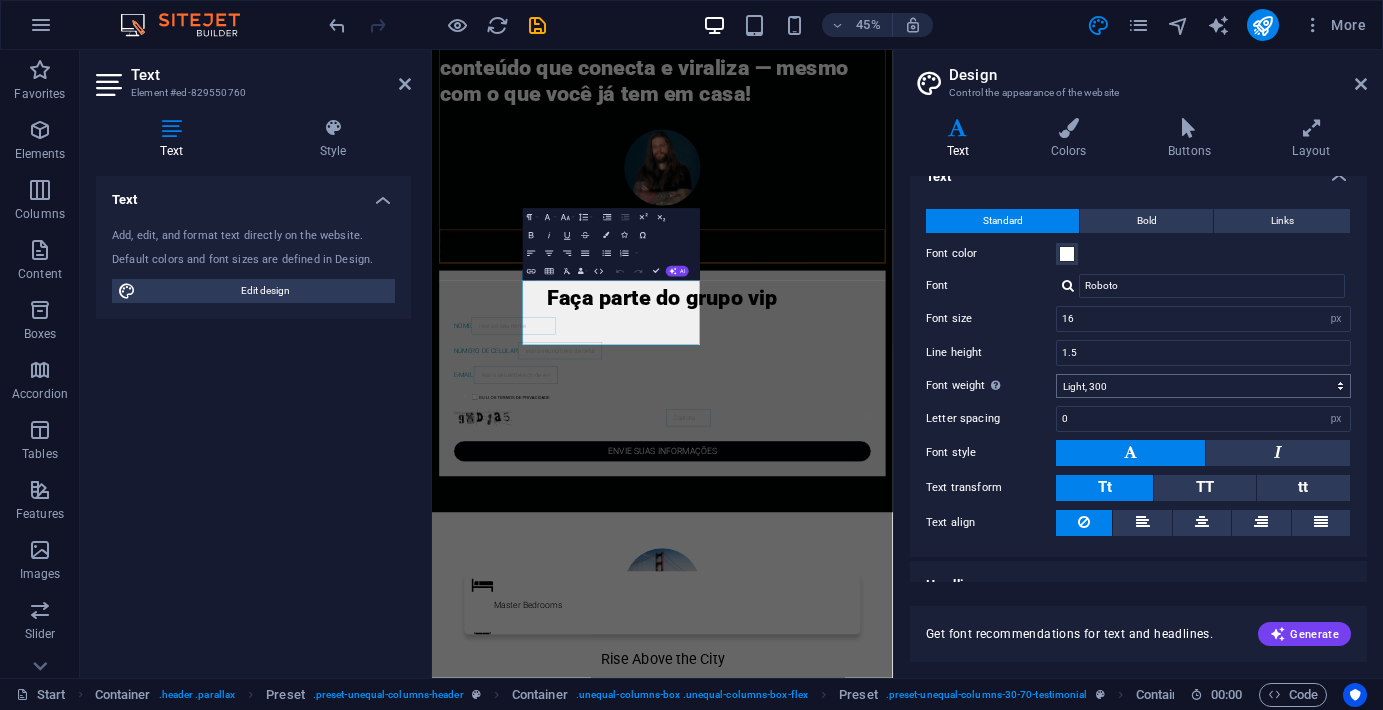 scroll, scrollTop: 47, scrollLeft: 0, axis: vertical 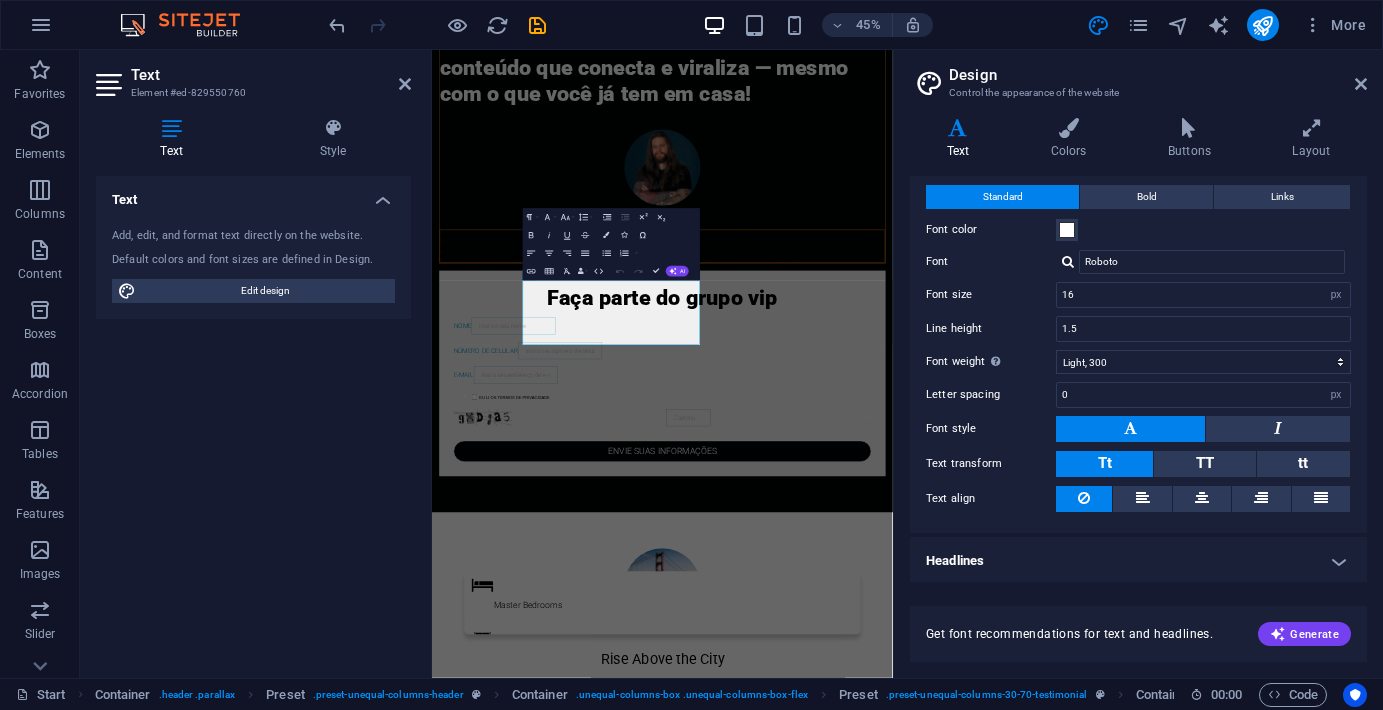 click on "Headlines" at bounding box center (1138, 561) 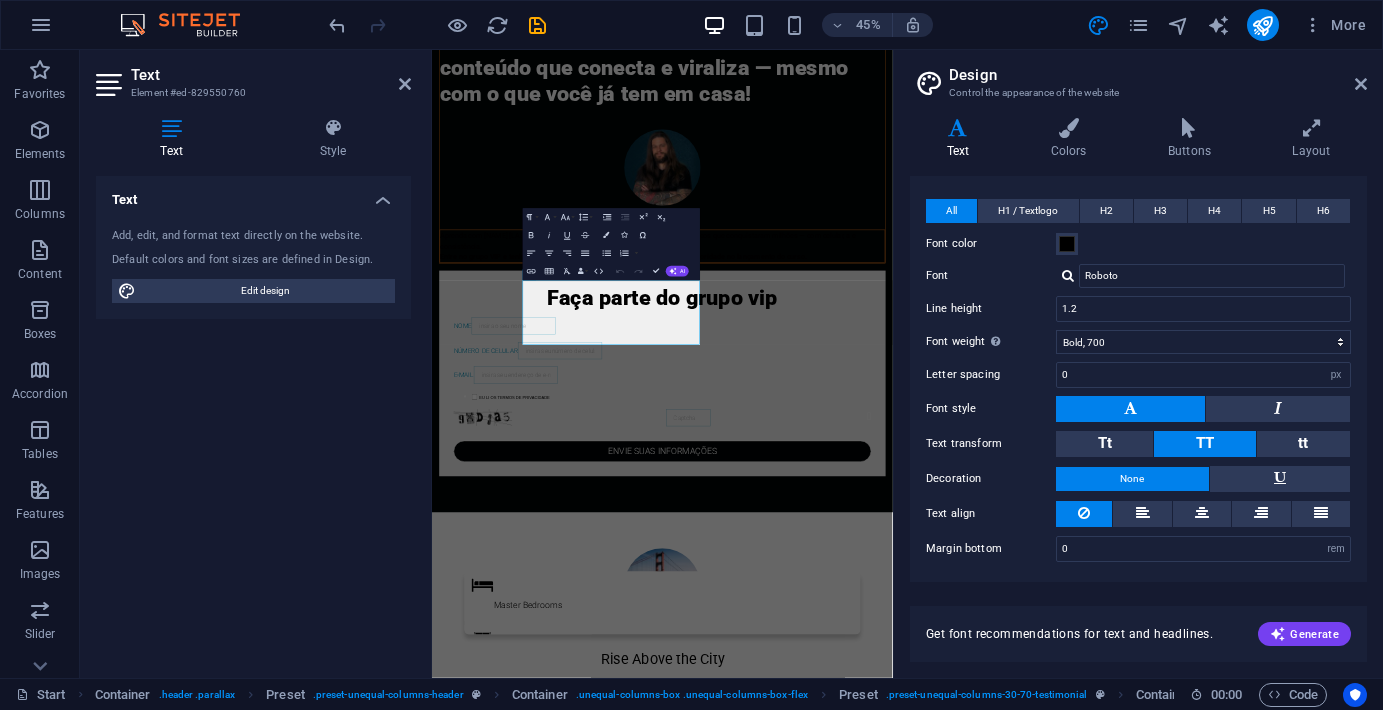 scroll, scrollTop: 440, scrollLeft: 0, axis: vertical 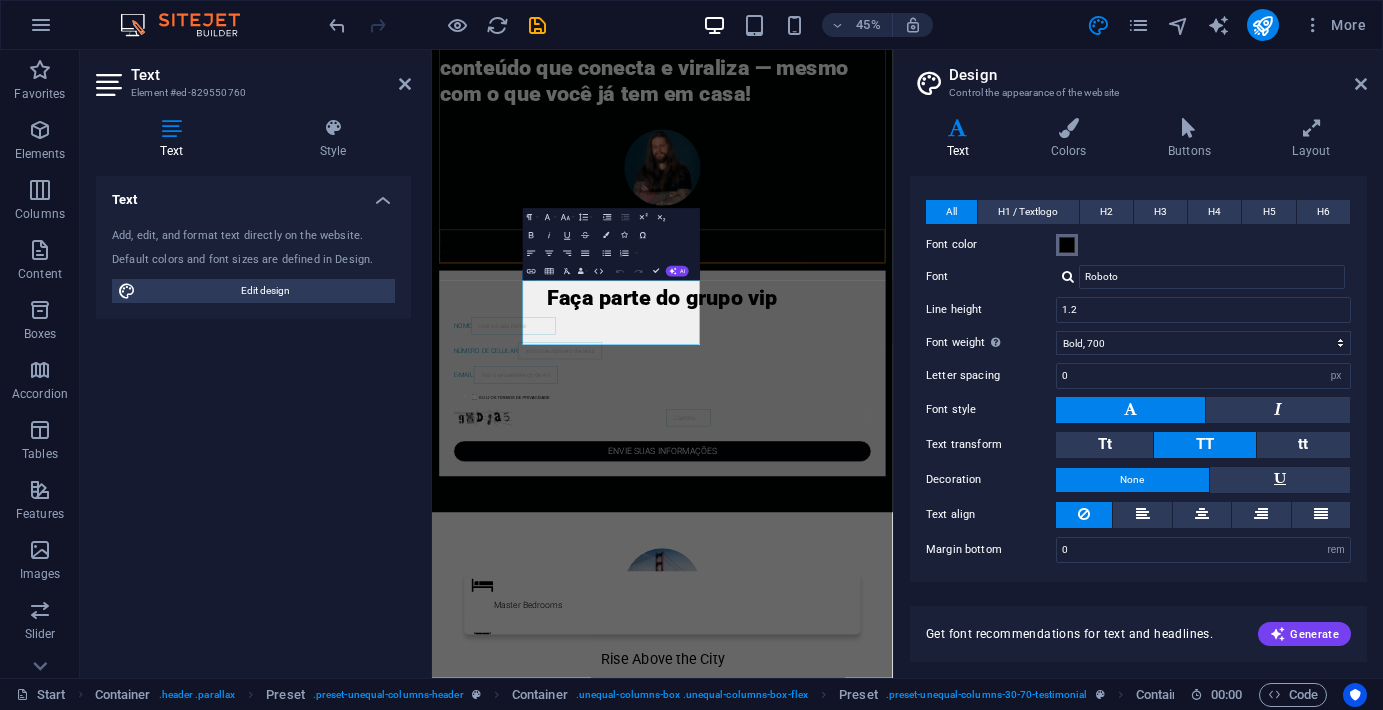 click at bounding box center [1067, 245] 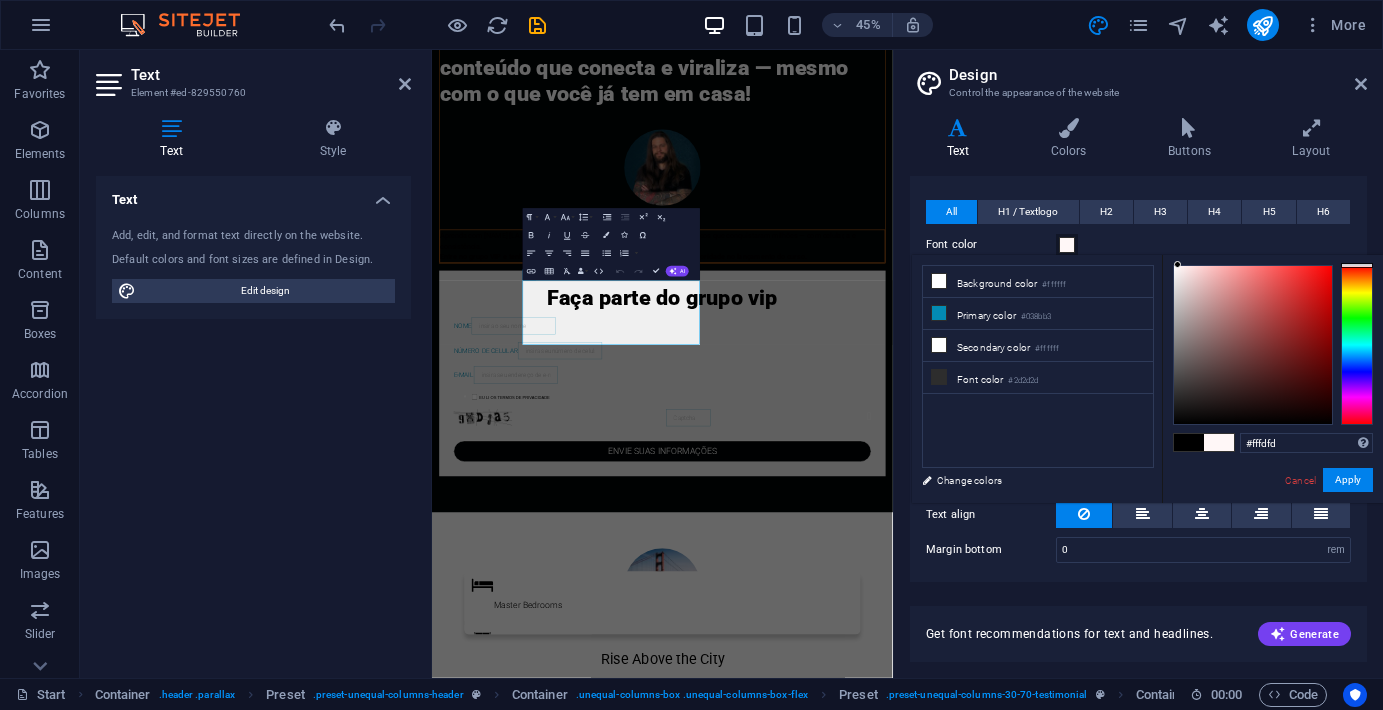type on "#ffffff" 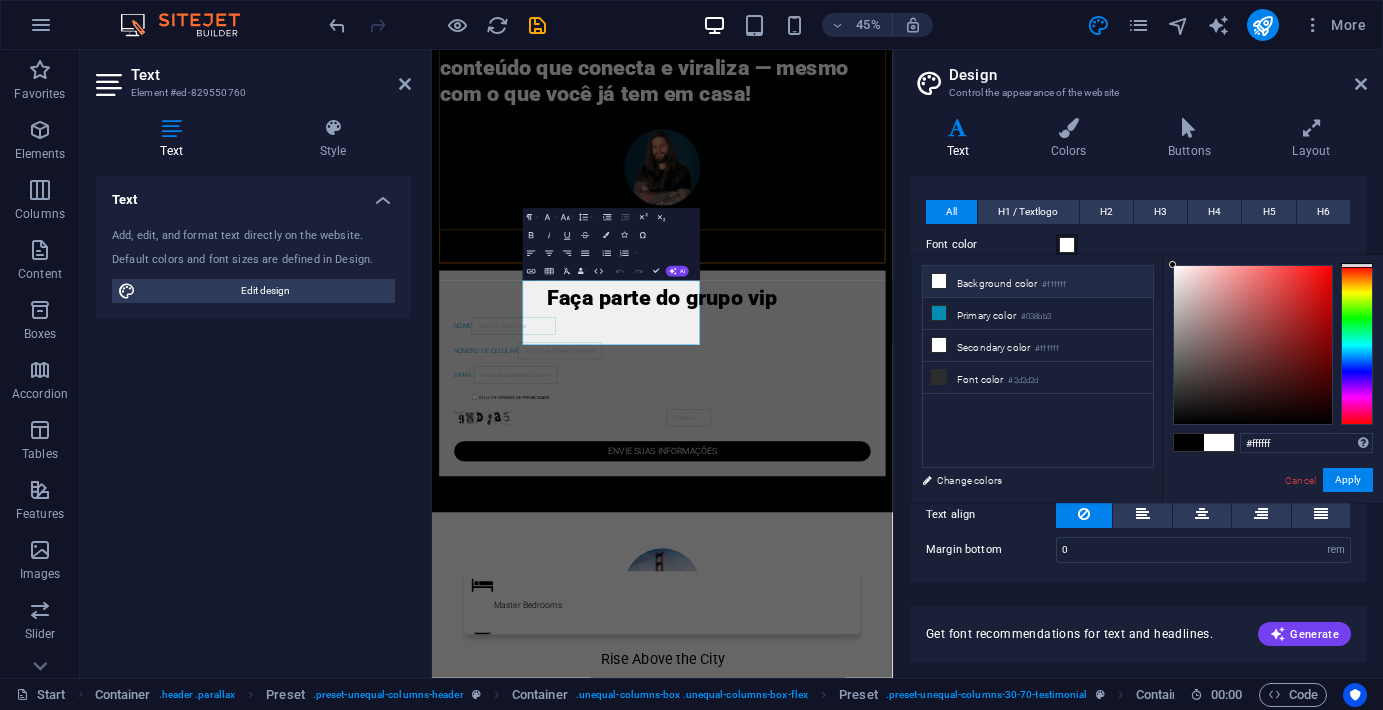 drag, startPoint x: 1198, startPoint y: 290, endPoint x: 1167, endPoint y: 251, distance: 49.819675 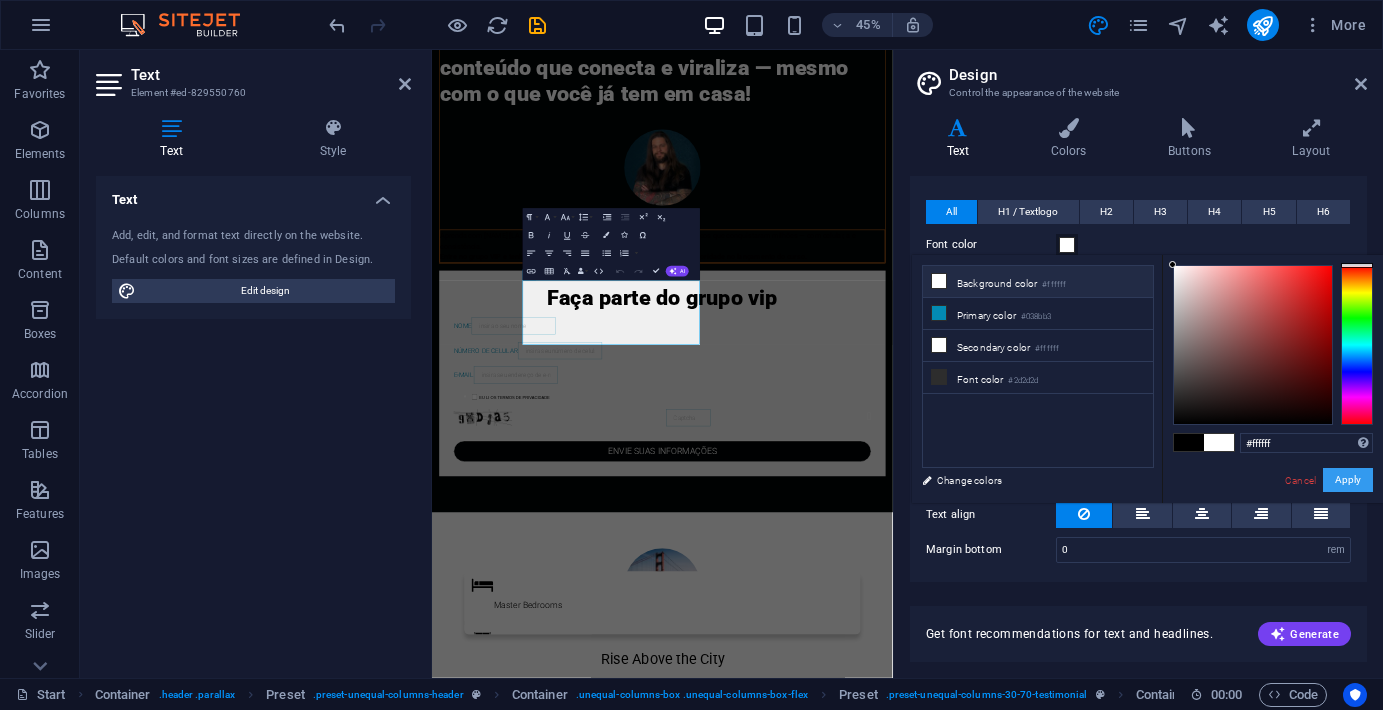click on "Apply" at bounding box center [1348, 480] 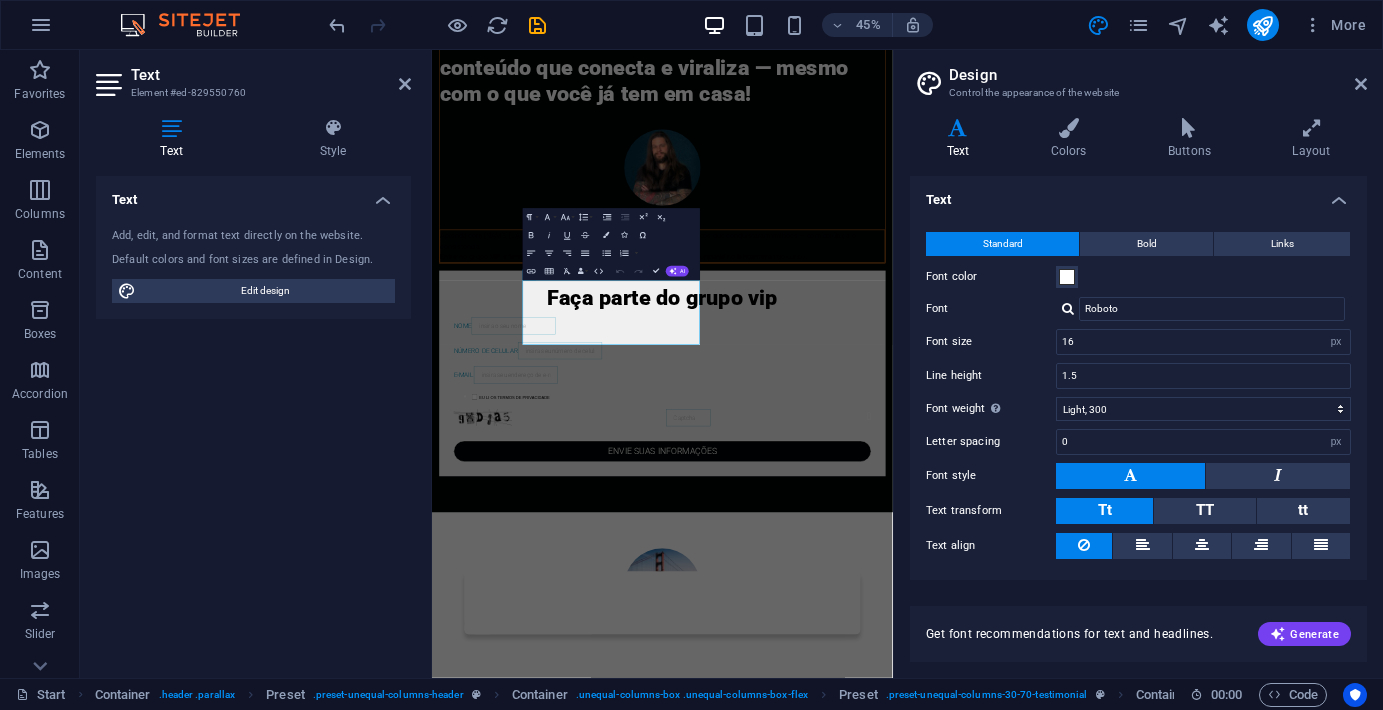 scroll, scrollTop: 0, scrollLeft: 0, axis: both 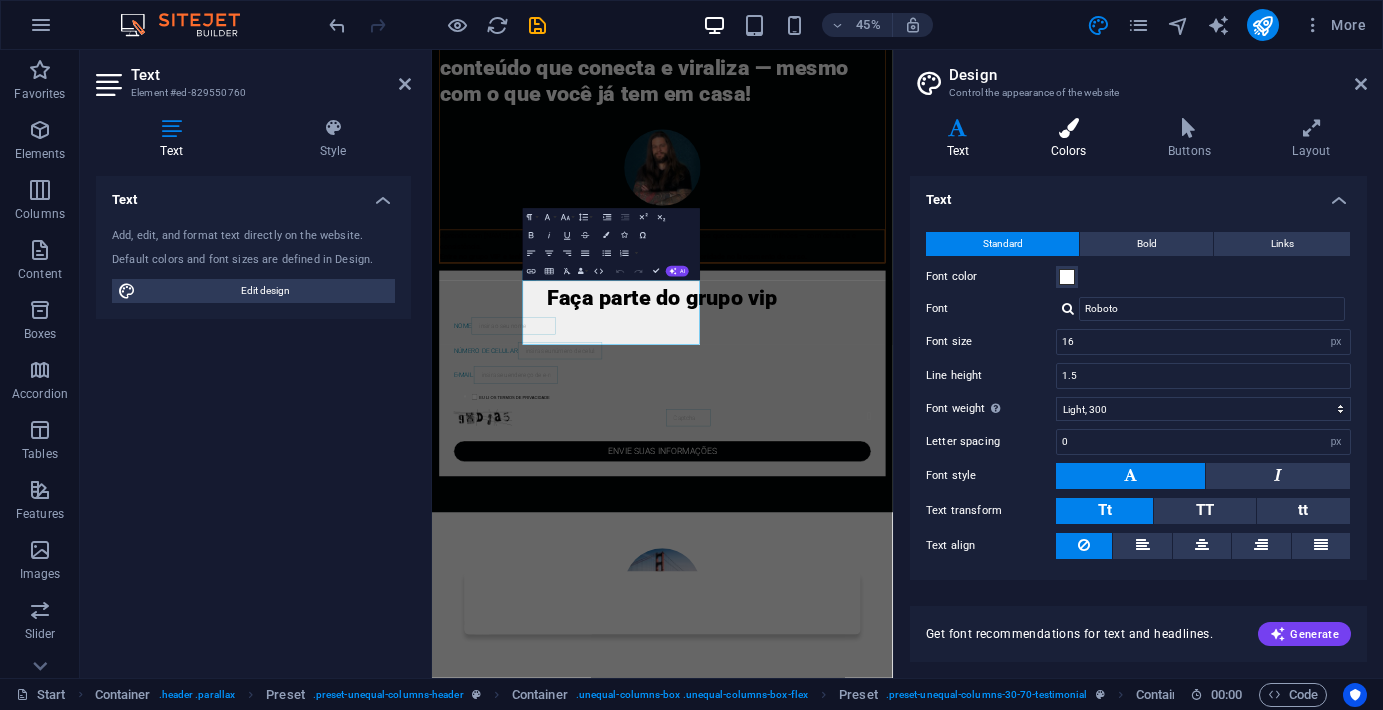 click on "Colors" at bounding box center [1072, 139] 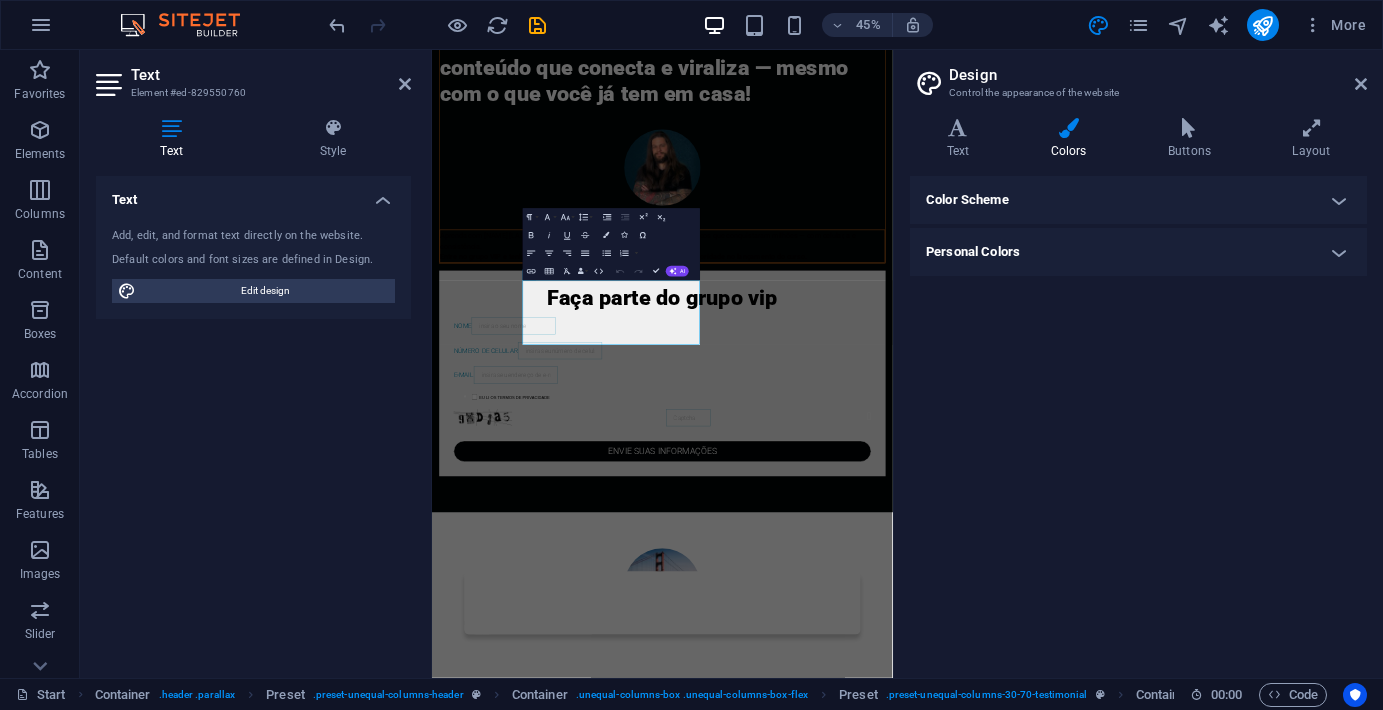 click on "Color Scheme" at bounding box center (1138, 200) 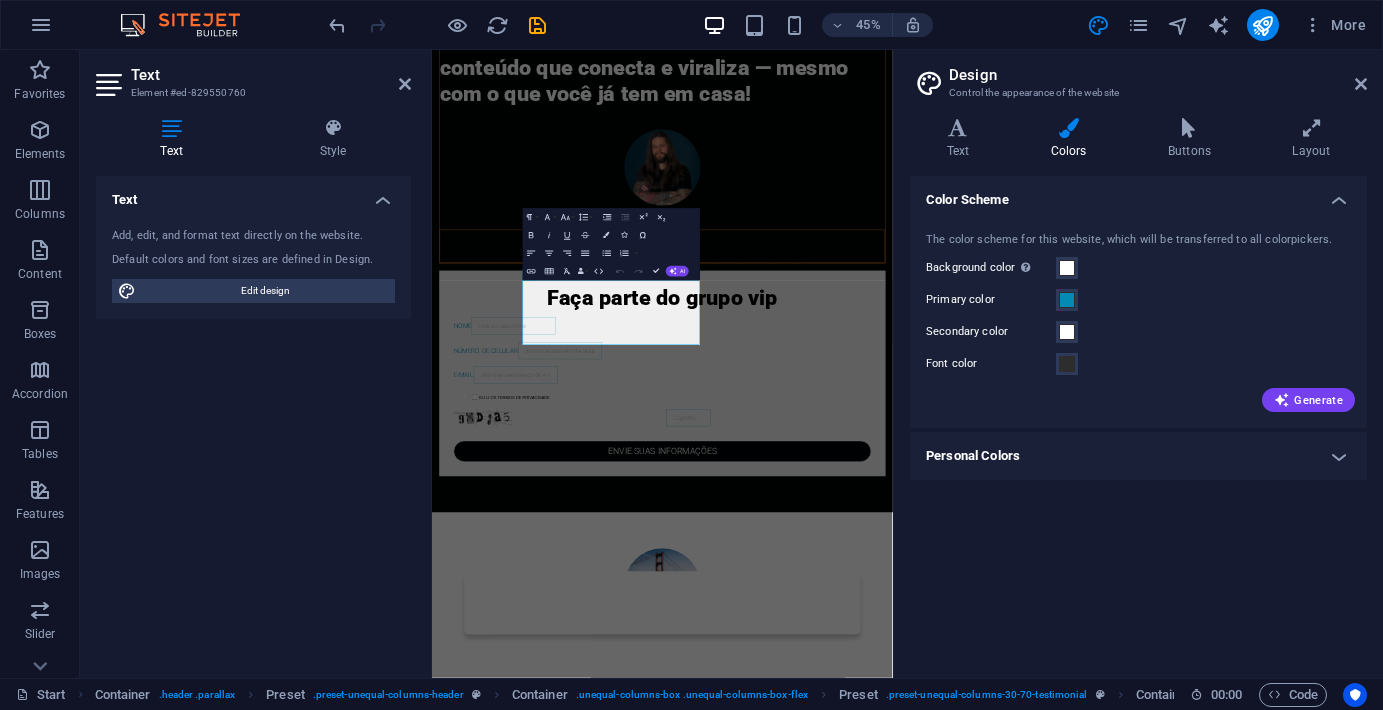 click on "Personal Colors" at bounding box center [1138, 456] 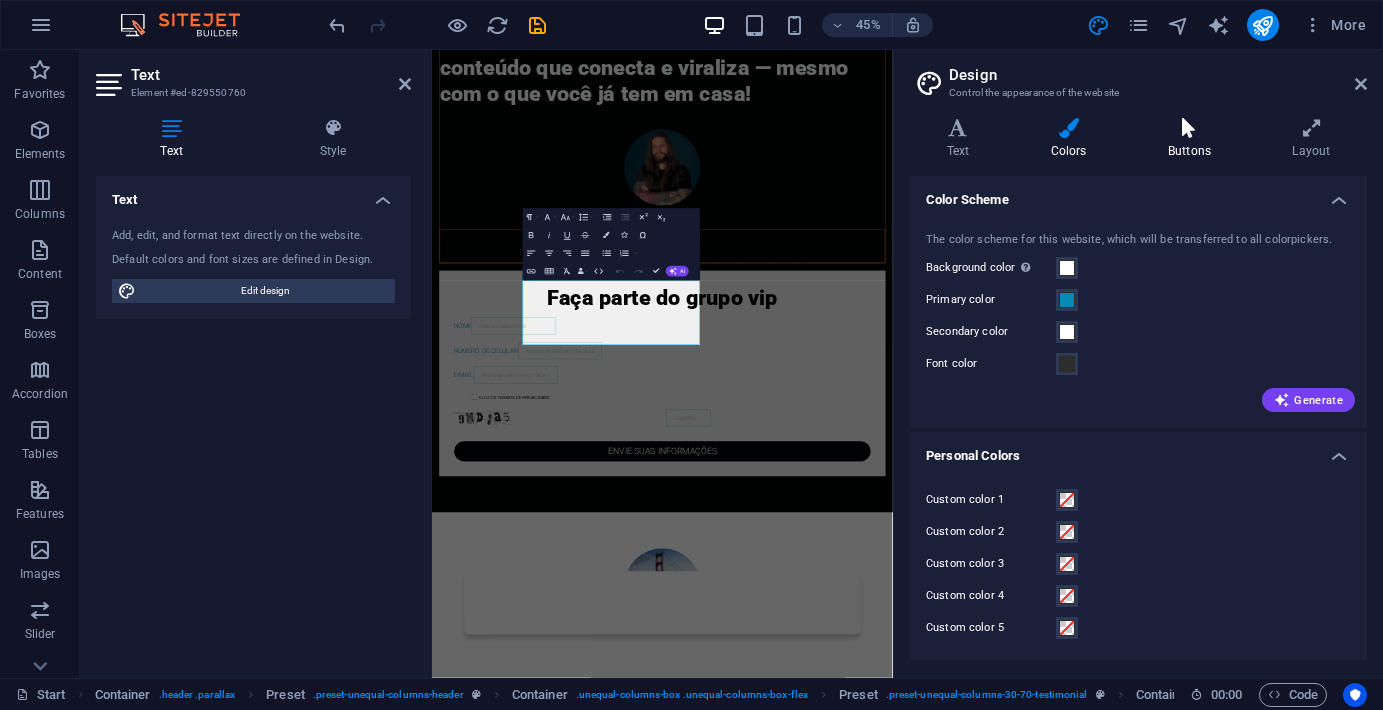 click on "Buttons" at bounding box center [1193, 139] 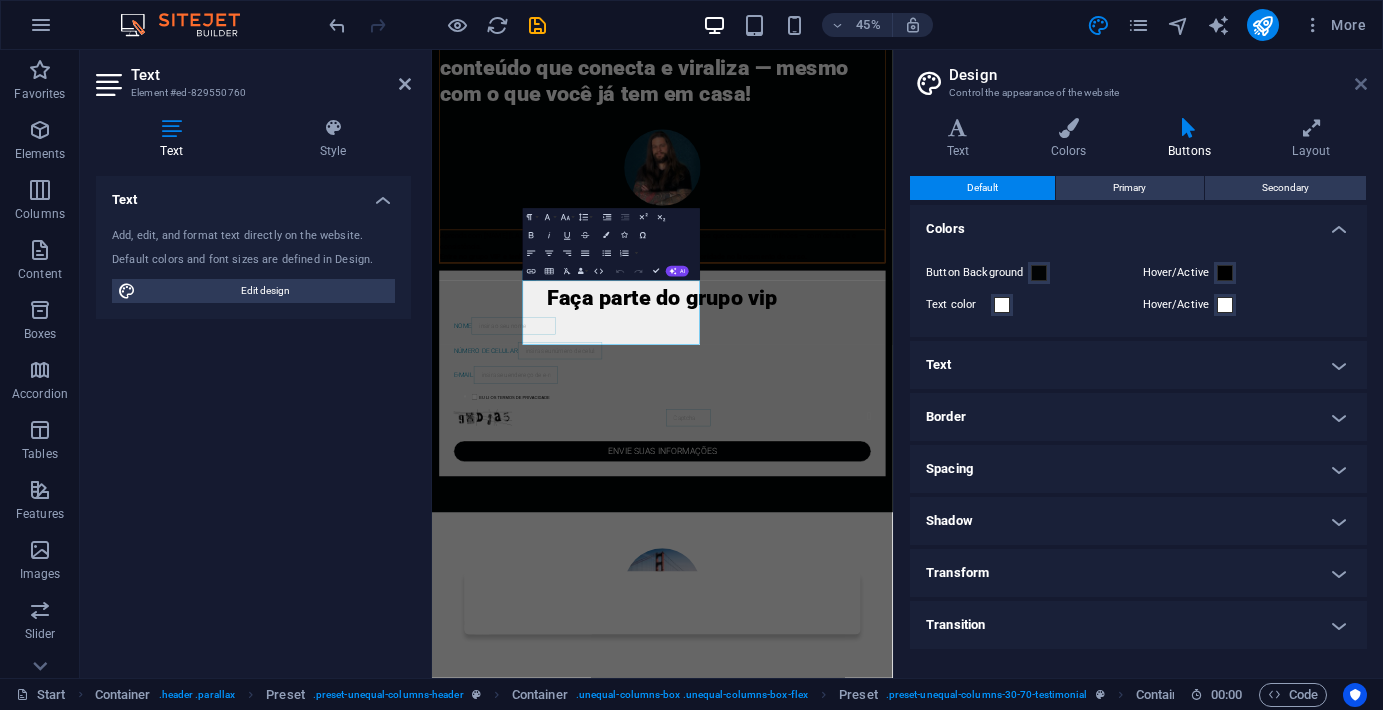 click at bounding box center [1361, 84] 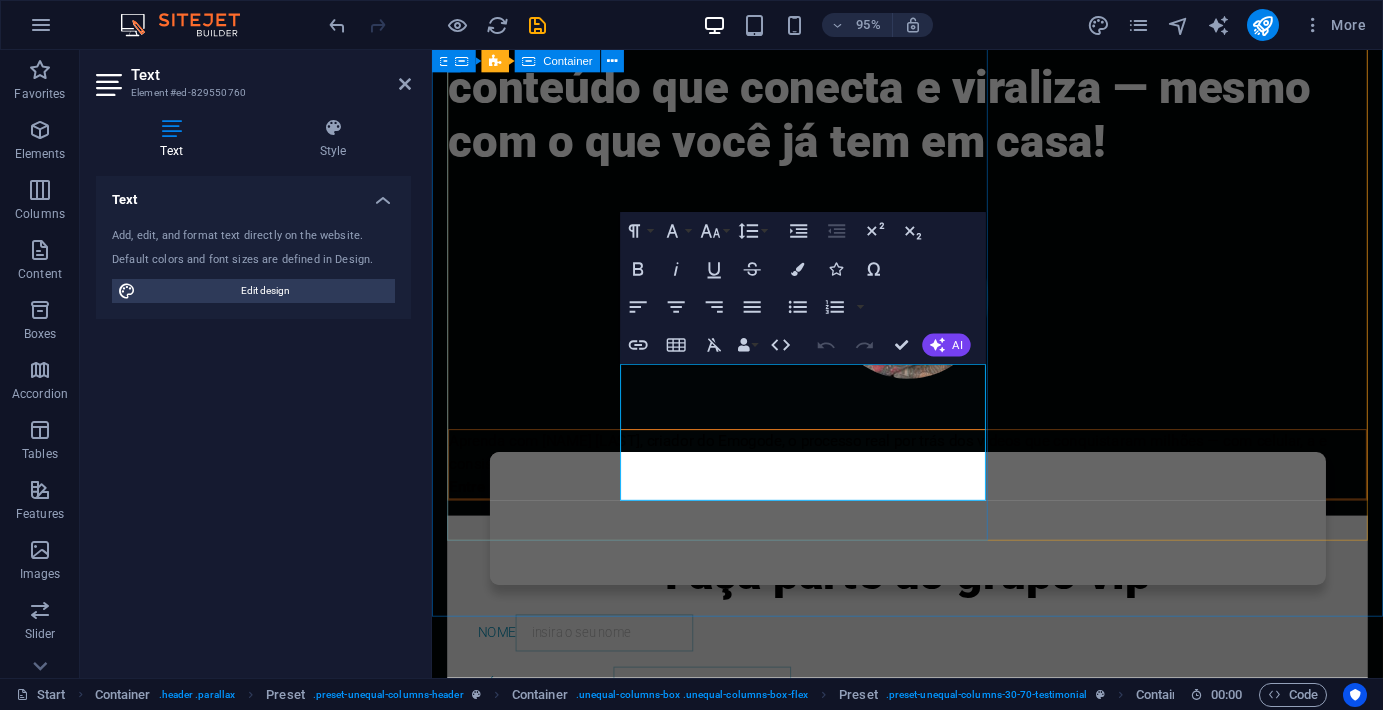 click on "Descubra como transformar música em conteúdo que conecta e viraliza — mesmo com o que você já tem em casa! Aprenda com Gabriel Sá, criador do Emogode, o processo real por trás dos vídeos que conquistaram milhões — com celular, a e consistência. Entre no grupo VIP e tenha acesso exclusivo aos bastidores, lives especiais e prioridade no lançamento do curso." at bounding box center (932, 249) 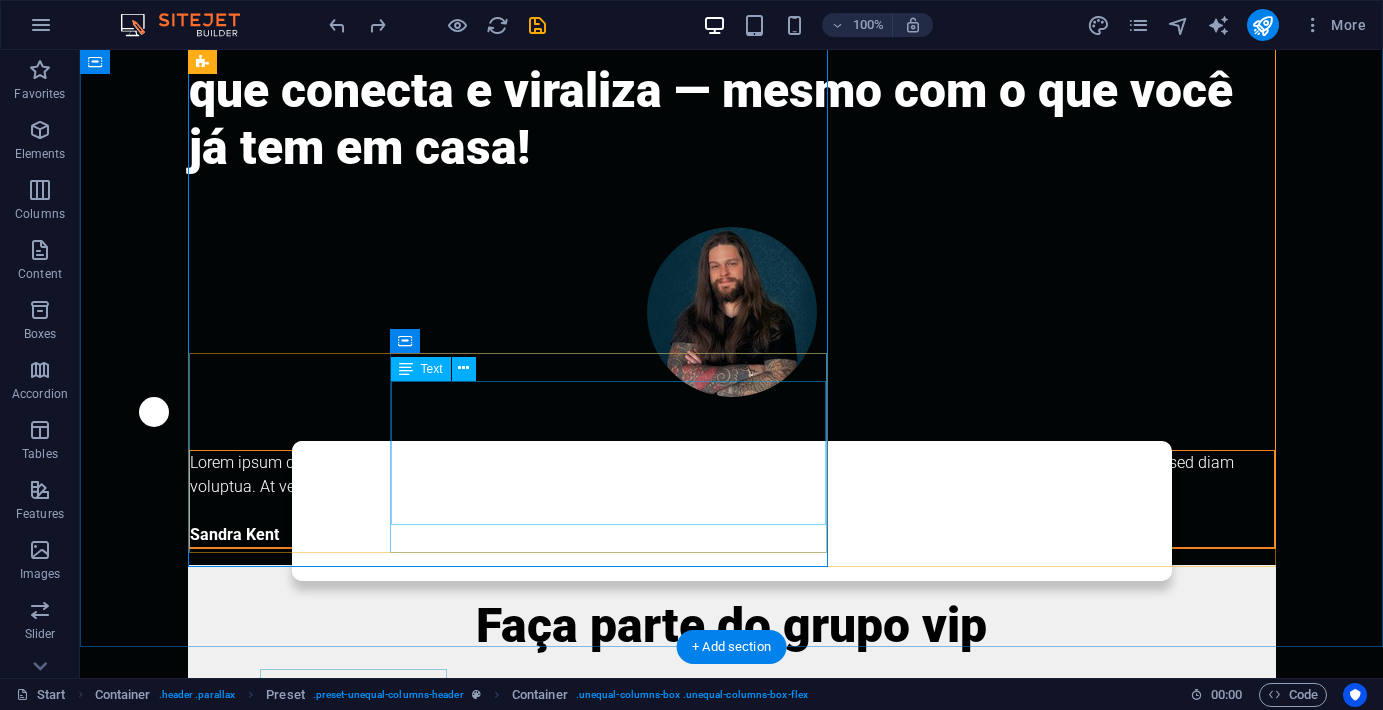 click on "Lorem ipsum dolor sit amet, consetetur sadipscing elitr, sed diam nonumy eirmod tempor invidunt ut labore et dolore magna aliquyam erat, sed diam voluptua. At vero eos et accusam et justo duo dolores et ea rebum.  Sandra Kent" at bounding box center [732, 499] 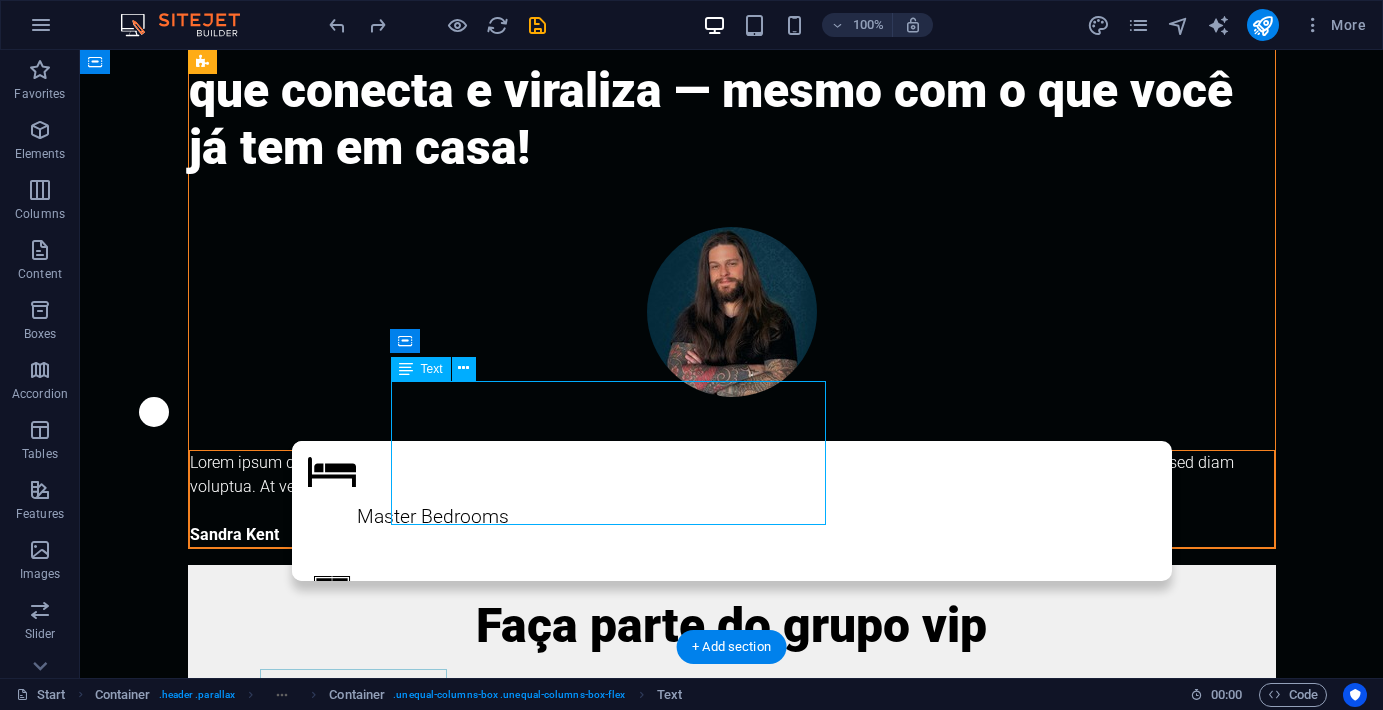 click on "Lorem ipsum dolor sit amet, consetetur sadipscing elitr, sed diam nonumy eirmod tempor invidunt ut labore et dolore magna aliquyam erat, sed diam voluptua. At vero eos et accusam et justo duo dolores et ea rebum.  Sandra Kent" at bounding box center (732, 499) 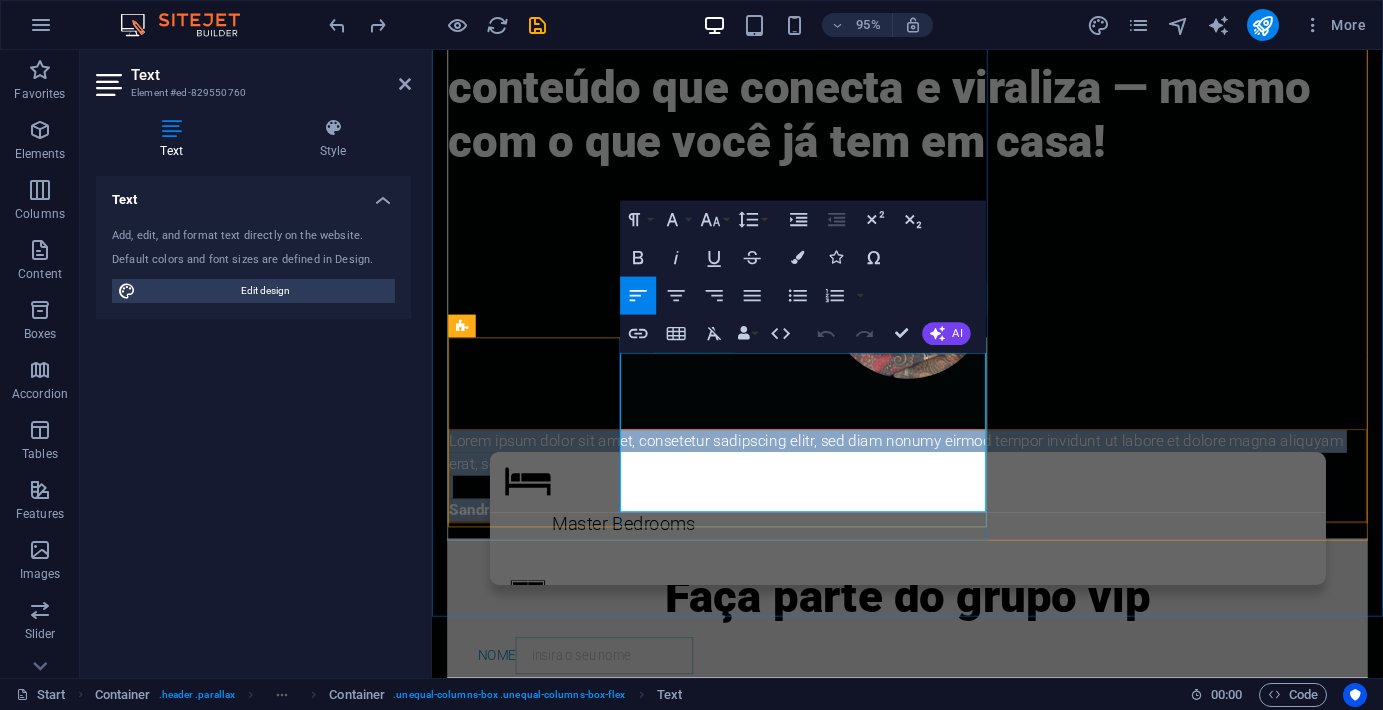 drag, startPoint x: 725, startPoint y: 524, endPoint x: 631, endPoint y: 384, distance: 168.62978 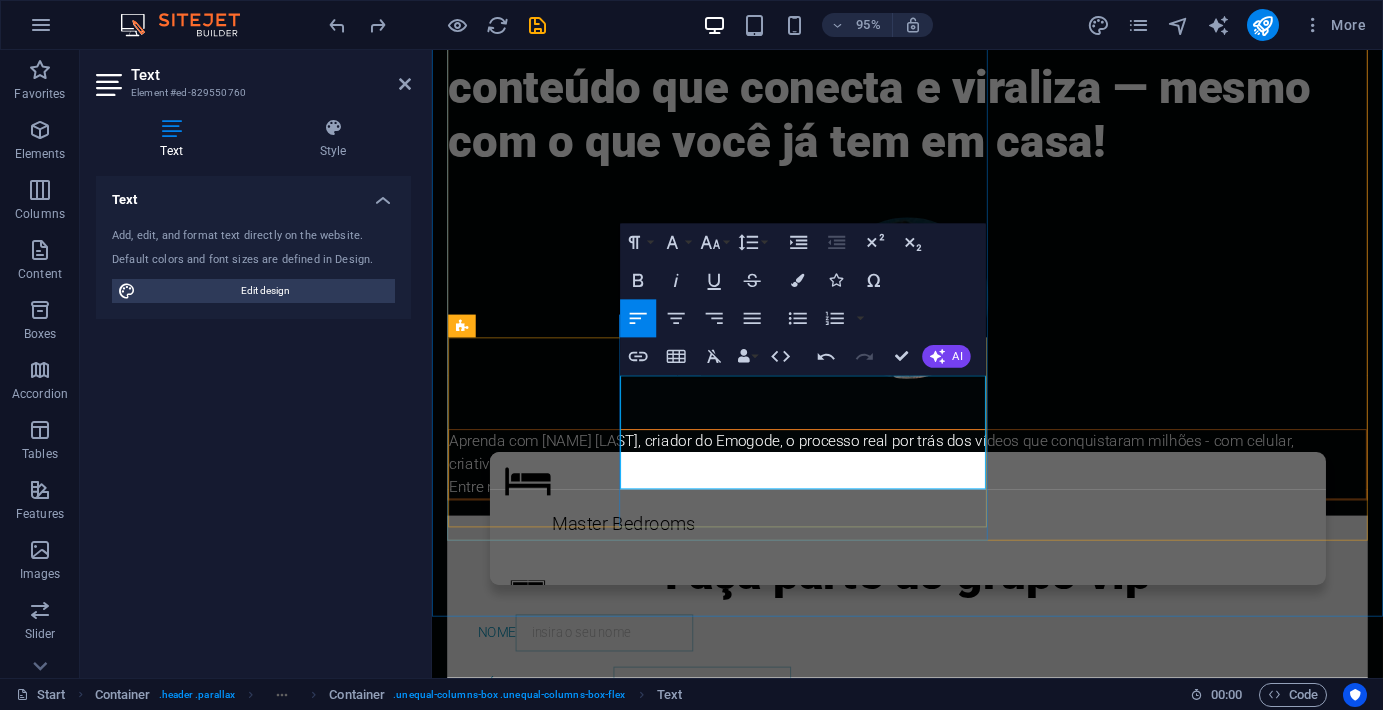 click on "Aprenda com [NAME], criador do Emogode, o processo real por trás dos vídeos que conquistaram milhões - com celular, criatividade e consistência." at bounding box center [932, 475] 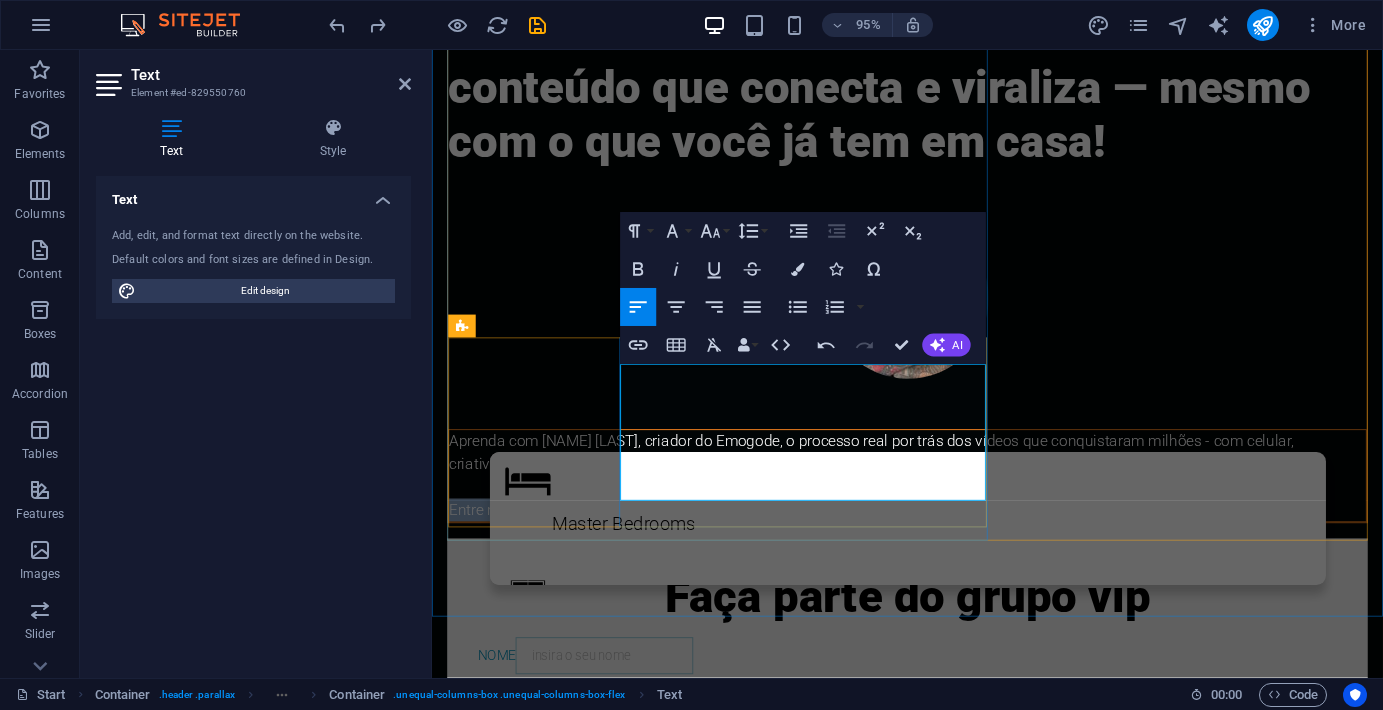 drag, startPoint x: 633, startPoint y: 483, endPoint x: 1008, endPoint y: 511, distance: 376.04388 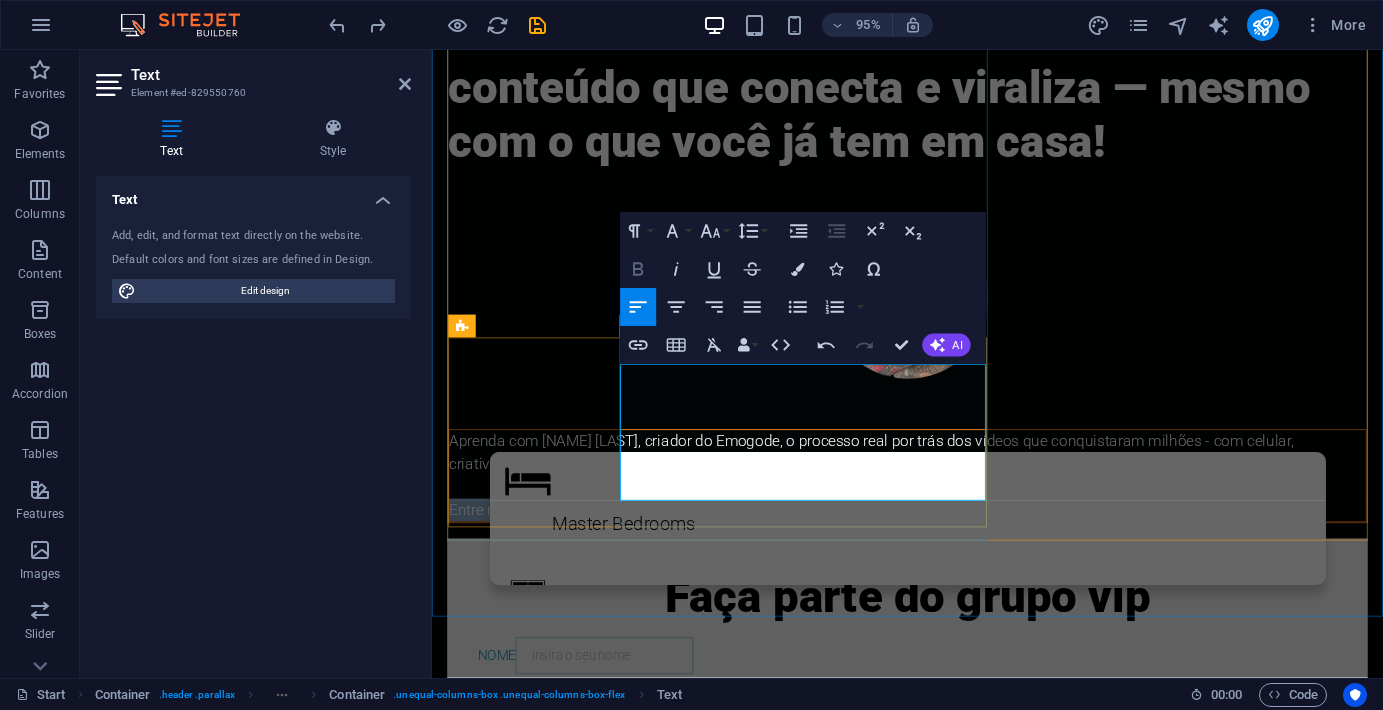 click 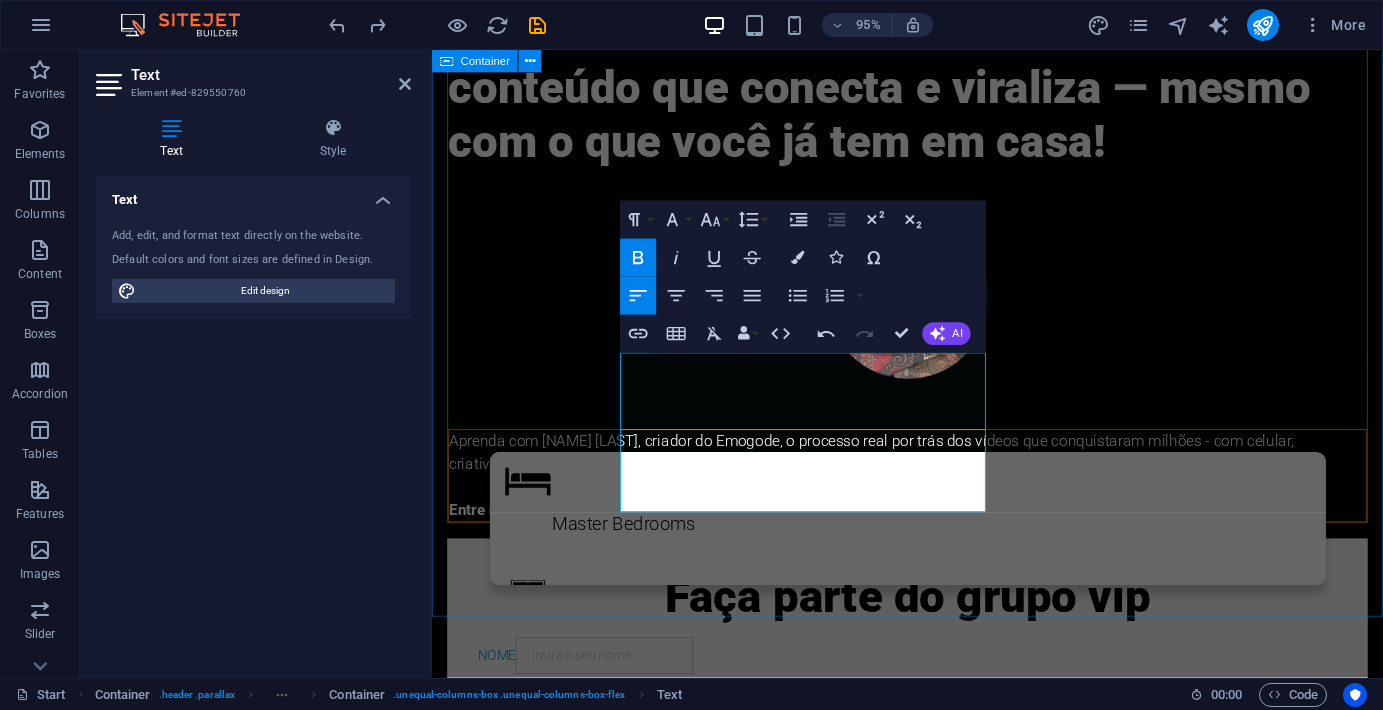 click on "Descubra como transformar música em conteúdo que conecta e viraliza — mesmo com o que você já tem em casa! Aprenda com Gabriel Sá, criador do Emogode, o processo real por trás dos vídeos que conquistaram milhões - com celular, criatividade e consistência. Entre no grupo VIP e tenha acesso exclusivo aos bastidores, lives e prioridade na lançamento do curso. Faça parte do grupo vip Nome Número de celular E-mail   Eu li os termos de privacidade Unreadable? Load new envie suas informações" at bounding box center (932, 497) 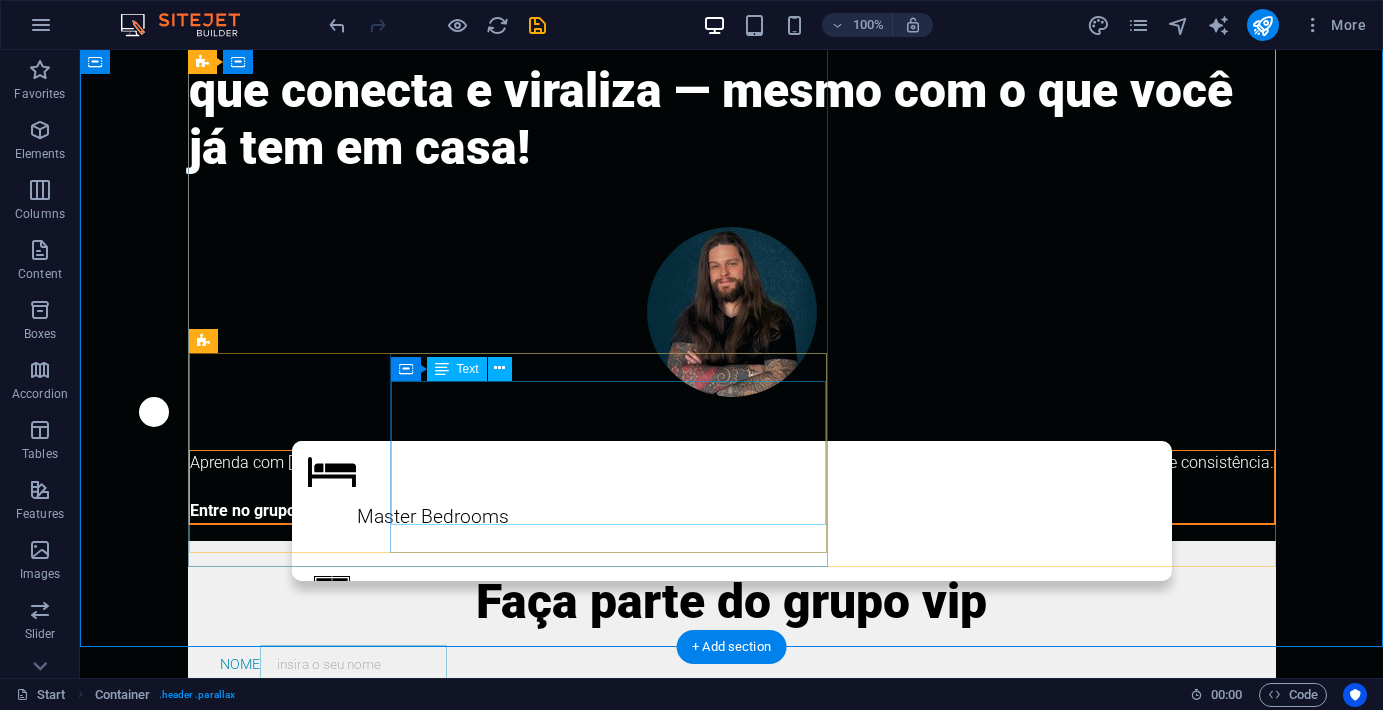 click on "Aprenda com Gabriel Sá, criador do Emogode, o processo real por trás dos vídeos que conquistaram milhões - com celular, criatividade e consistência. Entre no grupo VIP e tenha acesso exclusivo aos bastidores, lives e prioridade na lançamento do curso." at bounding box center (732, 487) 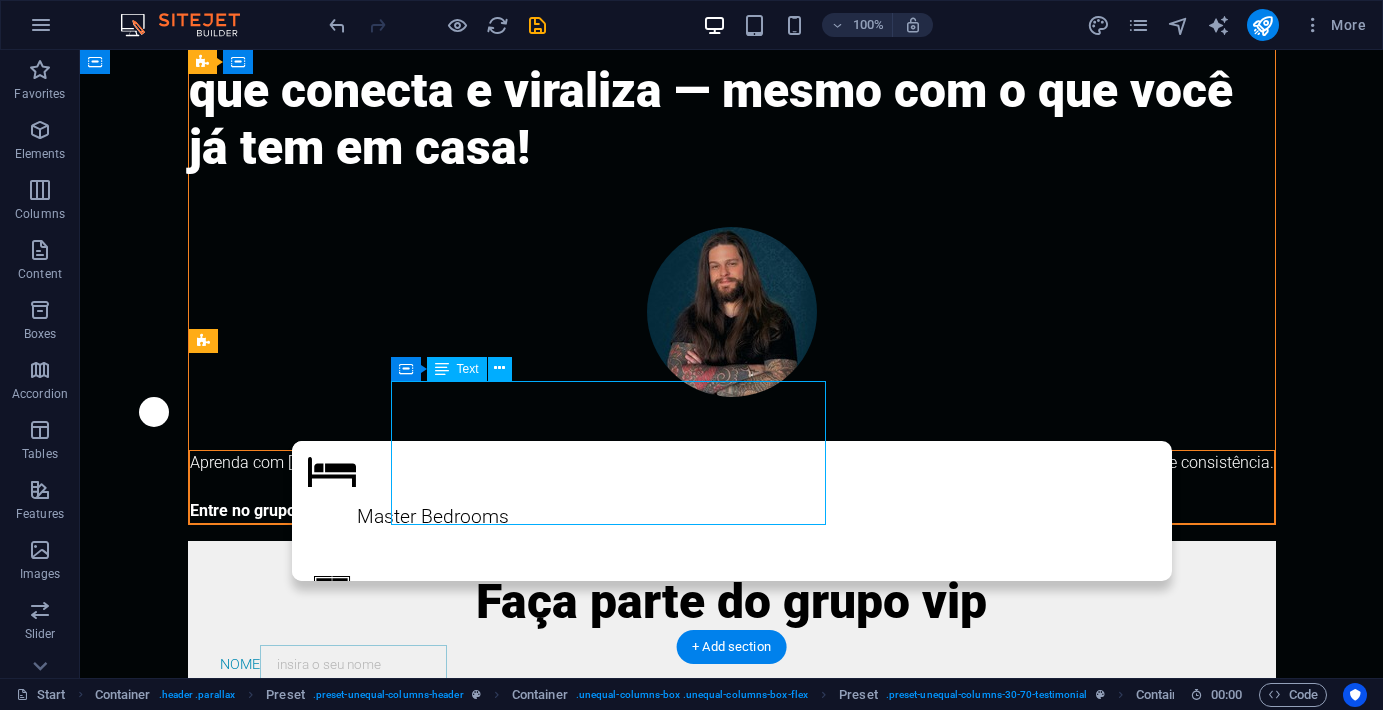 drag, startPoint x: 478, startPoint y: 450, endPoint x: 455, endPoint y: 450, distance: 23 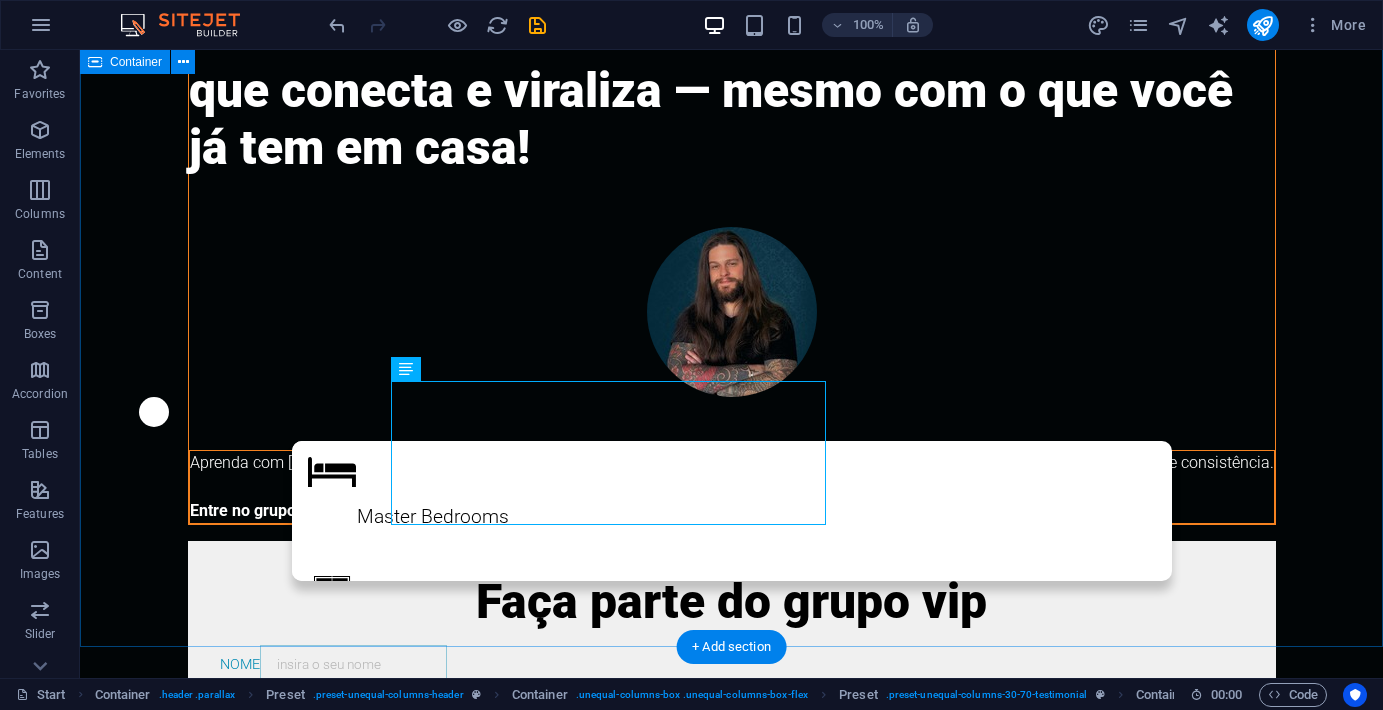 click on "Descubra como transformar música em conteúdo que conecta e viraliza — mesmo com o que você já tem em casa! Aprenda com Gabriel Sá, criador do Emogode, o processo real por trás dos vídeos que conquistaram milhões - com celular, criatividade e consistência. Entre no grupo VIP e tenha acesso exclusivo aos bastidores, lives e prioridade na lançamento do curso. Faça parte do grupo vip Nome Número de celular E-mail   Eu li os termos de privacidade Unreadable? Load new envie suas informações" at bounding box center (731, 485) 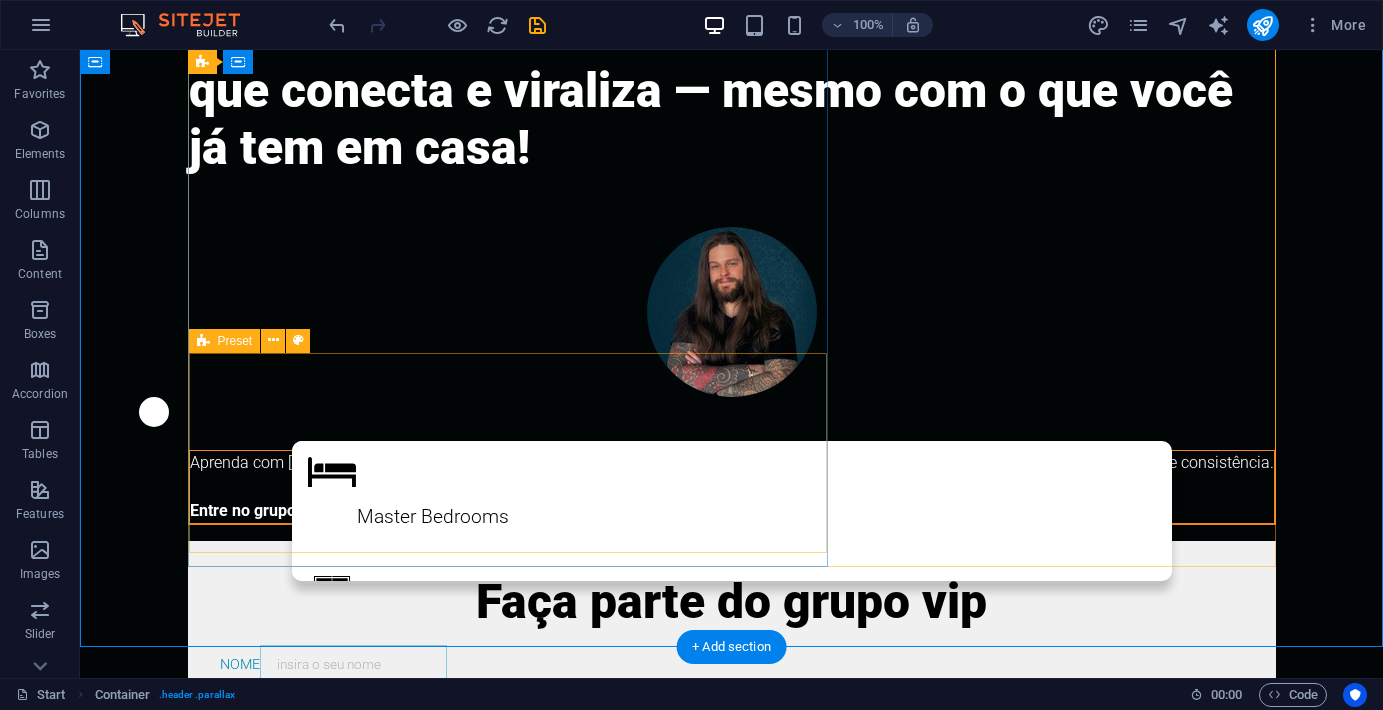 click at bounding box center (732, 312) 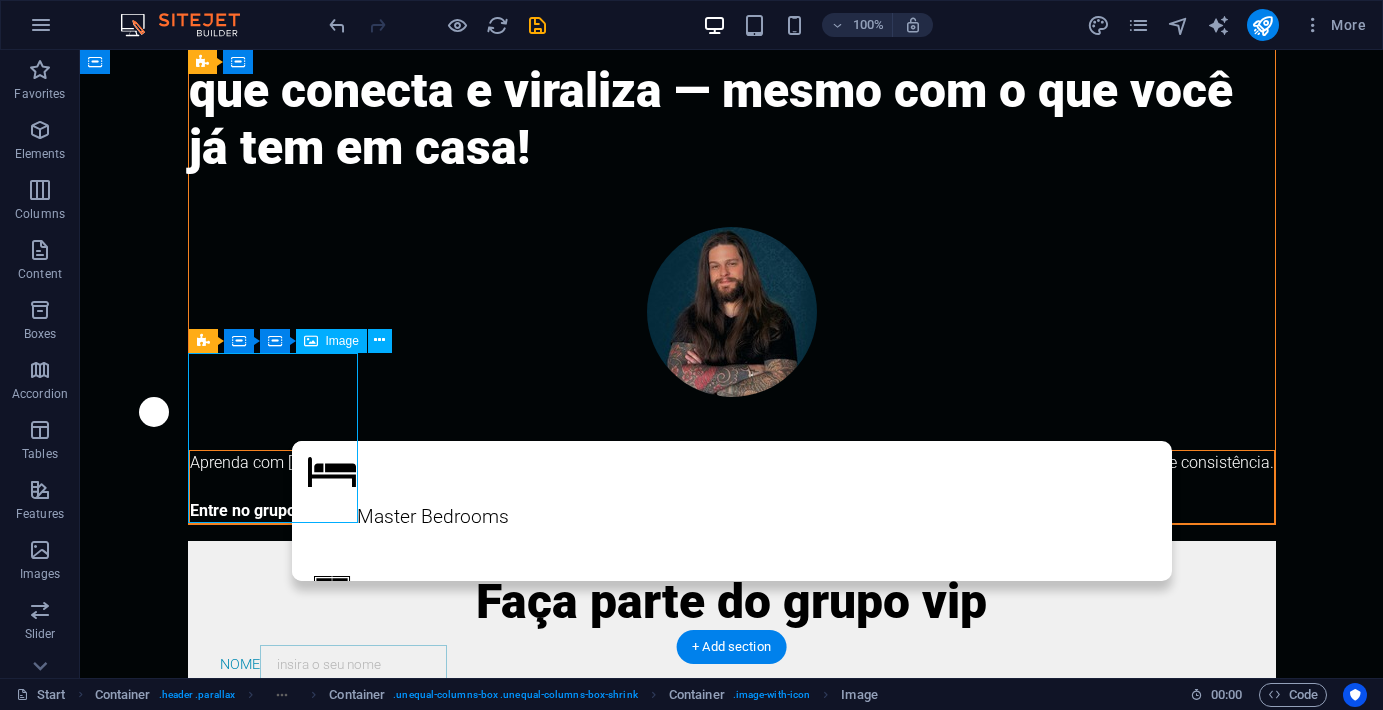 click at bounding box center [732, 312] 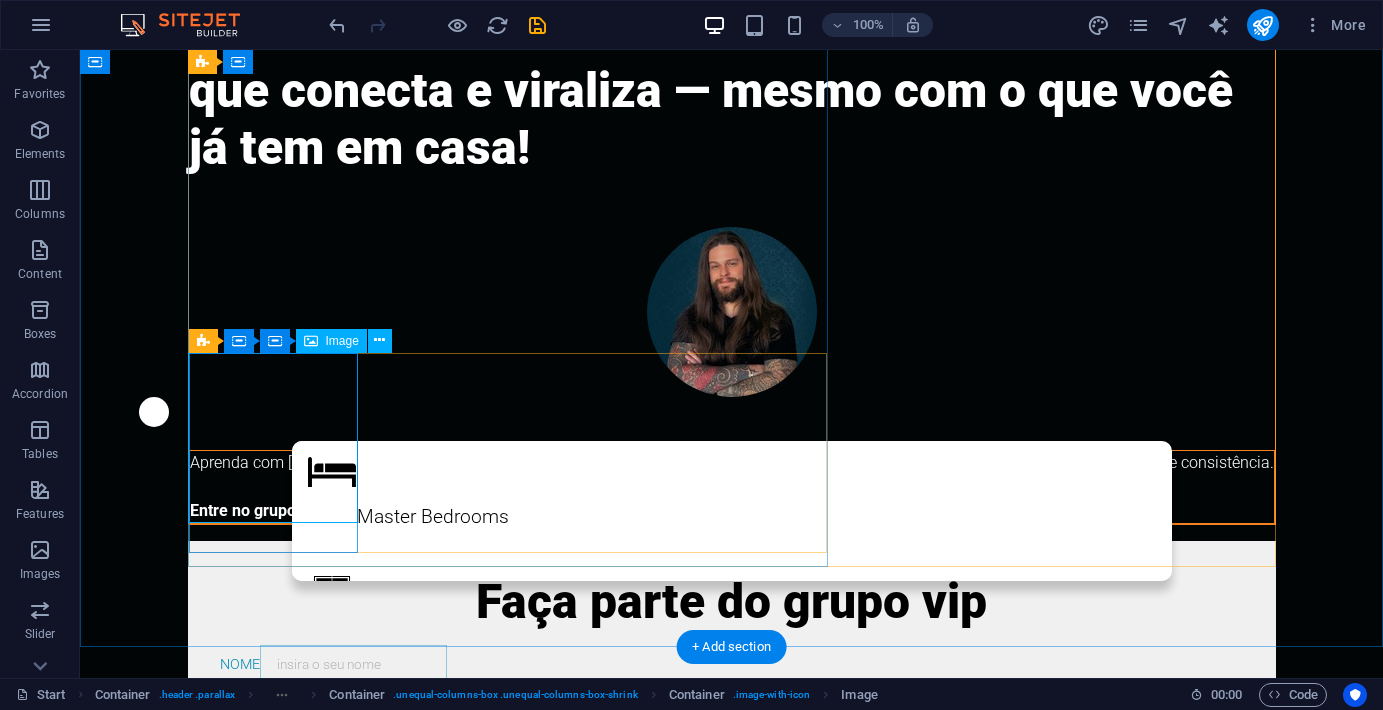 click at bounding box center (732, 312) 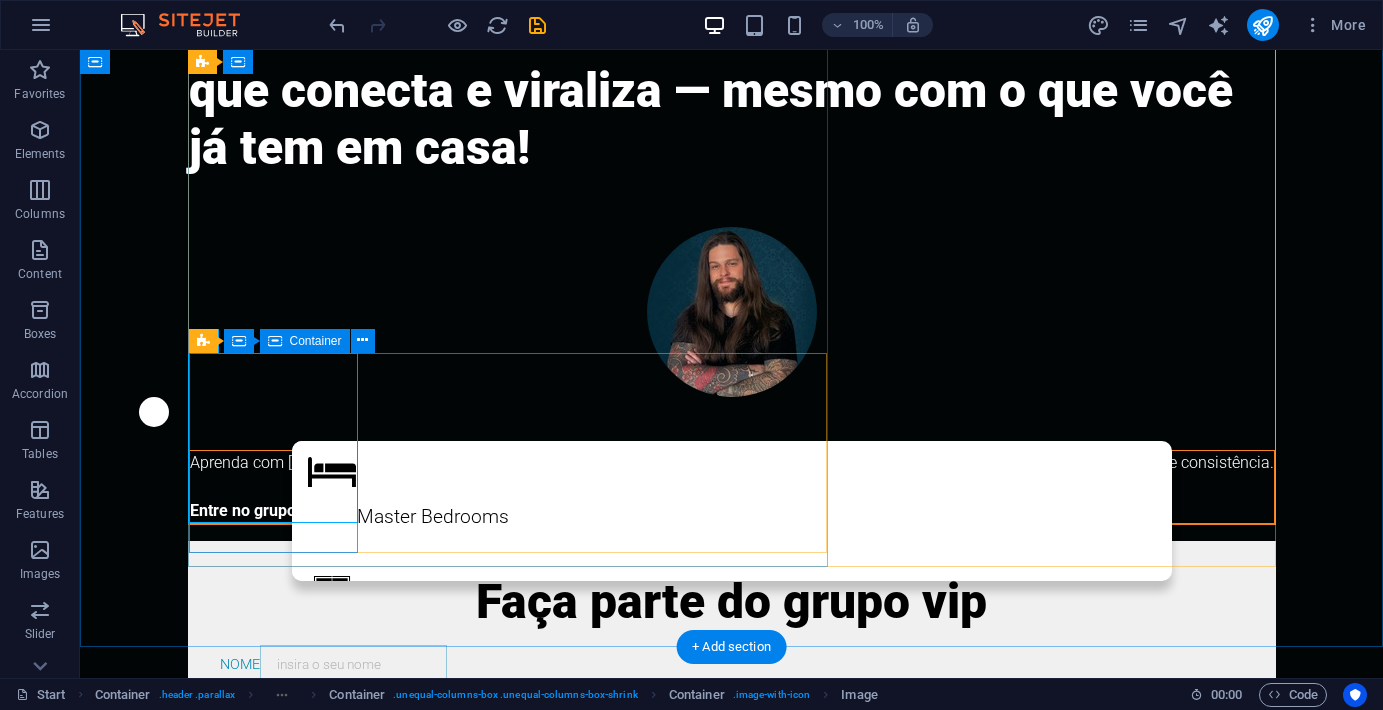 click at bounding box center [732, 330] 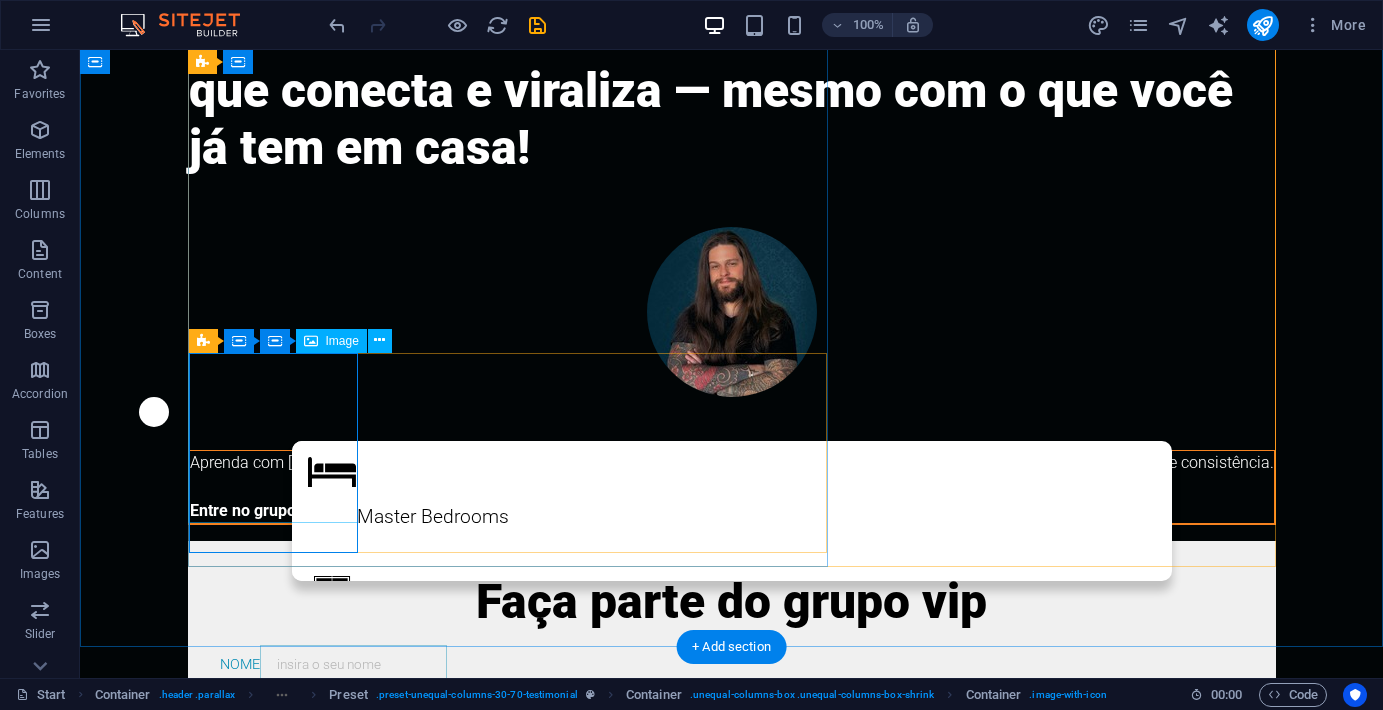 click at bounding box center (732, 312) 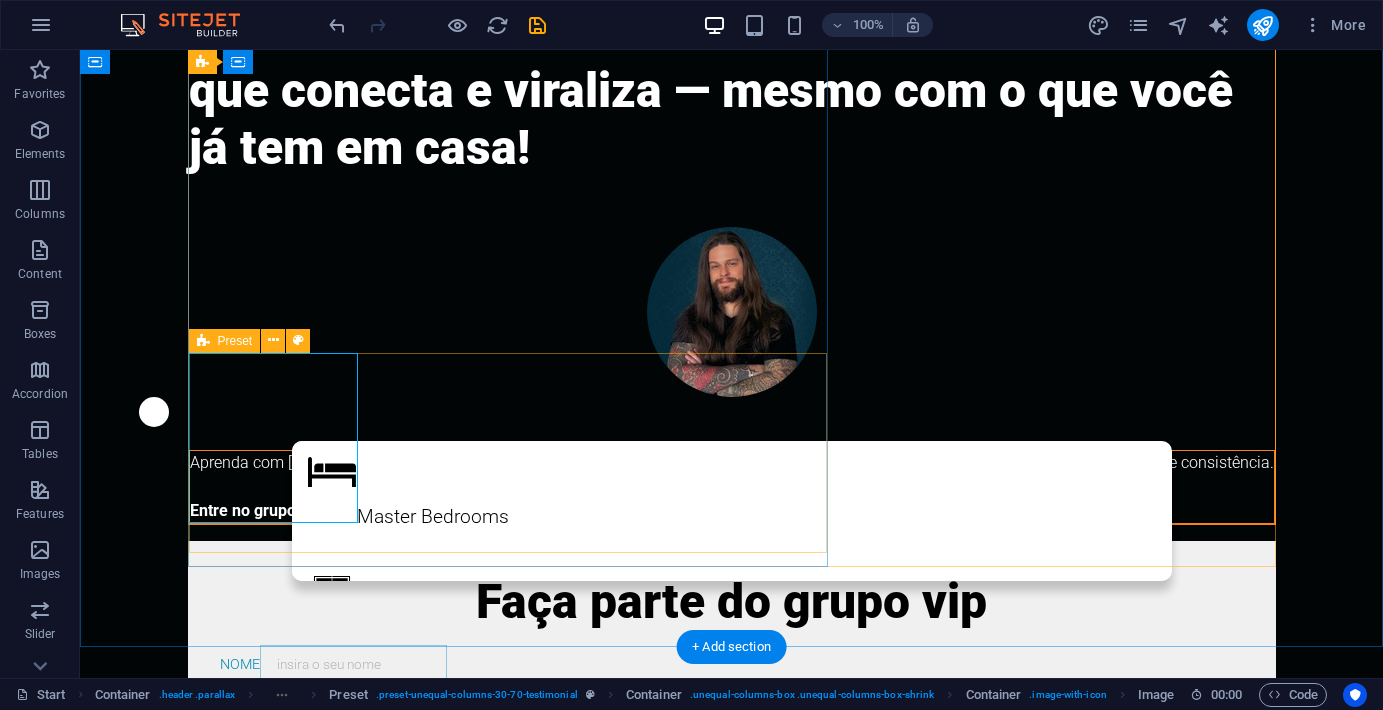 click on "Aprenda com Gabriel Sá, criador do Emogode, o processo real por trás dos vídeos que conquistaram milhões - com celular, criatividade e consistência. Entre no grupo VIP e tenha acesso exclusivo aos bastidores, lives e prioridade na lançamento do curso." at bounding box center [732, 375] 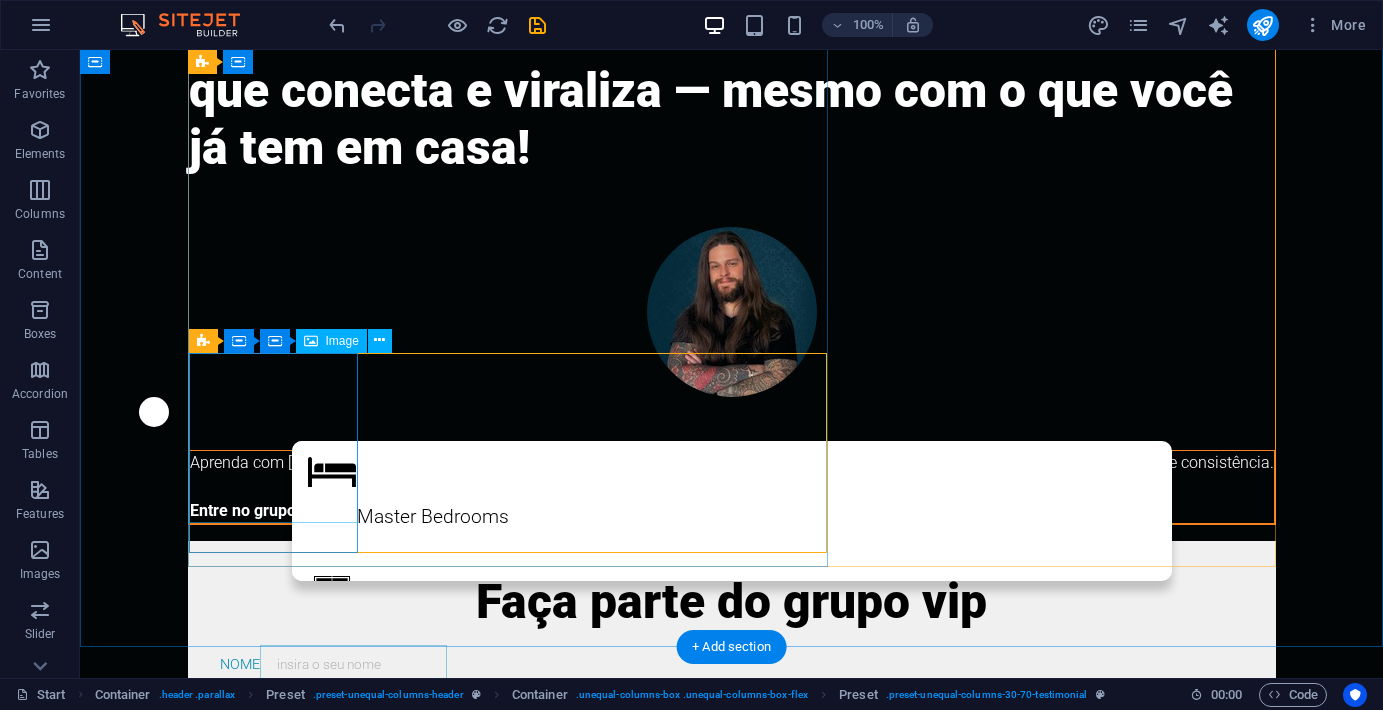 click at bounding box center (732, 312) 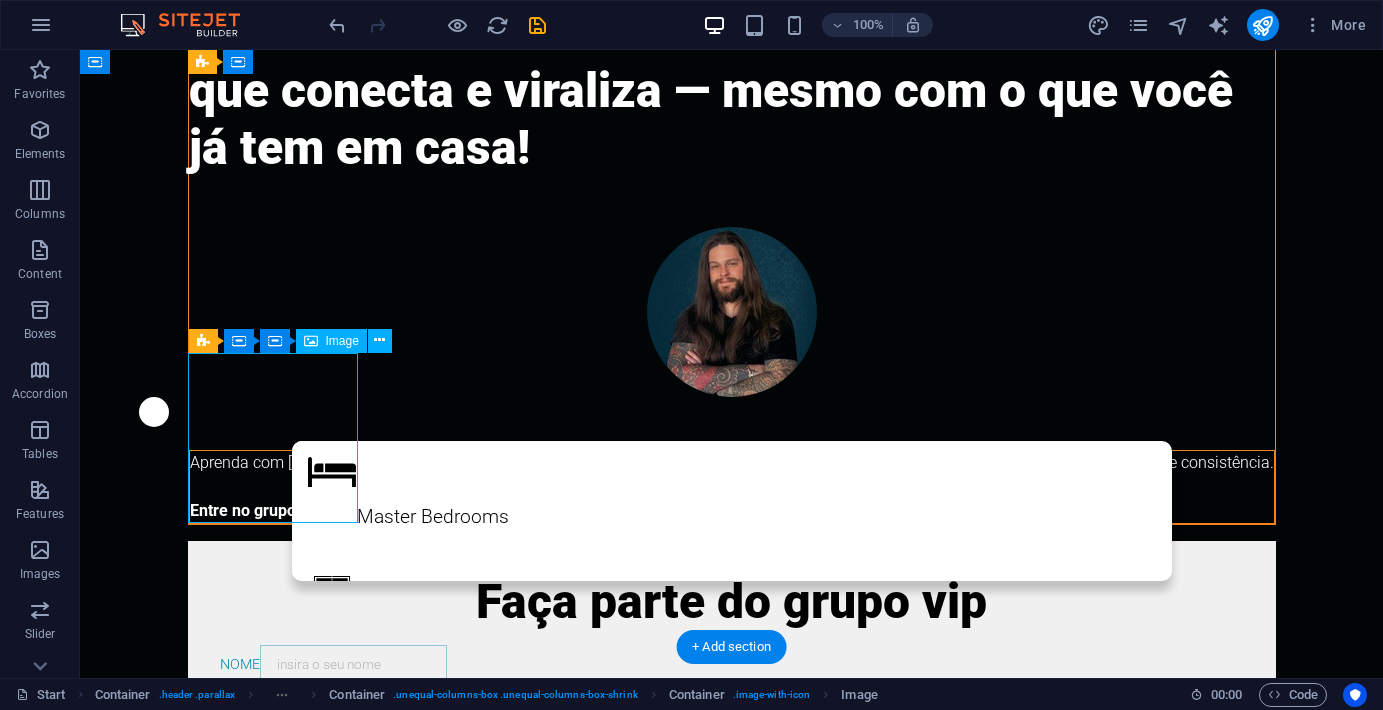 drag, startPoint x: 354, startPoint y: 520, endPoint x: 384, endPoint y: 531, distance: 31.95309 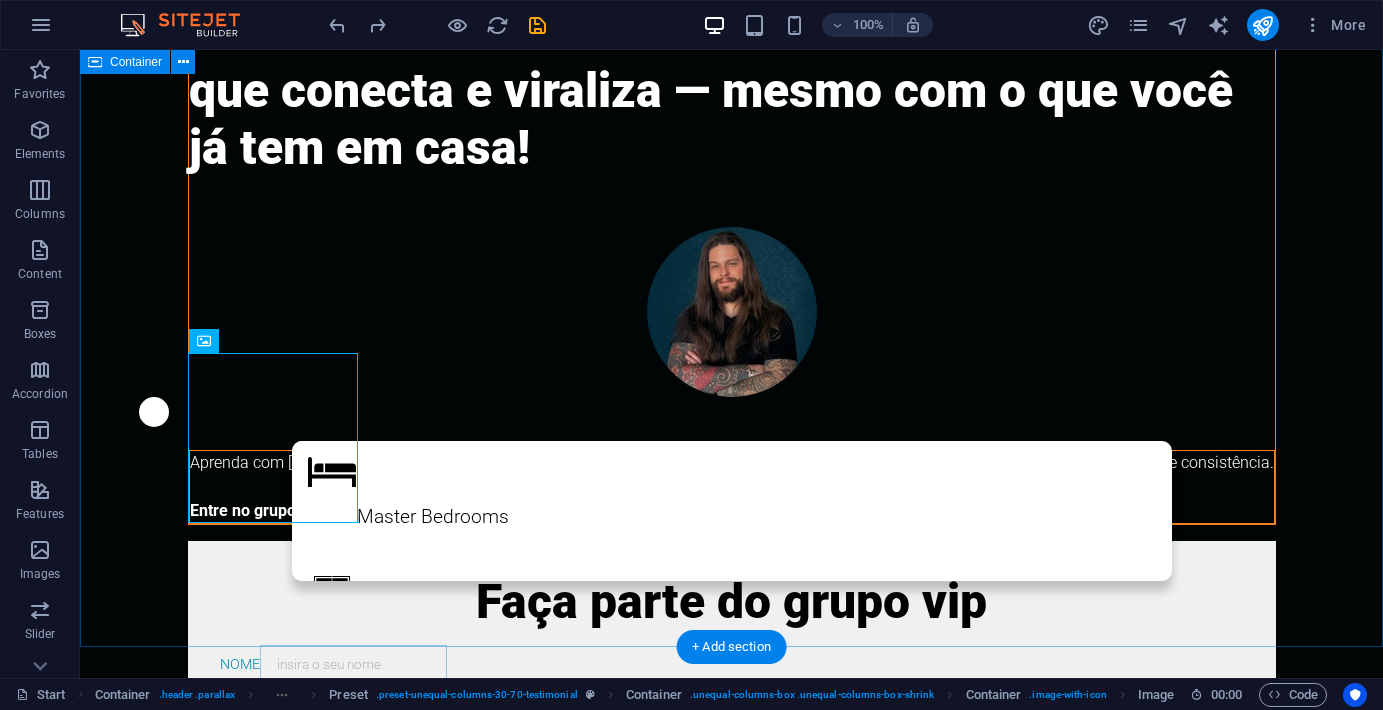 click on "Descubra como transformar música em conteúdo que conecta e viraliza — mesmo com o que você já tem em casa! Aprenda com Gabriel Sá, criador do Emogode, o processo real por trás dos vídeos que conquistaram milhões - com celular, criatividade e consistência. Entre no grupo VIP e tenha acesso exclusivo aos bastidores, lives e prioridade na lançamento do curso. Faça parte do grupo vip Nome Número de celular E-mail   Eu li os termos de privacidade Unreadable? Load new envie suas informações" at bounding box center [731, 485] 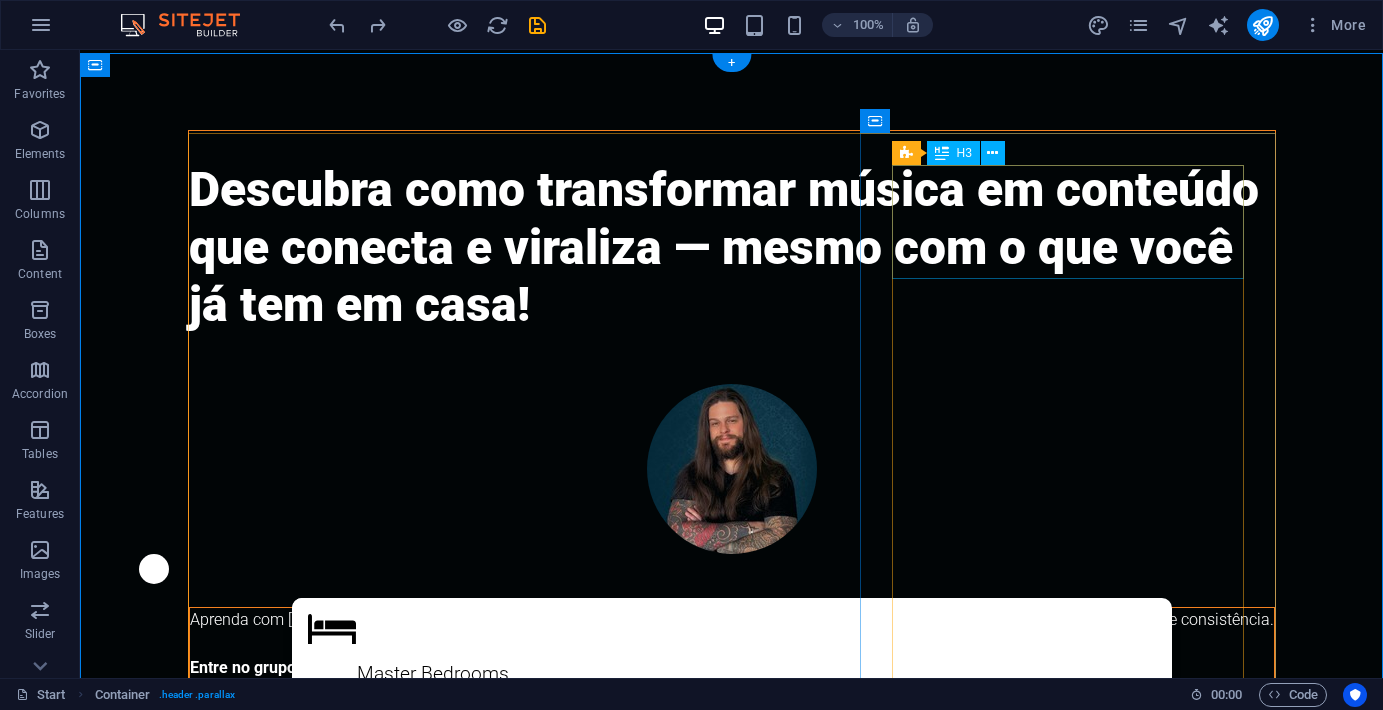 scroll, scrollTop: 0, scrollLeft: 0, axis: both 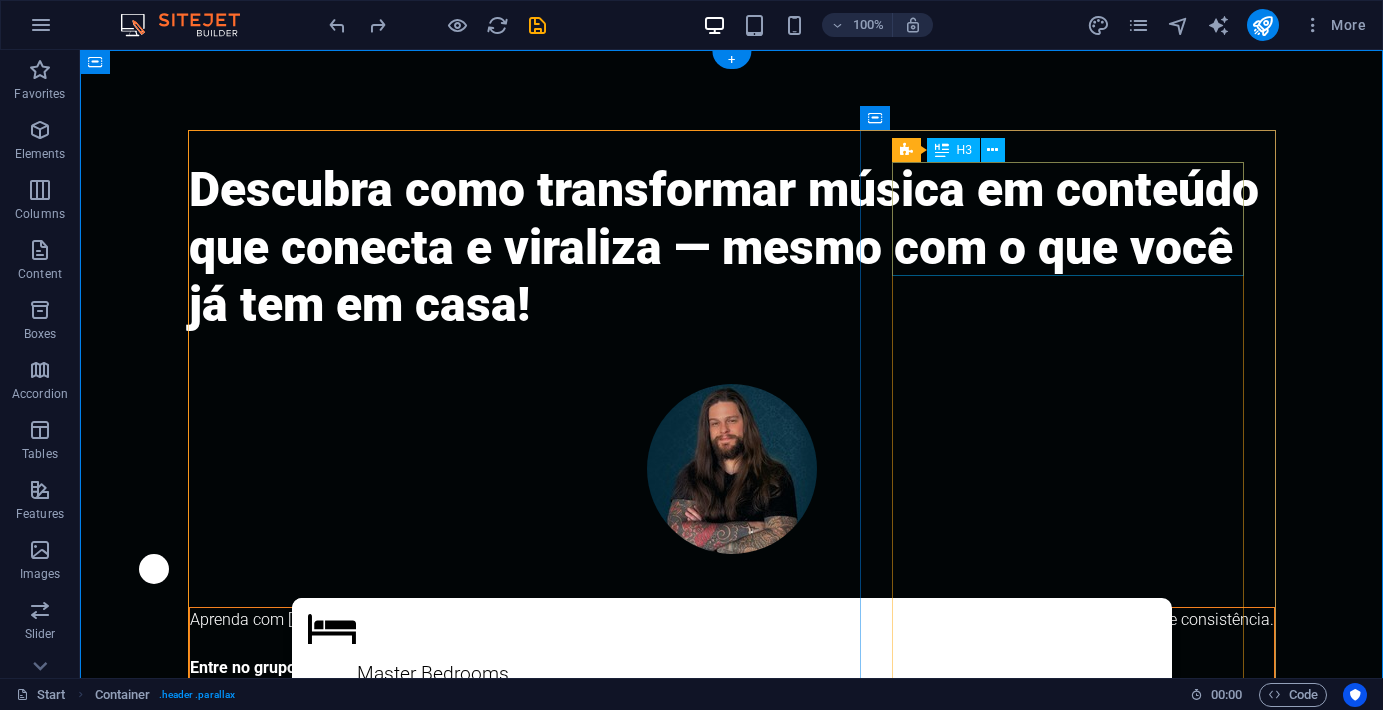 click on "Faça parte do grupo vip" at bounding box center [732, 759] 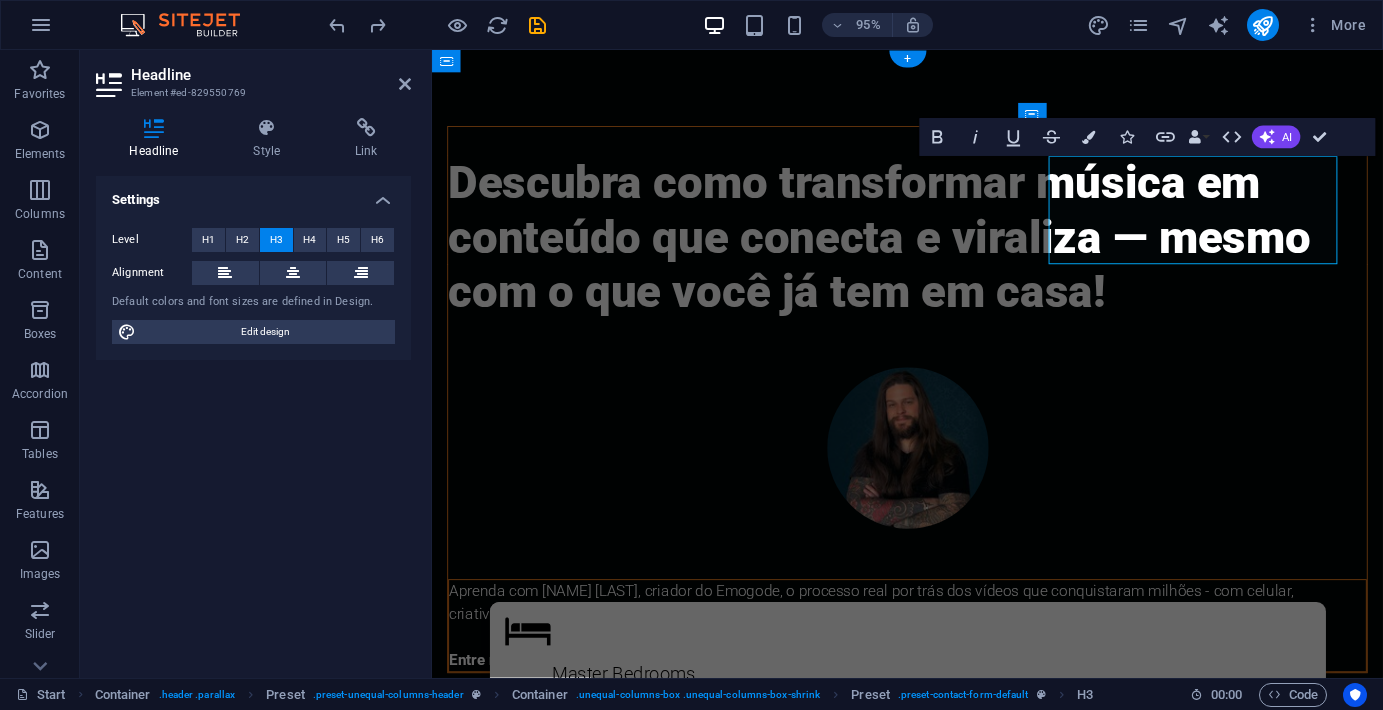 click on "Faça parte do grupo vip" at bounding box center [932, 782] 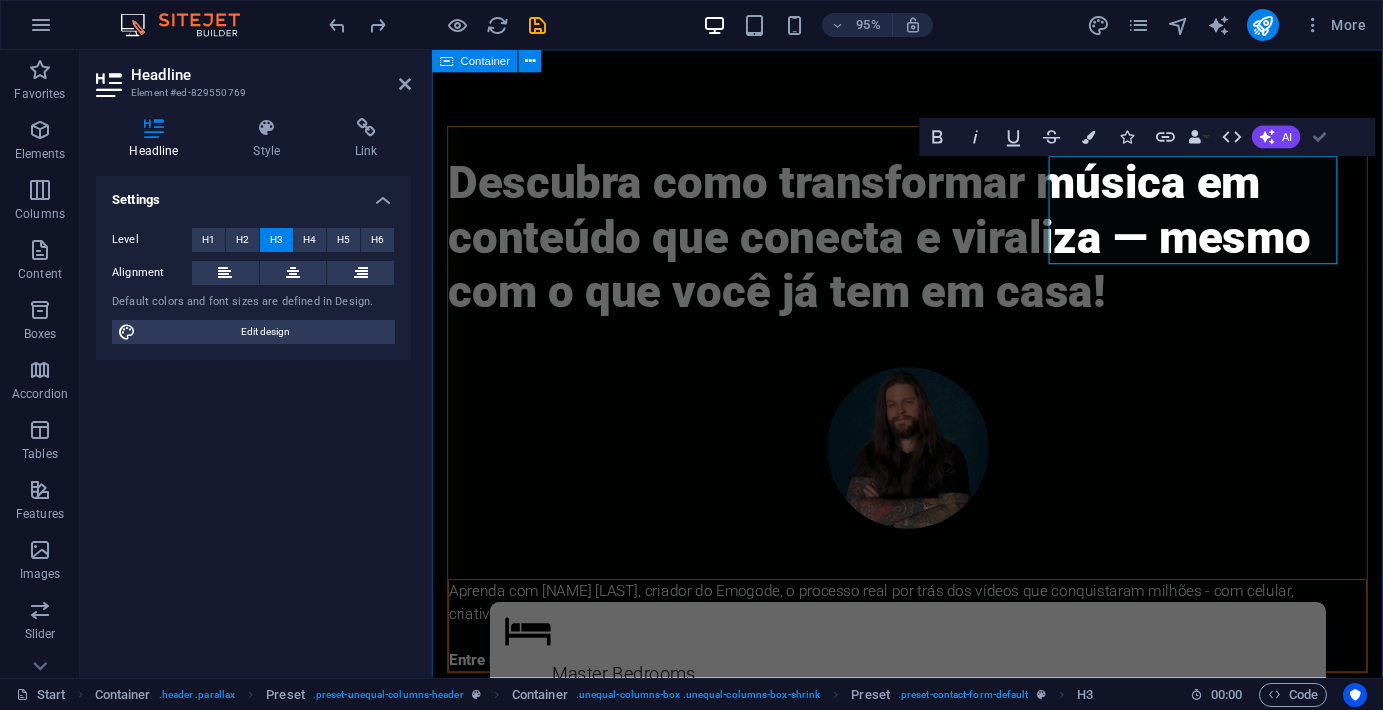 drag, startPoint x: 1328, startPoint y: 132, endPoint x: 1201, endPoint y: 199, distance: 143.58969 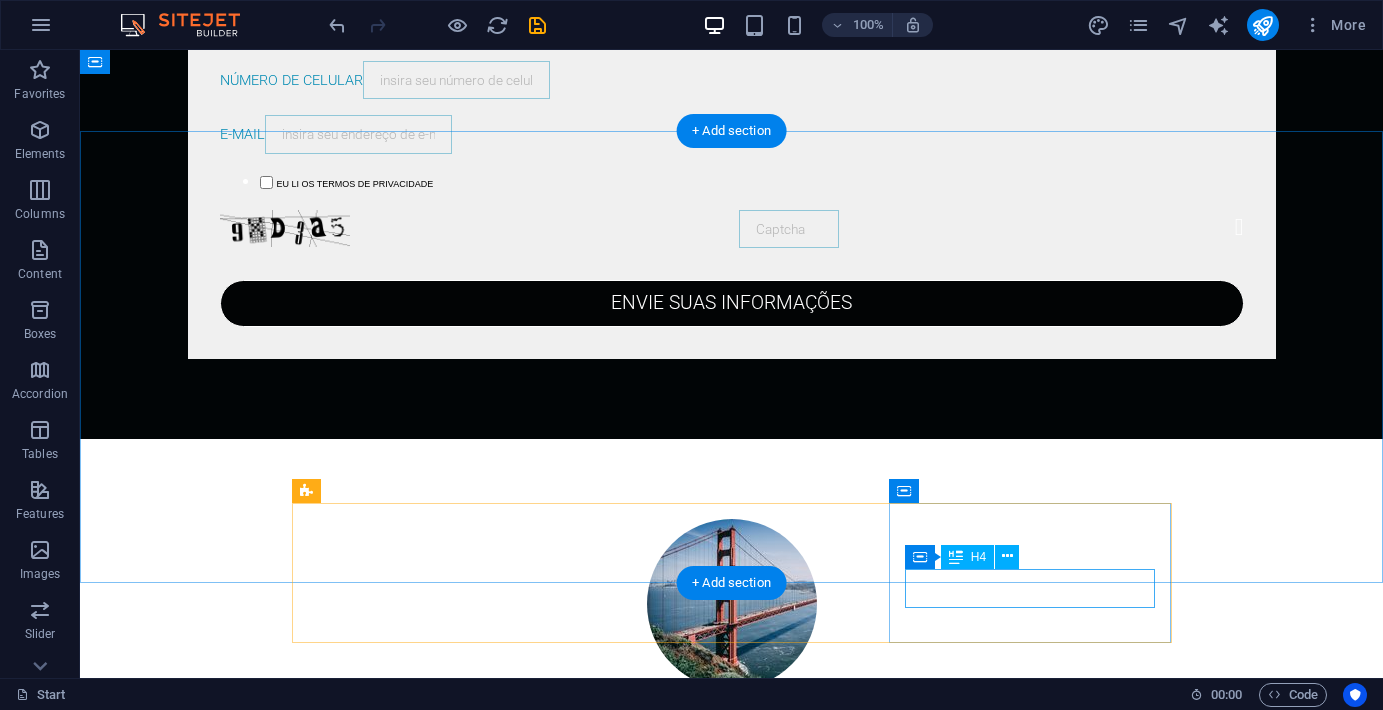 scroll, scrollTop: 658, scrollLeft: 0, axis: vertical 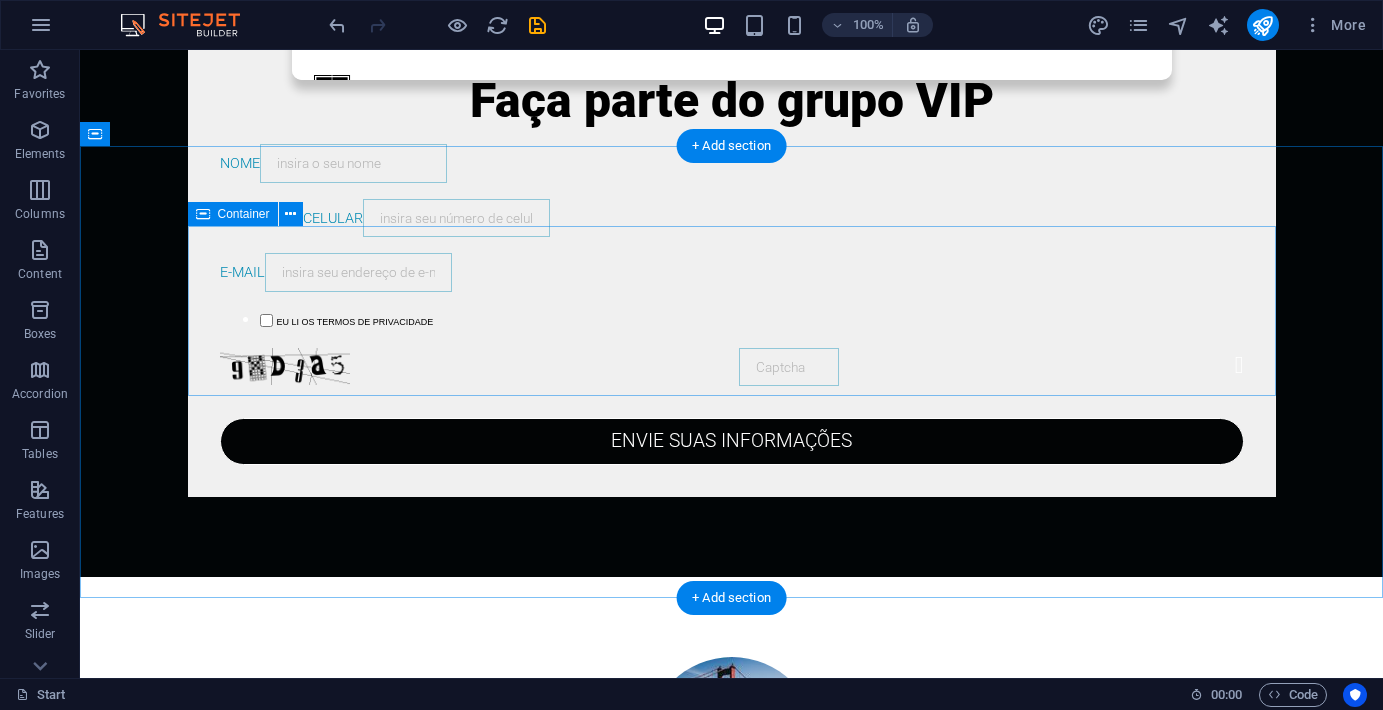 click at bounding box center (732, 760) 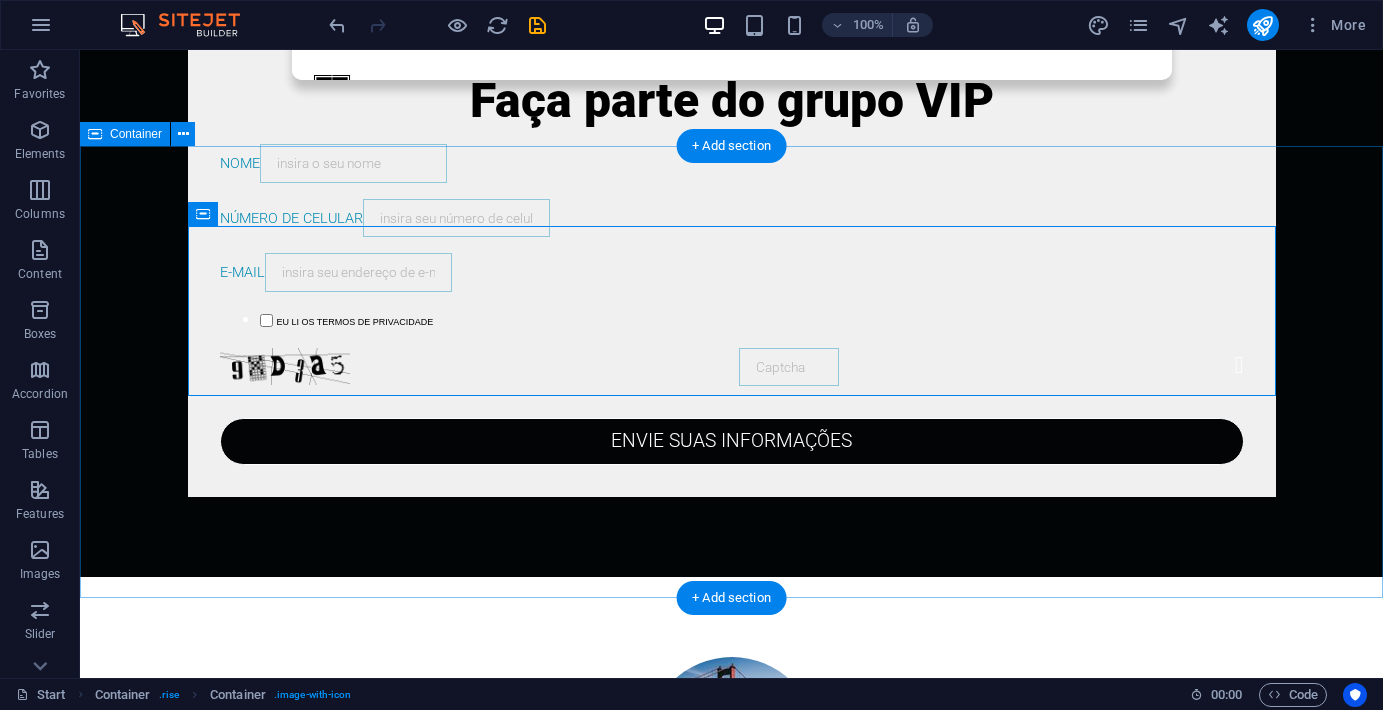 click on "Rise Above the City Live in spacious luxury and have access to all amenities at your fingertips. Master Bedrooms Fine Restaurants Free Wi-Fi" at bounding box center [731, 821] 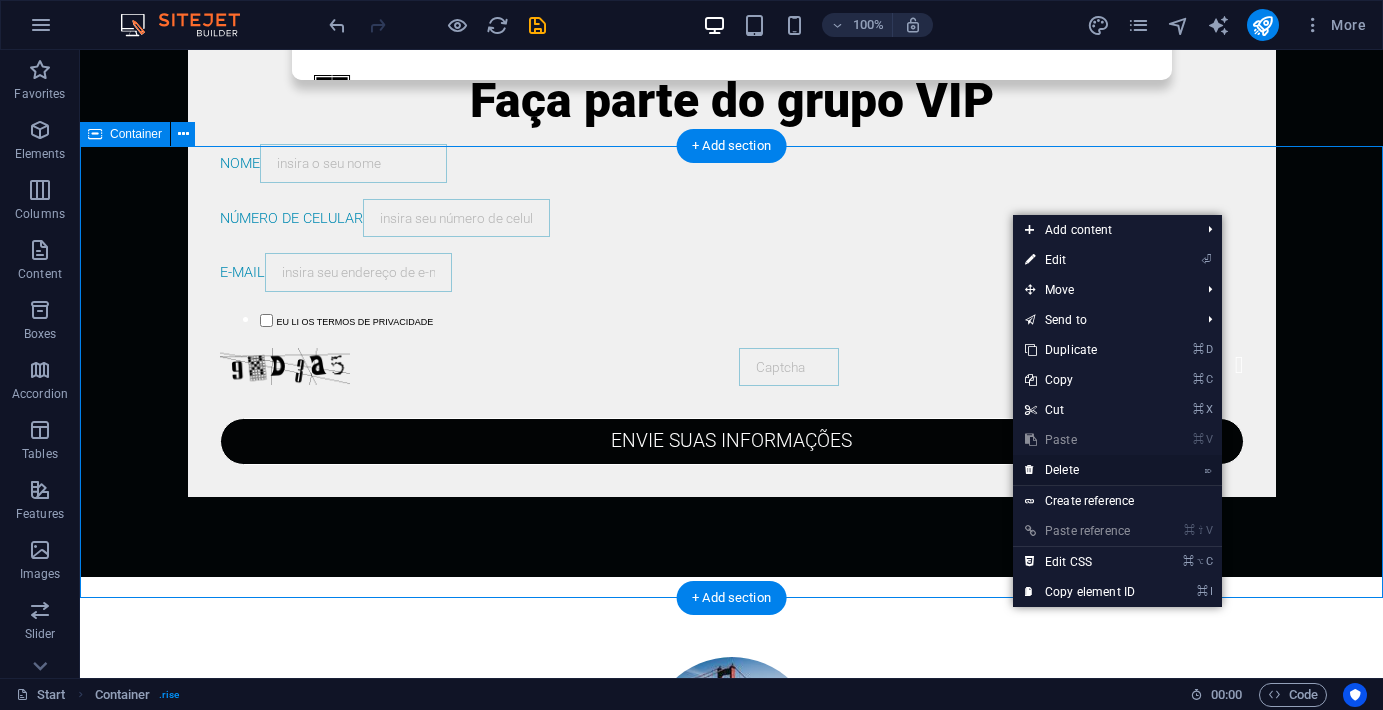 click on "⌦  Delete" at bounding box center (1080, 470) 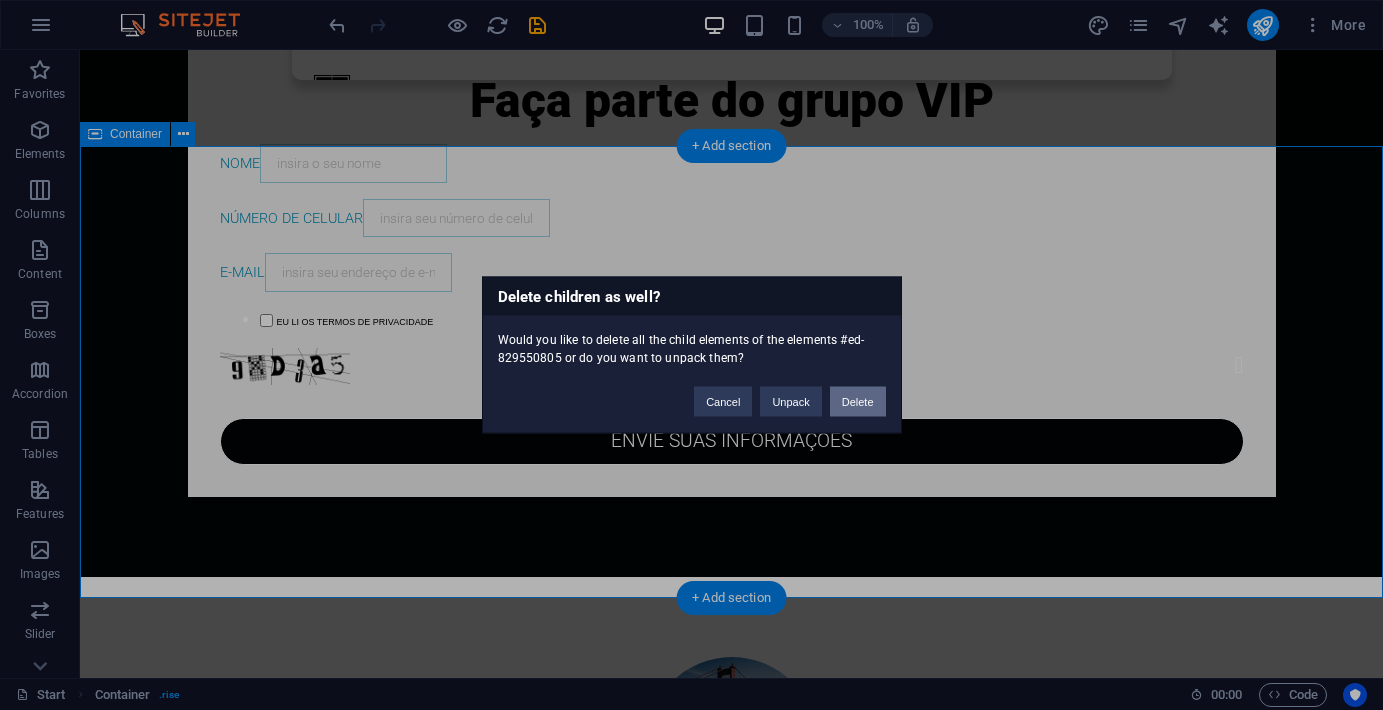 click on "Delete" at bounding box center (858, 402) 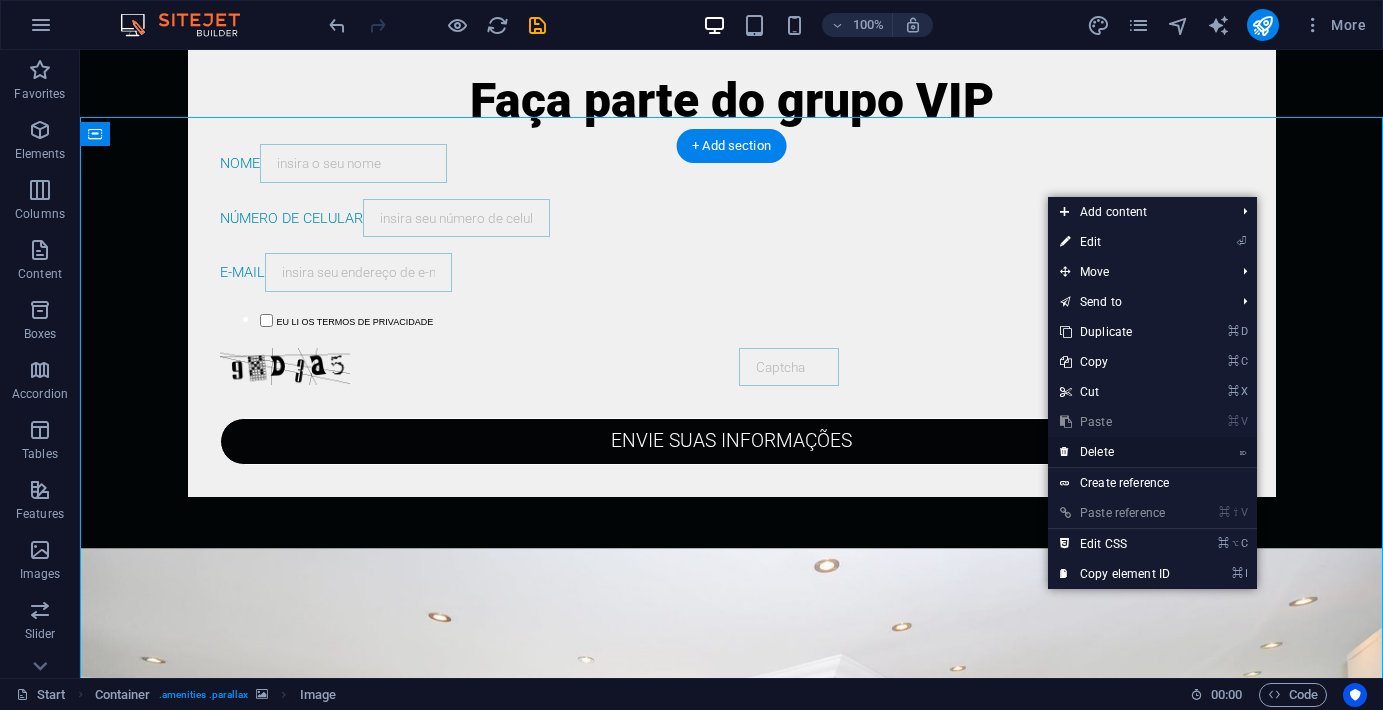 click on "⌦  Delete" at bounding box center [1115, 452] 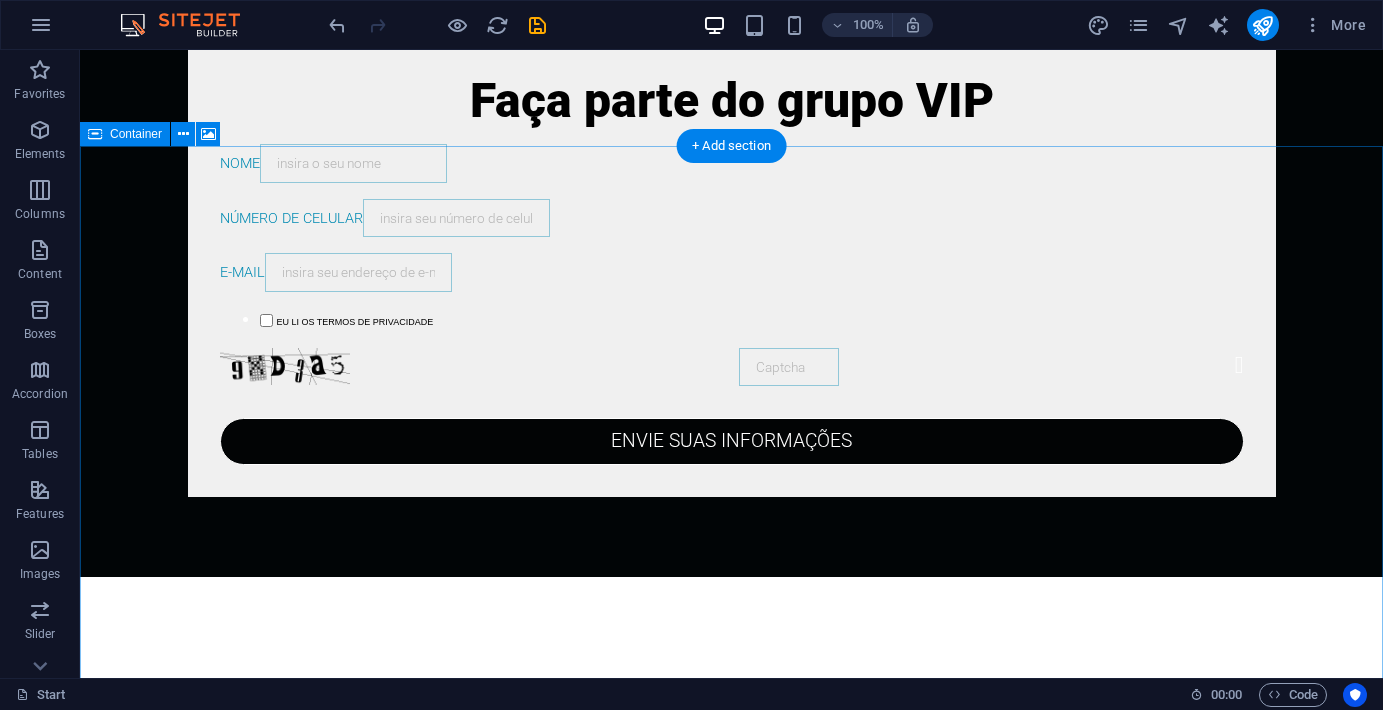 click on "Laundry  Smoking area  Indoor Fireplace Dry cleaning  Elevator  Doorman Hot tub  Newspapers  Hot Tub Luggage storage  Nearby restaurants Cable TV Free Wi-fi Nearby Bars Hairdryer Breakfast options  Free Parking Kitchen" at bounding box center (731, 1452) 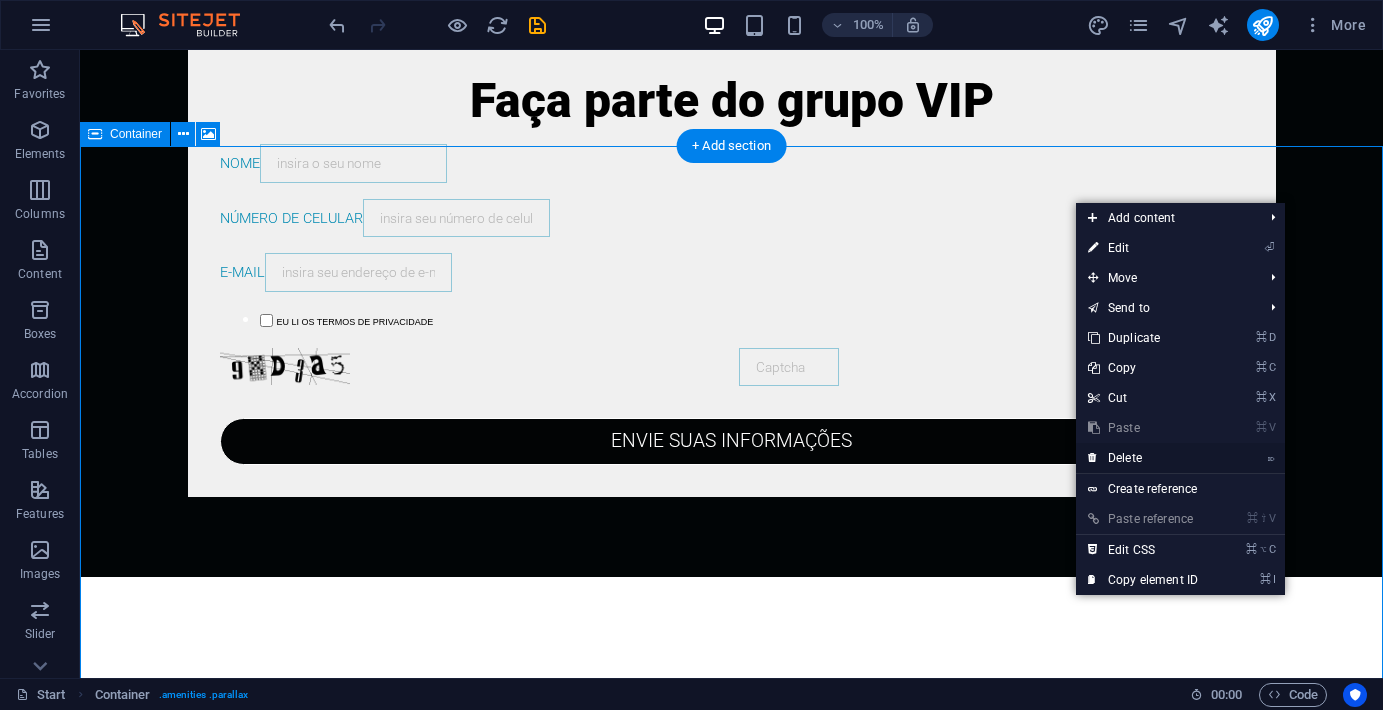 click on "⌦  Delete" at bounding box center [1143, 458] 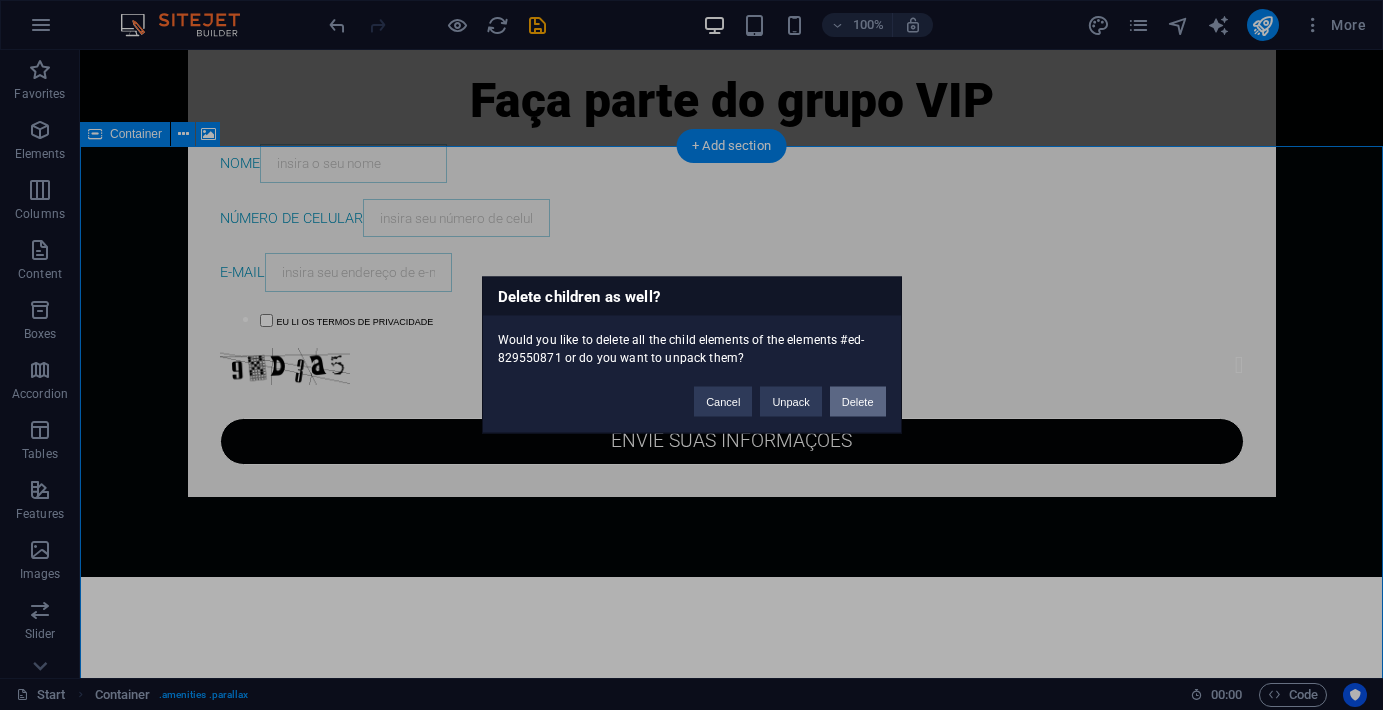 click on "Delete" at bounding box center [858, 402] 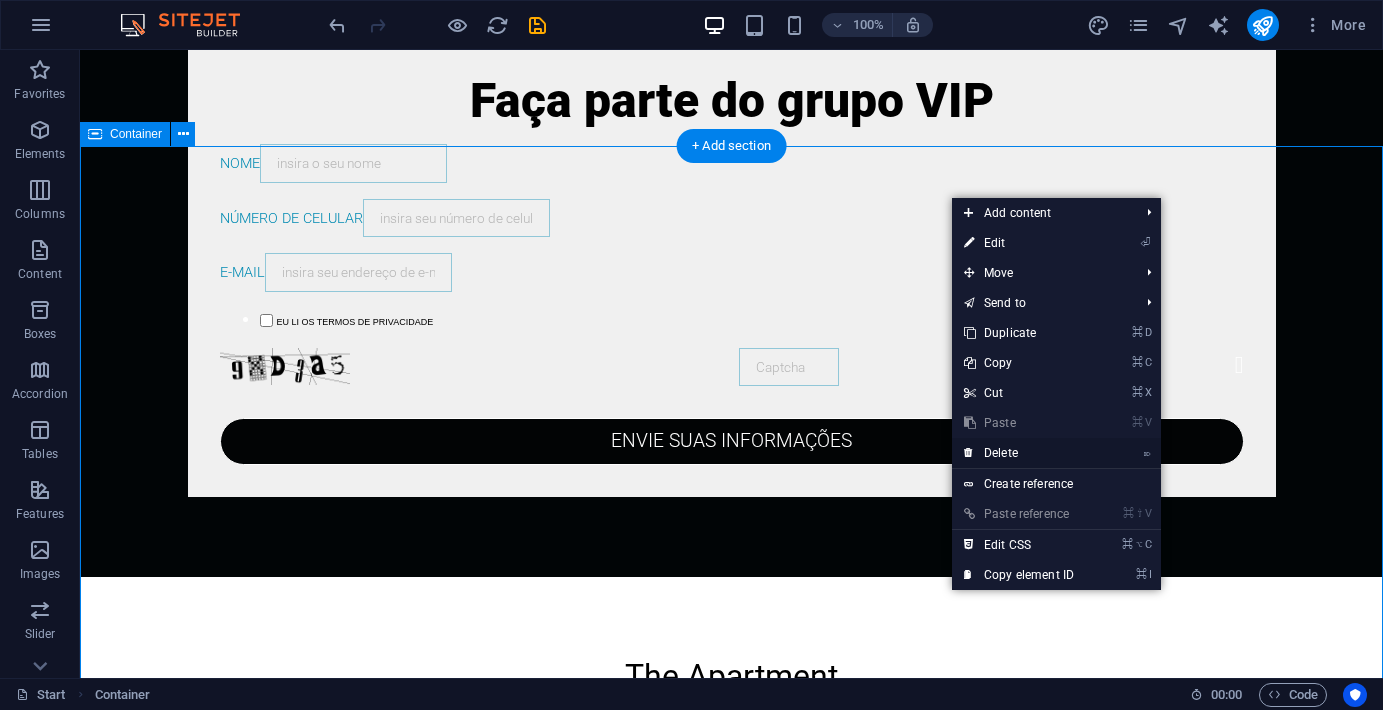click on "⌦  Delete" at bounding box center [1019, 453] 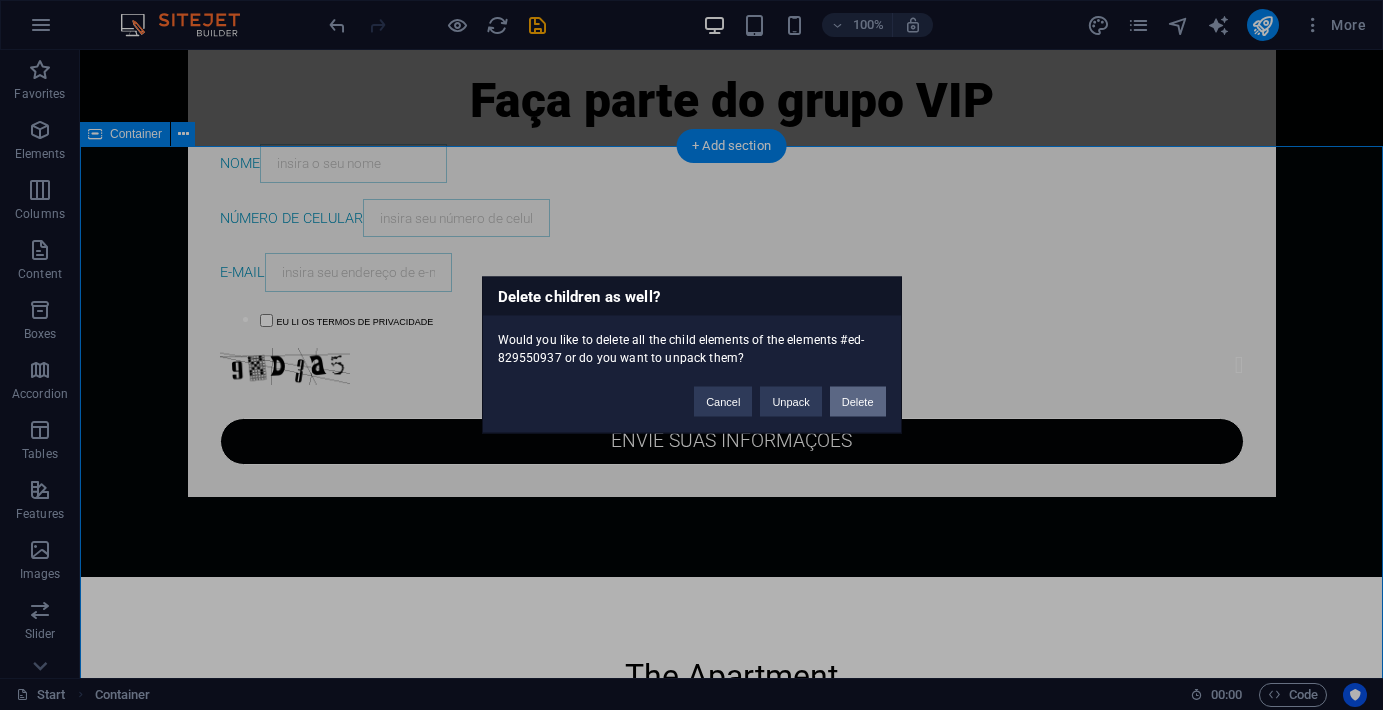 click on "Delete" at bounding box center [858, 402] 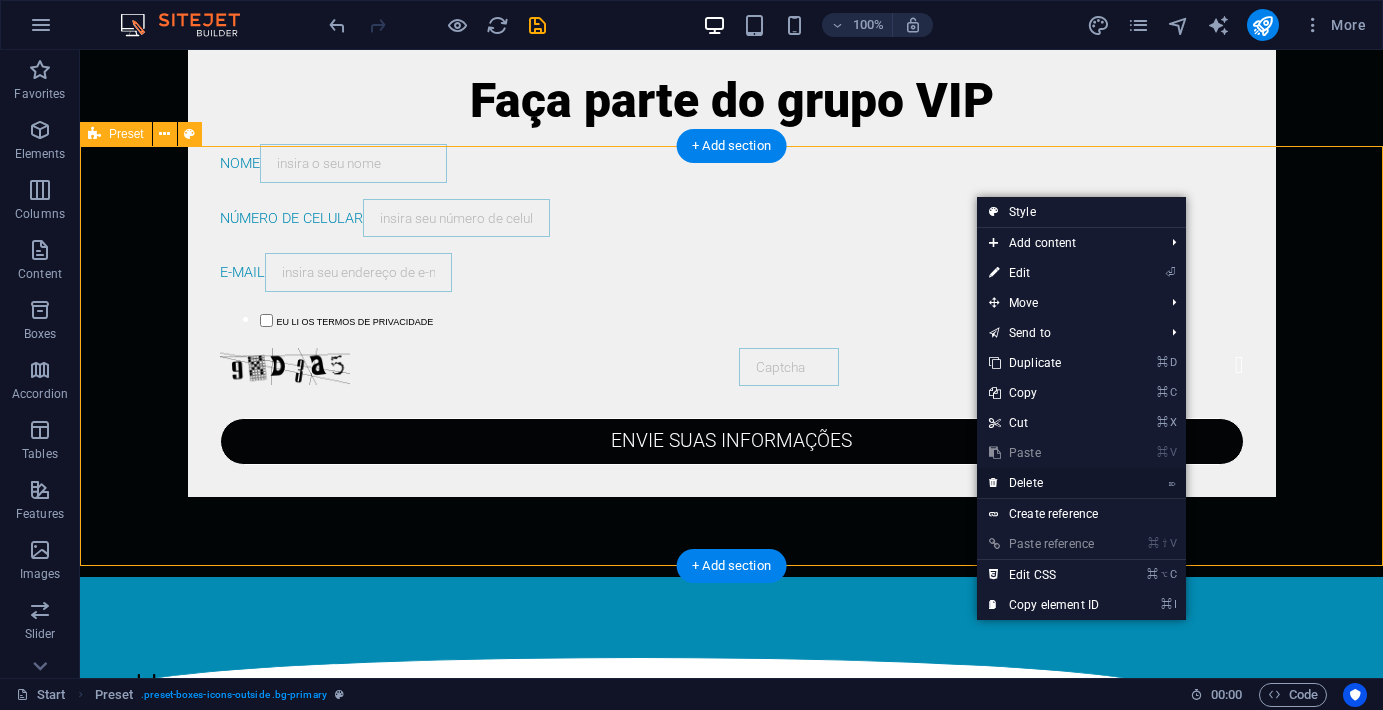 click on "⌦  Delete" at bounding box center [1044, 483] 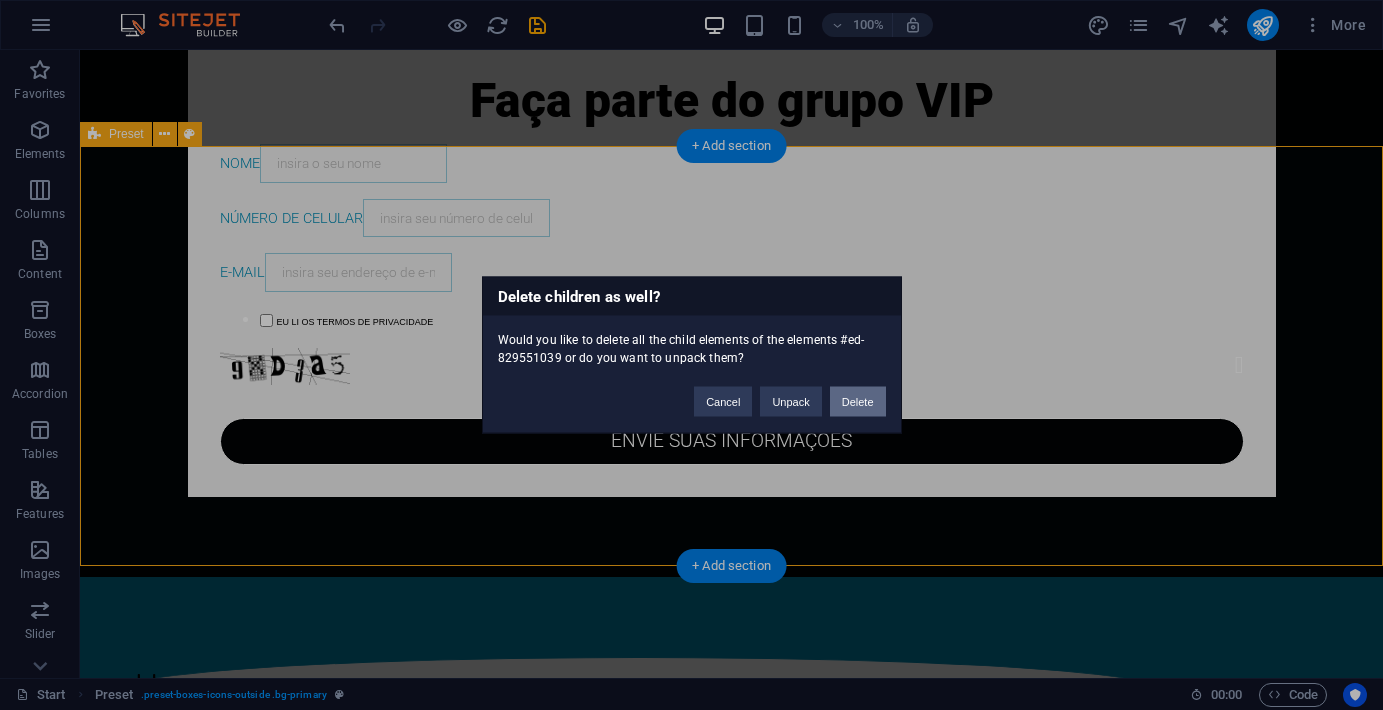 click on "Delete" at bounding box center (858, 402) 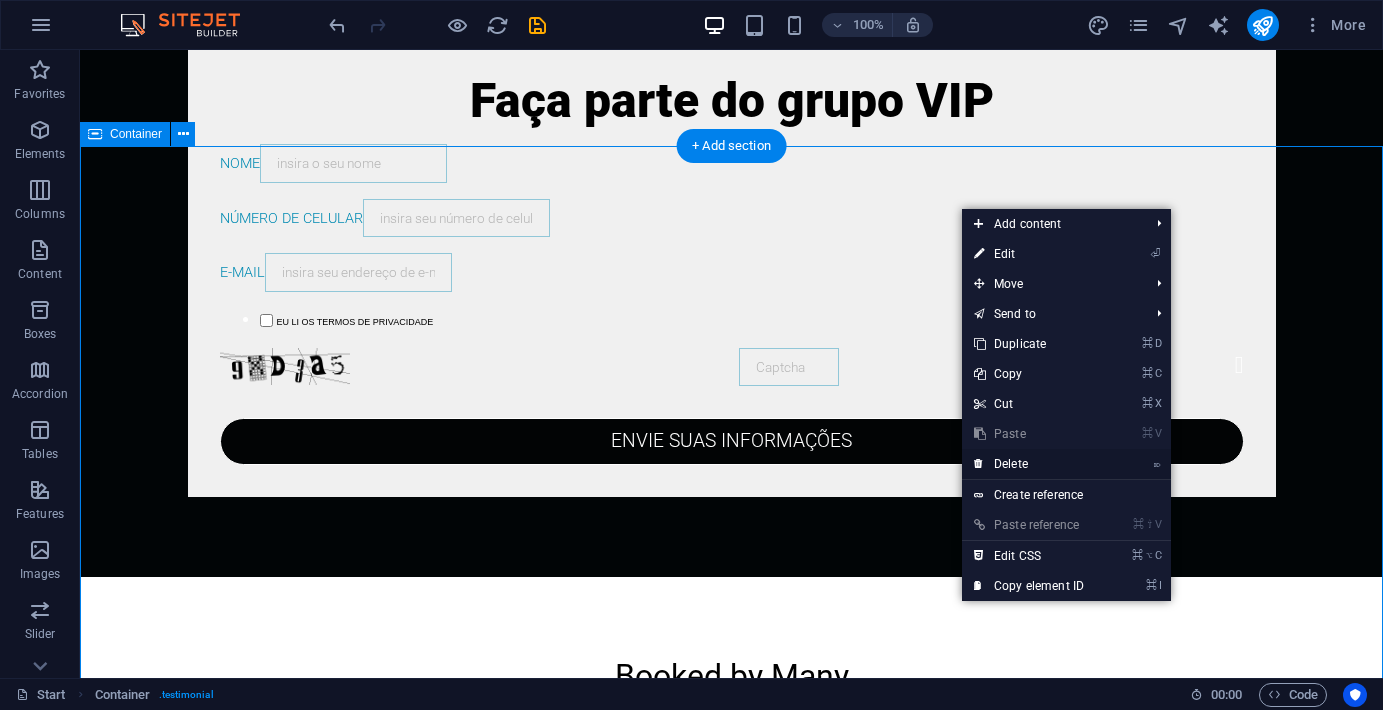 click on "⌦  Delete" at bounding box center [1029, 464] 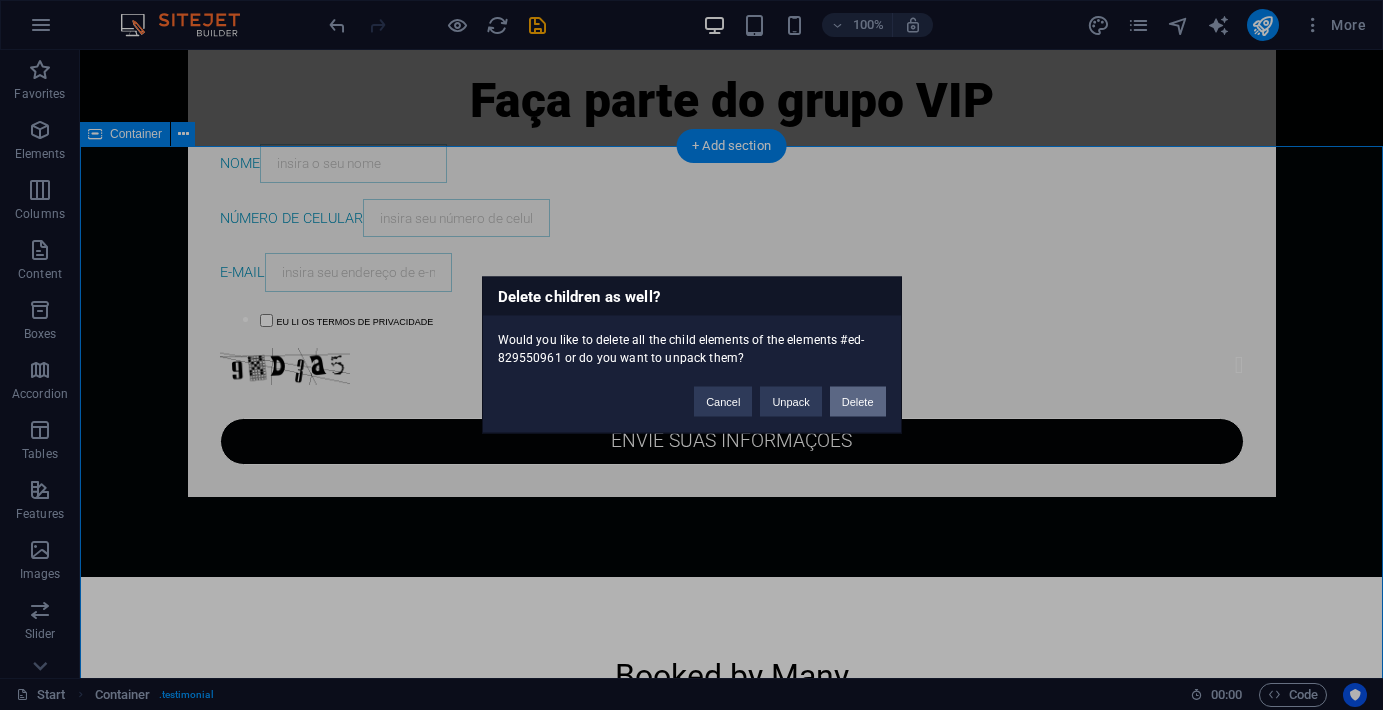 click on "Delete" at bounding box center (858, 402) 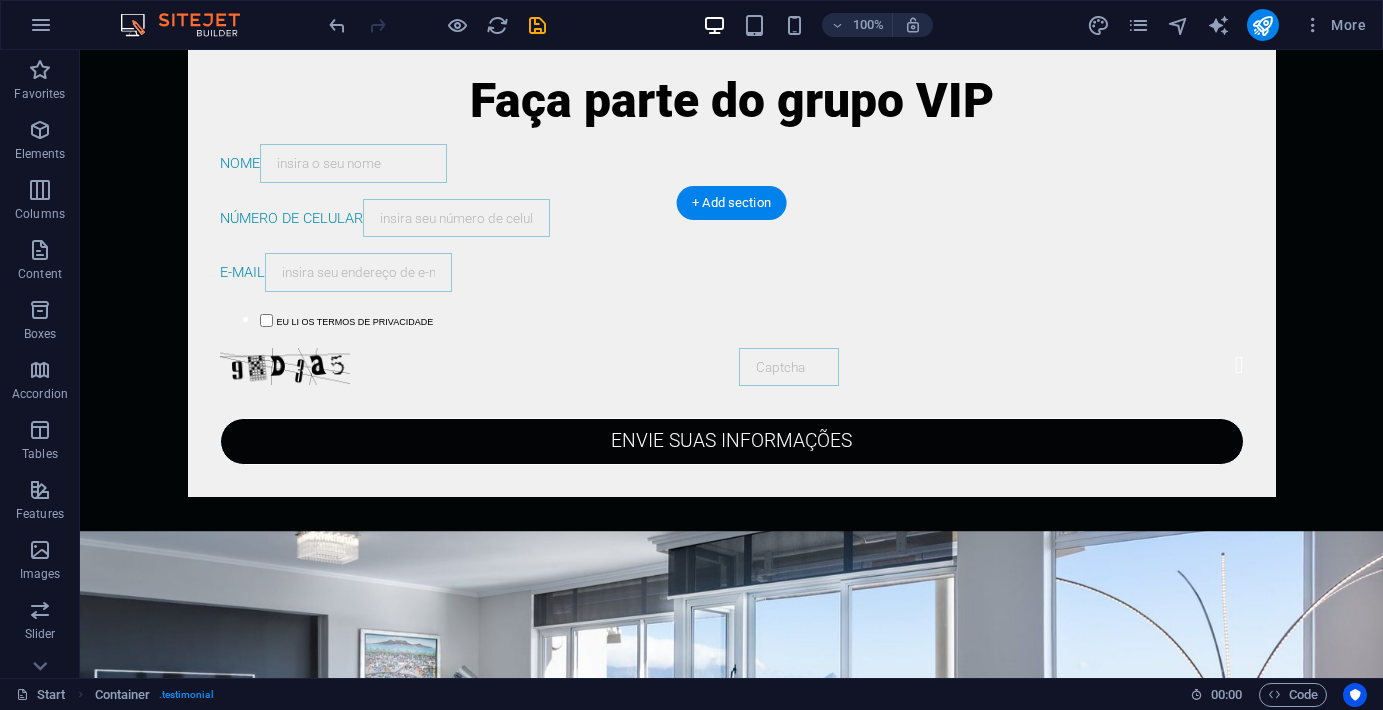 scroll, scrollTop: 601, scrollLeft: 0, axis: vertical 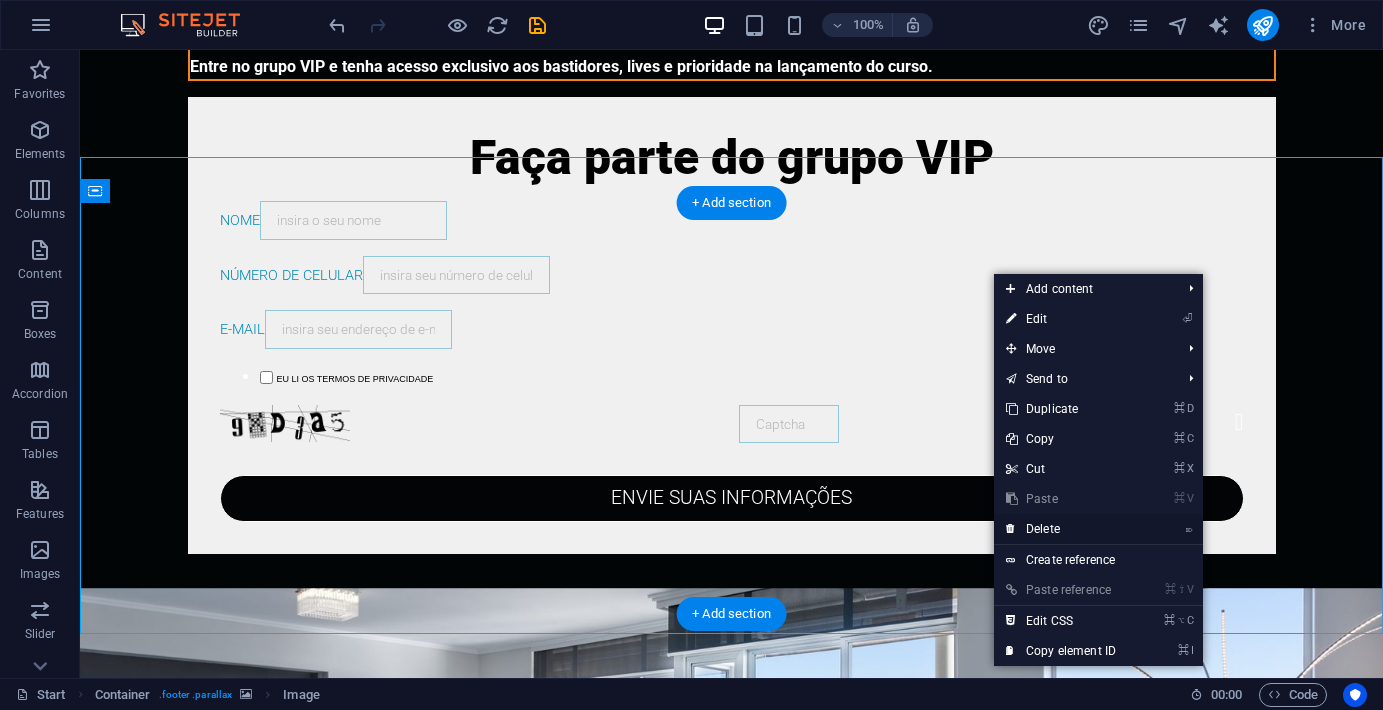 click on "⌦  Delete" at bounding box center [1061, 529] 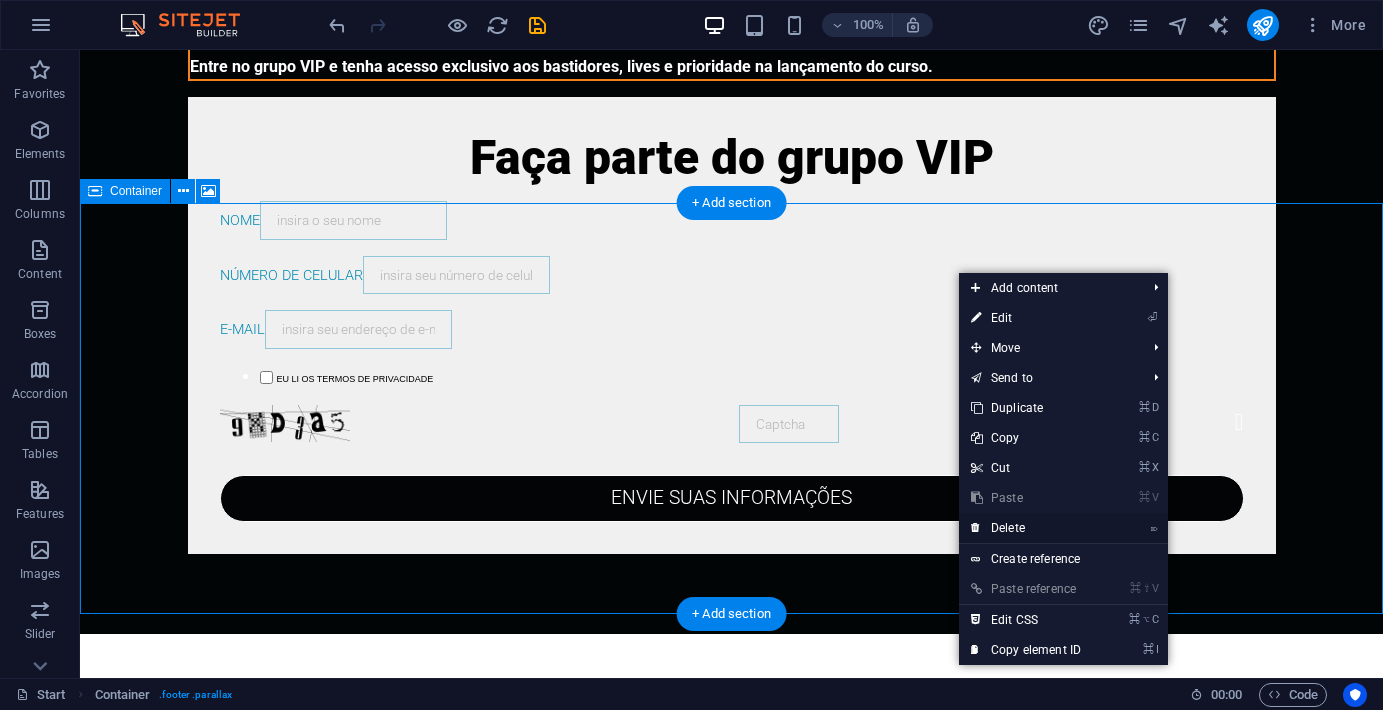 click on "⌦  Delete" at bounding box center (1026, 528) 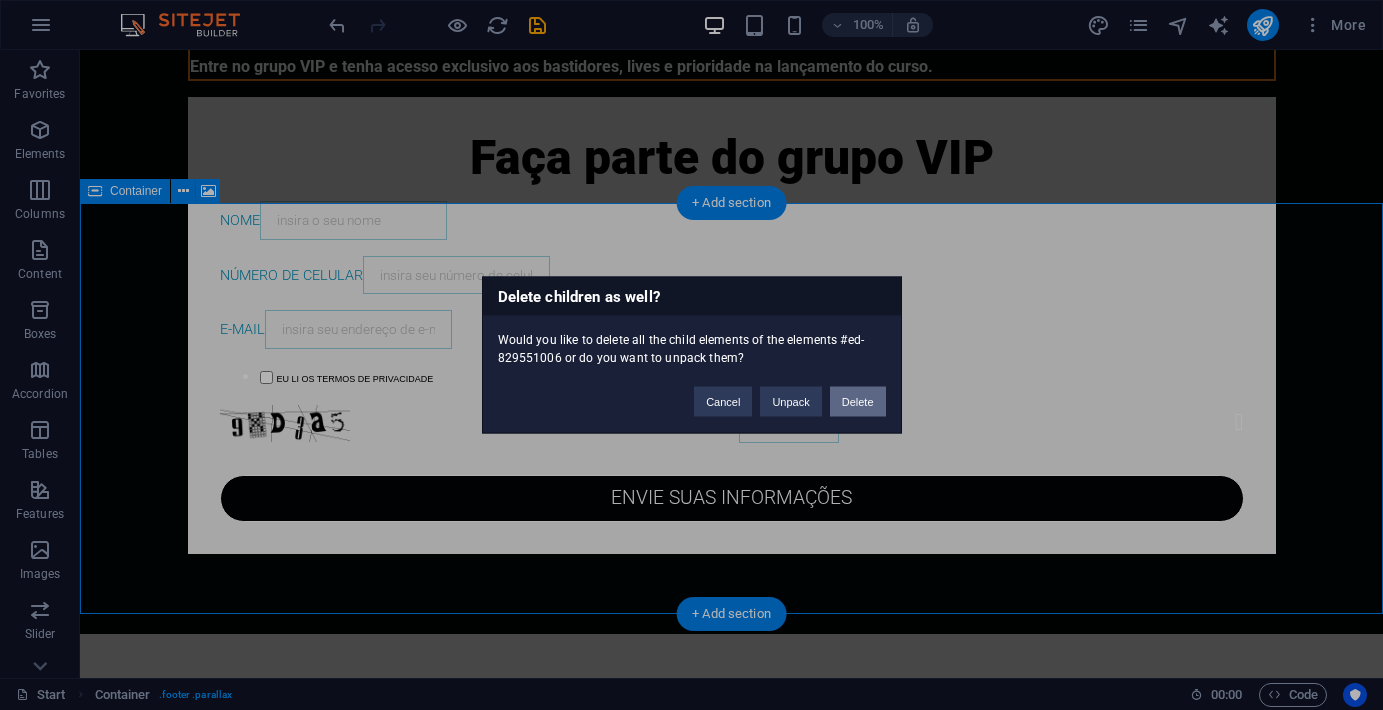 click on "Delete" at bounding box center (858, 402) 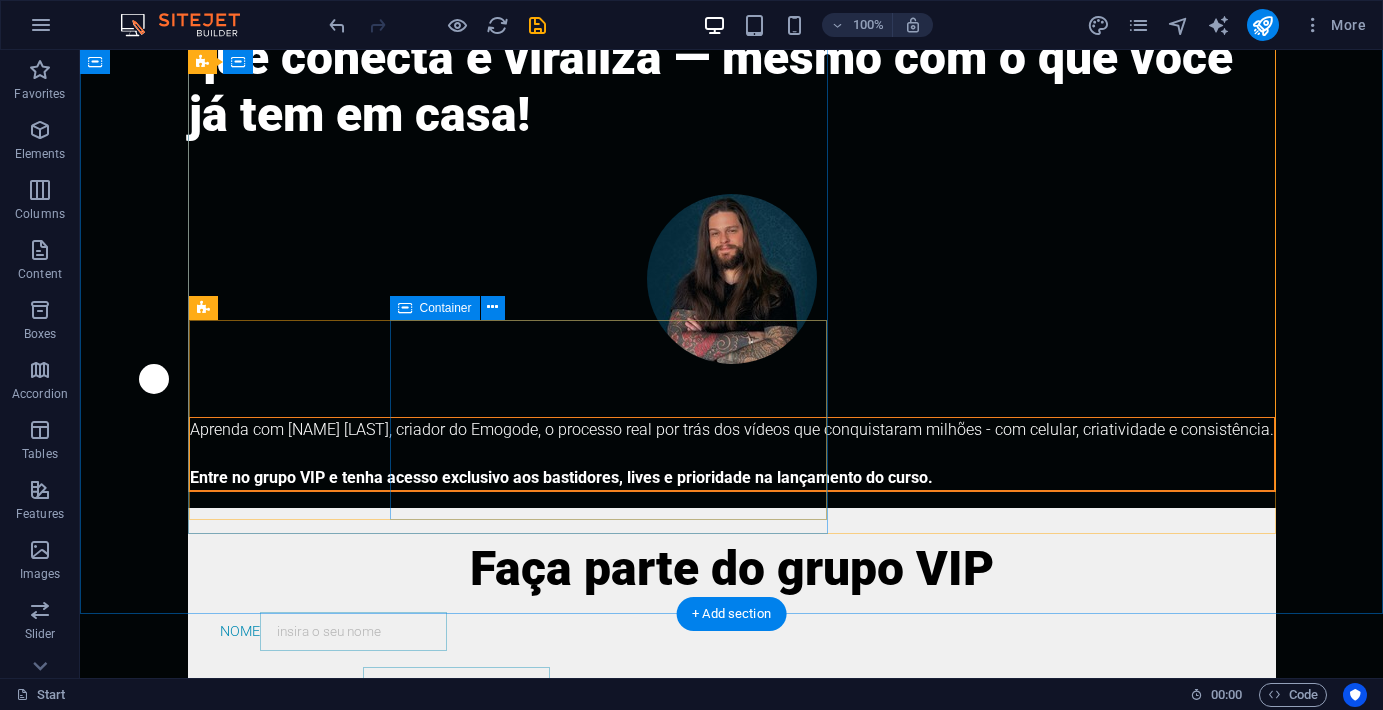 scroll, scrollTop: 184, scrollLeft: 0, axis: vertical 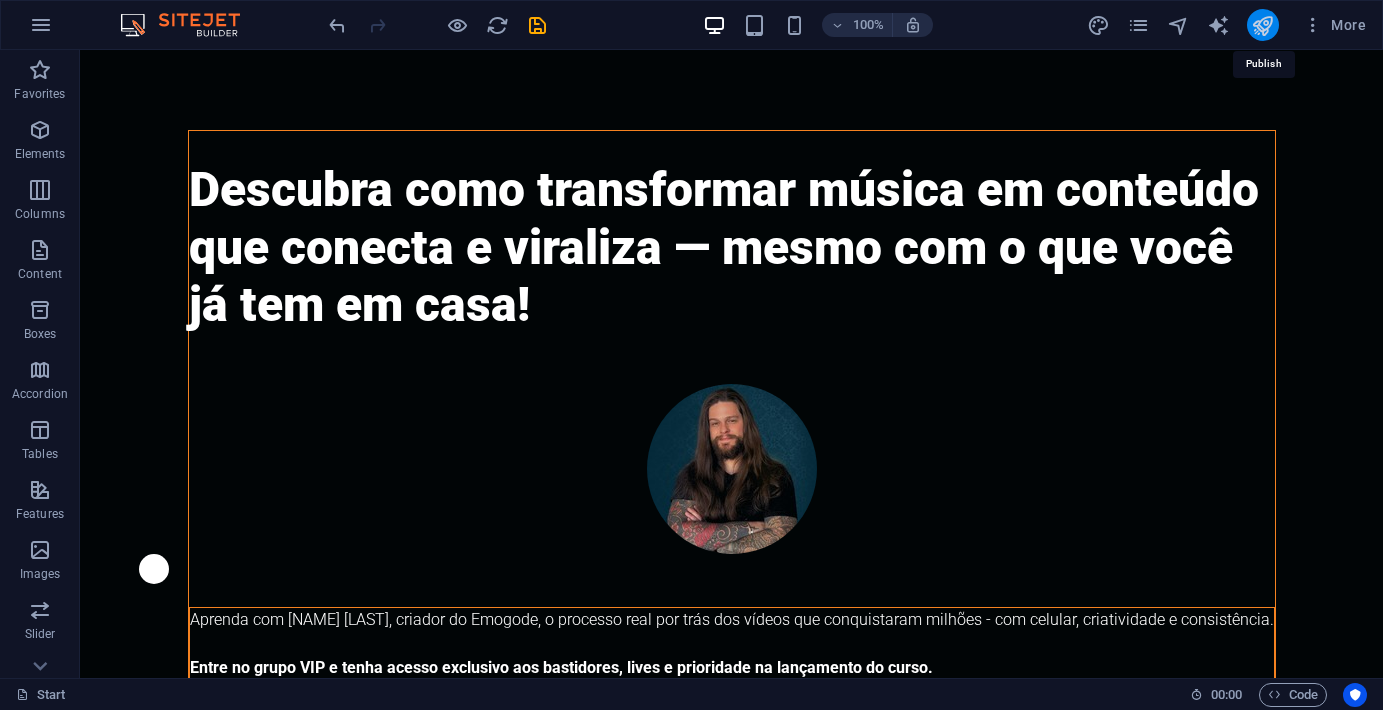 click at bounding box center [1262, 25] 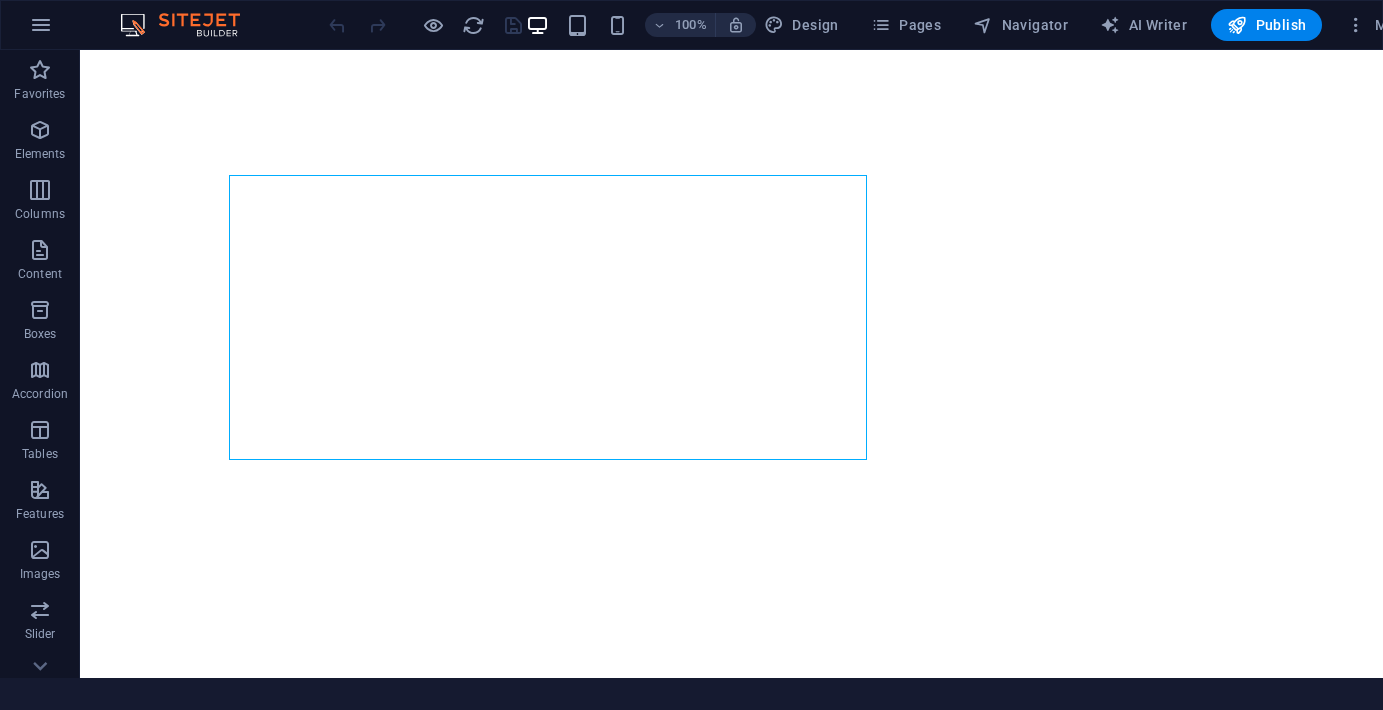 scroll, scrollTop: 0, scrollLeft: 0, axis: both 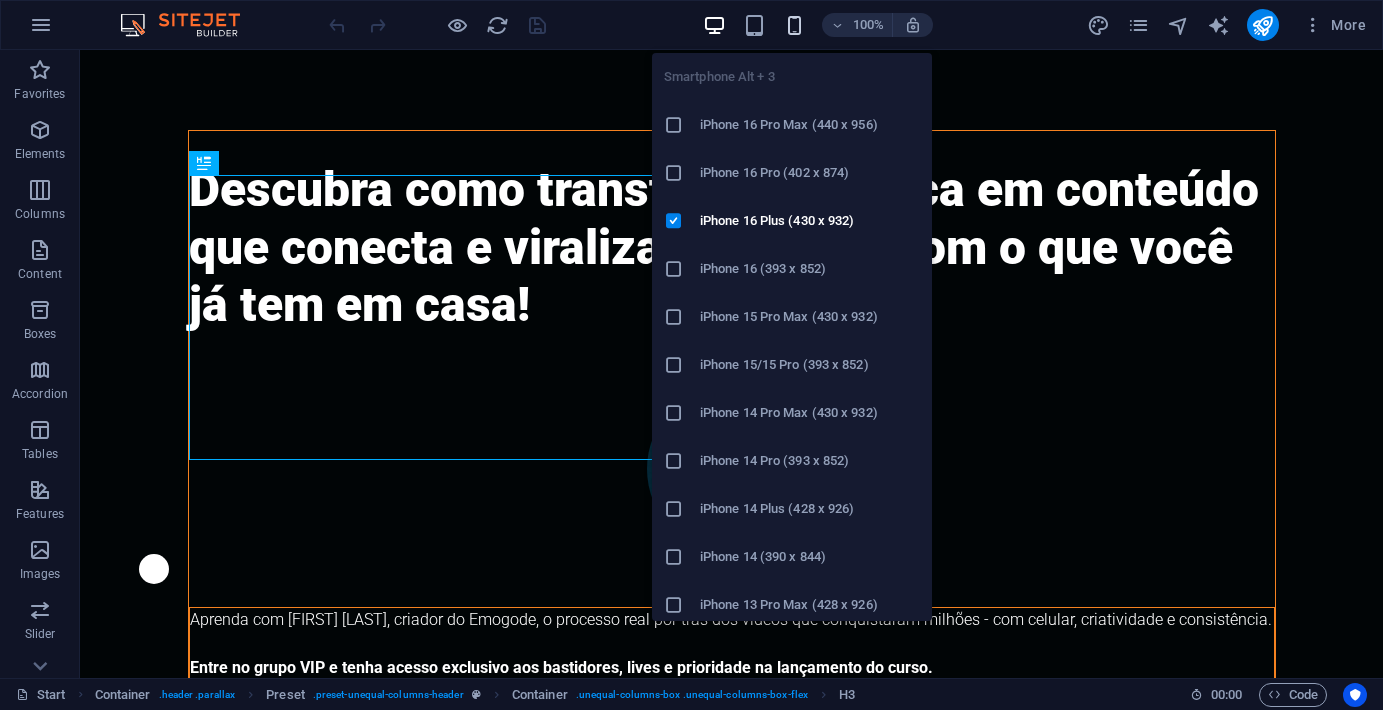 click at bounding box center [794, 25] 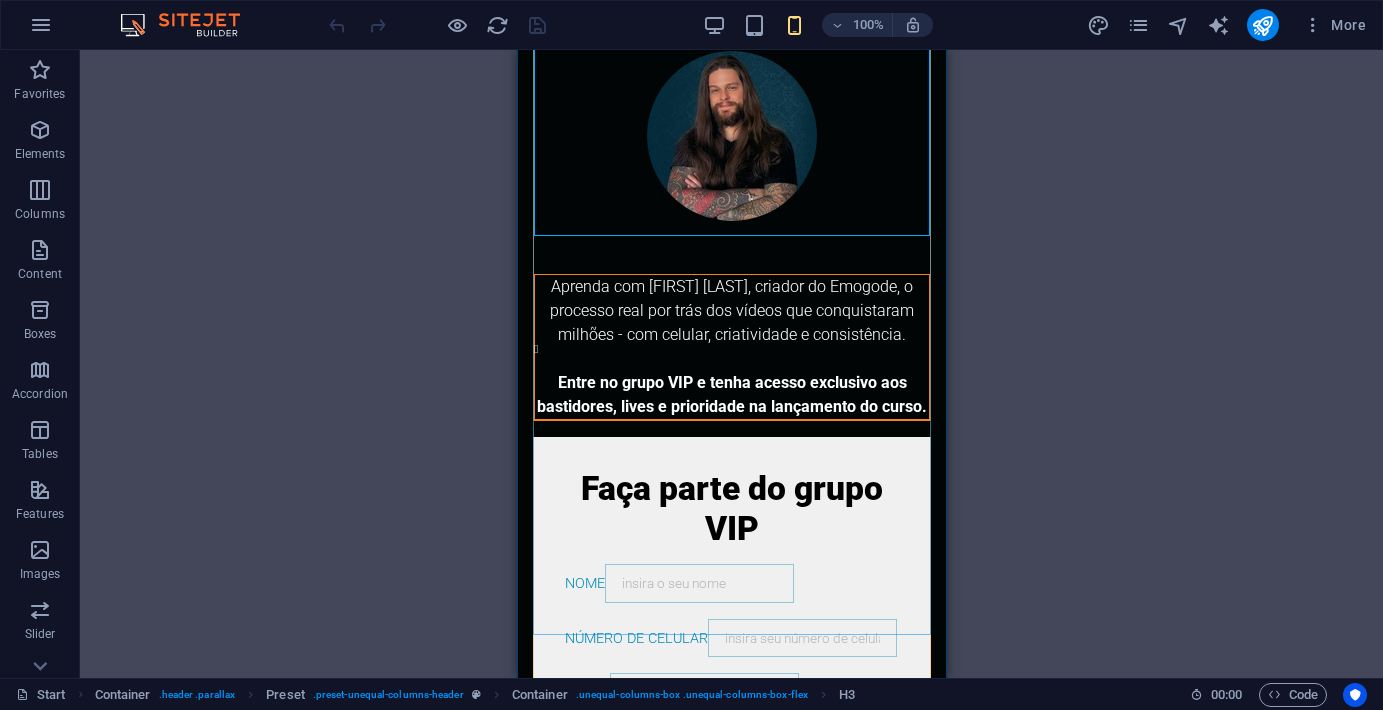 scroll, scrollTop: 357, scrollLeft: 0, axis: vertical 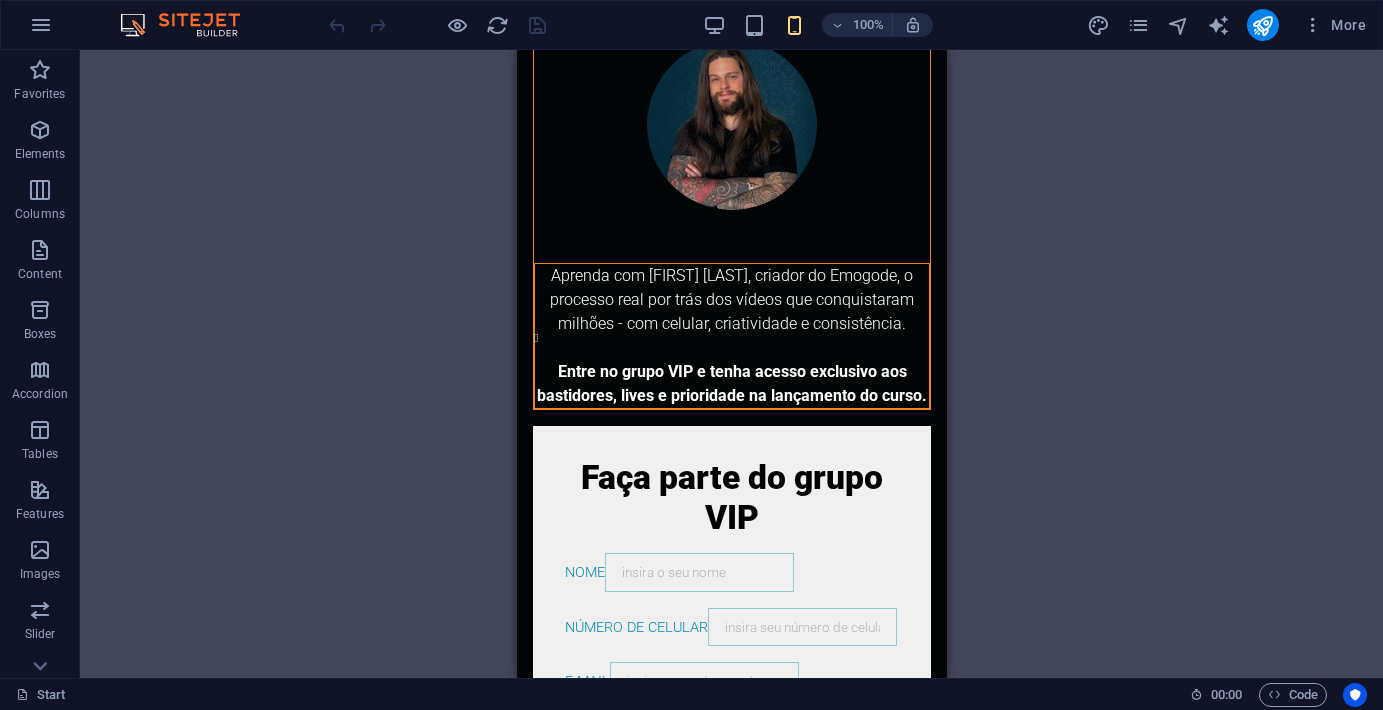 click on "Drag here to replace the existing content. Press “Ctrl” if you want to create a new element.
Preset   Container   H3   Container   Container   Preset   Preset   Container   Container   Container   Preset   H3   Preset   Container   Text   Preset   Container" at bounding box center [731, 364] 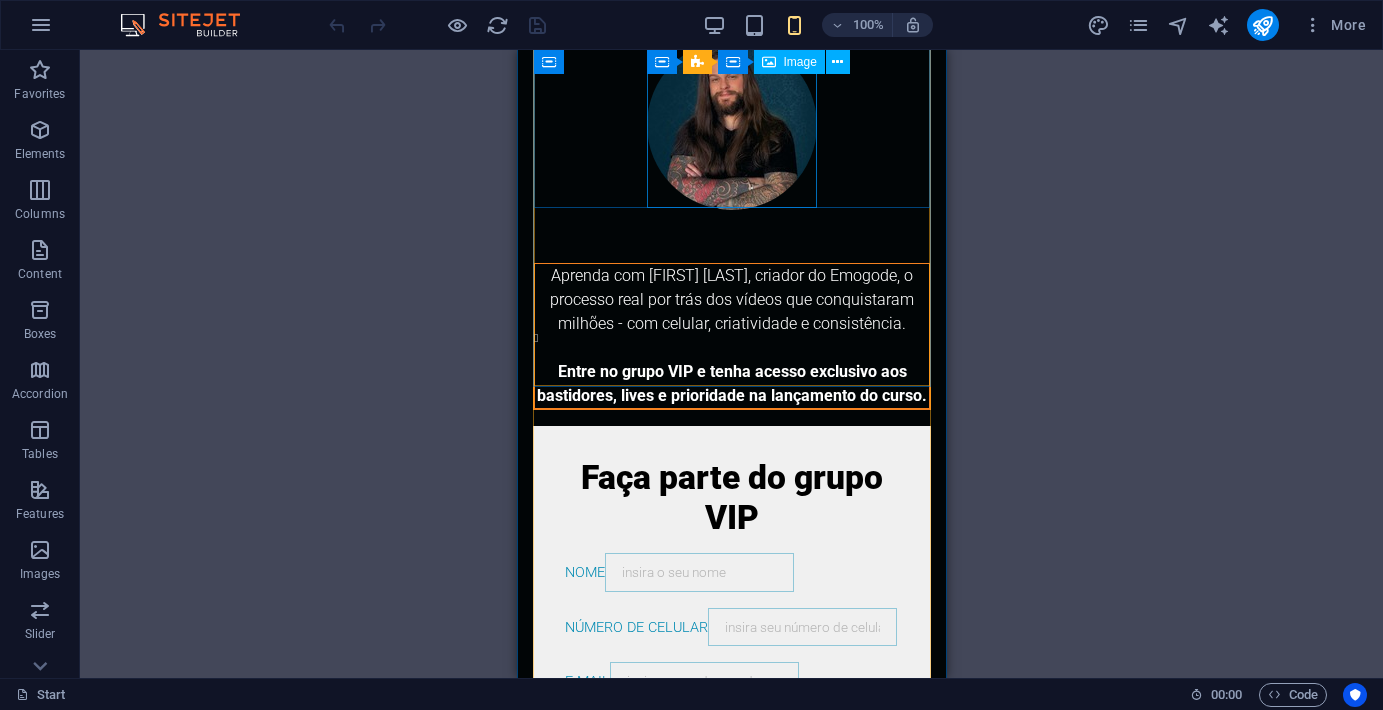 click at bounding box center [731, 125] 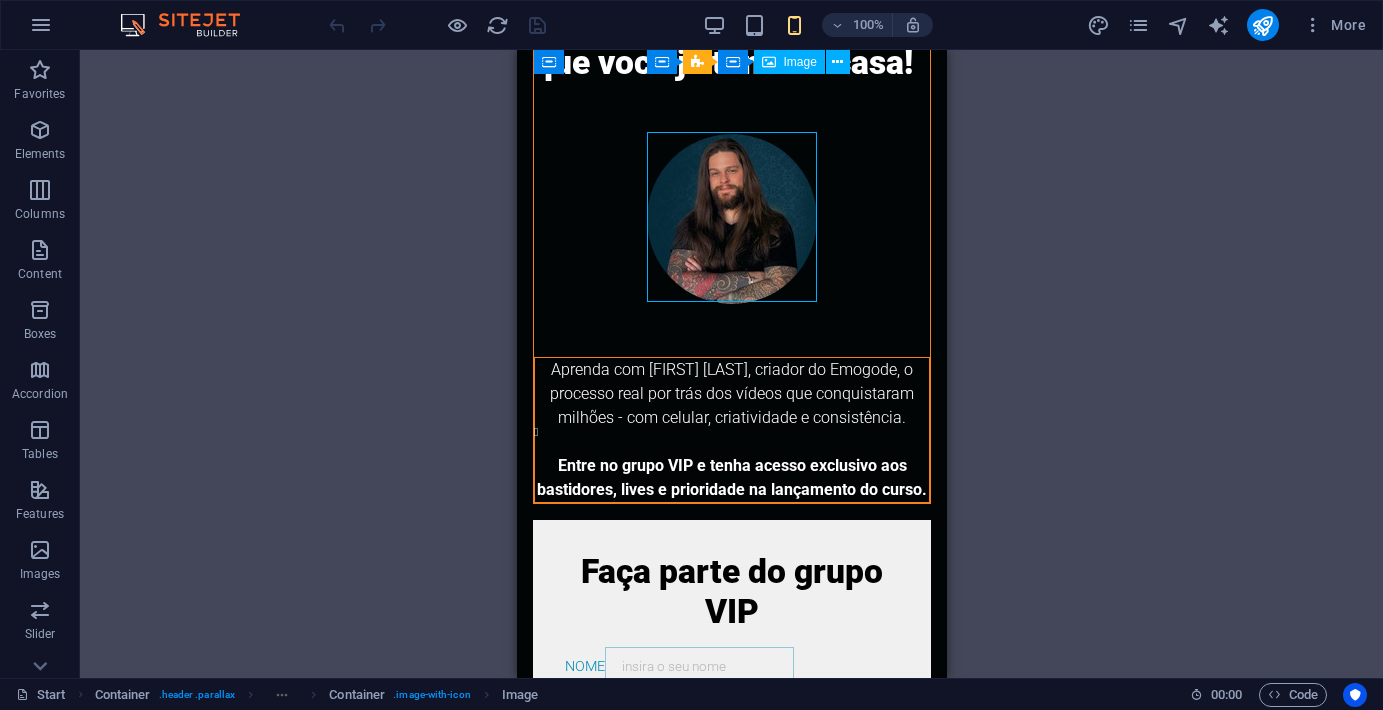 scroll, scrollTop: 262, scrollLeft: 0, axis: vertical 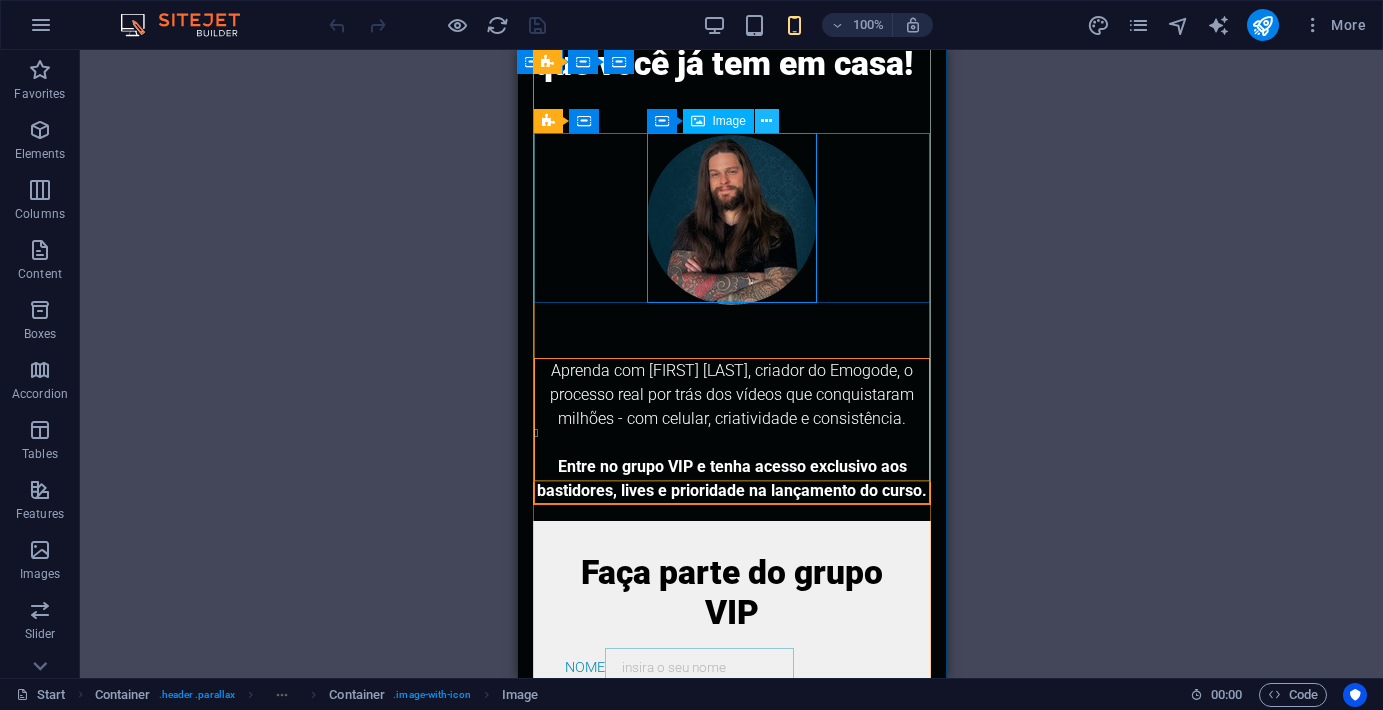 click at bounding box center (766, 121) 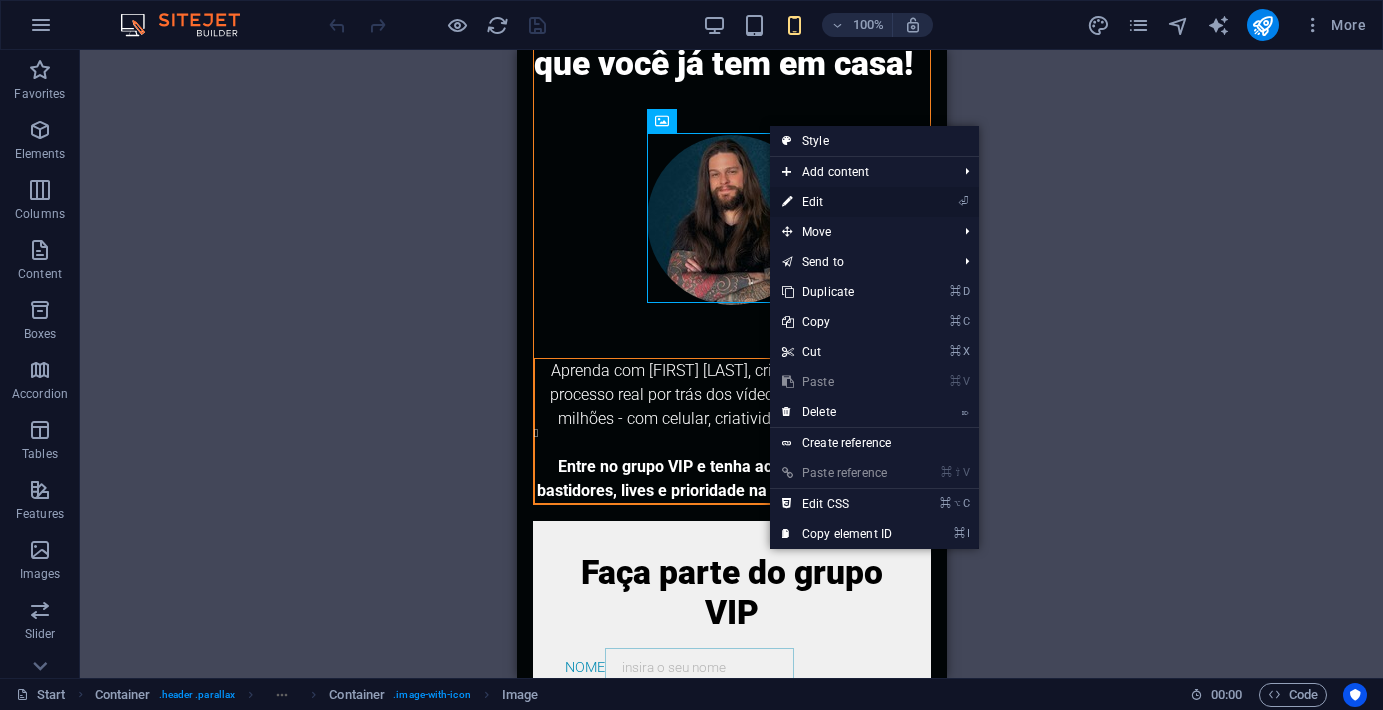 click on "⏎  Edit" at bounding box center [837, 202] 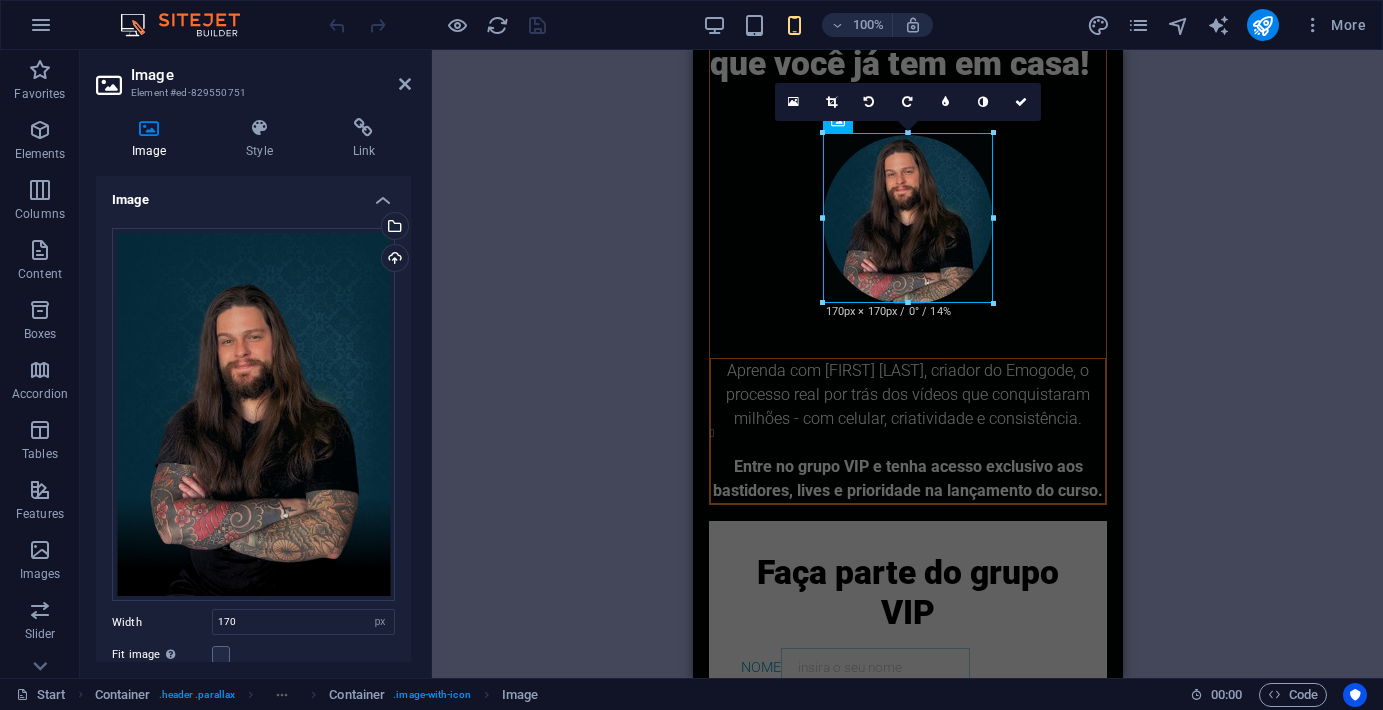 scroll, scrollTop: 0, scrollLeft: 0, axis: both 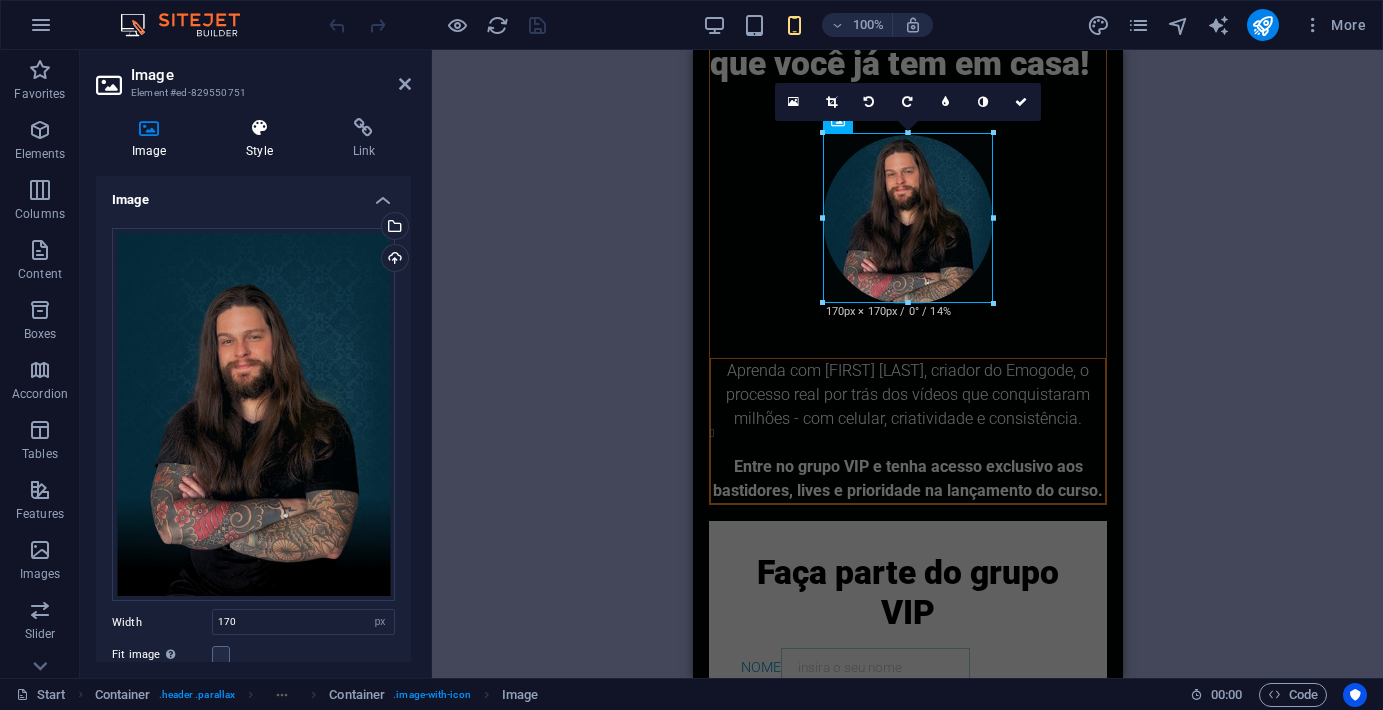 click on "Style" at bounding box center [263, 139] 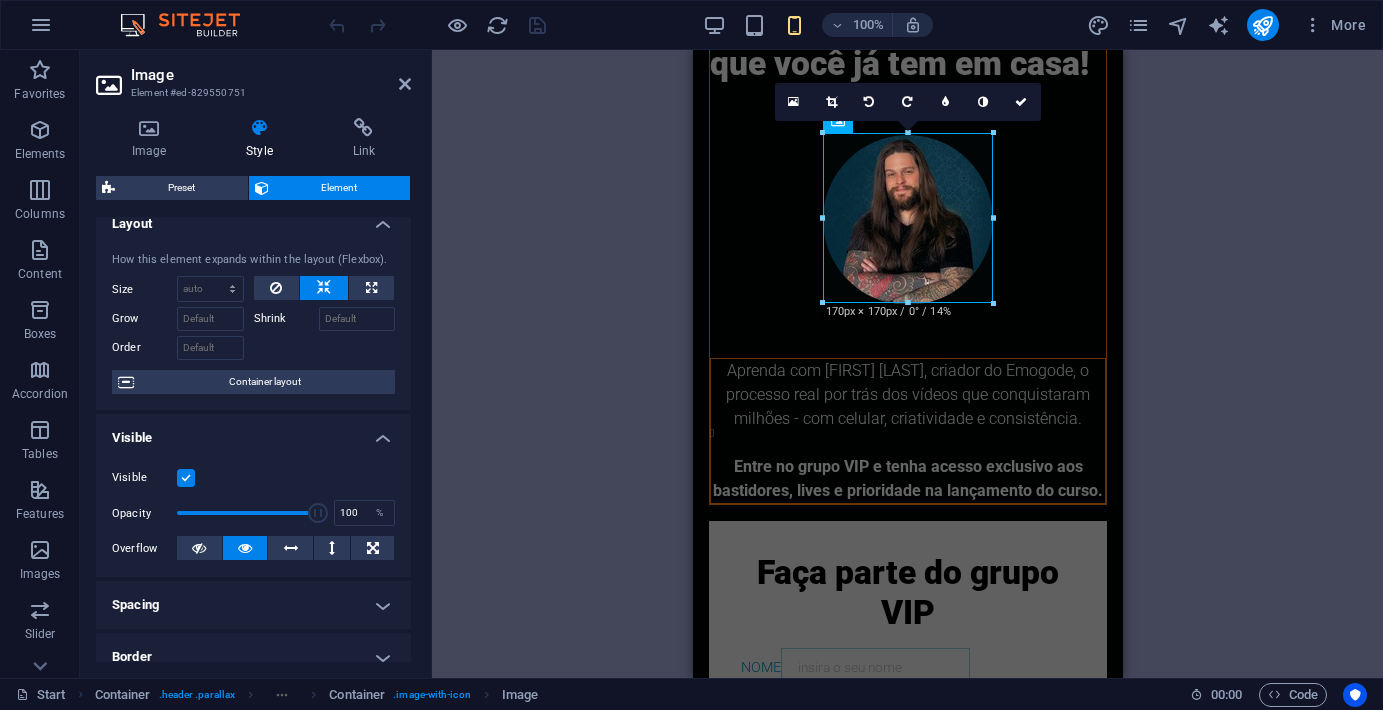 scroll, scrollTop: 19, scrollLeft: 0, axis: vertical 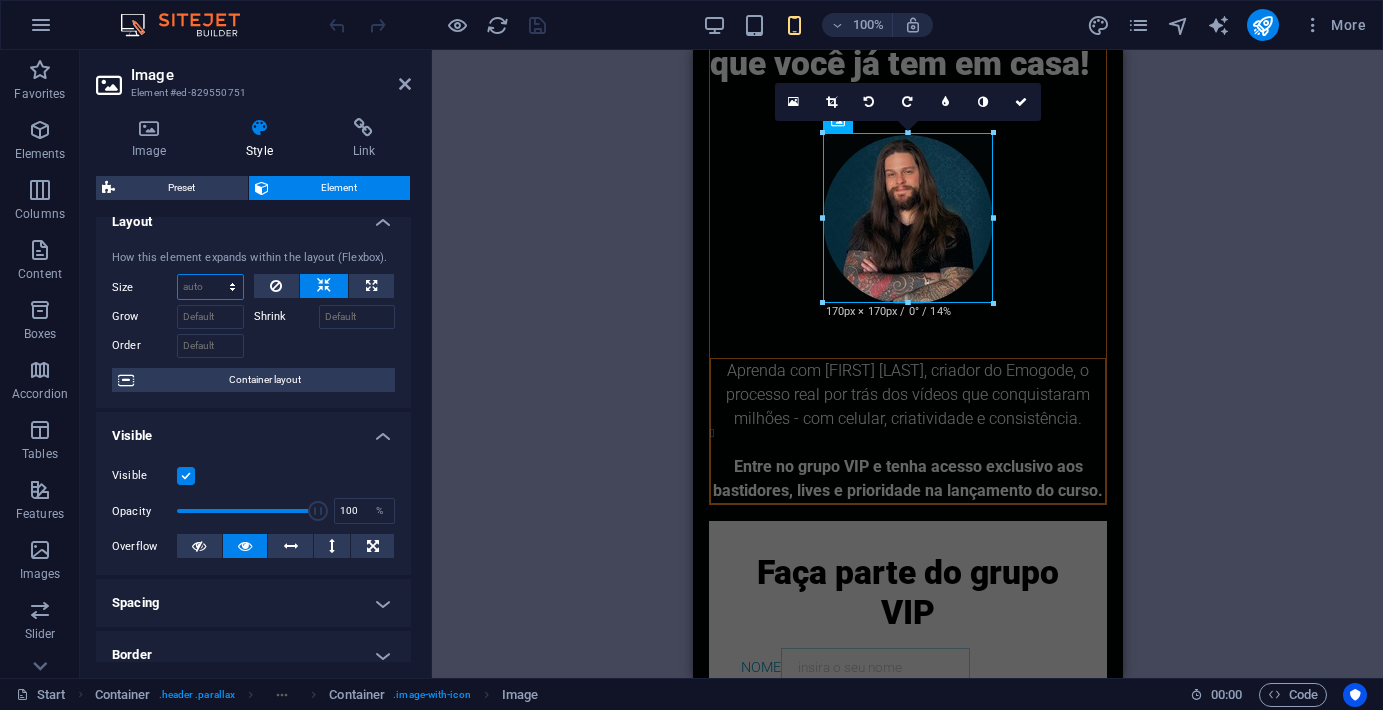 select on "1/1" 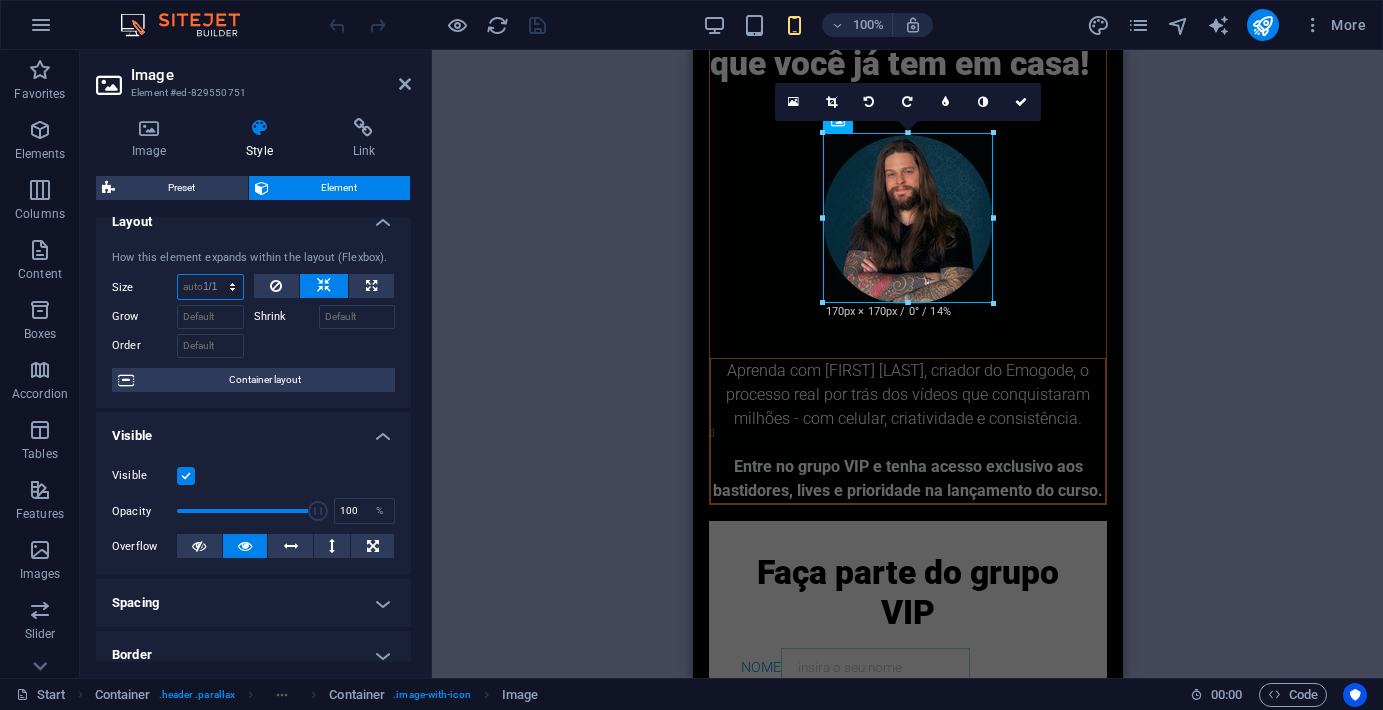 type on "100" 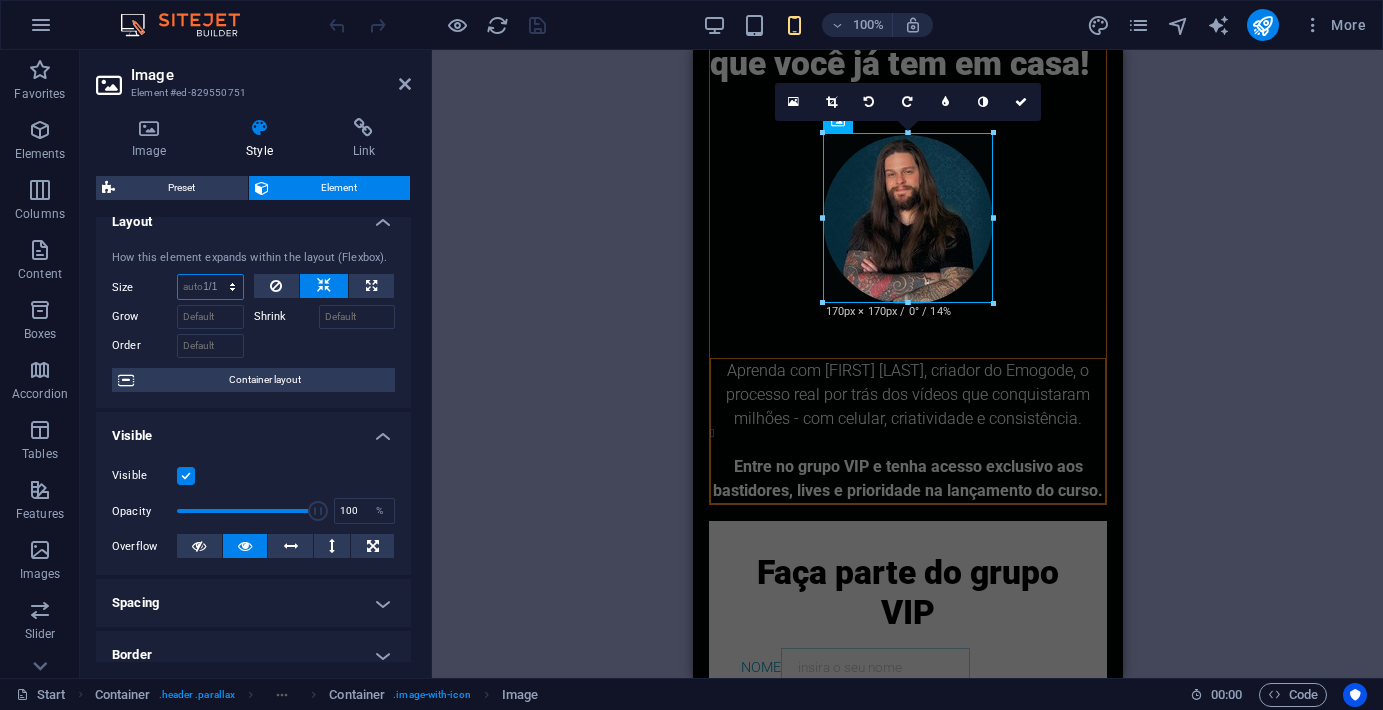 select on "%" 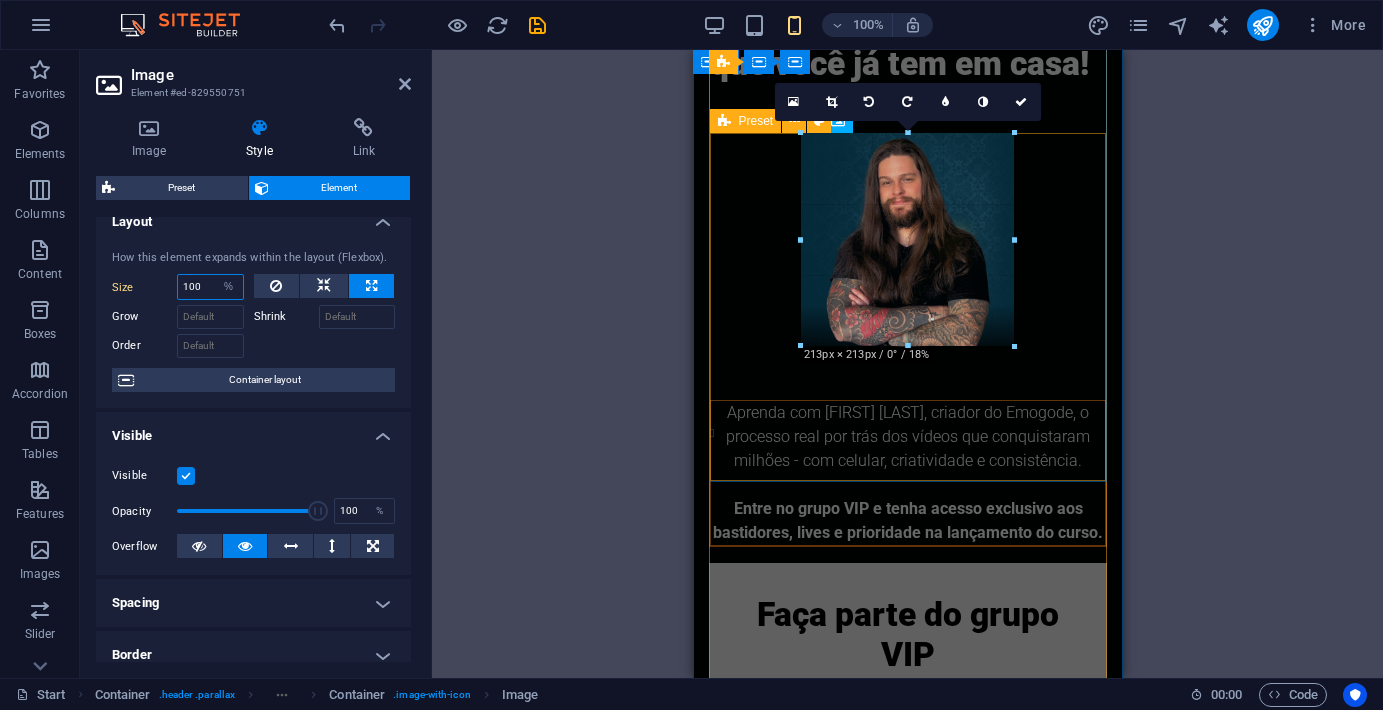 drag, startPoint x: 991, startPoint y: 302, endPoint x: 1024, endPoint y: 345, distance: 54.20332 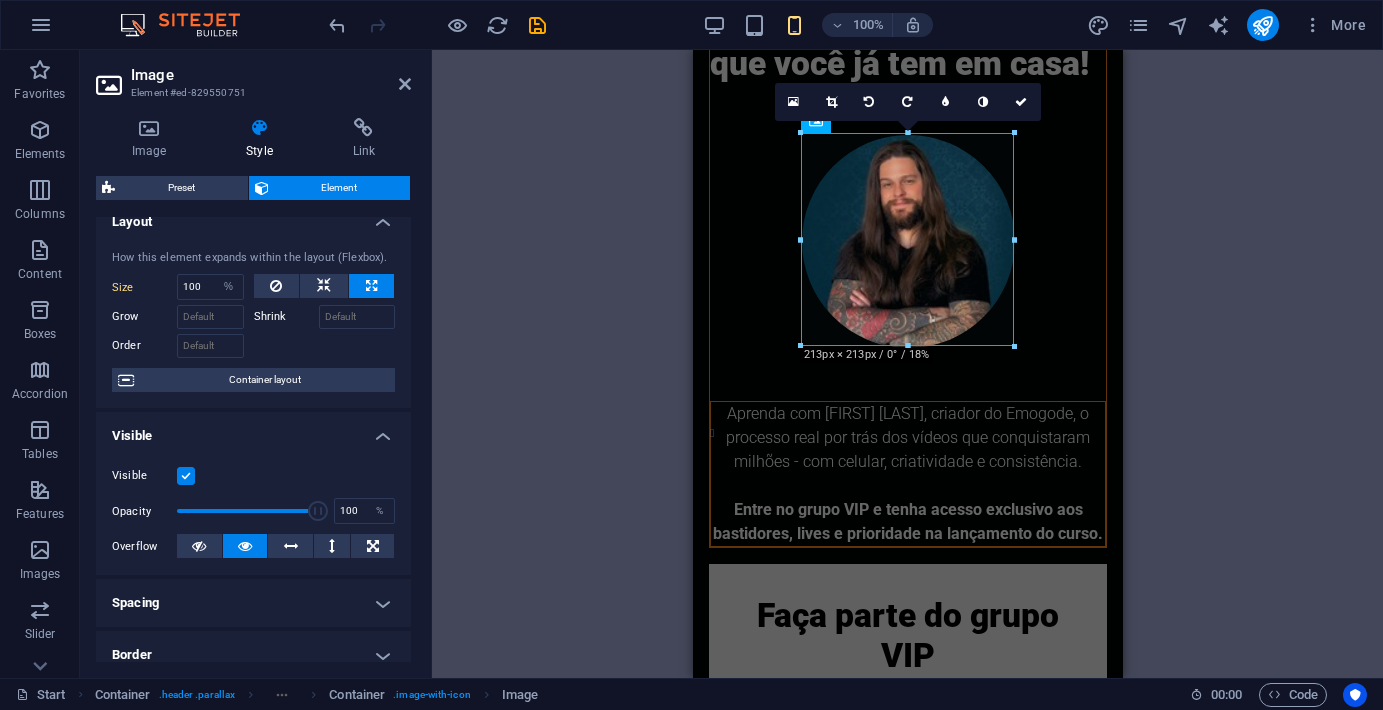 click on "Preset   Container   H3   Container   Container   Preset   Preset   Container   Container   Container   Preset   H3   Preset   Text   Preset   Container   Container   Image   Preset   Container   Preset   Container   Spacer 180 170 160 150 140 130 120 110 100 90 80 70 60 50 40 30 20 10 0 -10 -20 -30 -40 -50 -60 -70 -80 -90 -100 -110 -120 -130 -140 -150 -160 -170 213px × 213px / 0° / 18% 16:10 16:9 4:3 1:1 1:2 0" at bounding box center [907, 364] 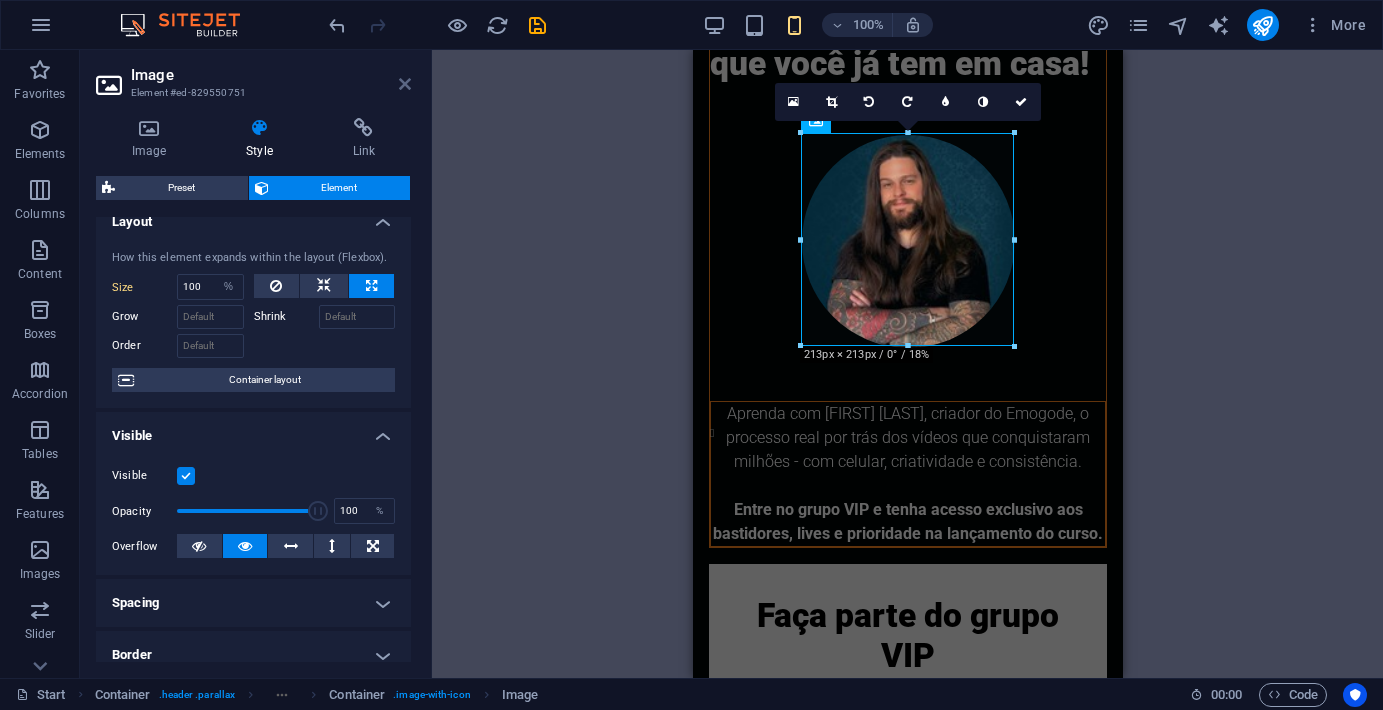 click at bounding box center [405, 84] 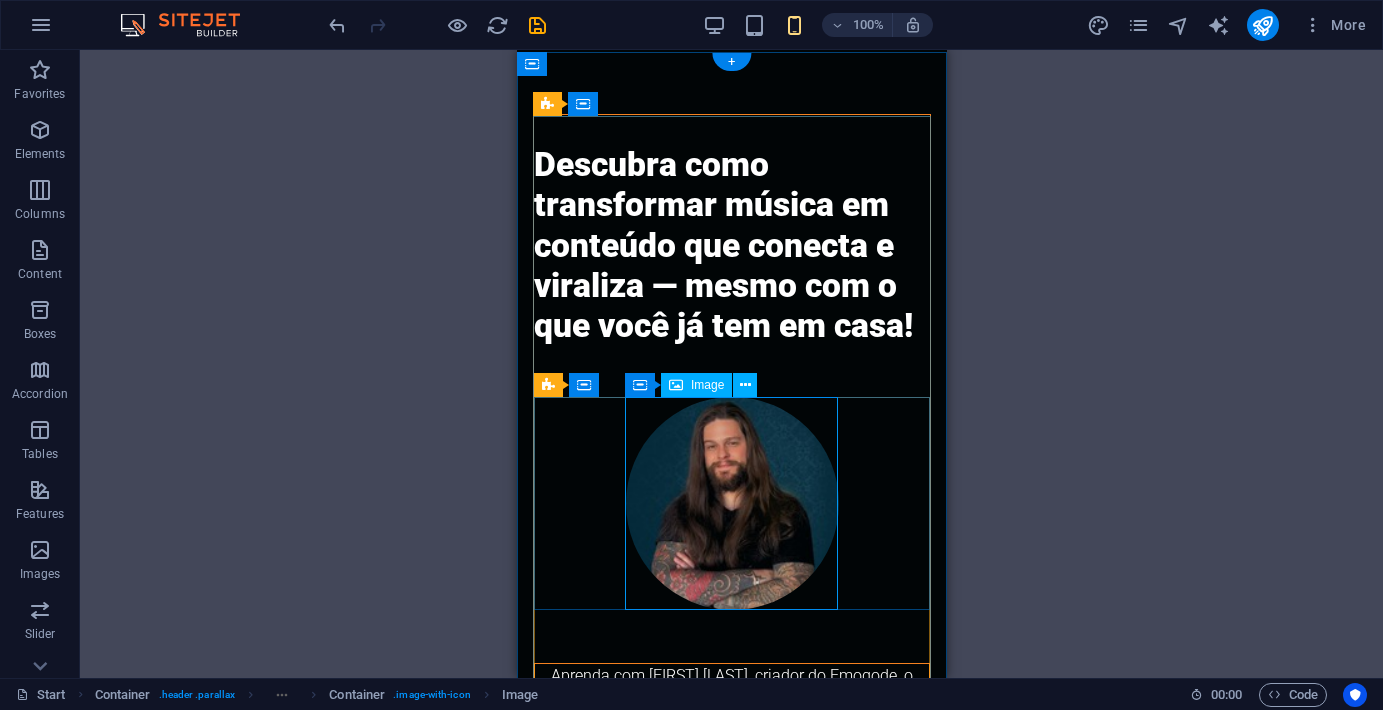 scroll, scrollTop: 0, scrollLeft: 0, axis: both 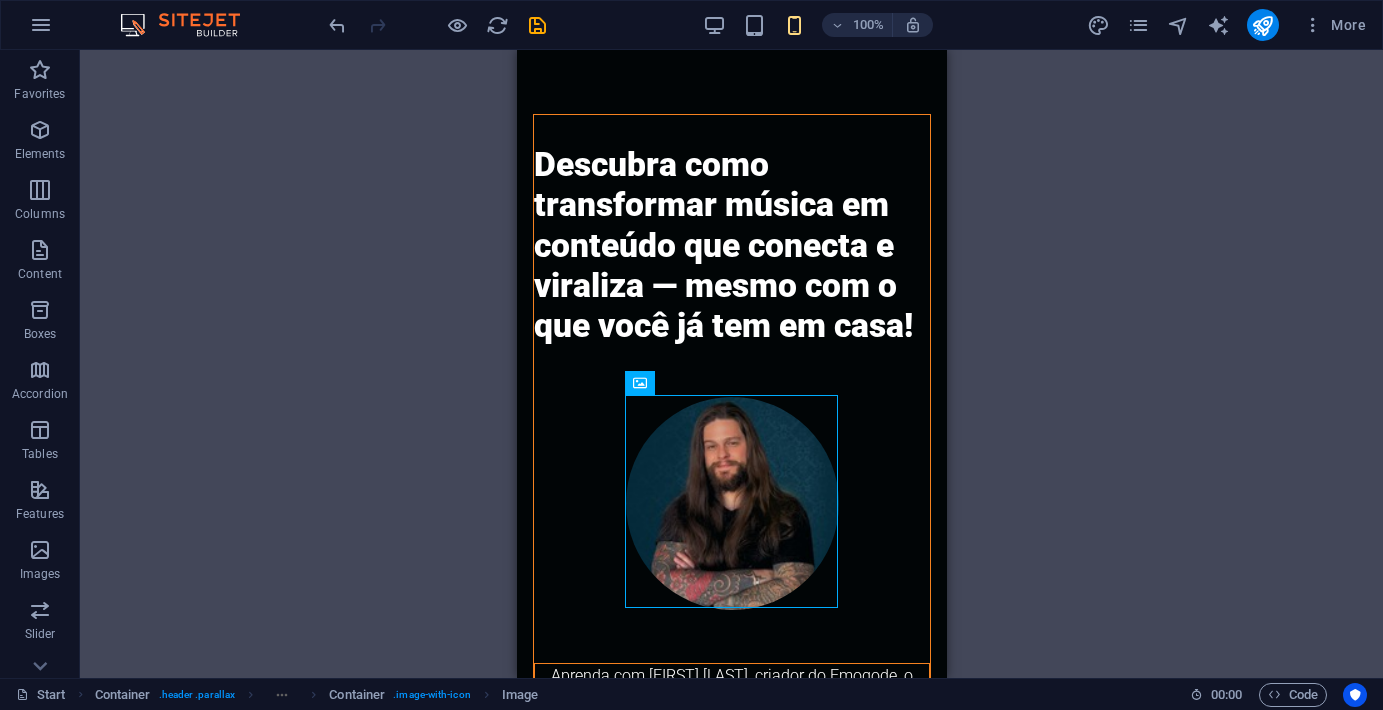 click on "H3   Container   Preset   Preset   Container   Container   Preset   H3   Preset   Text   Preset   Container   Container   Image   Preset   Container   Container   Spacer" at bounding box center (731, 364) 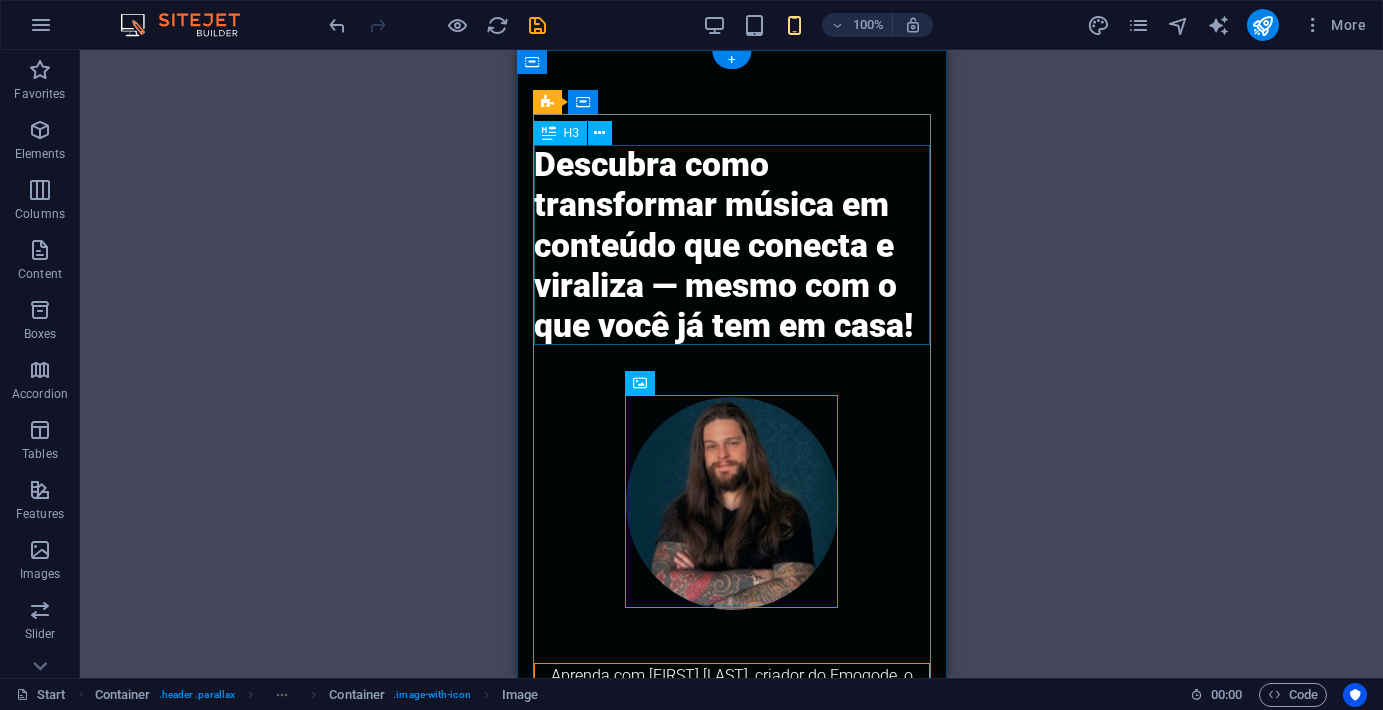 click on "Descubra como transformar música em conteúdo que conecta e viraliza — mesmo com o que você já tem em casa!" at bounding box center [731, 246] 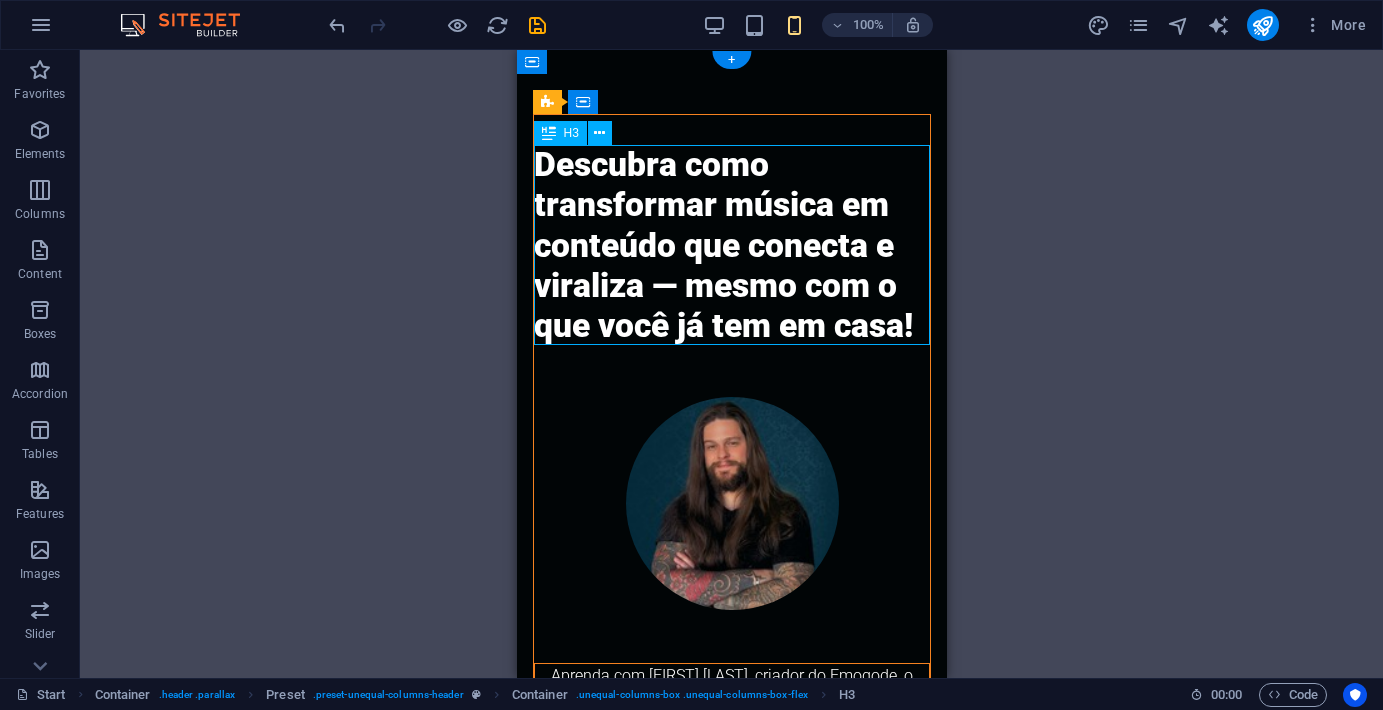 click on "Descubra como transformar música em conteúdo que conecta e viraliza — mesmo com o que você já tem em casa!" at bounding box center (731, 246) 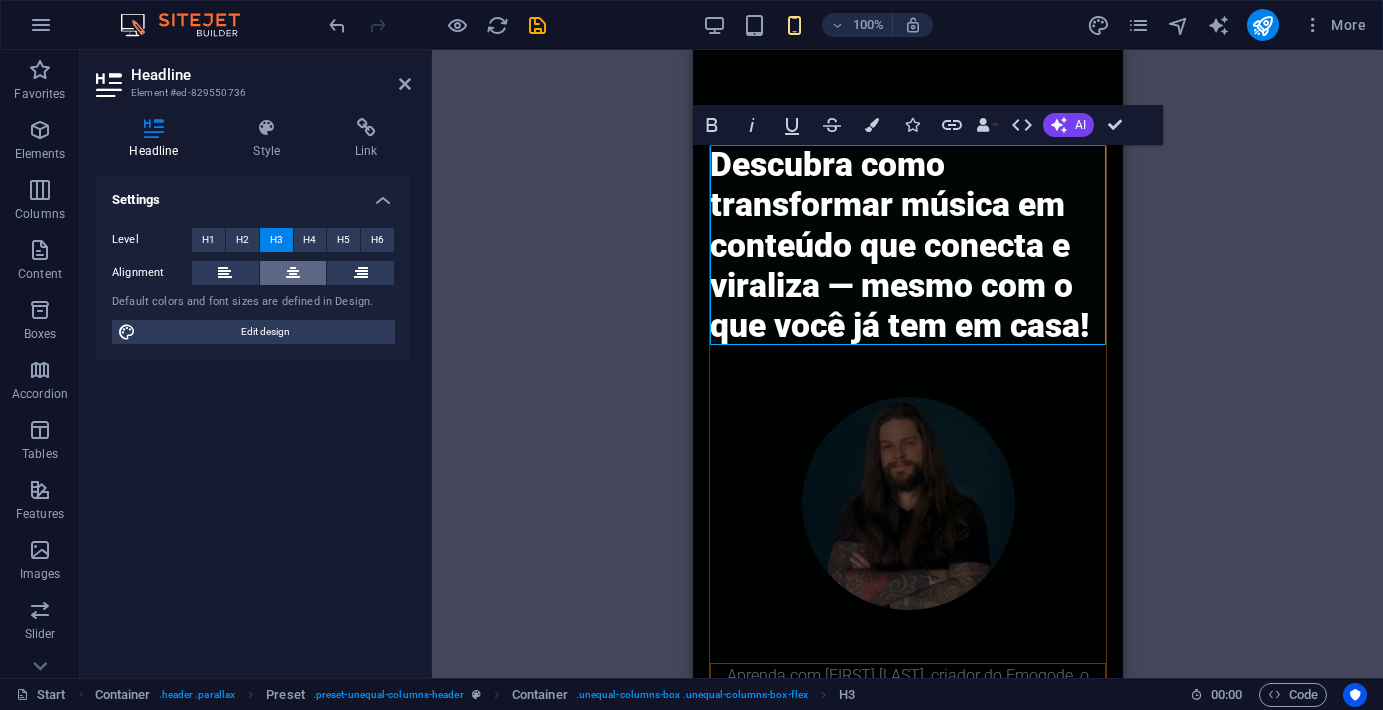 click at bounding box center (293, 273) 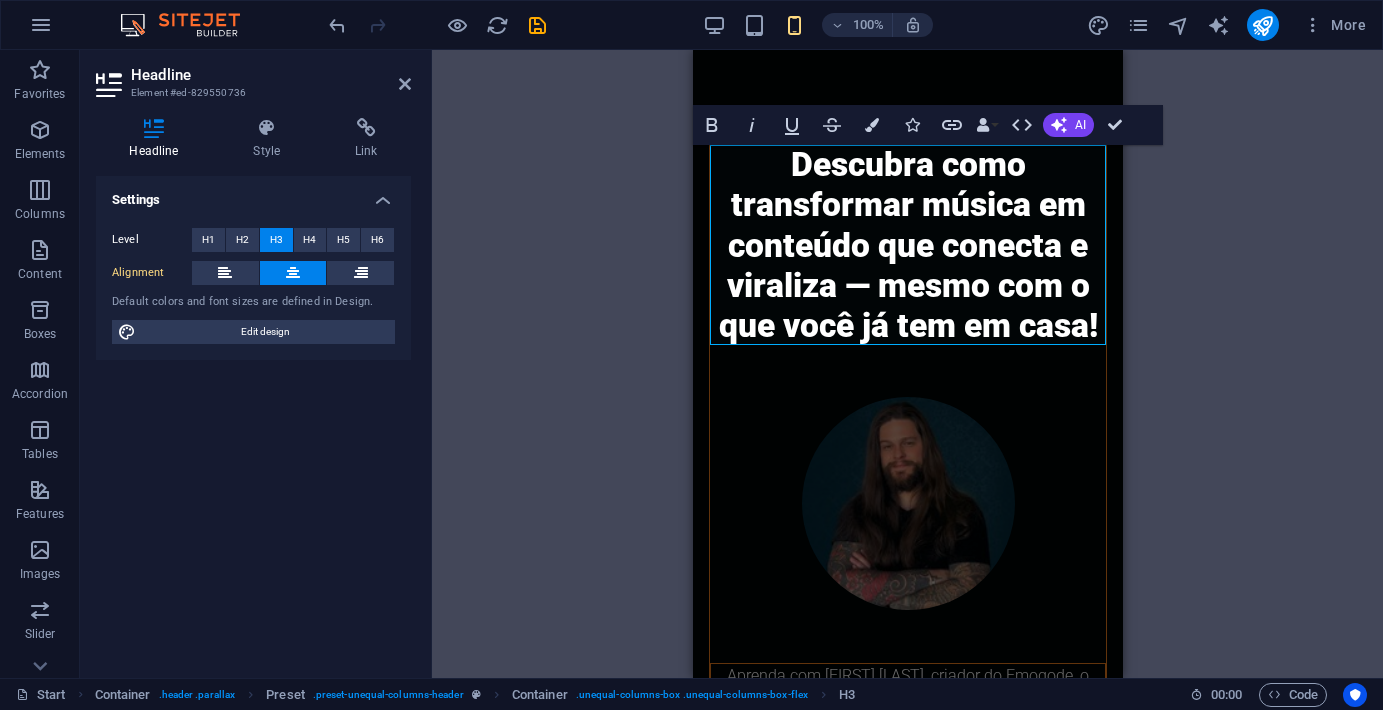 click on "Drag here to replace the existing content. Press “Ctrl” if you want to create a new element.
H3   Container   Preset   Preset   Container   Container   Preset   H3   Preset   Text   Preset   Container   Container   Image   Preset   Container   Container   Spacer Bold Italic Underline Strikethrough Colors Icons Link Data Bindings Company First name Last name Street ZIP code City Email Phone Mobile Fax Custom field 1 Custom field 2 Custom field 3 Custom field 4 Custom field 5 Custom field 6 HTML AI Improve Make shorter Make longer Fix spelling & grammar Translate to English Generate text Confirm (⌘+⏎)" at bounding box center [907, 364] 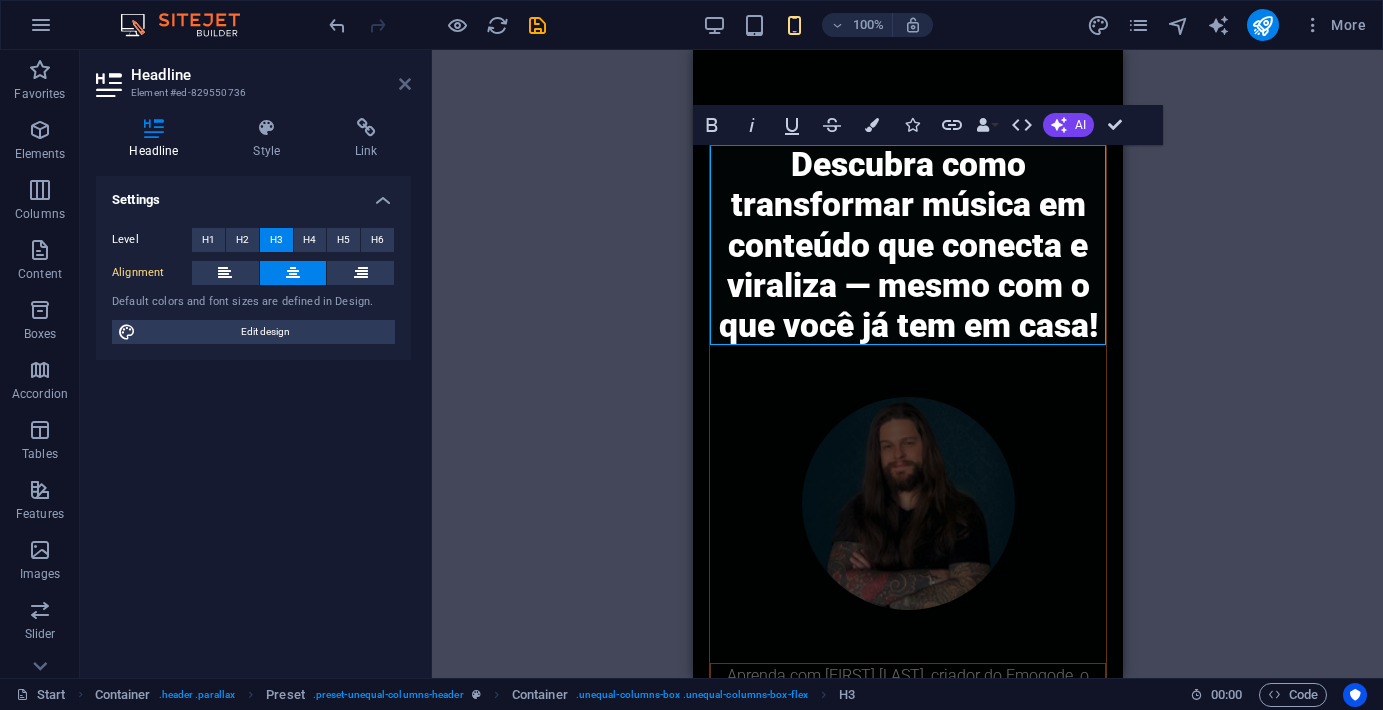 click at bounding box center [405, 84] 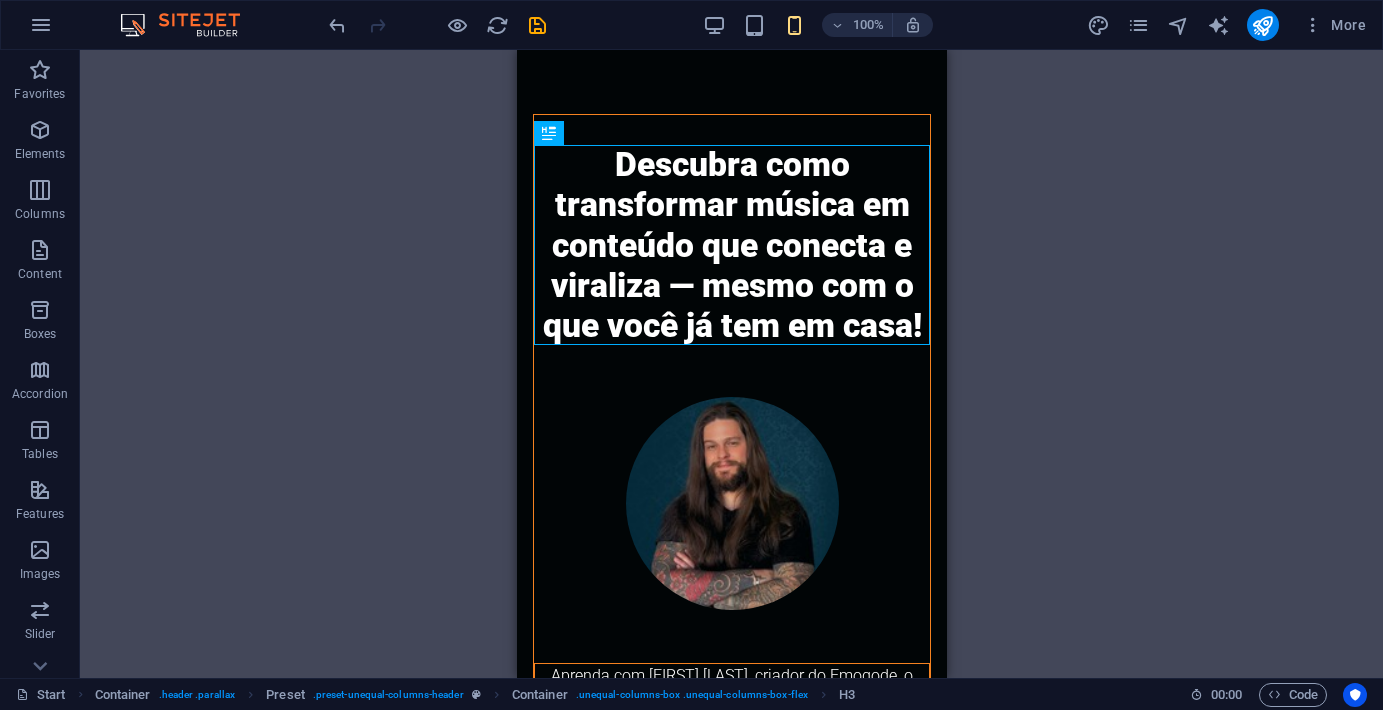 click on "Drag here to replace the existing content. Press “Ctrl” if you want to create a new element.
H3   Container   Preset   Preset   Container   Container   Preset   H3   Preset   Text   Preset   Container   Container   Image   Preset   Container   Container   Spacer" at bounding box center [731, 364] 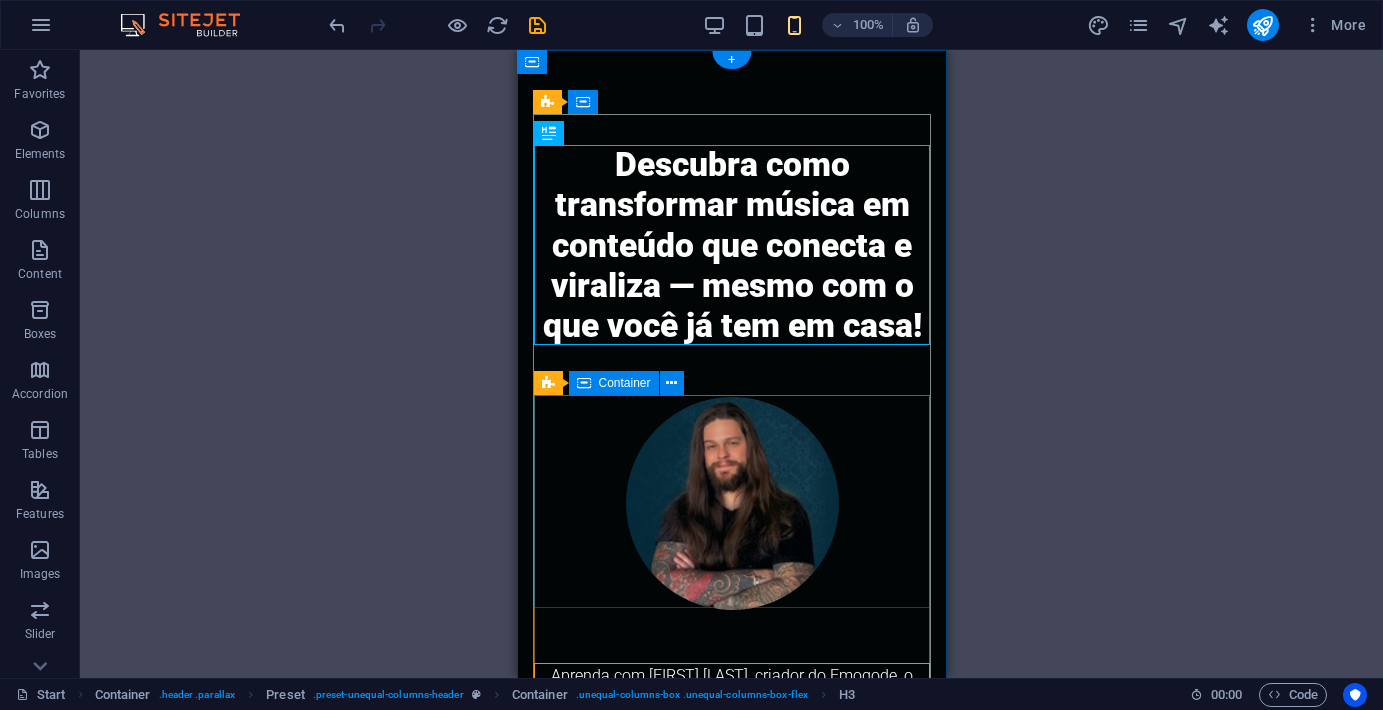 click at bounding box center (731, 522) 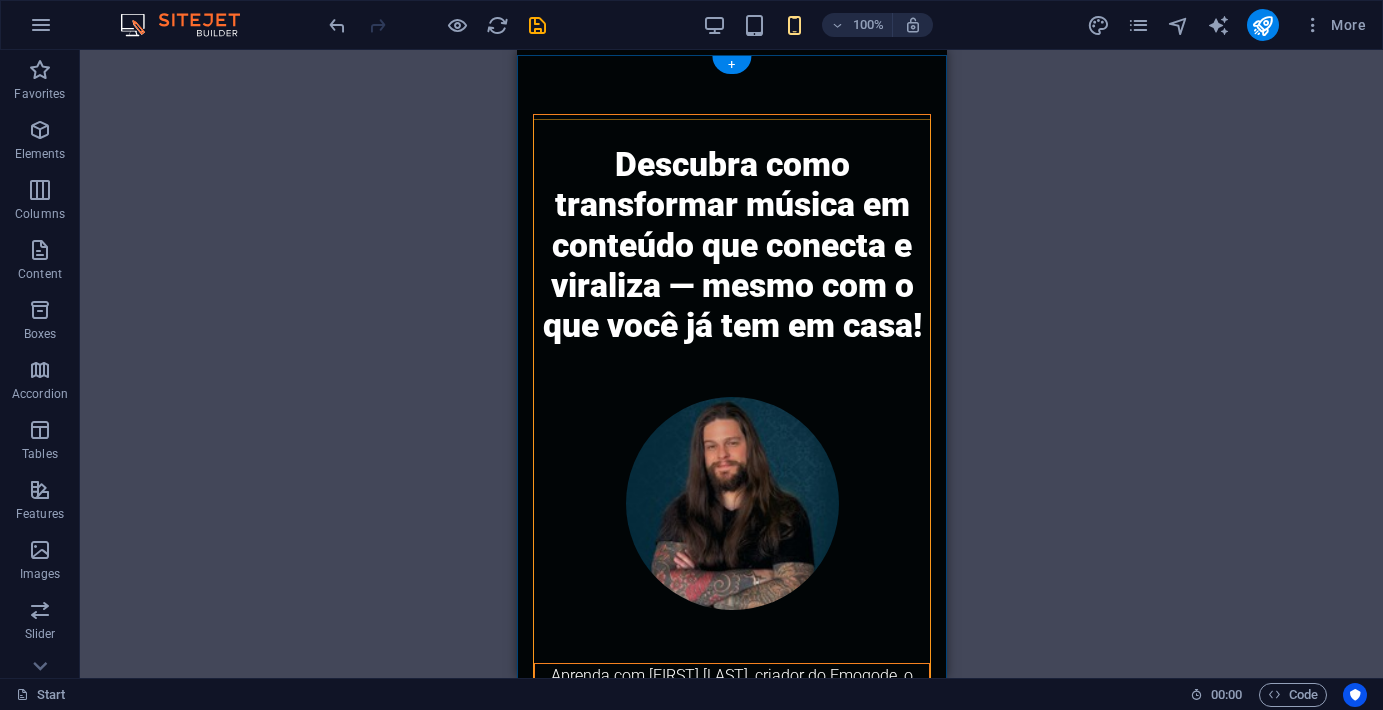 scroll, scrollTop: 0, scrollLeft: 0, axis: both 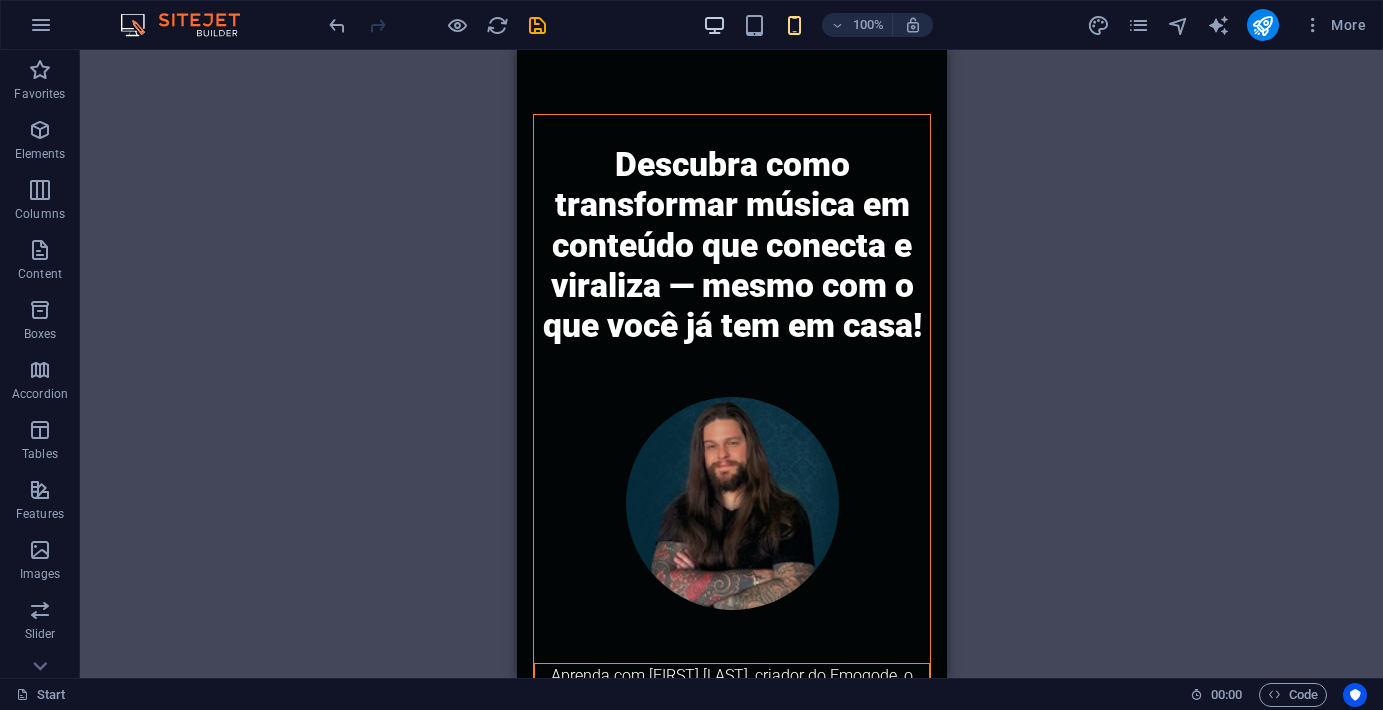 click at bounding box center [714, 25] 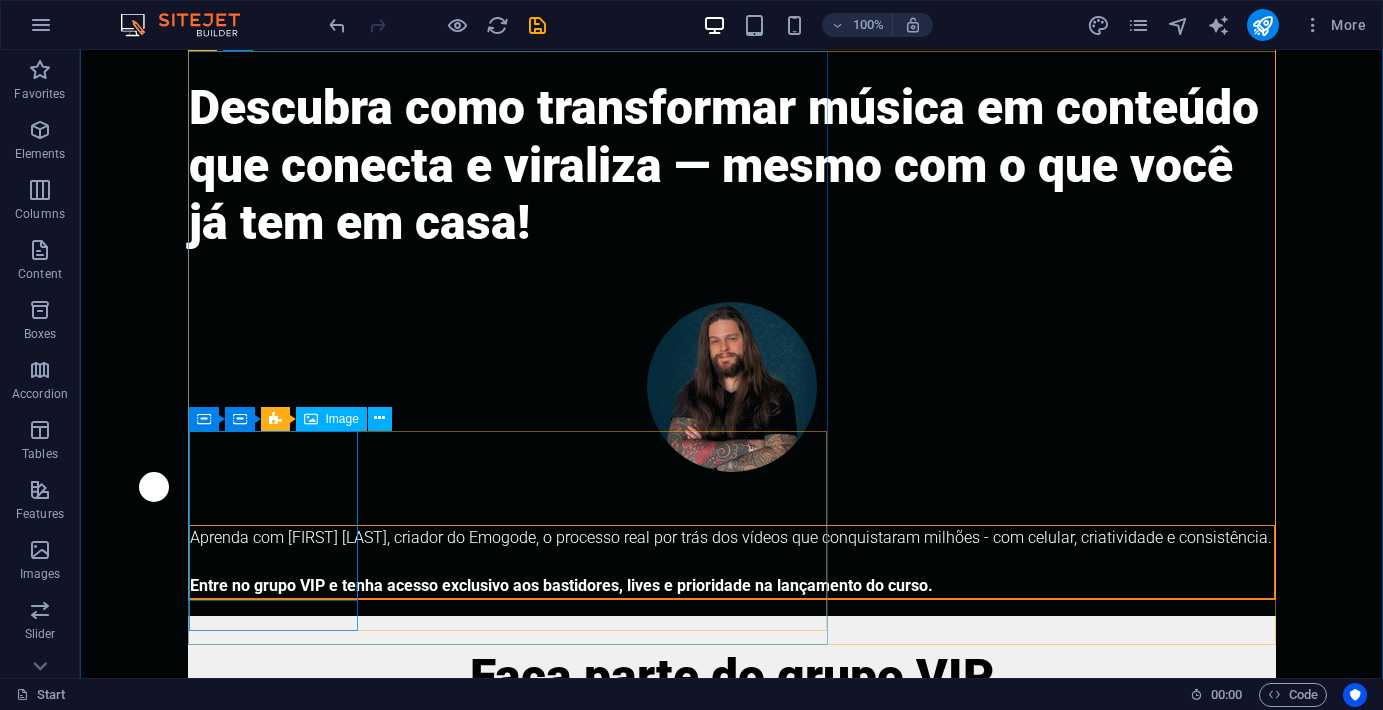 scroll, scrollTop: 86, scrollLeft: 0, axis: vertical 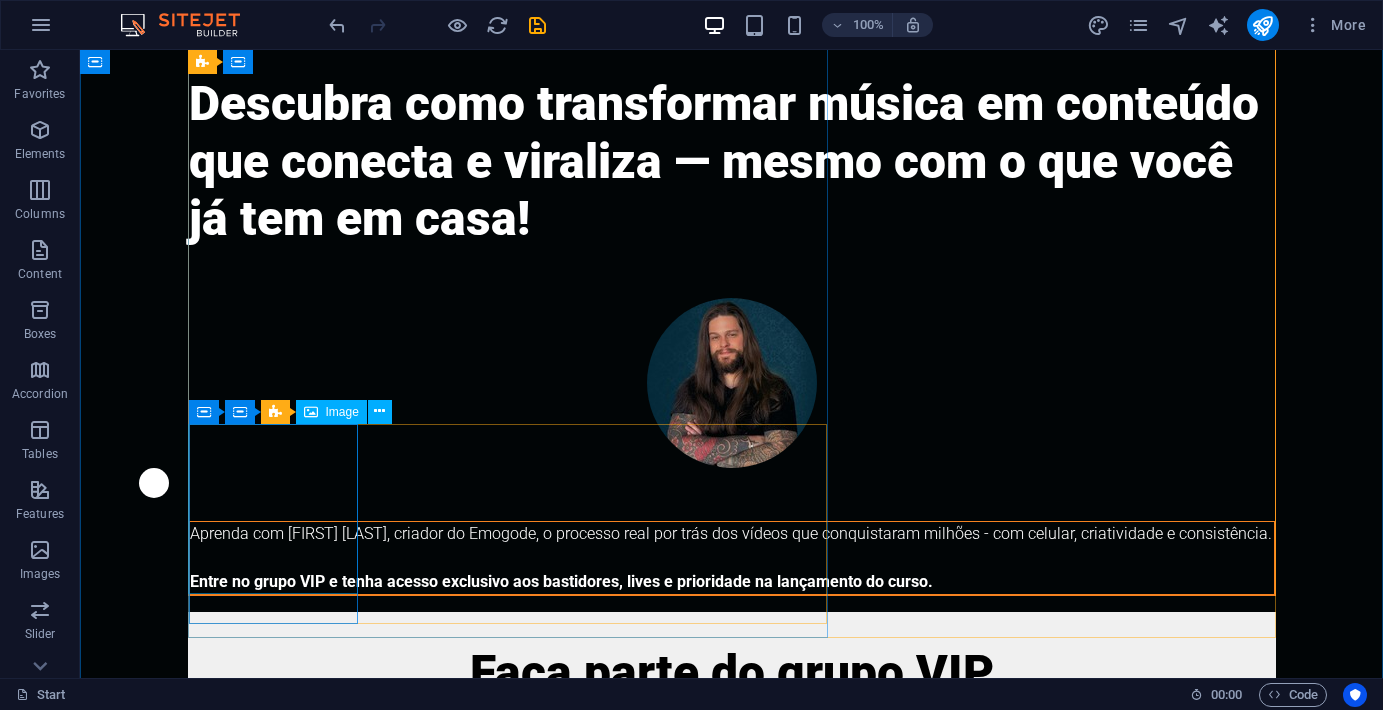 click at bounding box center (732, 383) 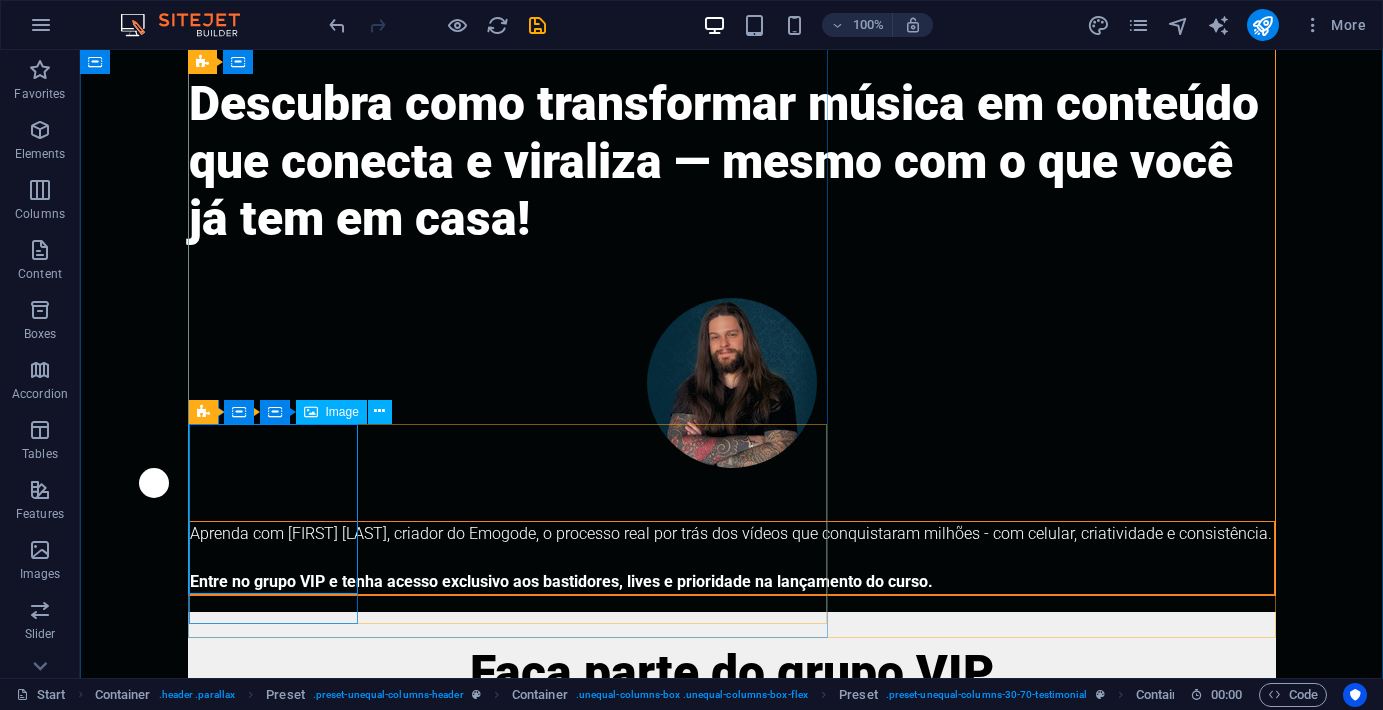 click at bounding box center (732, 383) 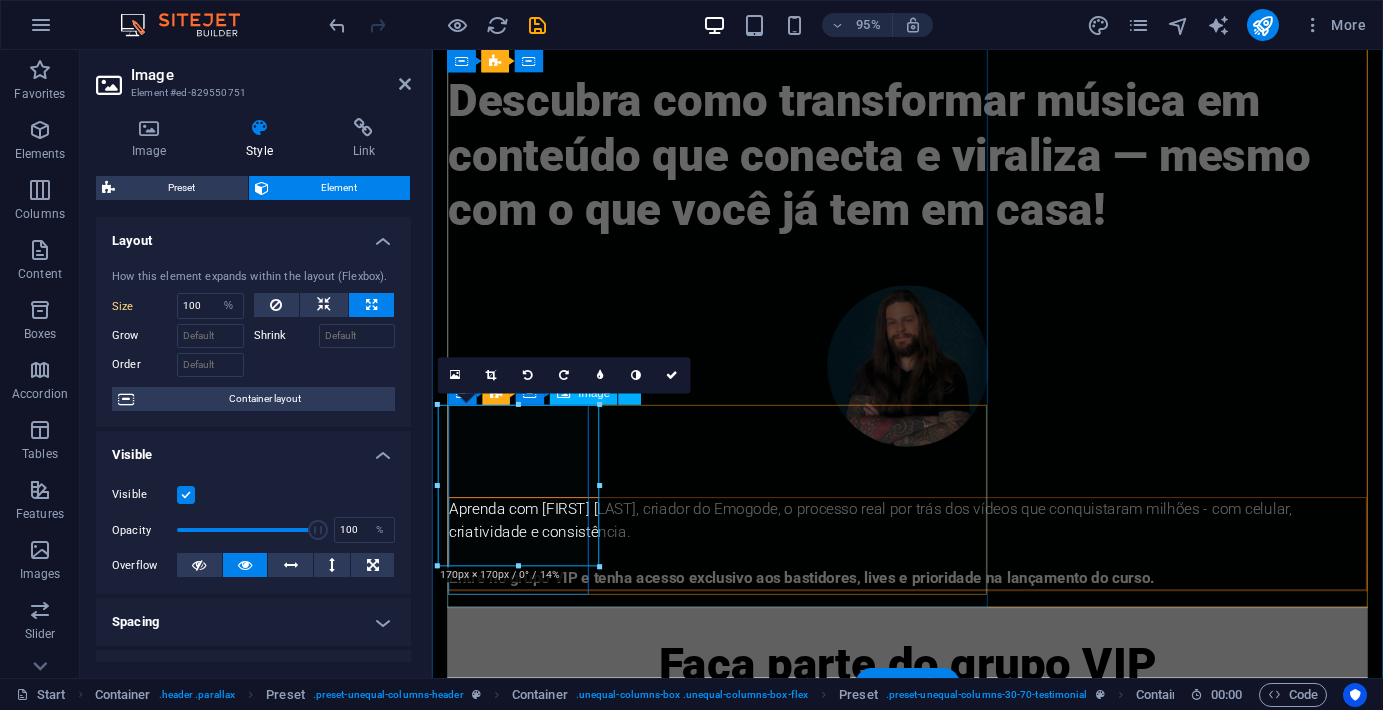 type 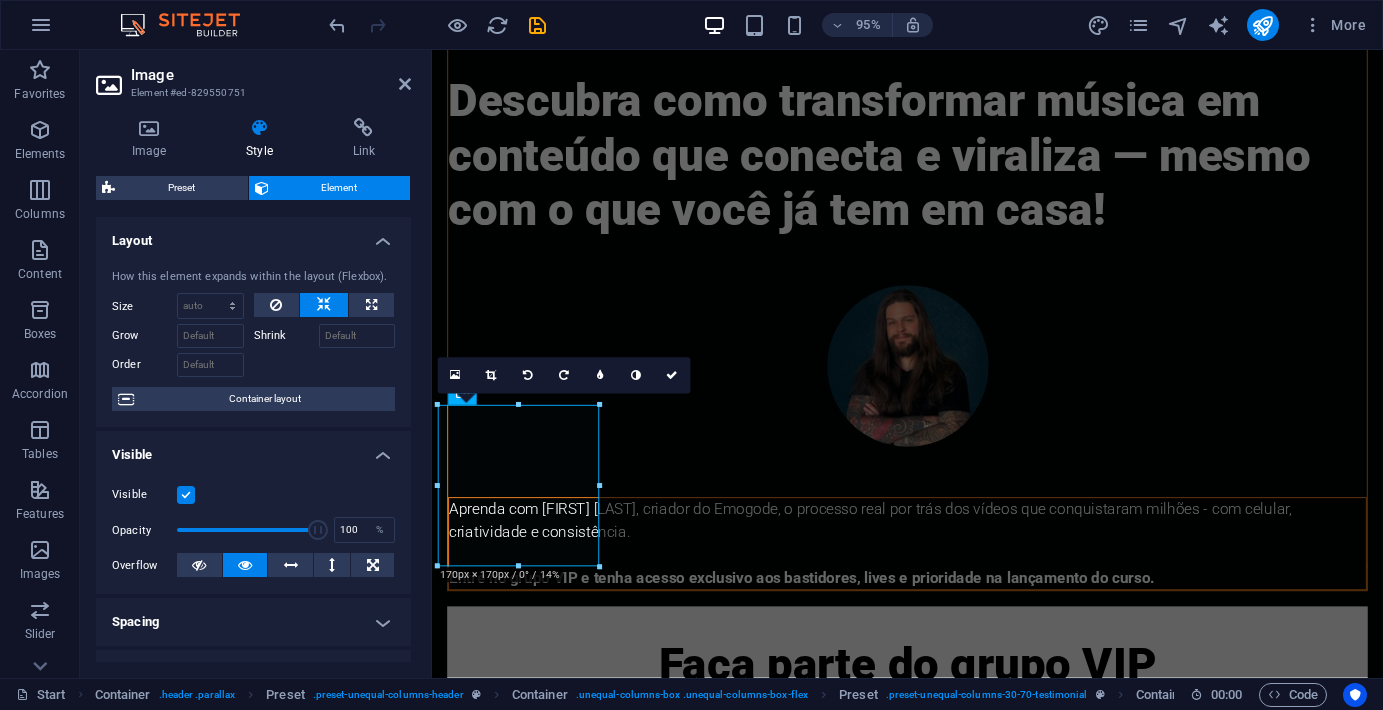 click on "Grow" at bounding box center [183, 333] 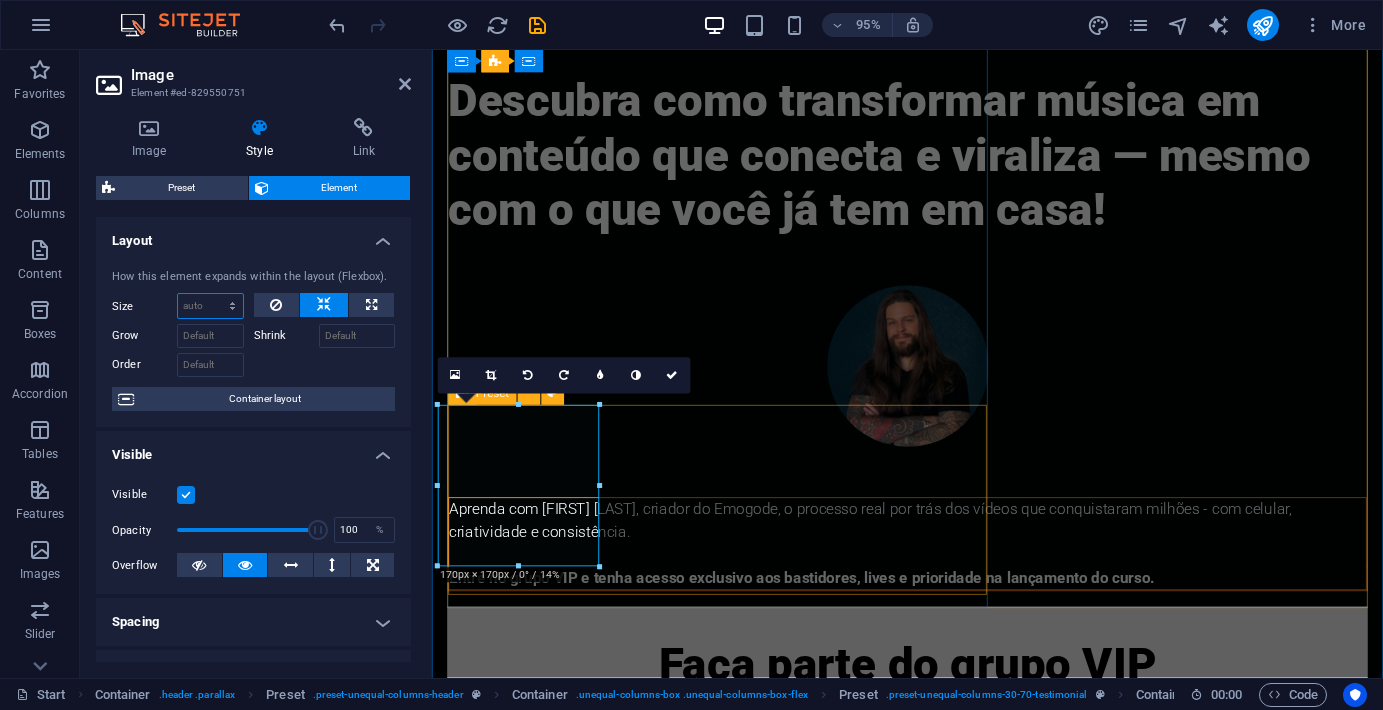 drag, startPoint x: 663, startPoint y: 357, endPoint x: 619, endPoint y: 616, distance: 262.71088 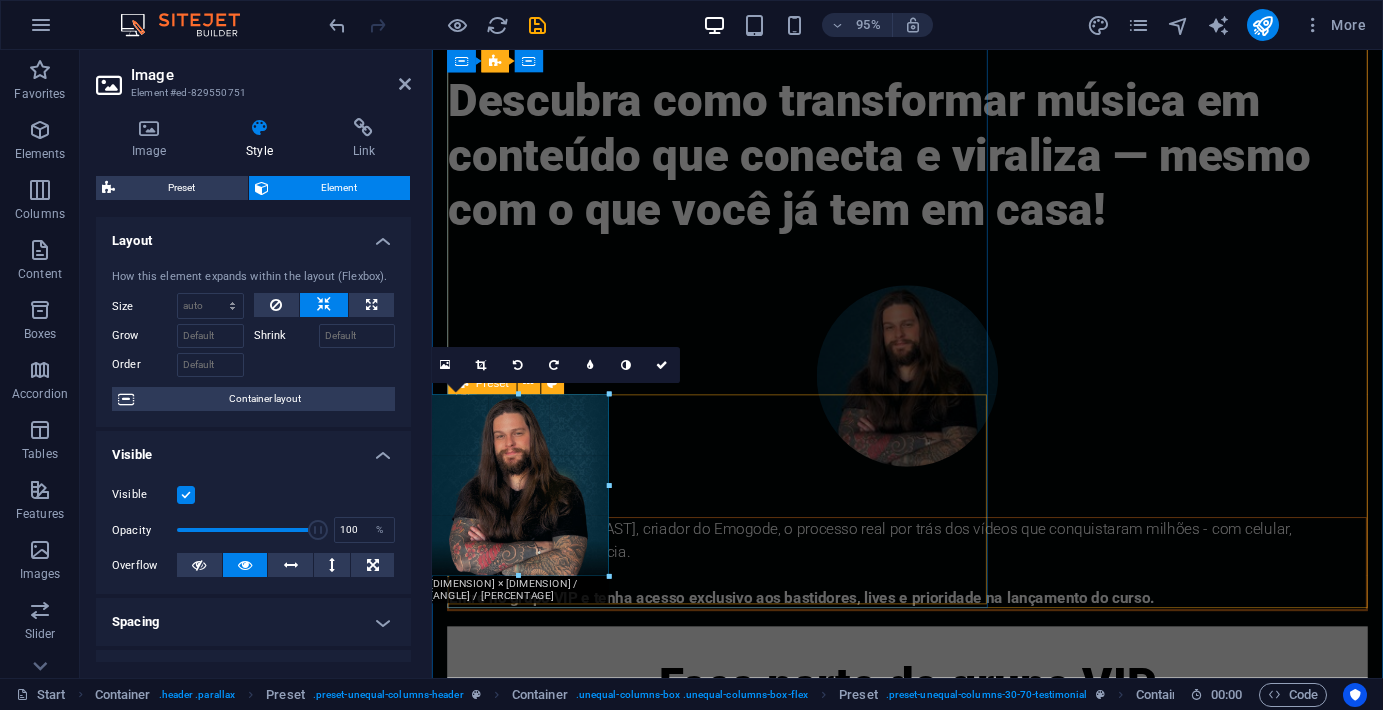 drag, startPoint x: 599, startPoint y: 567, endPoint x: 614, endPoint y: 587, distance: 25 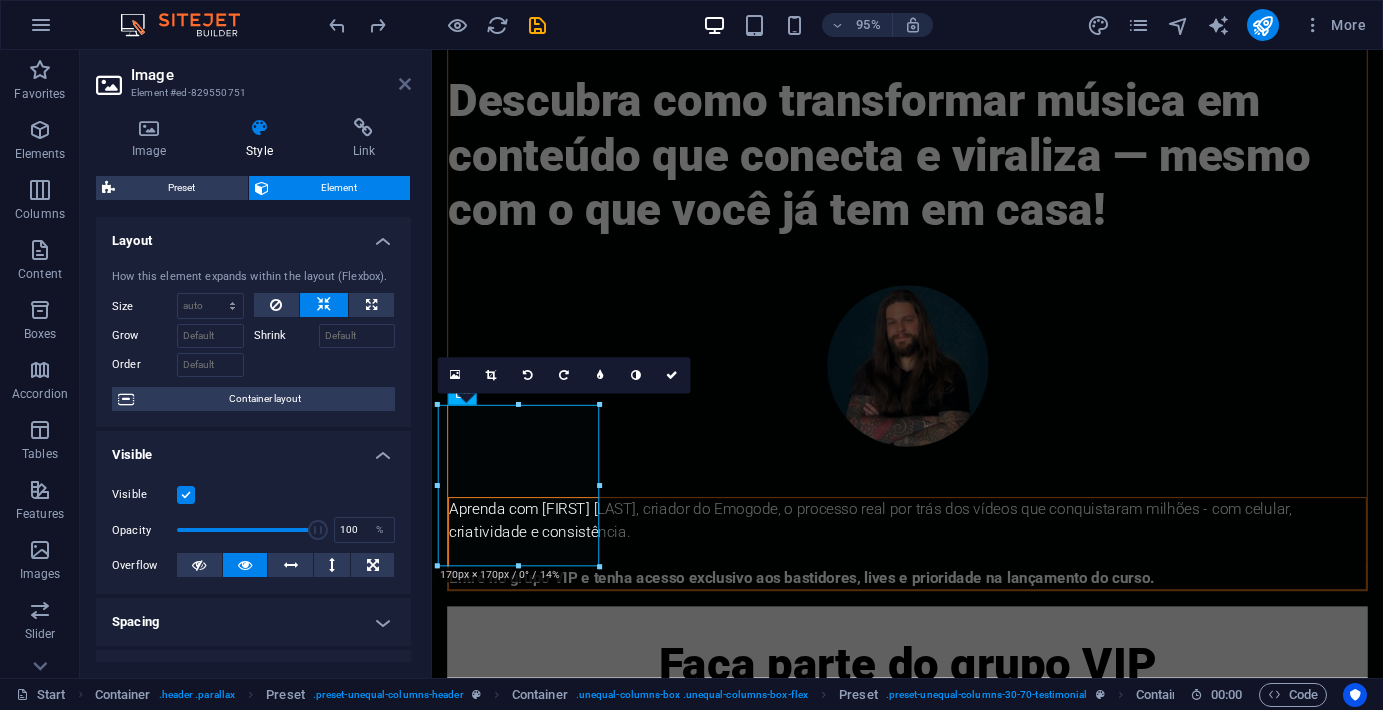 click at bounding box center (405, 84) 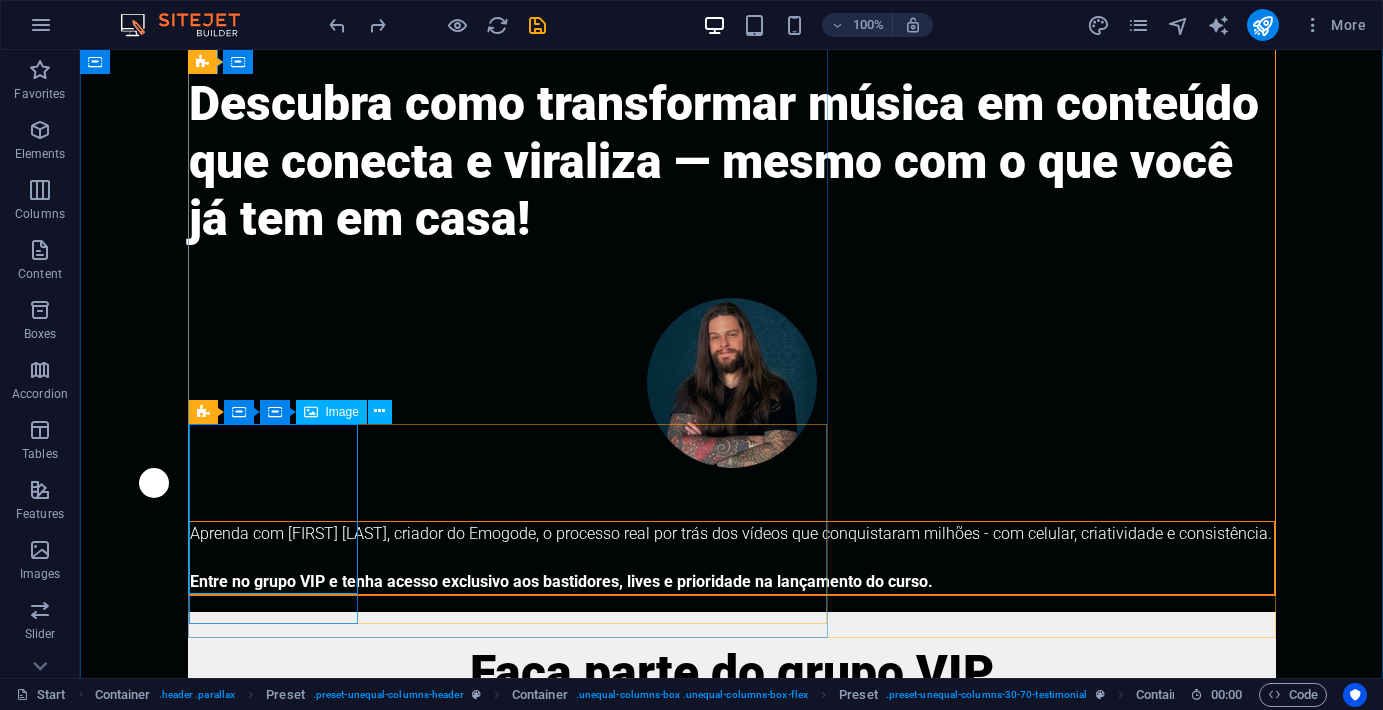 click at bounding box center (732, 383) 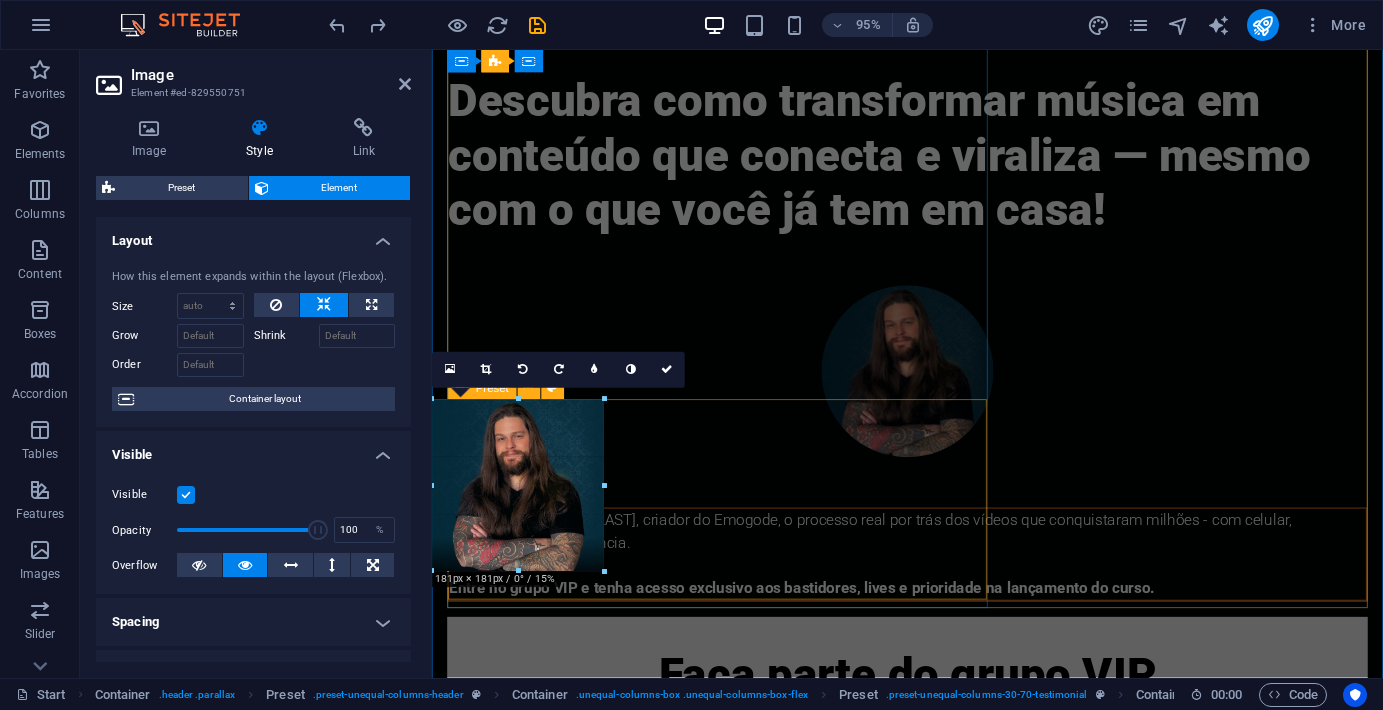 drag, startPoint x: 599, startPoint y: 564, endPoint x: 610, endPoint y: 575, distance: 15.556349 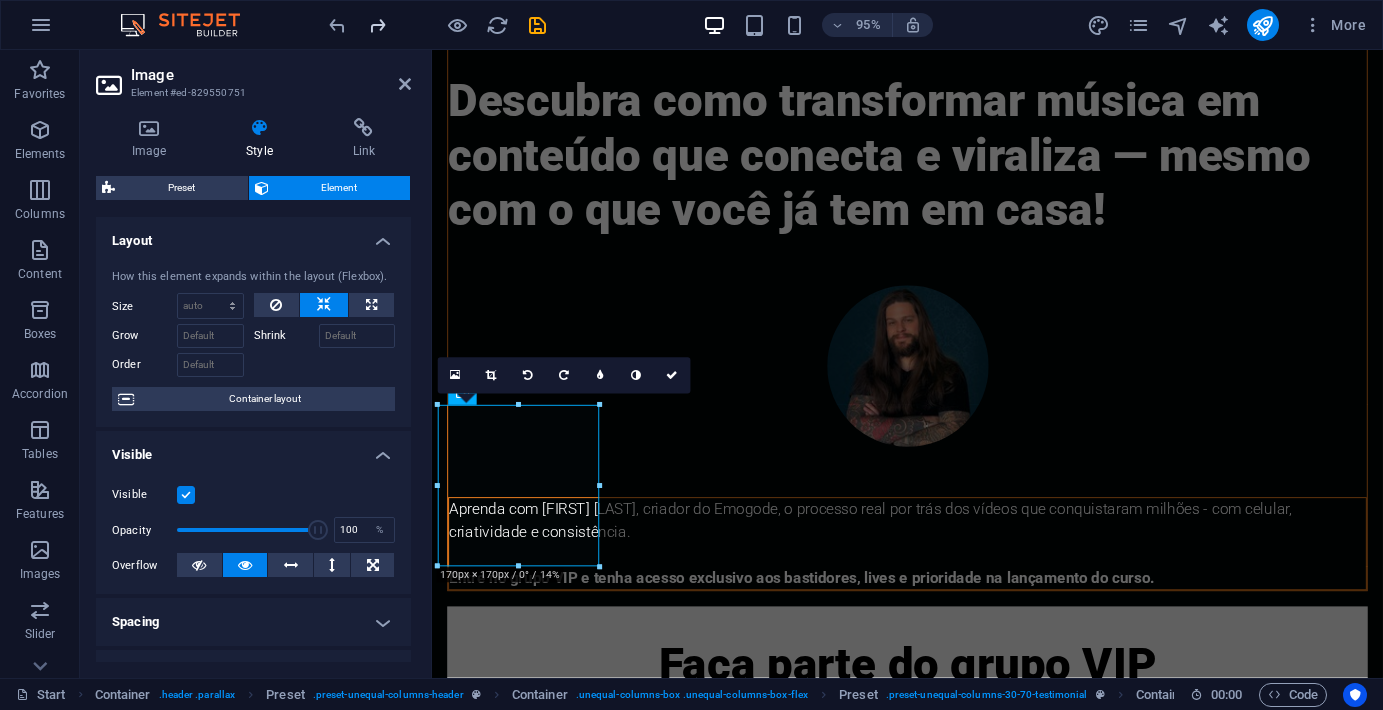 click at bounding box center (377, 25) 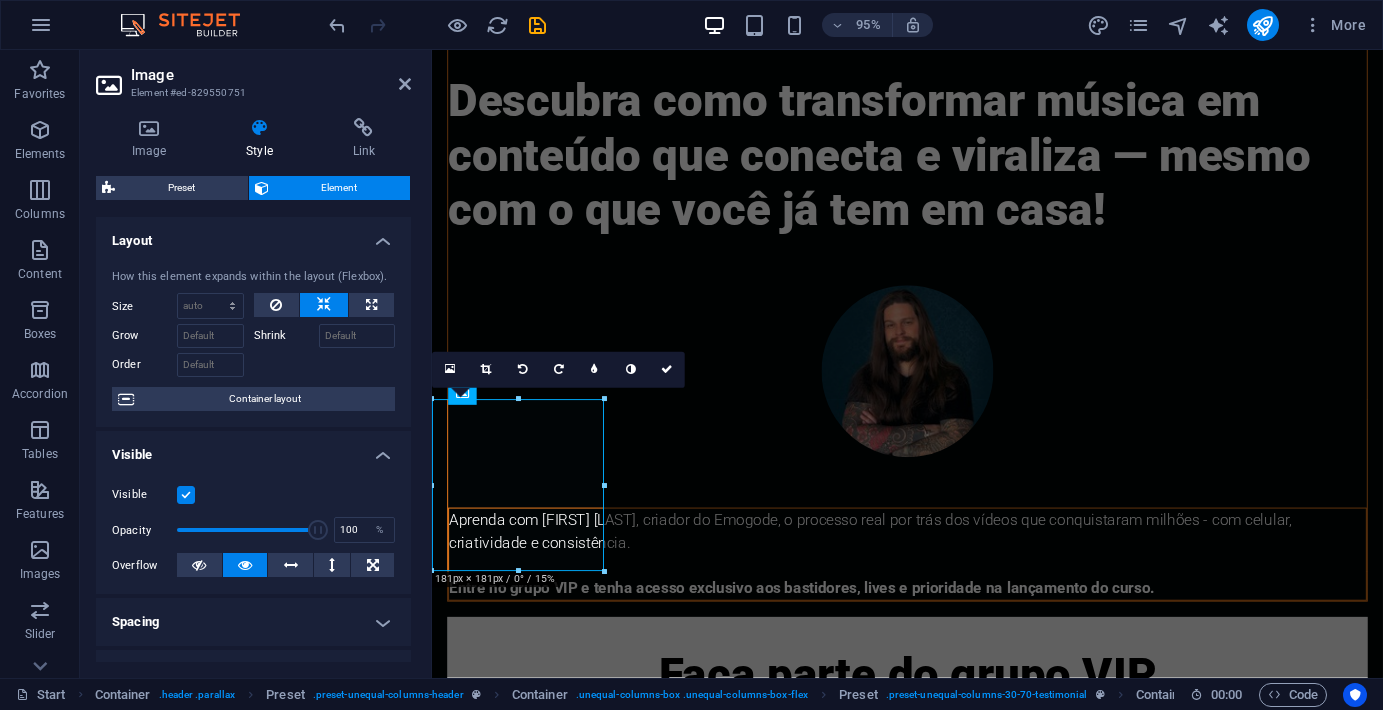 click on "Image Element #ed-829550751 Image Style Link Image Drag files here, click to choose files or select files from Files or our free stock photos & videos Select files from the file manager, stock photos, or upload file(s) Upload Width 181 Default auto px rem % em vh vw Fit image Automatically fit image to a fixed width and height Height Default auto px Alignment Lazyload Loading images after the page loads improves page speed. Responsive Automatically load retina image and smartphone optimized sizes. Lightbox Use as headline The image will be wrapped in an H1 headline tag. Useful for giving alternative text the weight of an H1 headline, e.g. for the logo. Leave unchecked if uncertain. Optimized Images are compressed to improve page speed. Position Direction Custom X offset 50 px rem % vh vw Y offset 50 px rem % vh vw Text Float No float Image left Image right Determine how text should behave around the image. Text Alternative text Image caption Paragraph Format Normal Heading 1 Heading 2 Heading 3 Heading 4 Code" at bounding box center [256, 364] 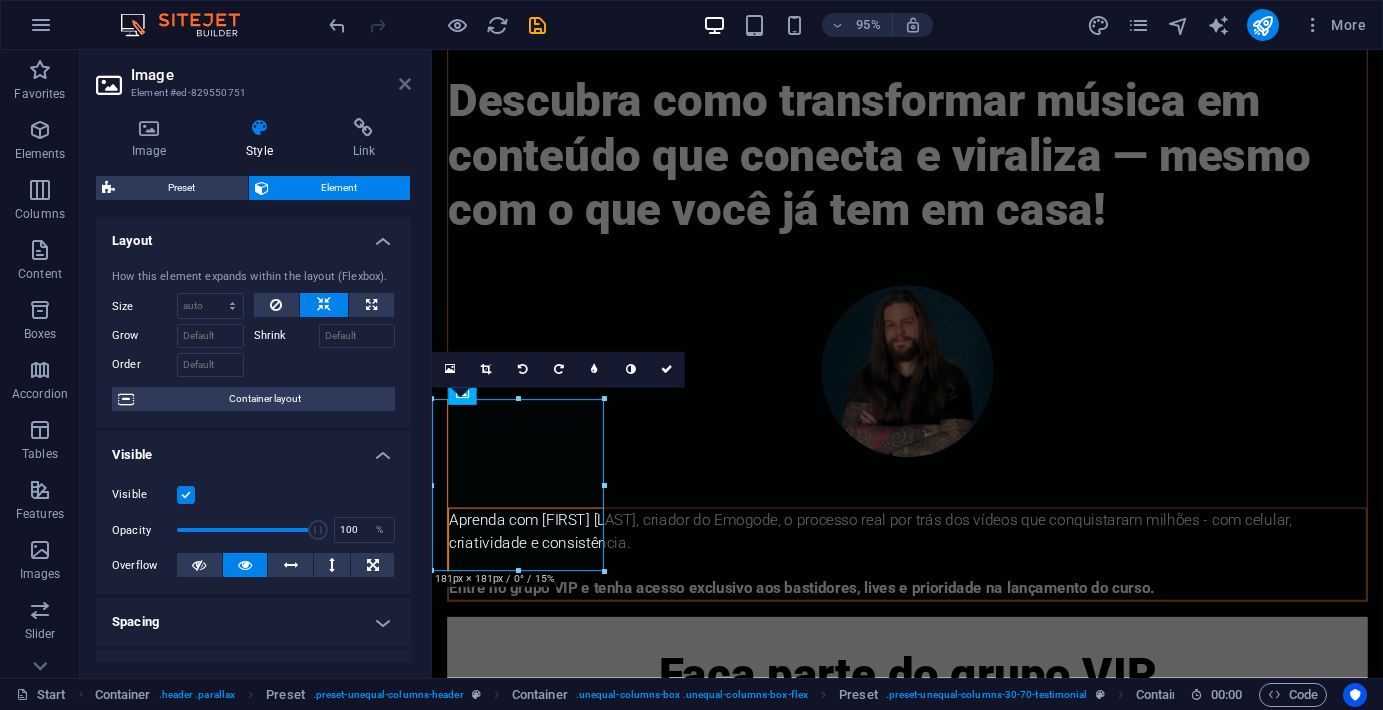 click at bounding box center [405, 84] 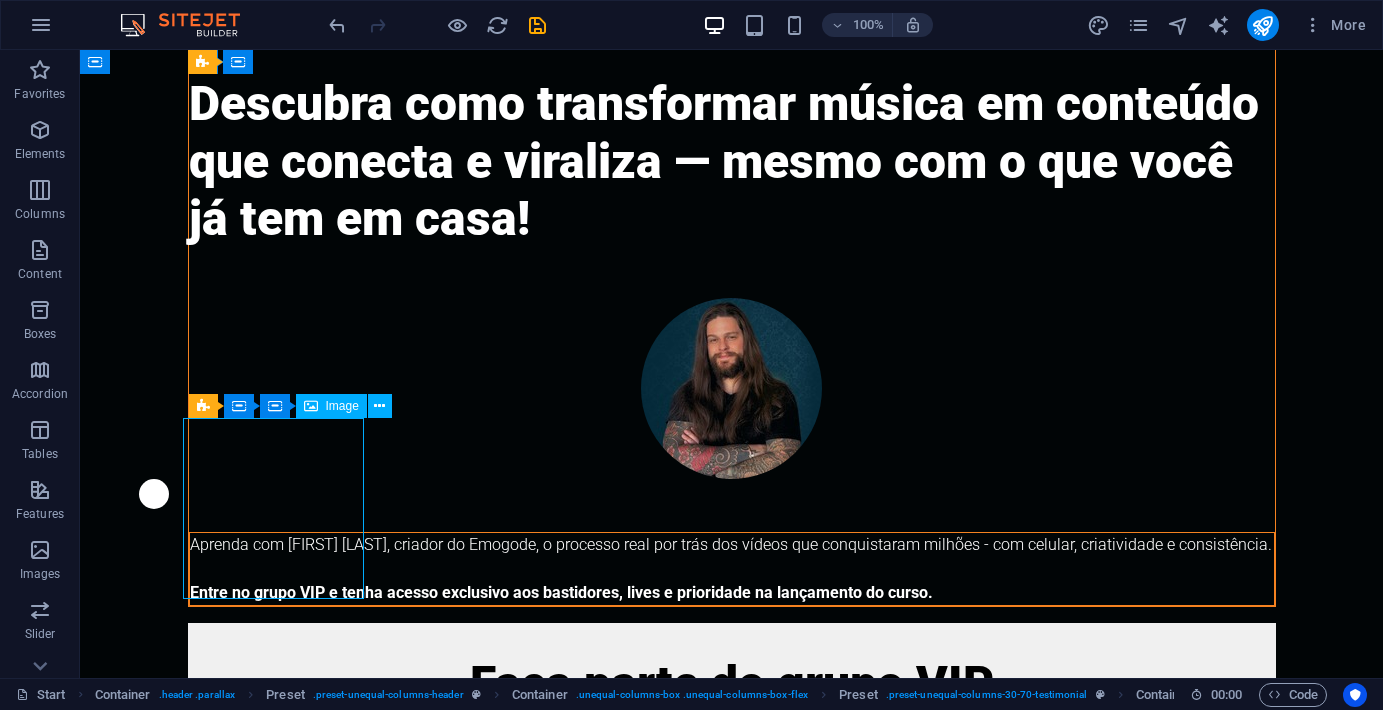 drag, startPoint x: 303, startPoint y: 490, endPoint x: 321, endPoint y: 503, distance: 22.203604 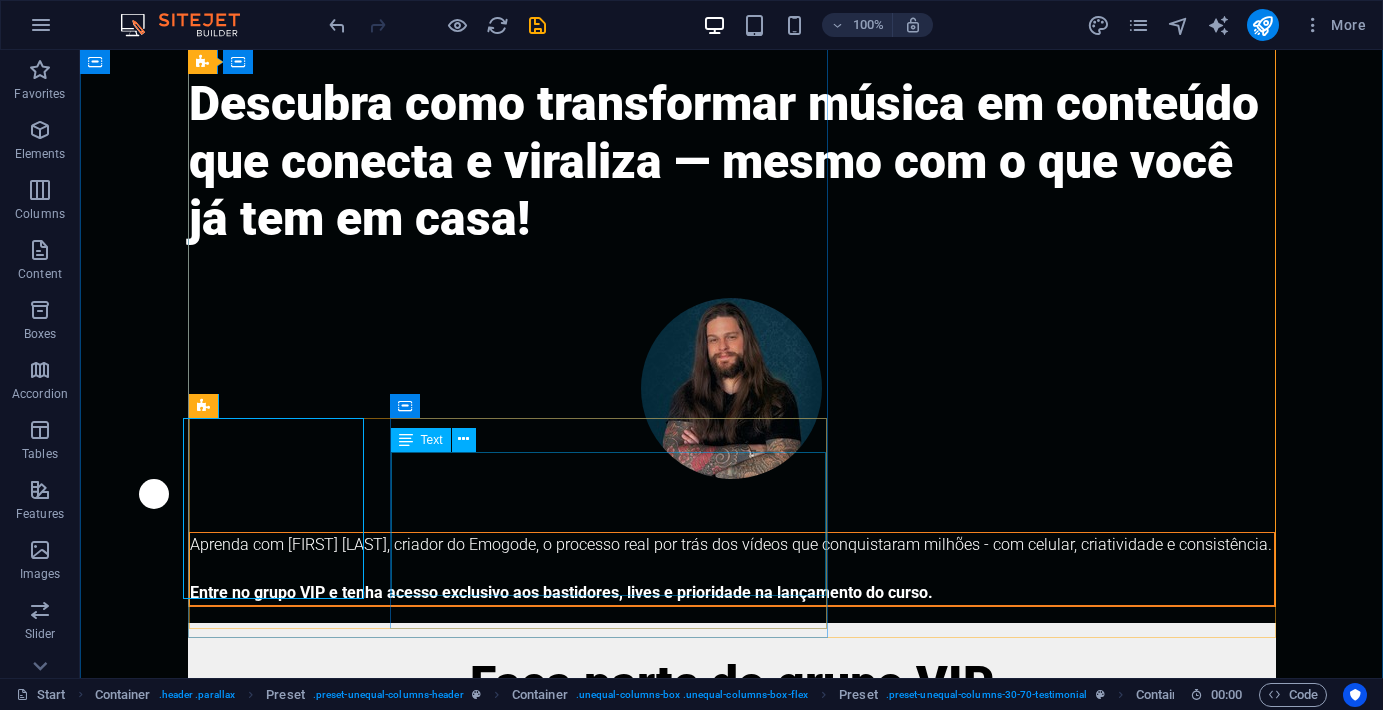 click on "Aprenda com Gabriel Sá, criador do Emogode, o processo real por trás dos vídeos que conquistaram milhões - com celular, criatividade e consistência. Entre no grupo VIP e tenha acesso exclusivo aos bastidores, lives e prioridade na lançamento do curso." at bounding box center (732, 569) 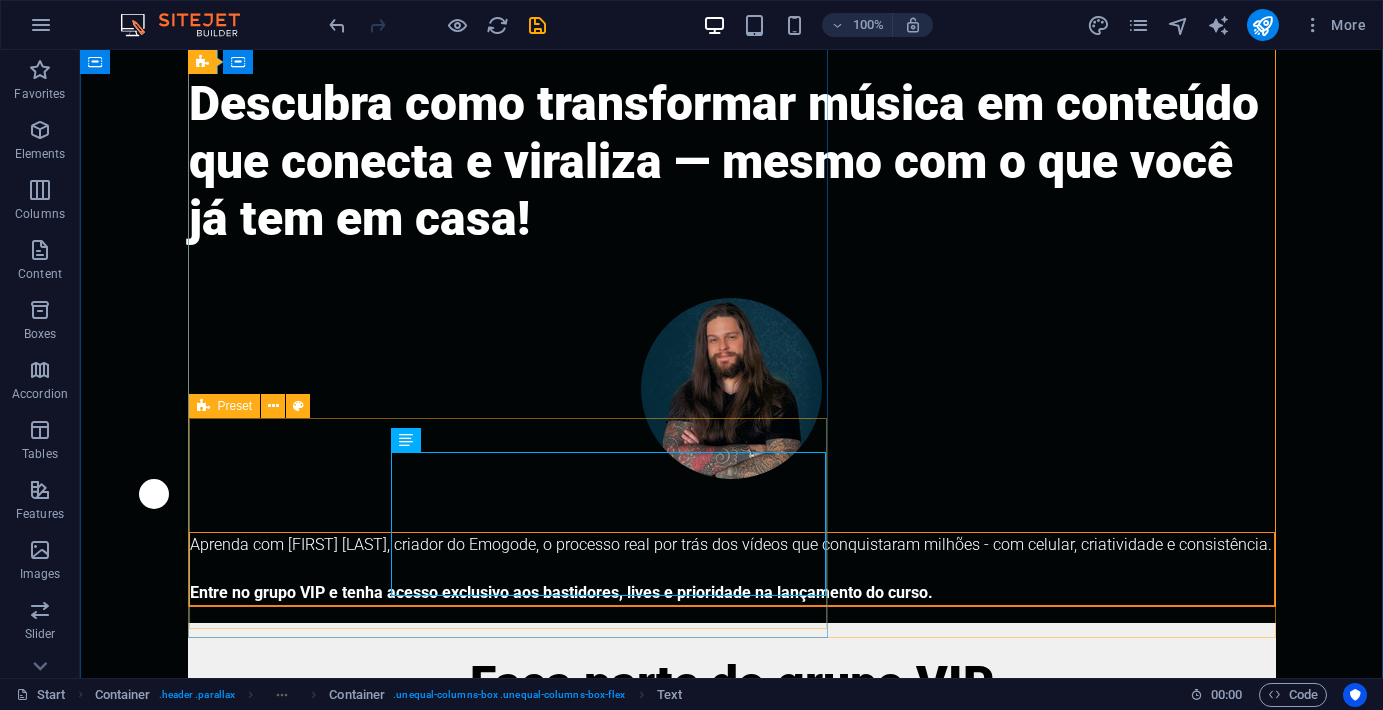 click on "Aprenda com Gabriel Sá, criador do Emogode, o processo real por trás dos vídeos que conquistaram milhões - com celular, criatividade e consistência. Entre no grupo VIP e tenha acesso exclusivo aos bastidores, lives e prioridade na lançamento do curso." at bounding box center (732, 452) 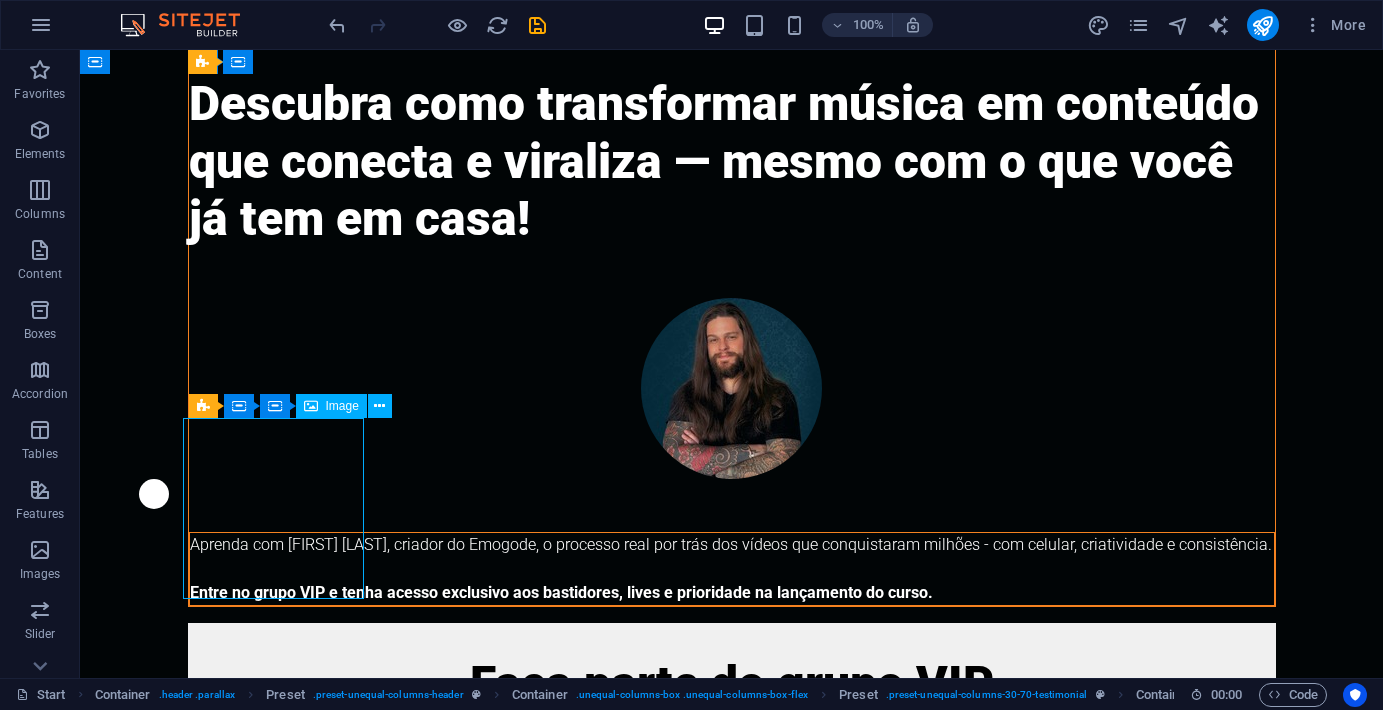 drag, startPoint x: 325, startPoint y: 509, endPoint x: 356, endPoint y: 521, distance: 33.24154 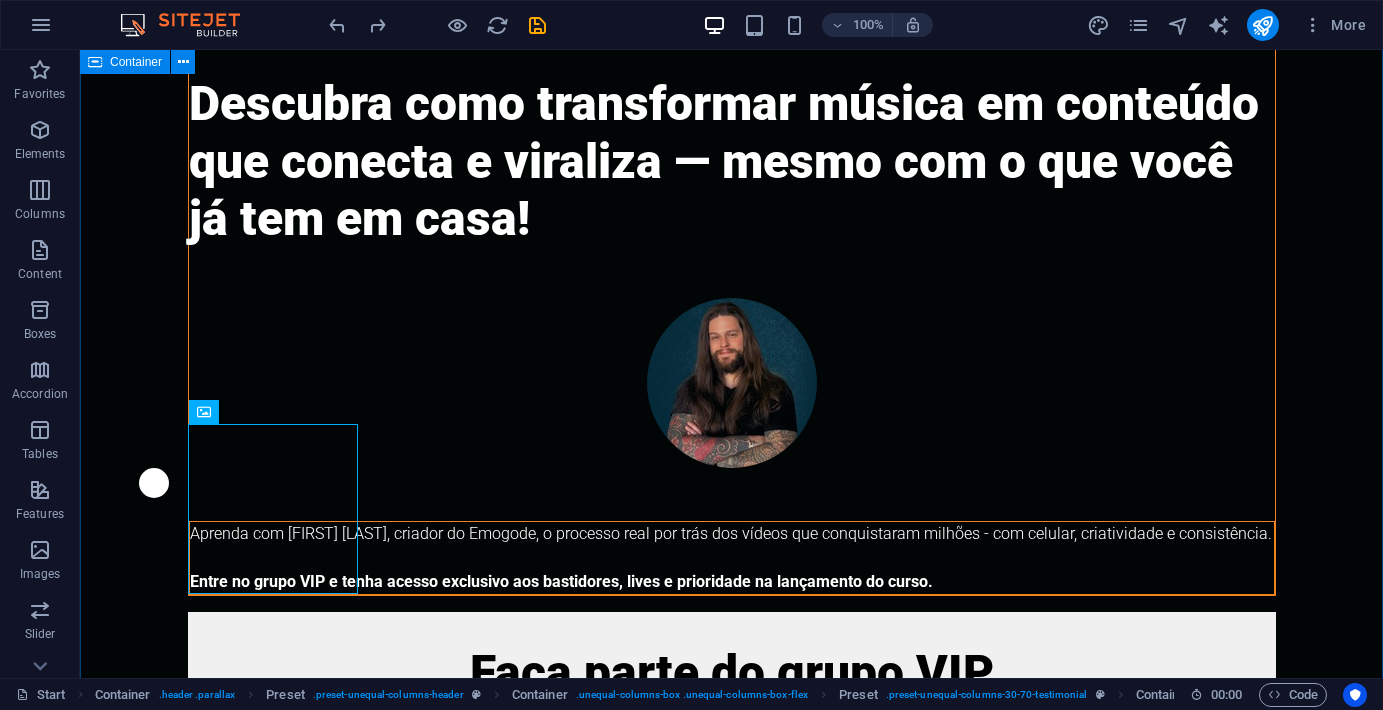 click on "Descubra como transformar música em conteúdo que conecta e viraliza — mesmo com o que você já tem em casa! Aprenda com Gabriel Sá, criador do Emogode, o processo real por trás dos vídeos que conquistaram milhões - com celular, criatividade e consistência. Entre no grupo VIP e tenha acesso exclusivo aos bastidores, lives e prioridade na lançamento do curso. Faça parte do grupo VIP Nome Número de celular E-mail   Eu li os termos de privacidade Unreadable? Load new envie suas informações" at bounding box center (731, 556) 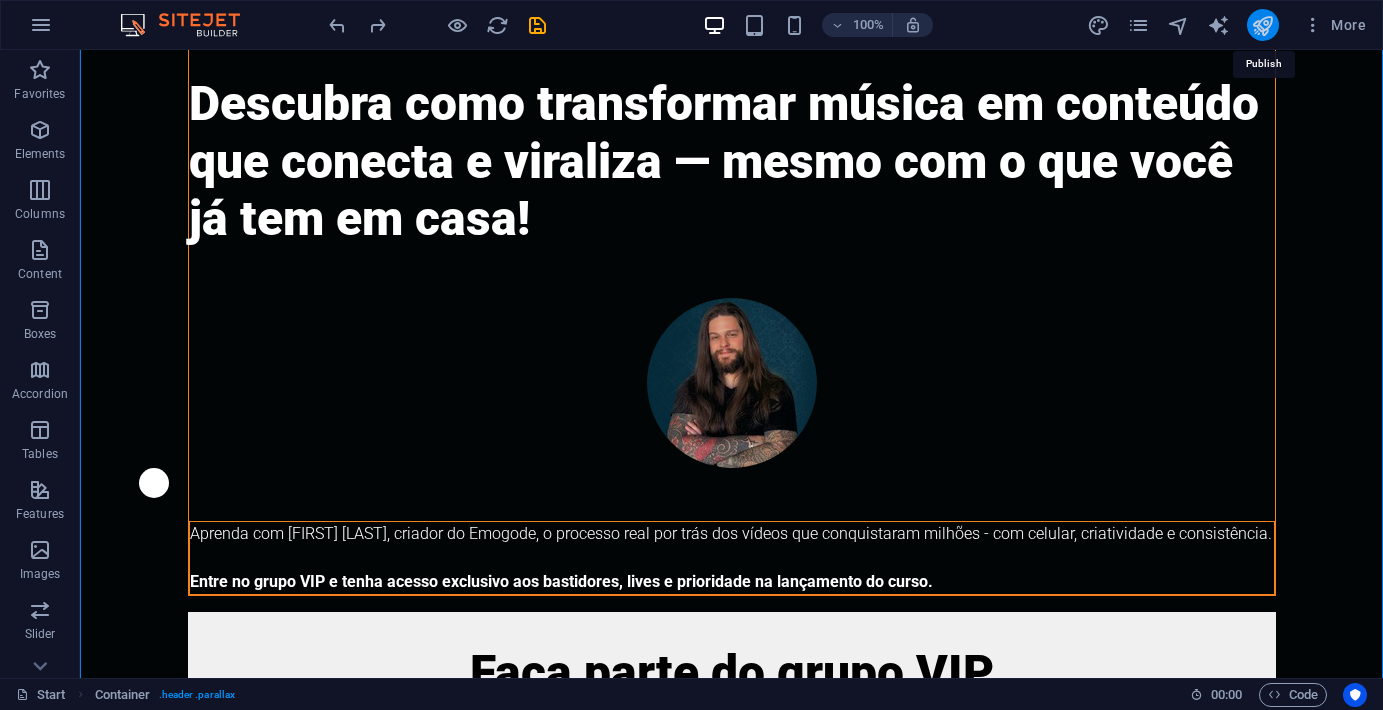 click at bounding box center [1262, 25] 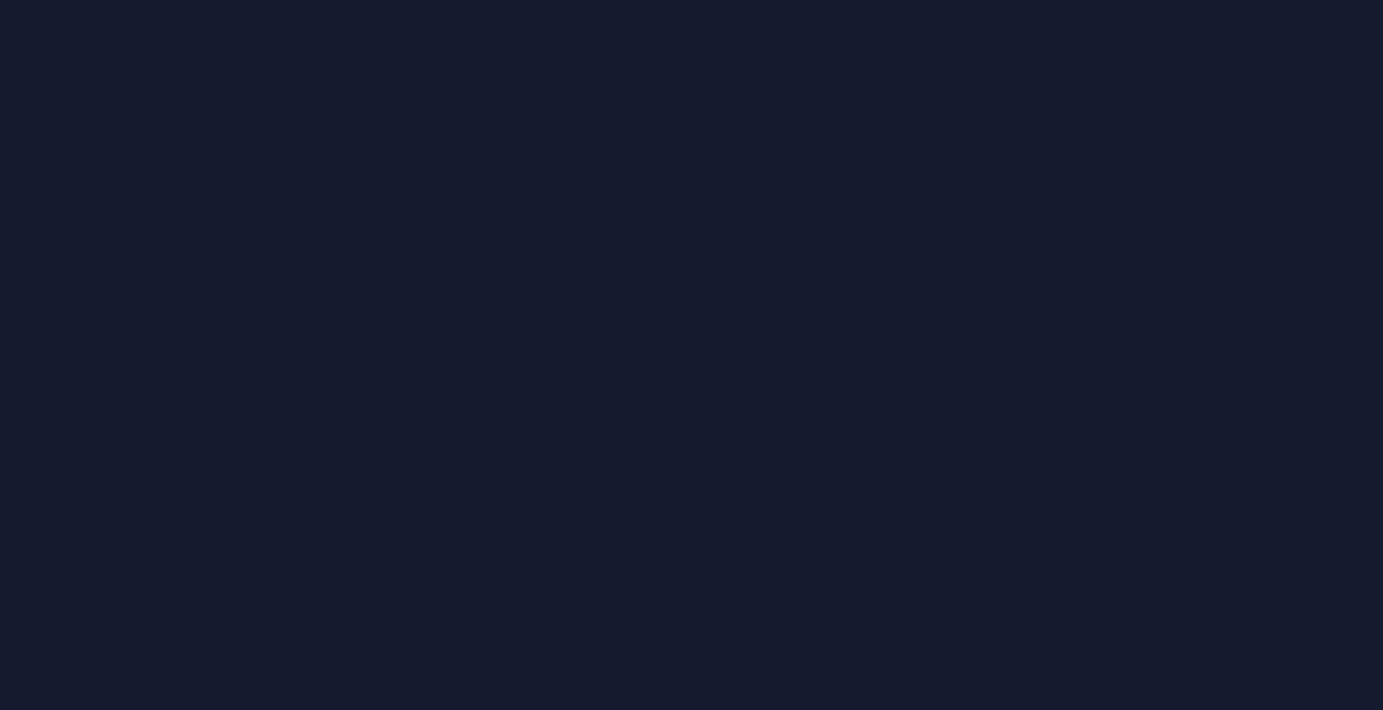 scroll, scrollTop: 0, scrollLeft: 0, axis: both 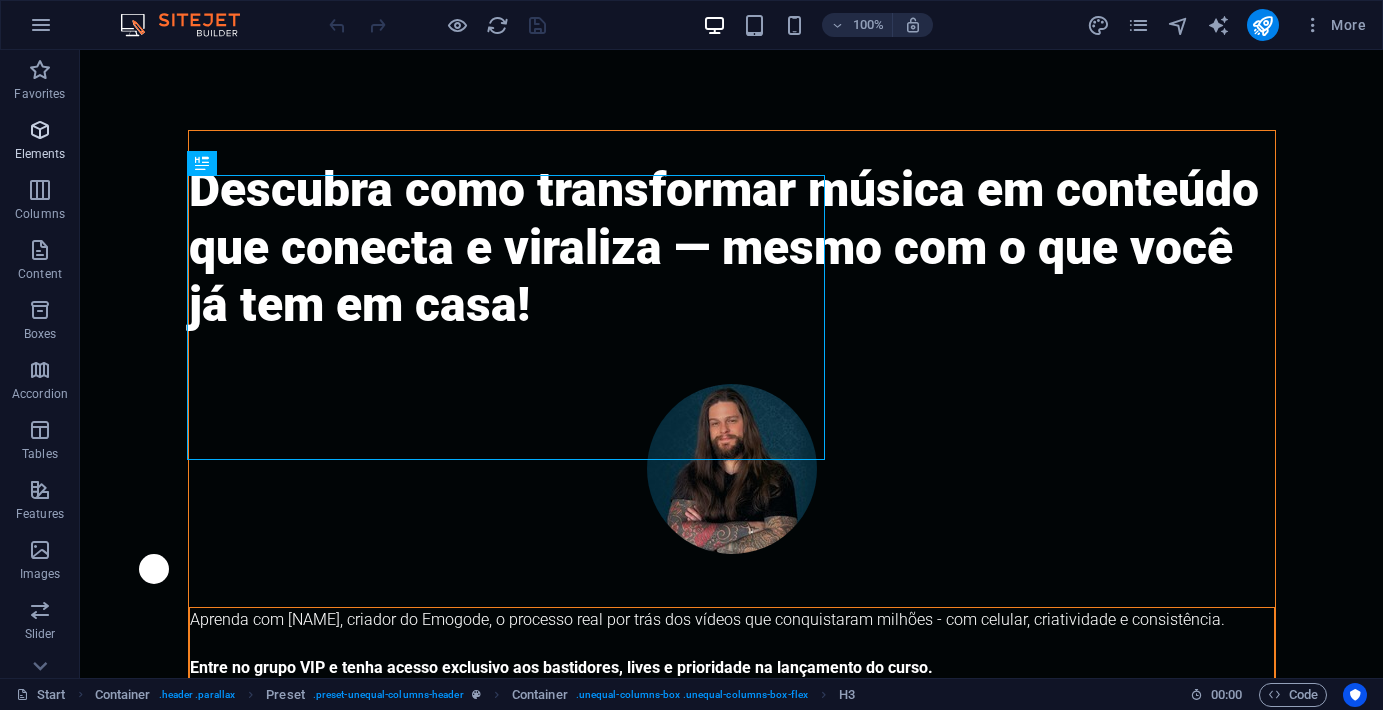 click on "Elements" at bounding box center (40, 154) 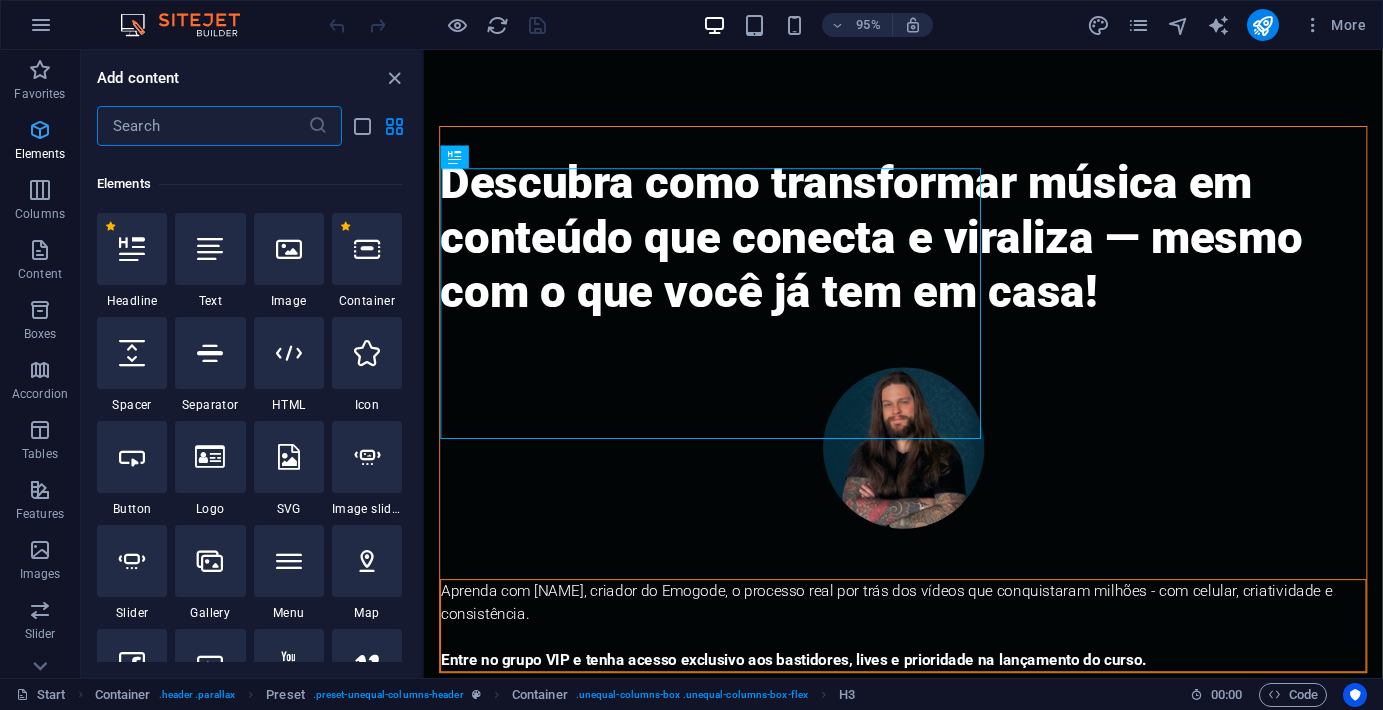 scroll, scrollTop: 213, scrollLeft: 0, axis: vertical 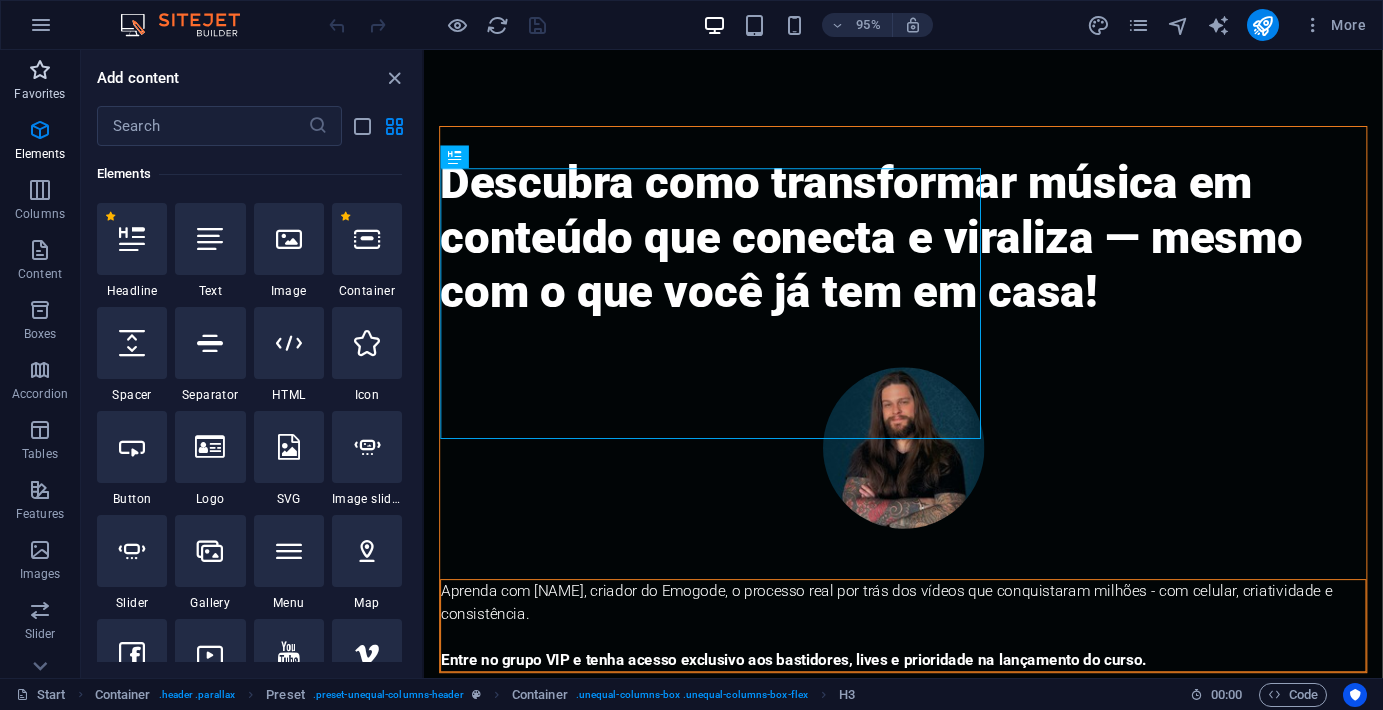 click on "Favorites" at bounding box center [39, 94] 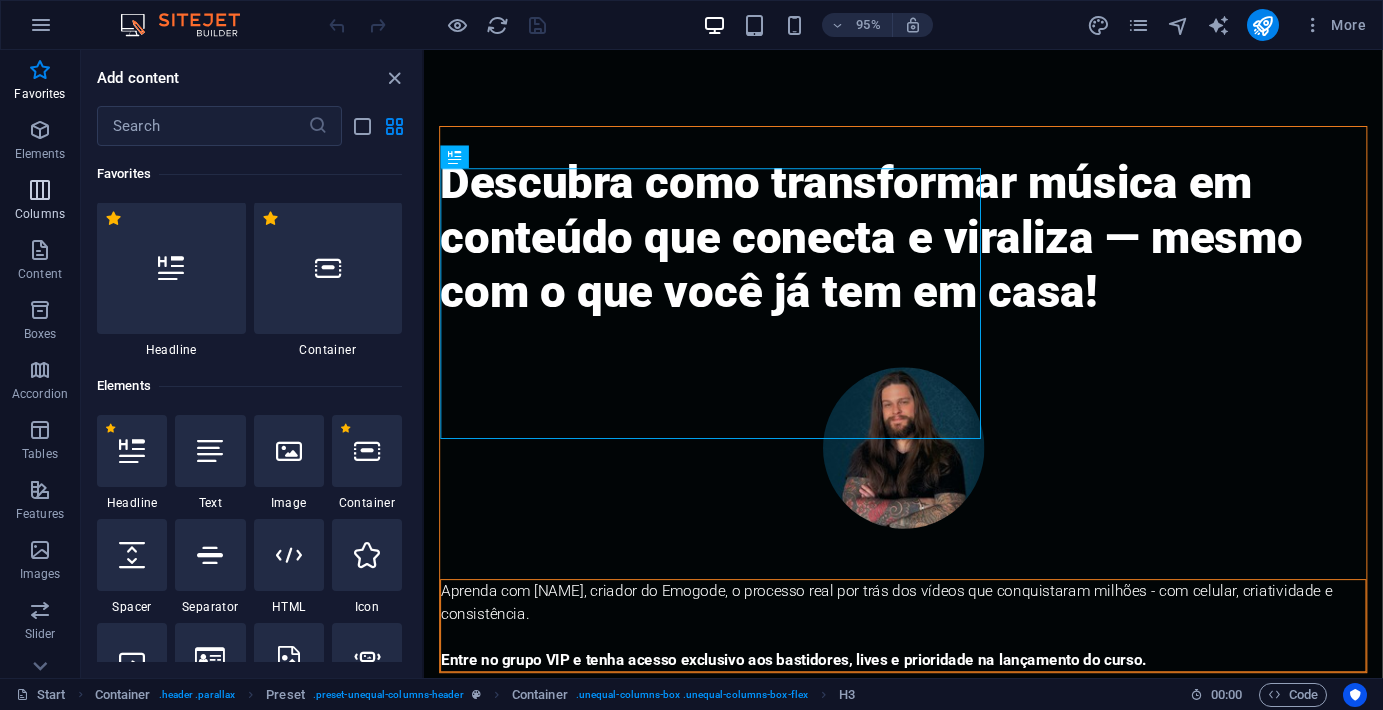 scroll, scrollTop: 0, scrollLeft: 0, axis: both 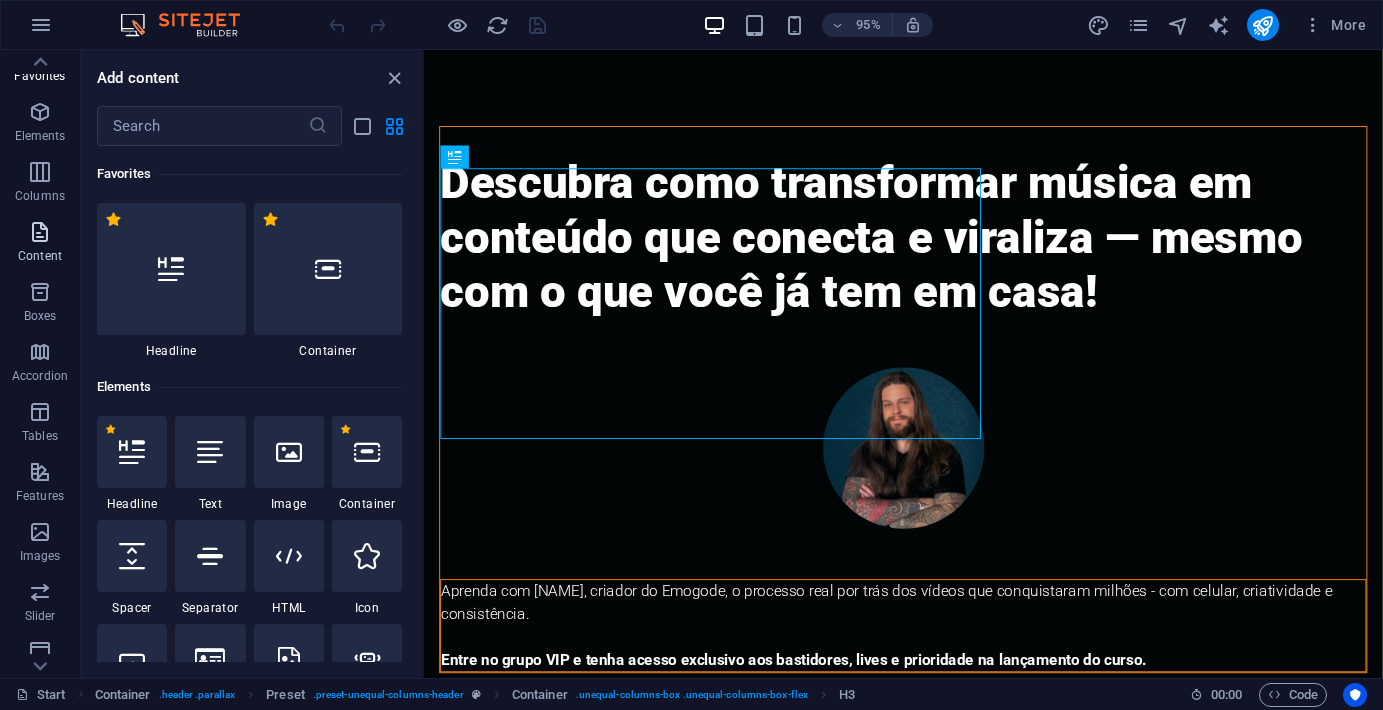 click on "Content" at bounding box center [40, 256] 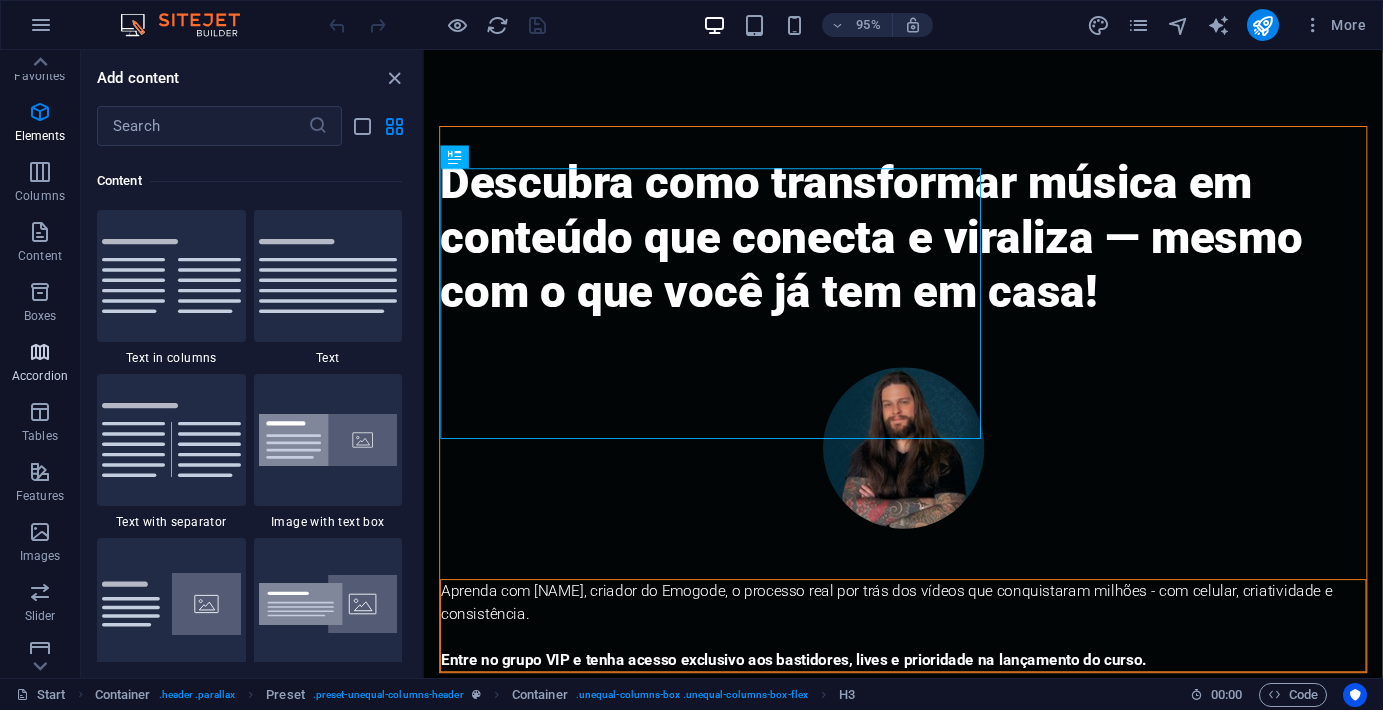 scroll, scrollTop: 3499, scrollLeft: 0, axis: vertical 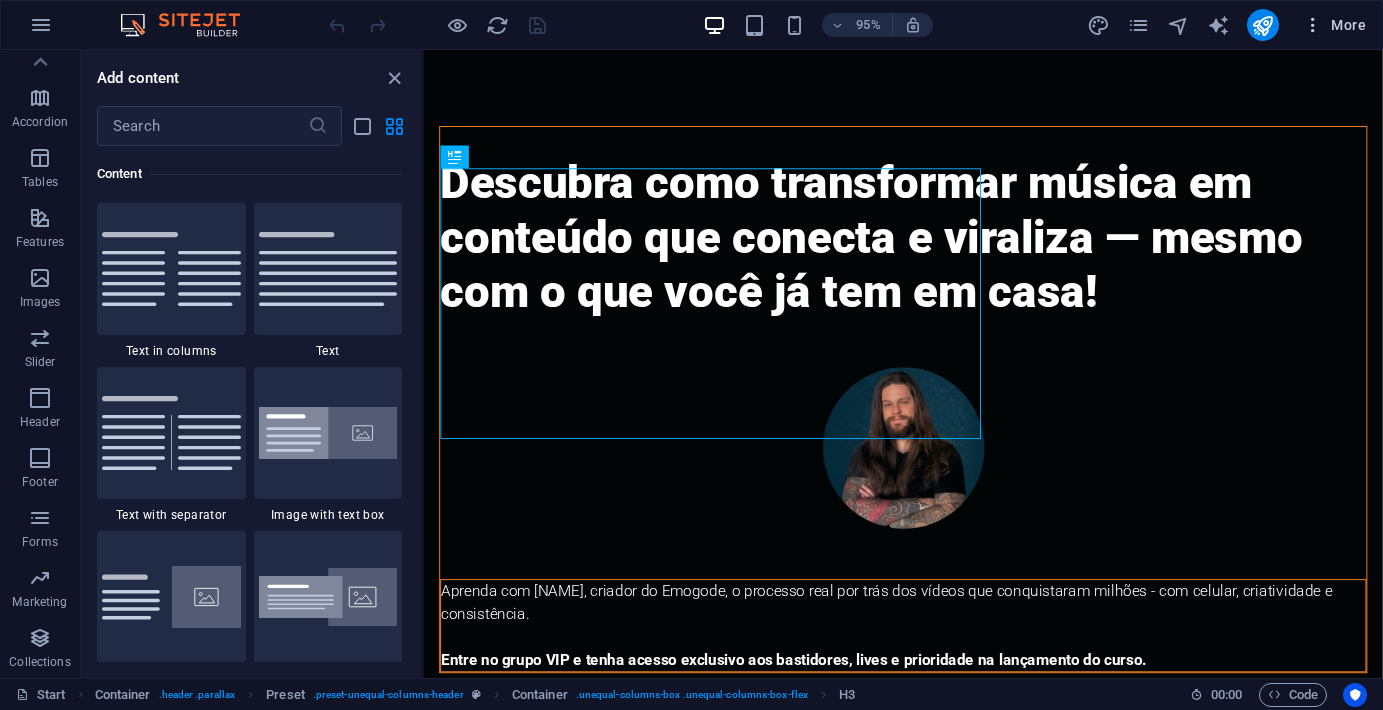click at bounding box center (1313, 25) 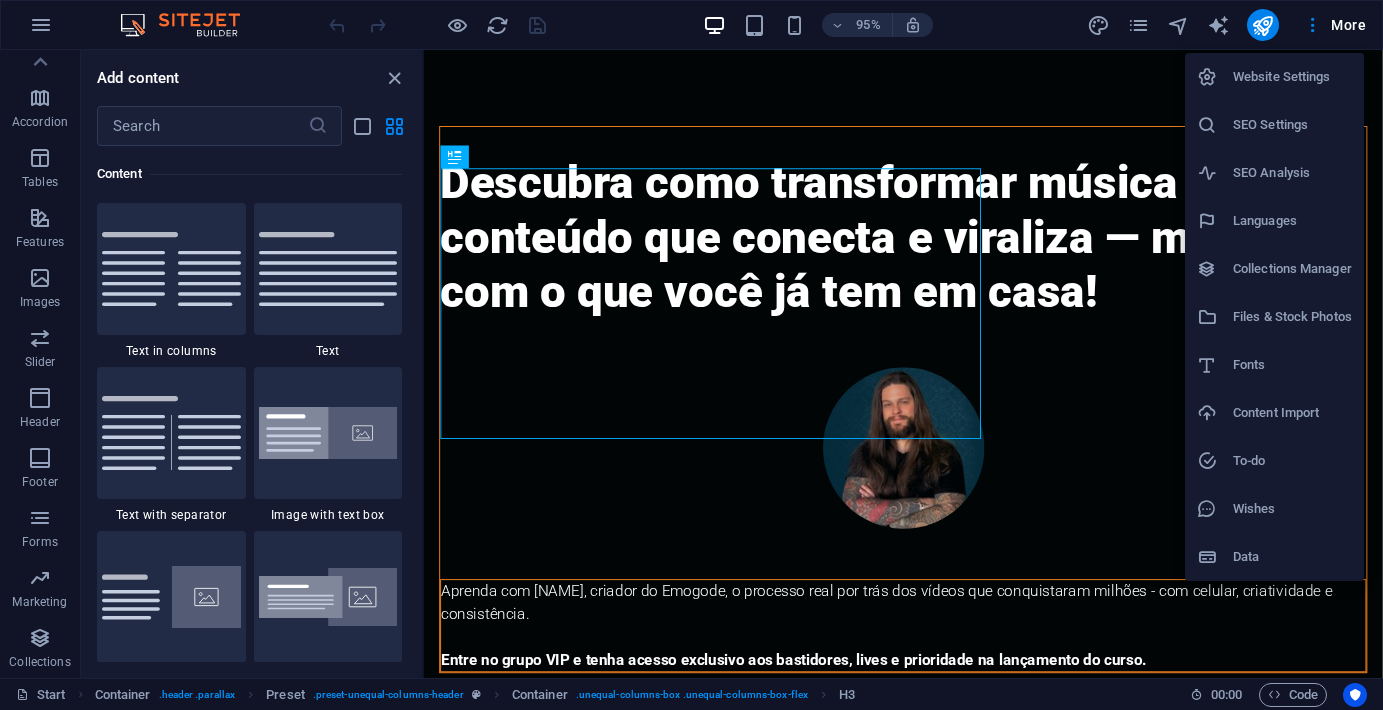 click on "Website Settings" at bounding box center (1292, 77) 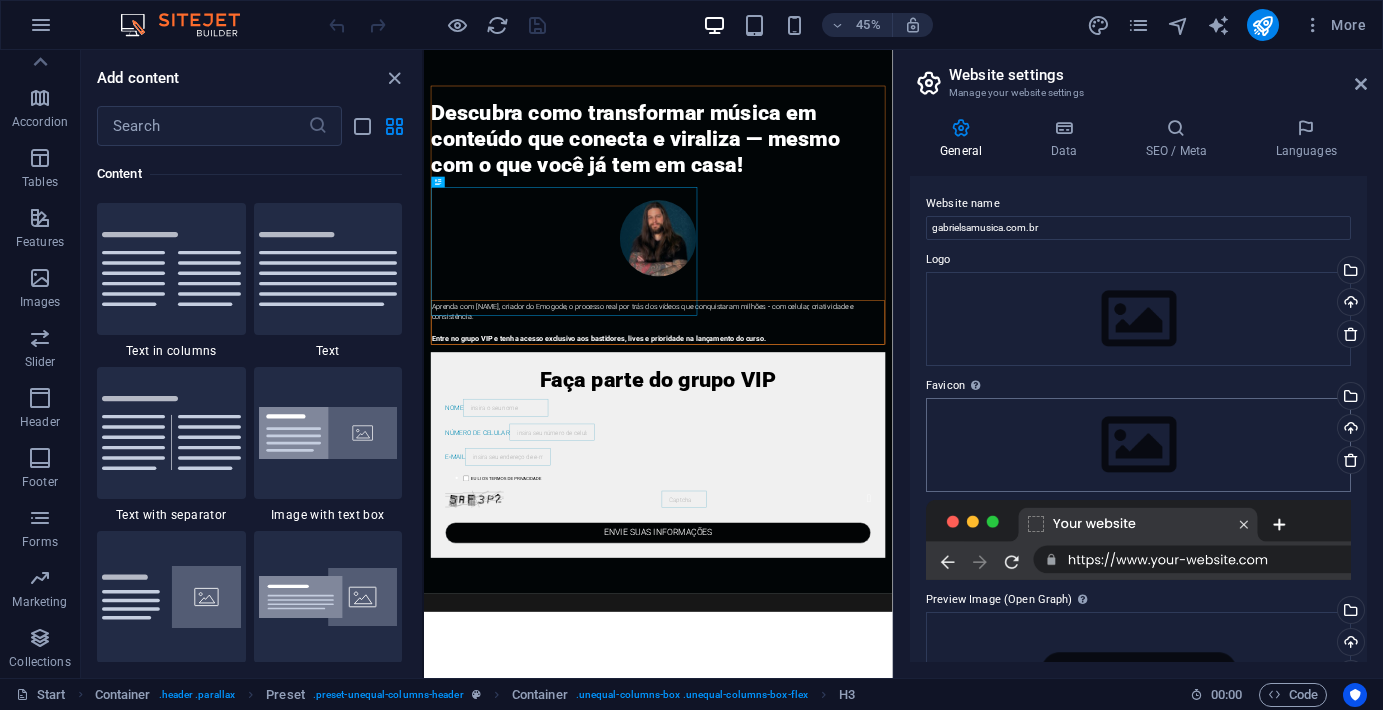 scroll, scrollTop: 0, scrollLeft: 0, axis: both 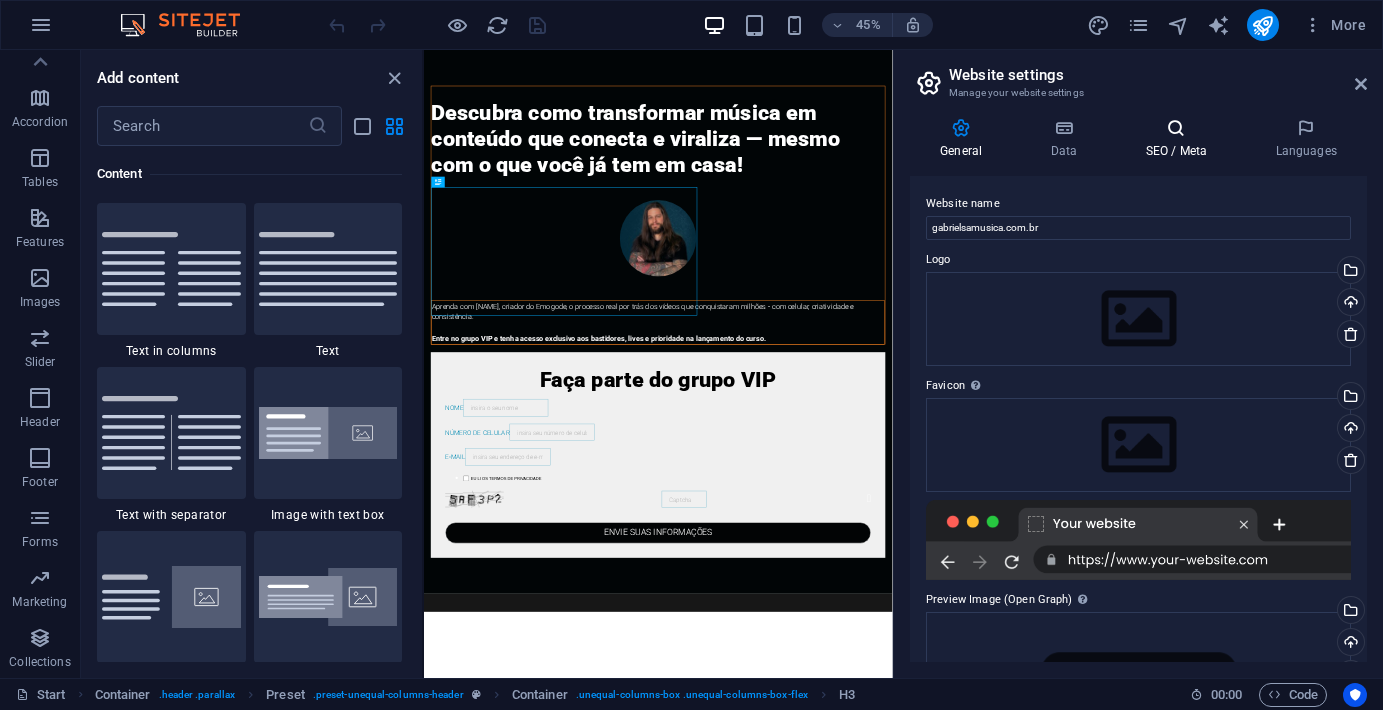 click on "SEO / Meta" at bounding box center [1180, 139] 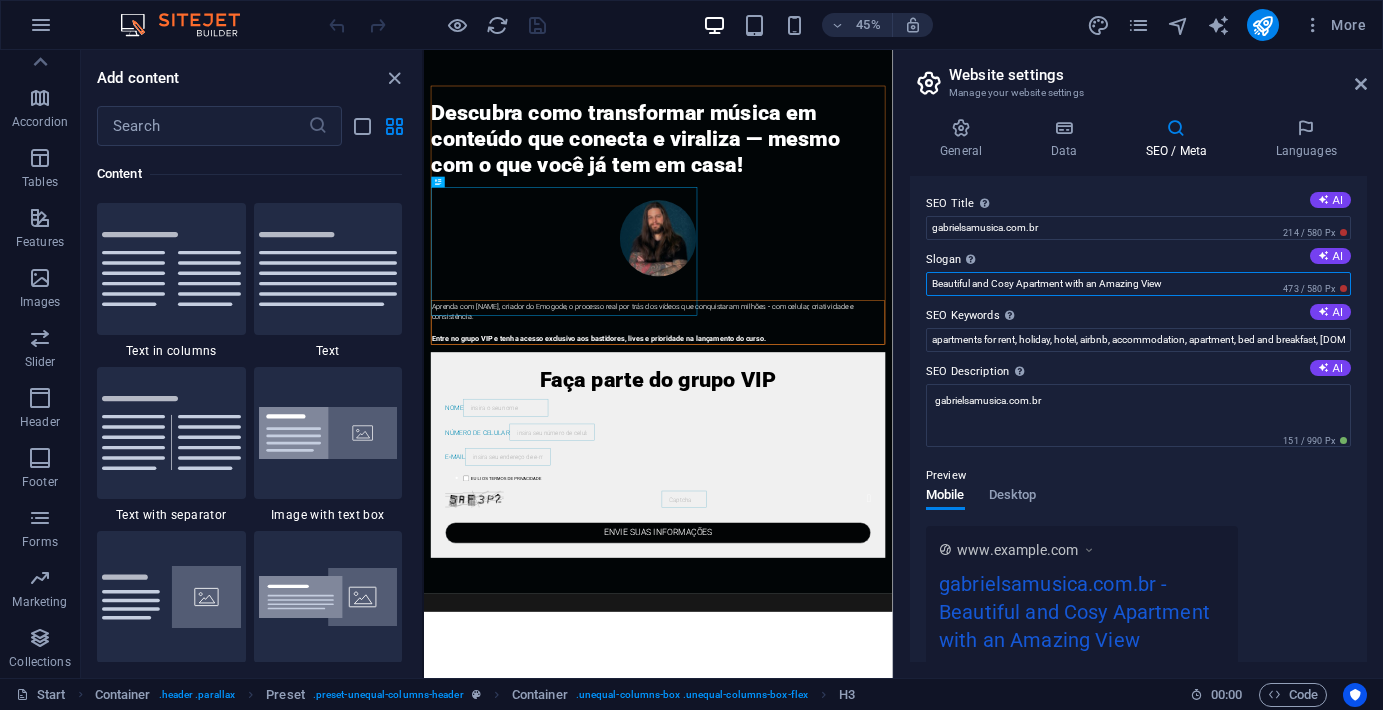 drag, startPoint x: 1183, startPoint y: 288, endPoint x: 921, endPoint y: 282, distance: 262.0687 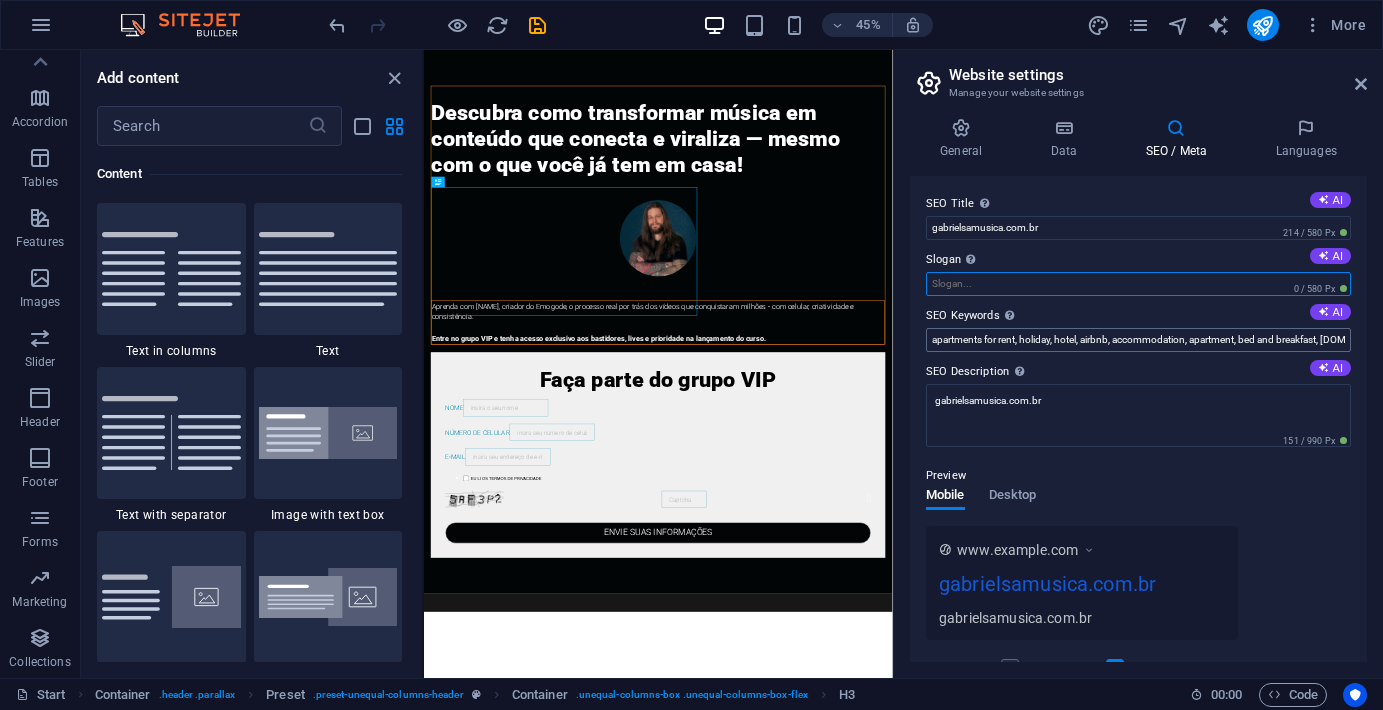 type 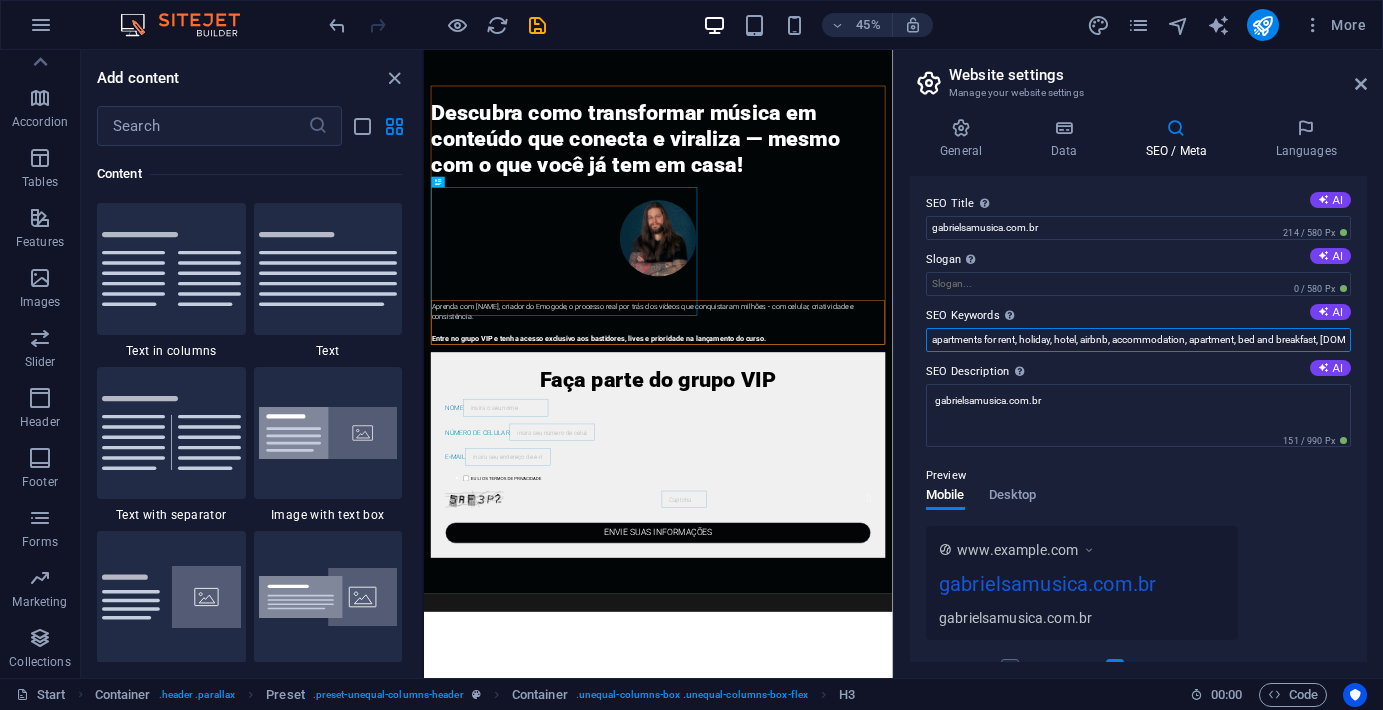 click on "apartments for rent, holiday, hotel, airbnb, accommodation, apartment, bed and breakfast, [DOMAIN]" at bounding box center [1138, 340] 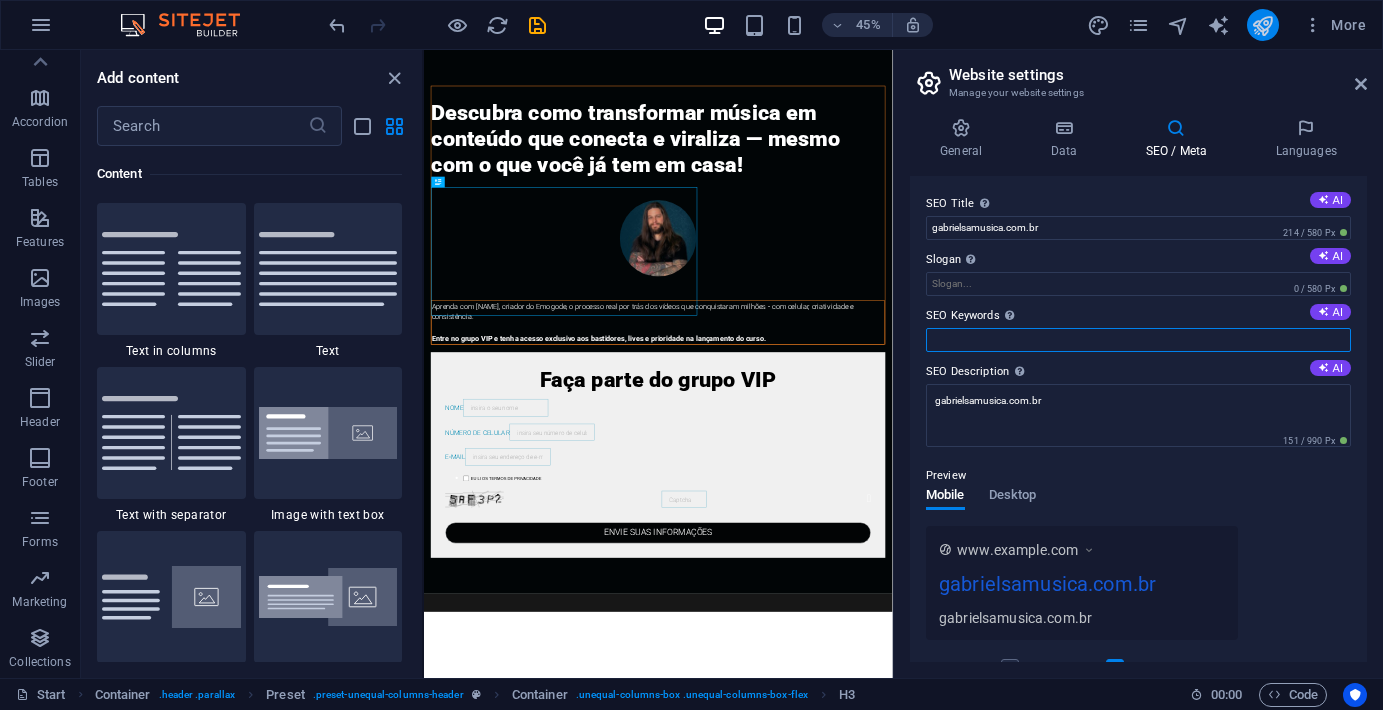 type 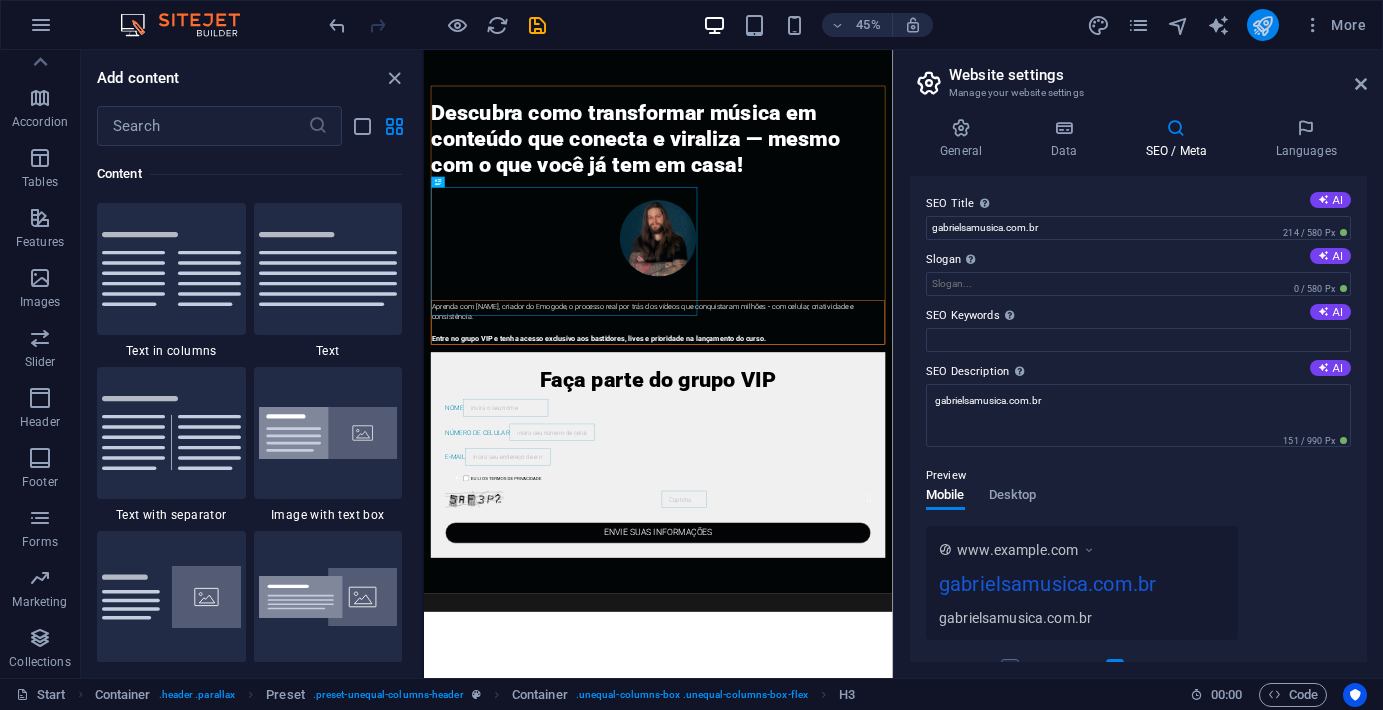 click at bounding box center (1262, 25) 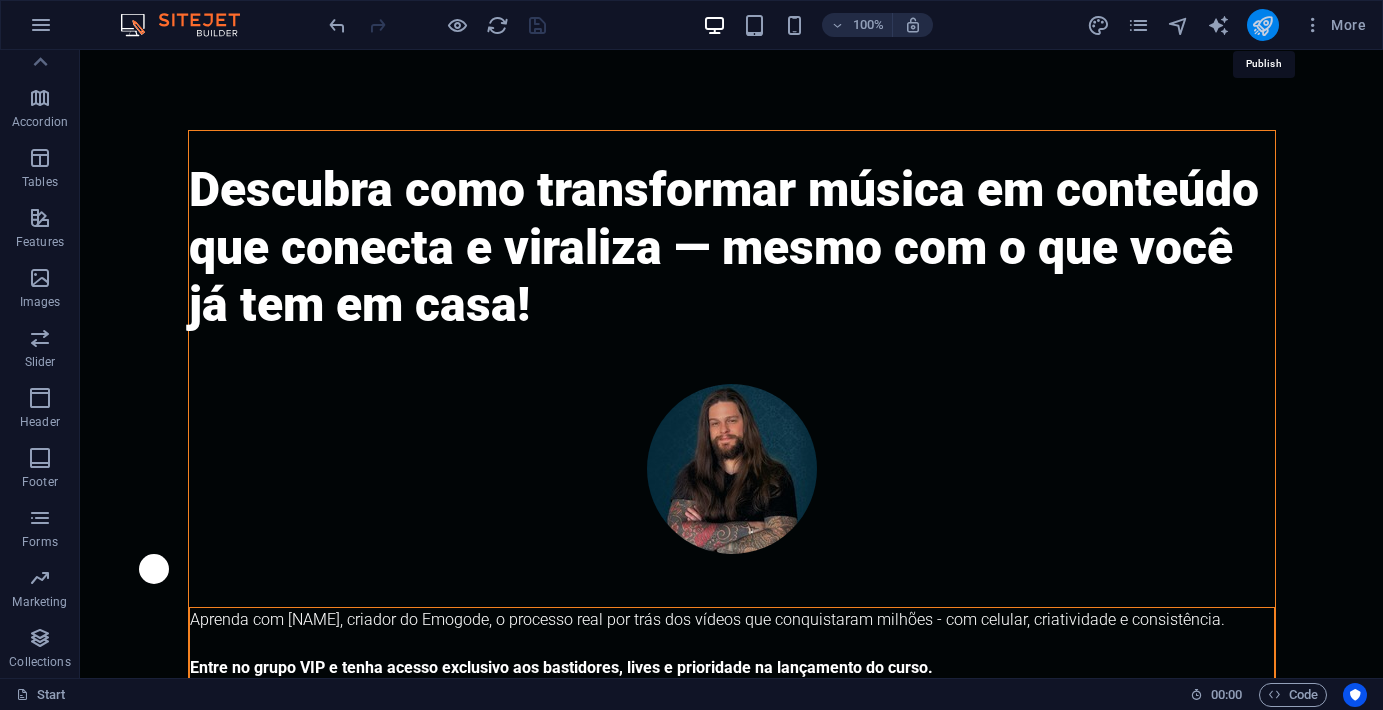 click at bounding box center [1262, 25] 